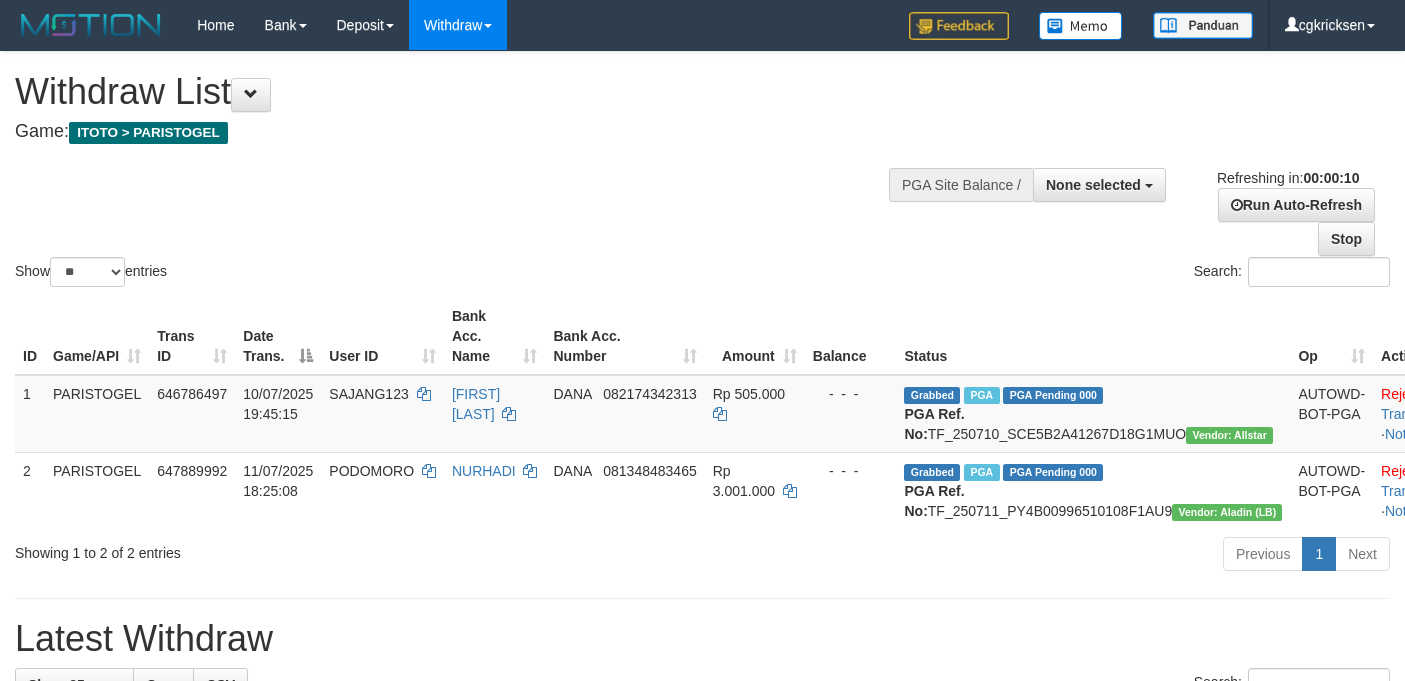 select 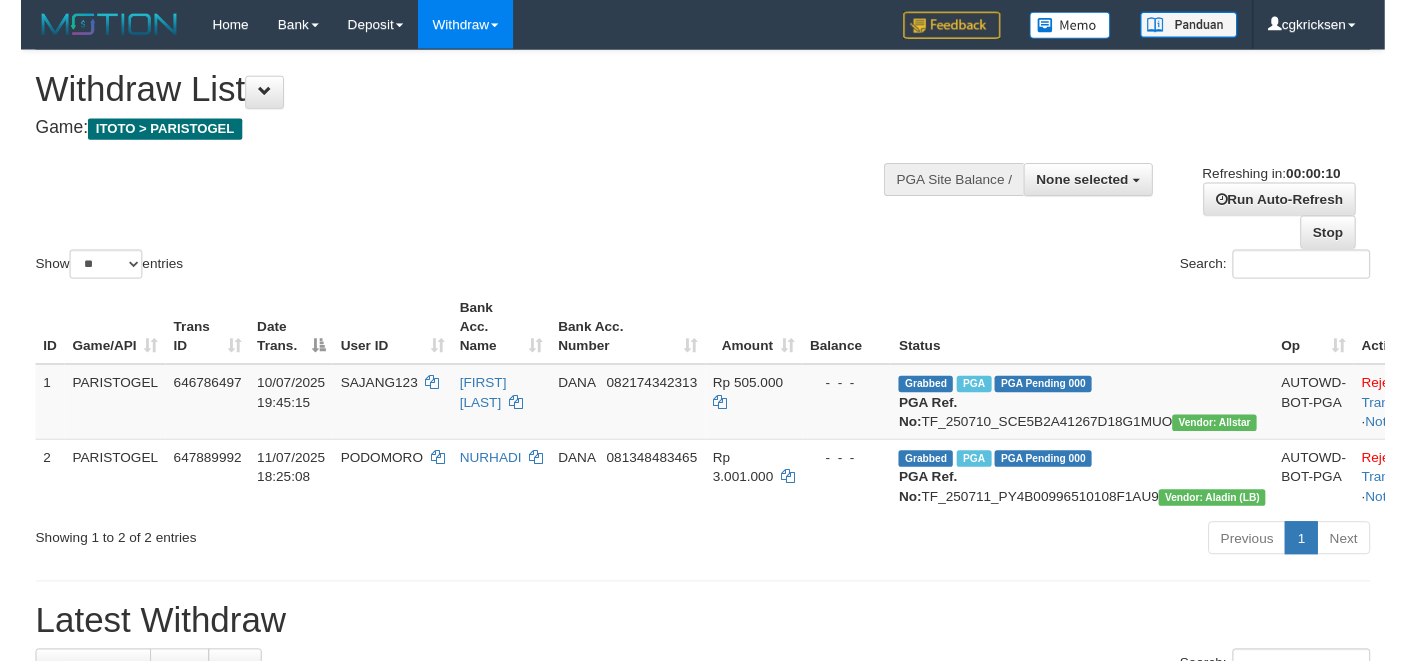 scroll, scrollTop: 0, scrollLeft: 0, axis: both 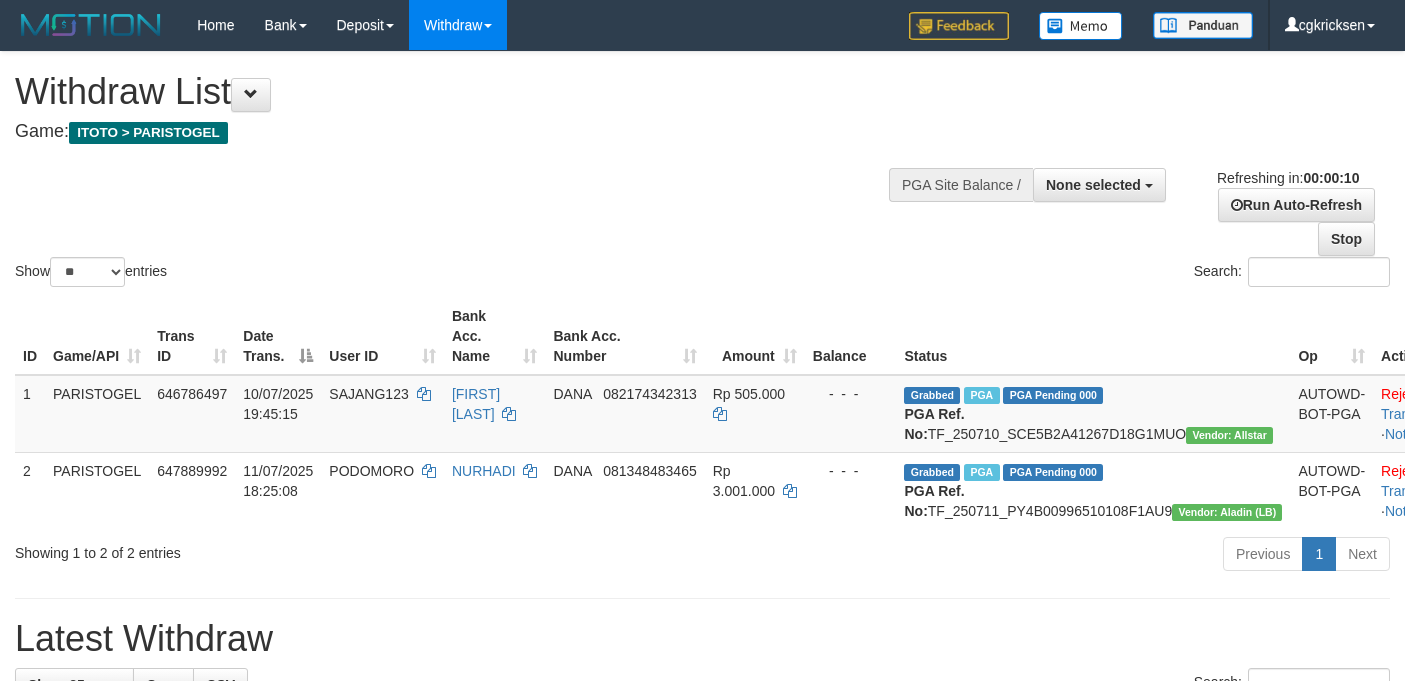select 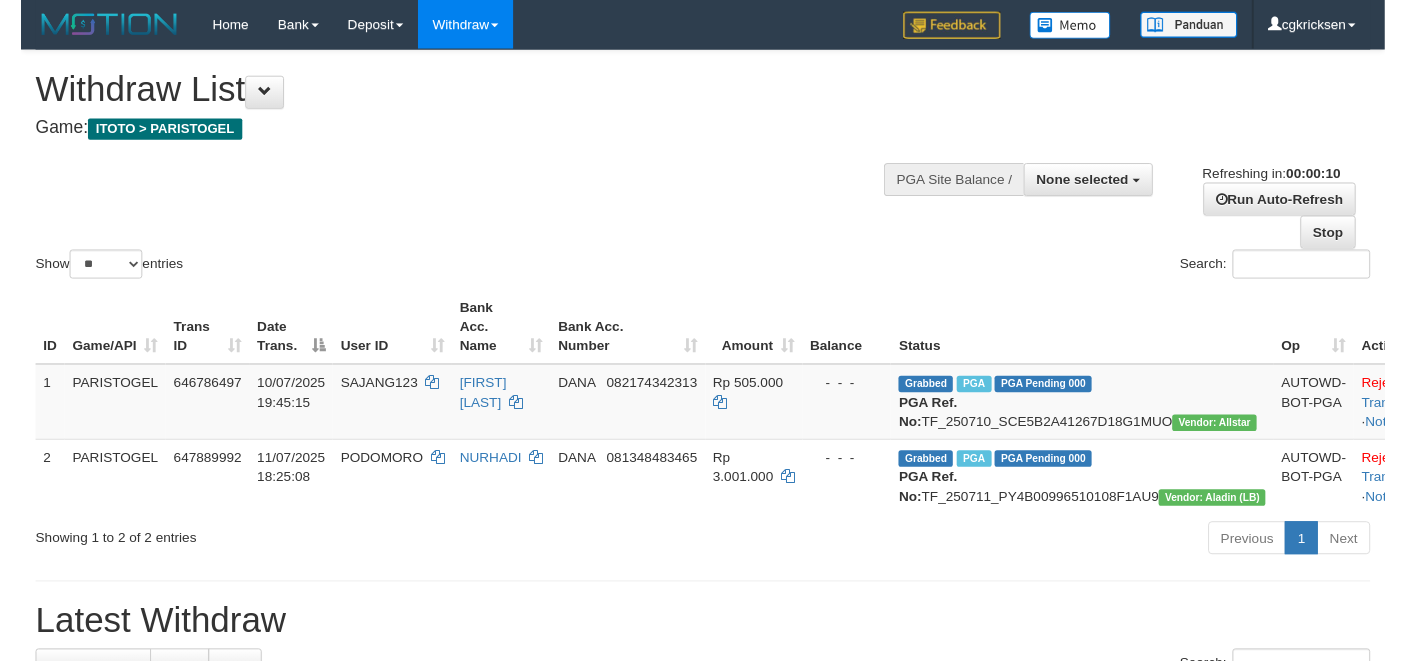 scroll, scrollTop: 0, scrollLeft: 0, axis: both 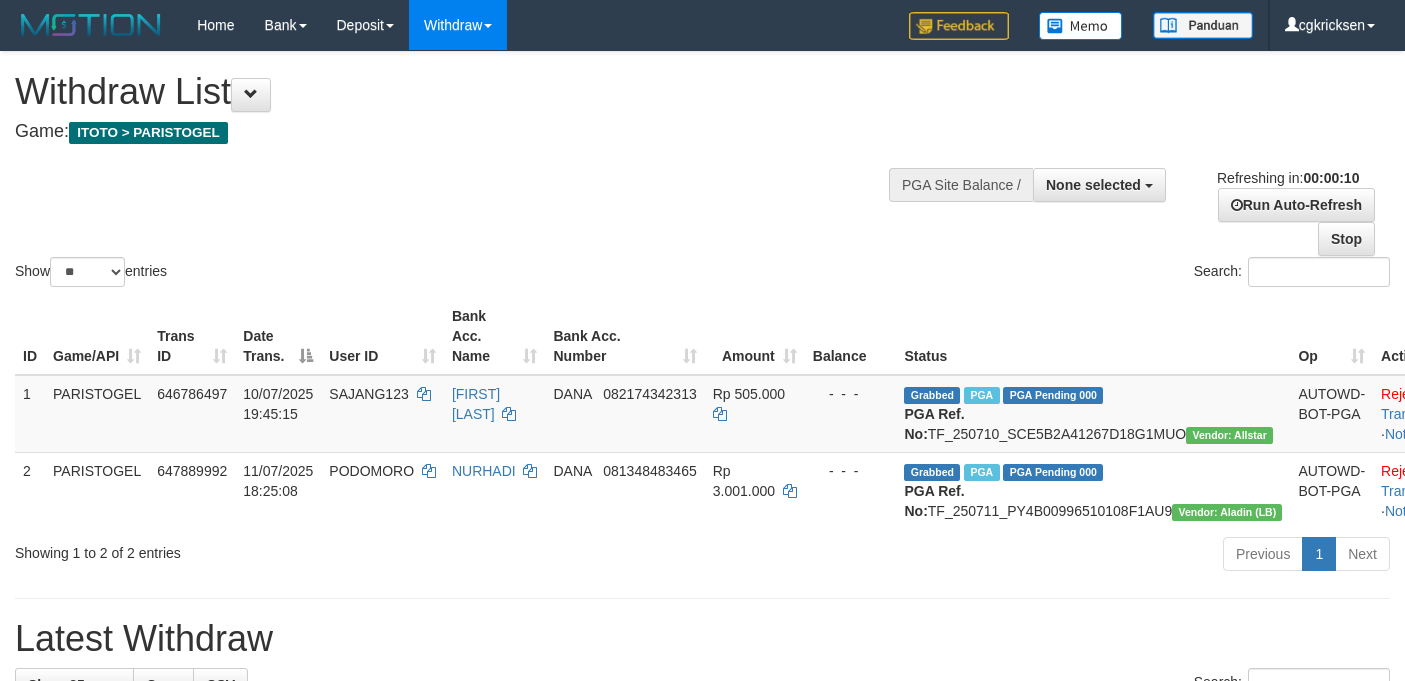 select 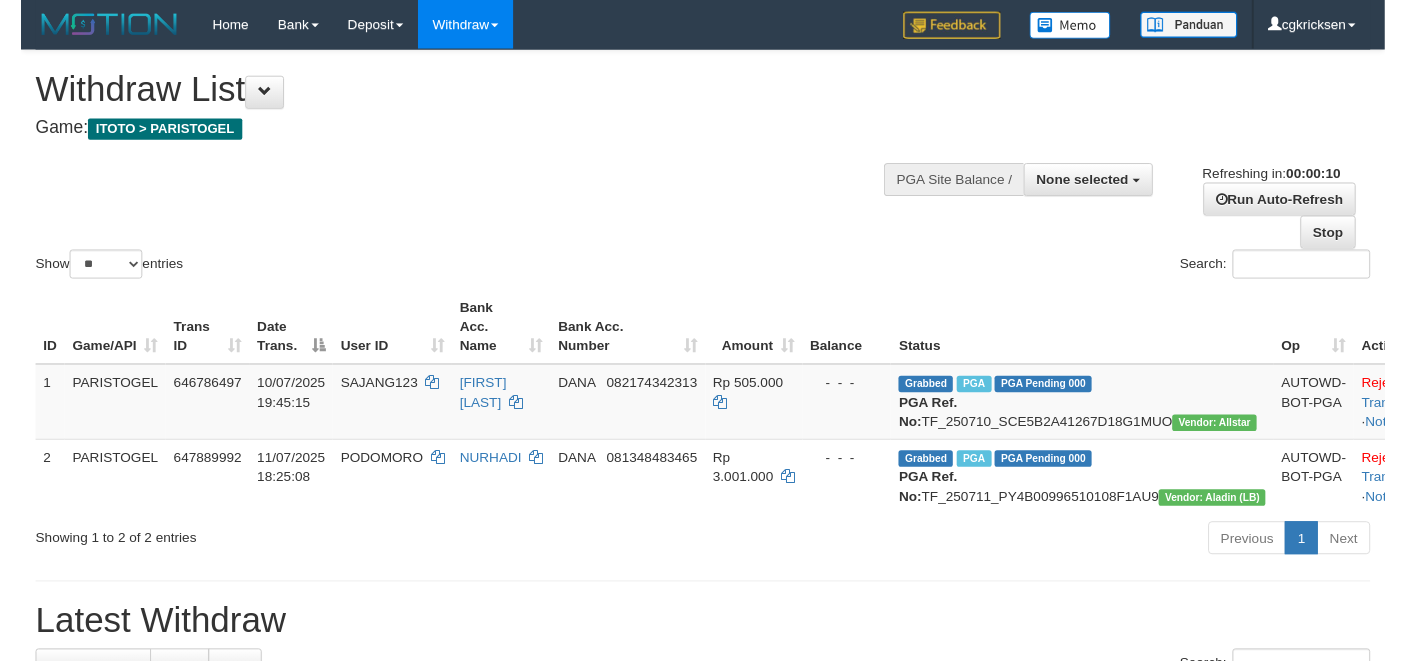 scroll, scrollTop: 0, scrollLeft: 0, axis: both 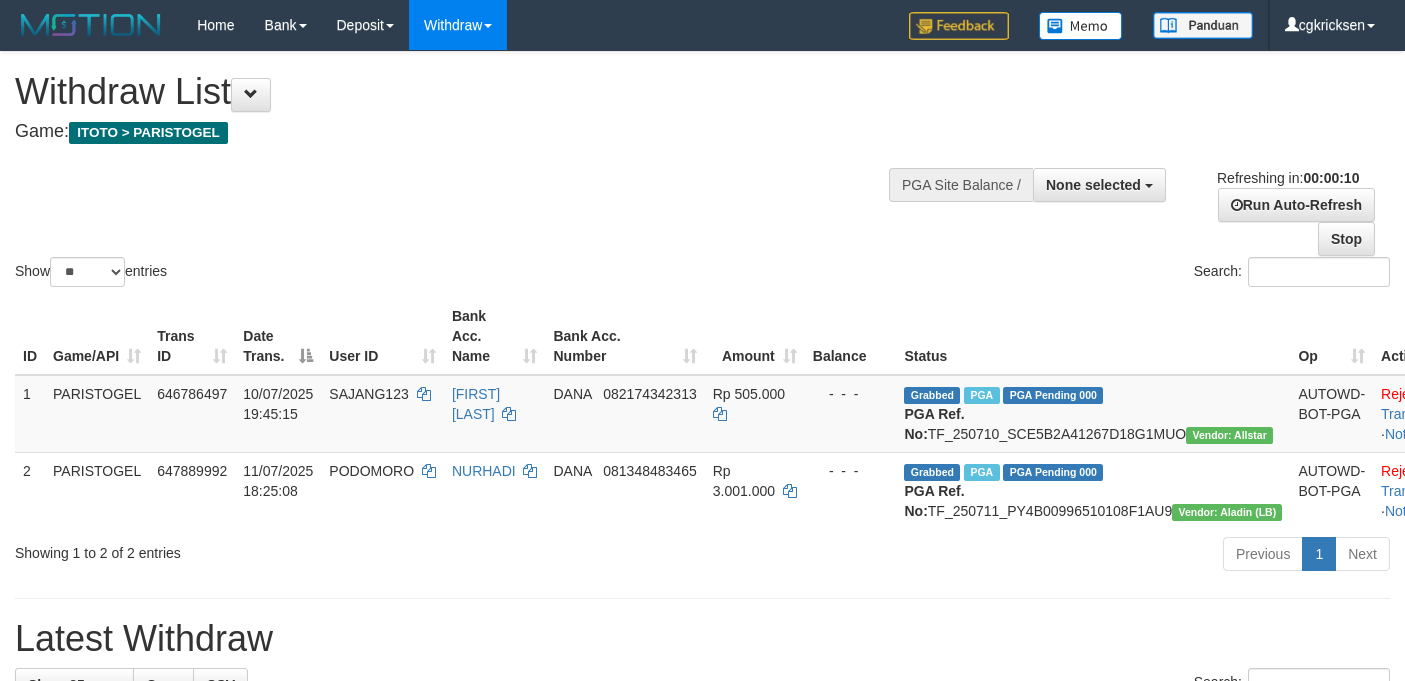 select 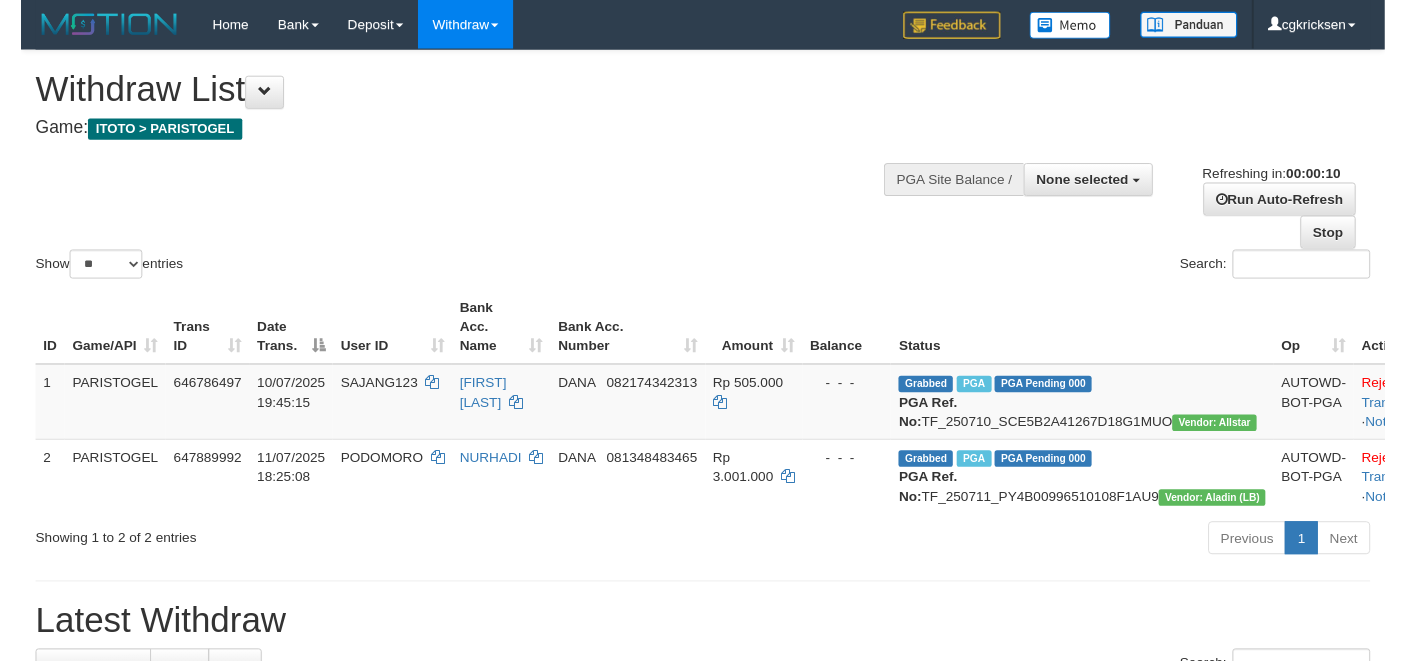 scroll, scrollTop: 0, scrollLeft: 0, axis: both 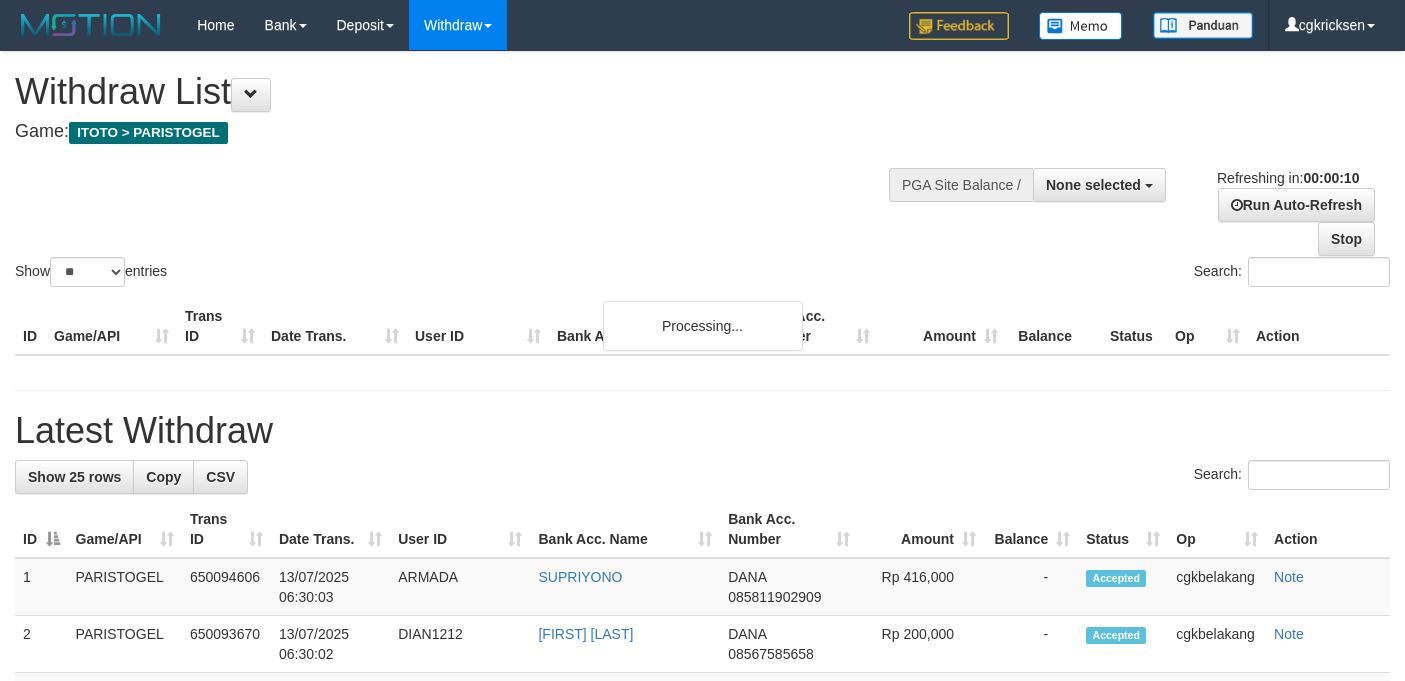 select 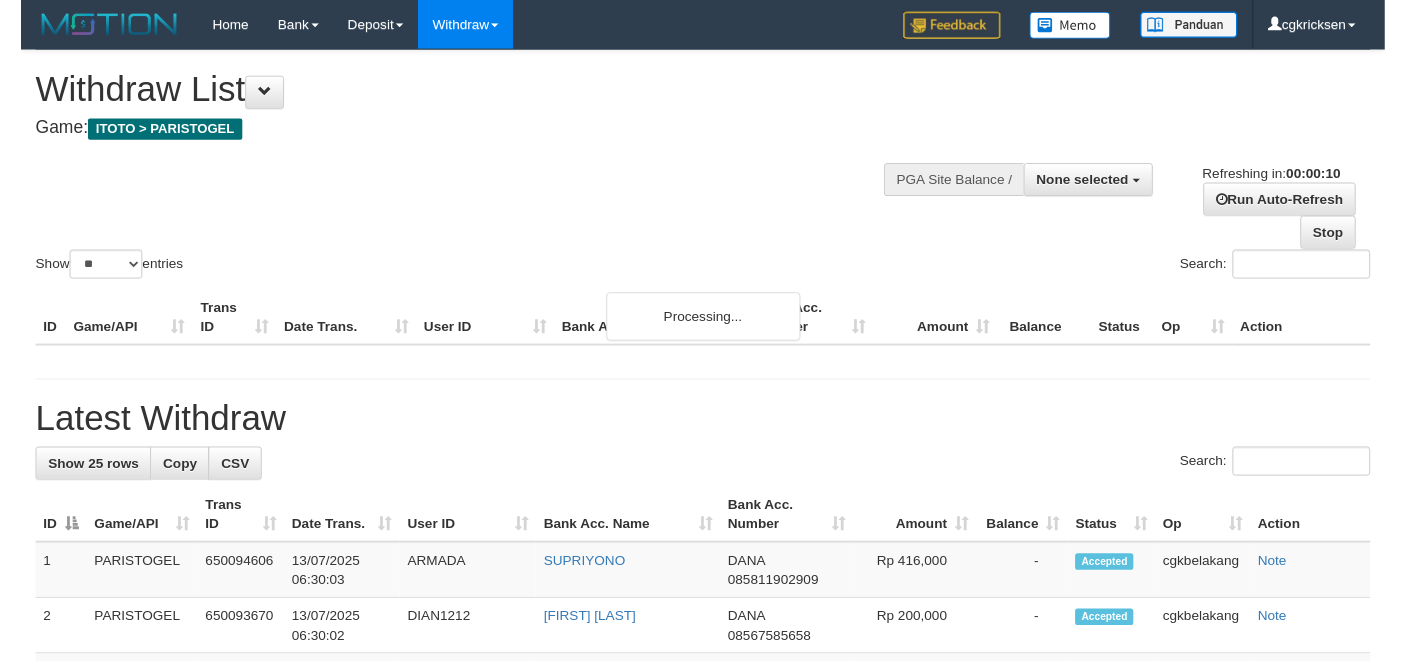 scroll, scrollTop: 0, scrollLeft: 0, axis: both 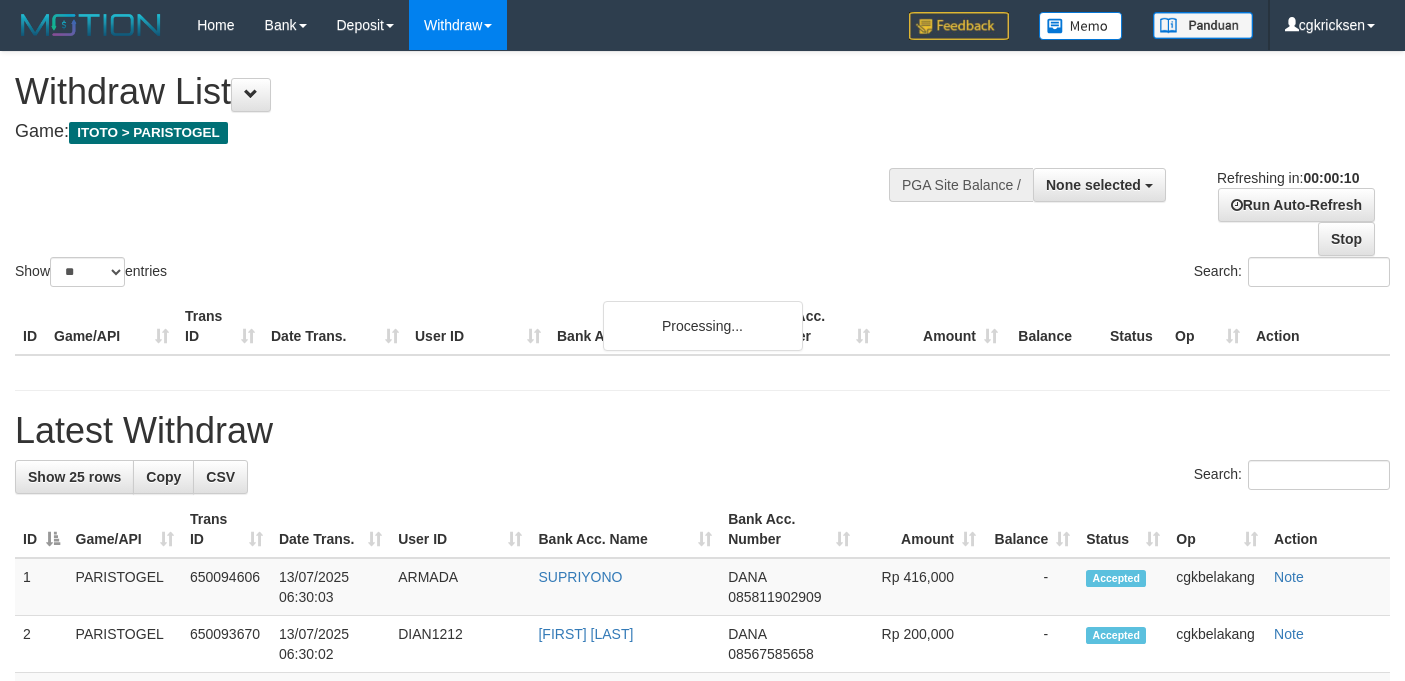 select 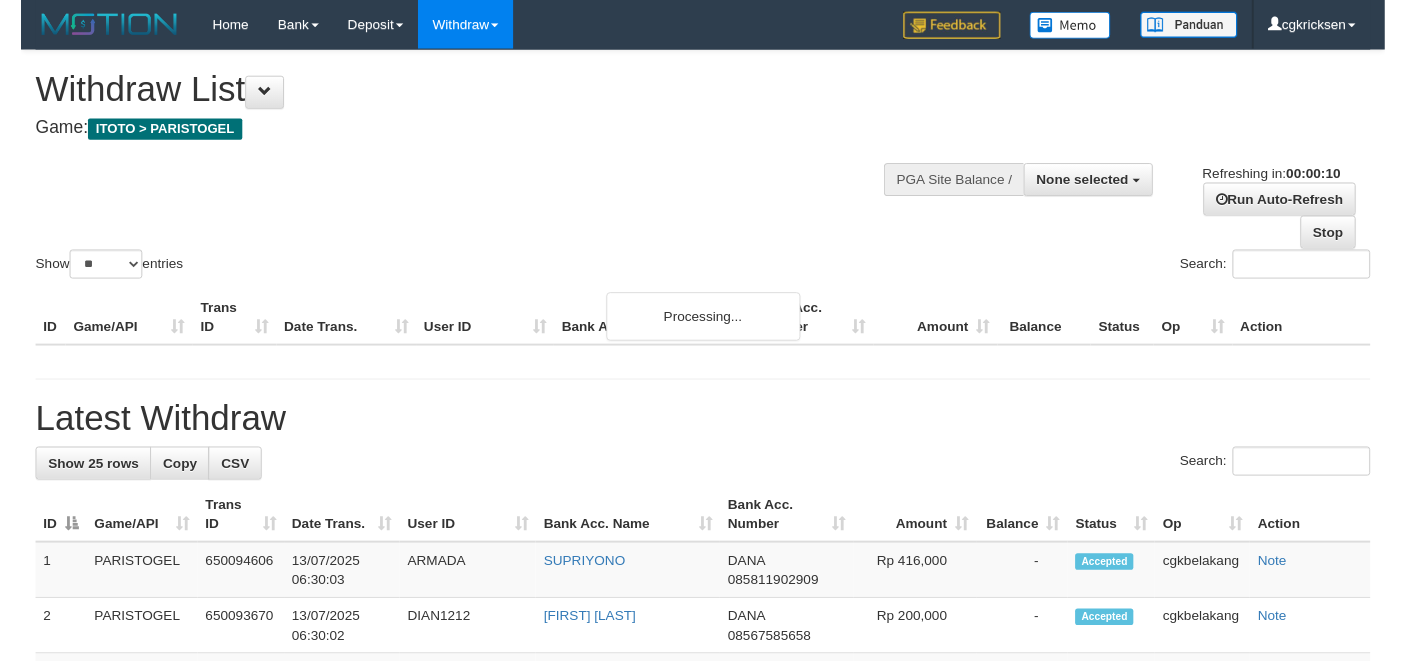 scroll, scrollTop: 0, scrollLeft: 0, axis: both 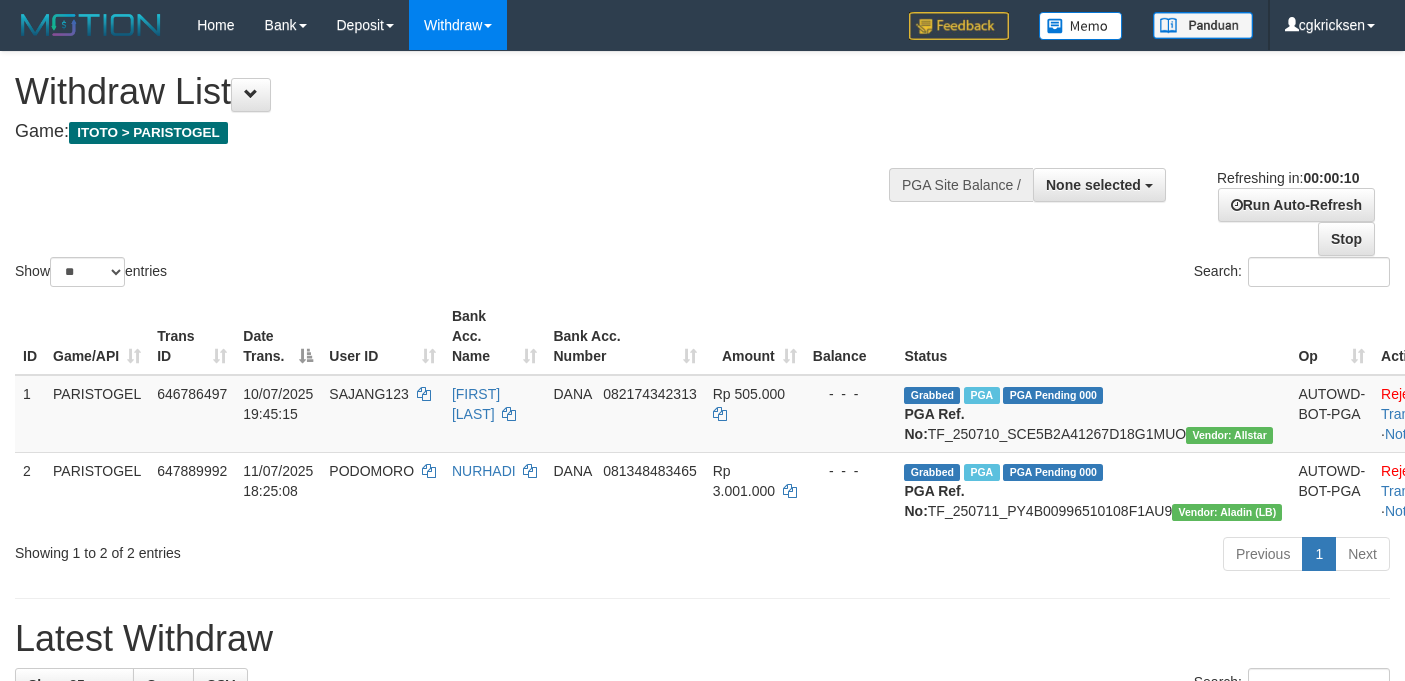 select 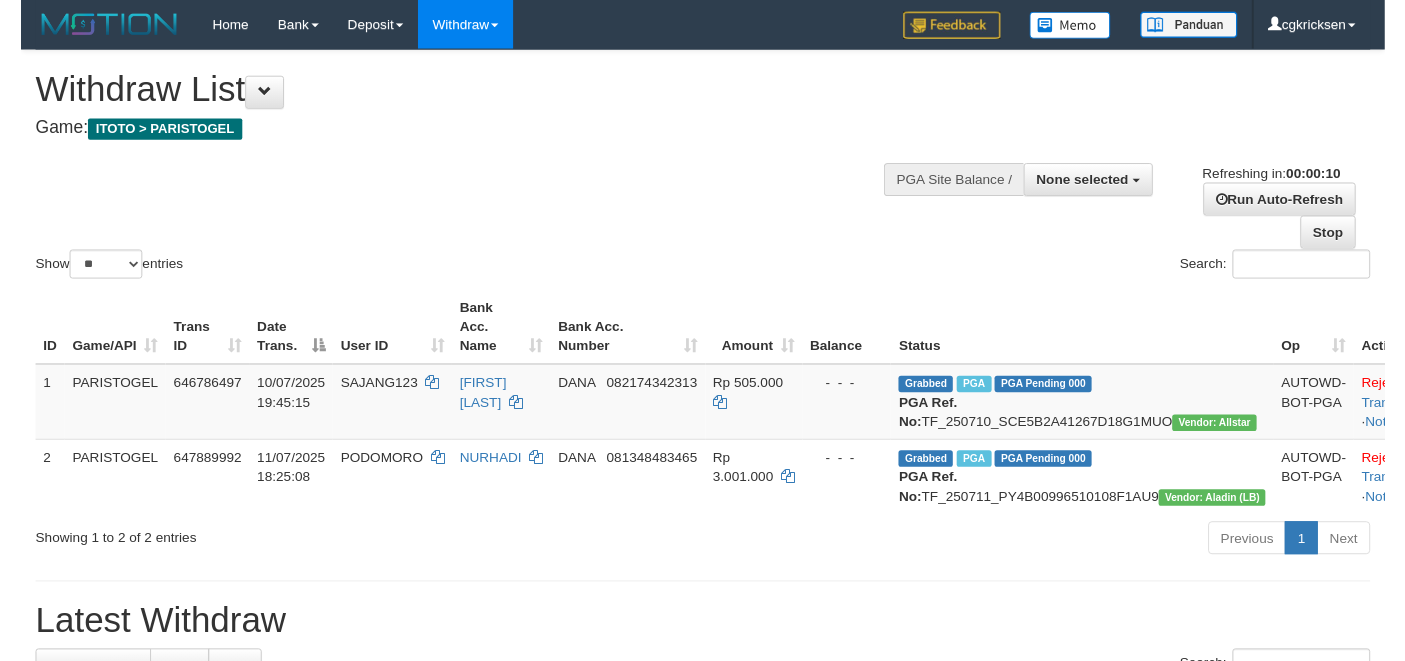 scroll, scrollTop: 0, scrollLeft: 0, axis: both 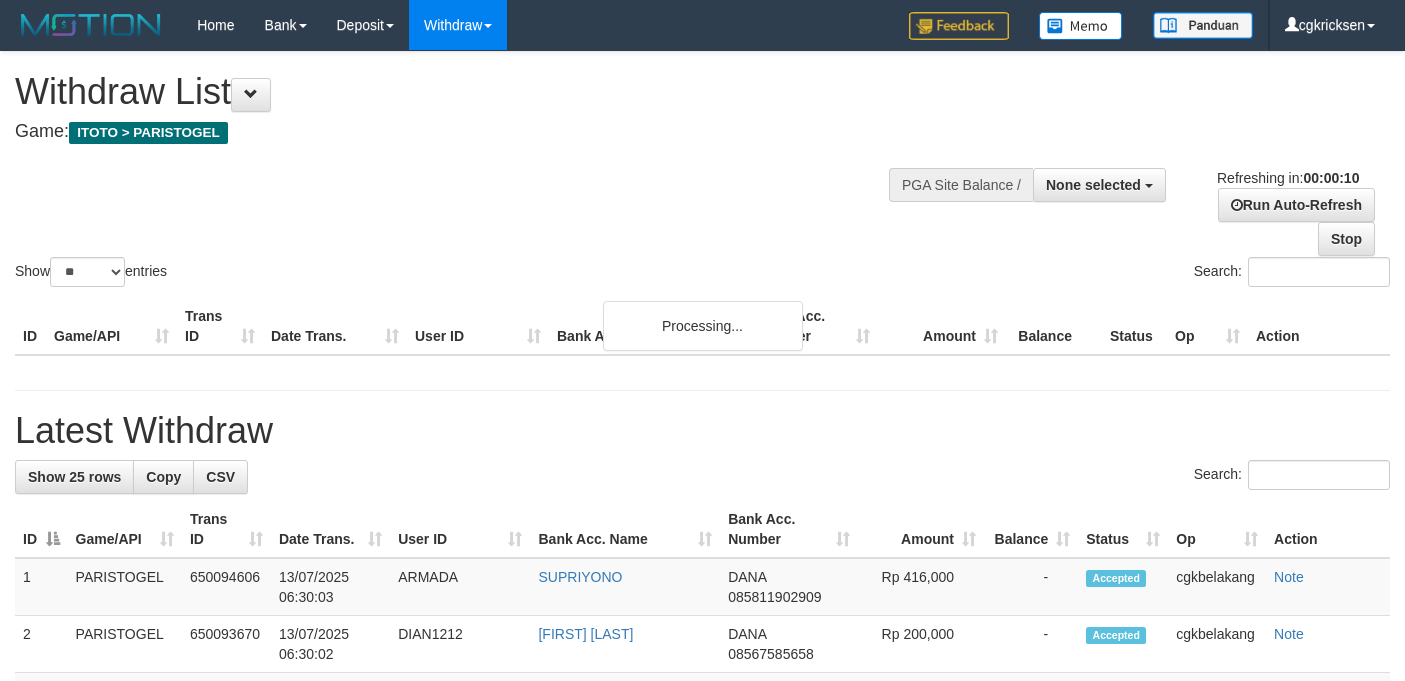 select 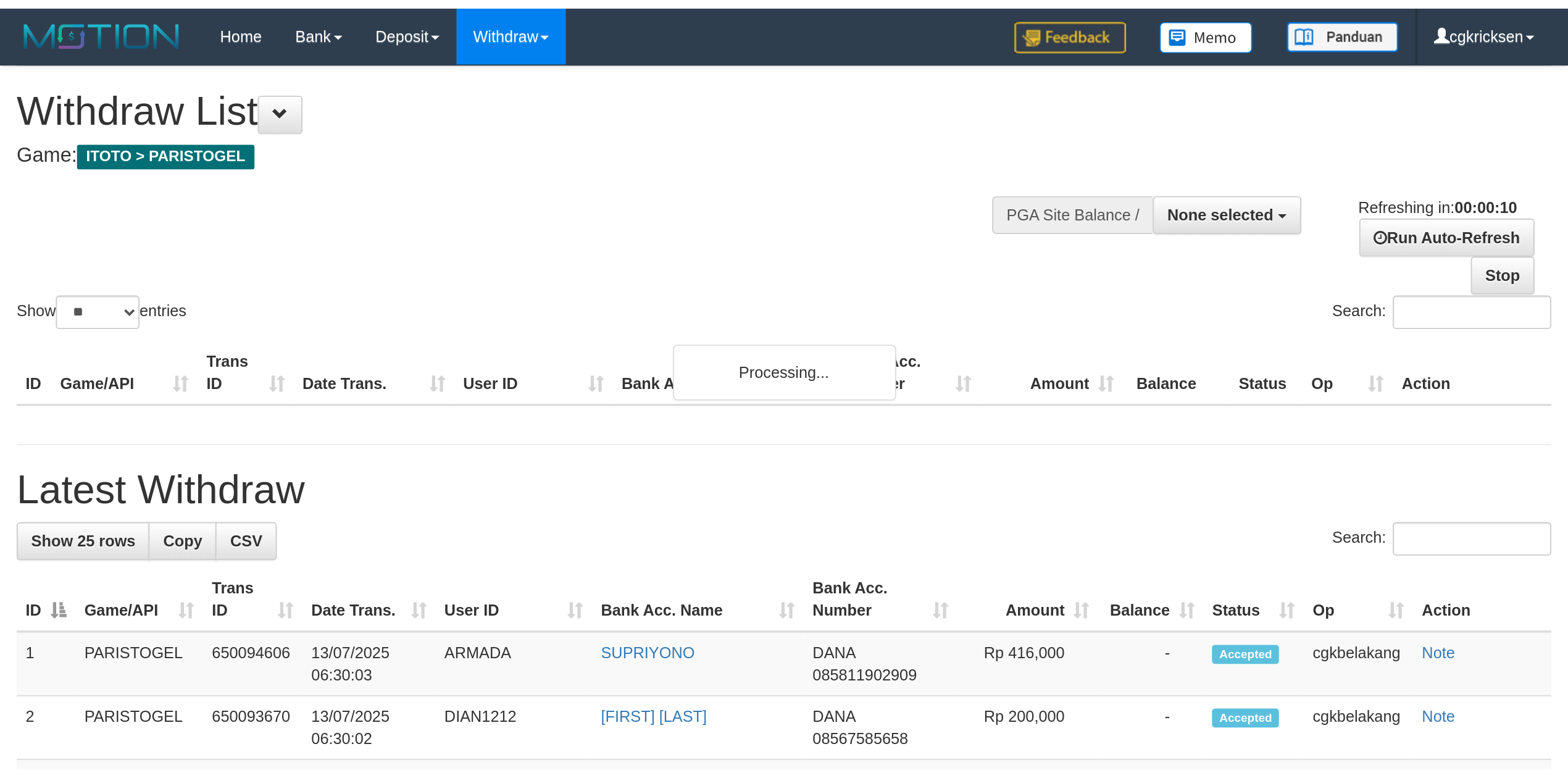 scroll, scrollTop: 0, scrollLeft: 0, axis: both 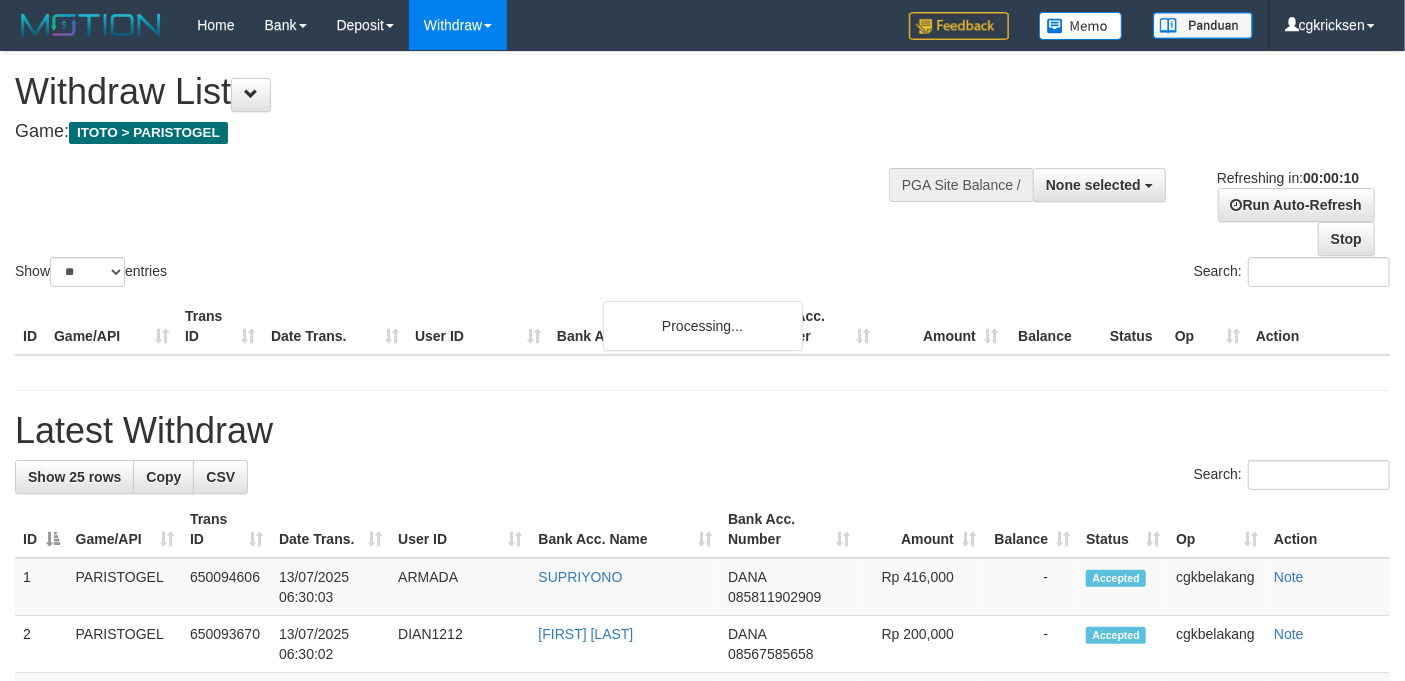 click on "Show  ** ** ** ***  entries Search:" at bounding box center [702, 171] 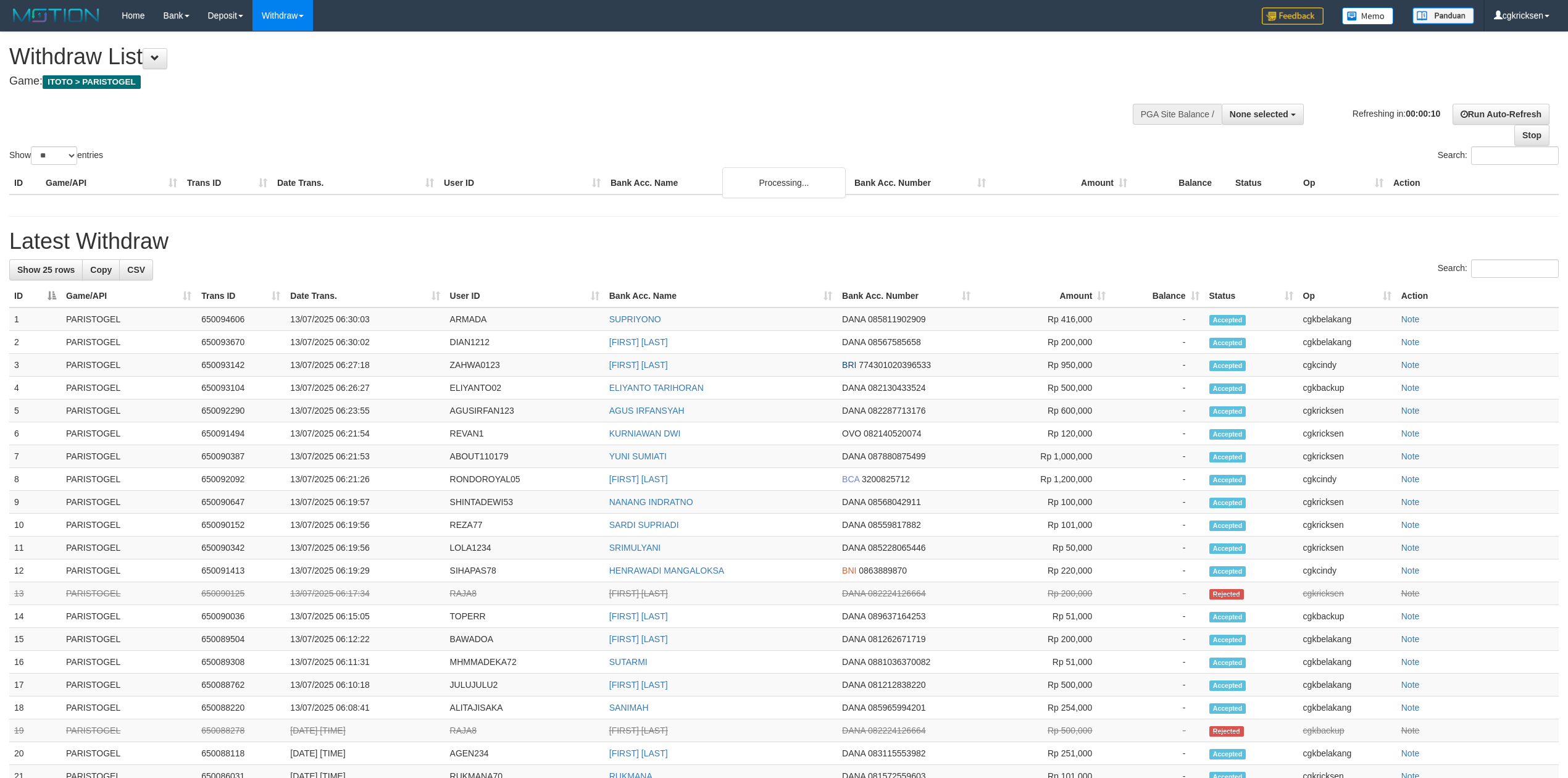 select 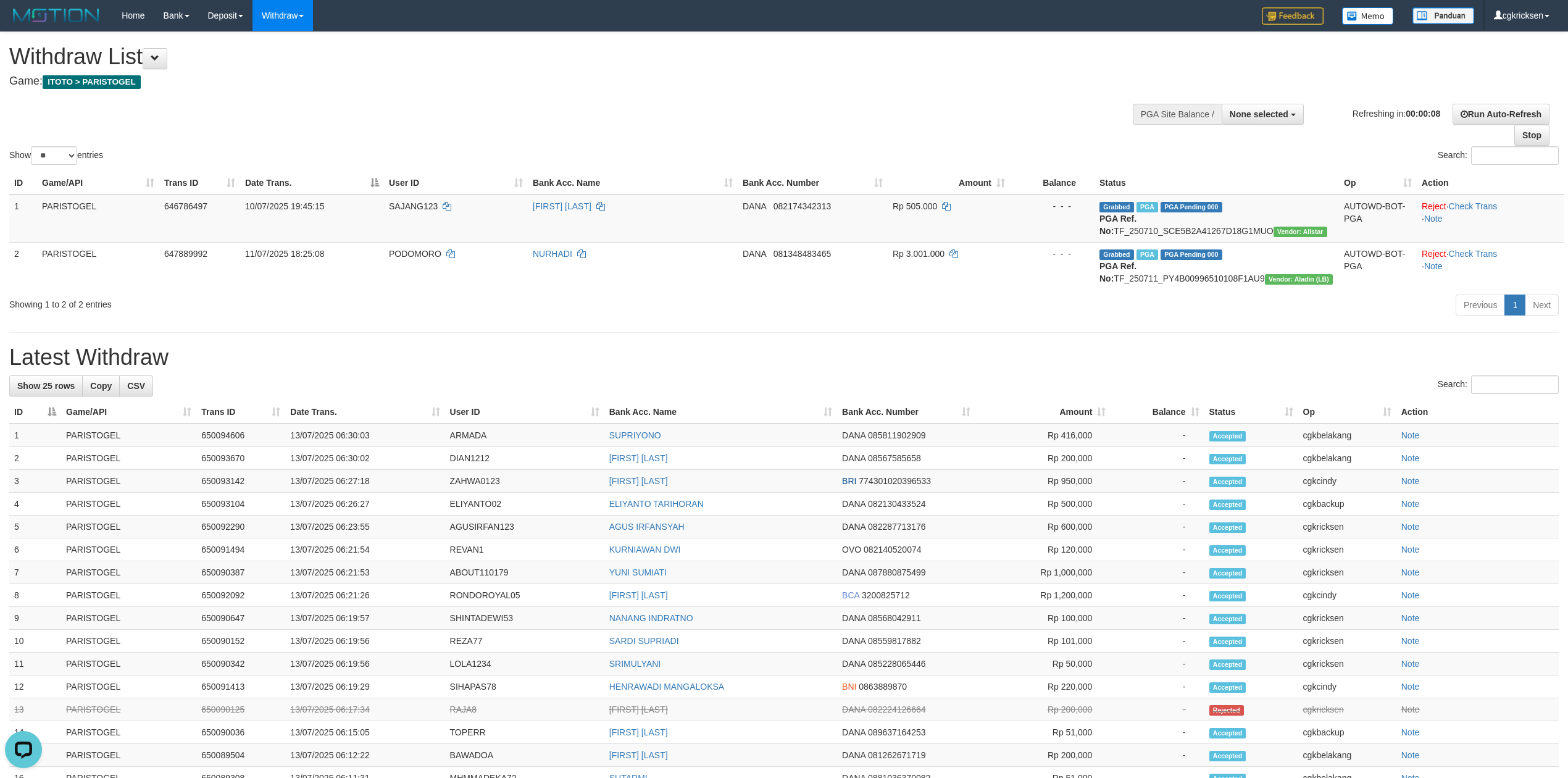 scroll, scrollTop: 0, scrollLeft: 0, axis: both 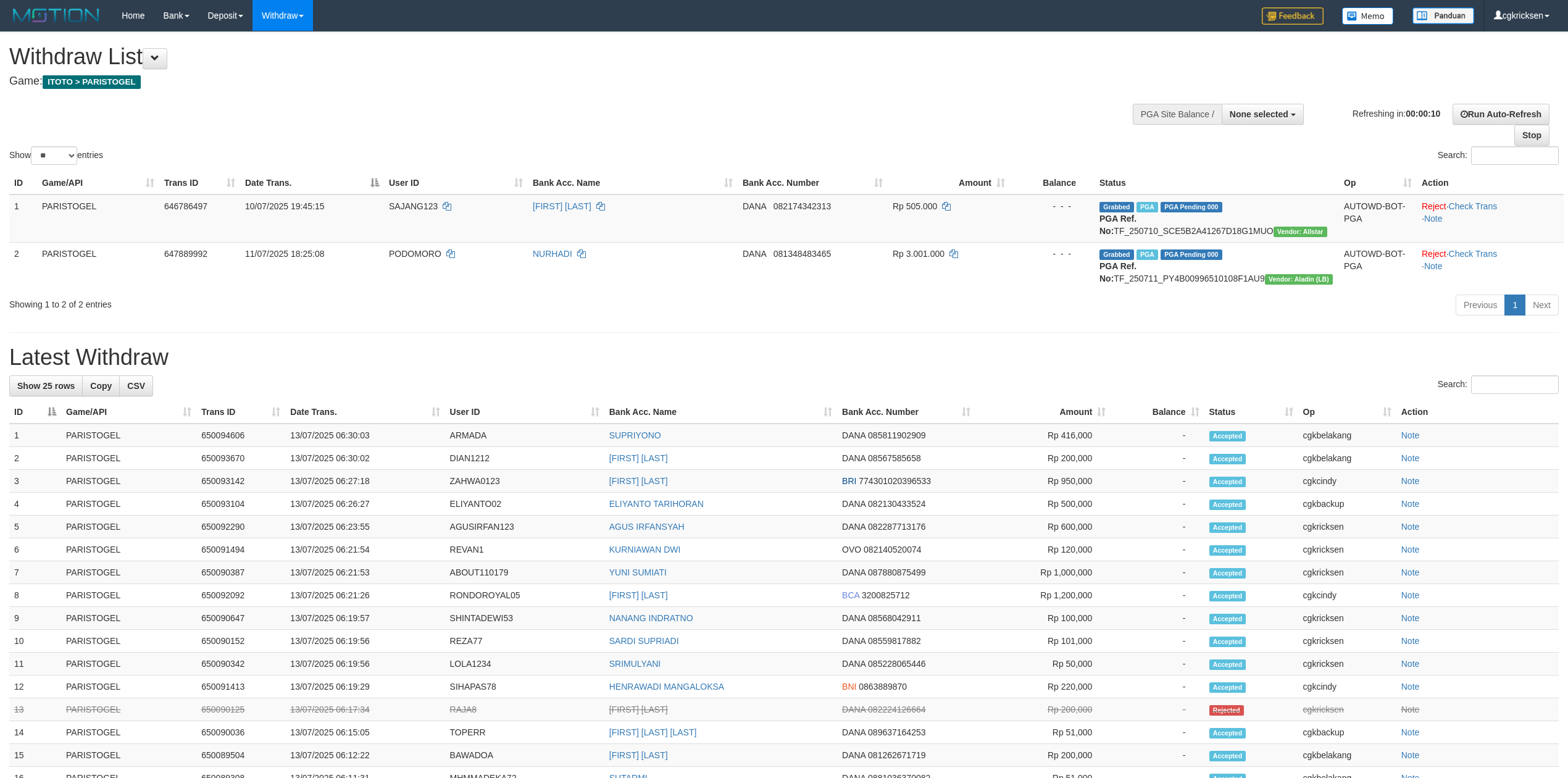 select 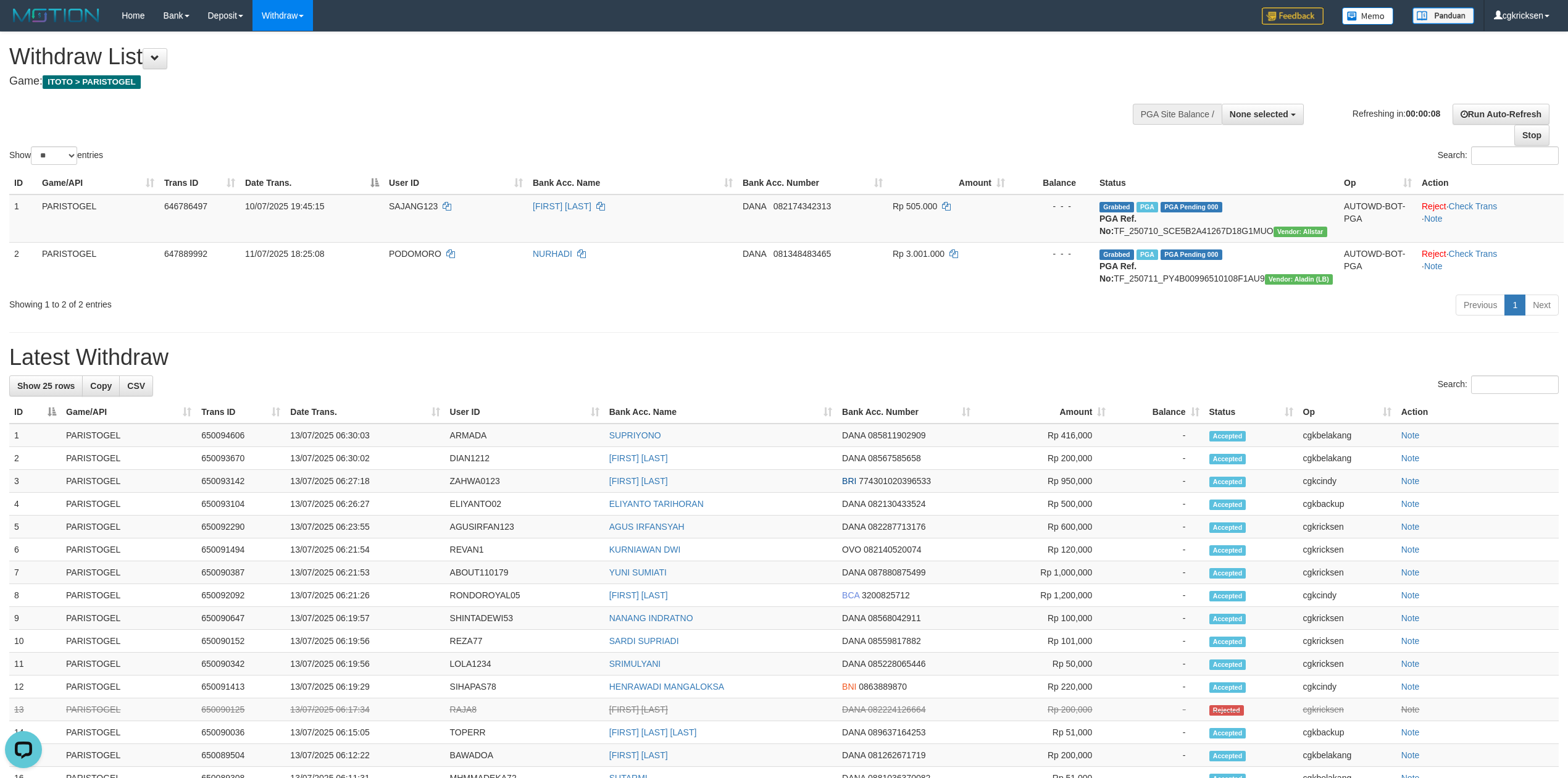 scroll, scrollTop: 0, scrollLeft: 0, axis: both 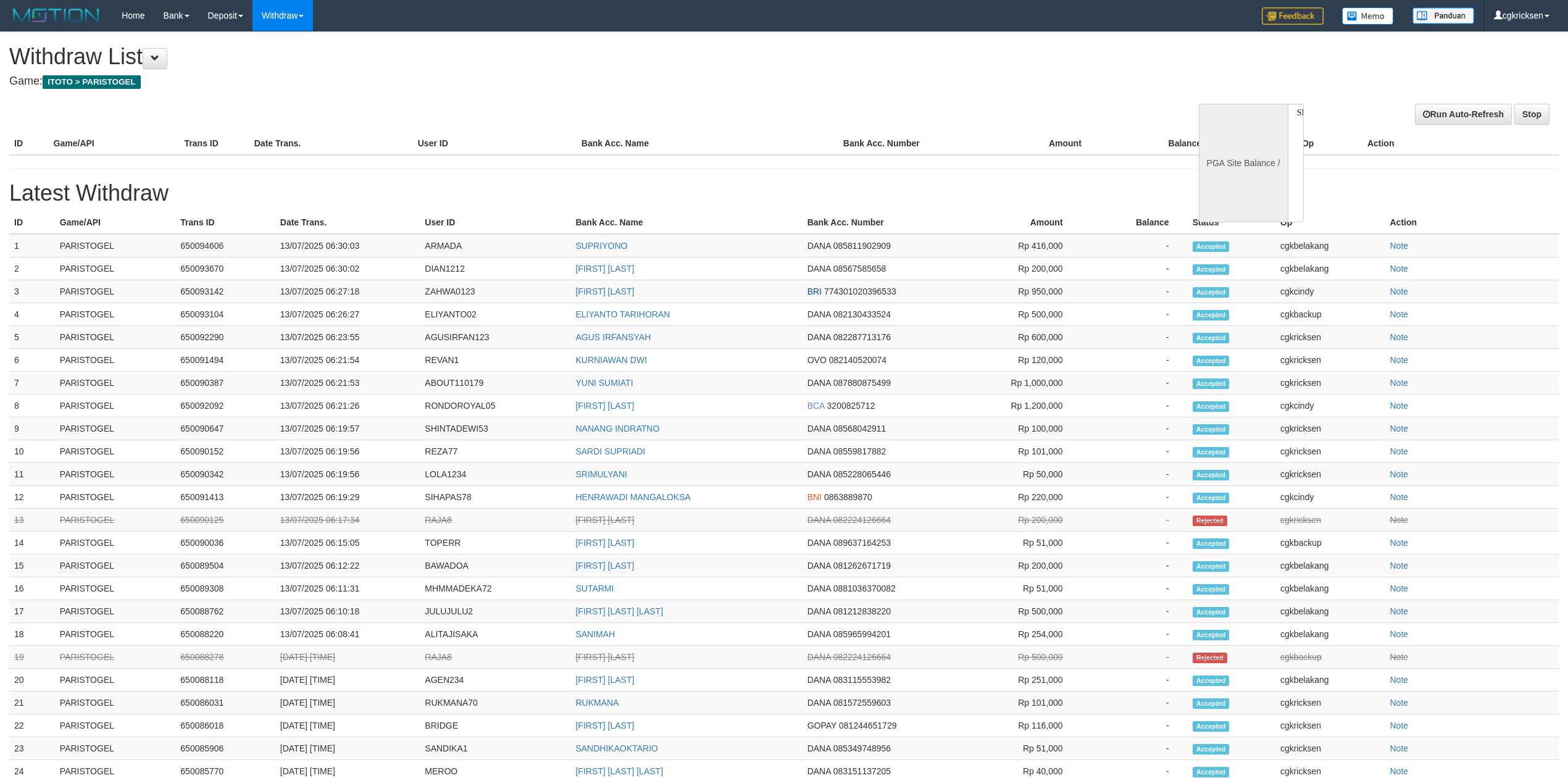 select 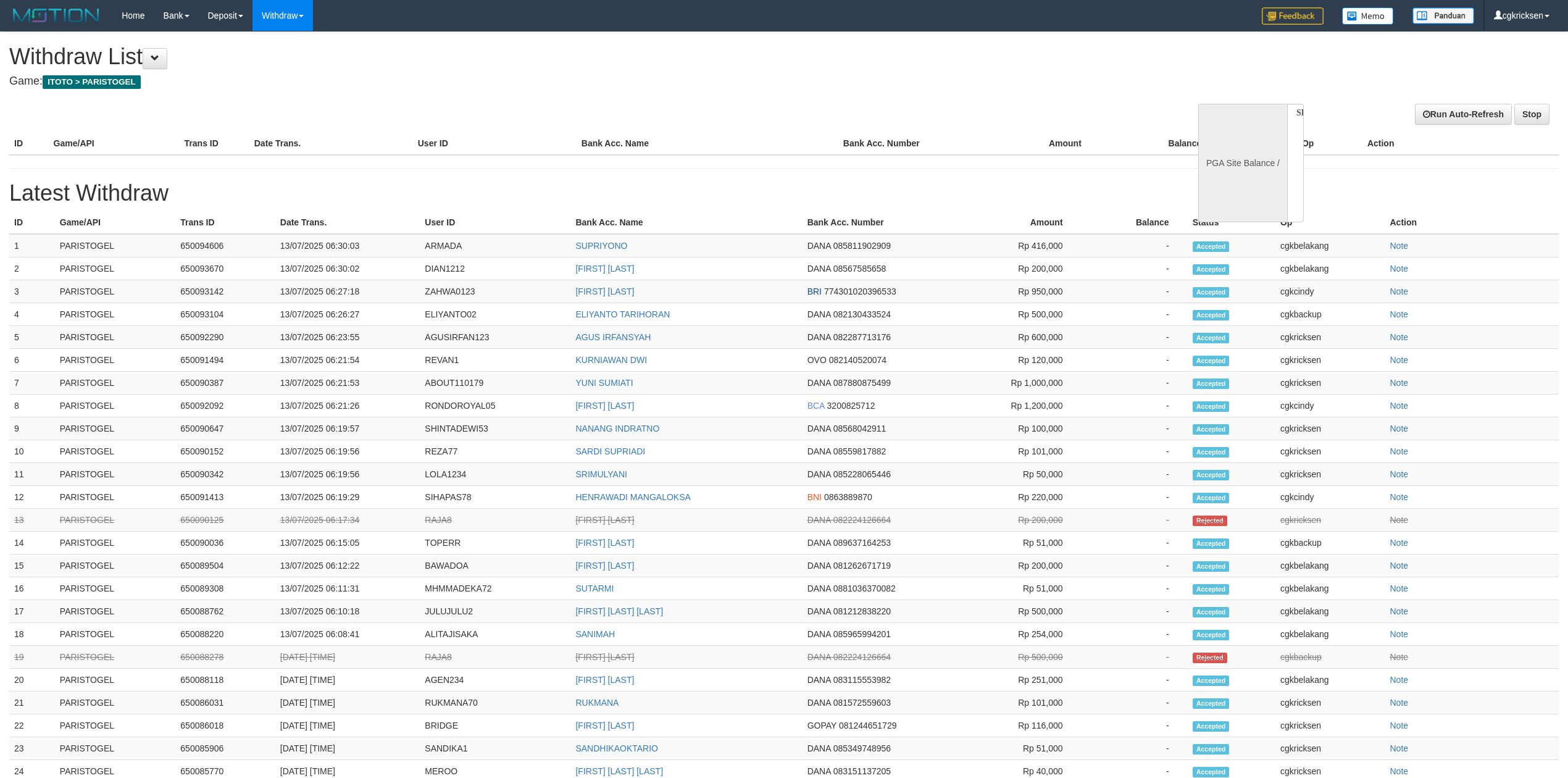 scroll, scrollTop: 0, scrollLeft: 0, axis: both 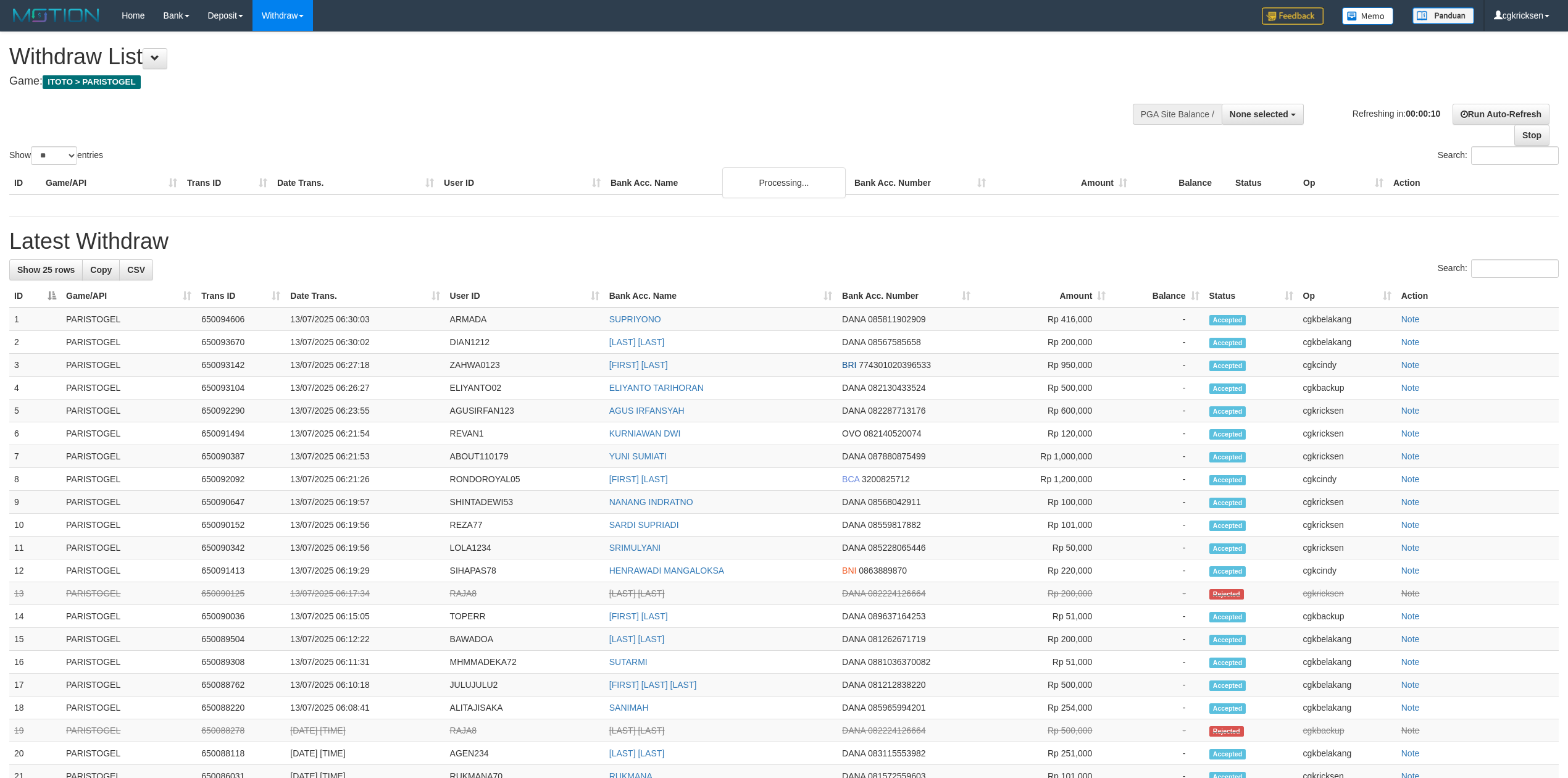 select 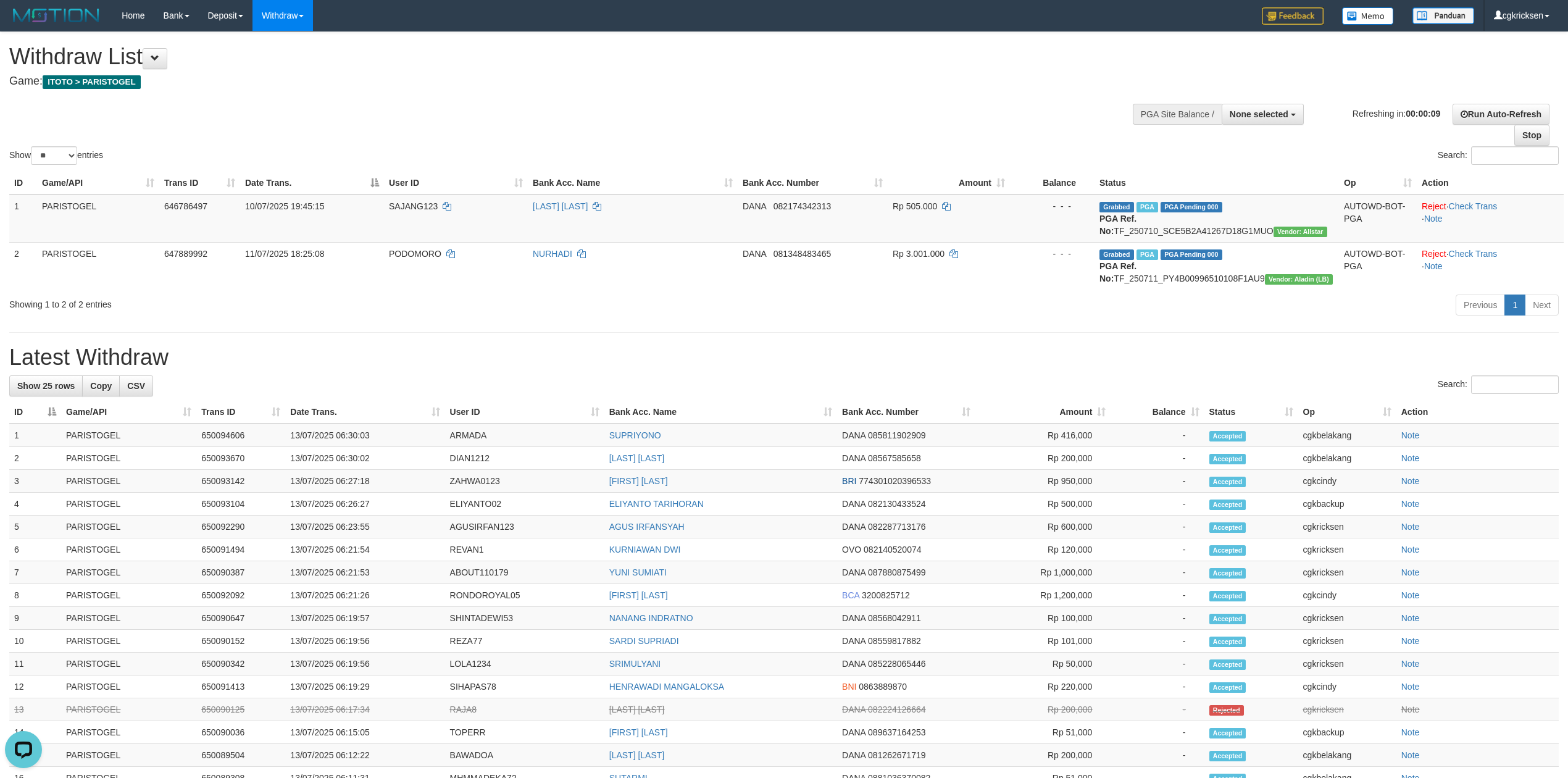 scroll, scrollTop: 0, scrollLeft: 0, axis: both 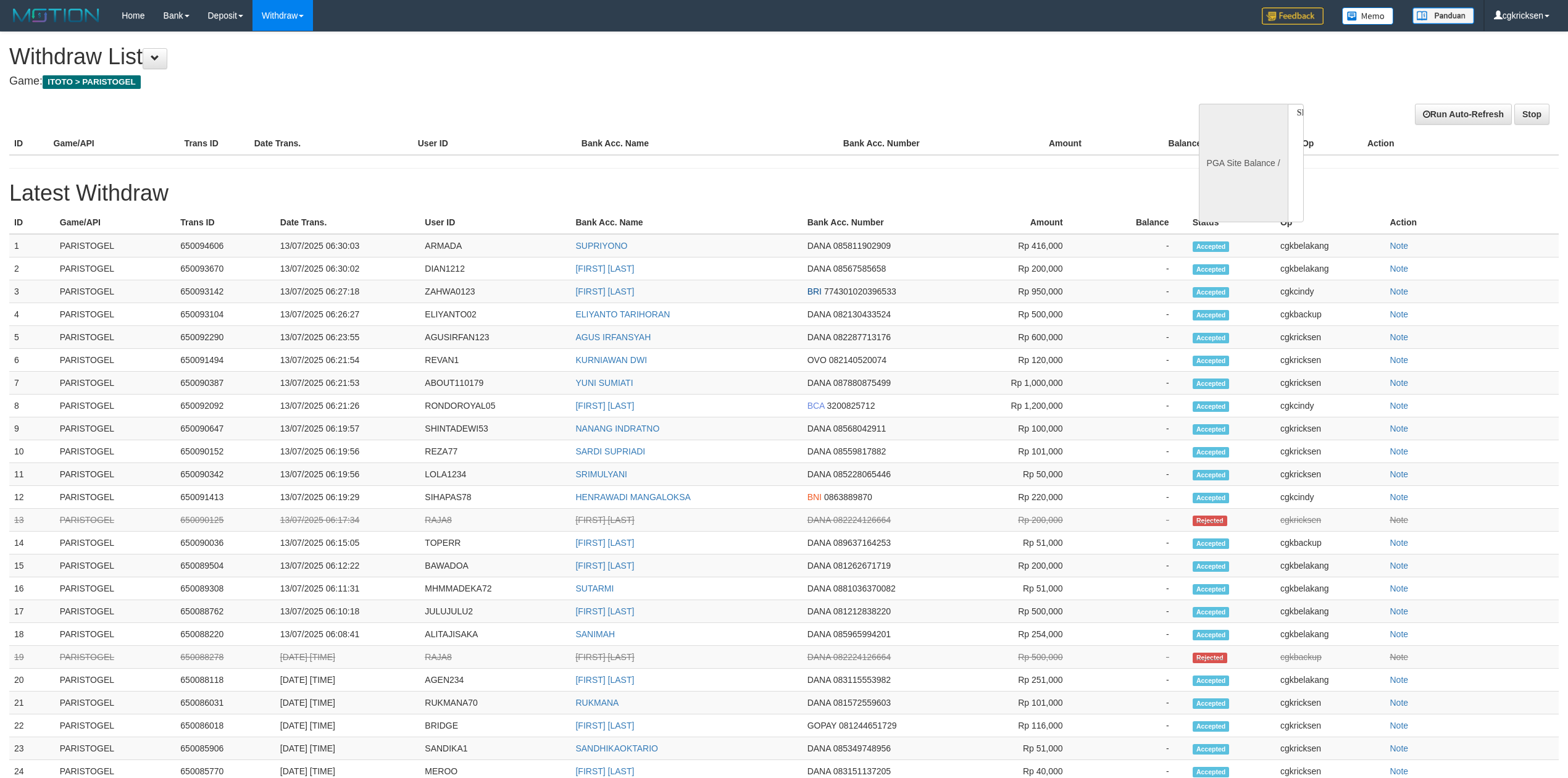 select 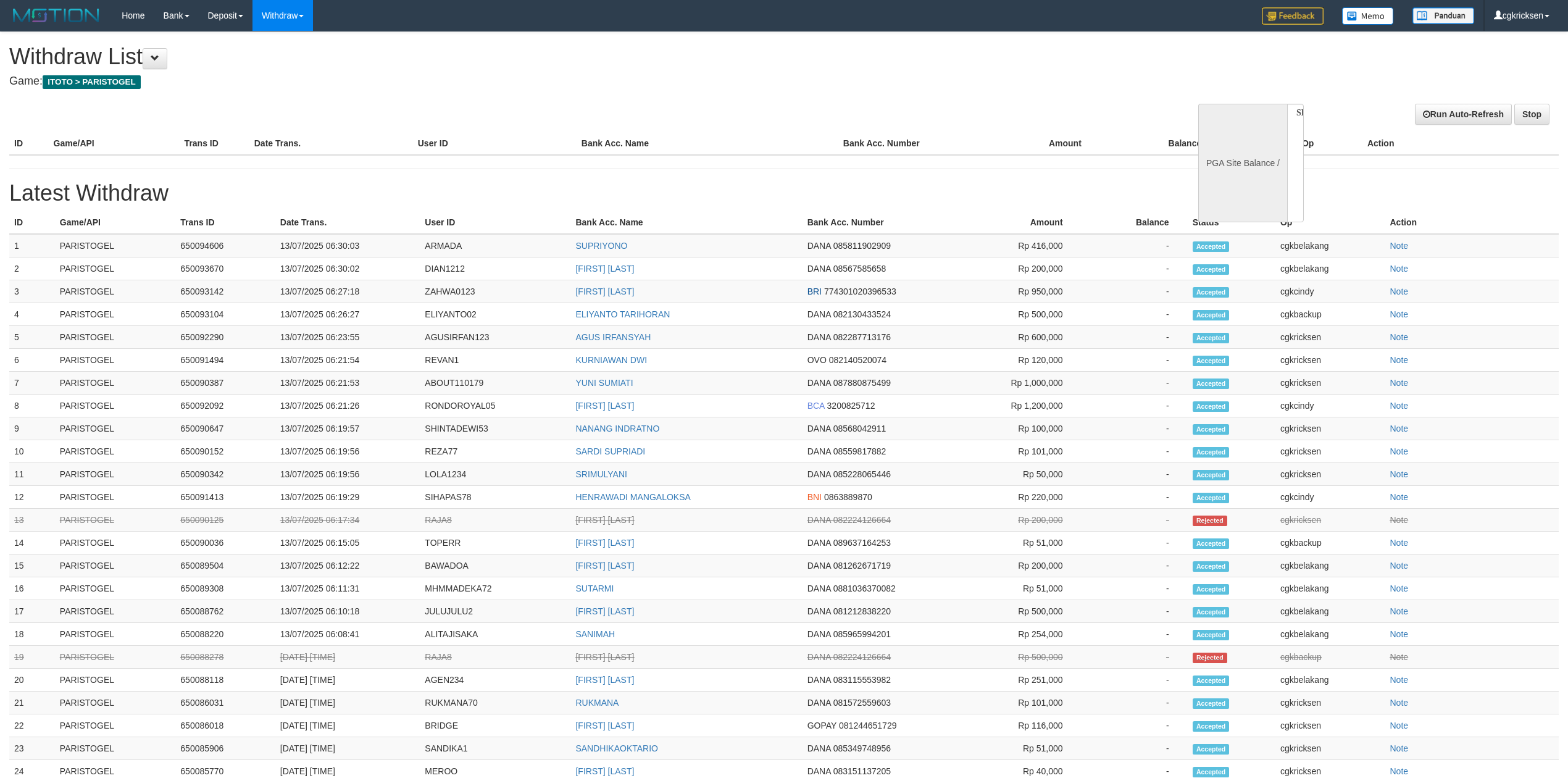scroll, scrollTop: 0, scrollLeft: 0, axis: both 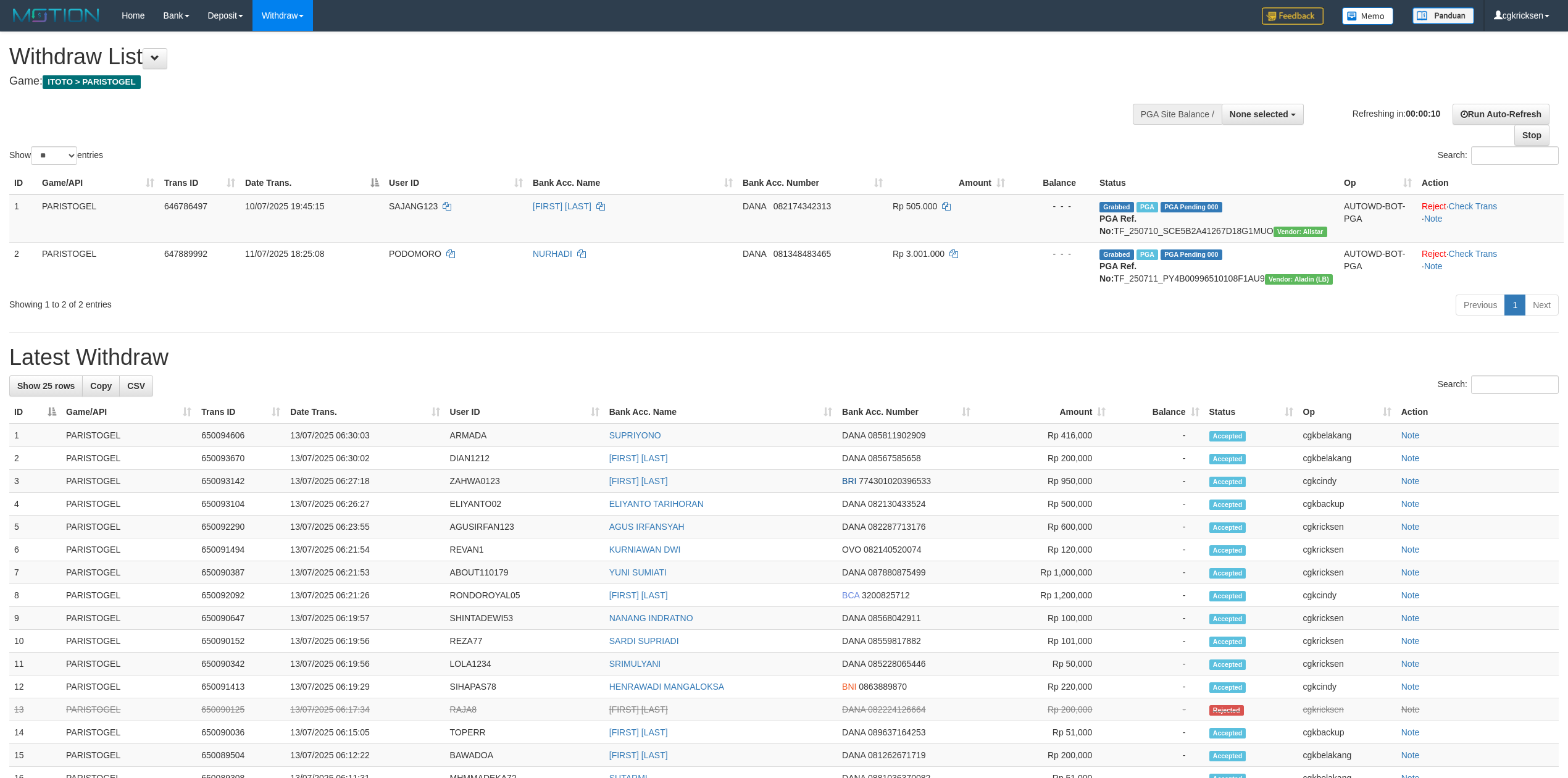 select 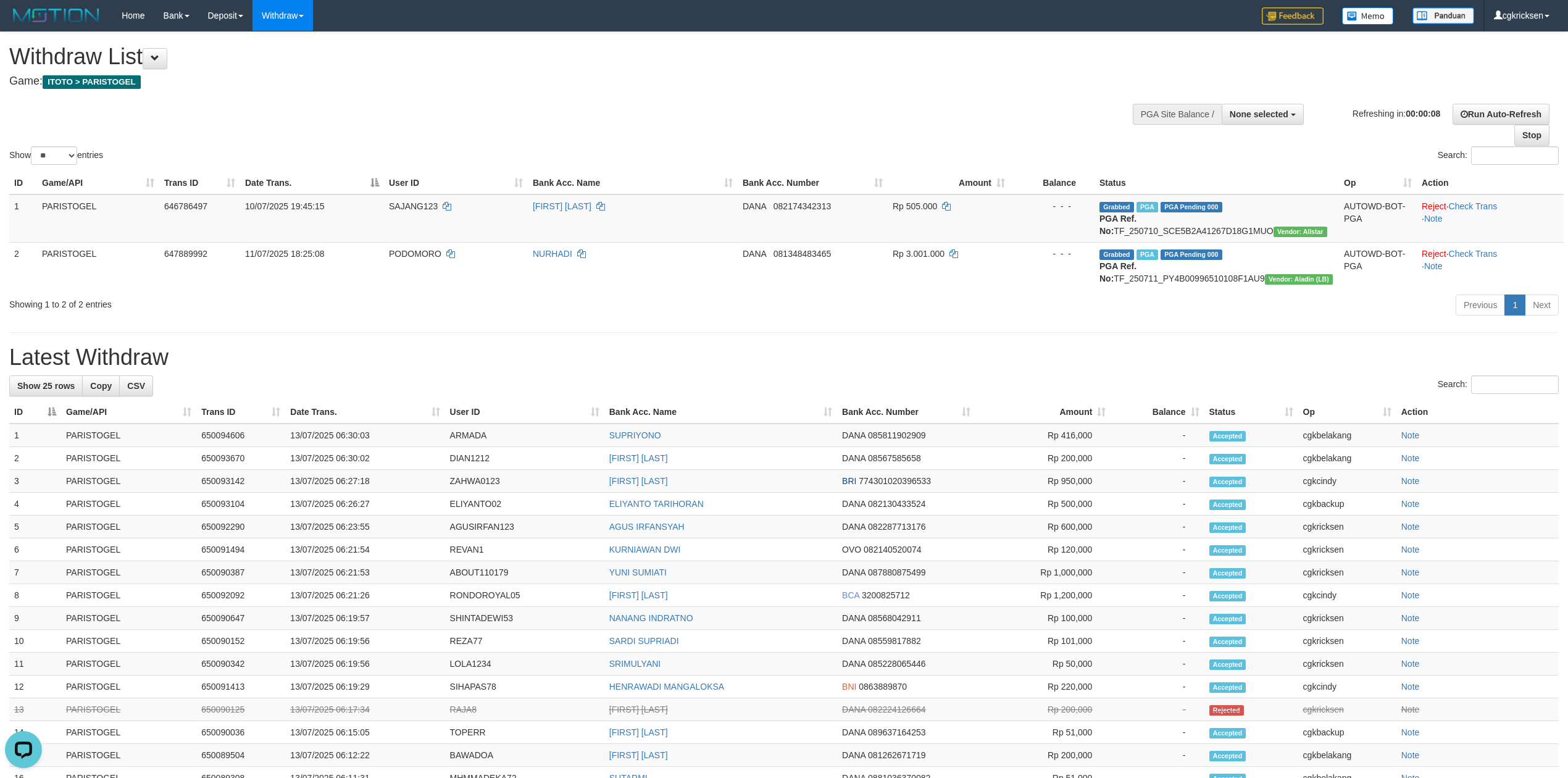 scroll, scrollTop: 0, scrollLeft: 0, axis: both 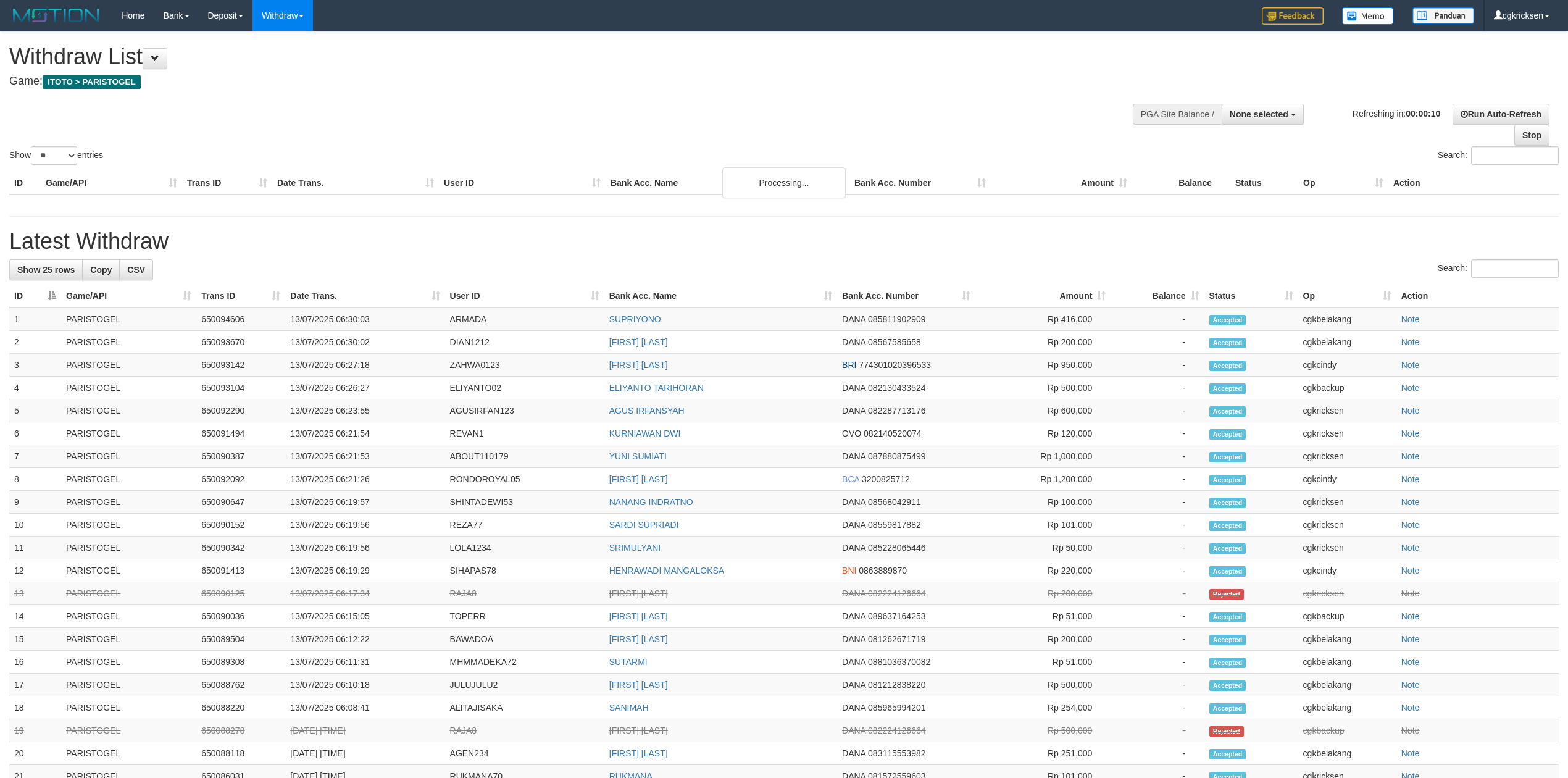 select 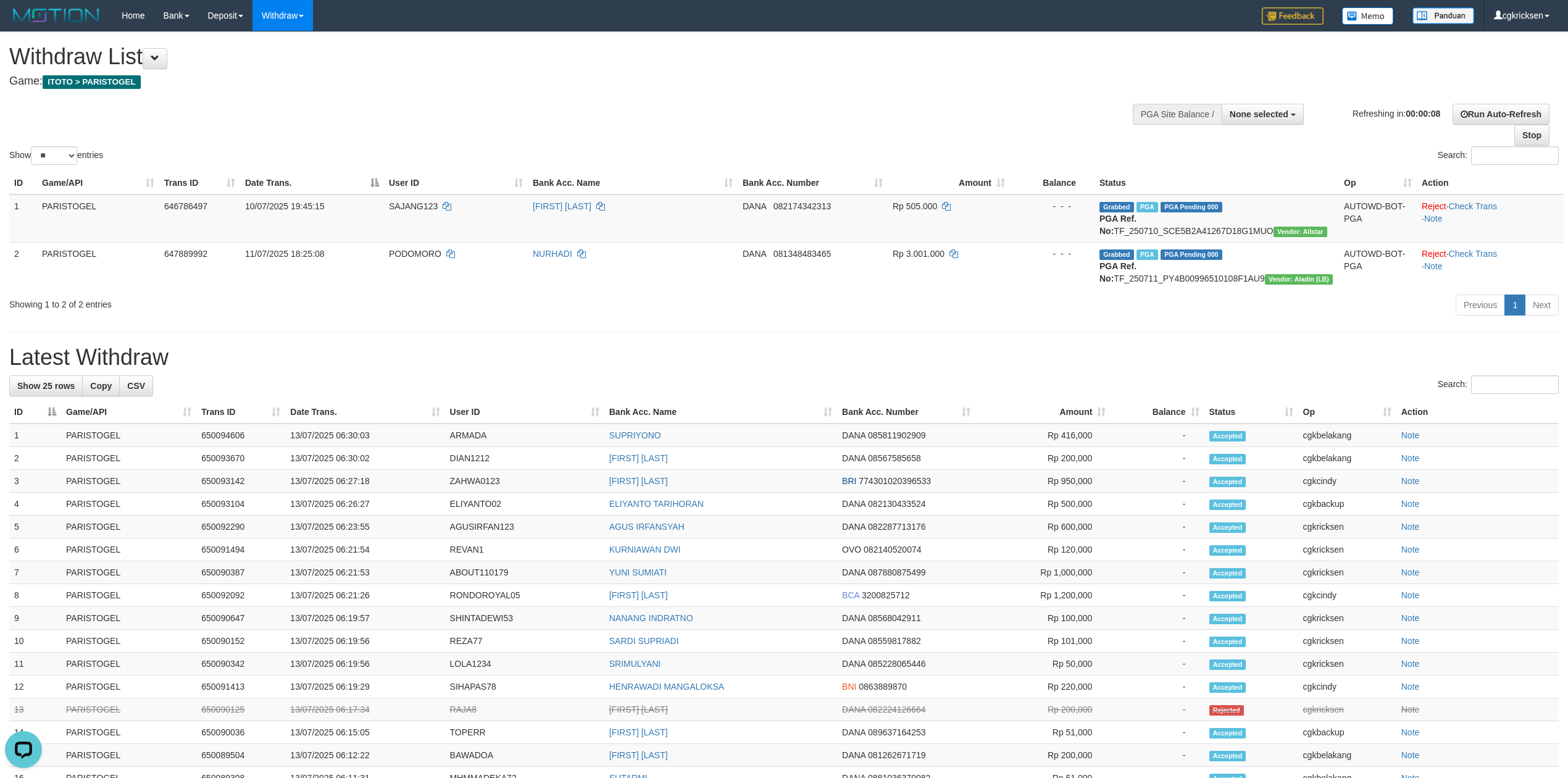 scroll, scrollTop: 0, scrollLeft: 0, axis: both 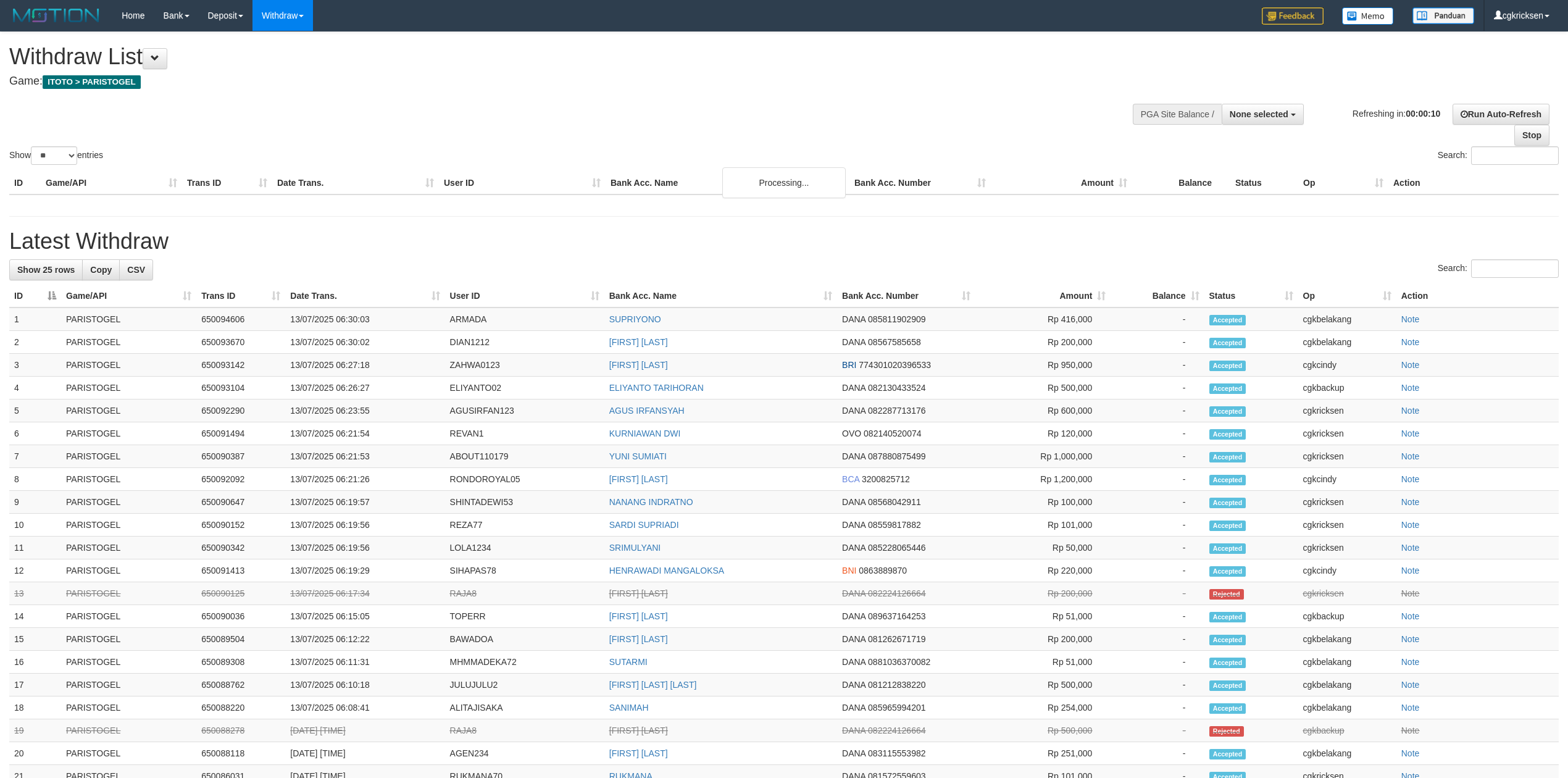 select 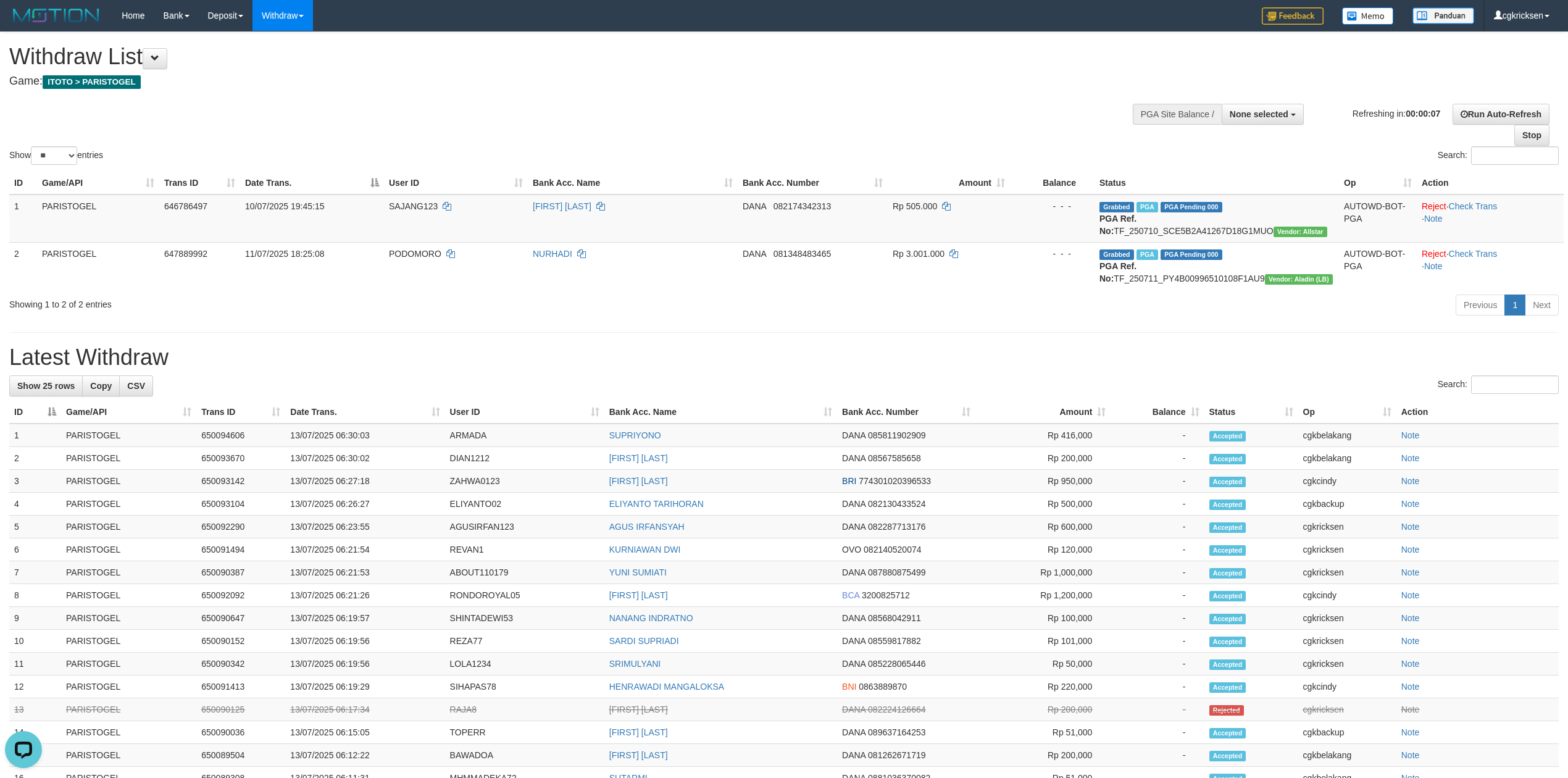 scroll, scrollTop: 0, scrollLeft: 0, axis: both 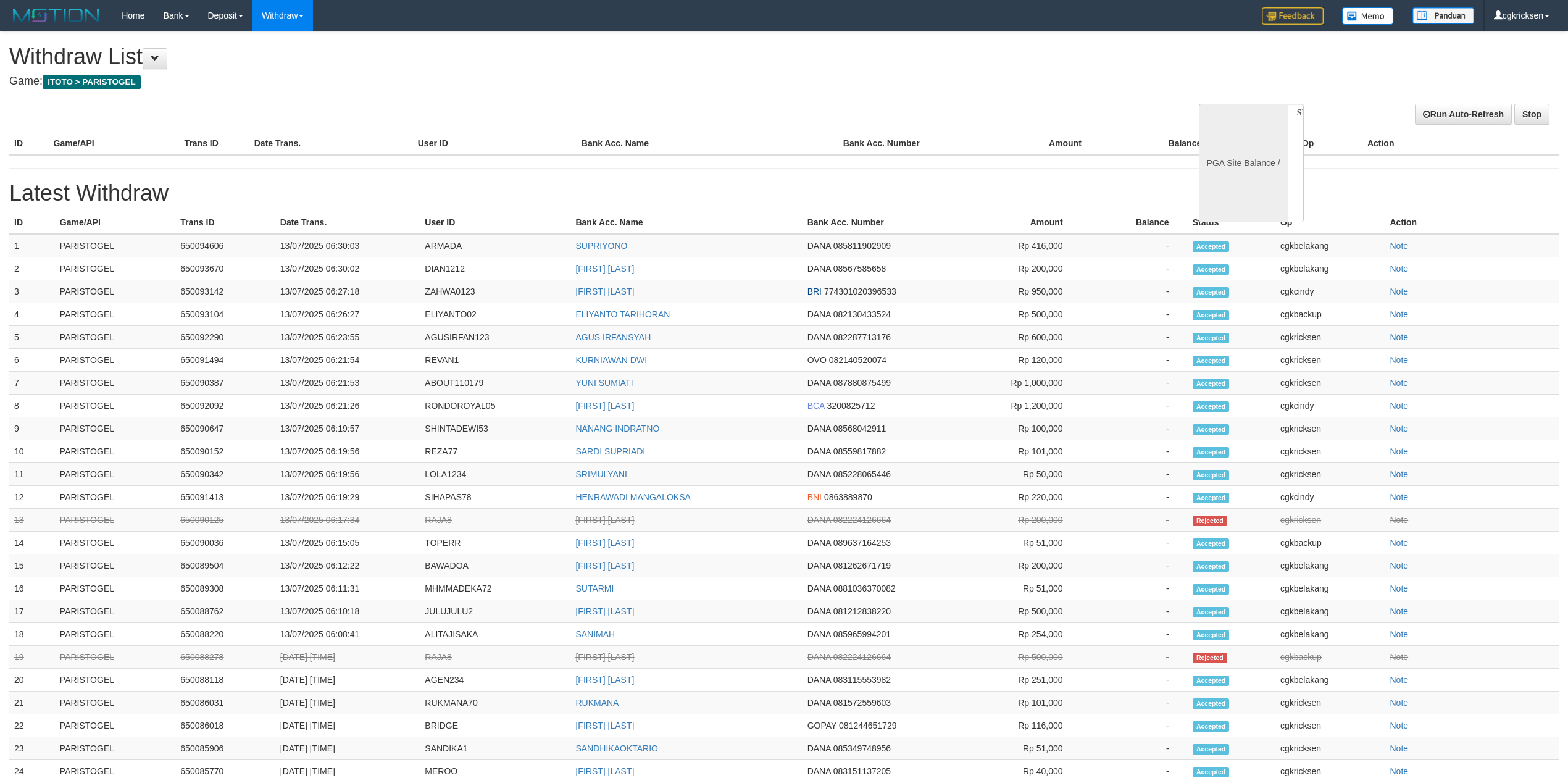select 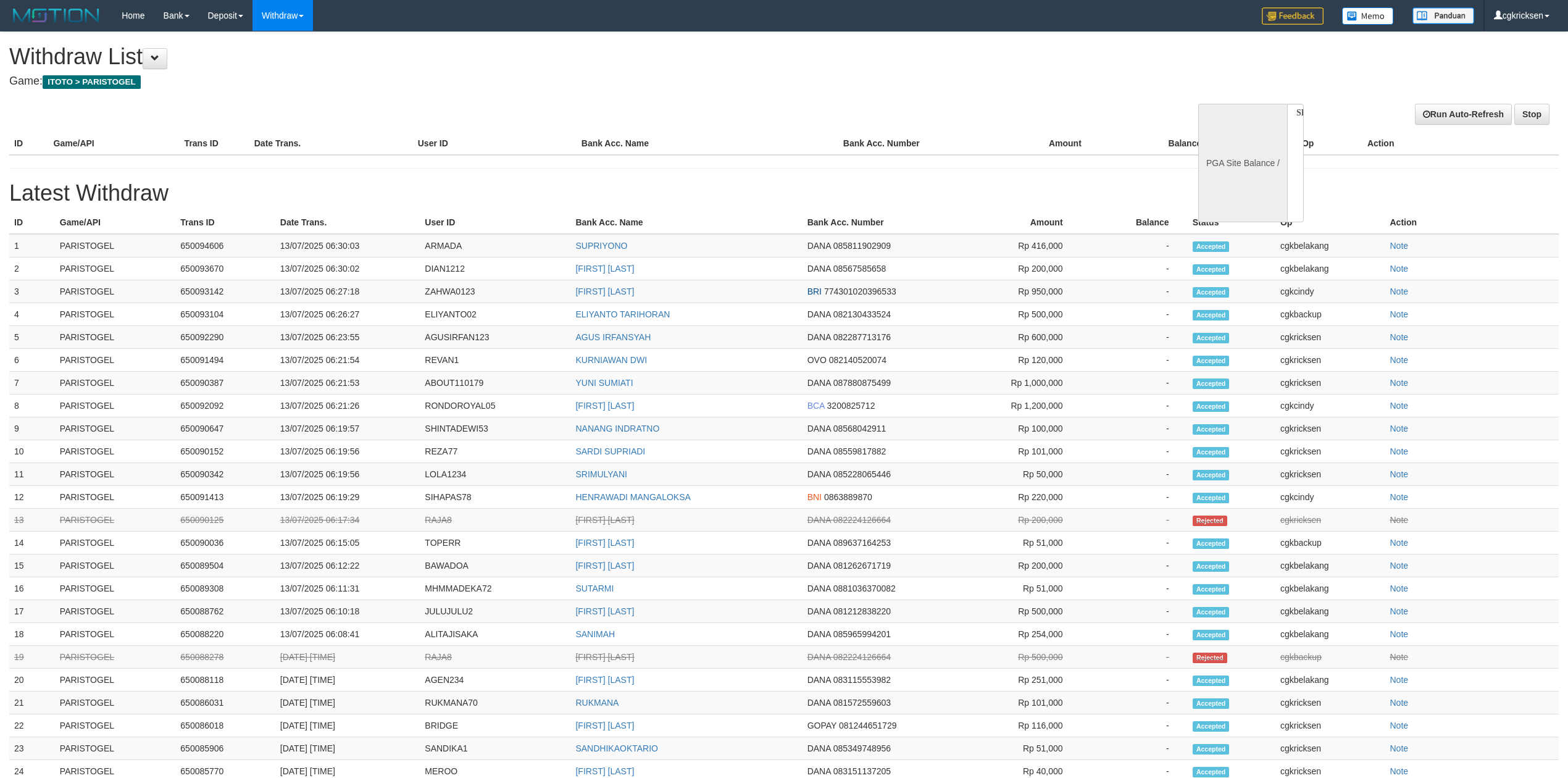 scroll, scrollTop: 0, scrollLeft: 0, axis: both 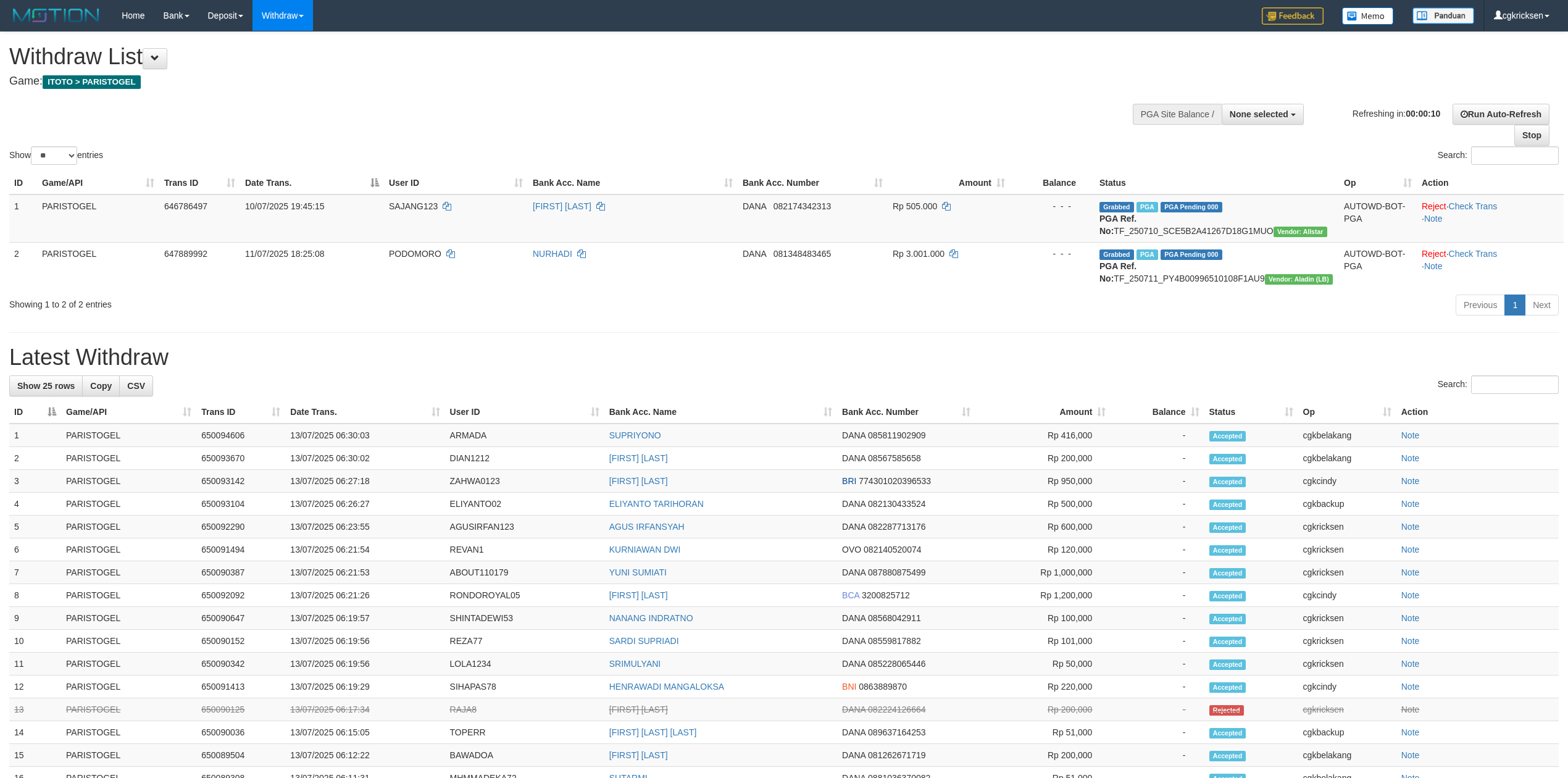 select 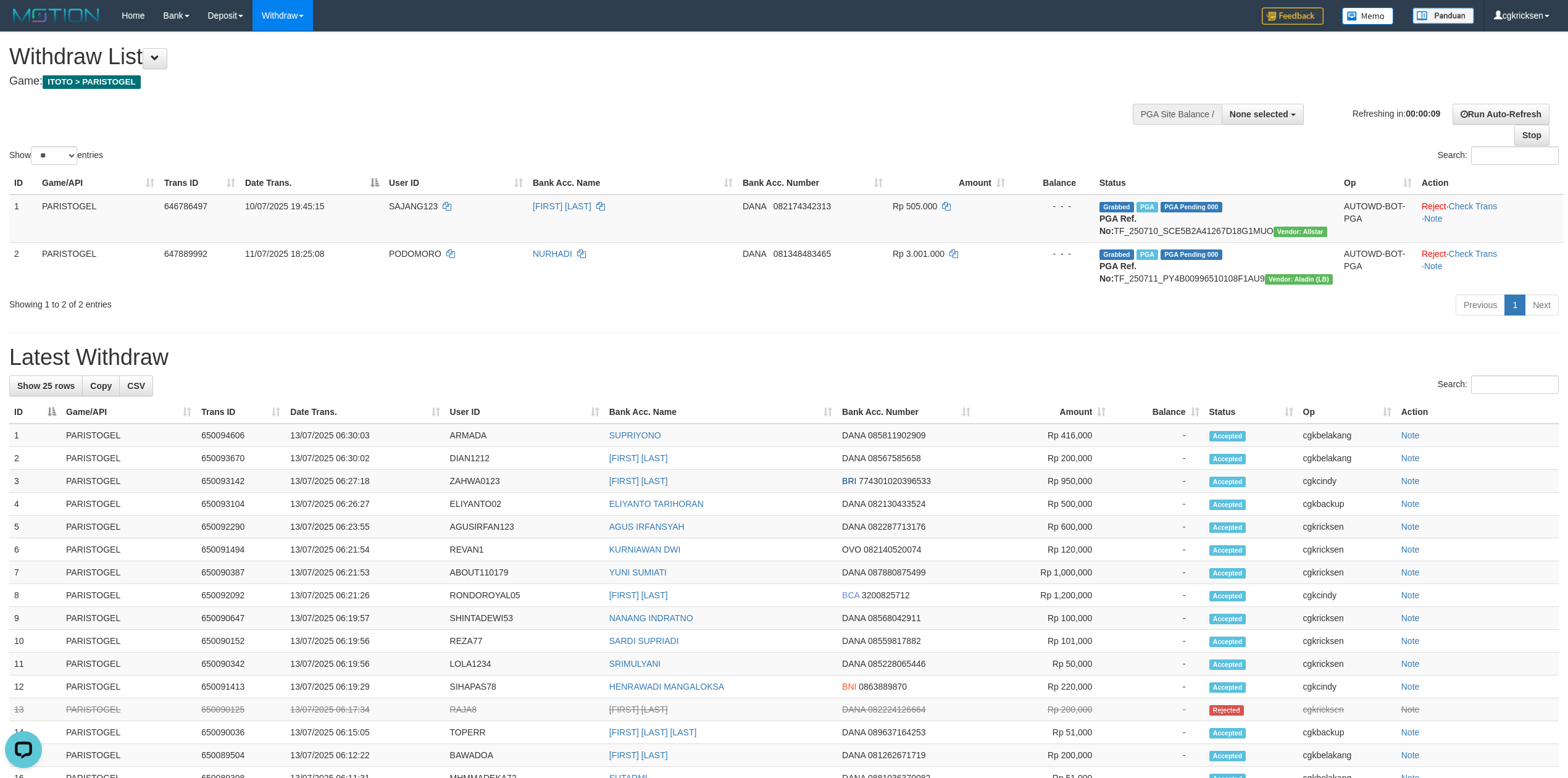scroll, scrollTop: 0, scrollLeft: 0, axis: both 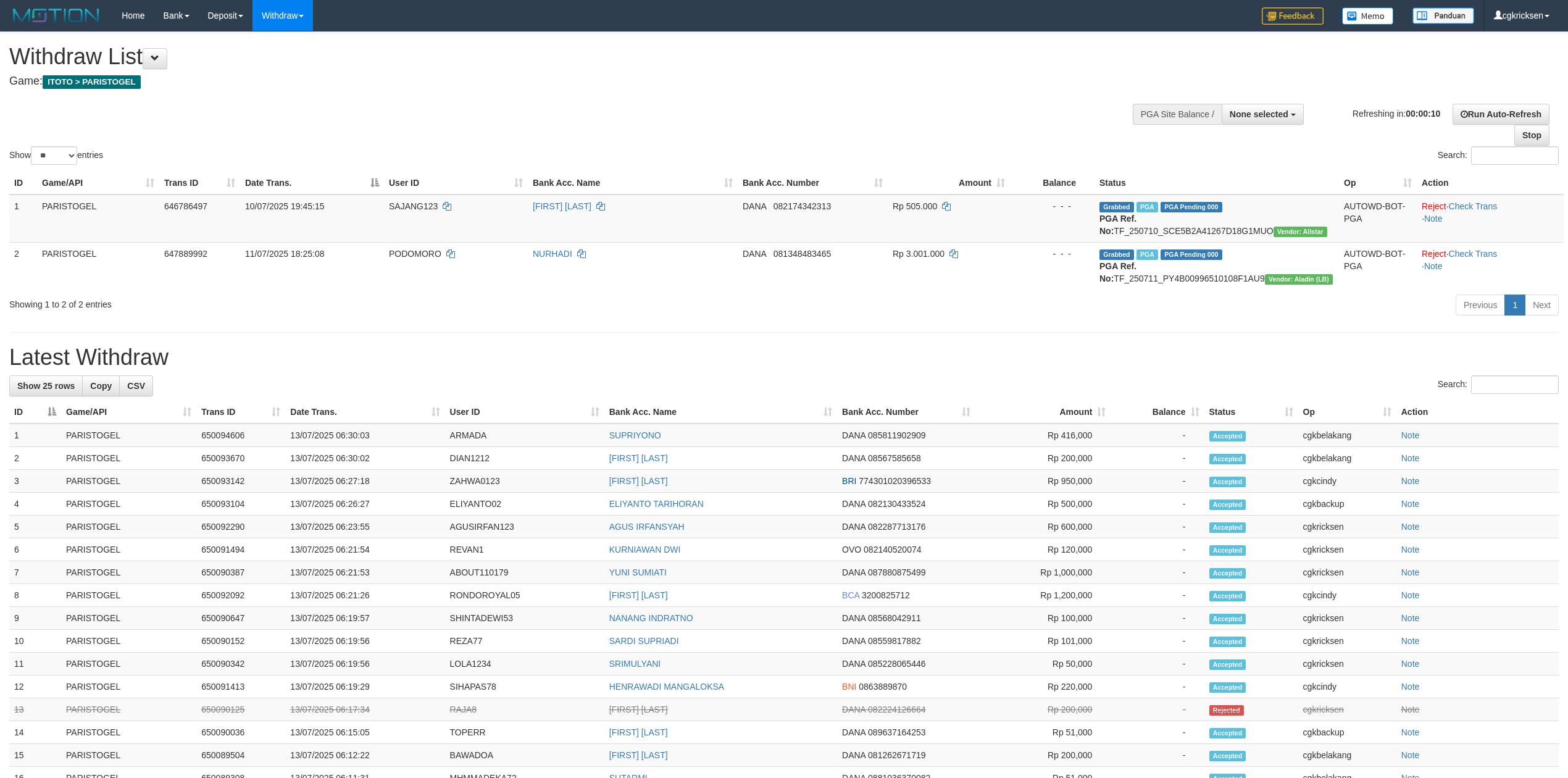 select 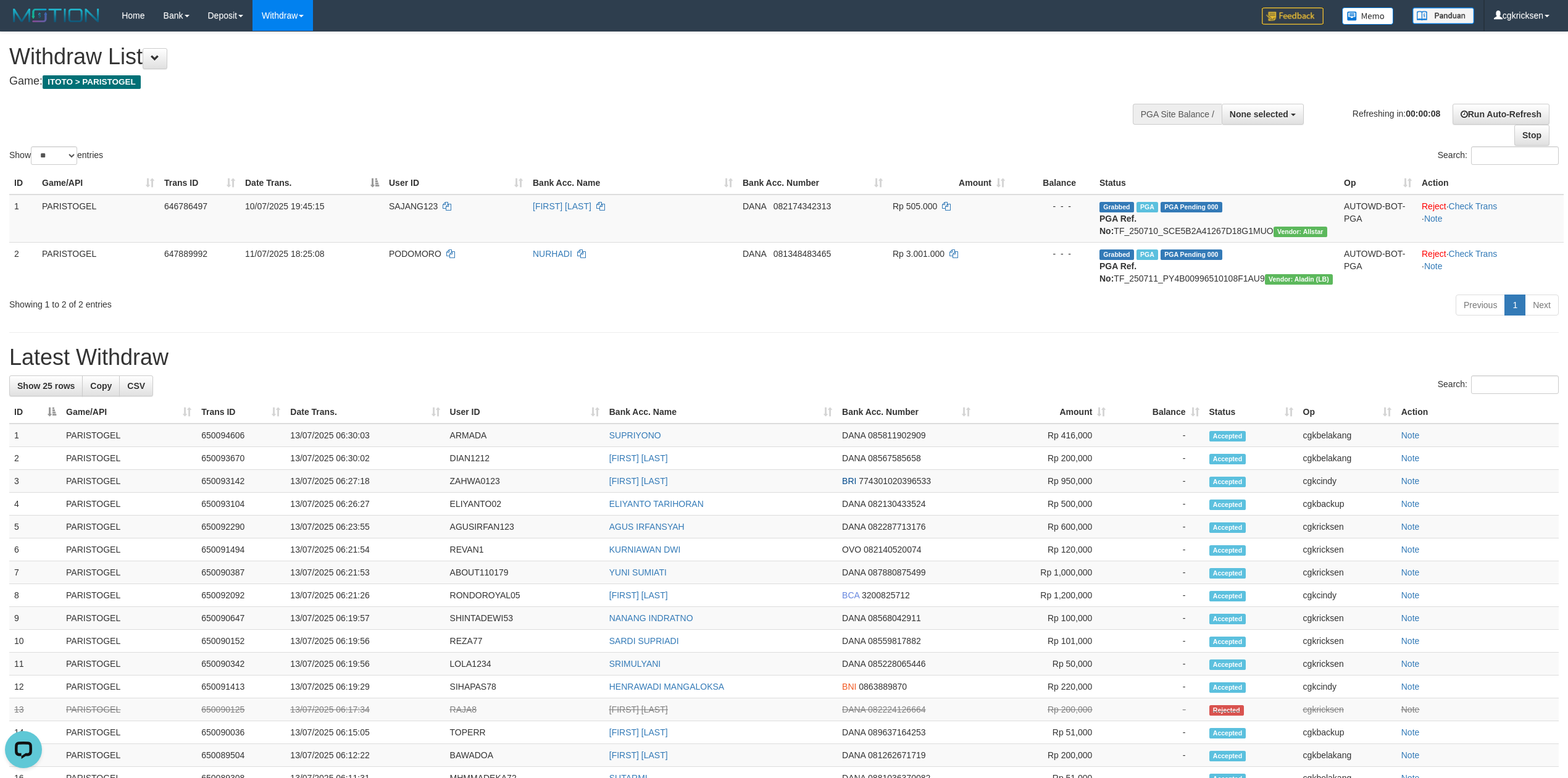 scroll, scrollTop: 0, scrollLeft: 0, axis: both 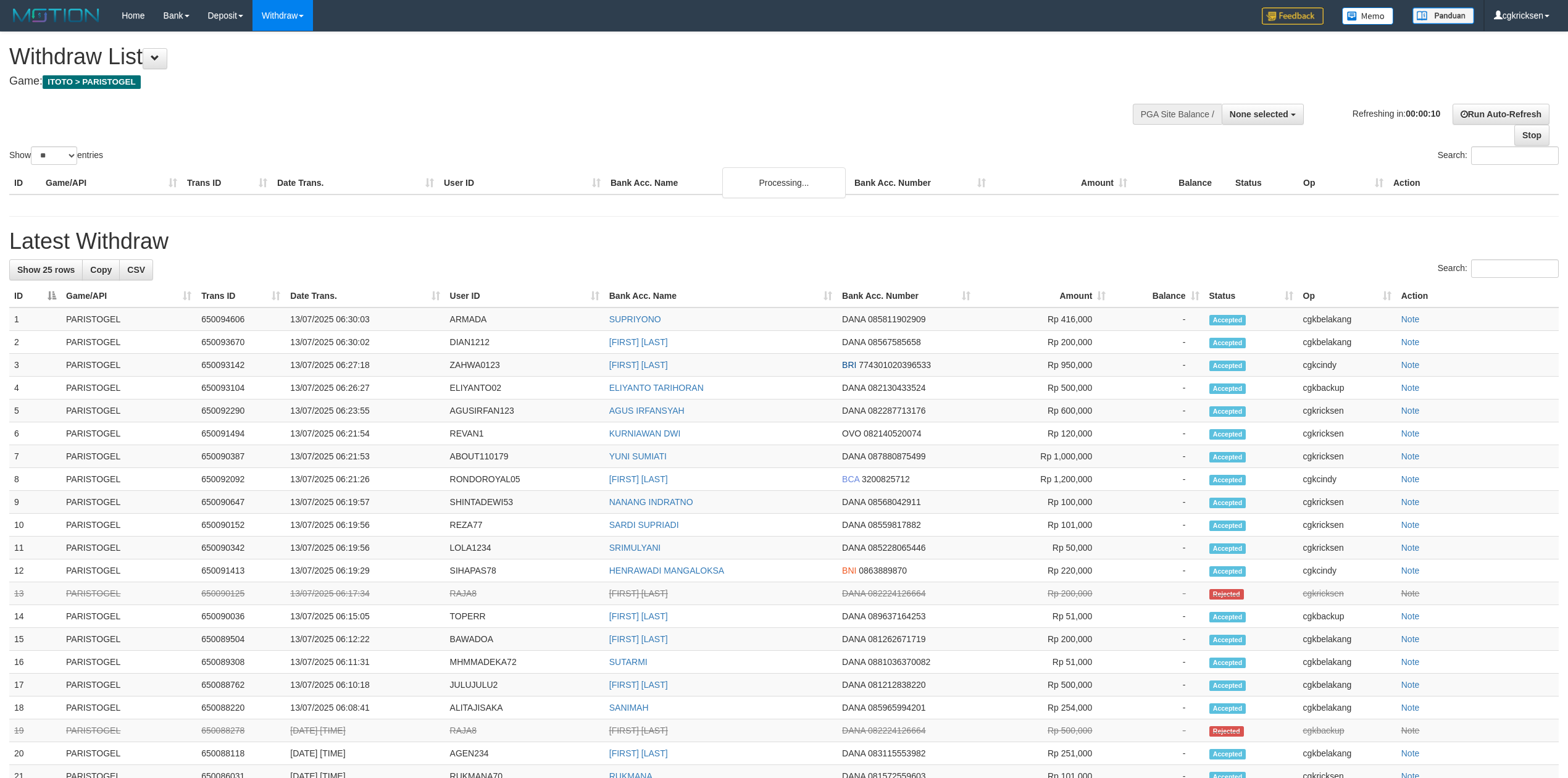 select 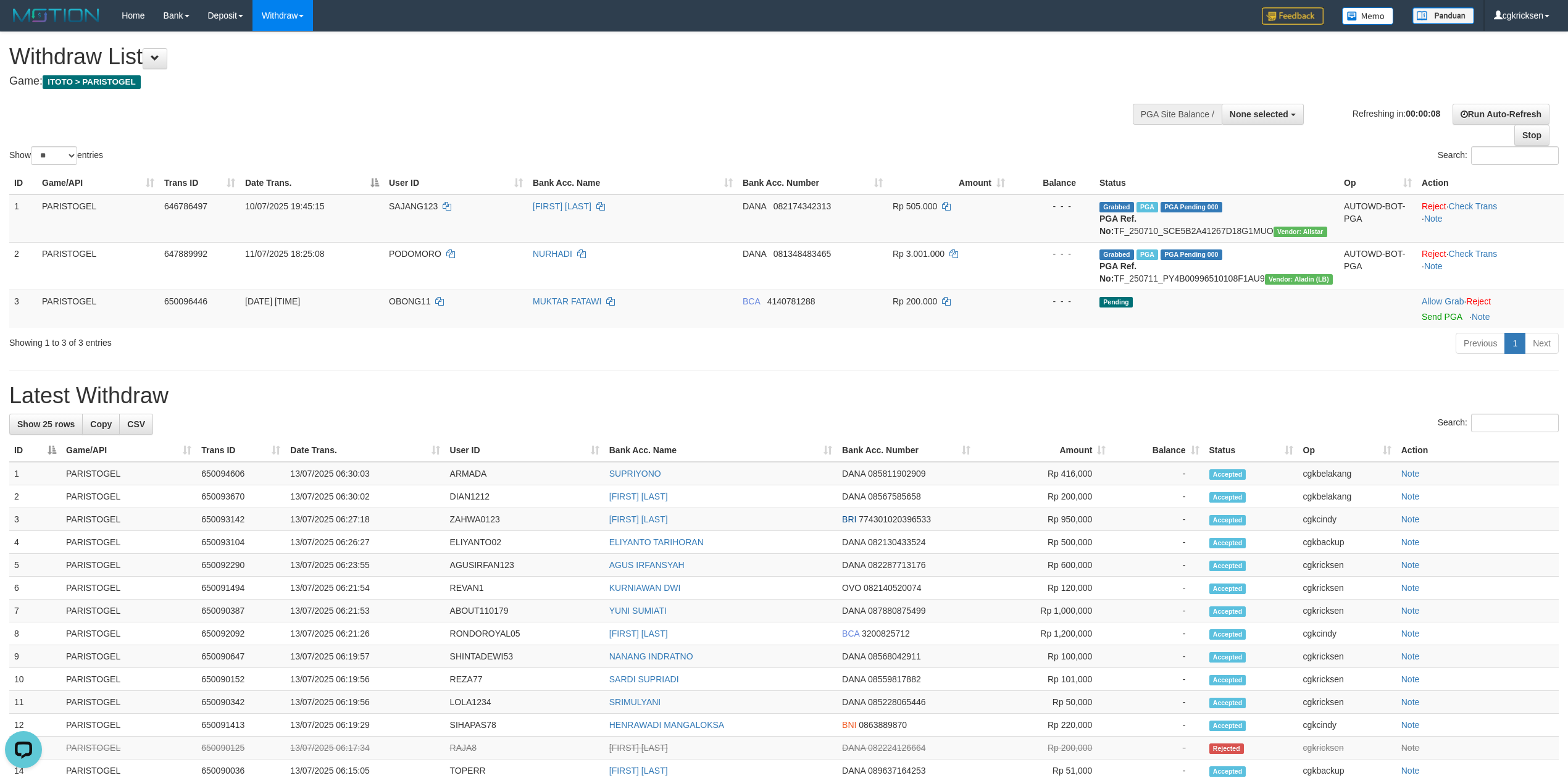 scroll, scrollTop: 0, scrollLeft: 0, axis: both 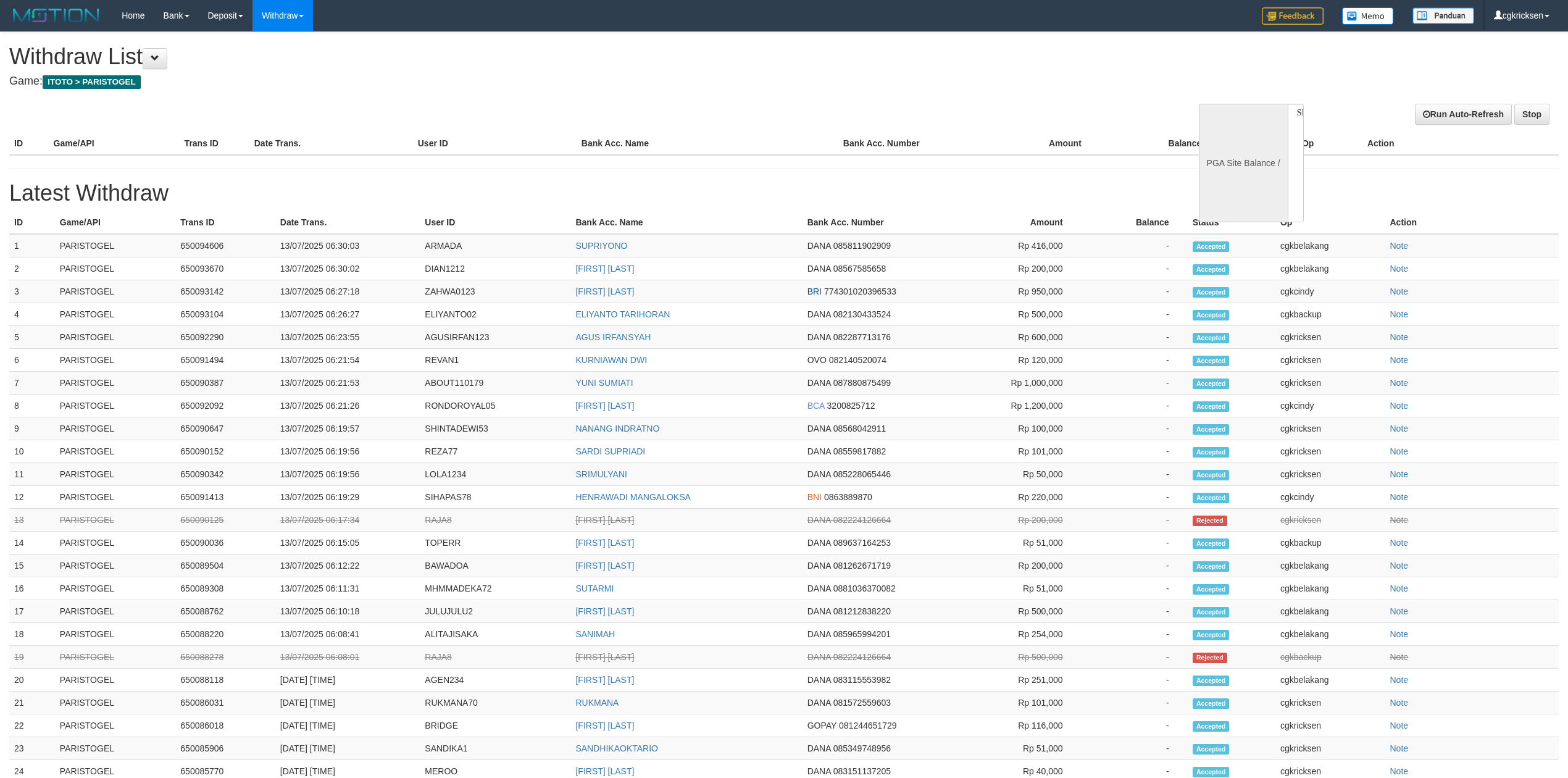 select 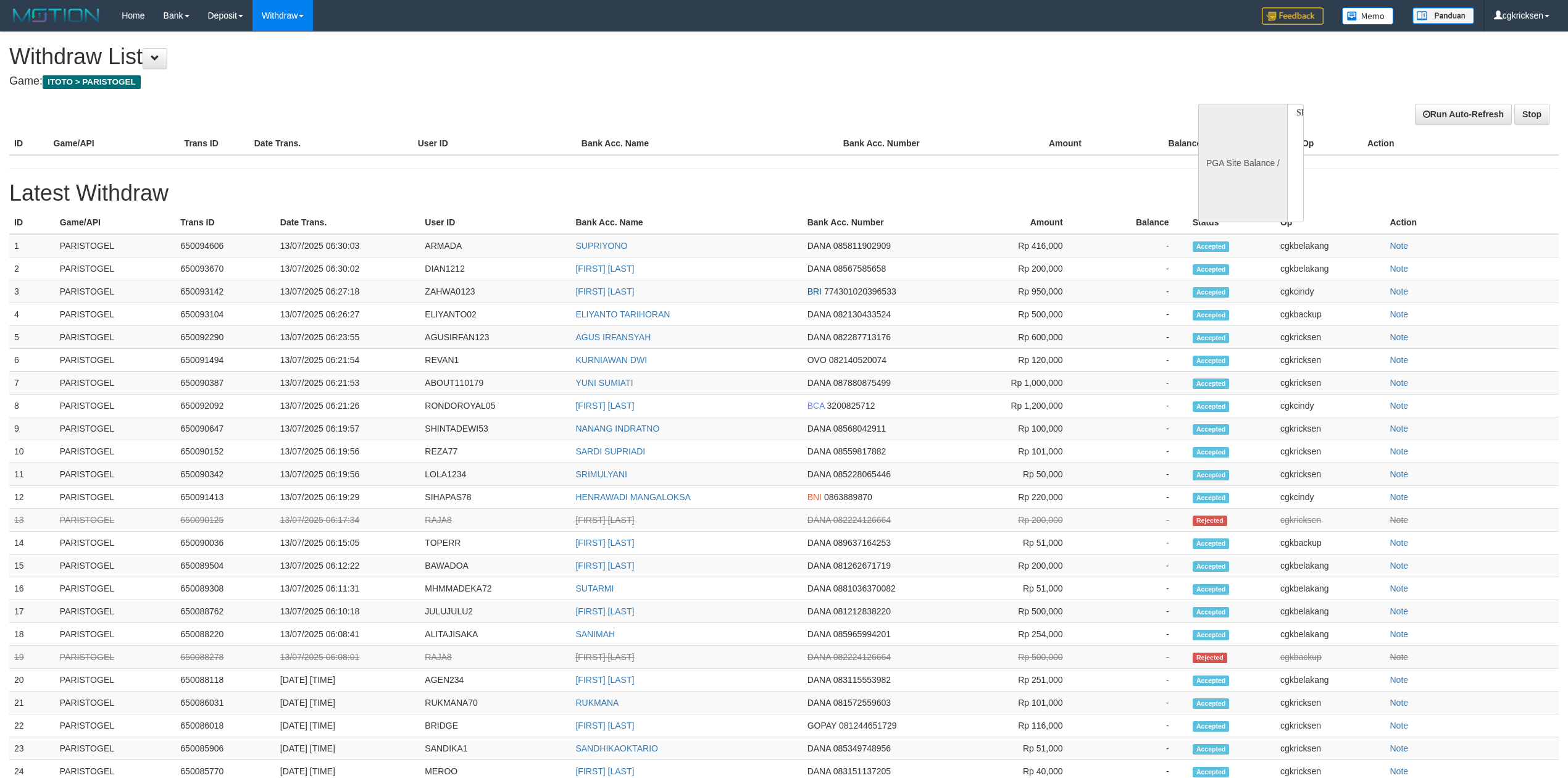scroll, scrollTop: 0, scrollLeft: 0, axis: both 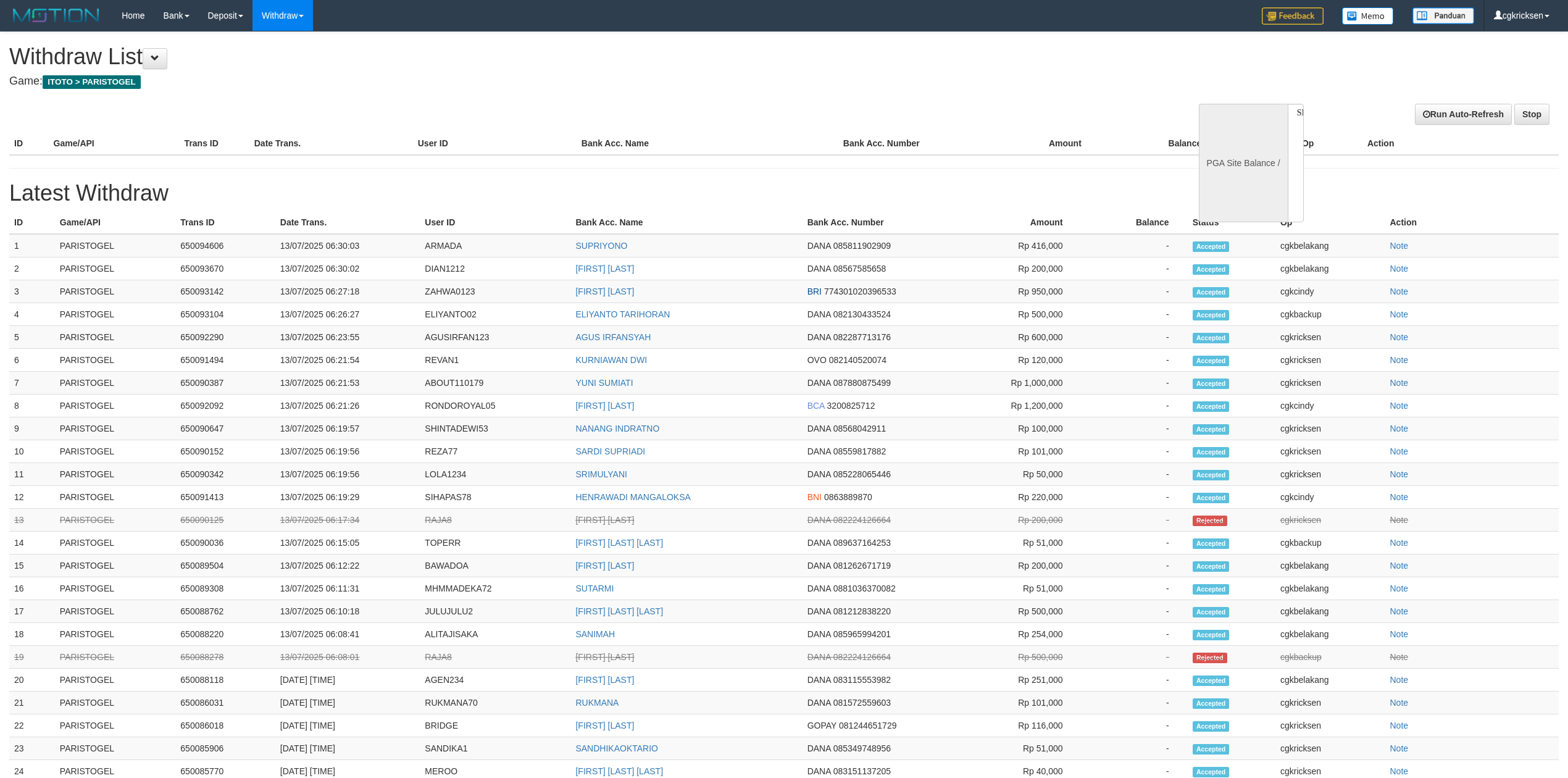 select 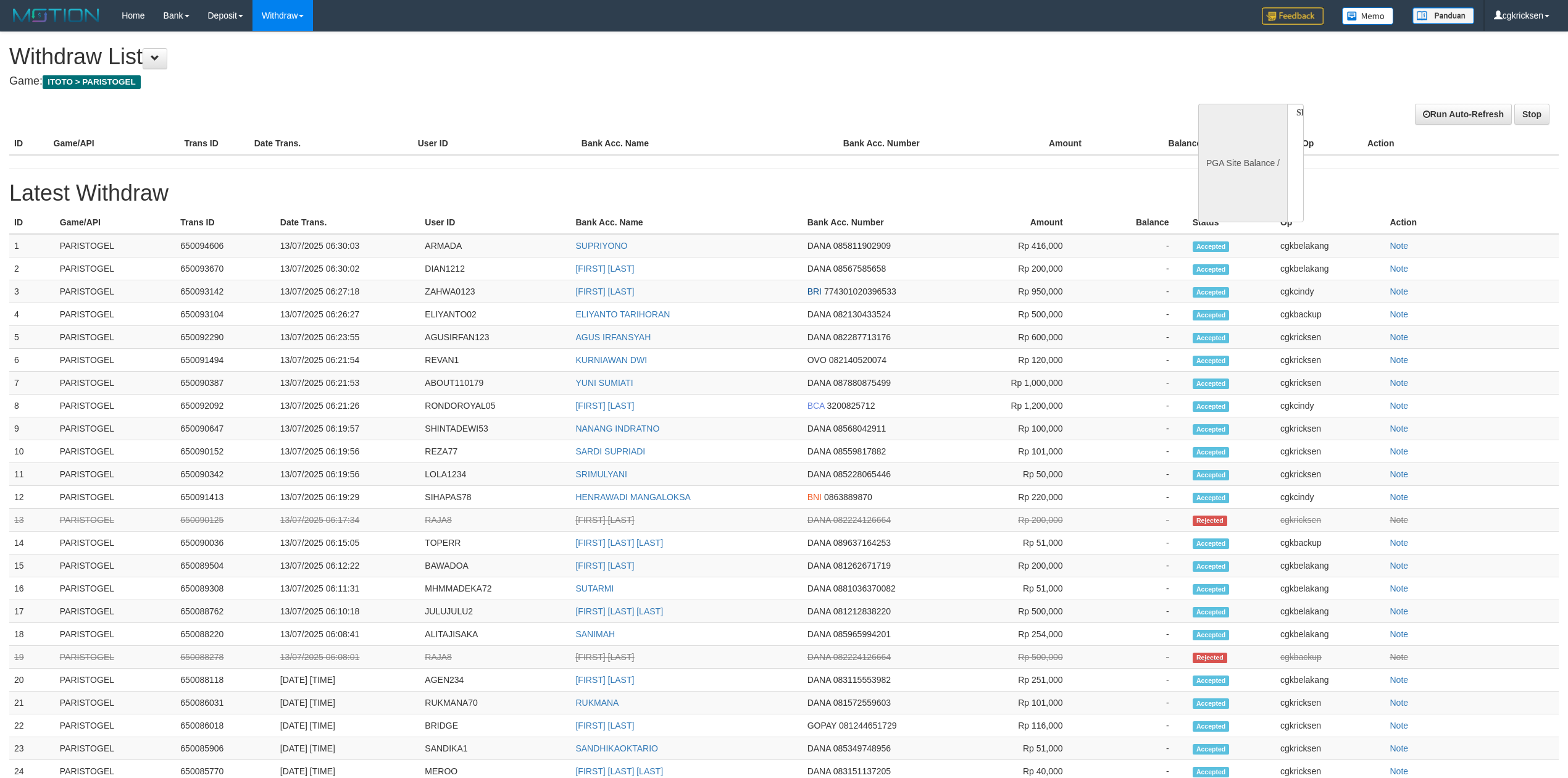 scroll, scrollTop: 0, scrollLeft: 0, axis: both 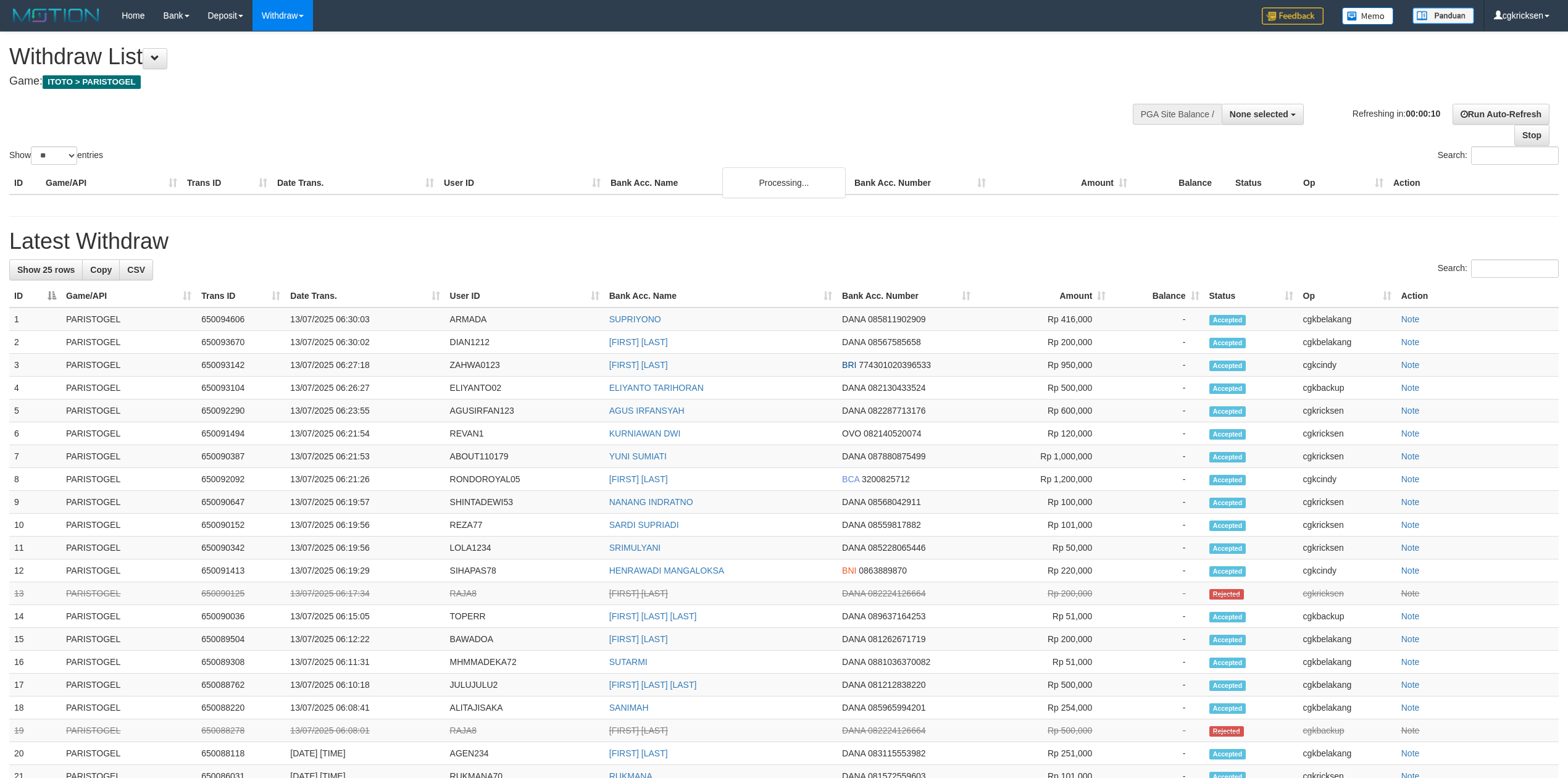 select 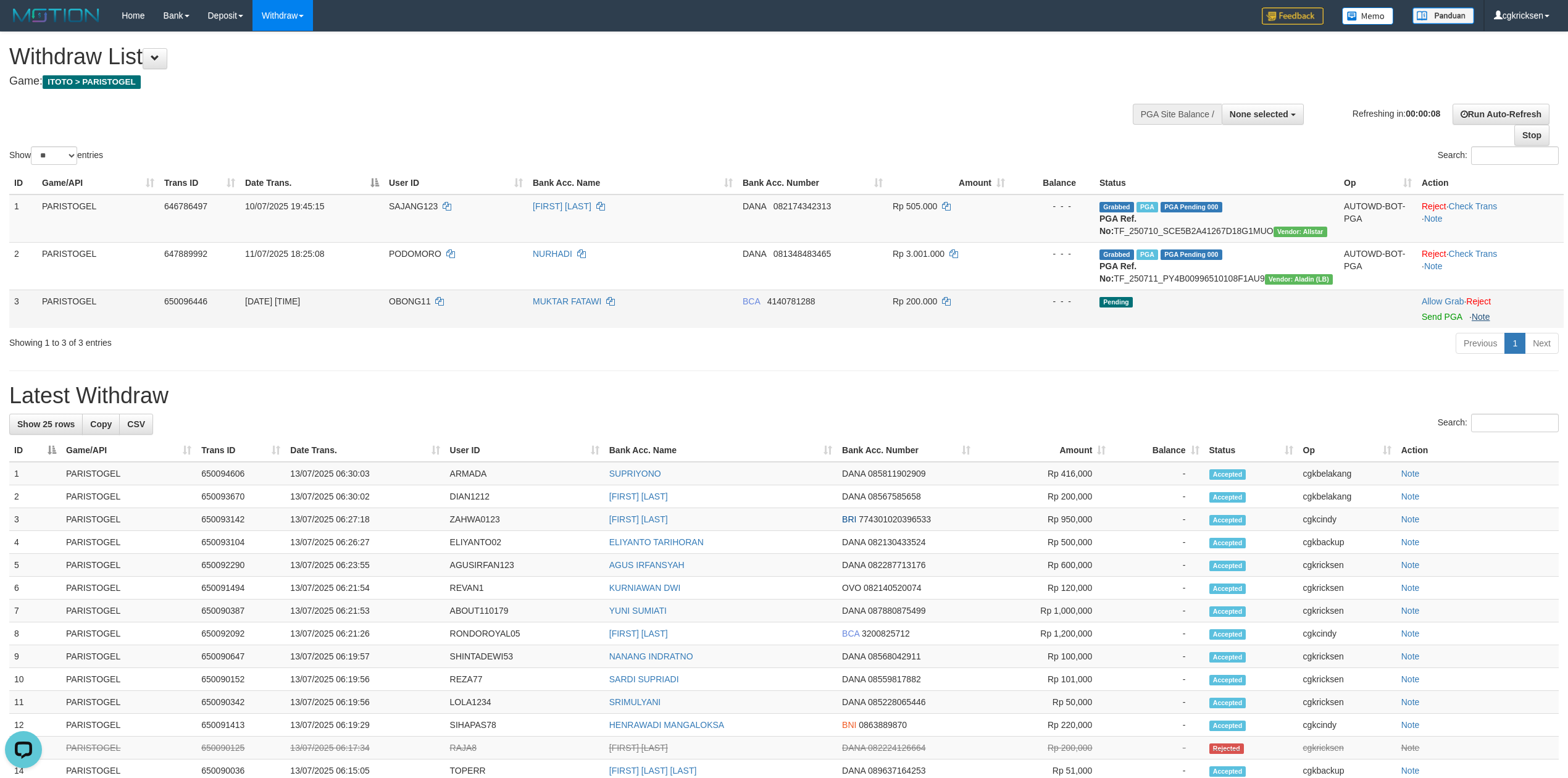 scroll, scrollTop: 0, scrollLeft: 0, axis: both 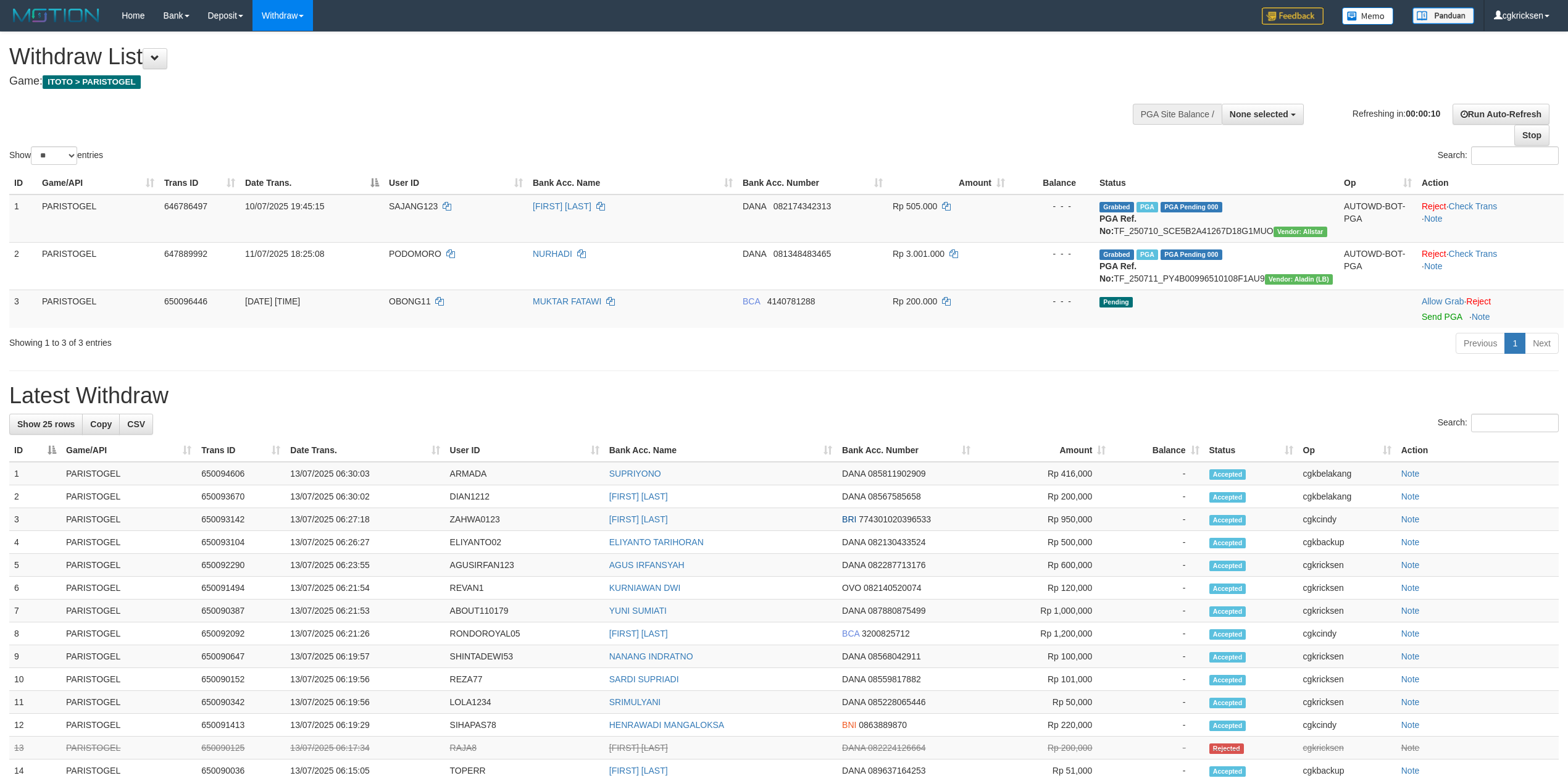 select 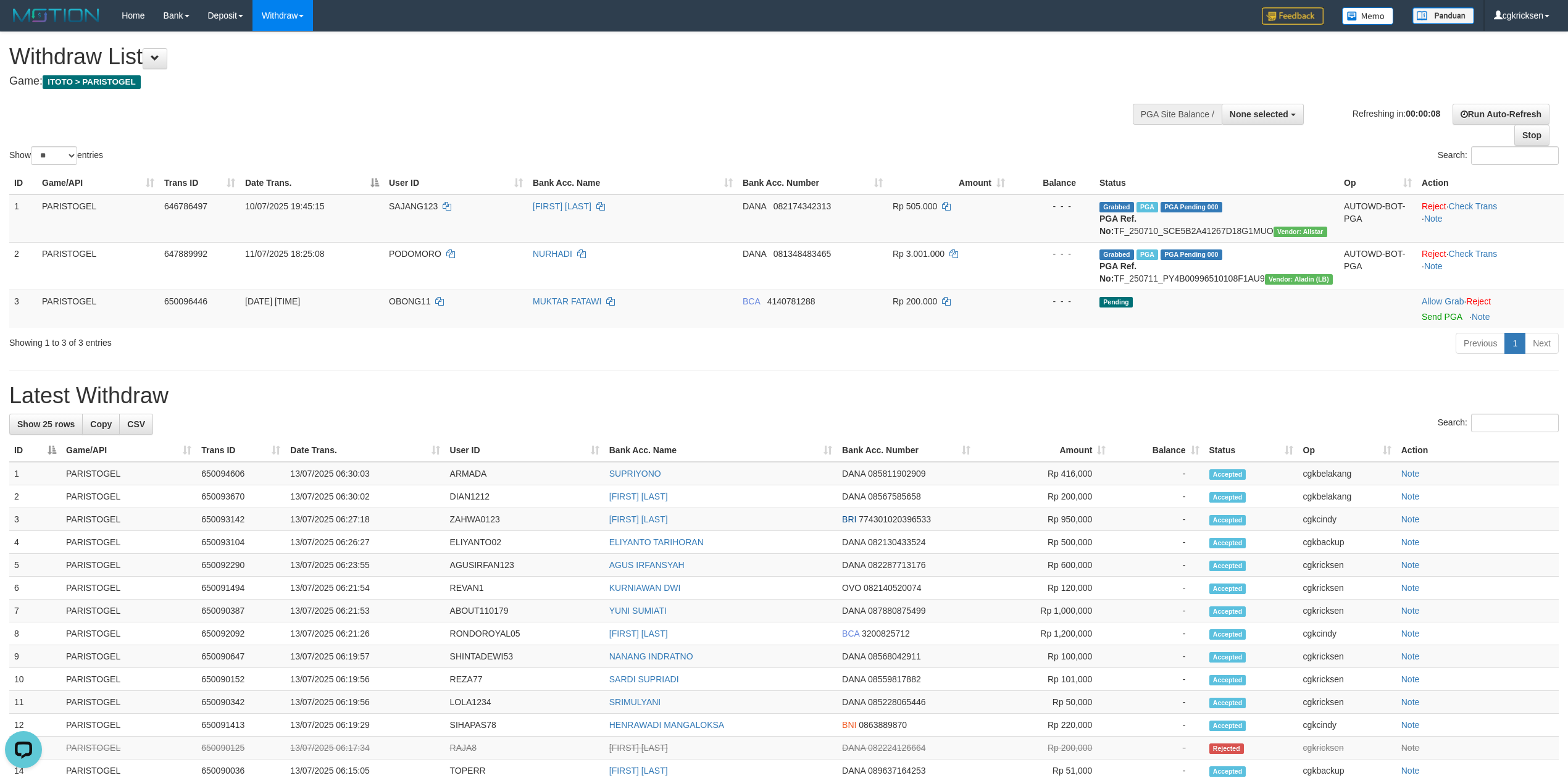 scroll, scrollTop: 0, scrollLeft: 0, axis: both 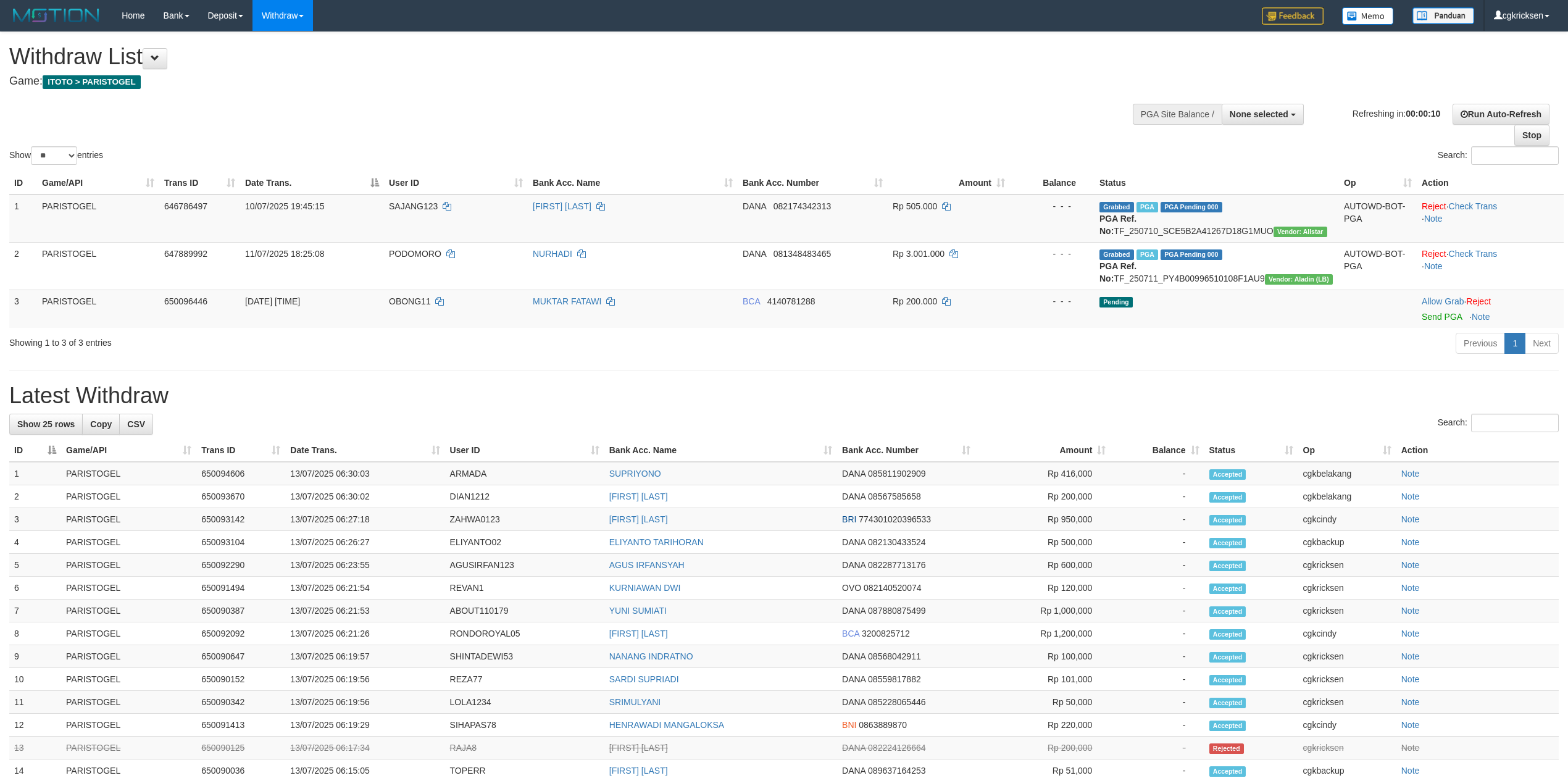select 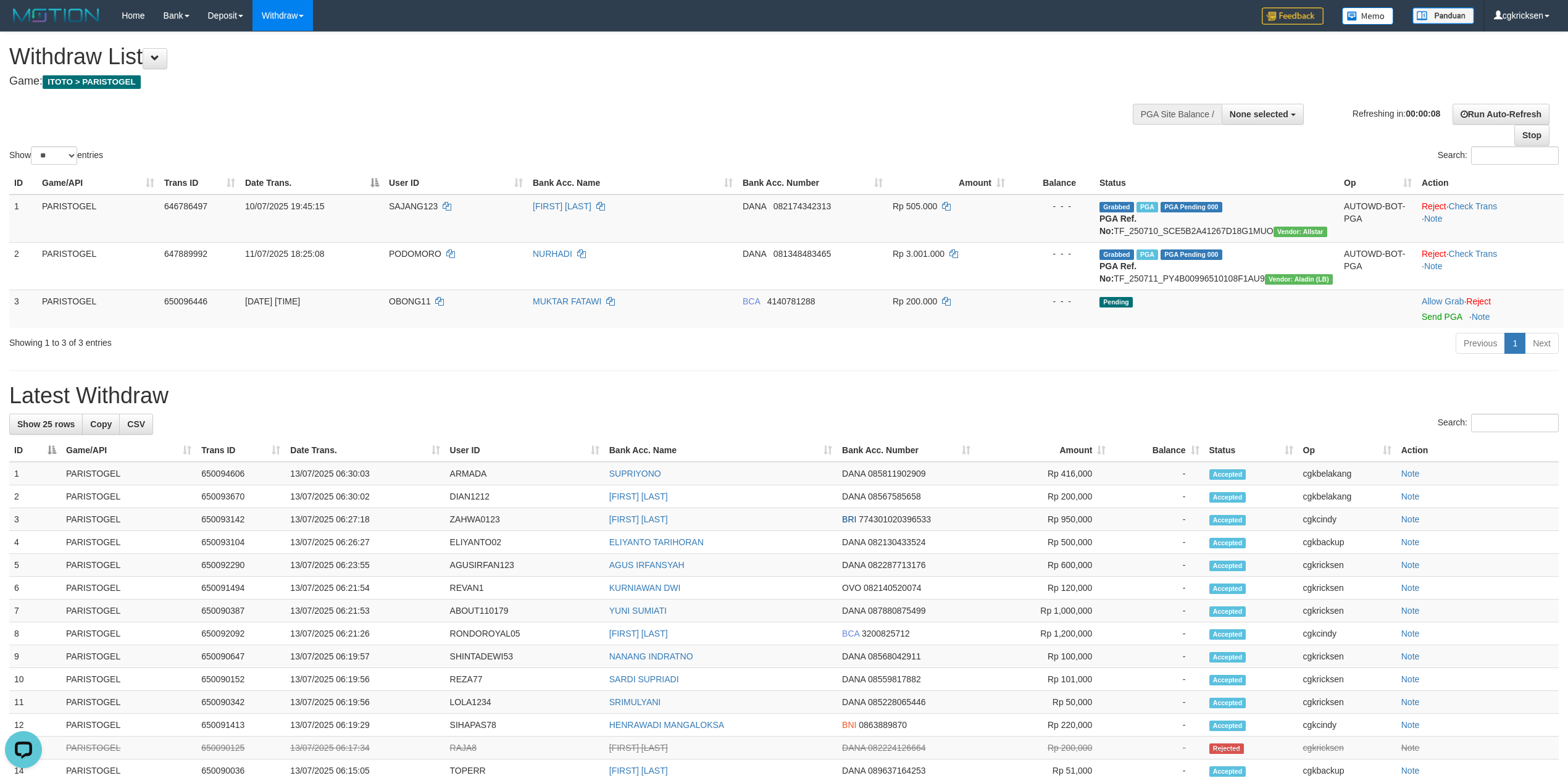 scroll, scrollTop: 0, scrollLeft: 0, axis: both 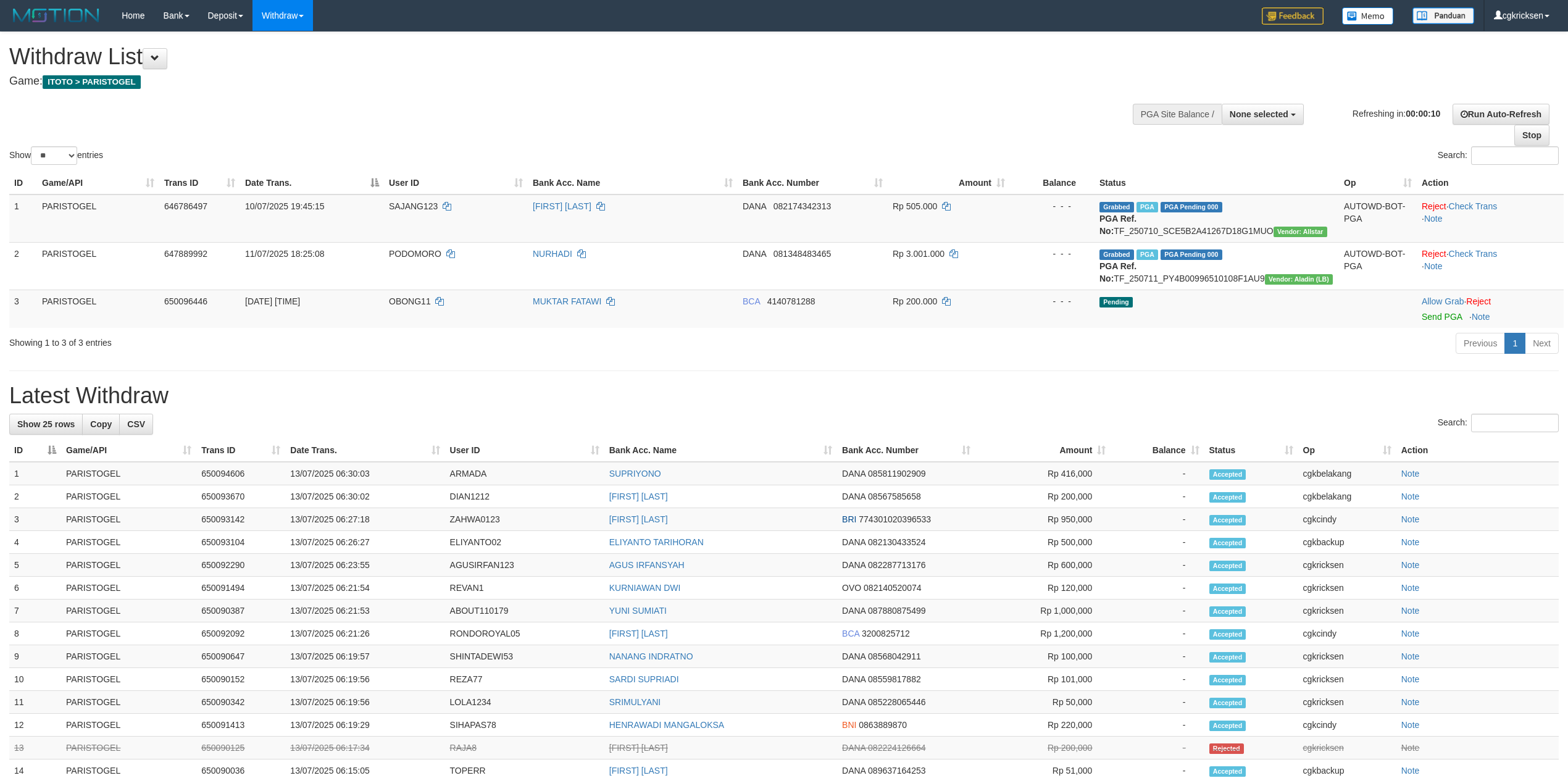 select 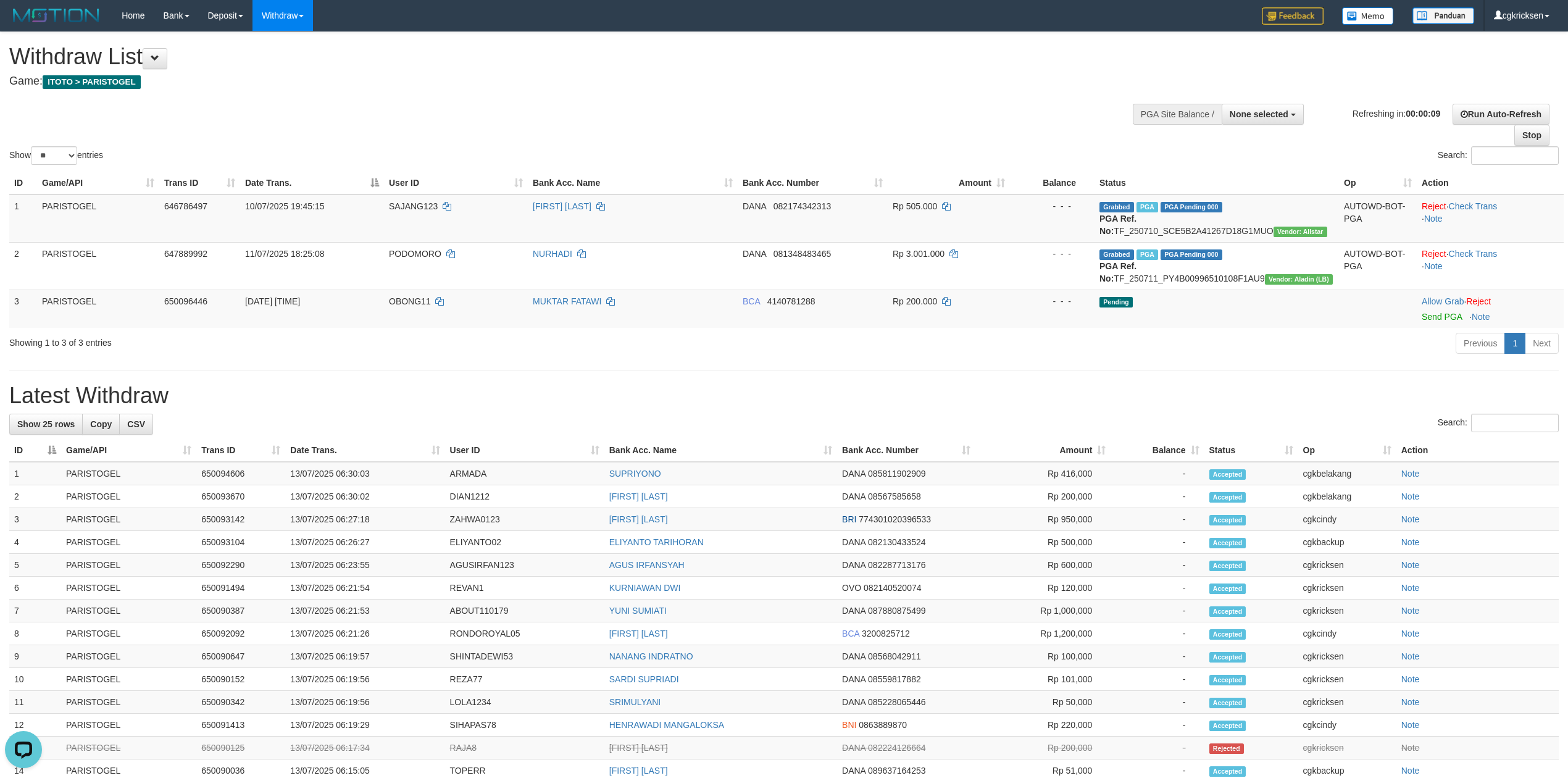 scroll, scrollTop: 0, scrollLeft: 0, axis: both 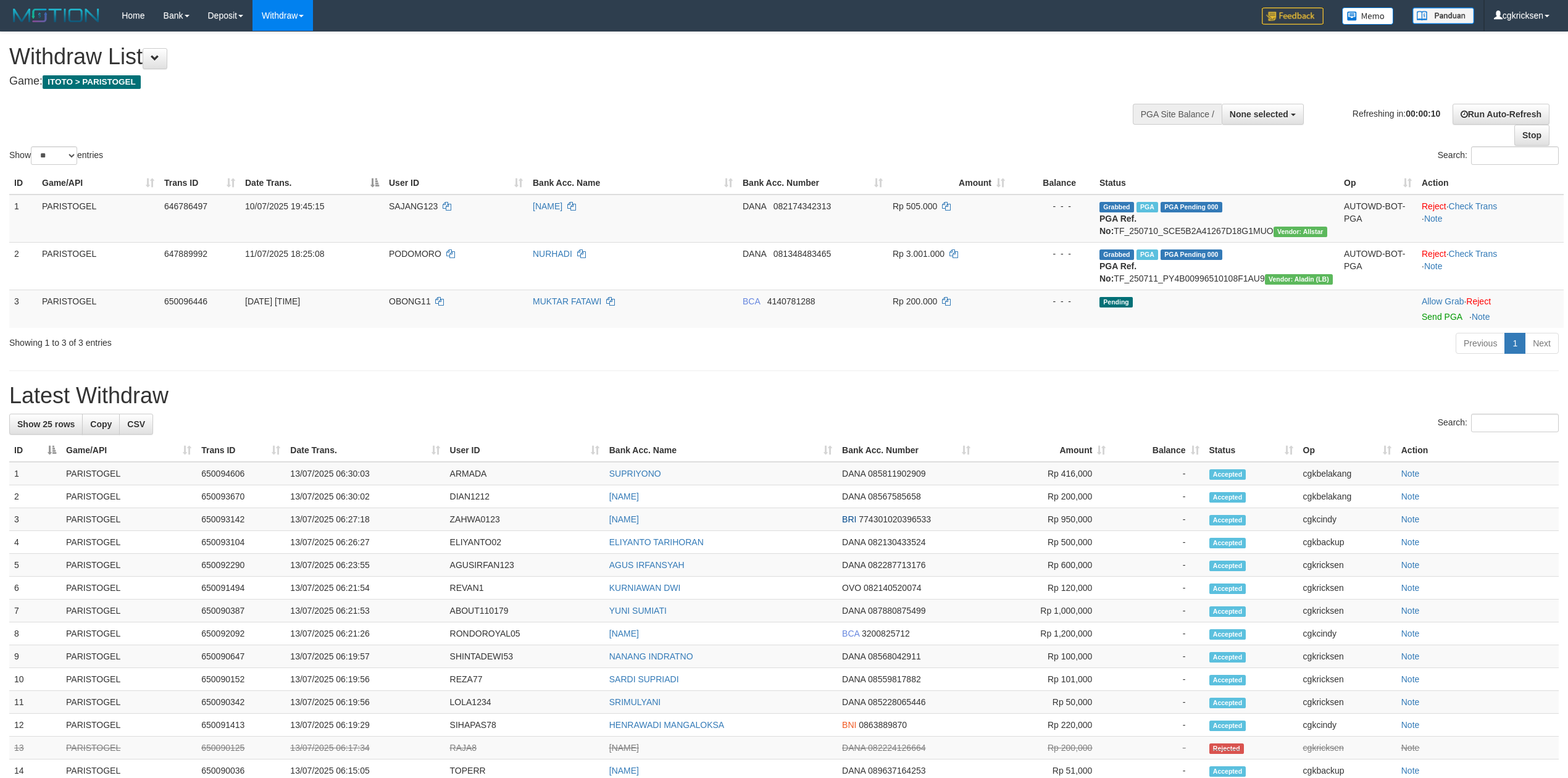 select 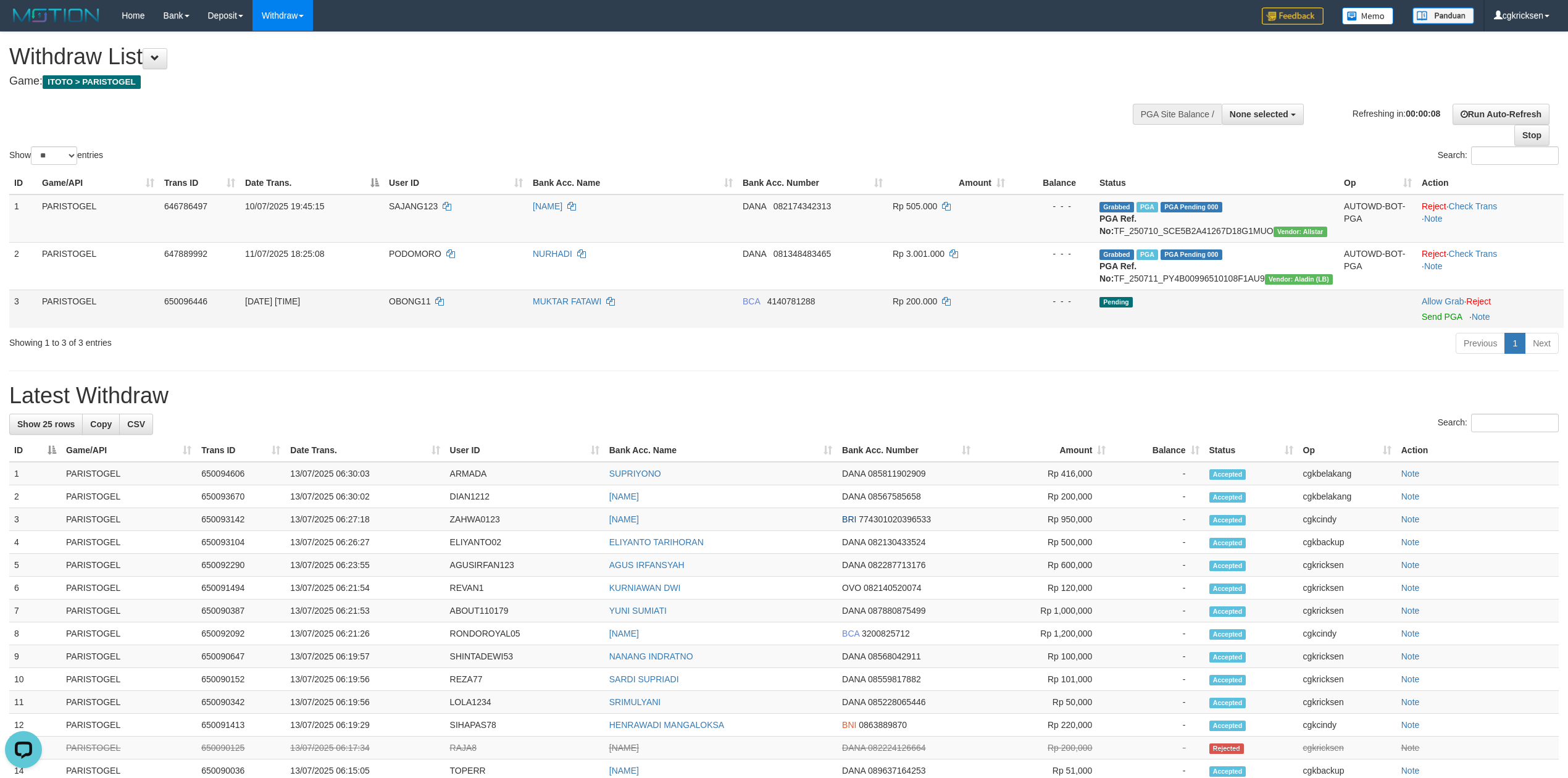 scroll, scrollTop: 0, scrollLeft: 0, axis: both 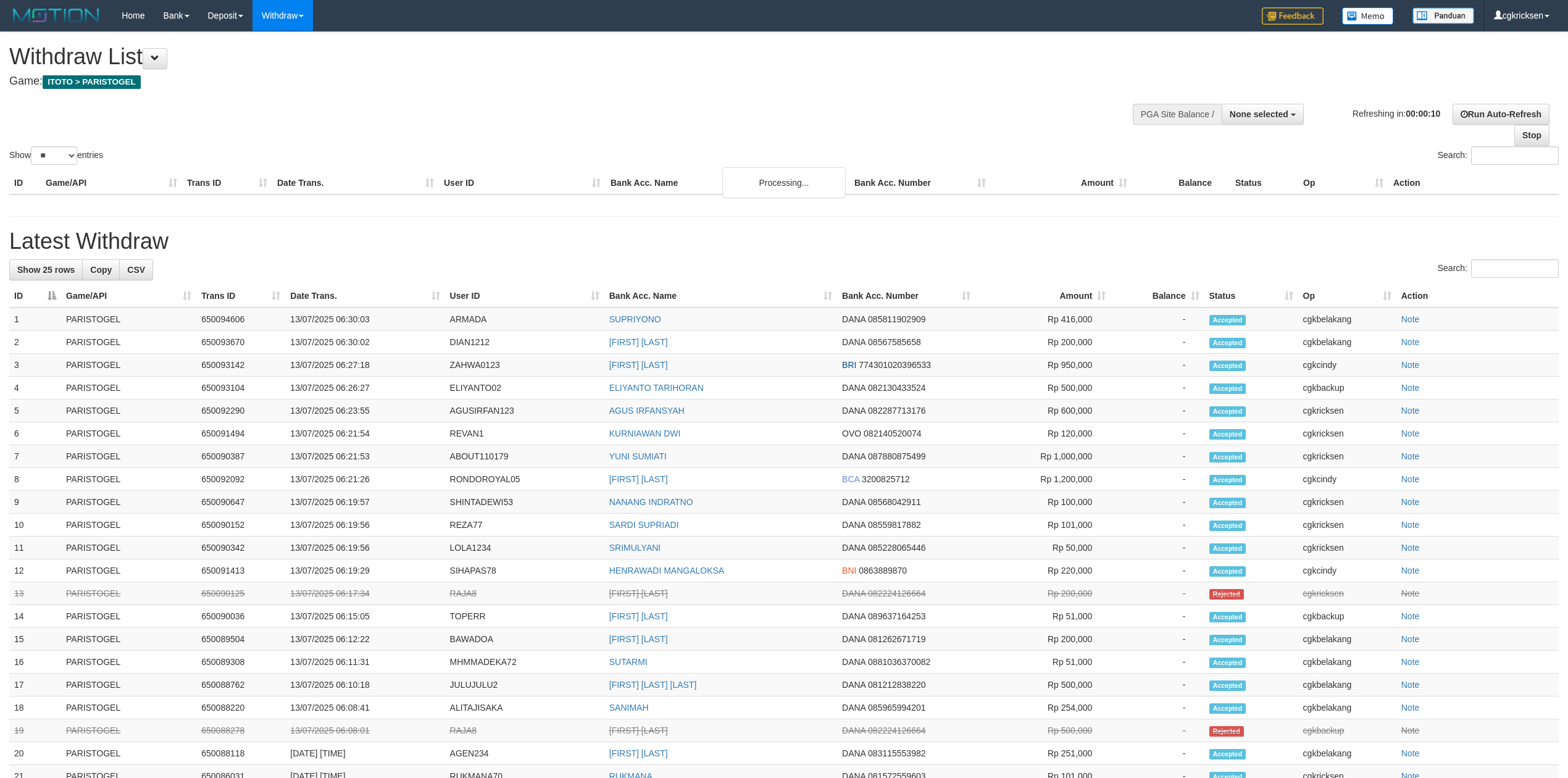 select 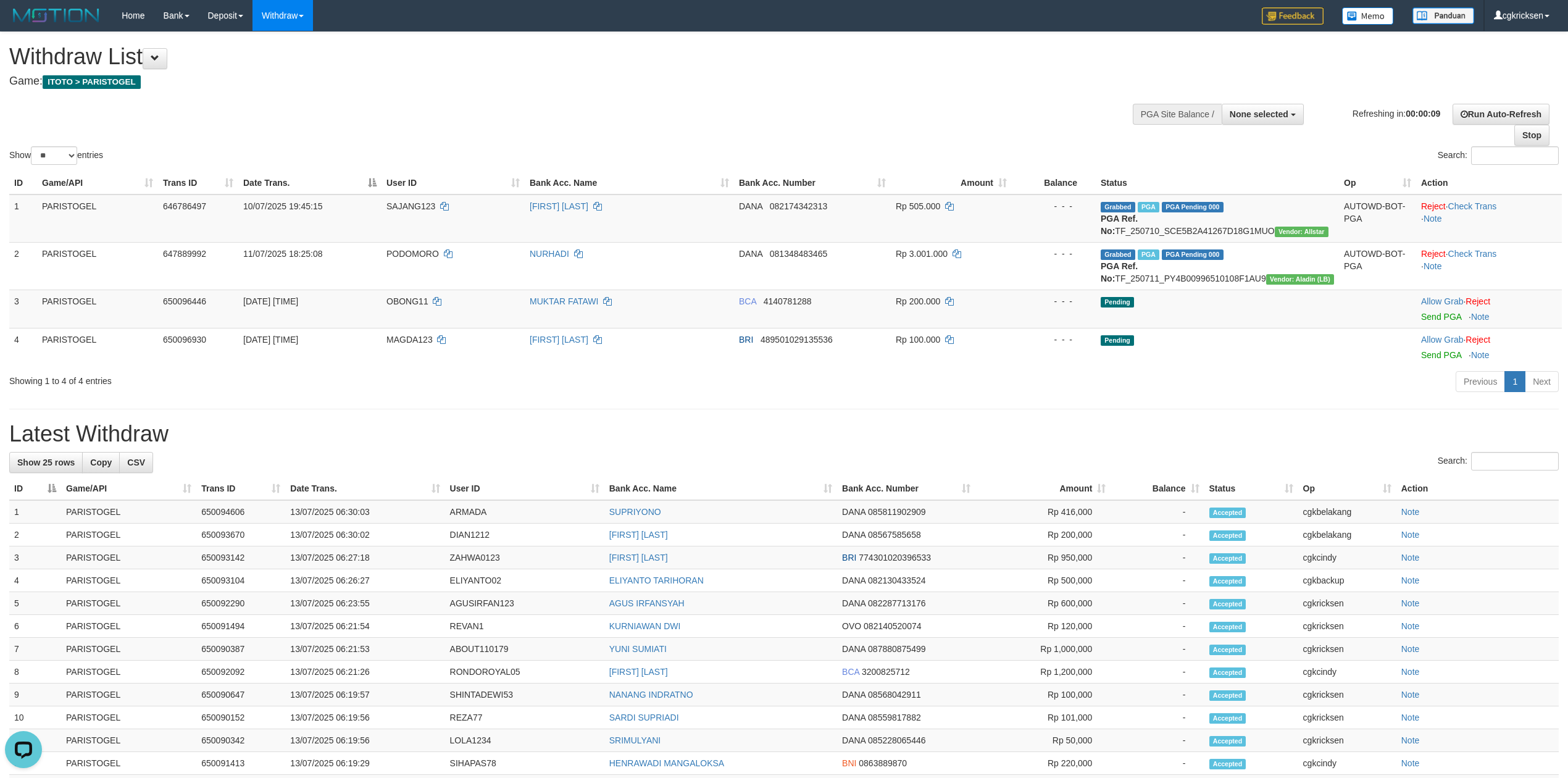 scroll, scrollTop: 0, scrollLeft: 0, axis: both 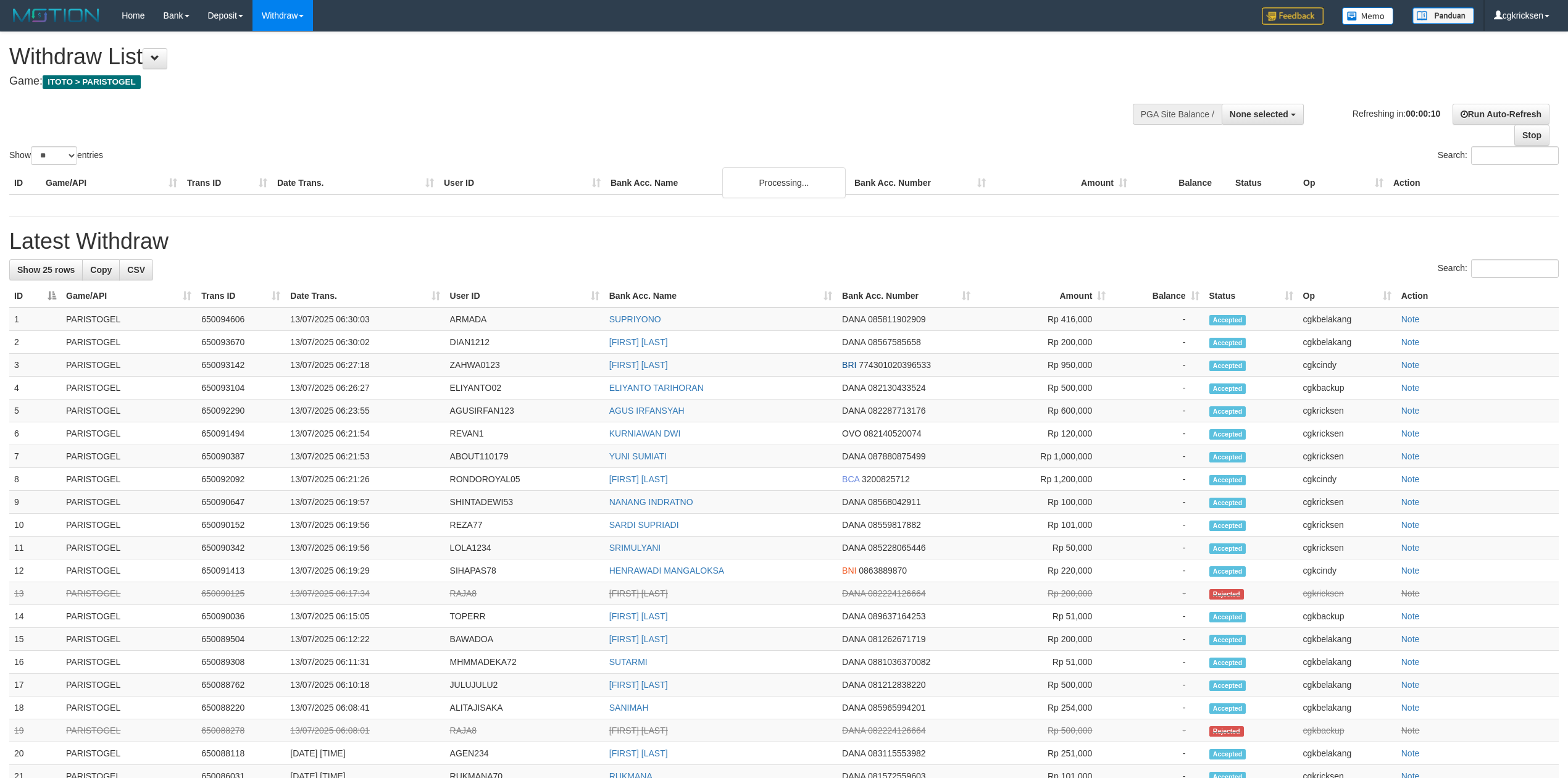select 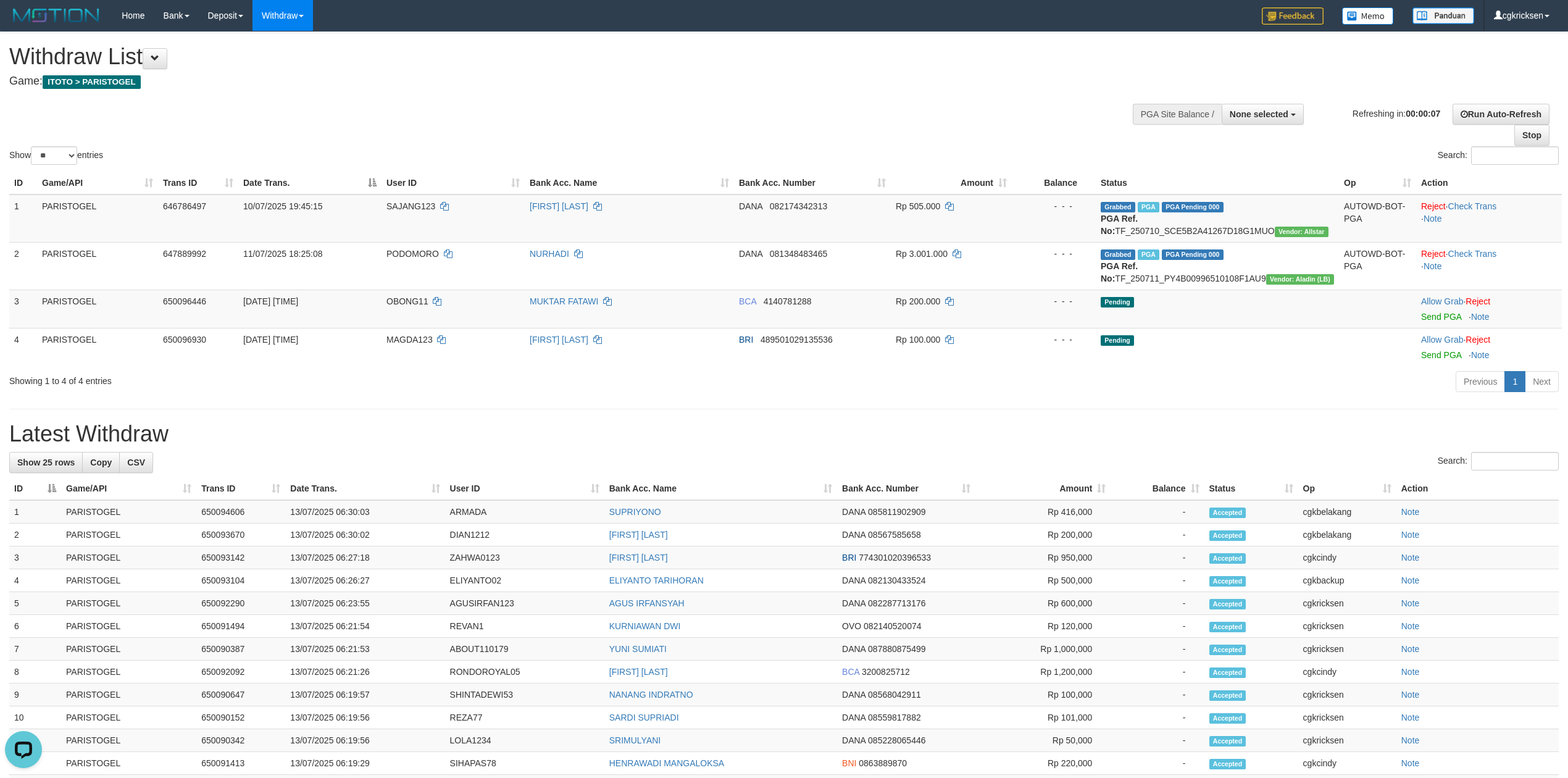 scroll, scrollTop: 0, scrollLeft: 0, axis: both 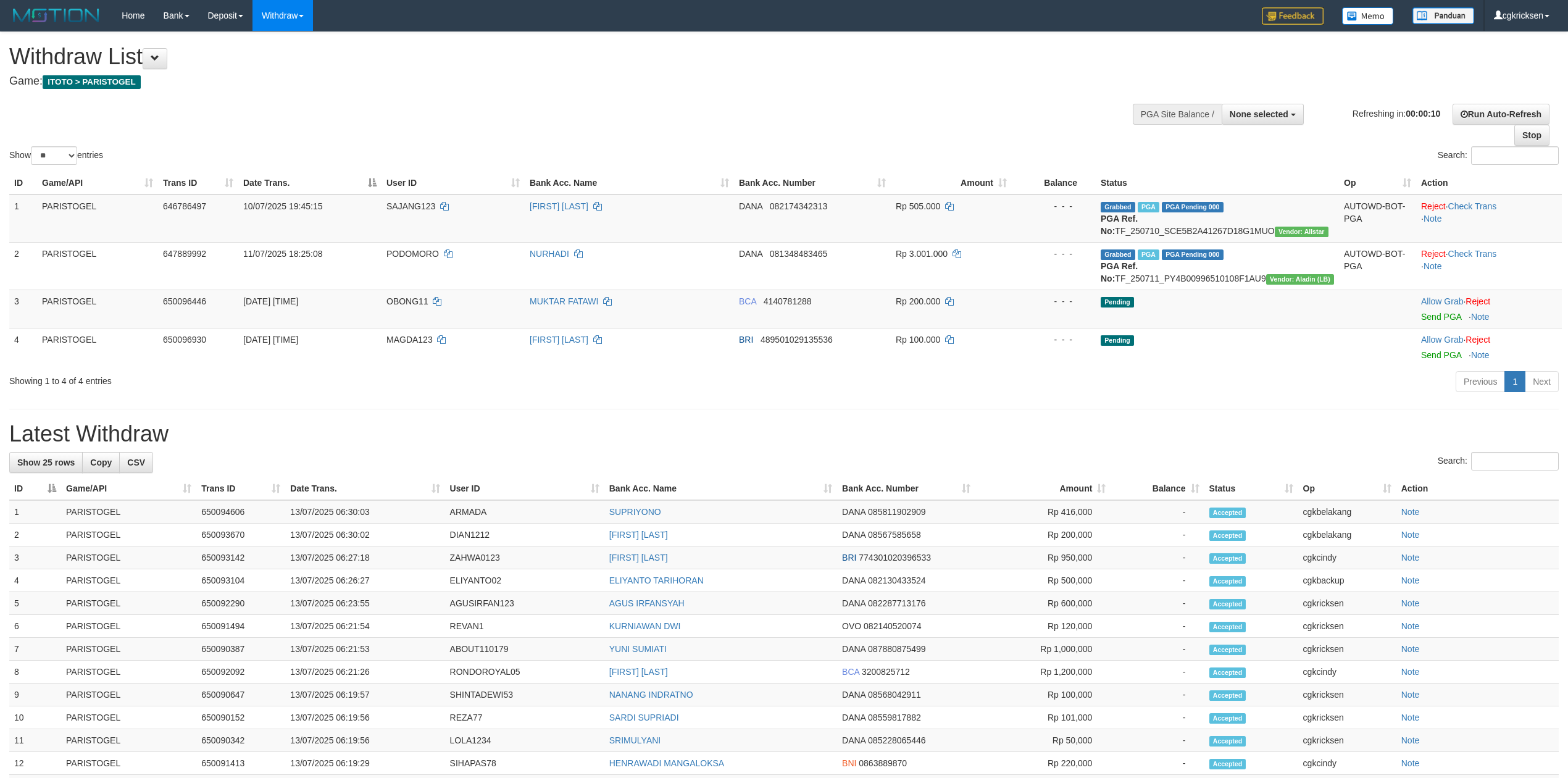 select 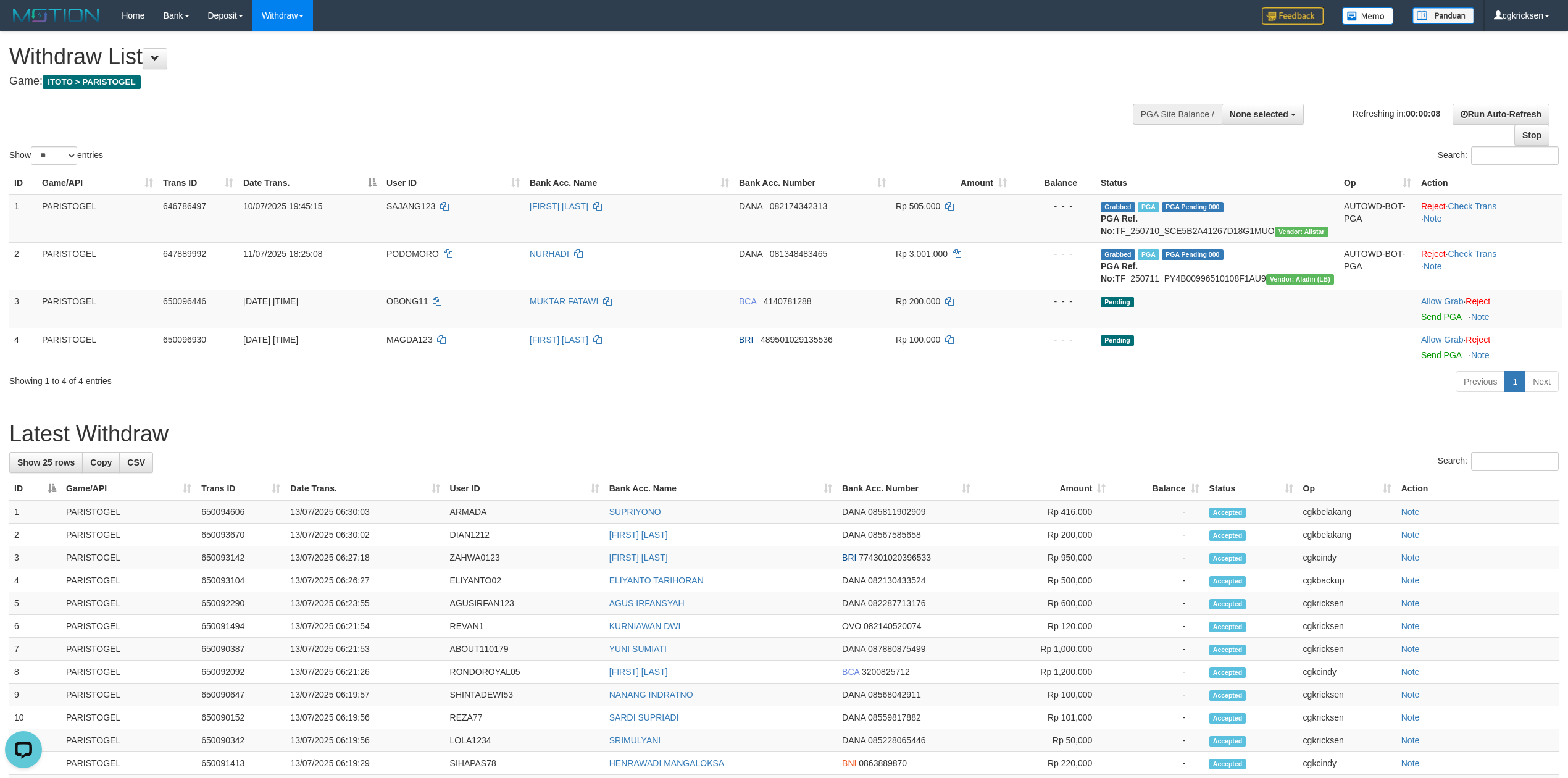 scroll, scrollTop: 0, scrollLeft: 0, axis: both 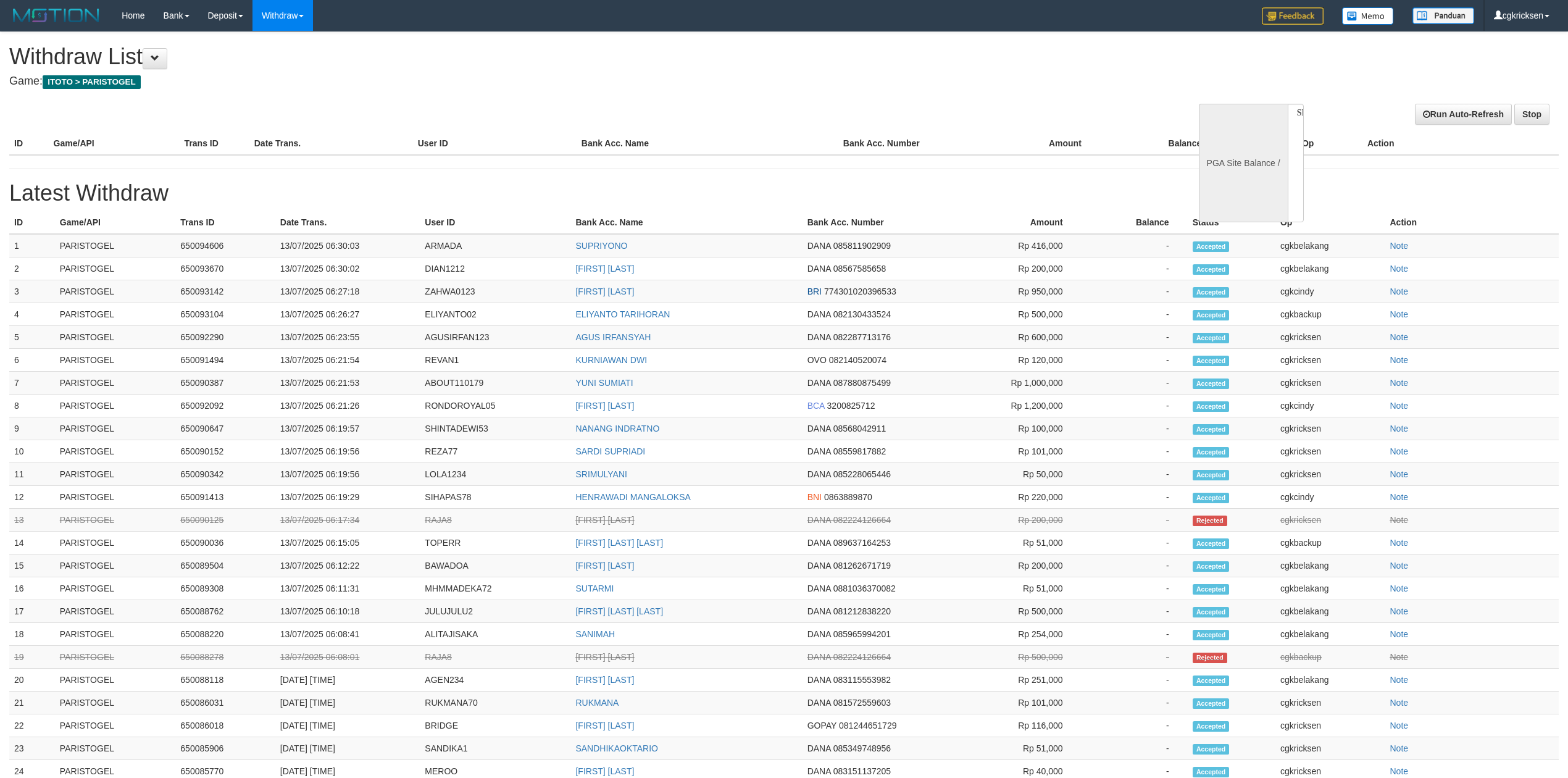 select 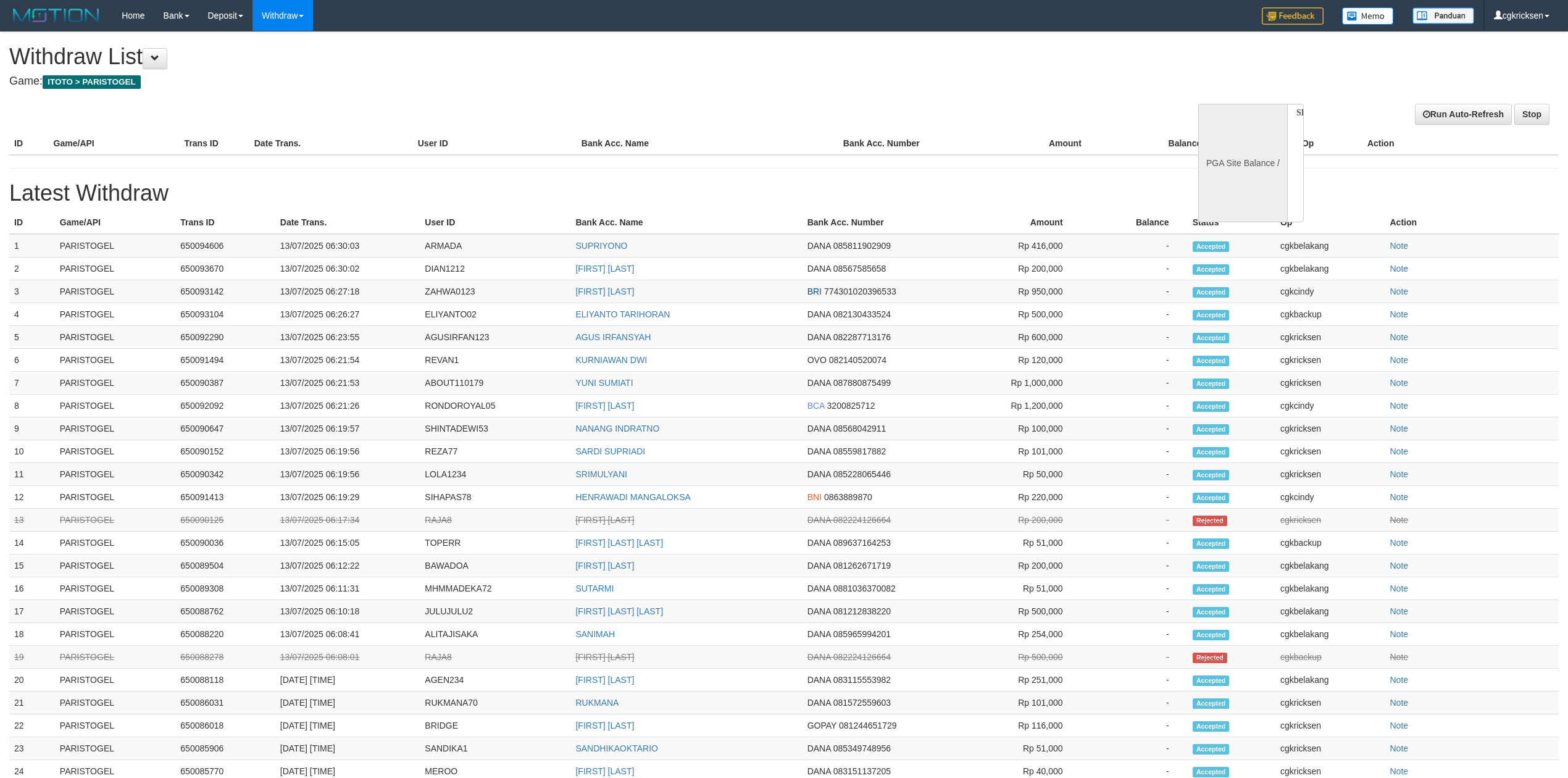 scroll, scrollTop: 0, scrollLeft: 0, axis: both 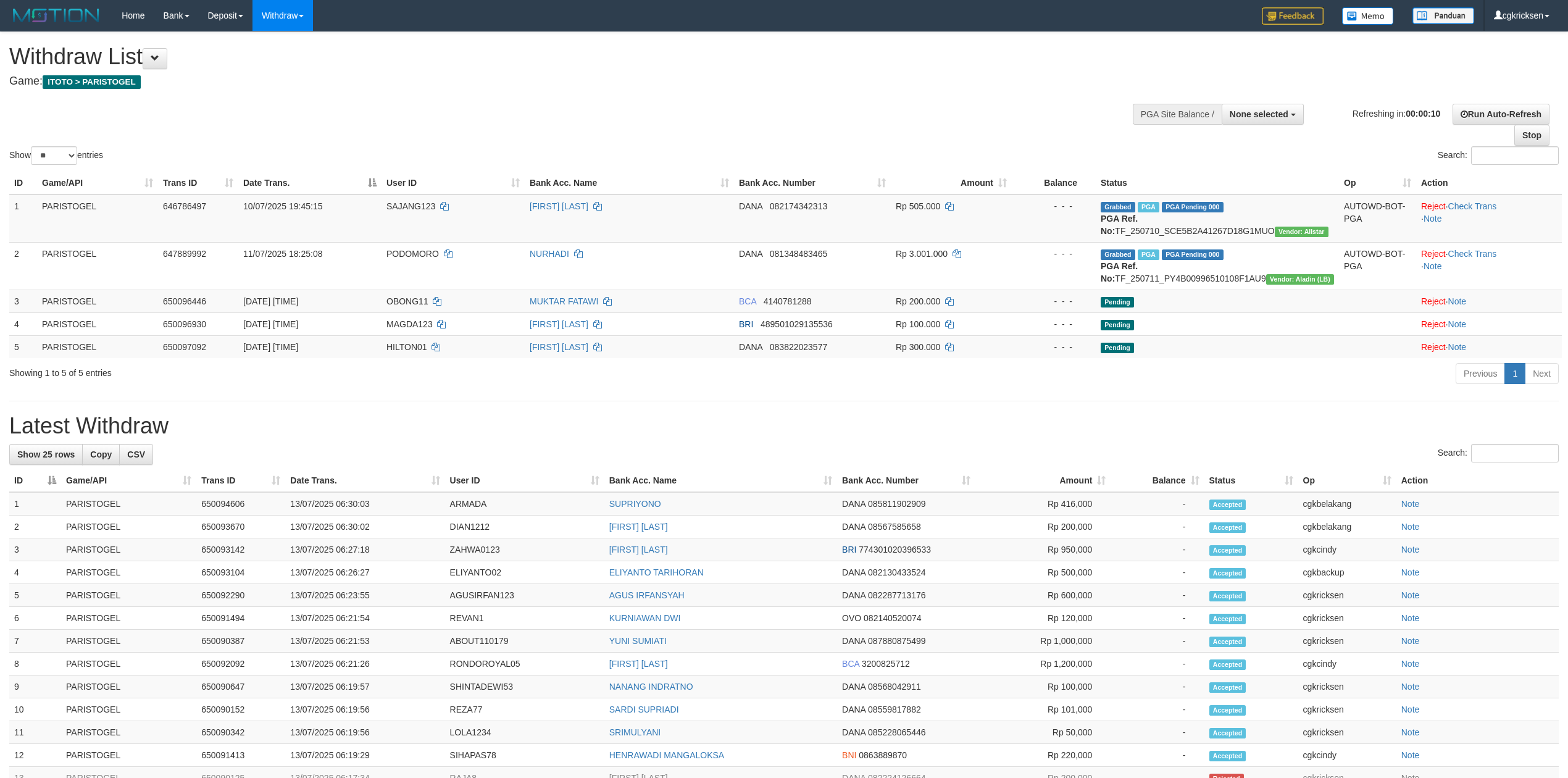 select 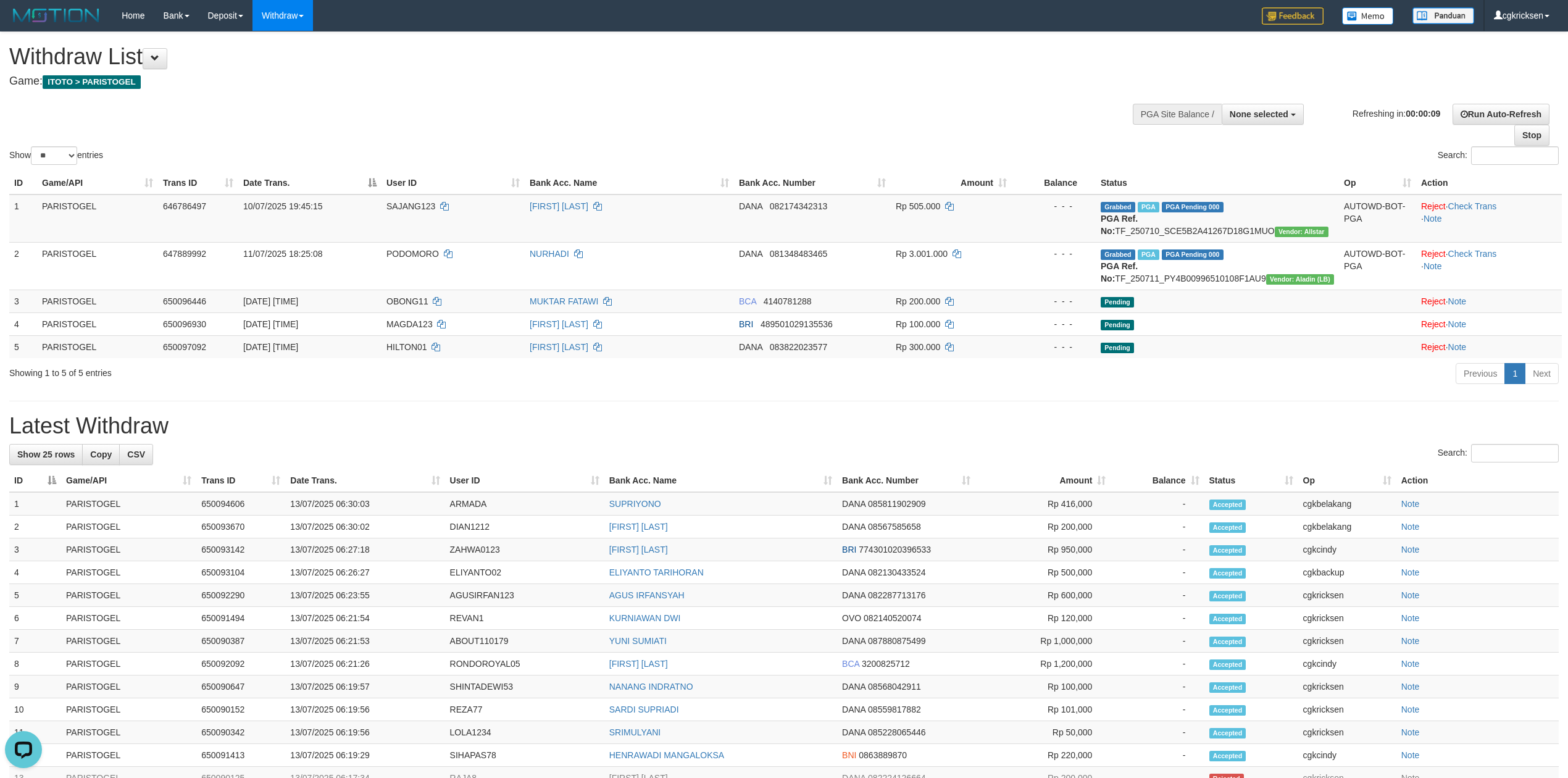 scroll, scrollTop: 0, scrollLeft: 0, axis: both 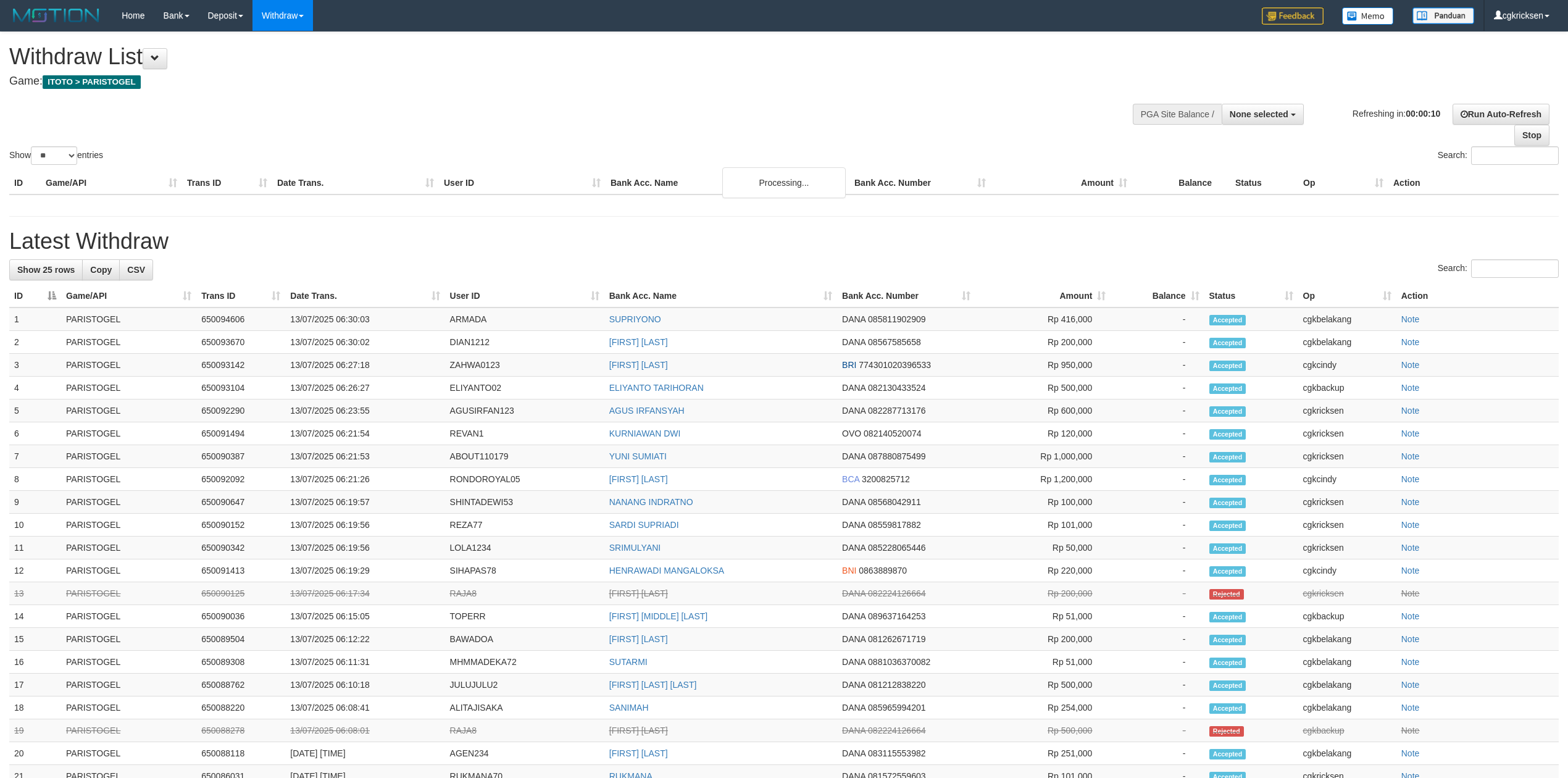 select 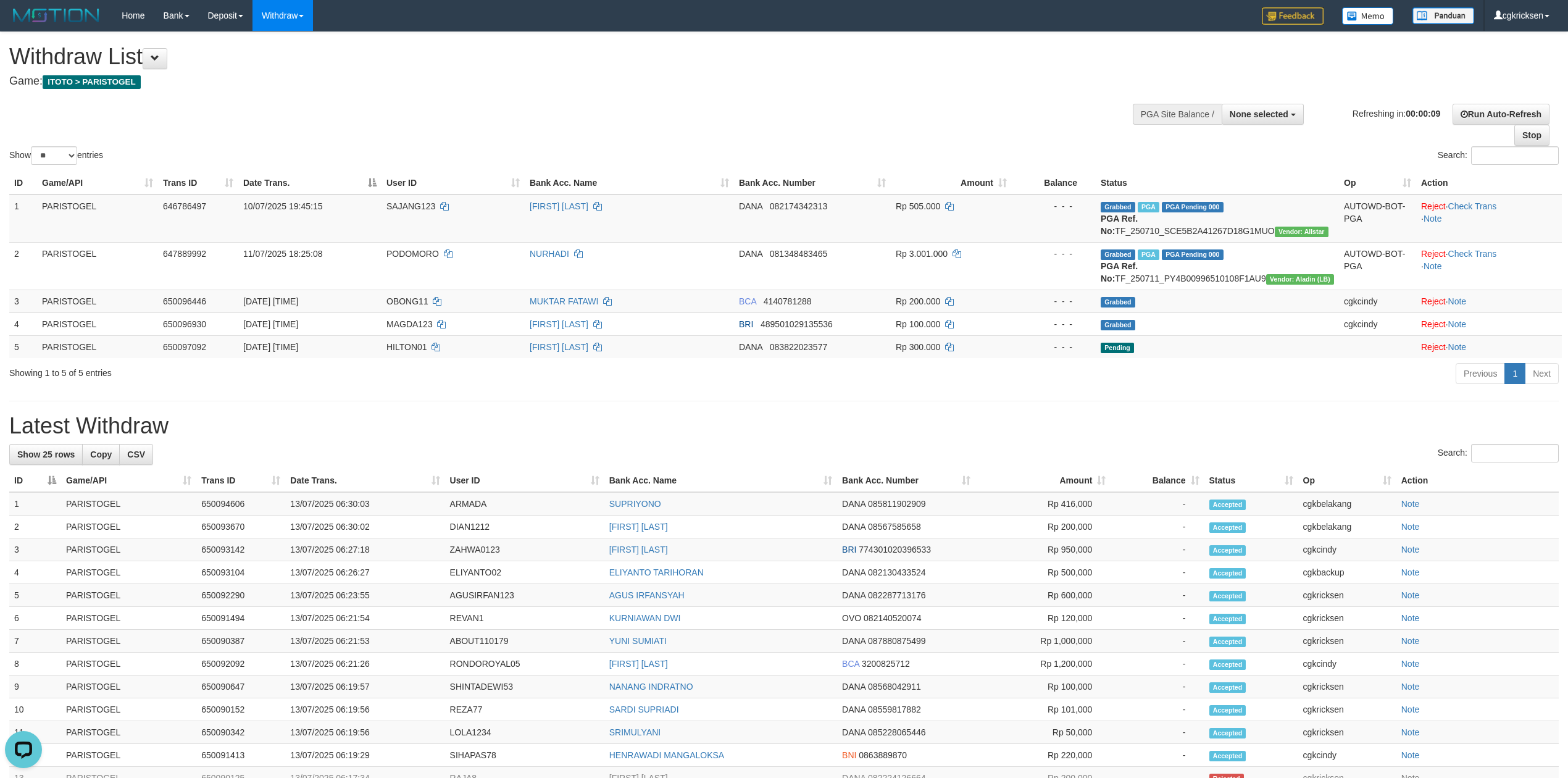 scroll, scrollTop: 0, scrollLeft: 0, axis: both 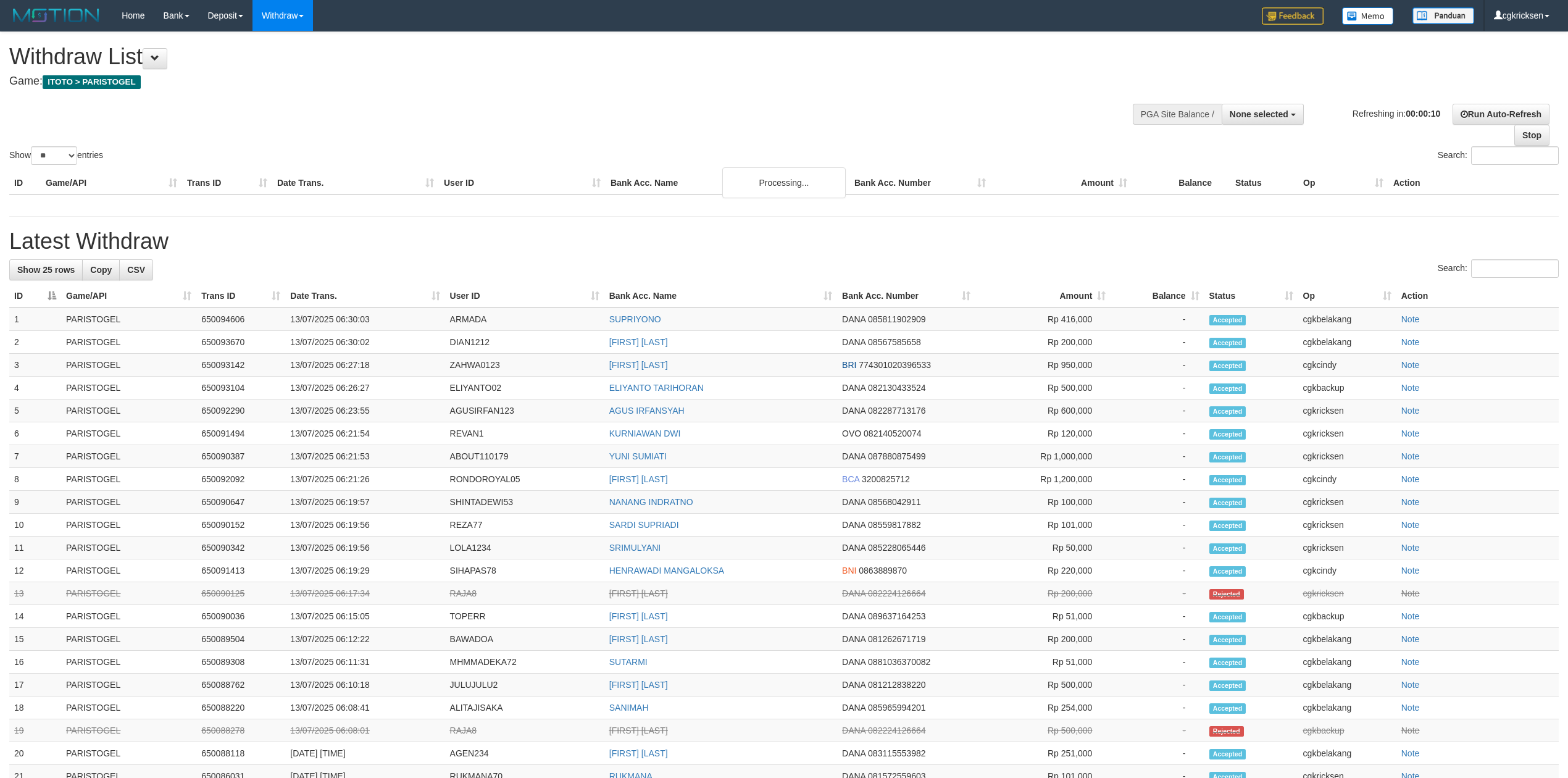 select 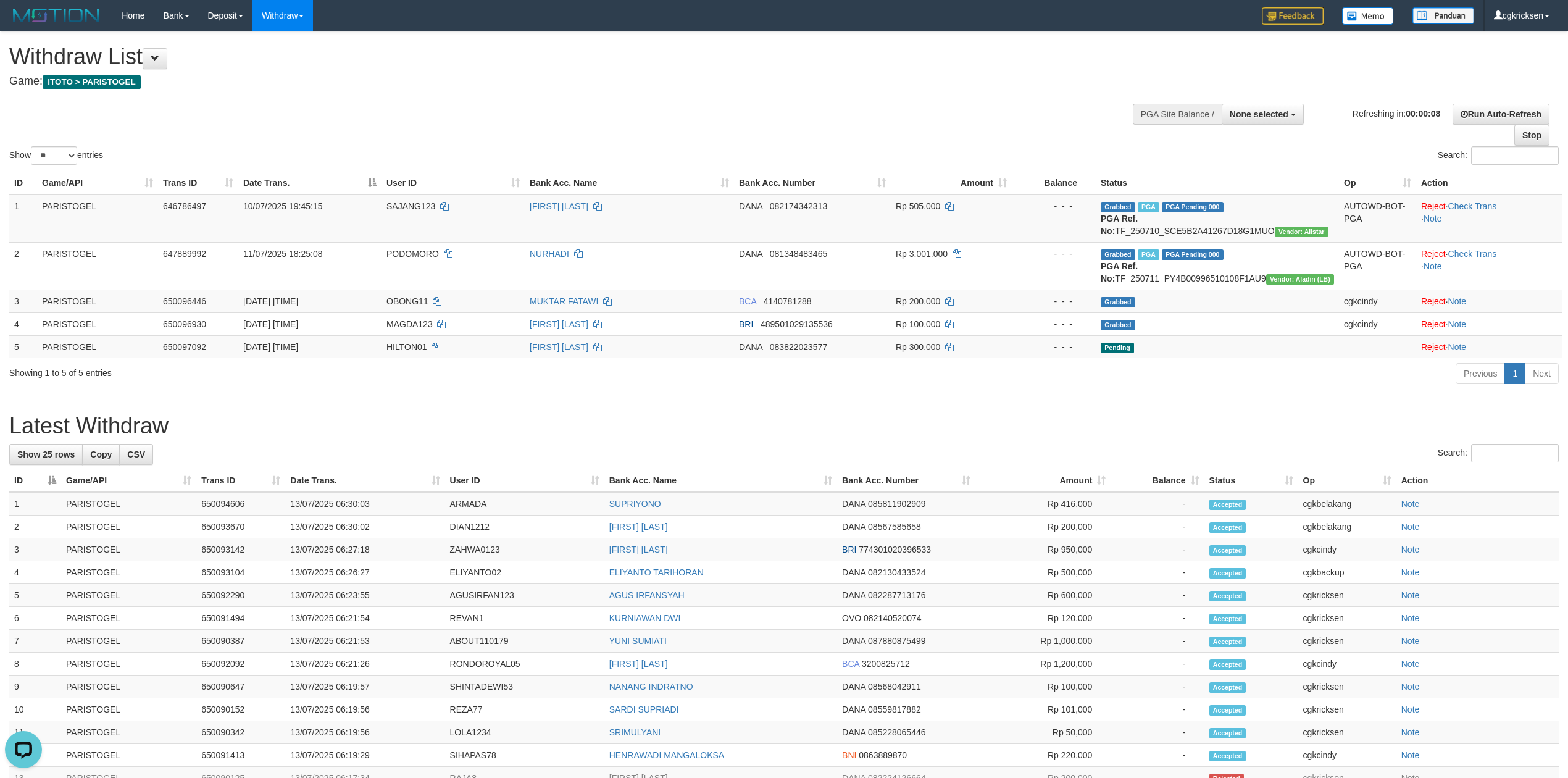 scroll, scrollTop: 0, scrollLeft: 0, axis: both 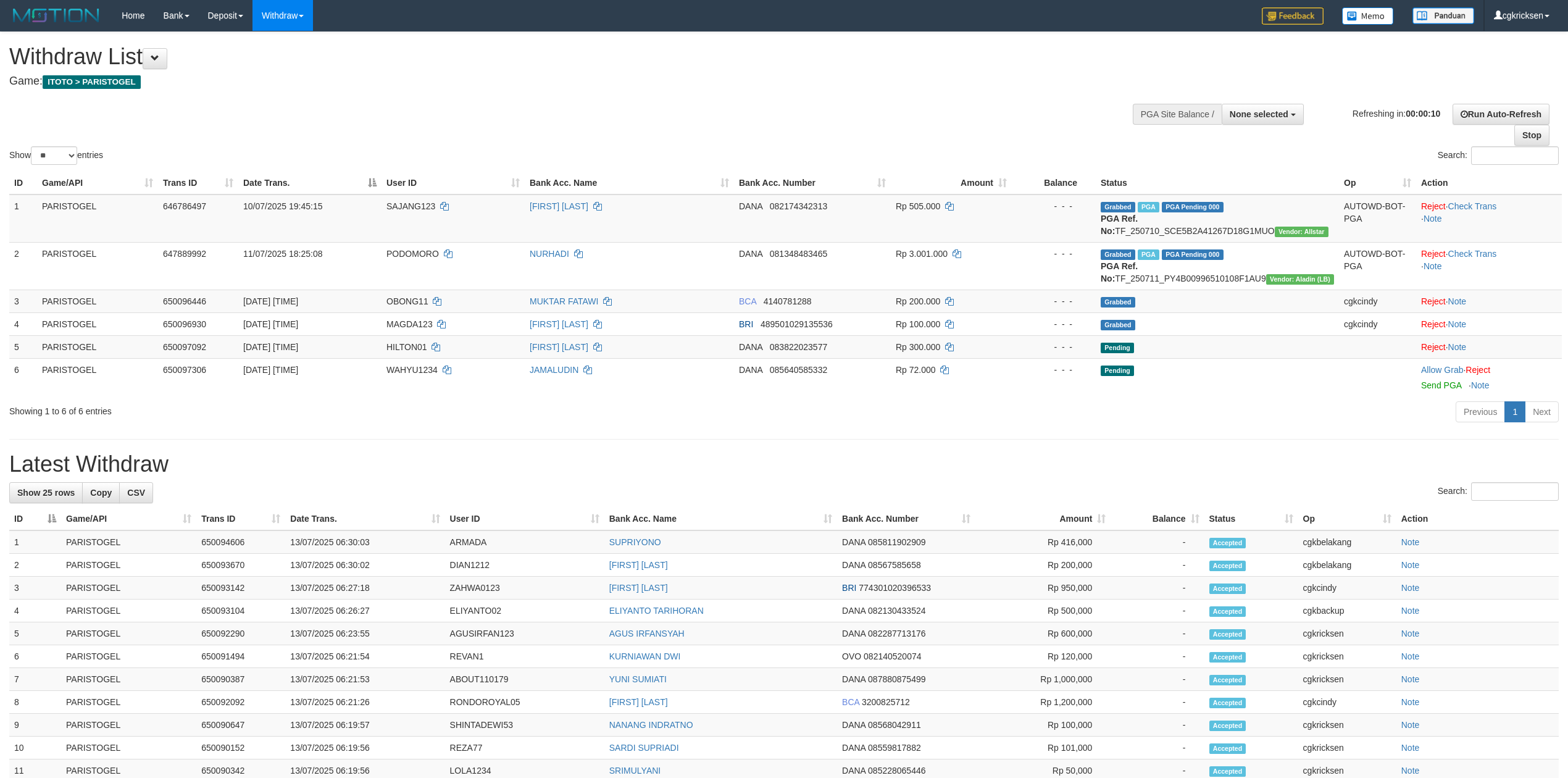 select 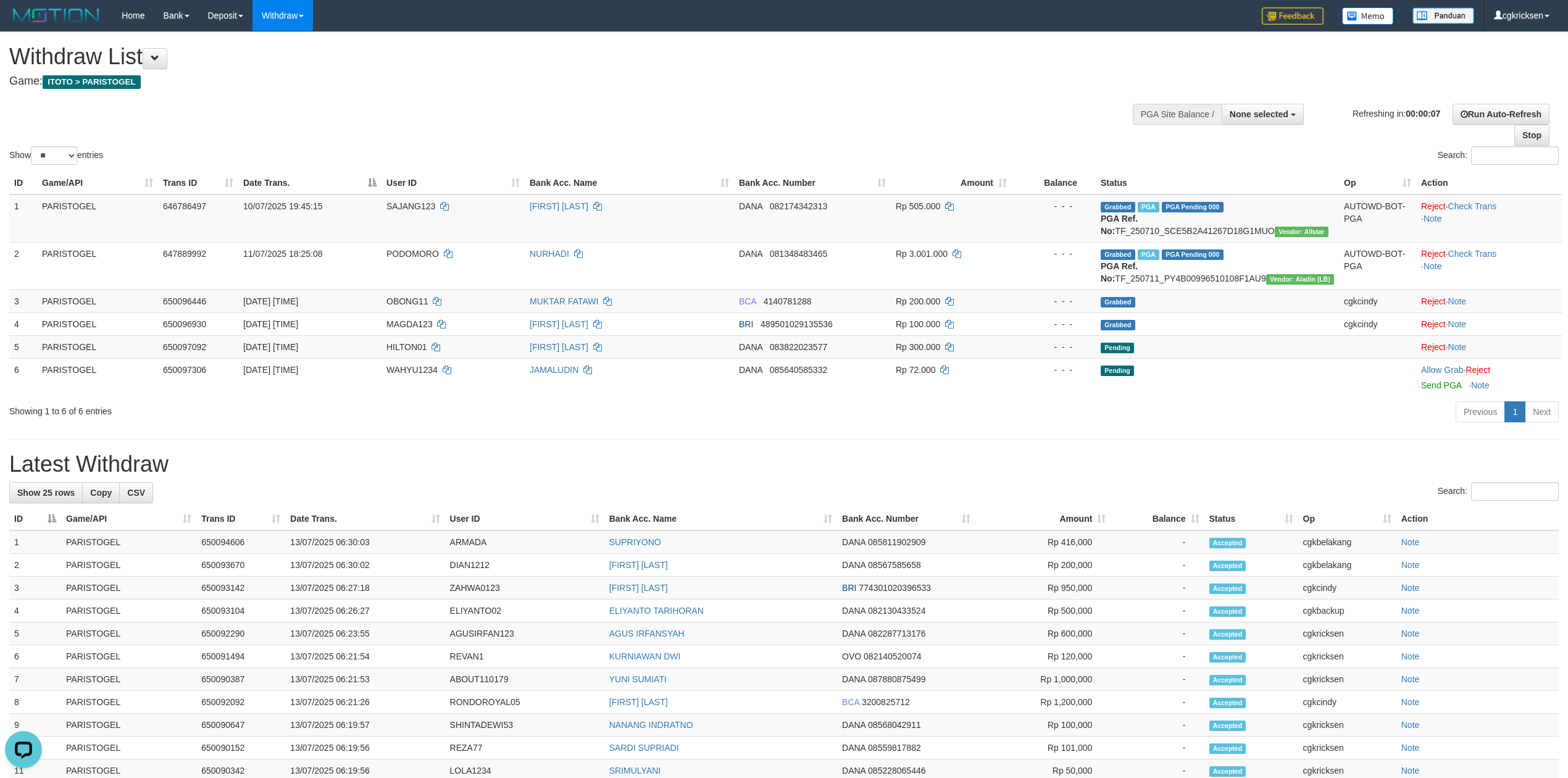 scroll, scrollTop: 0, scrollLeft: 0, axis: both 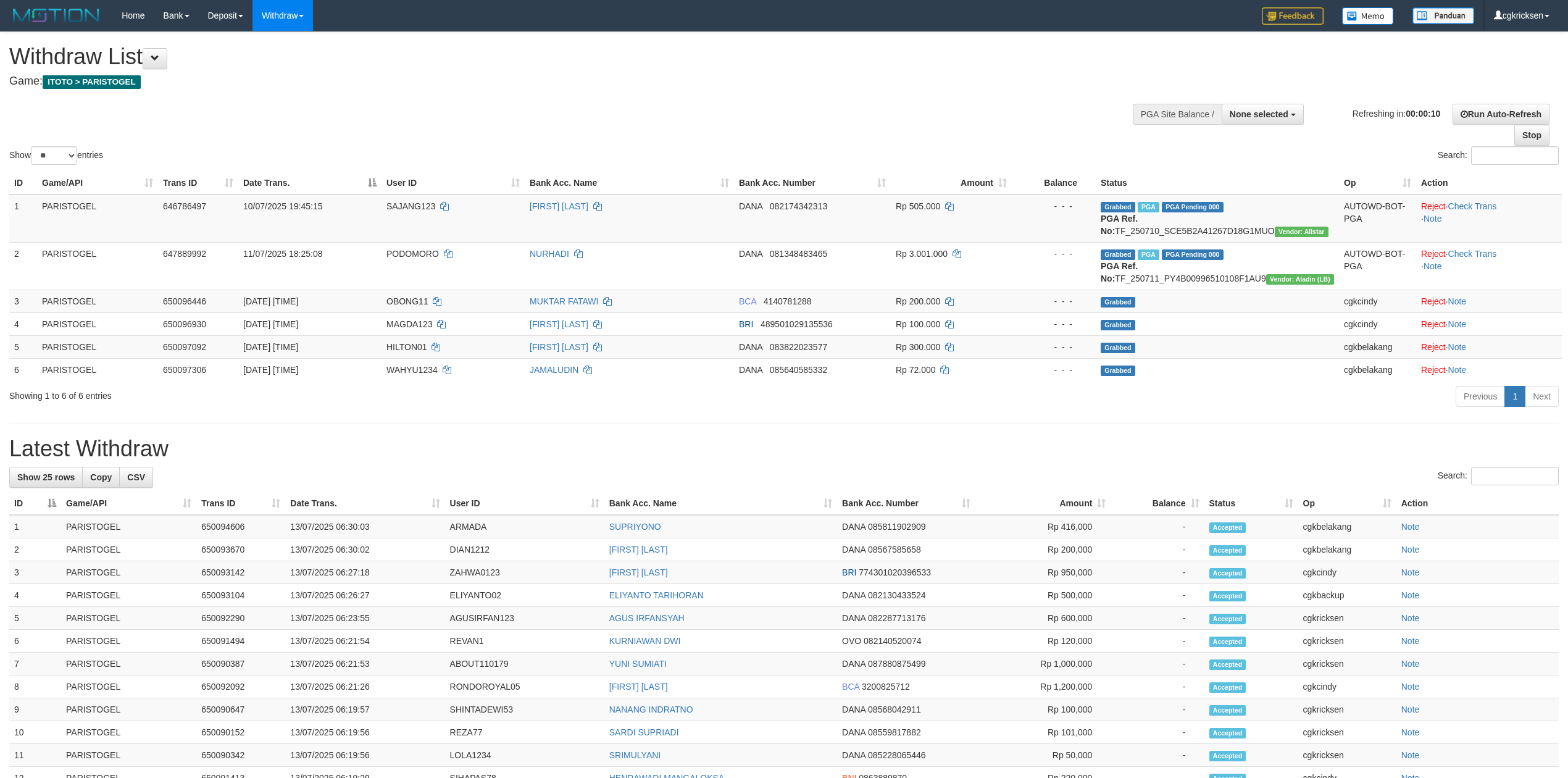 select 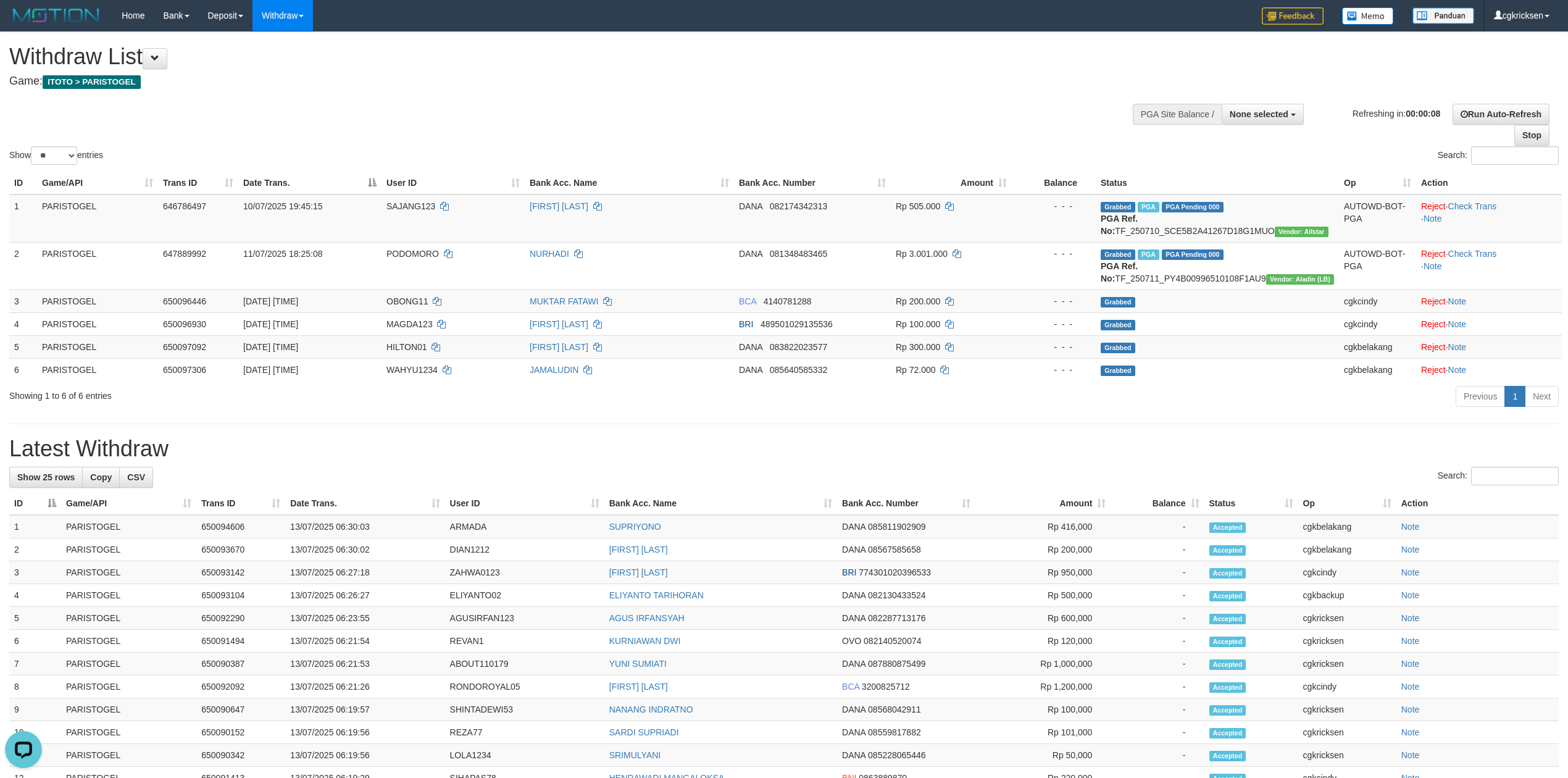 scroll, scrollTop: 0, scrollLeft: 0, axis: both 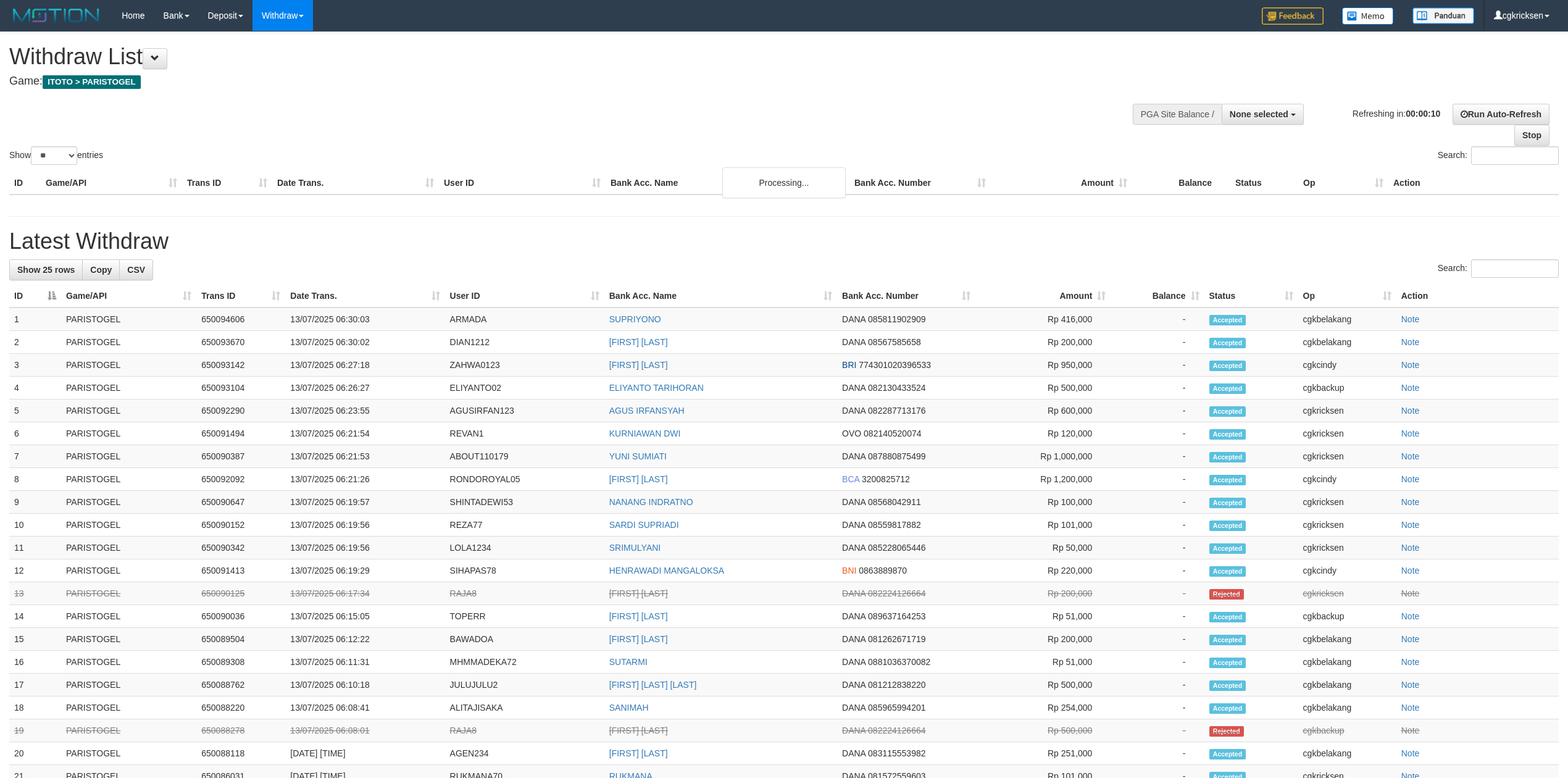 select 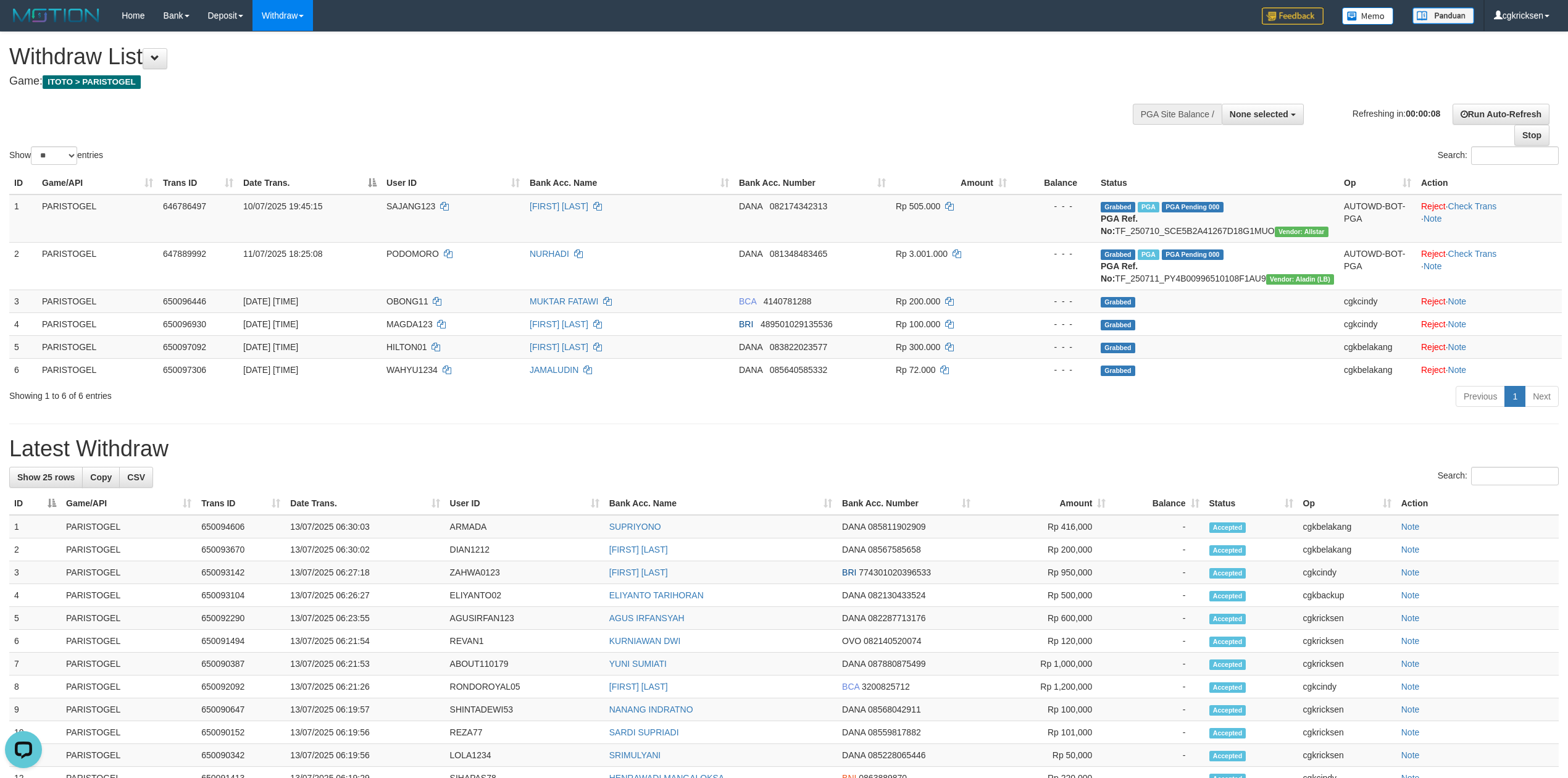 scroll, scrollTop: 0, scrollLeft: 0, axis: both 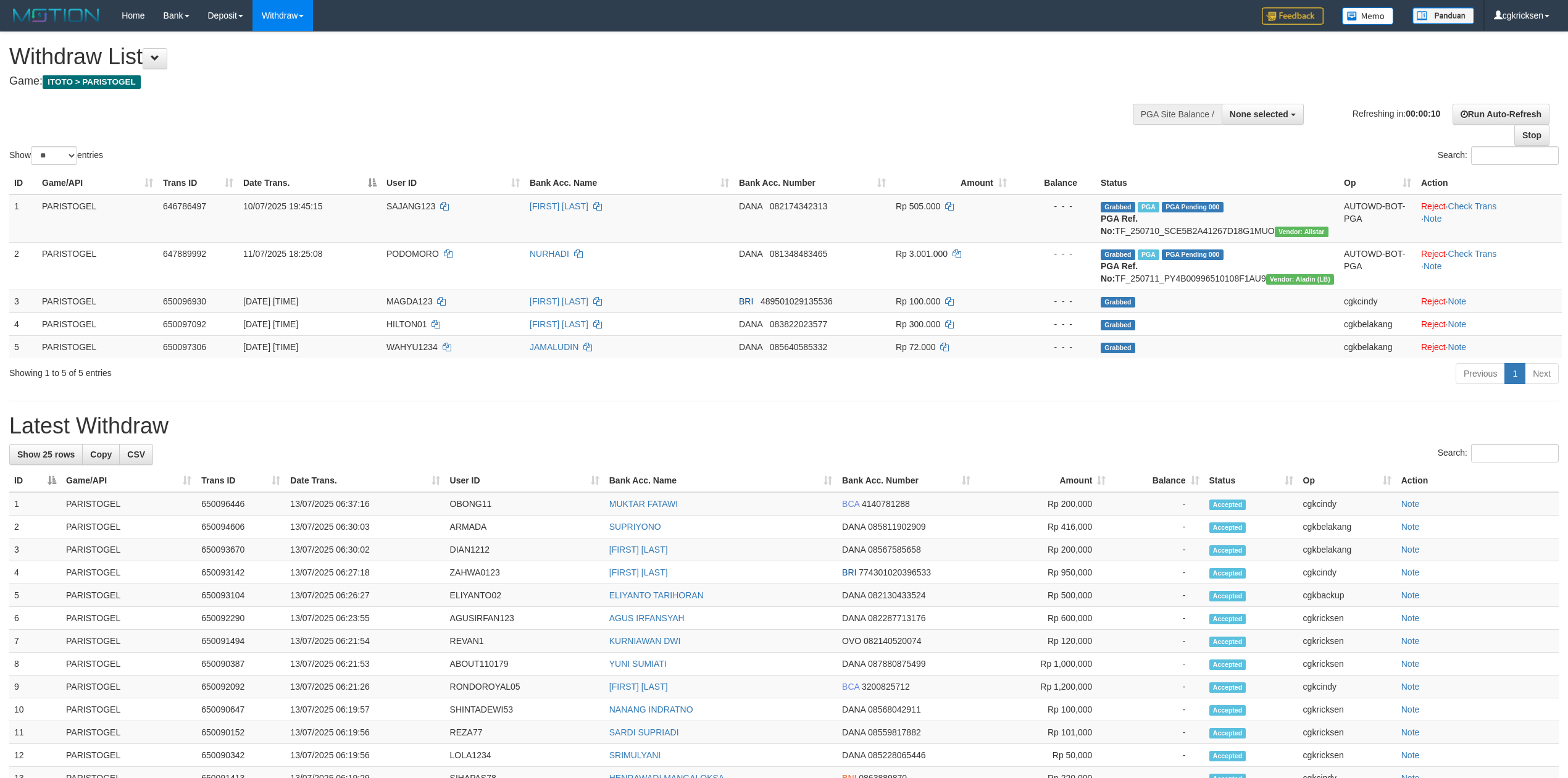 select 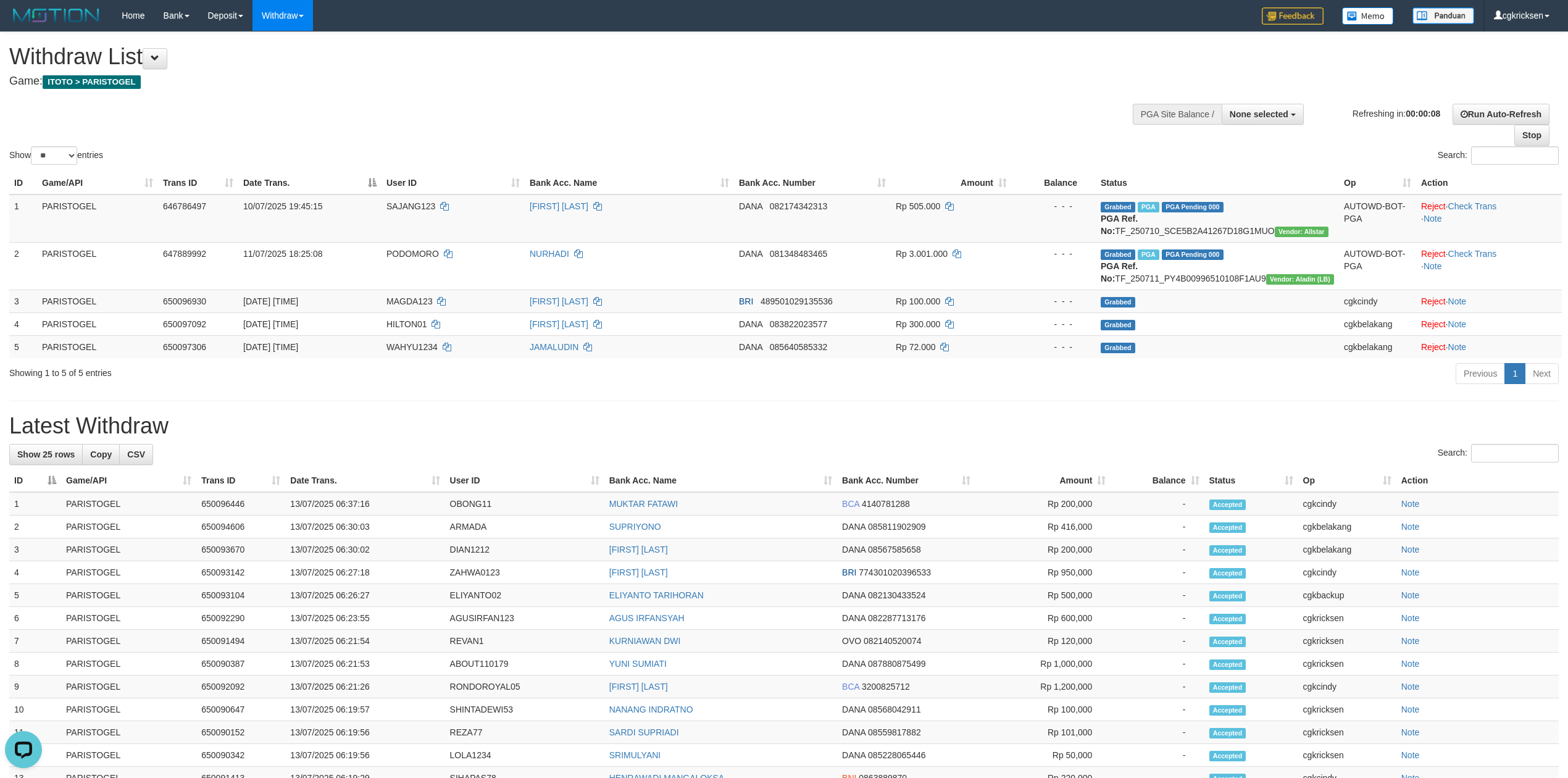 scroll, scrollTop: 0, scrollLeft: 0, axis: both 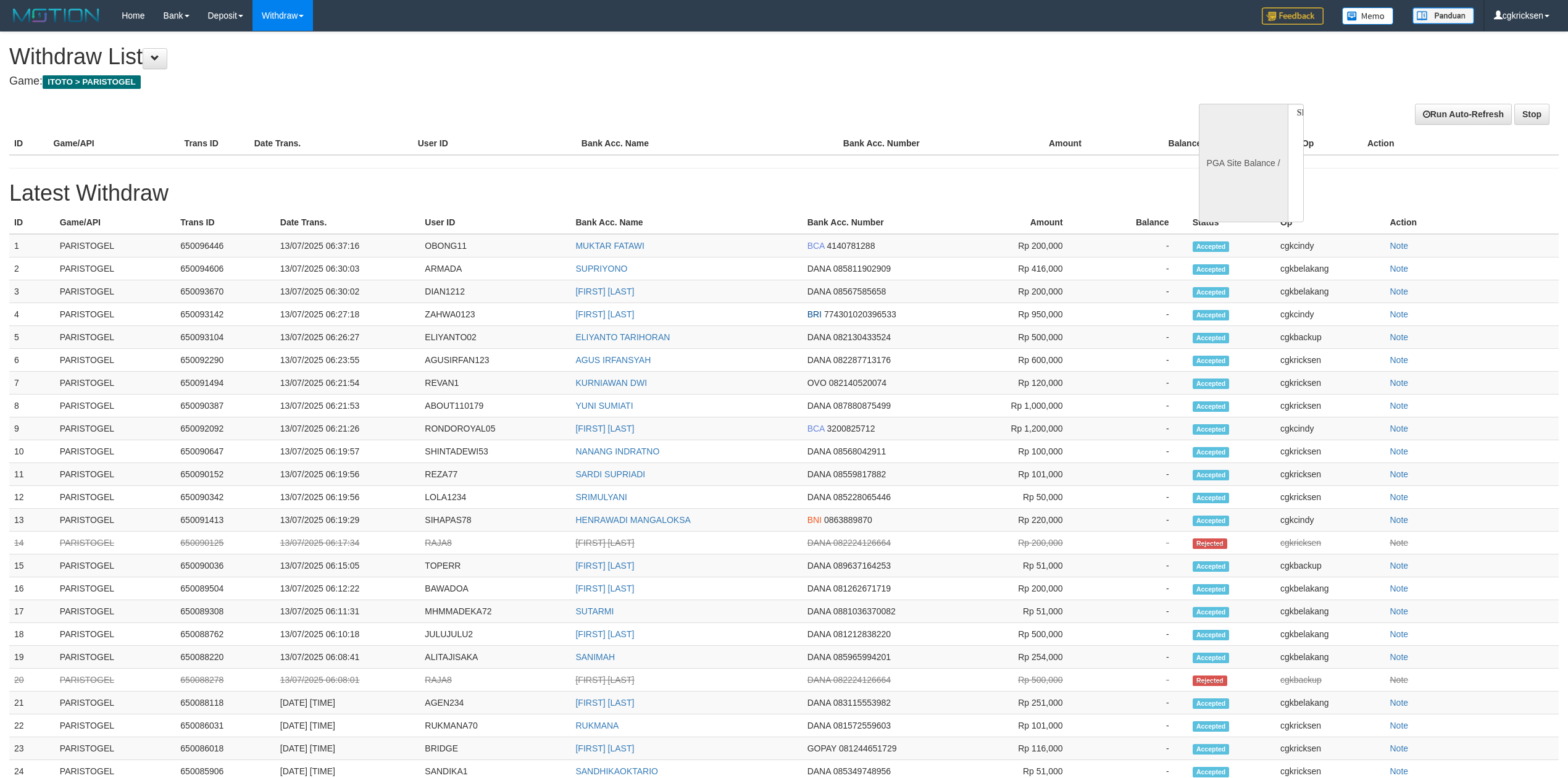 select 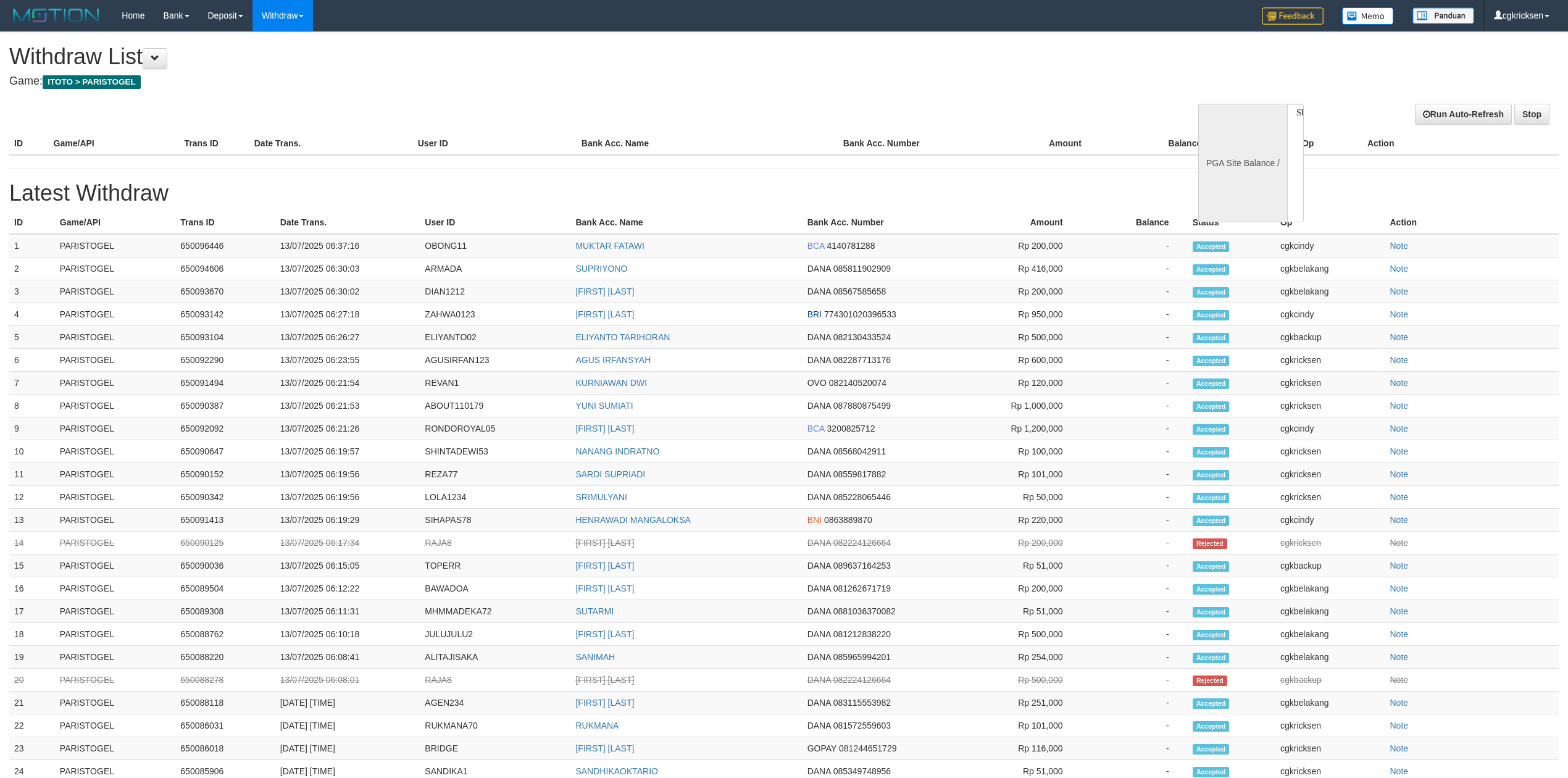 scroll, scrollTop: 0, scrollLeft: 0, axis: both 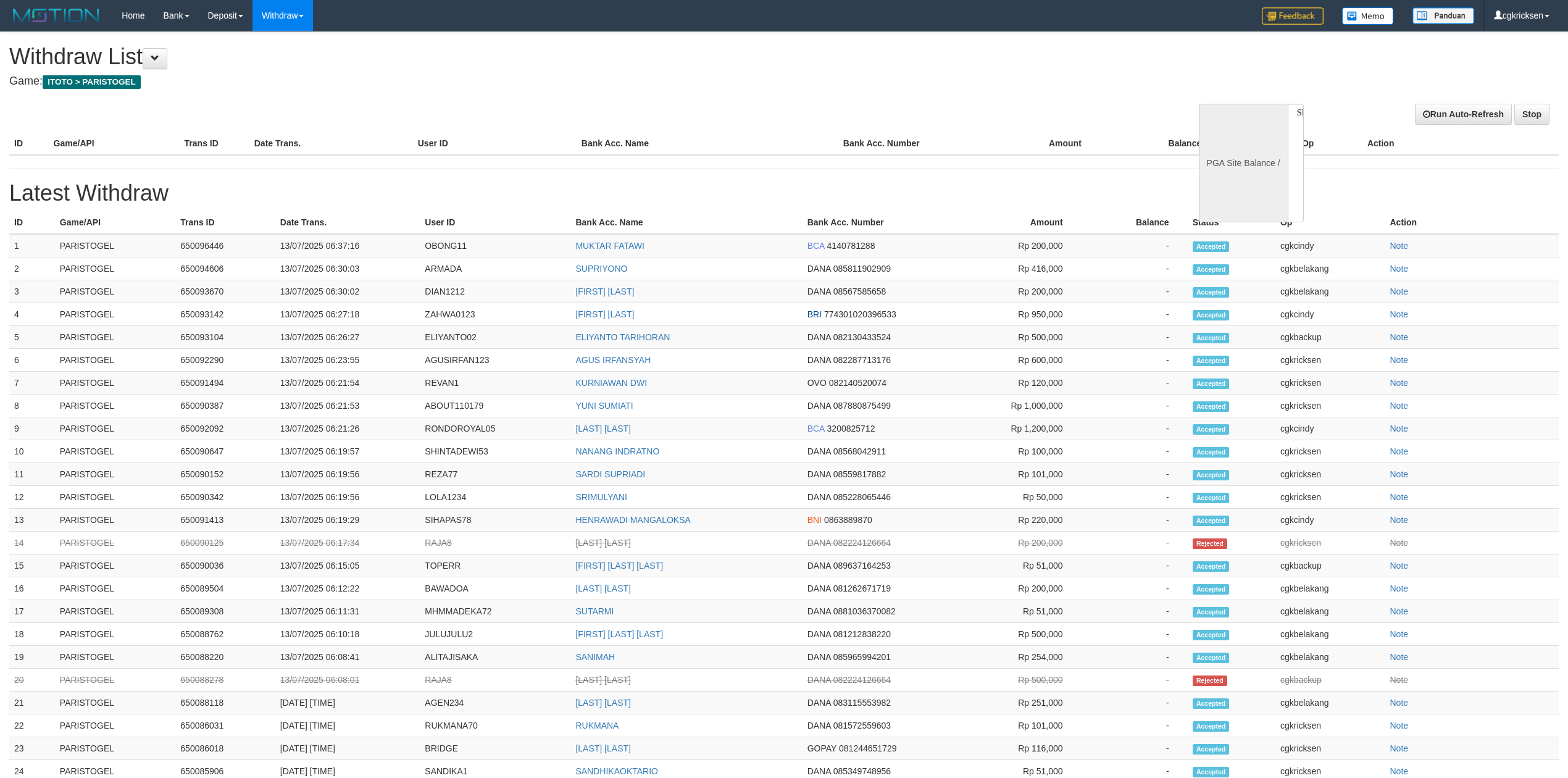 select 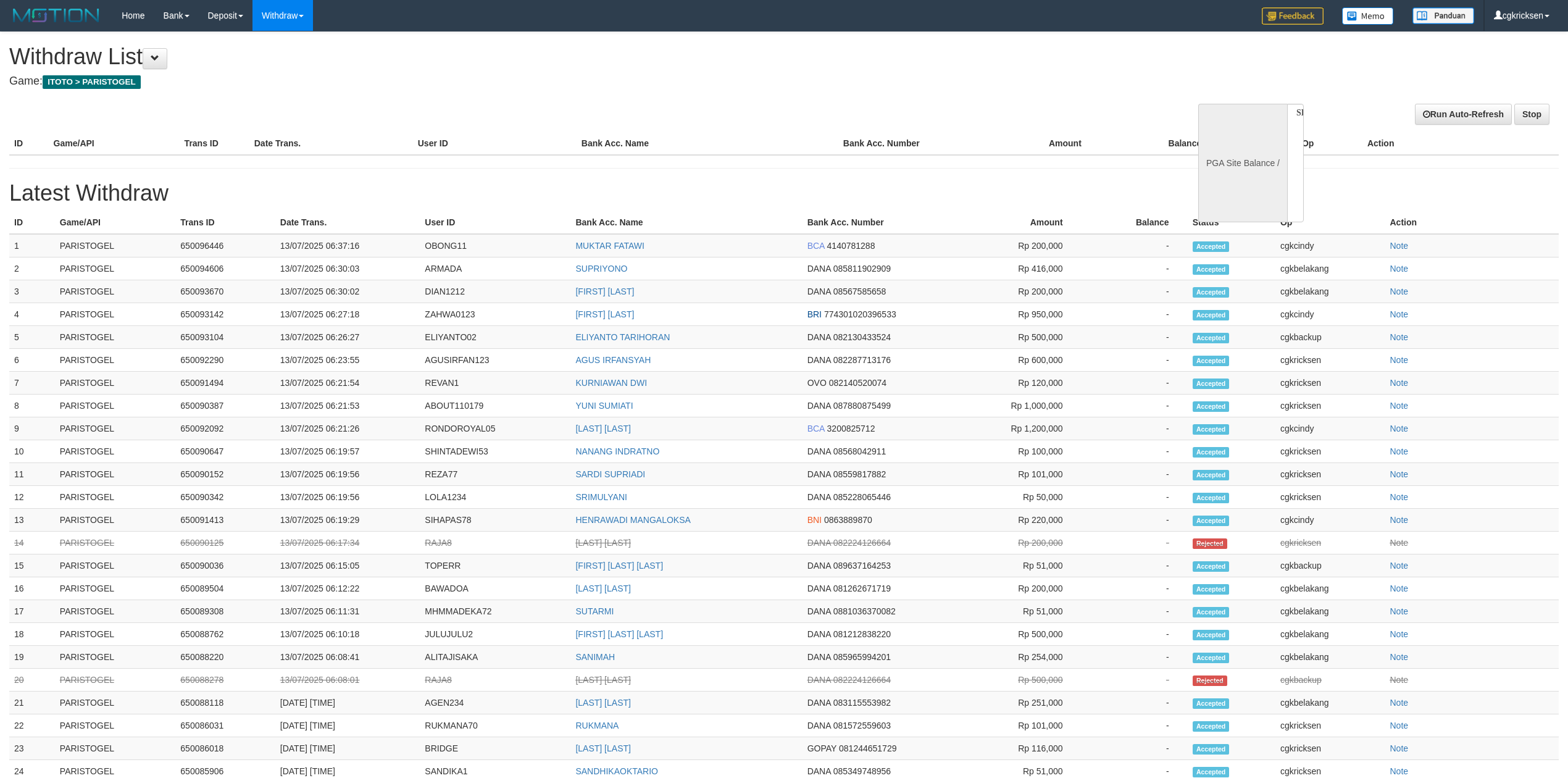 scroll, scrollTop: 0, scrollLeft: 0, axis: both 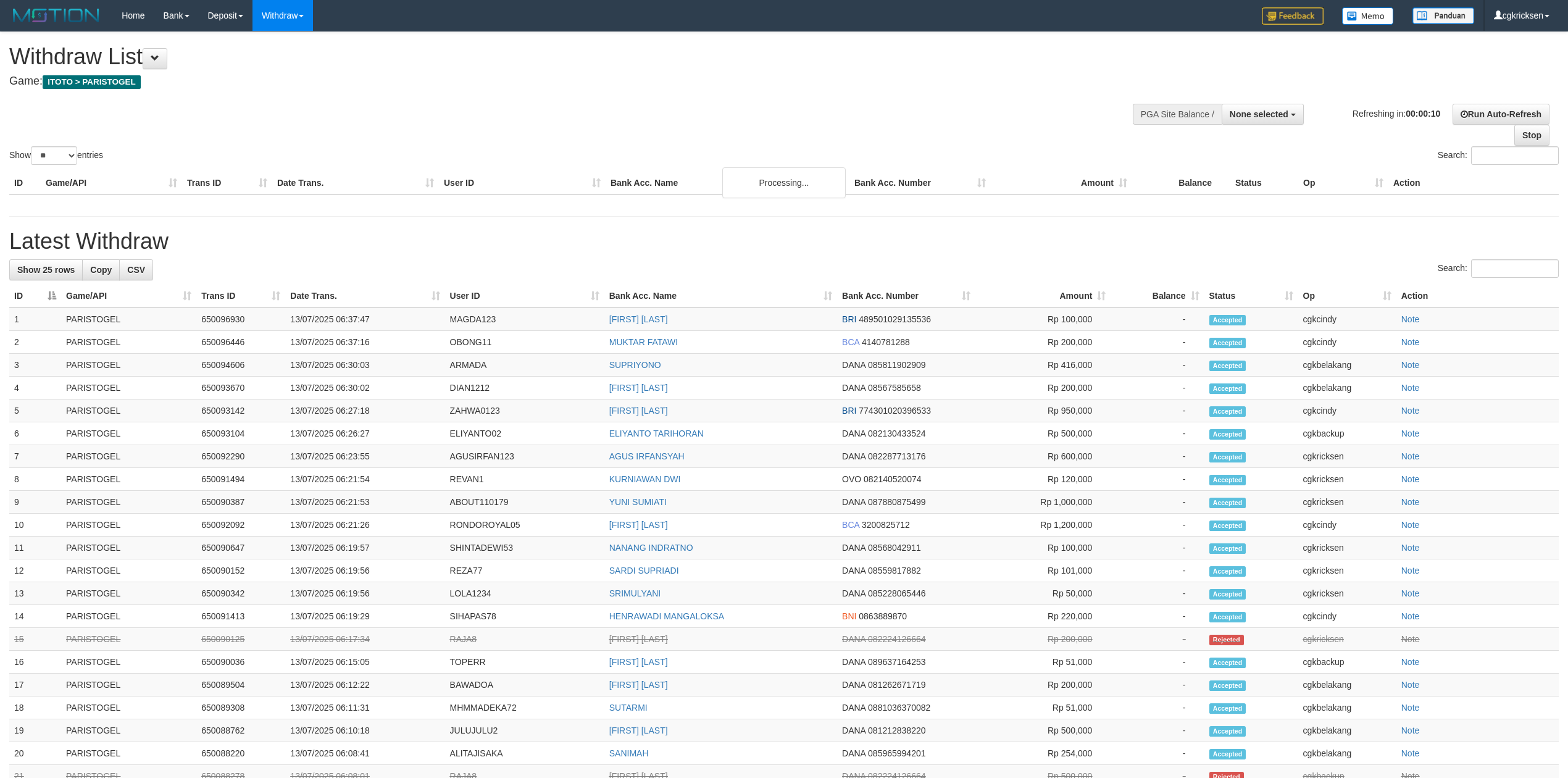 select 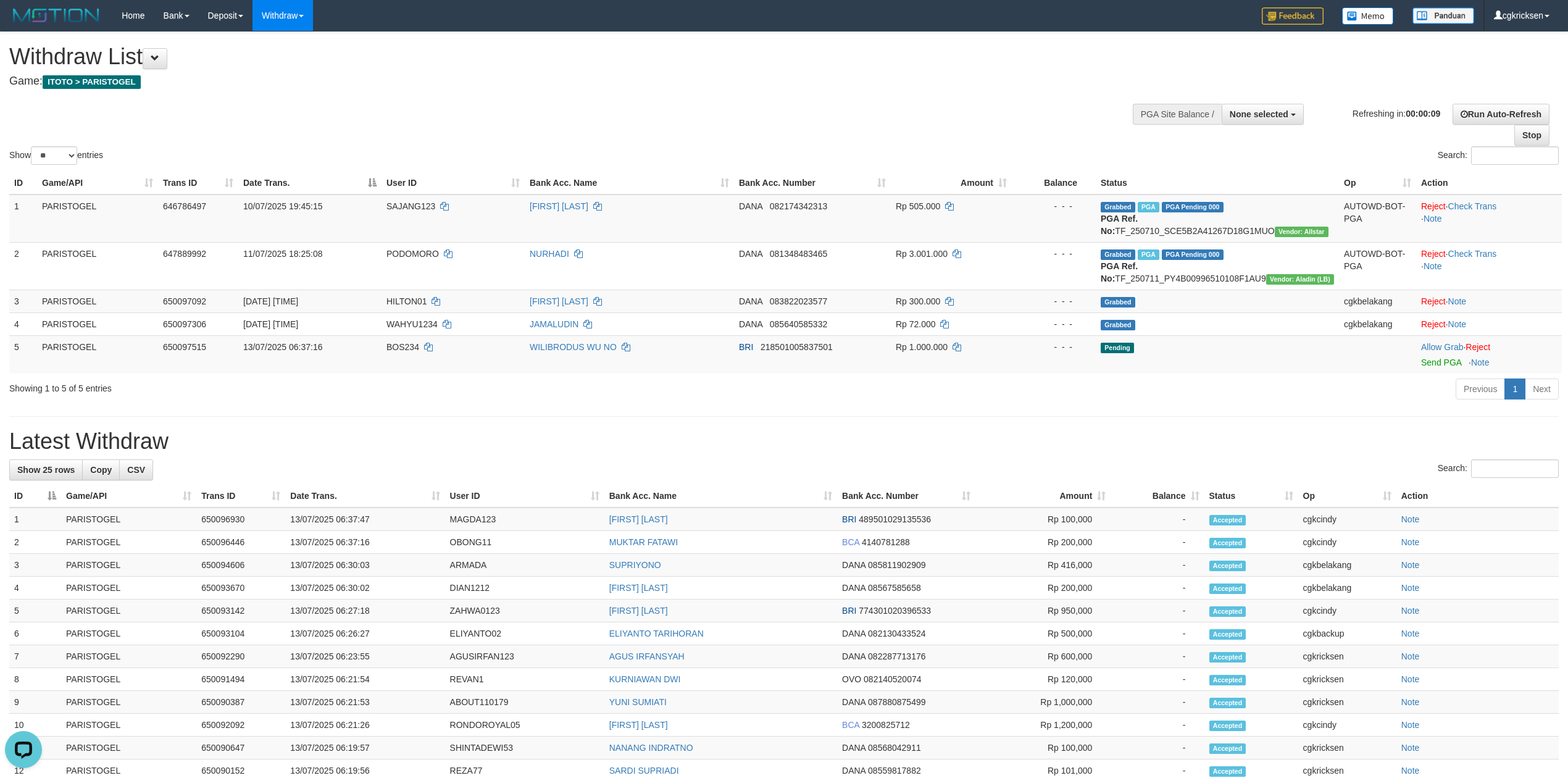 scroll, scrollTop: 0, scrollLeft: 0, axis: both 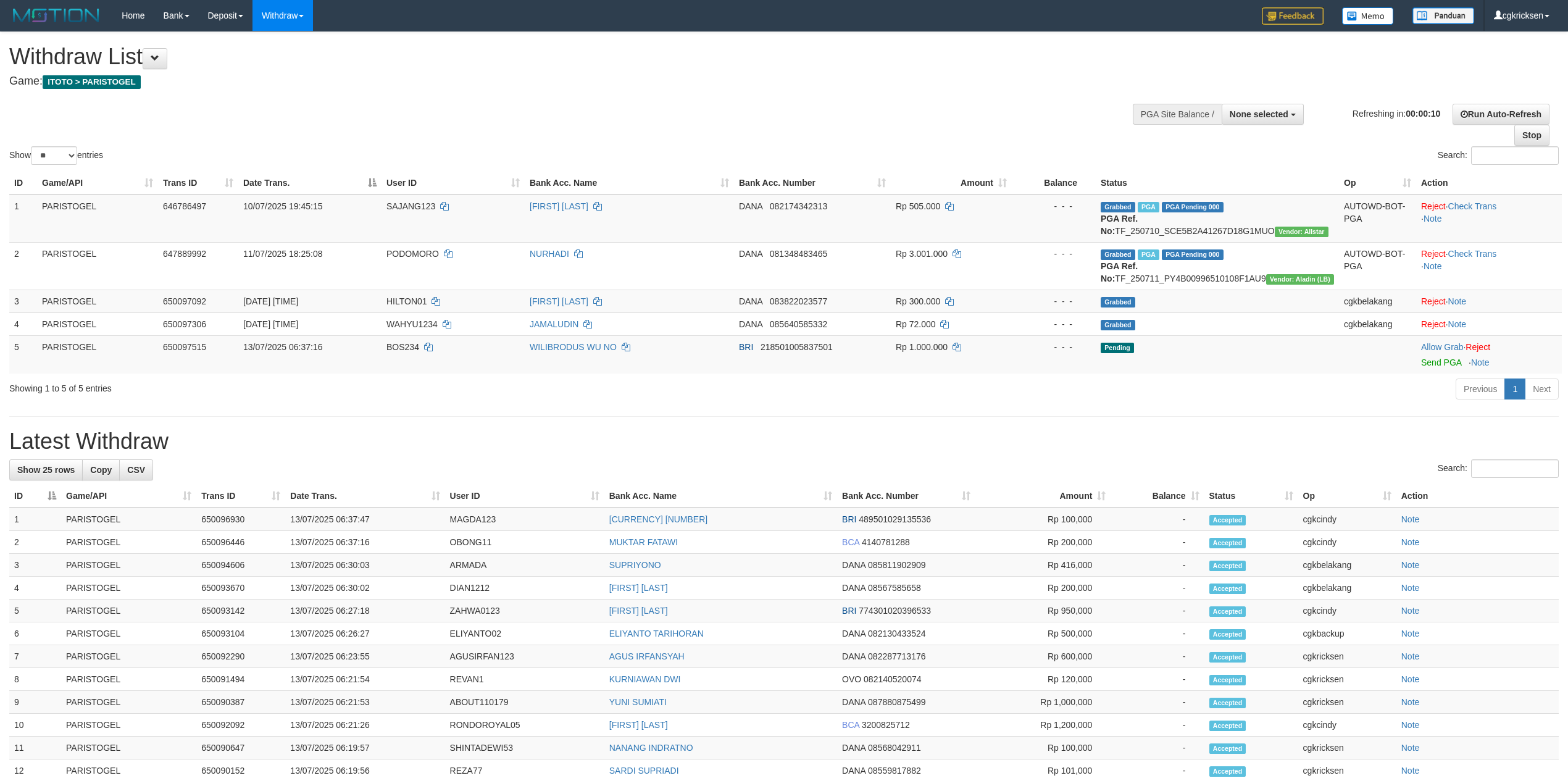 select 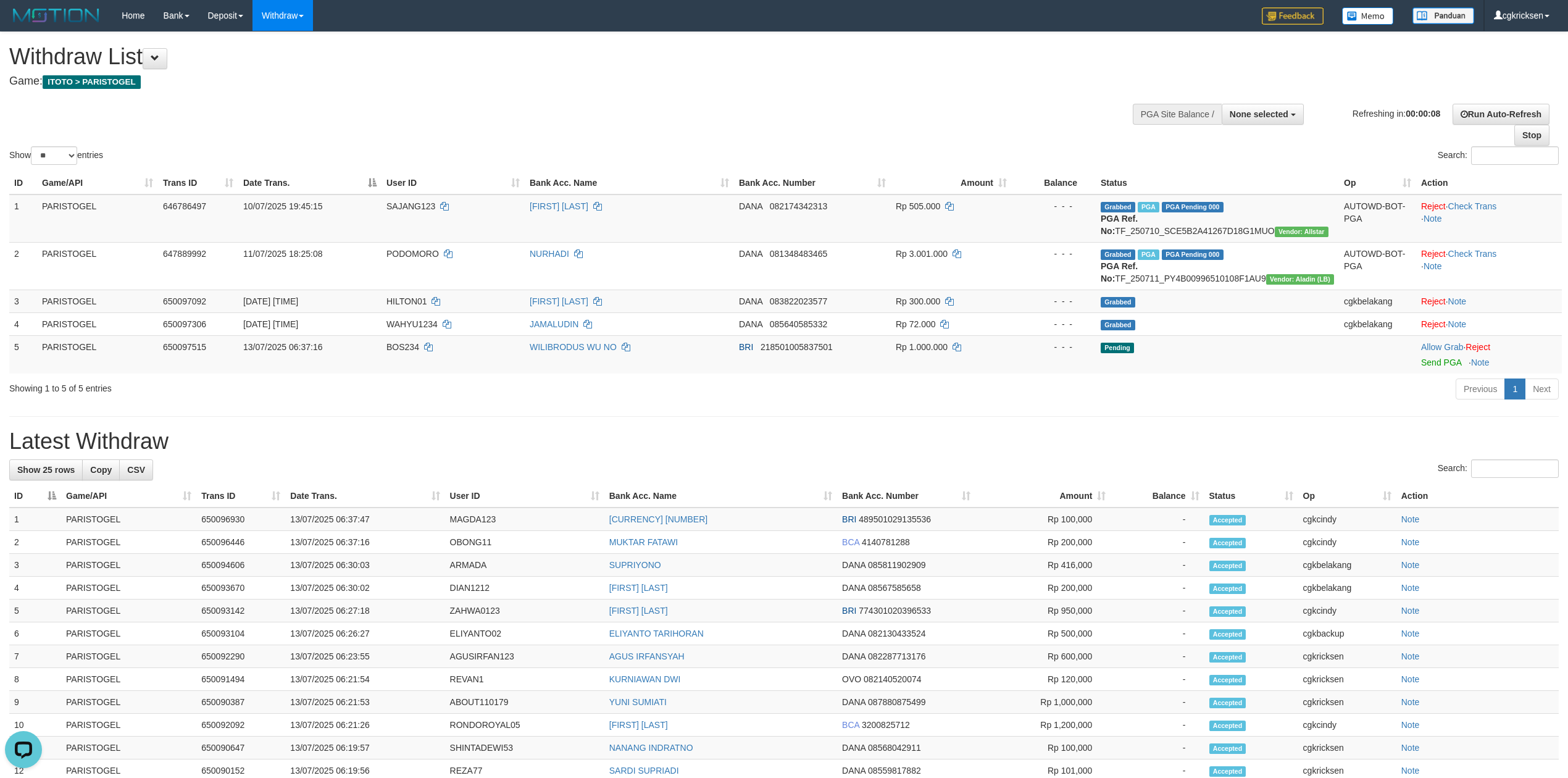 scroll, scrollTop: 0, scrollLeft: 0, axis: both 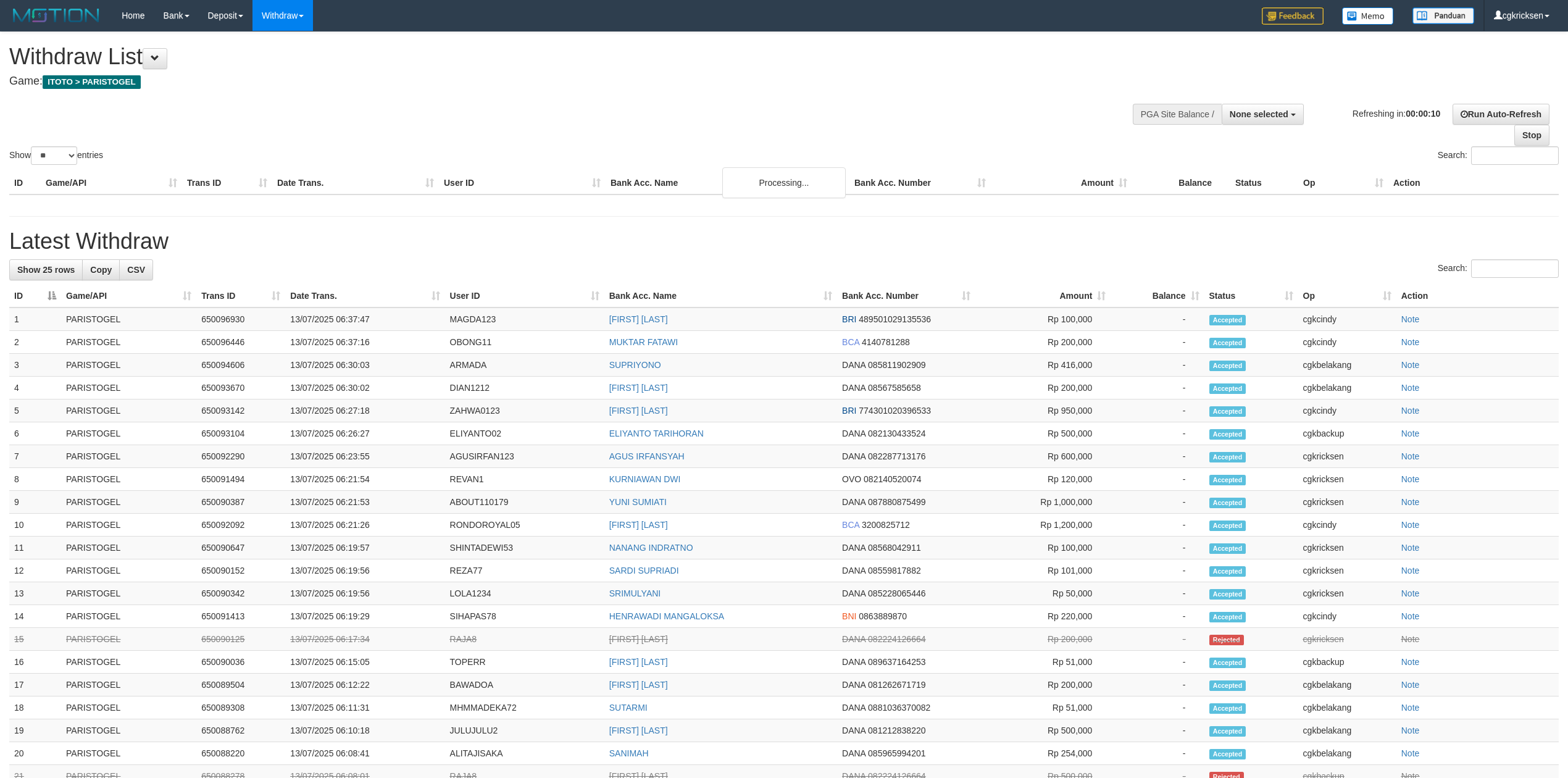 select 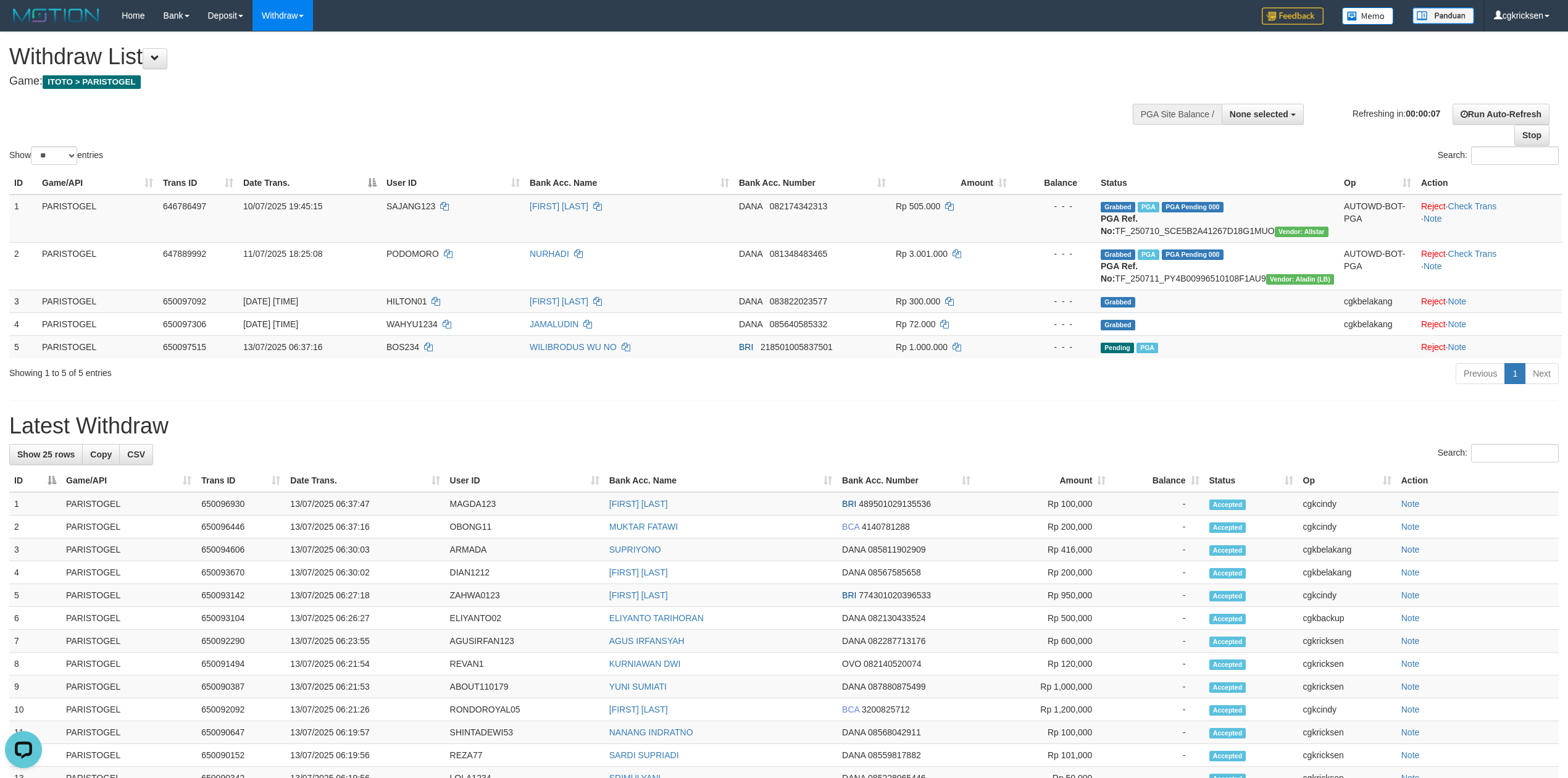 scroll, scrollTop: 0, scrollLeft: 0, axis: both 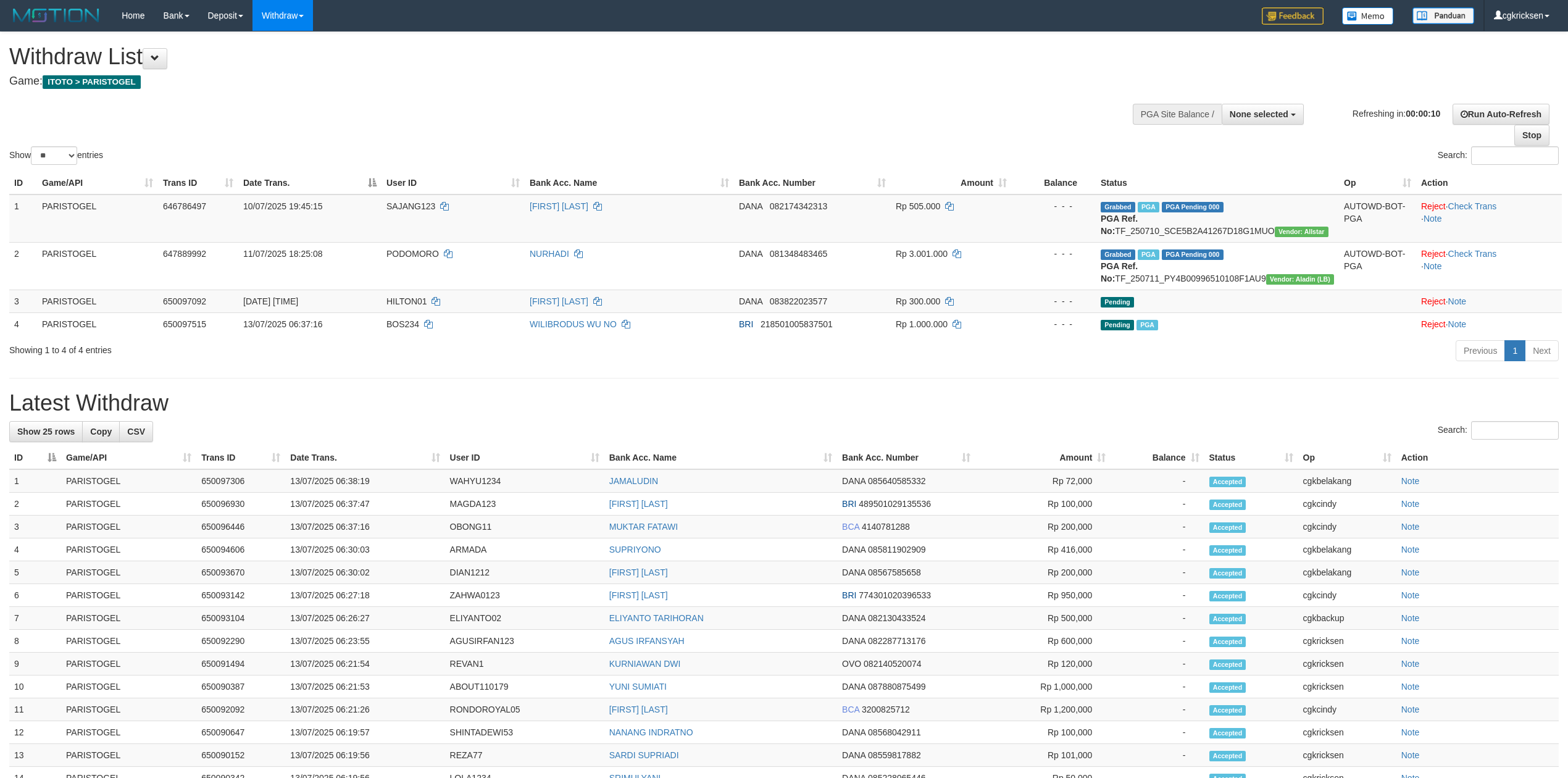 select 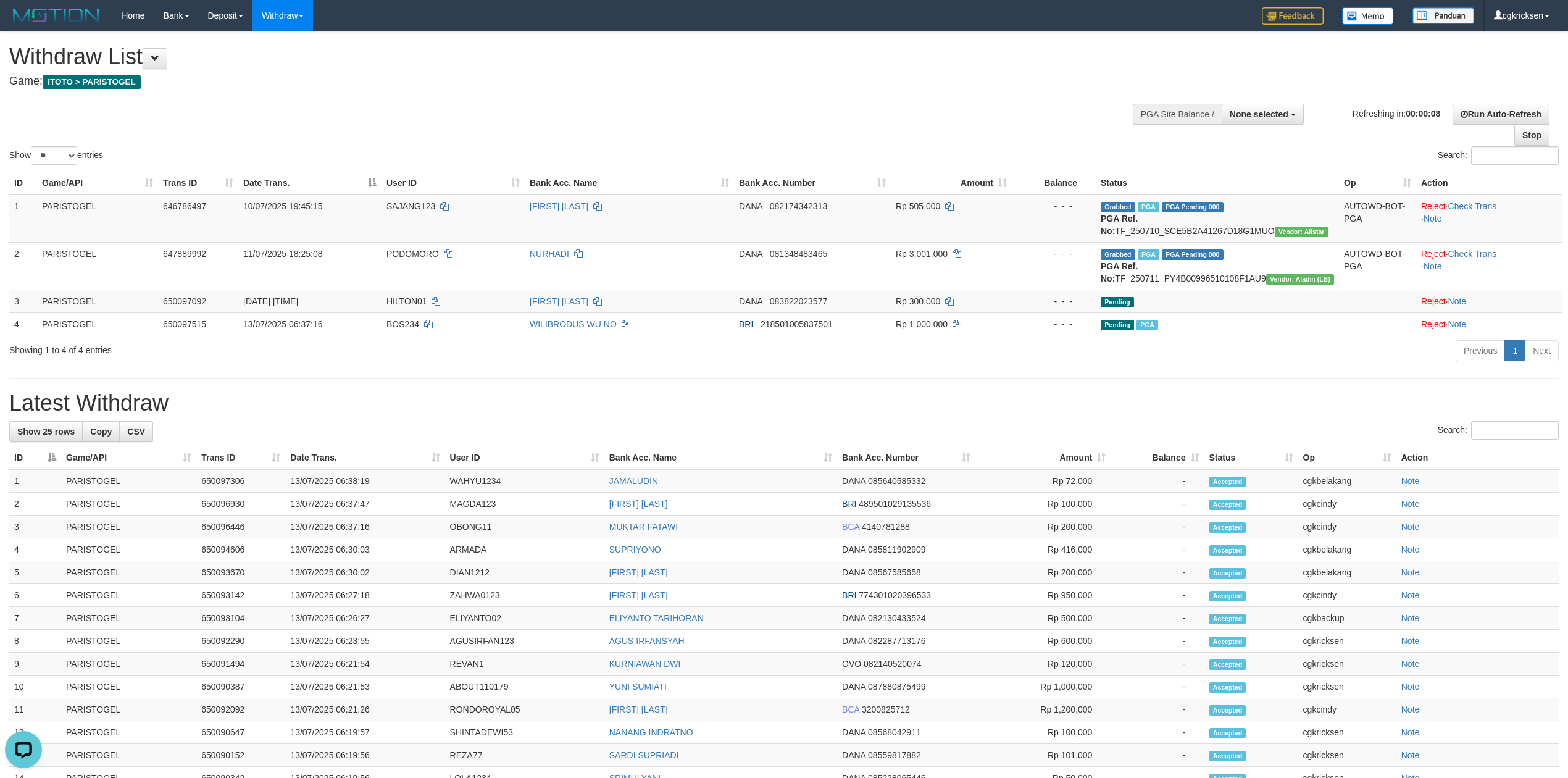 scroll, scrollTop: 0, scrollLeft: 0, axis: both 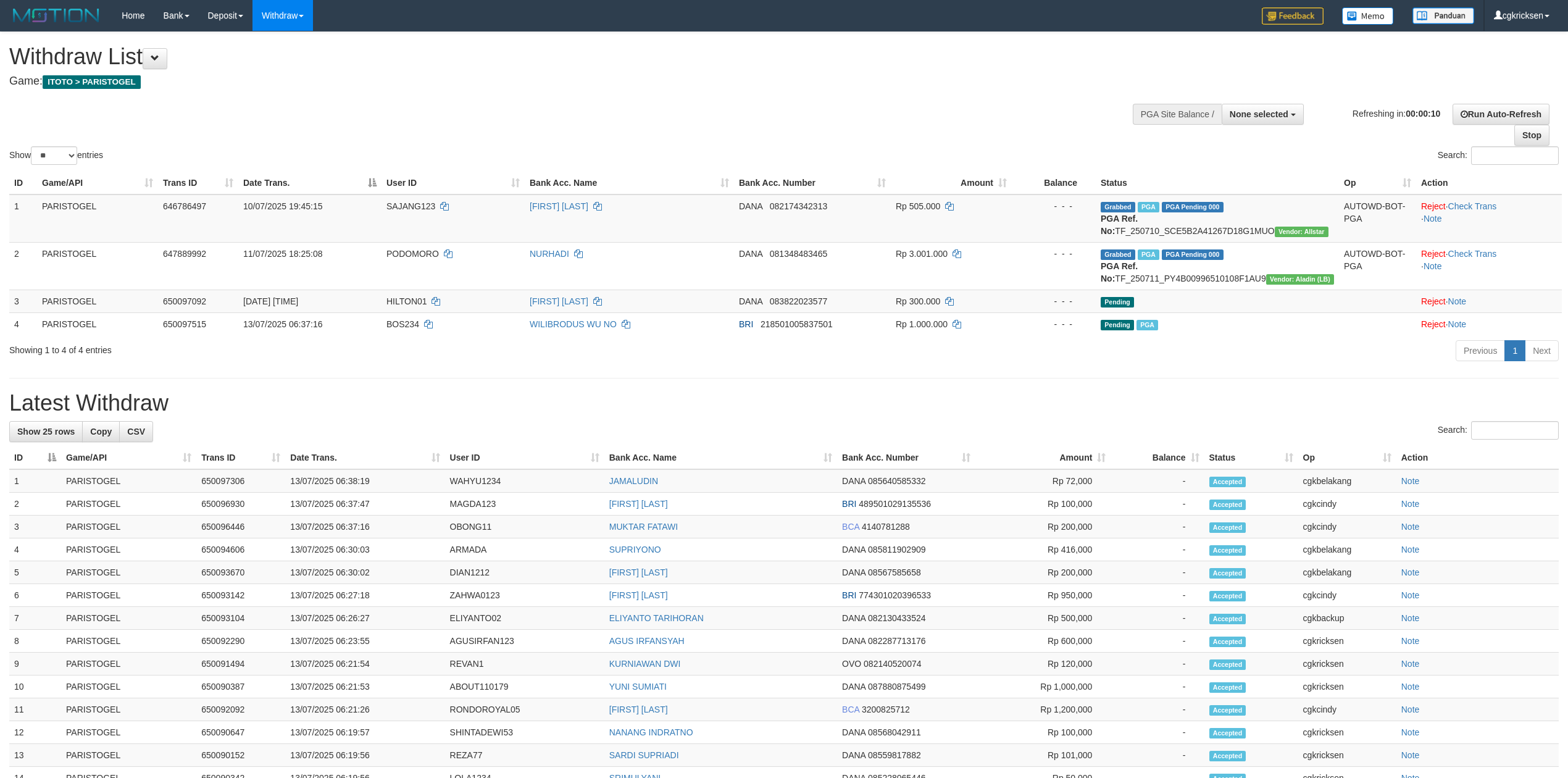 select 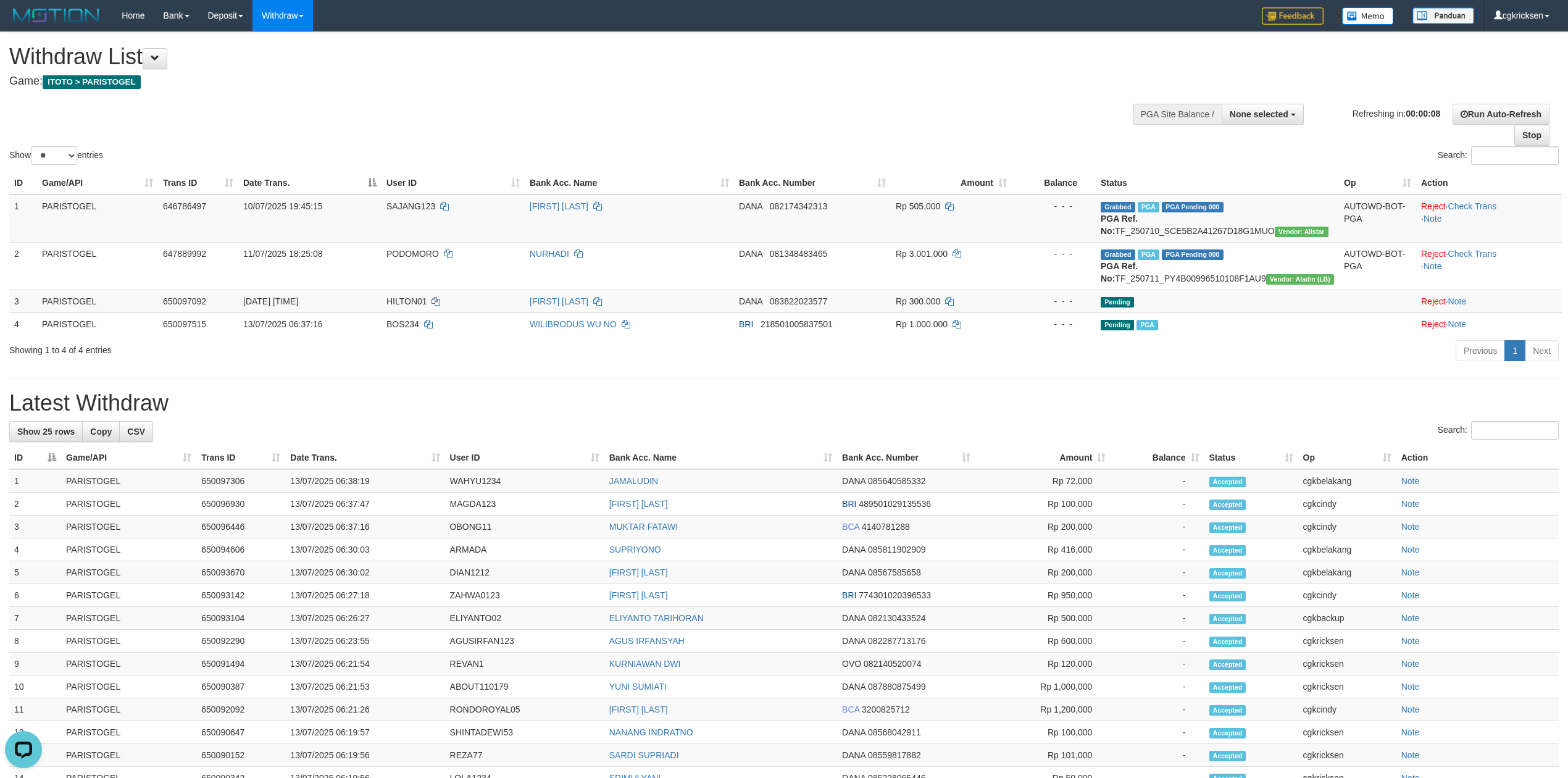 scroll, scrollTop: 0, scrollLeft: 0, axis: both 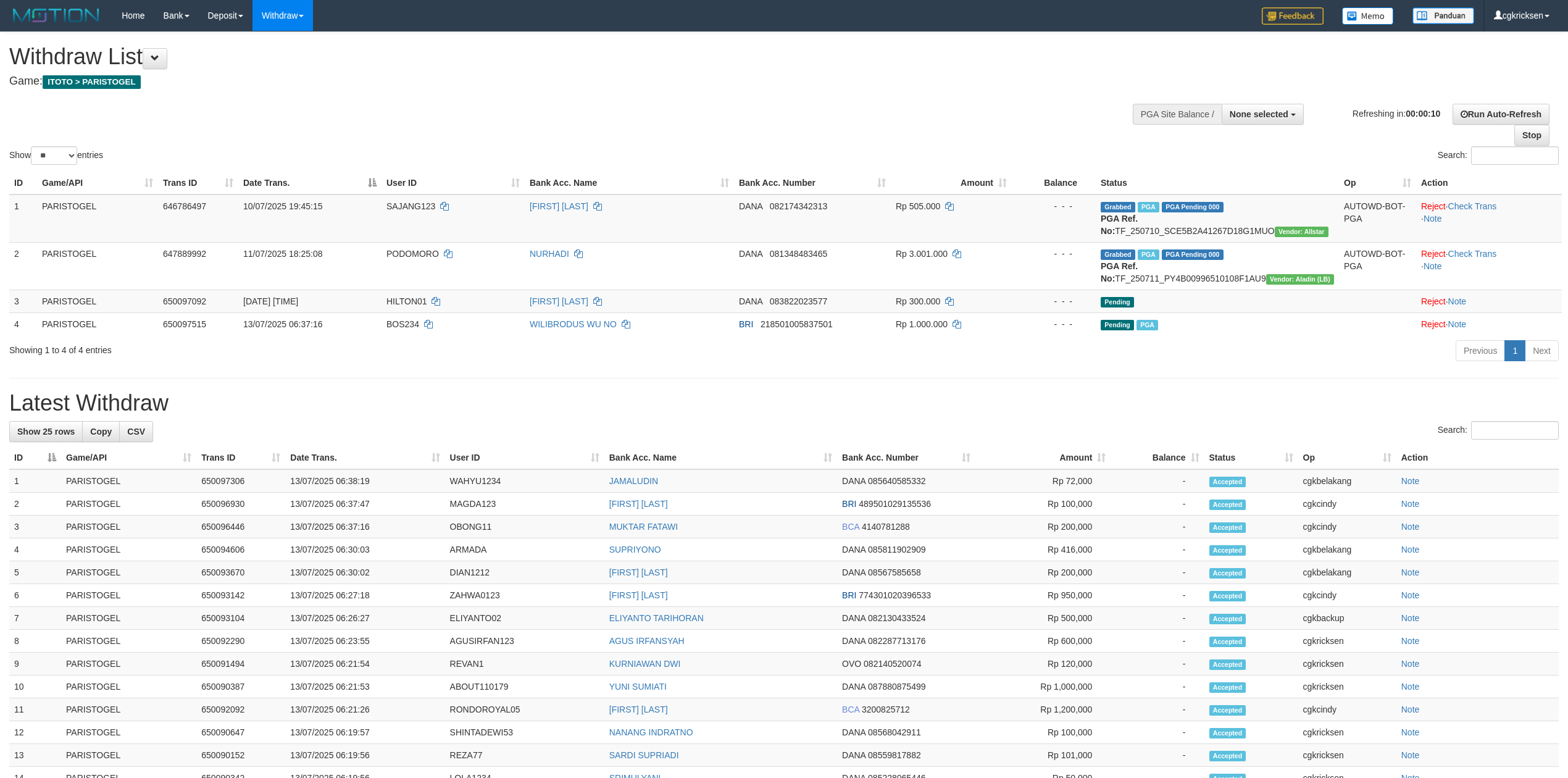 select 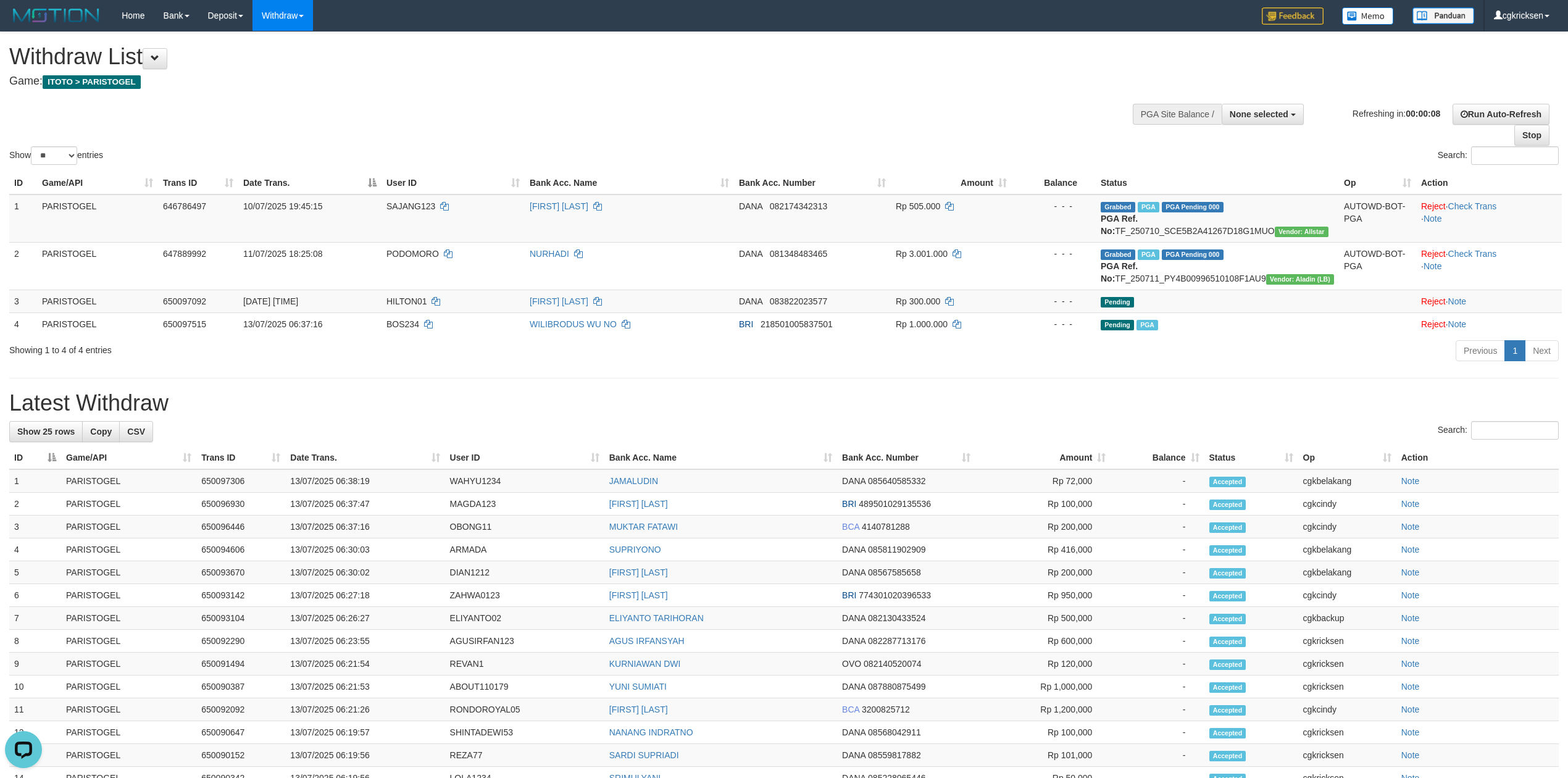 scroll, scrollTop: 0, scrollLeft: 0, axis: both 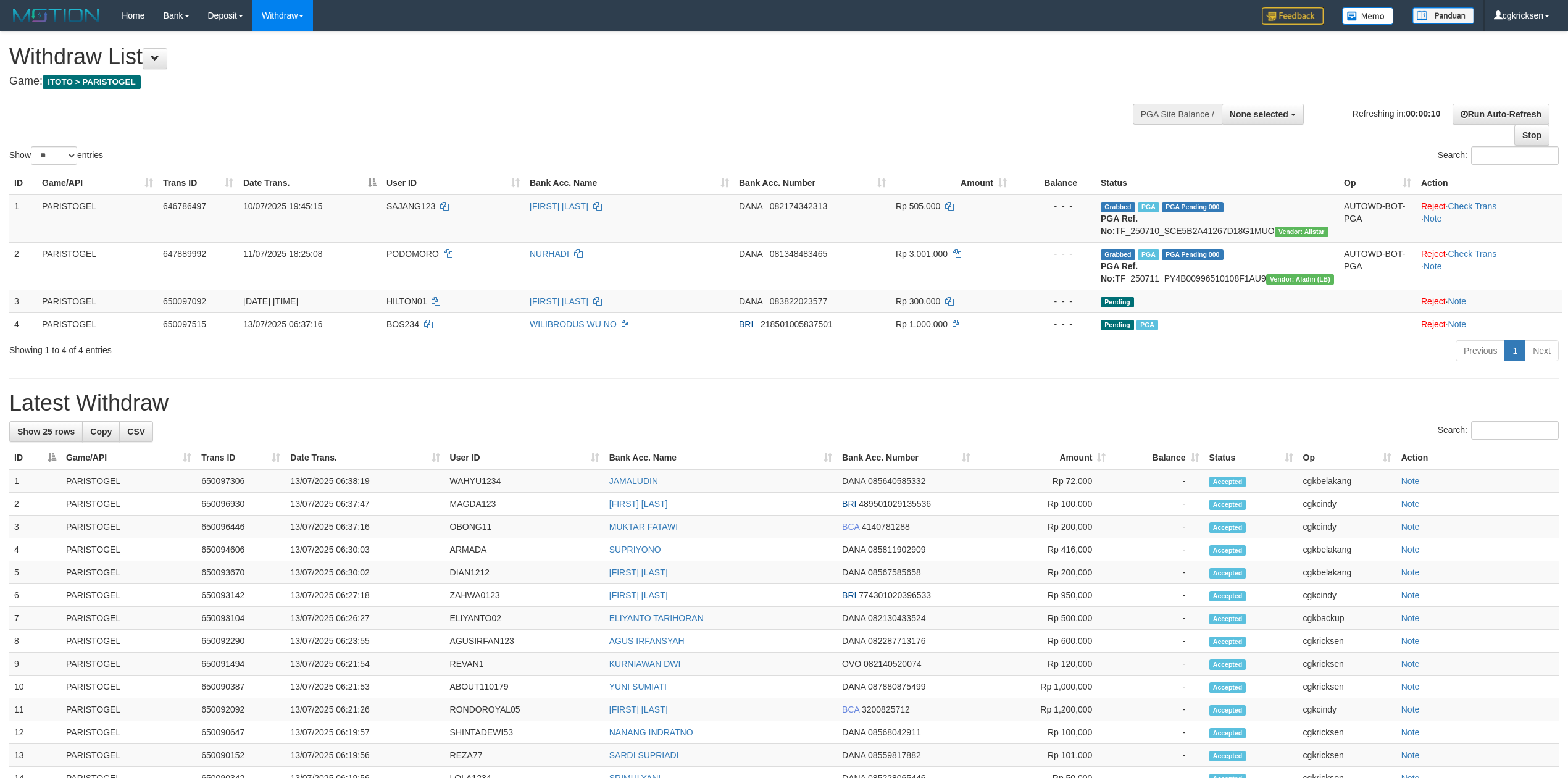 select 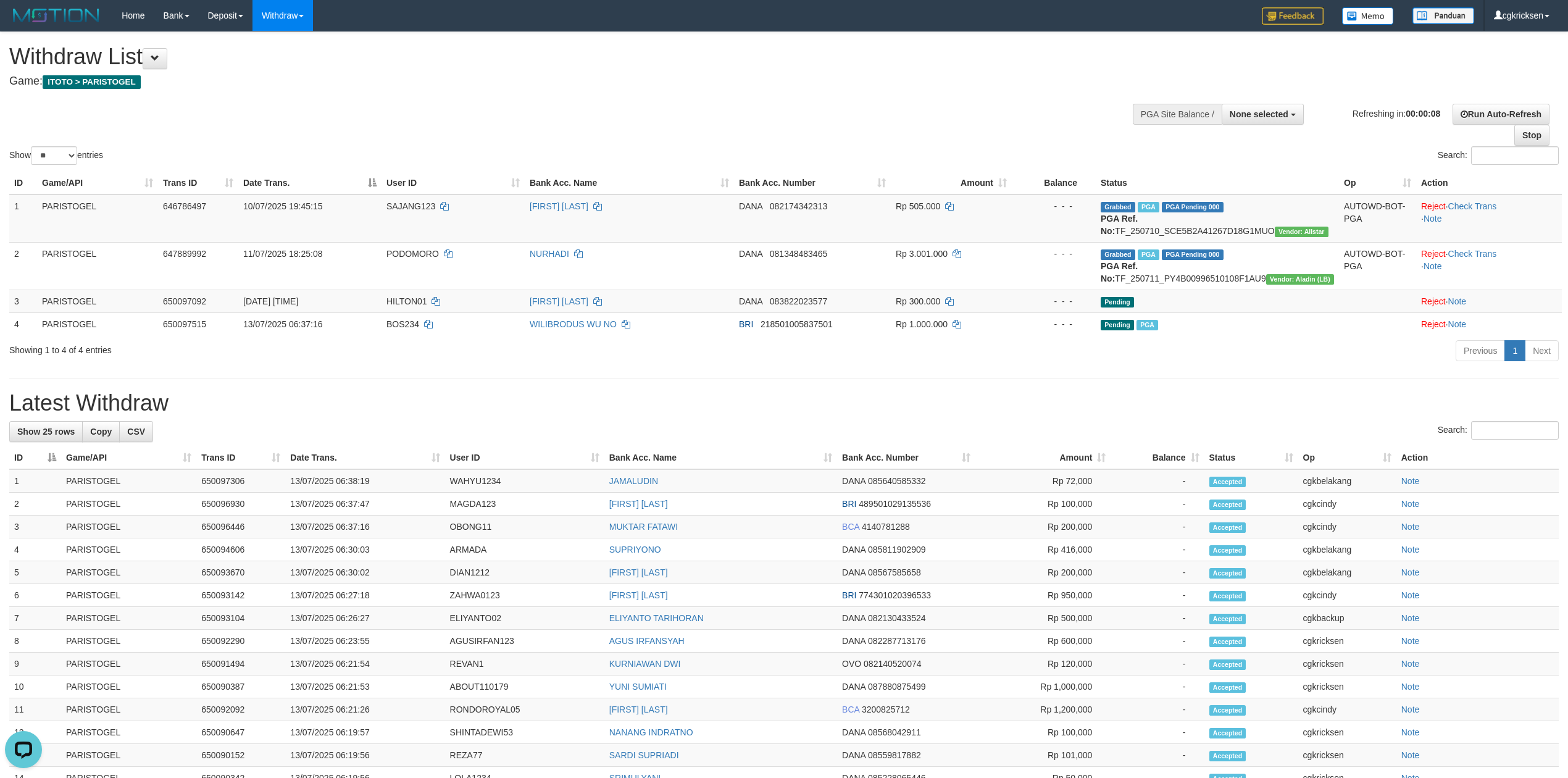 scroll, scrollTop: 0, scrollLeft: 0, axis: both 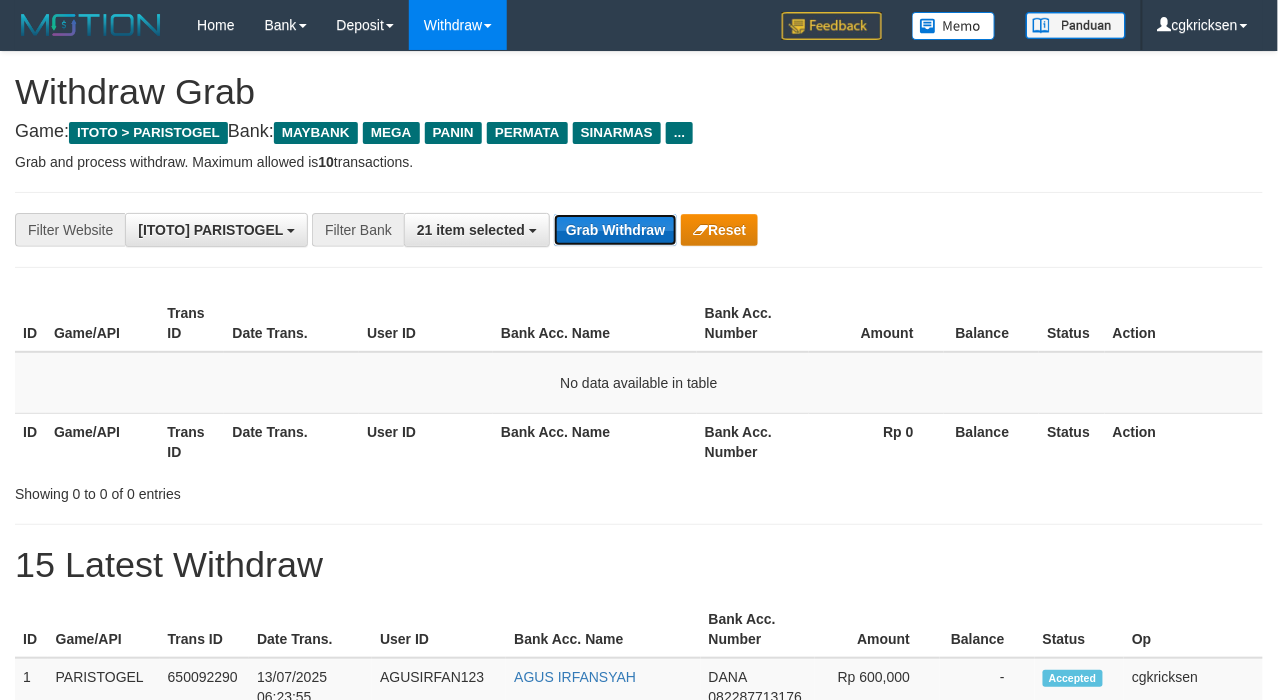 click on "Grab Withdraw" at bounding box center [615, 230] 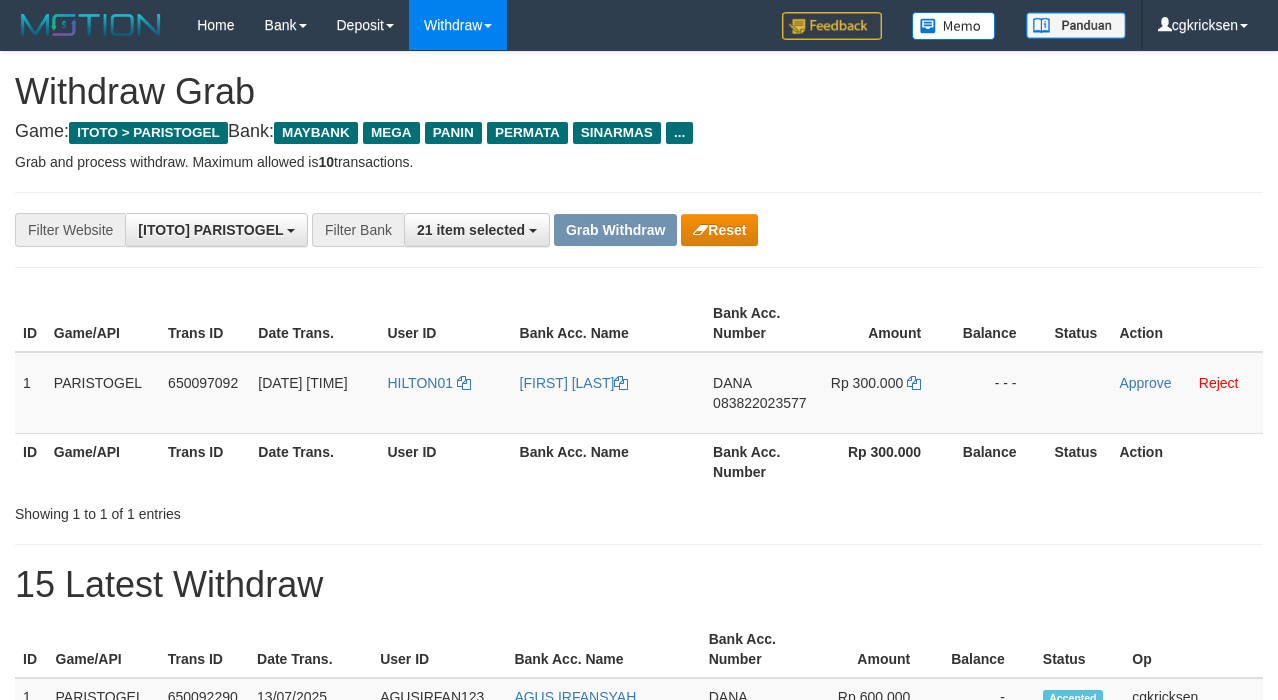 scroll, scrollTop: 0, scrollLeft: 0, axis: both 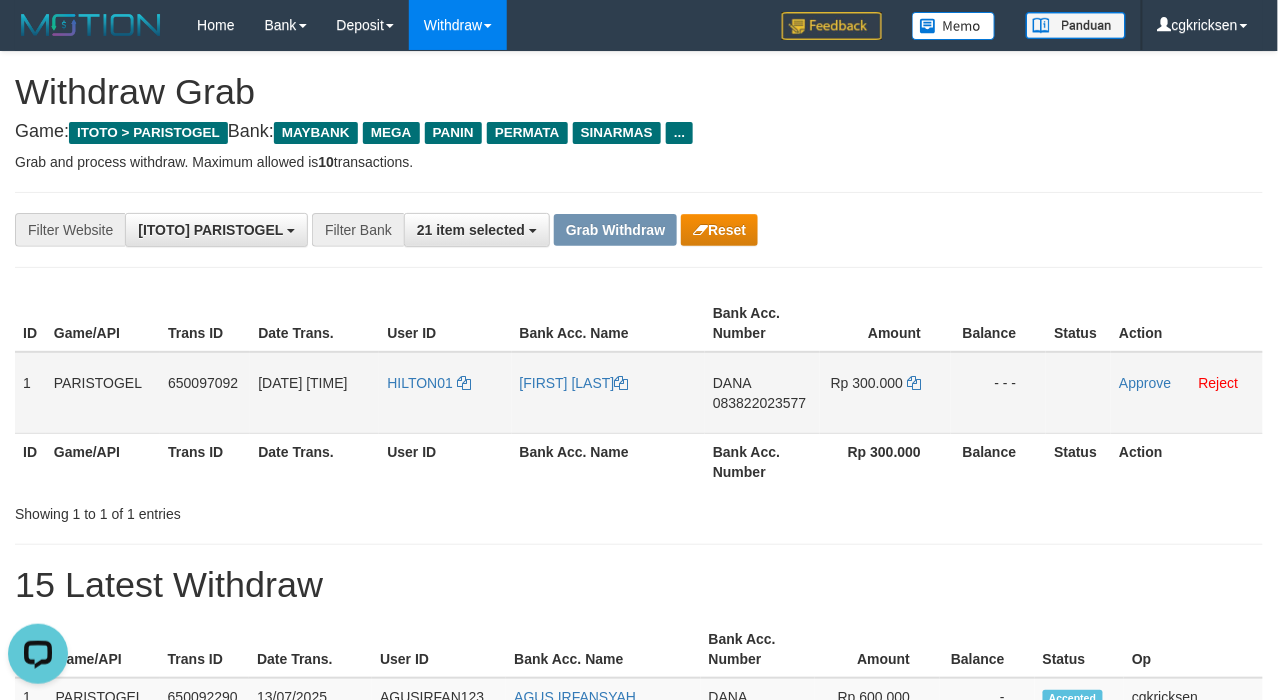 click on "HILTON01" at bounding box center [445, 393] 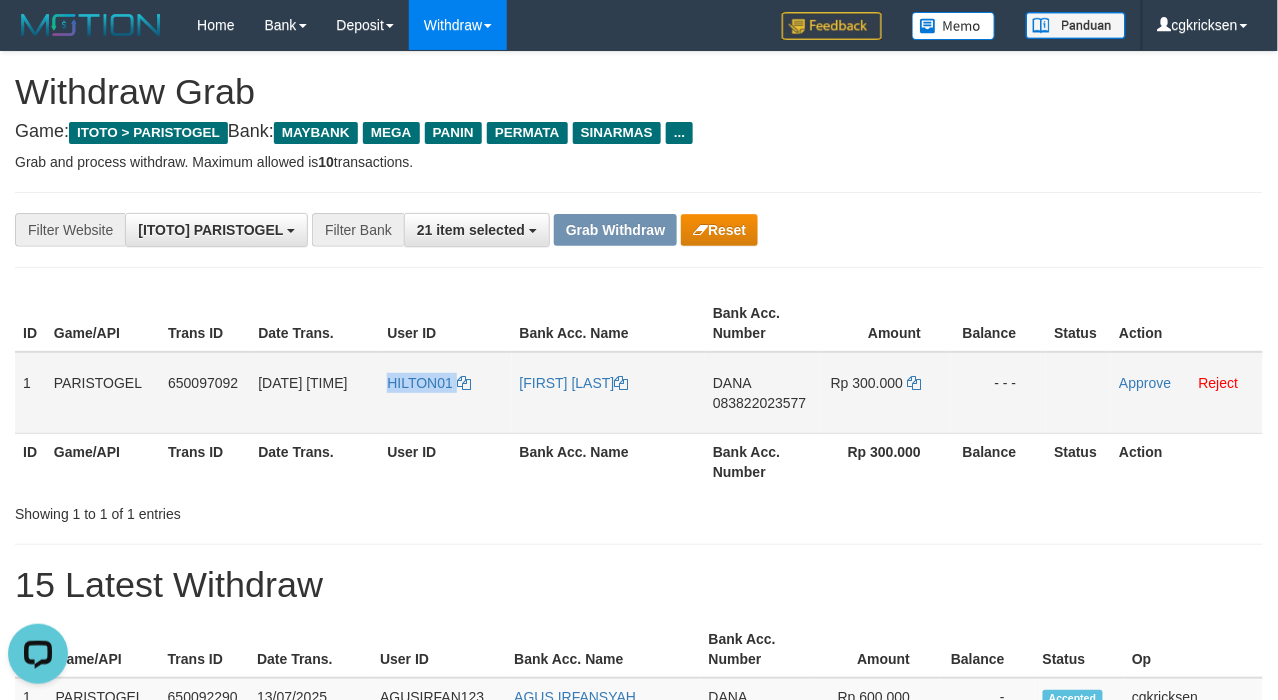 copy on "HILTON01" 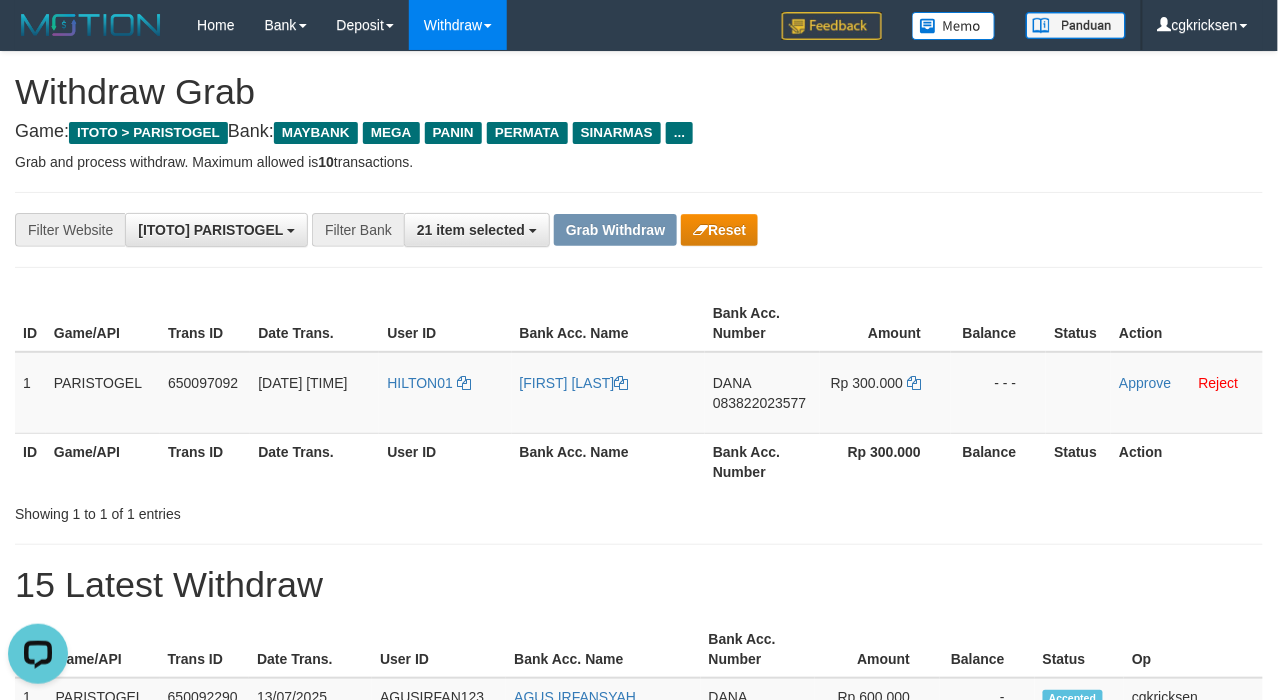 click on "User ID" at bounding box center (445, 461) 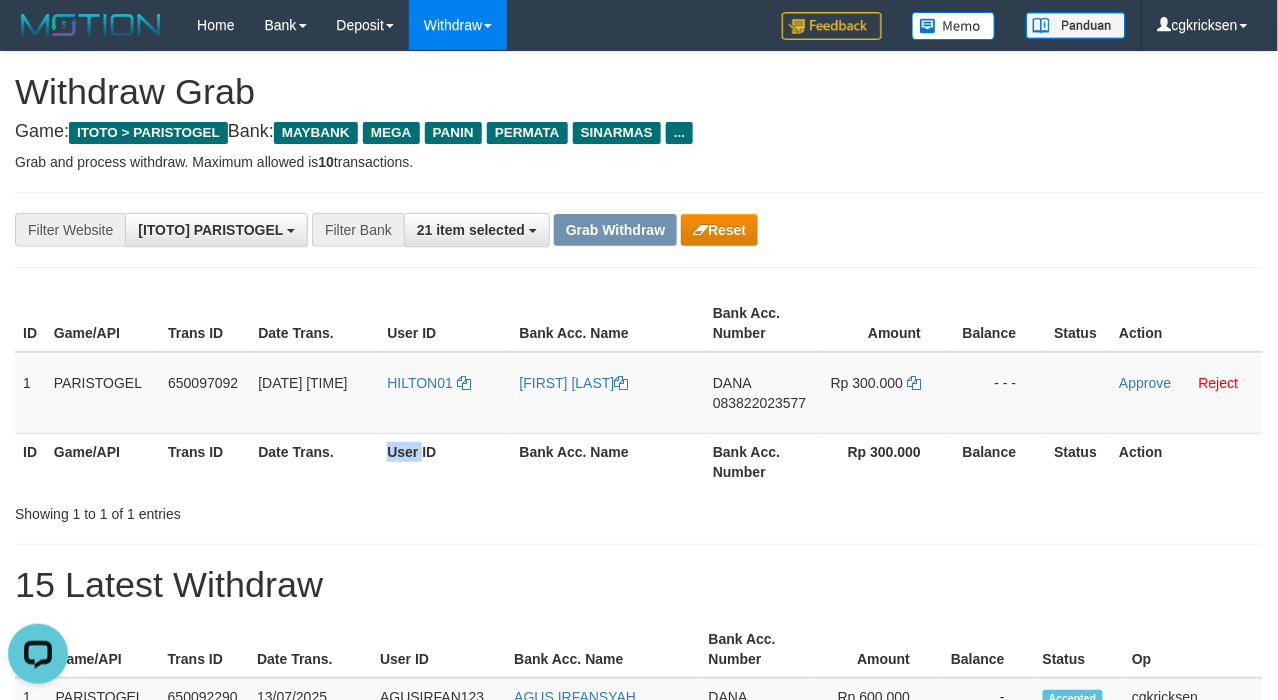 click on "User ID" at bounding box center [445, 461] 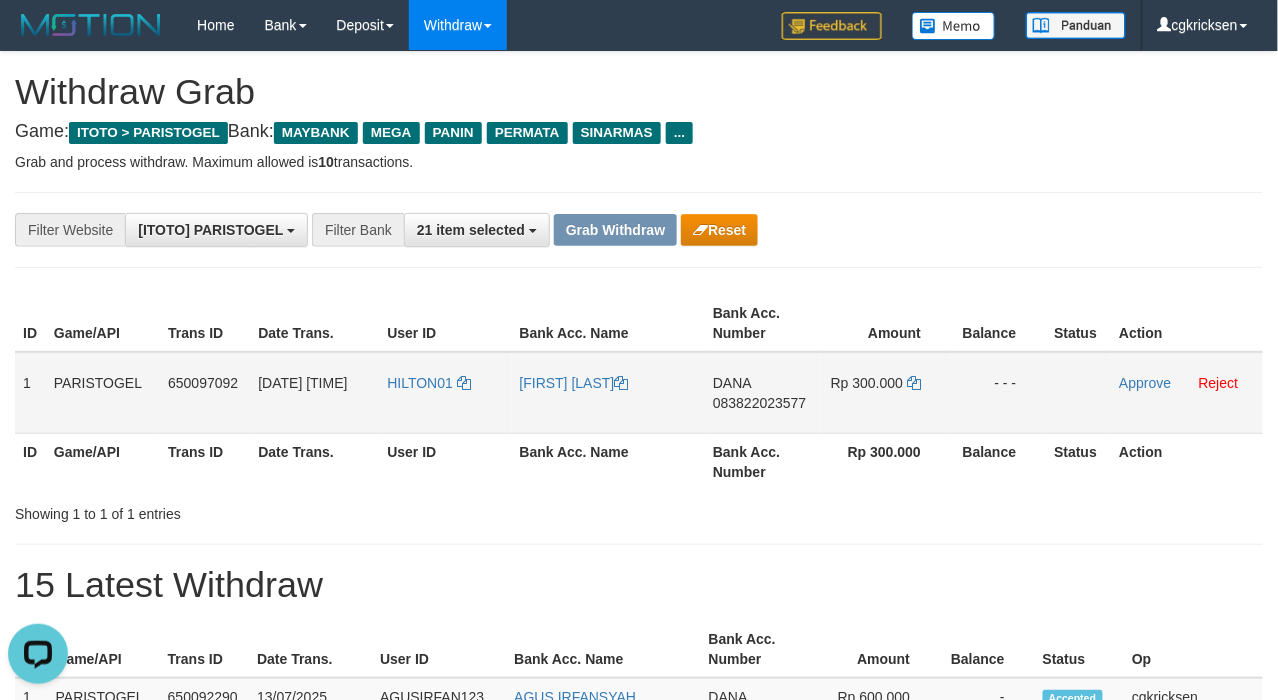 click on "HILTON01" at bounding box center [445, 393] 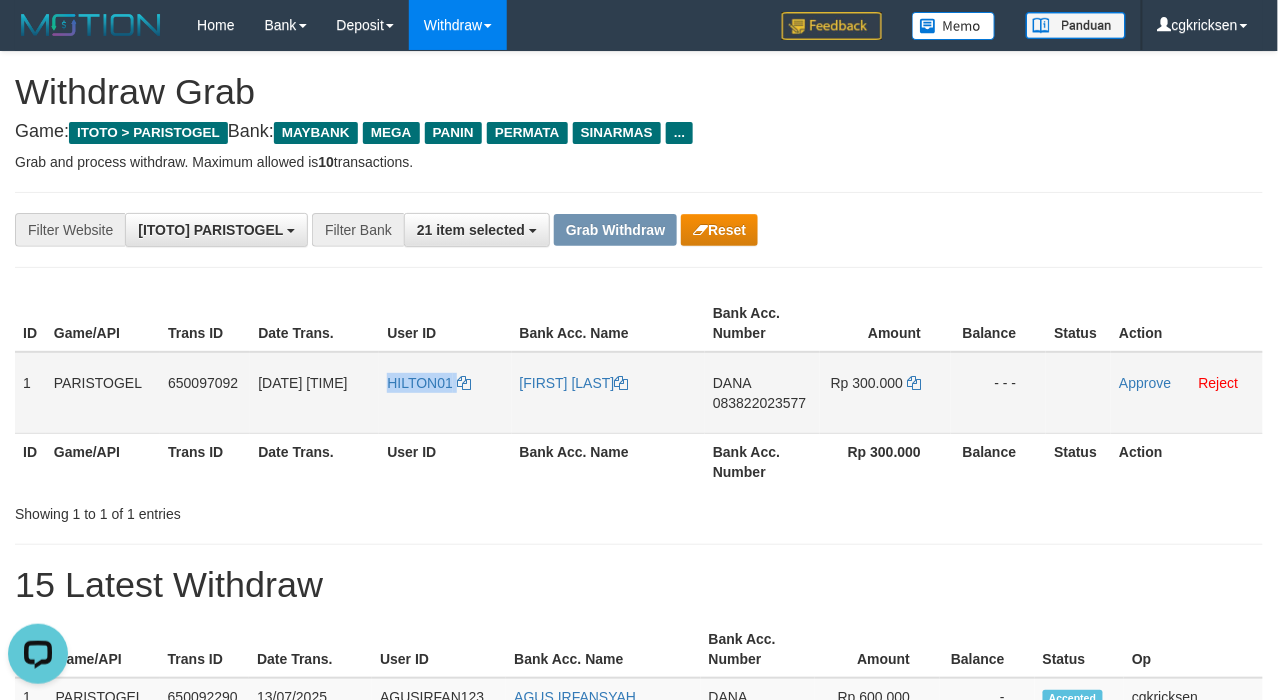 click on "HILTON01" at bounding box center (445, 393) 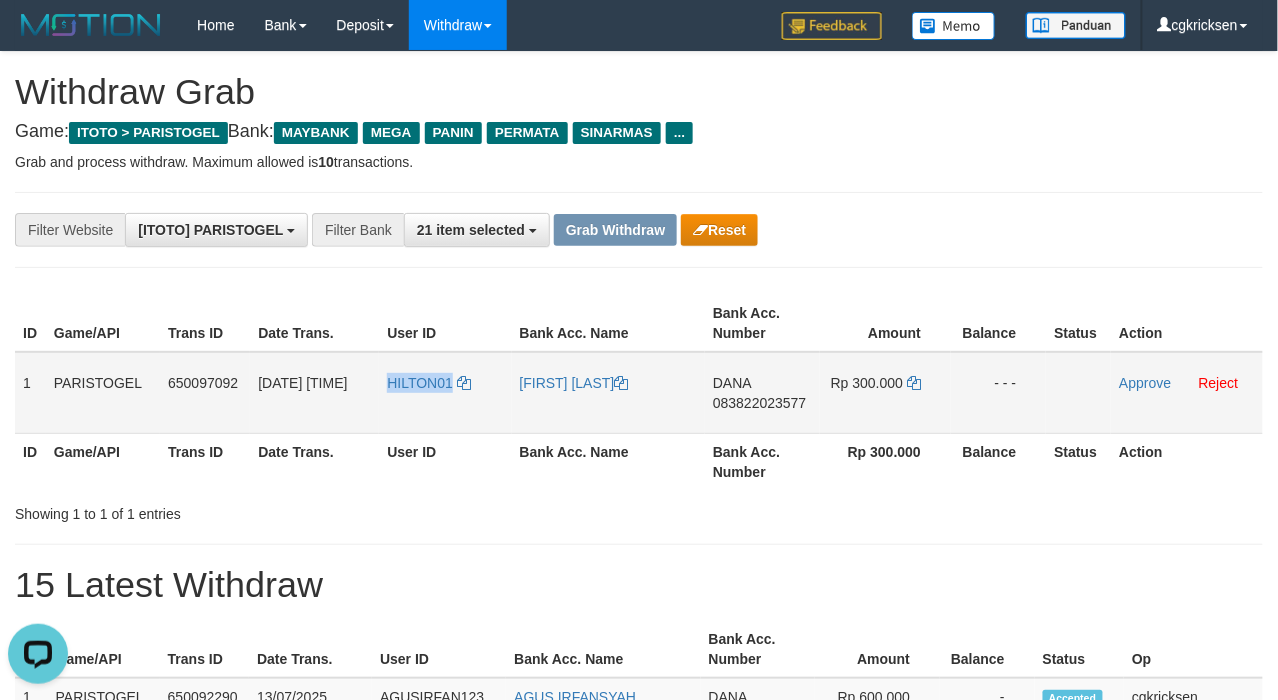 copy on "HILTON01" 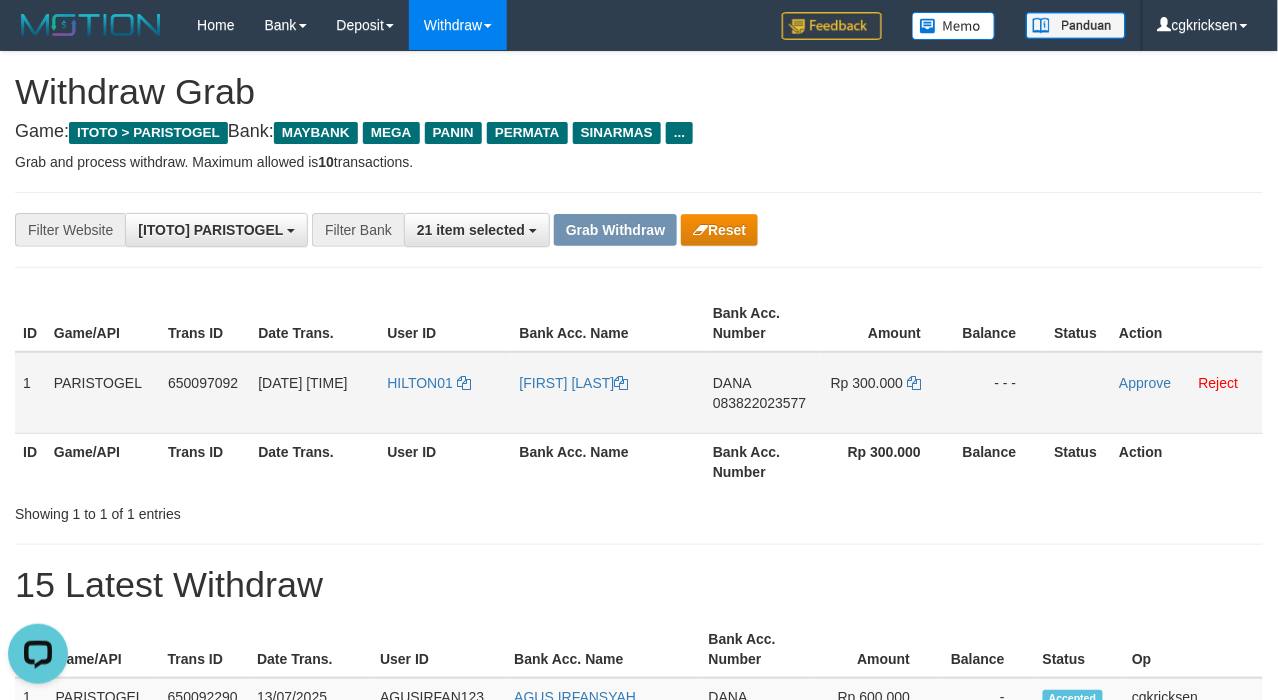 click on "[FIRST] [LAST]" at bounding box center [609, 393] 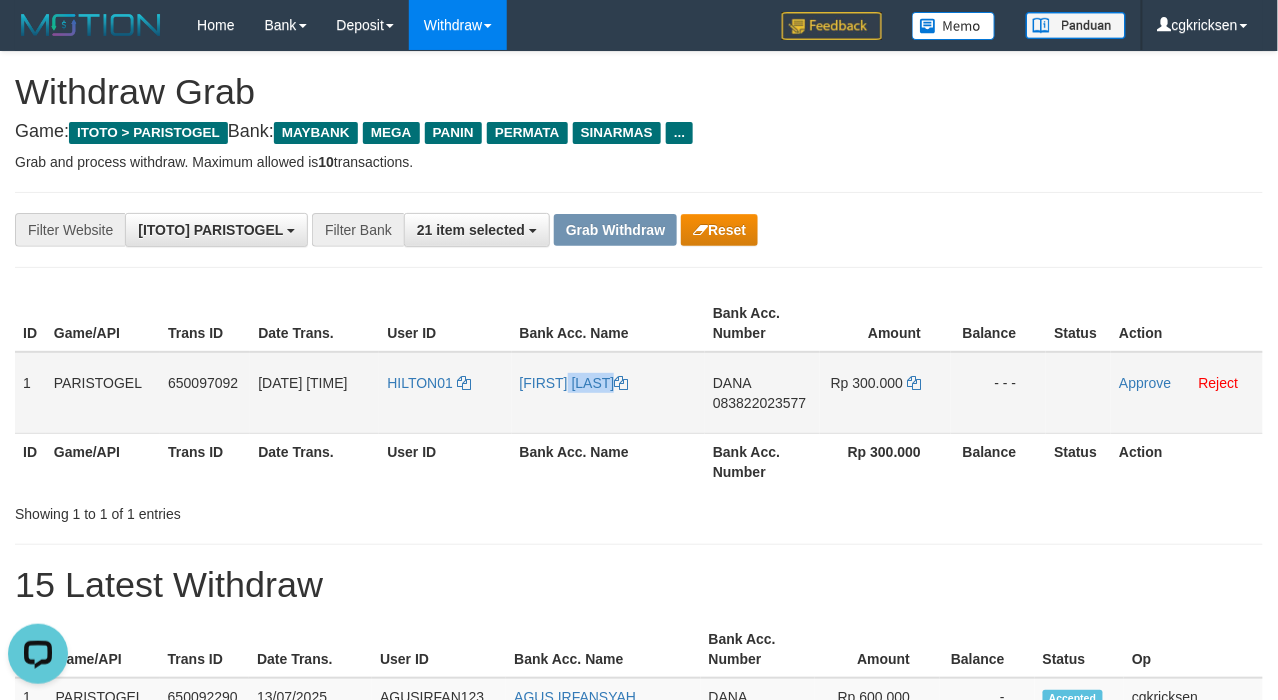 click on "[FIRST] [LAST]" at bounding box center (609, 393) 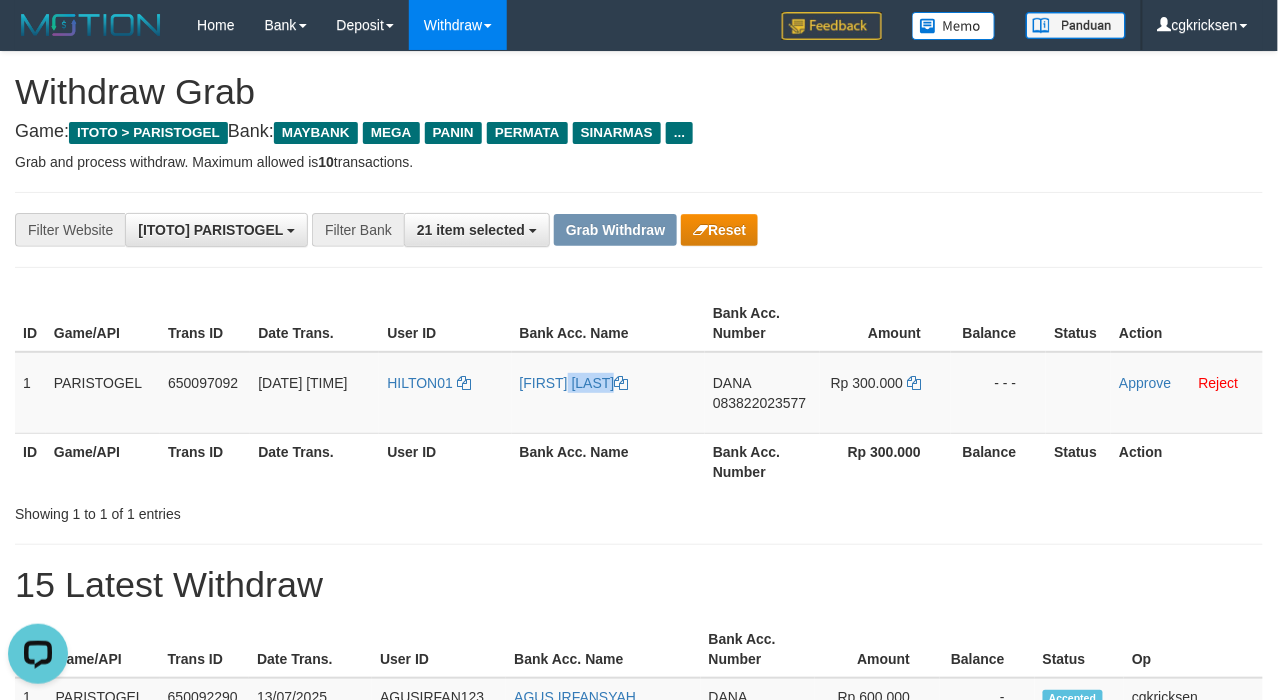 copy on "[FIRST] [LAST]" 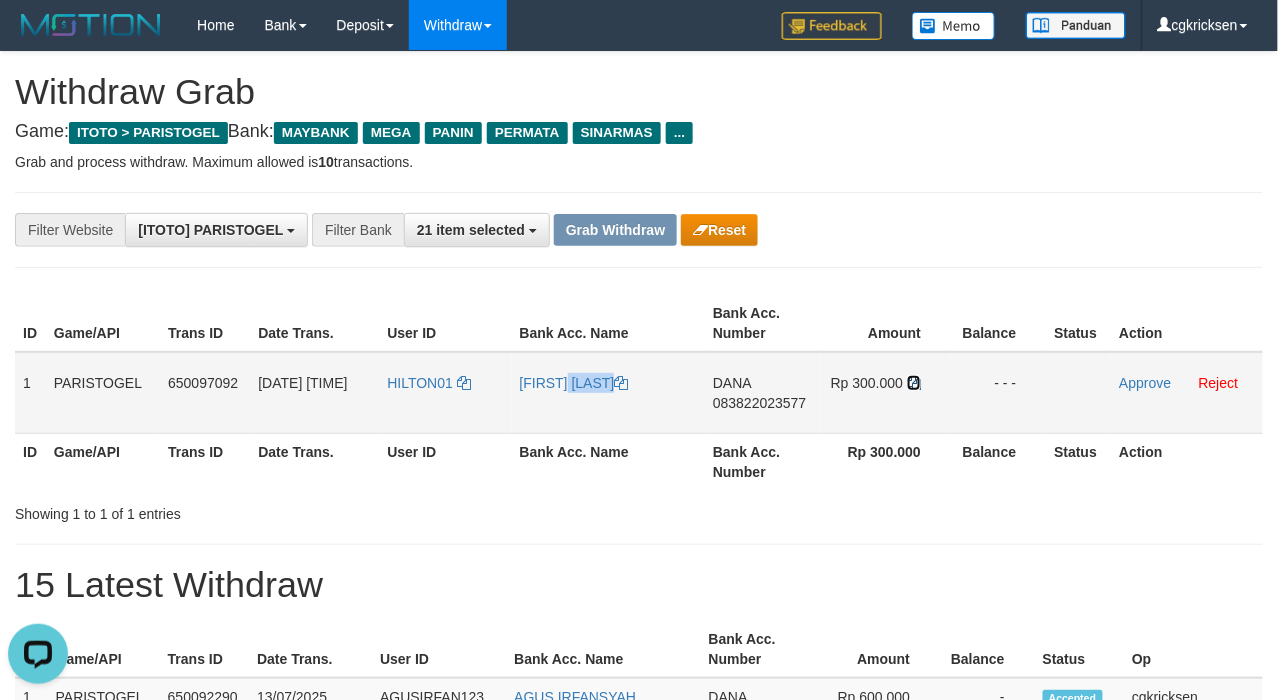 drag, startPoint x: 917, startPoint y: 412, endPoint x: 1236, endPoint y: 412, distance: 319 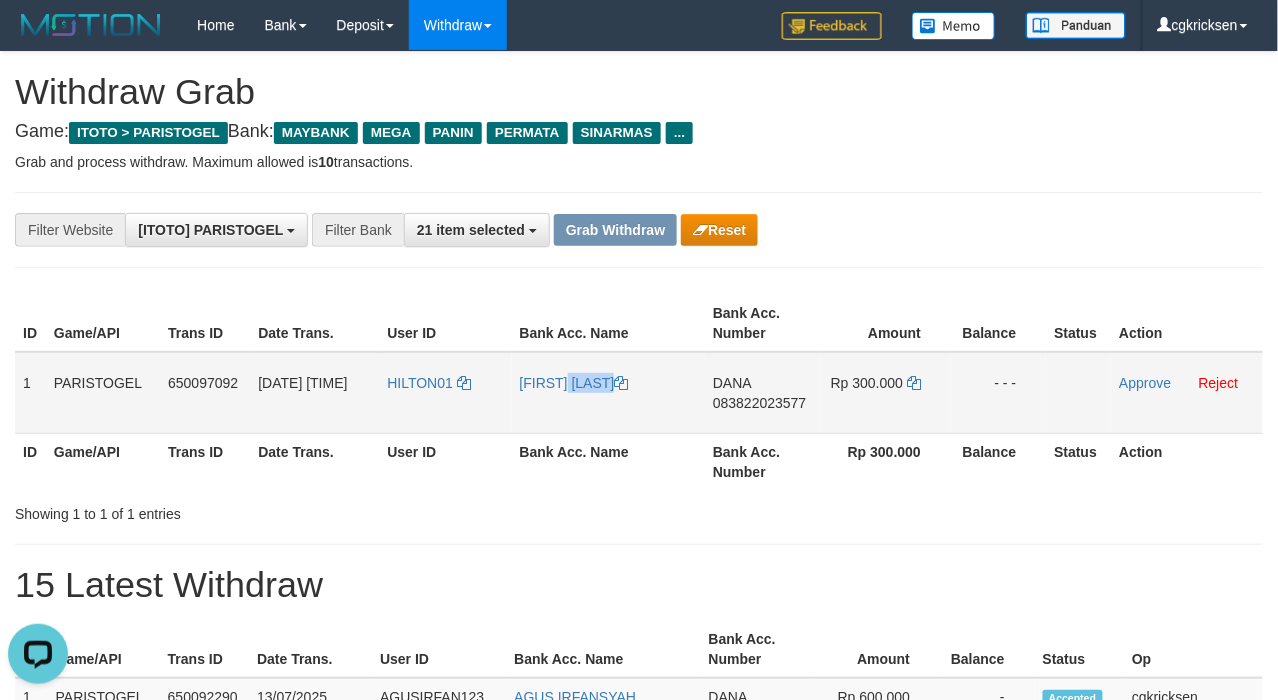 copy on "[FIRST] [LAST]" 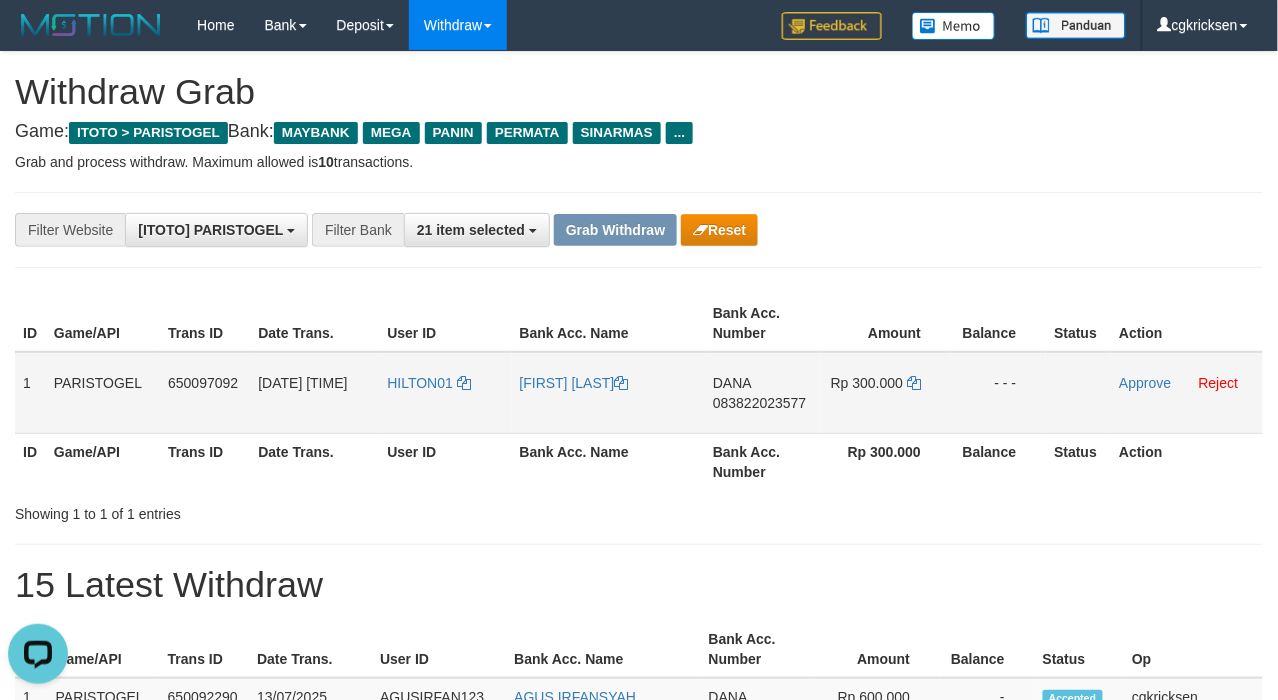click on "DANA
083822023577" at bounding box center (762, 393) 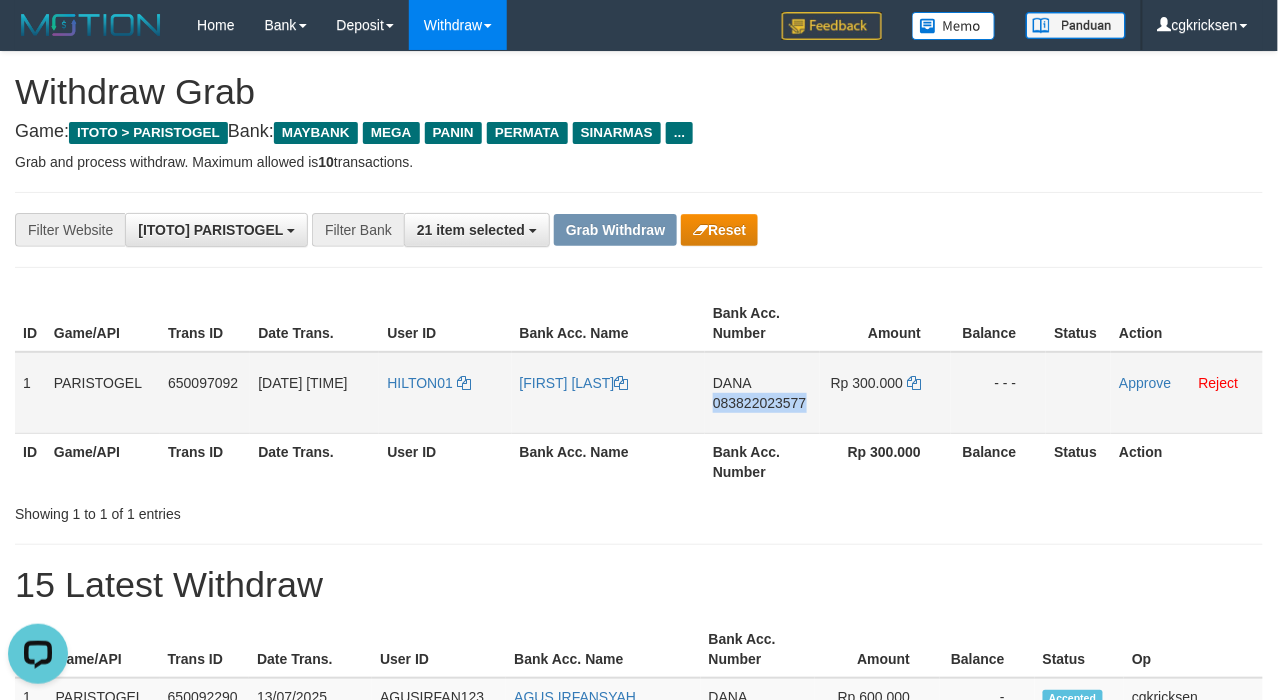 click on "DANA
083822023577" at bounding box center [762, 393] 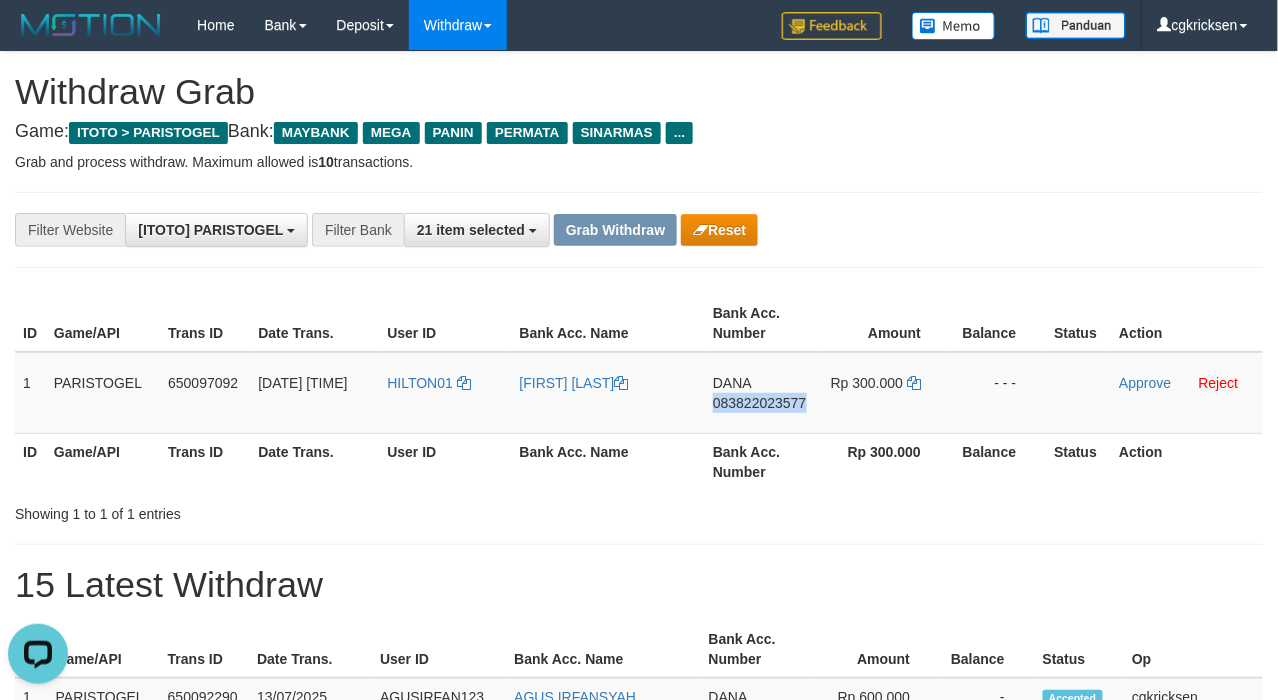 copy on "083822023577" 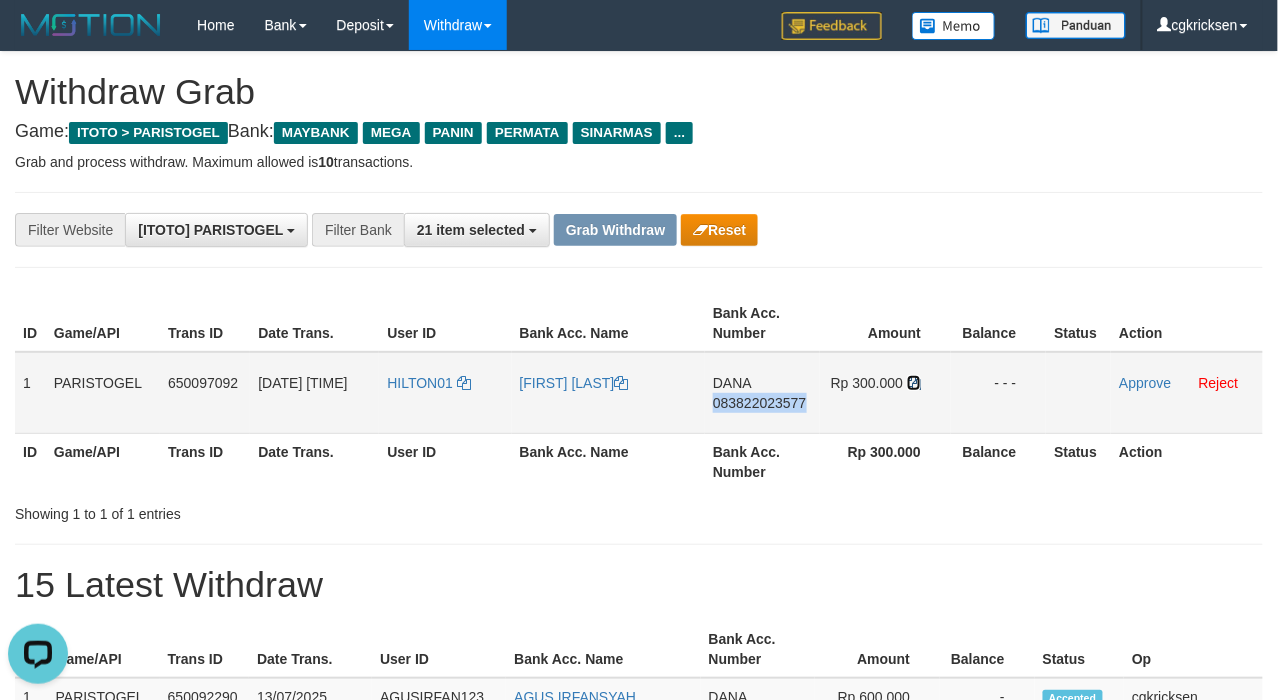drag, startPoint x: 916, startPoint y: 406, endPoint x: 1160, endPoint y: 309, distance: 262.5738 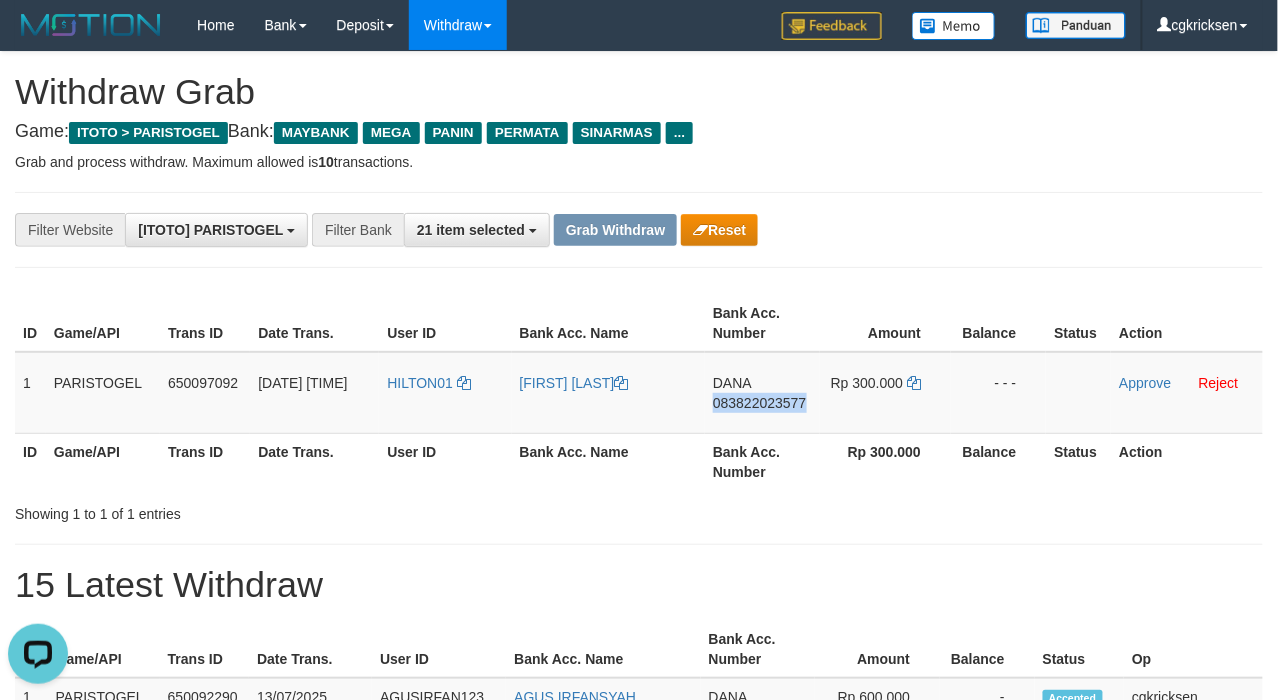 copy on "083822023577" 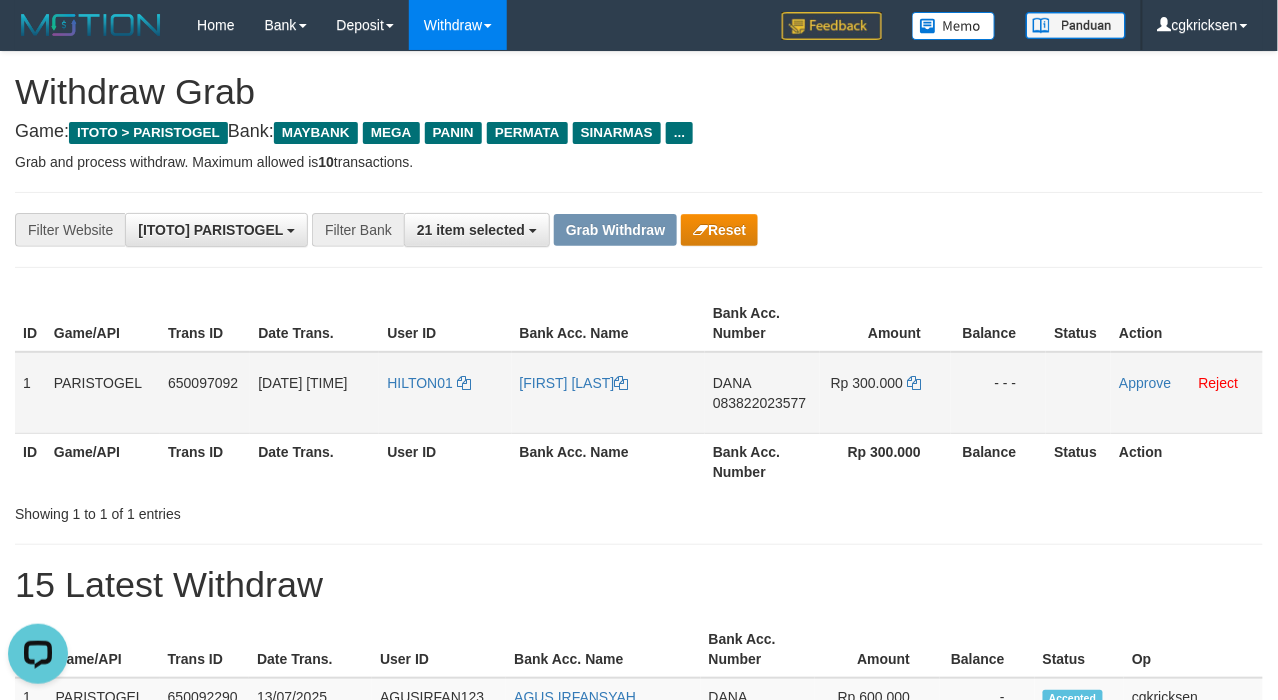 click on "[FIRST] [LAST]" at bounding box center [609, 393] 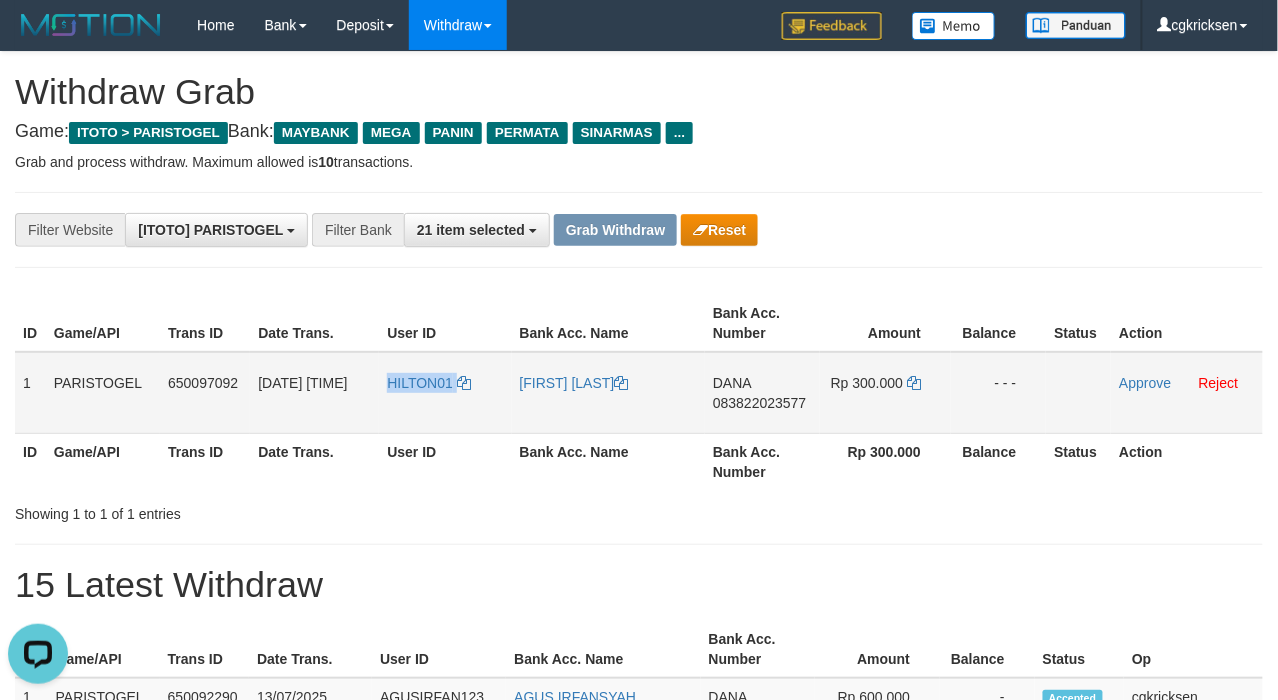 click on "HILTON01" at bounding box center (445, 393) 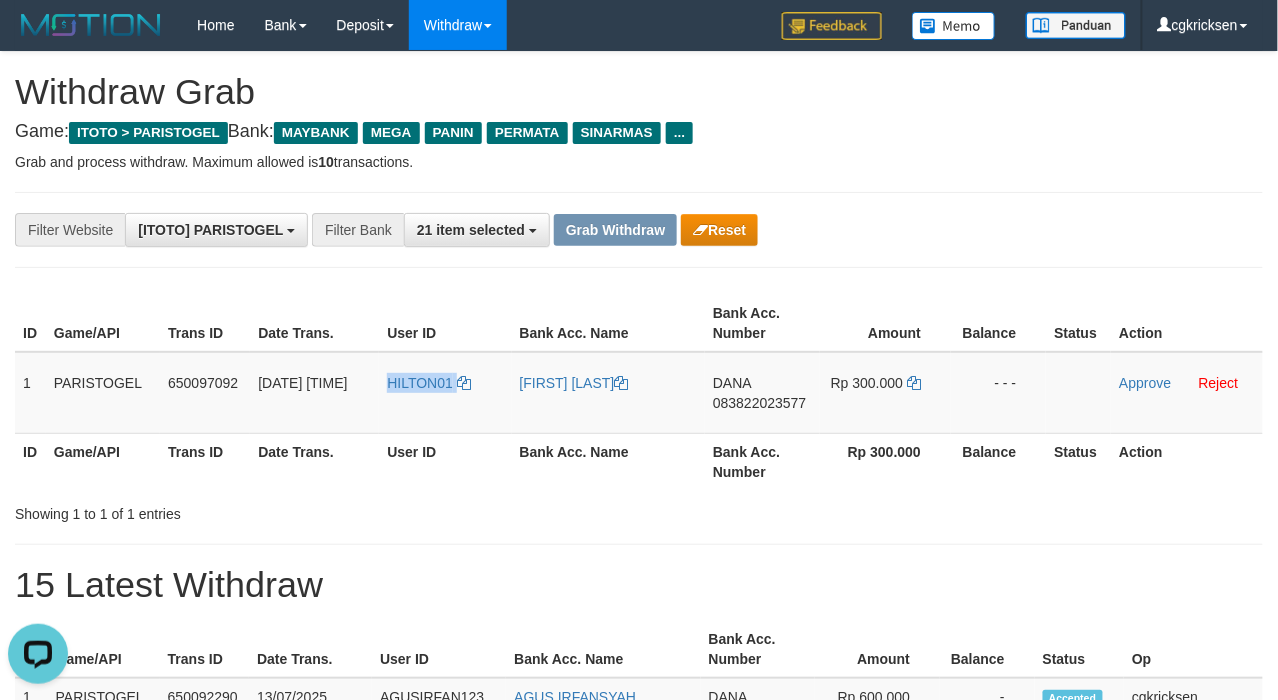 copy on "HILTON01" 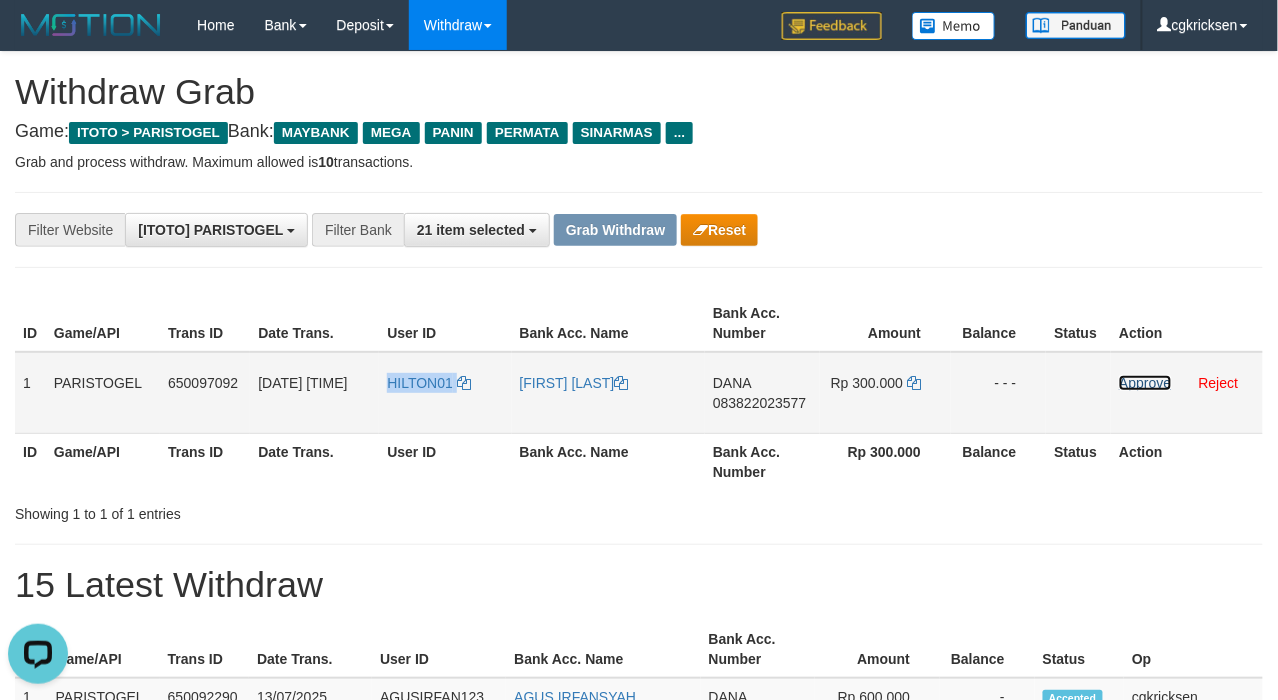 click on "Approve" at bounding box center [1145, 383] 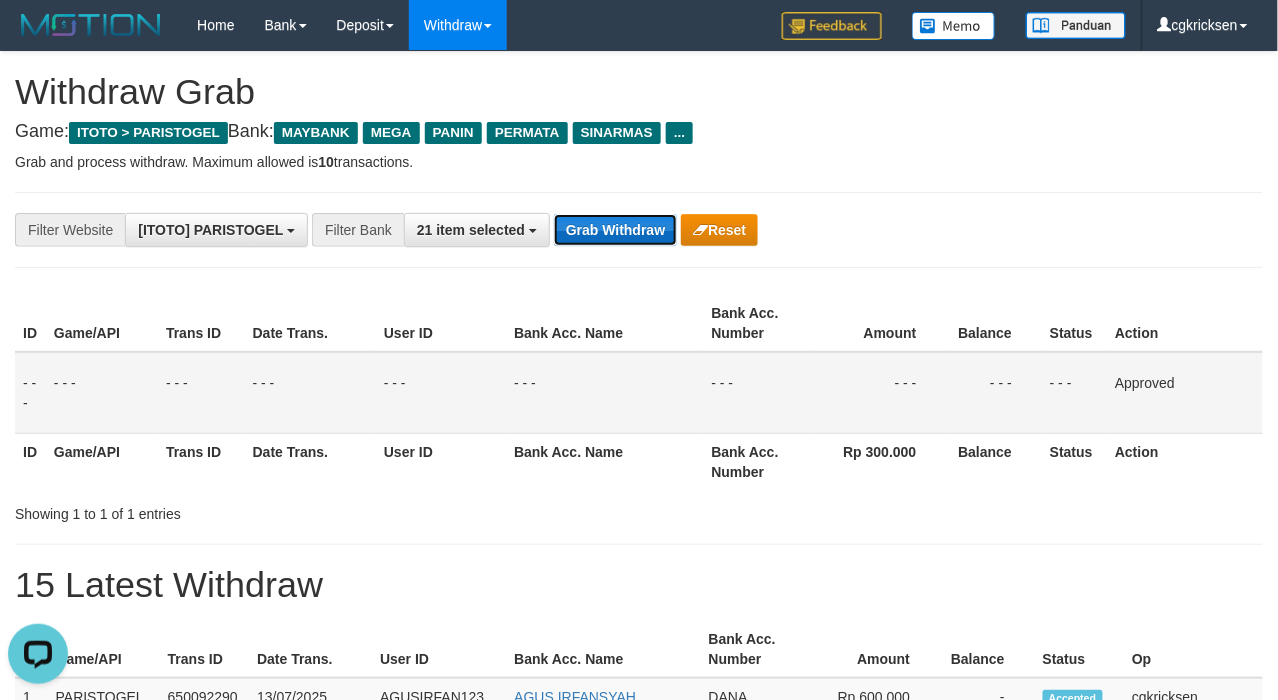 click on "Grab Withdraw" at bounding box center (615, 230) 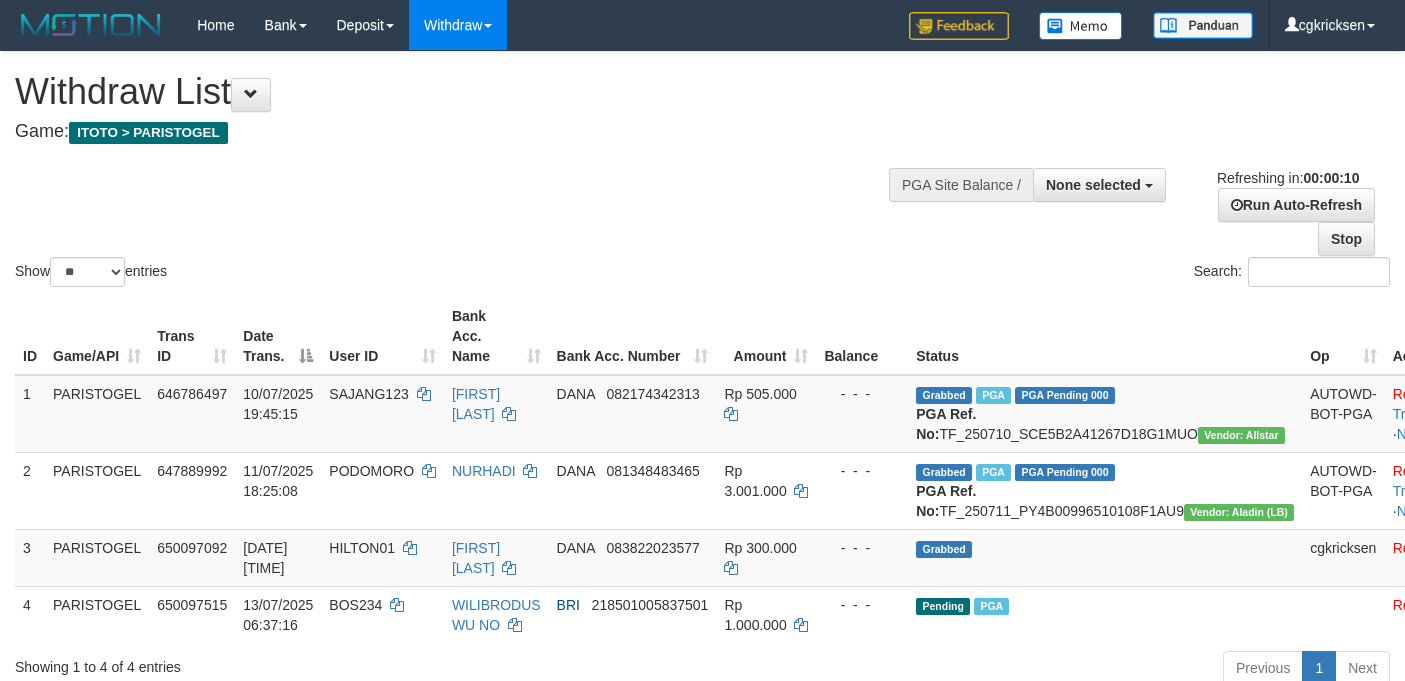select 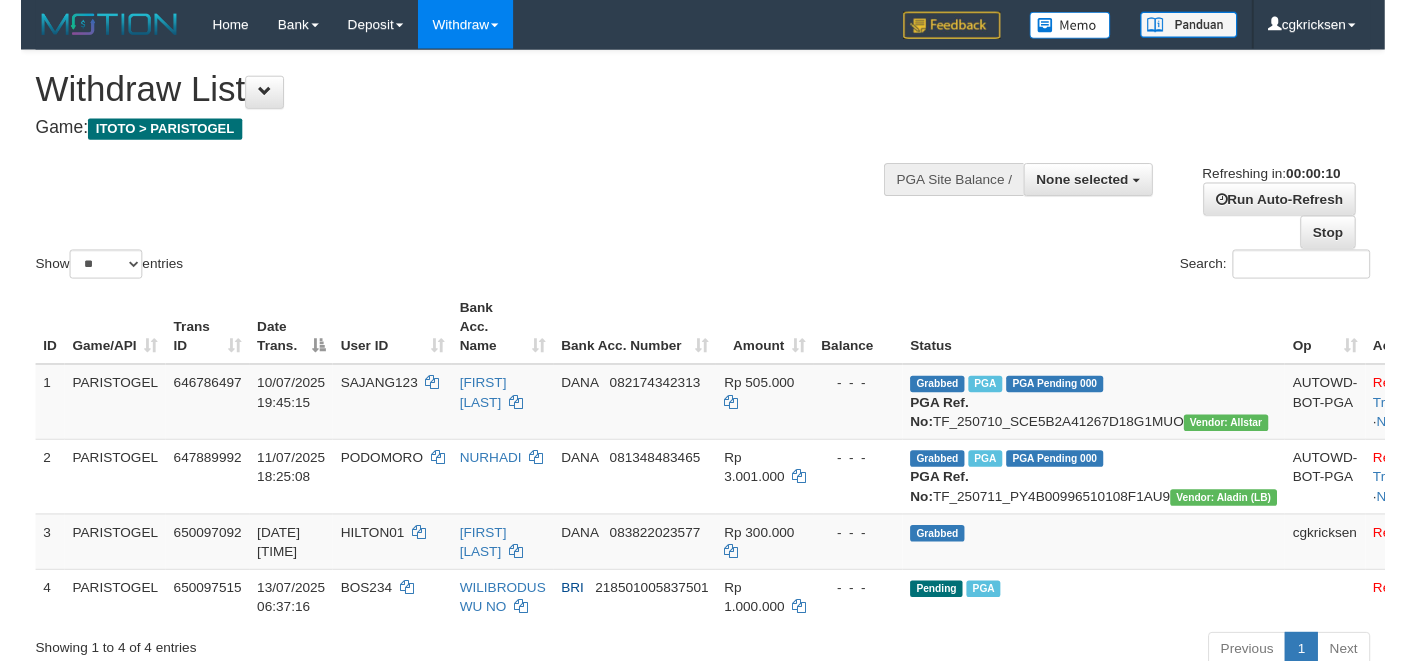 scroll, scrollTop: 0, scrollLeft: 0, axis: both 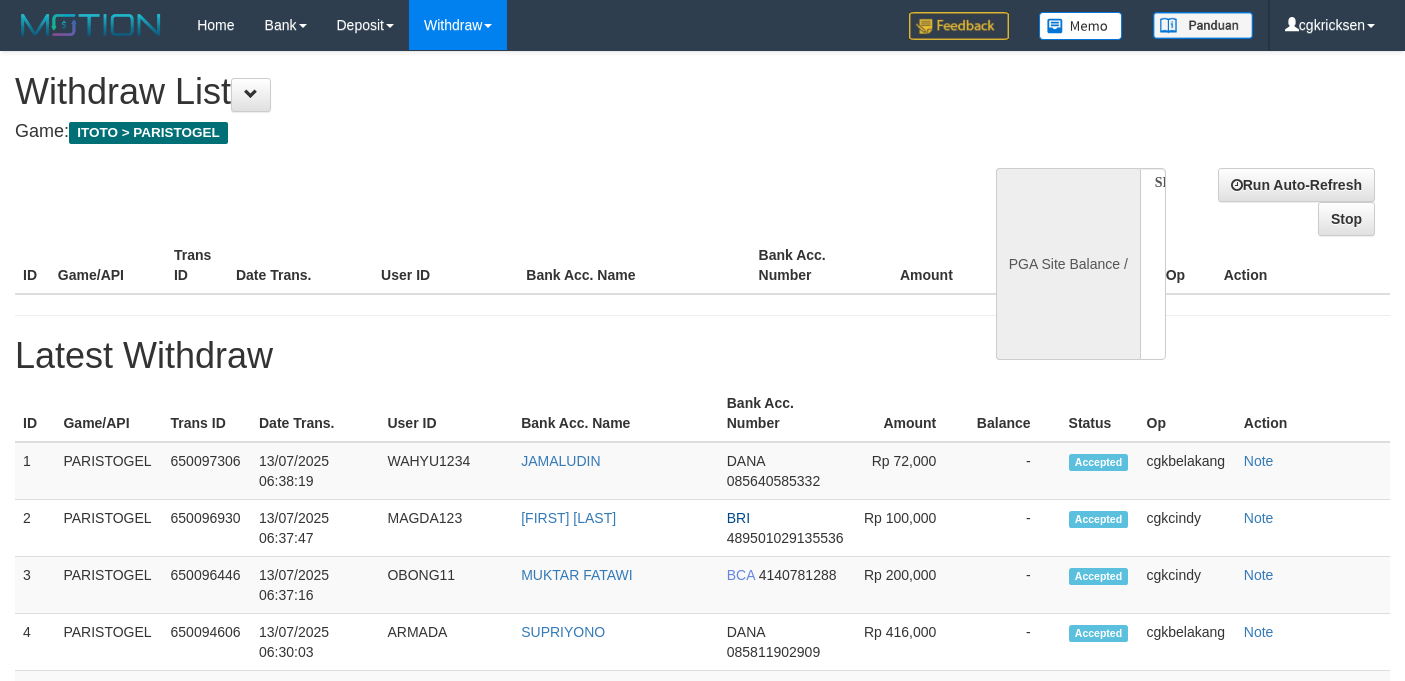 select 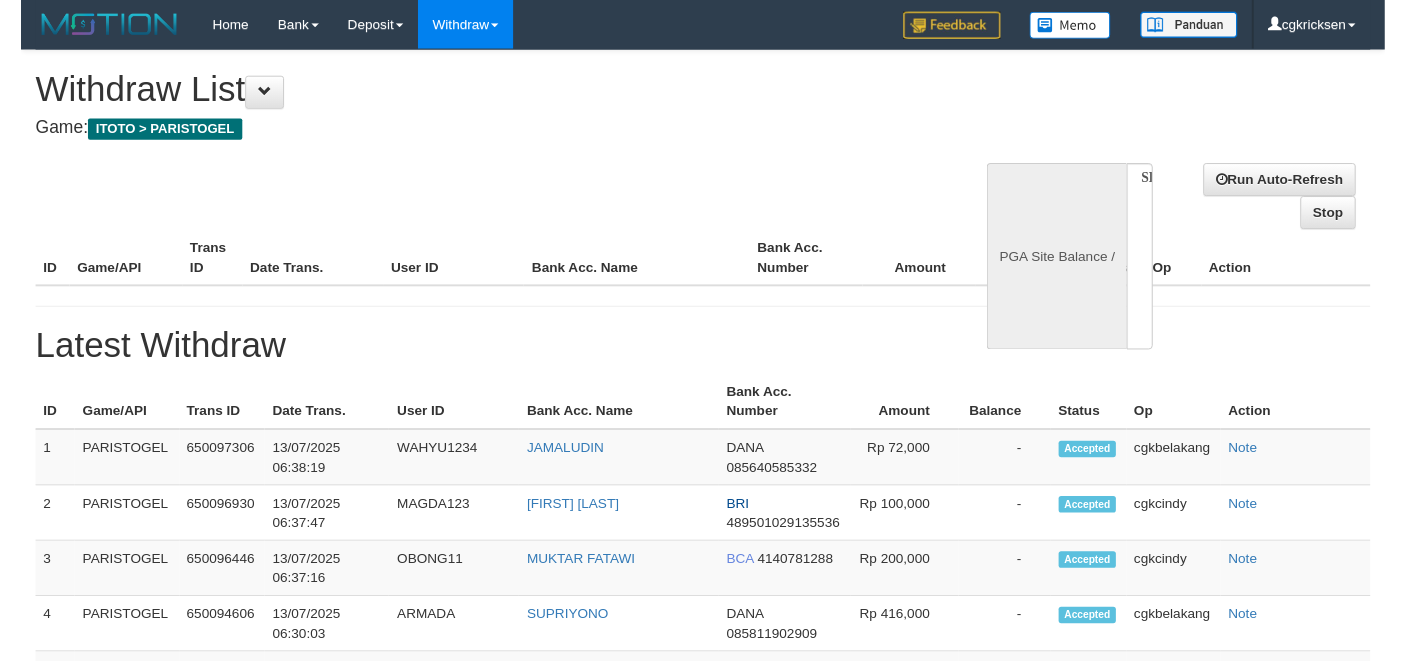 scroll, scrollTop: 0, scrollLeft: 0, axis: both 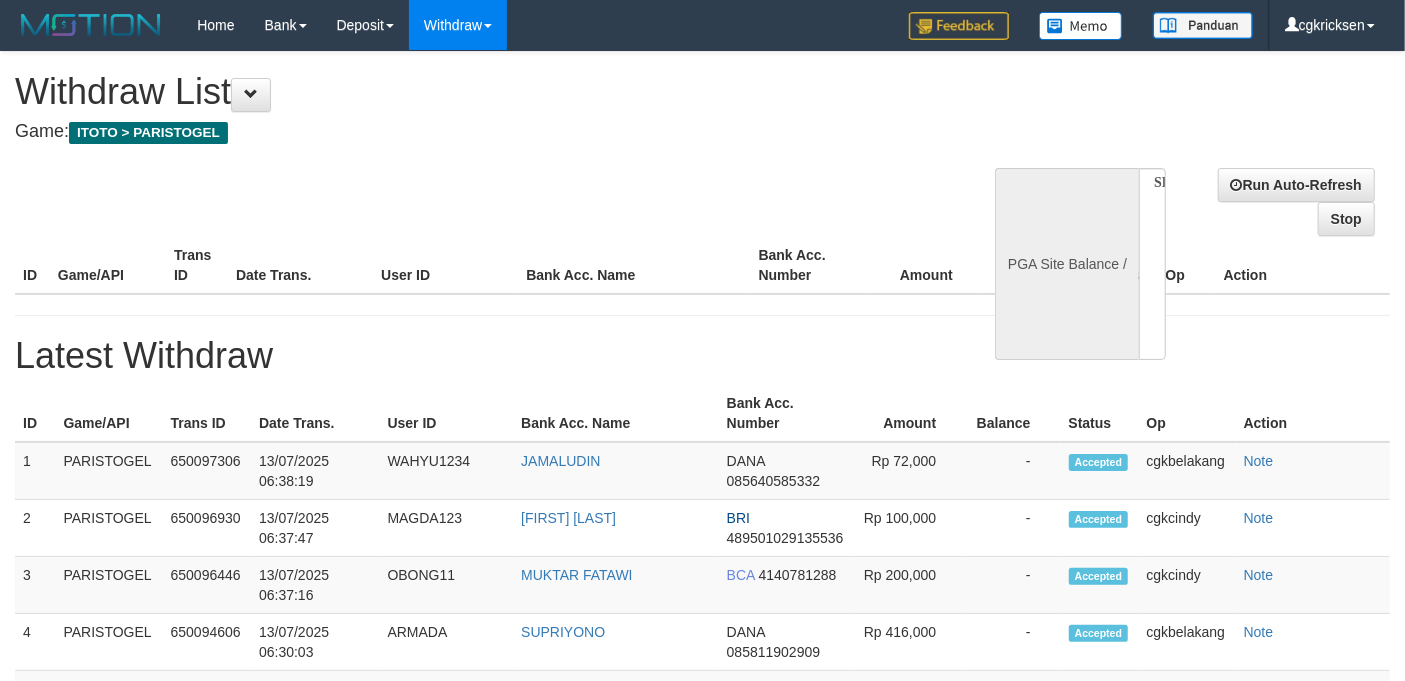 select on "**" 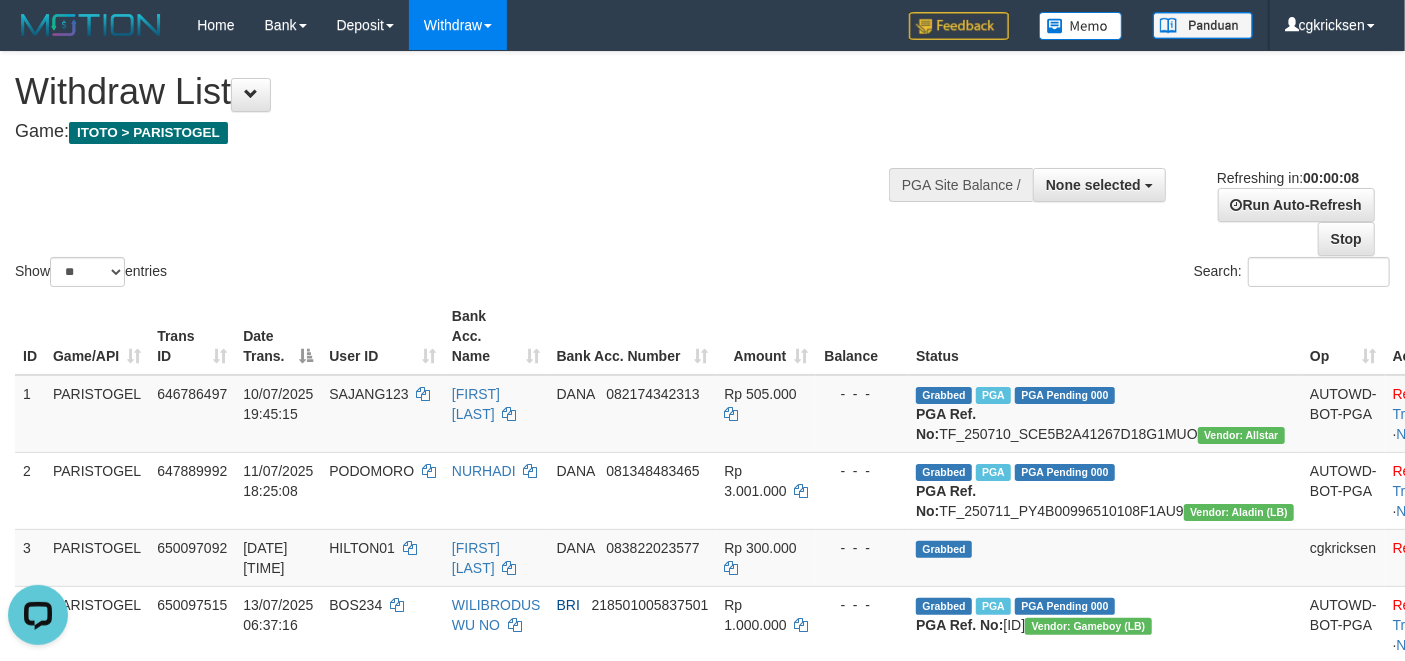scroll, scrollTop: 0, scrollLeft: 0, axis: both 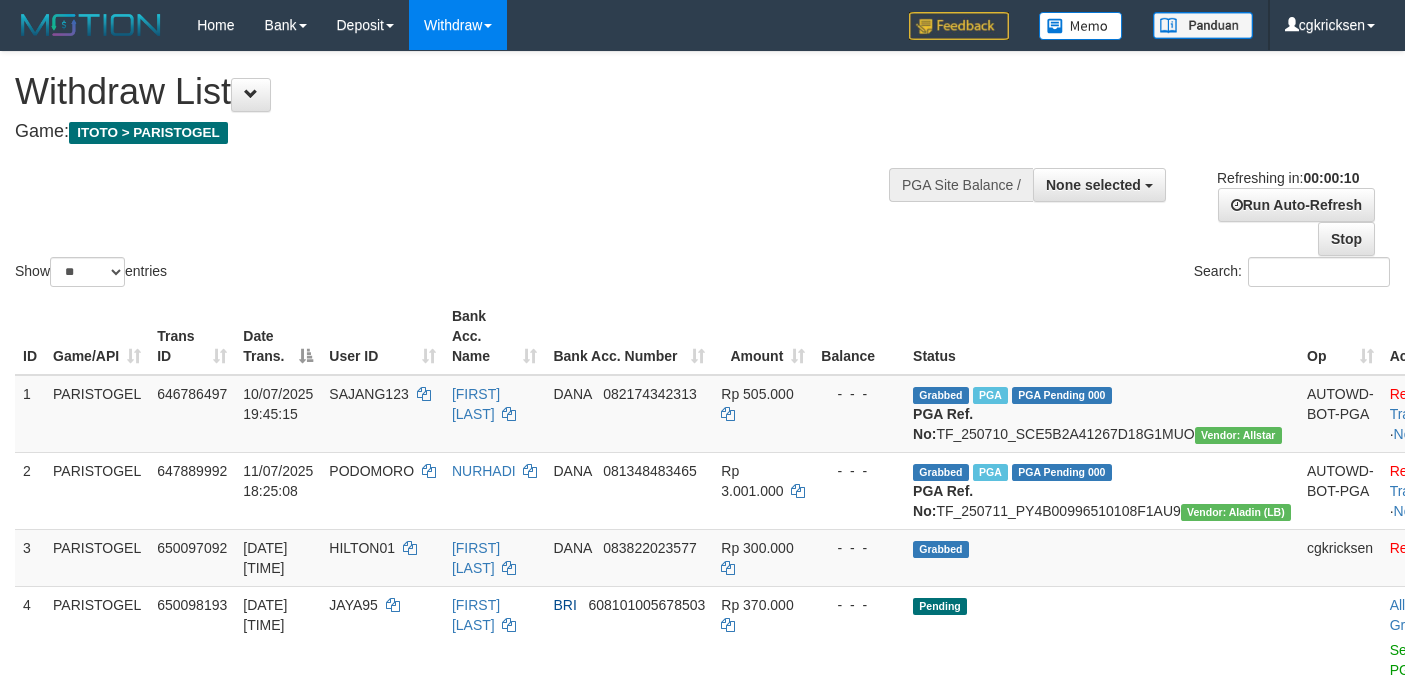 select 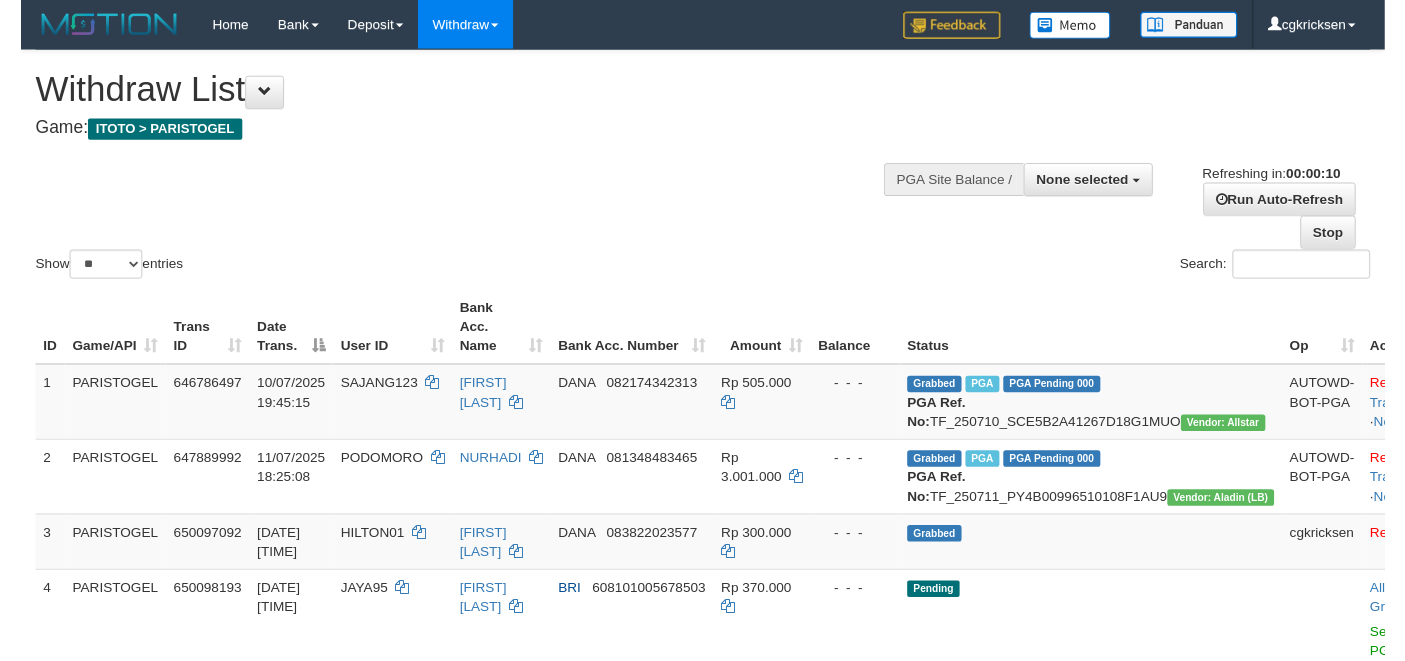 scroll, scrollTop: 0, scrollLeft: 0, axis: both 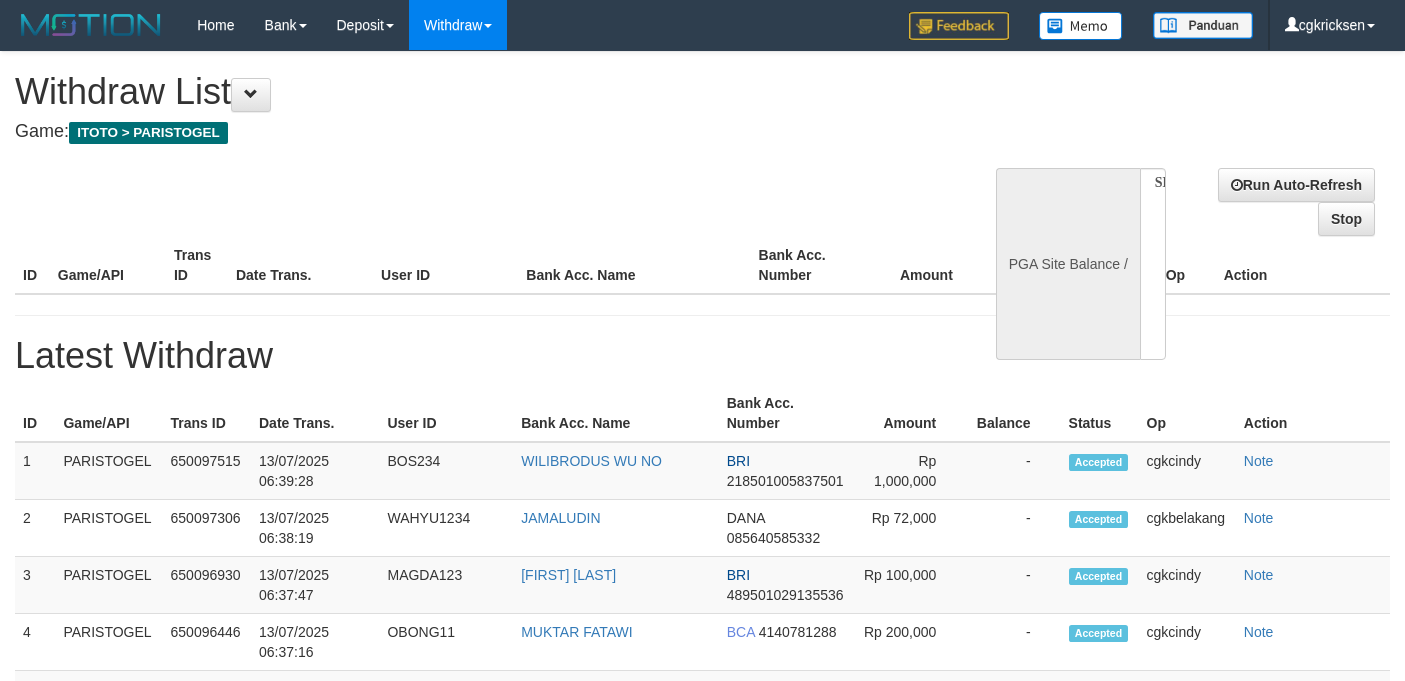 select 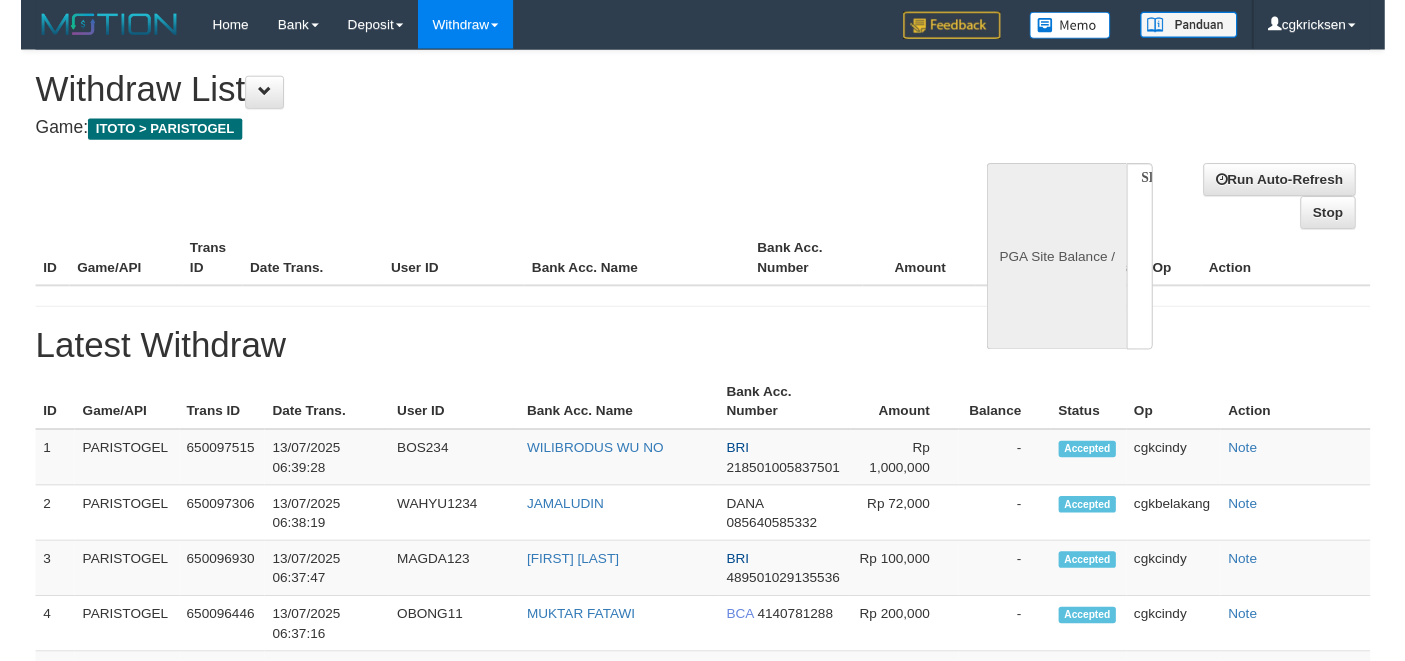 scroll, scrollTop: 0, scrollLeft: 0, axis: both 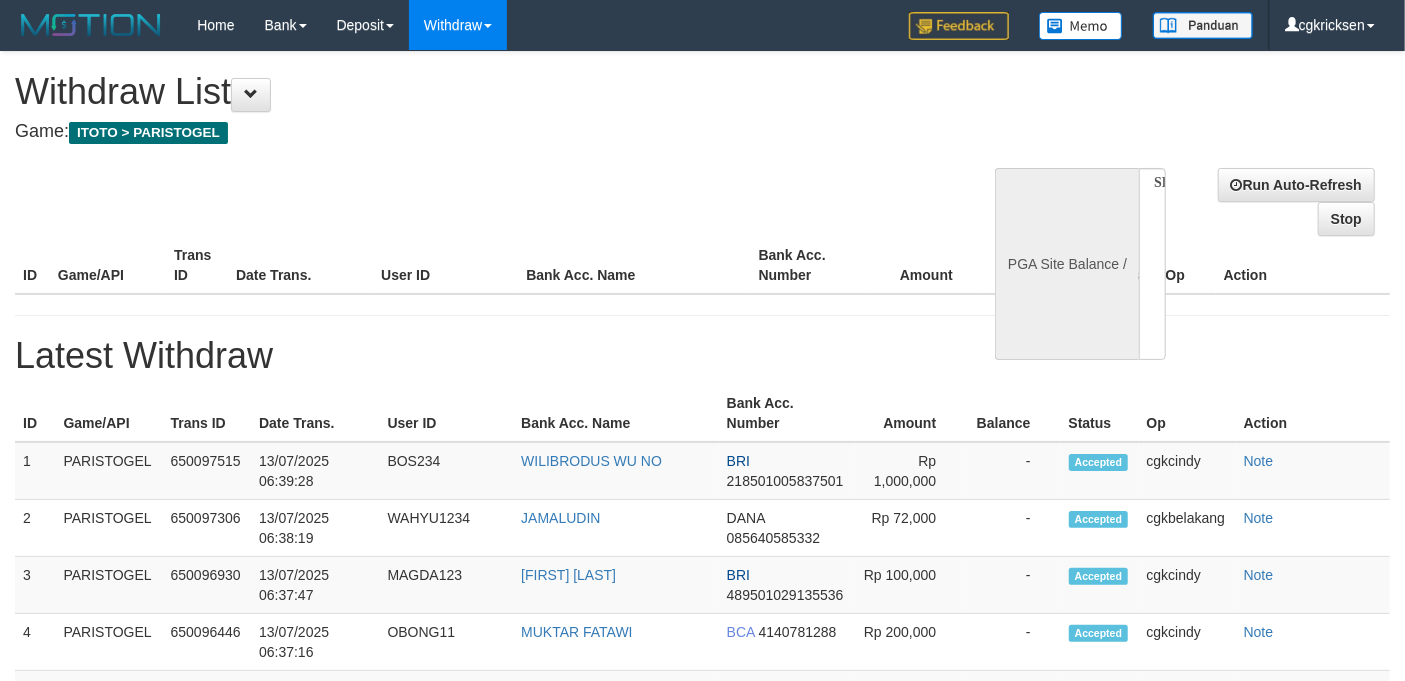 select on "**" 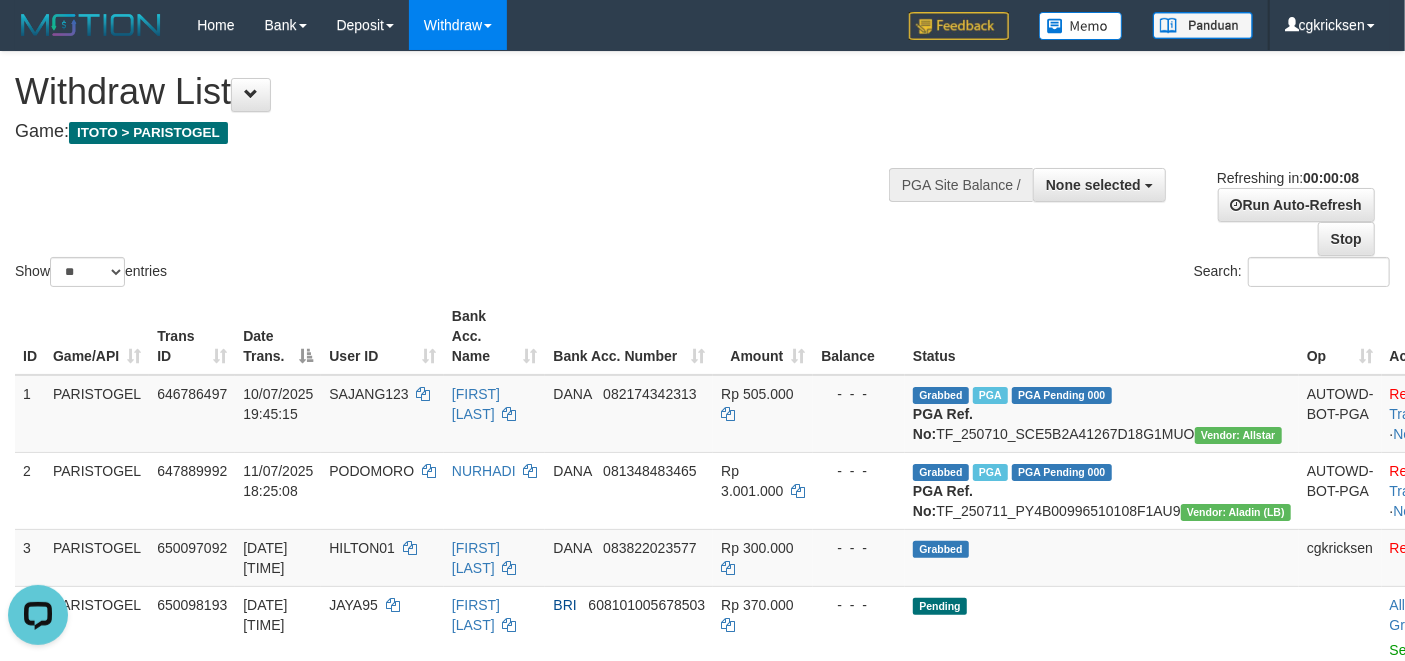 scroll, scrollTop: 0, scrollLeft: 0, axis: both 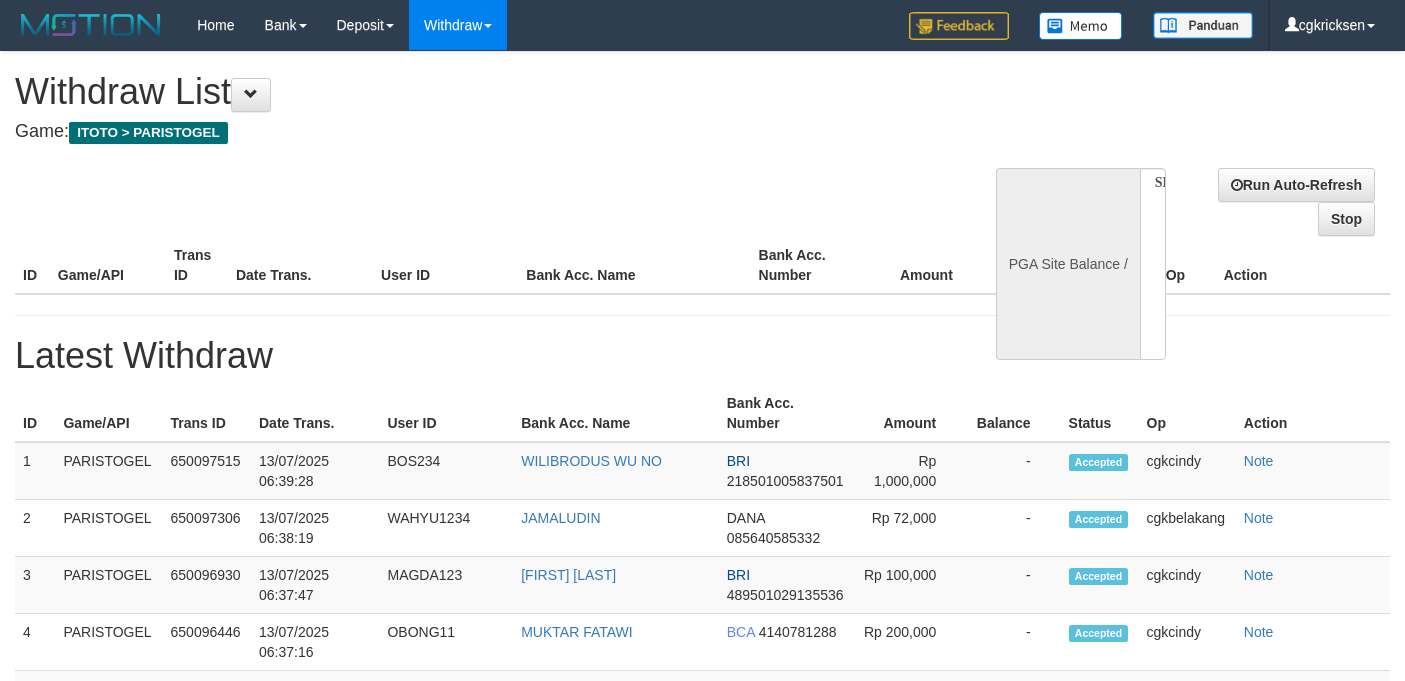 select 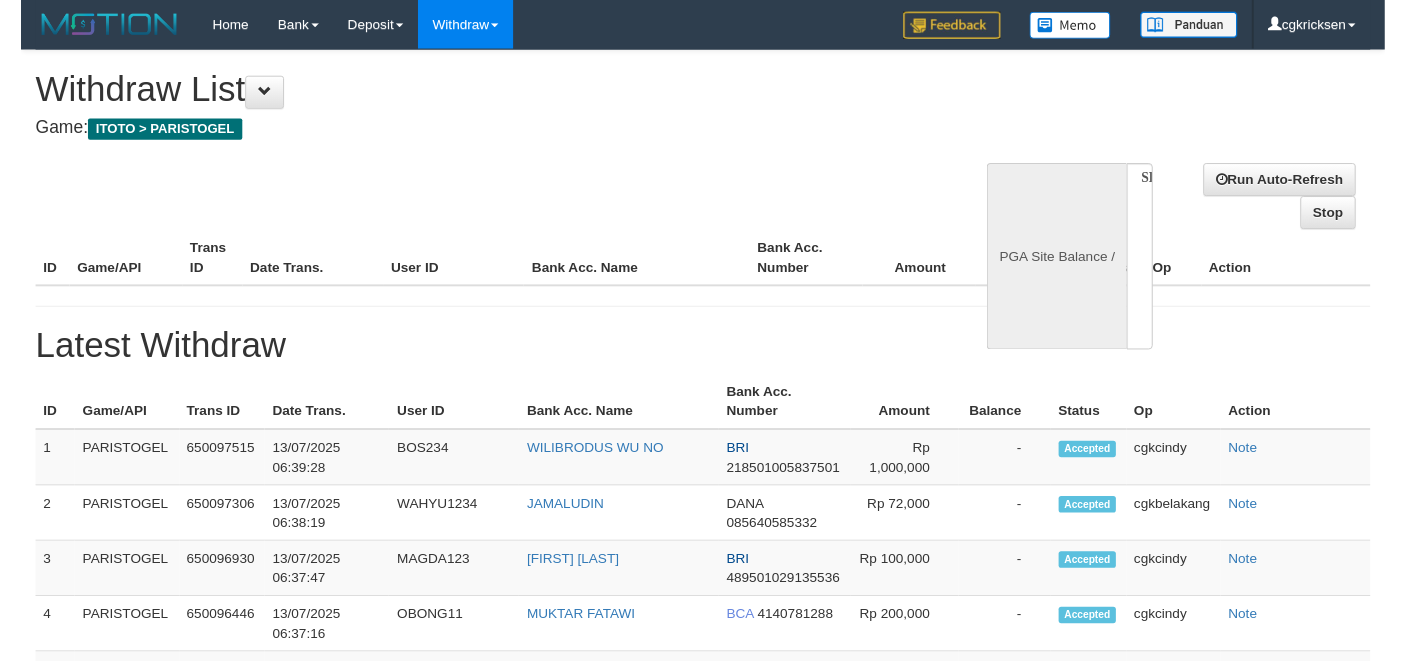 scroll, scrollTop: 0, scrollLeft: 0, axis: both 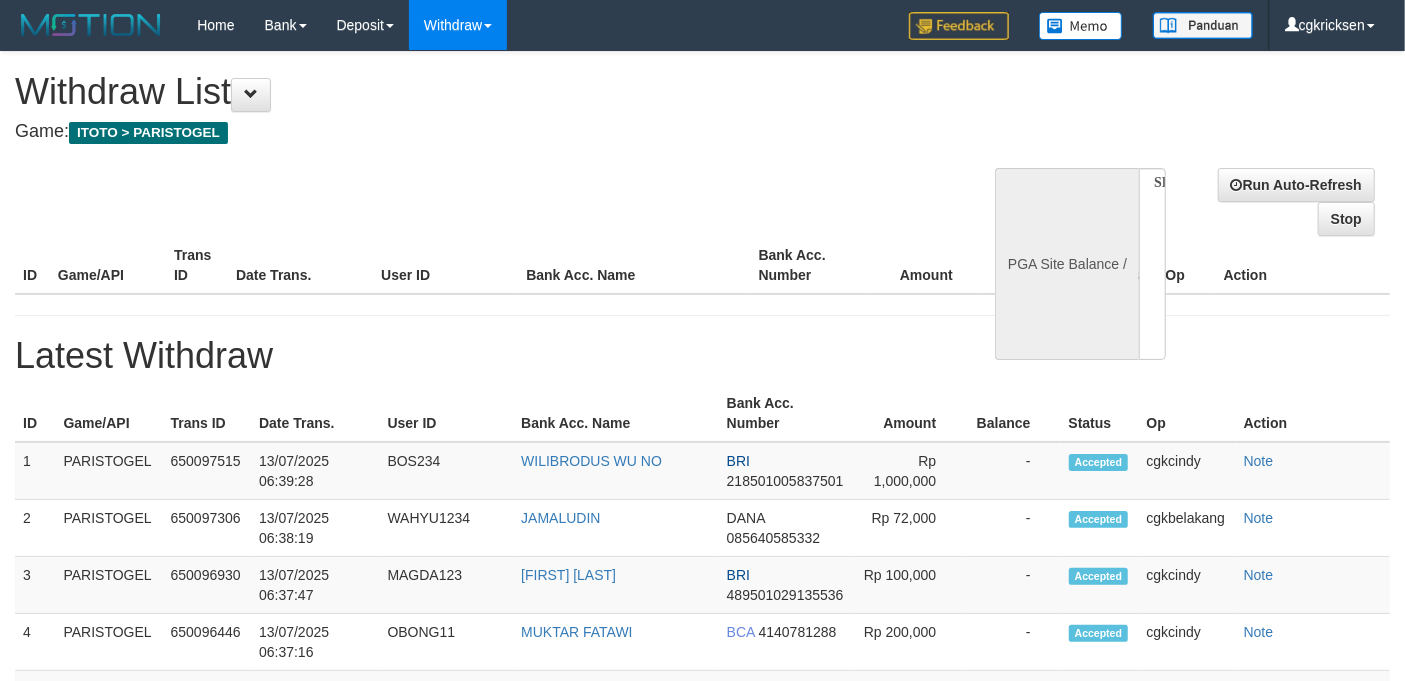 select on "**" 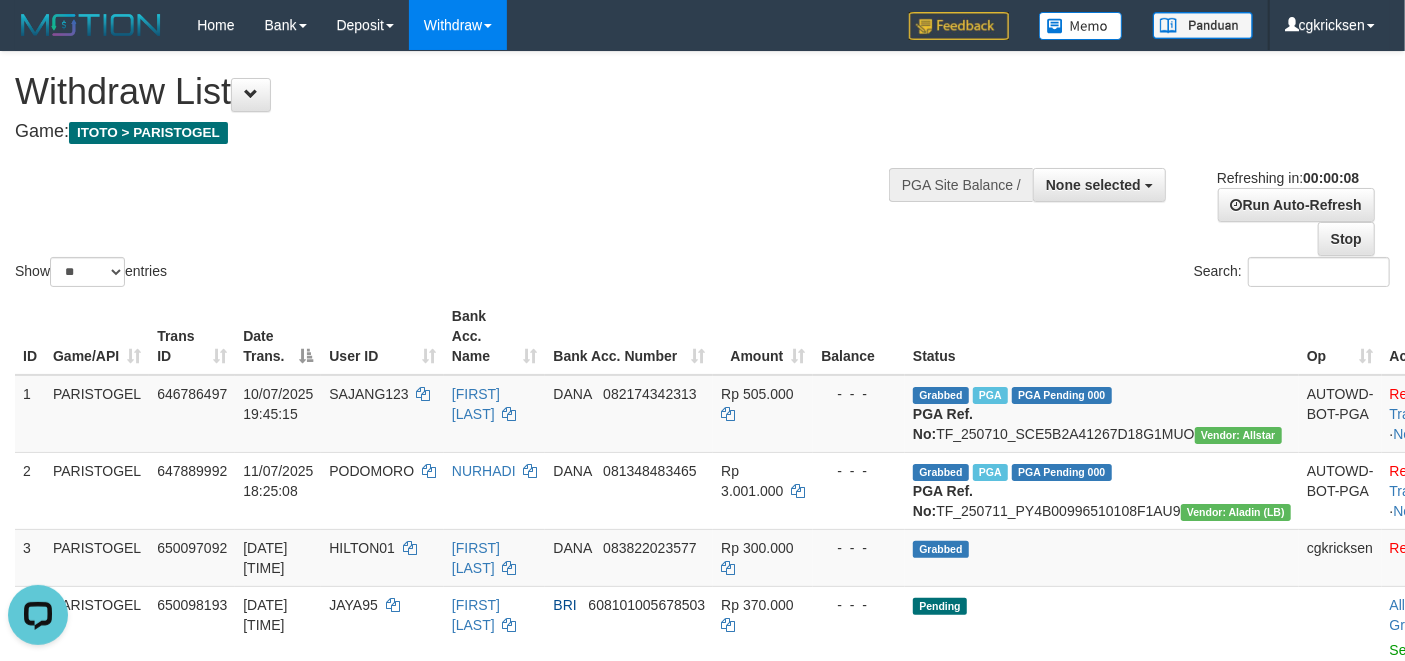scroll, scrollTop: 0, scrollLeft: 0, axis: both 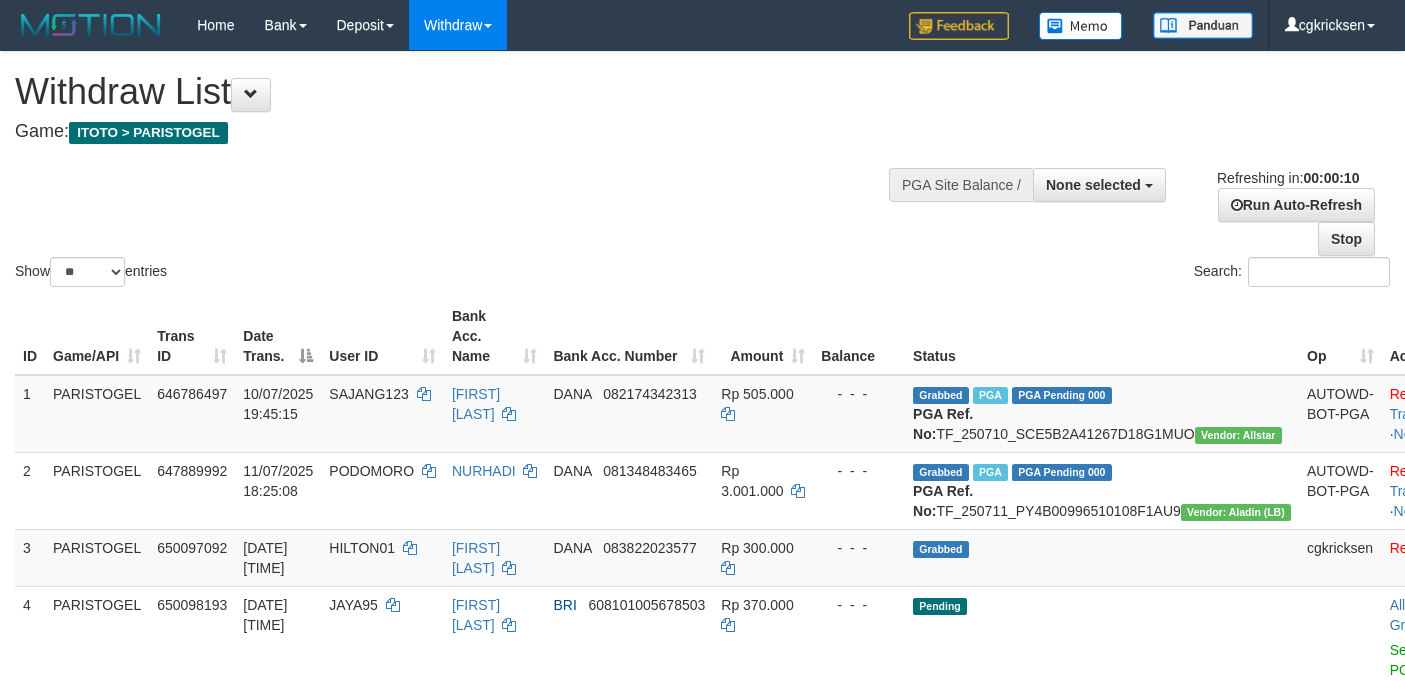 select 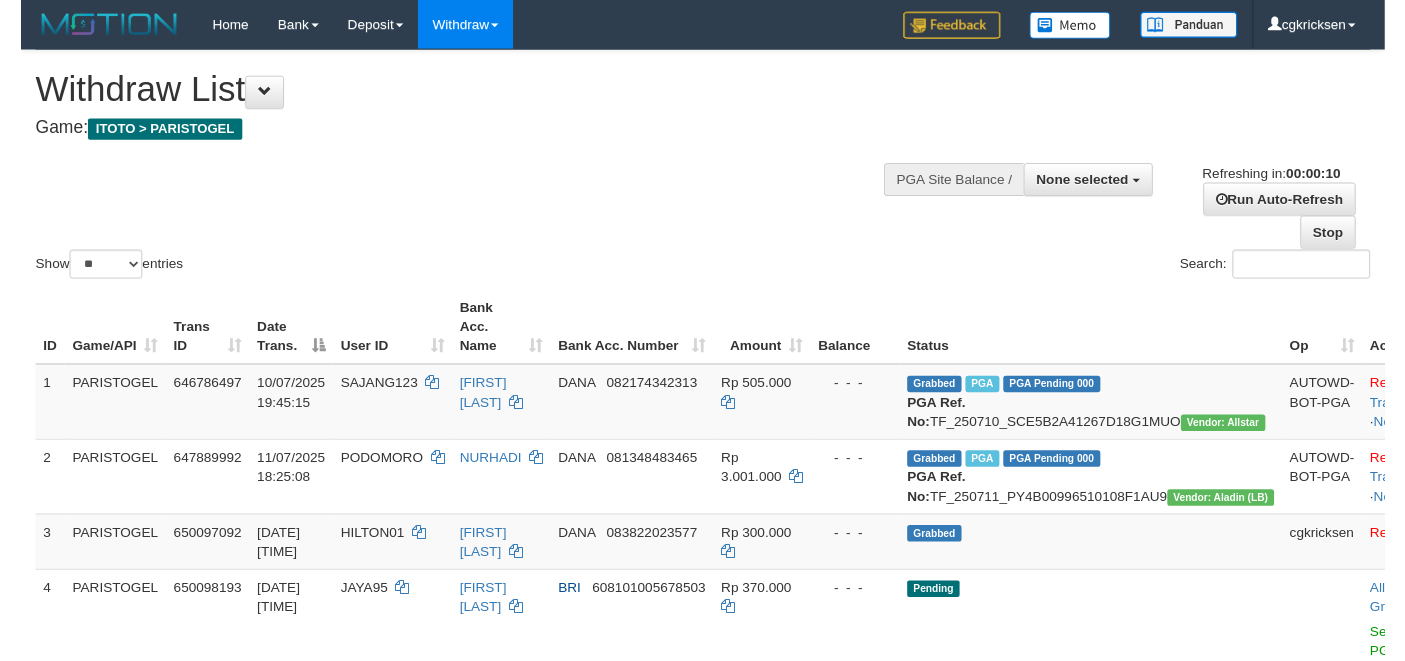 scroll, scrollTop: 0, scrollLeft: 0, axis: both 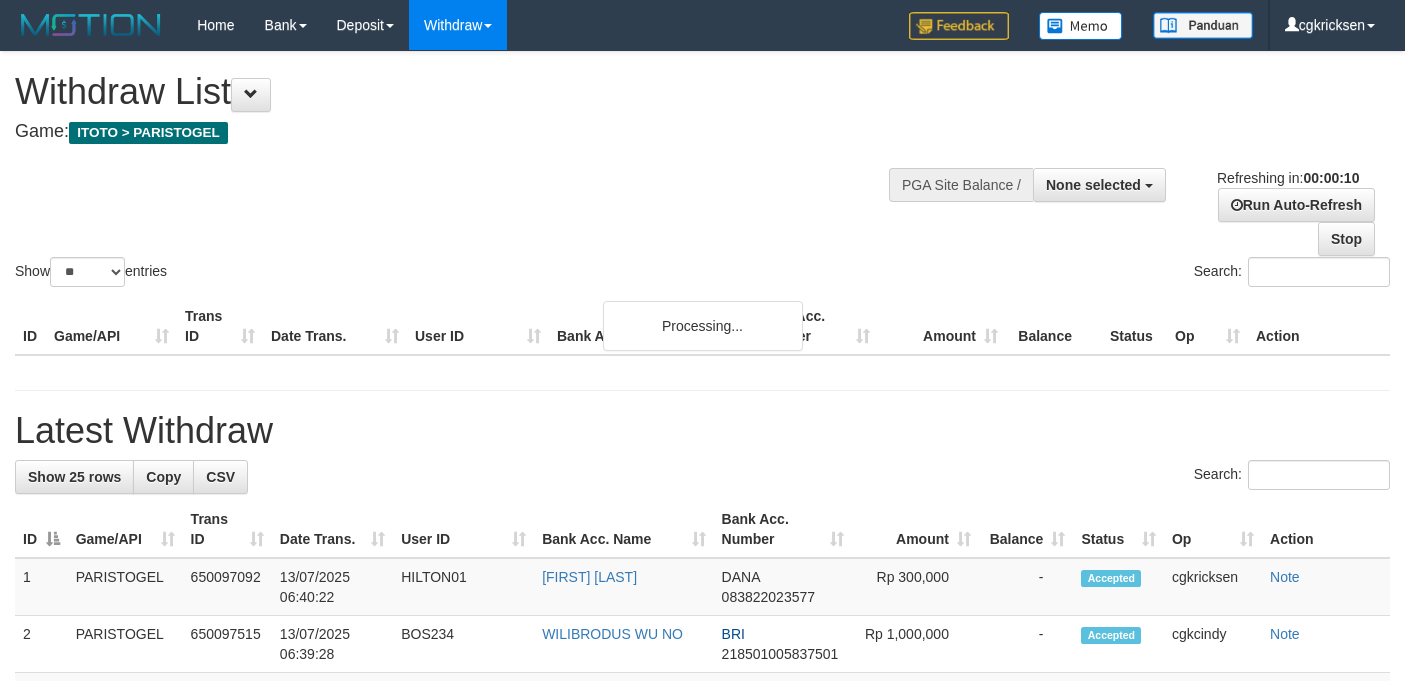 select 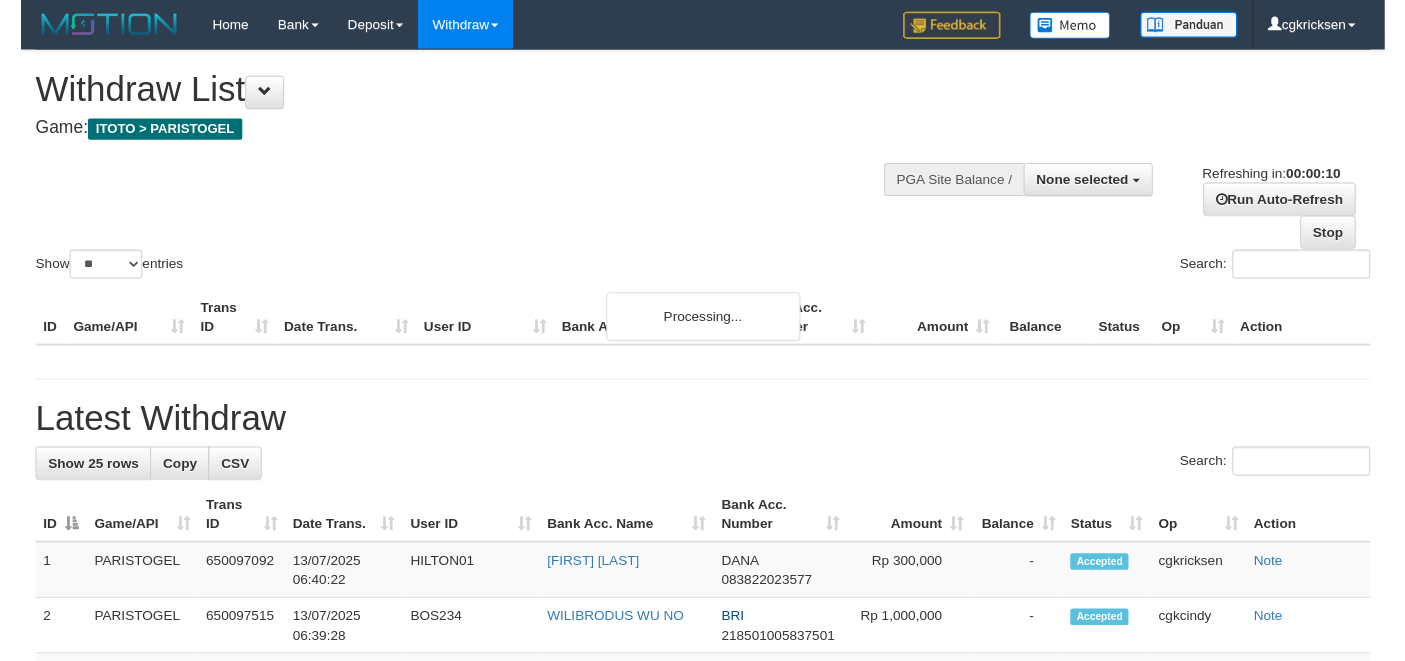 scroll, scrollTop: 0, scrollLeft: 0, axis: both 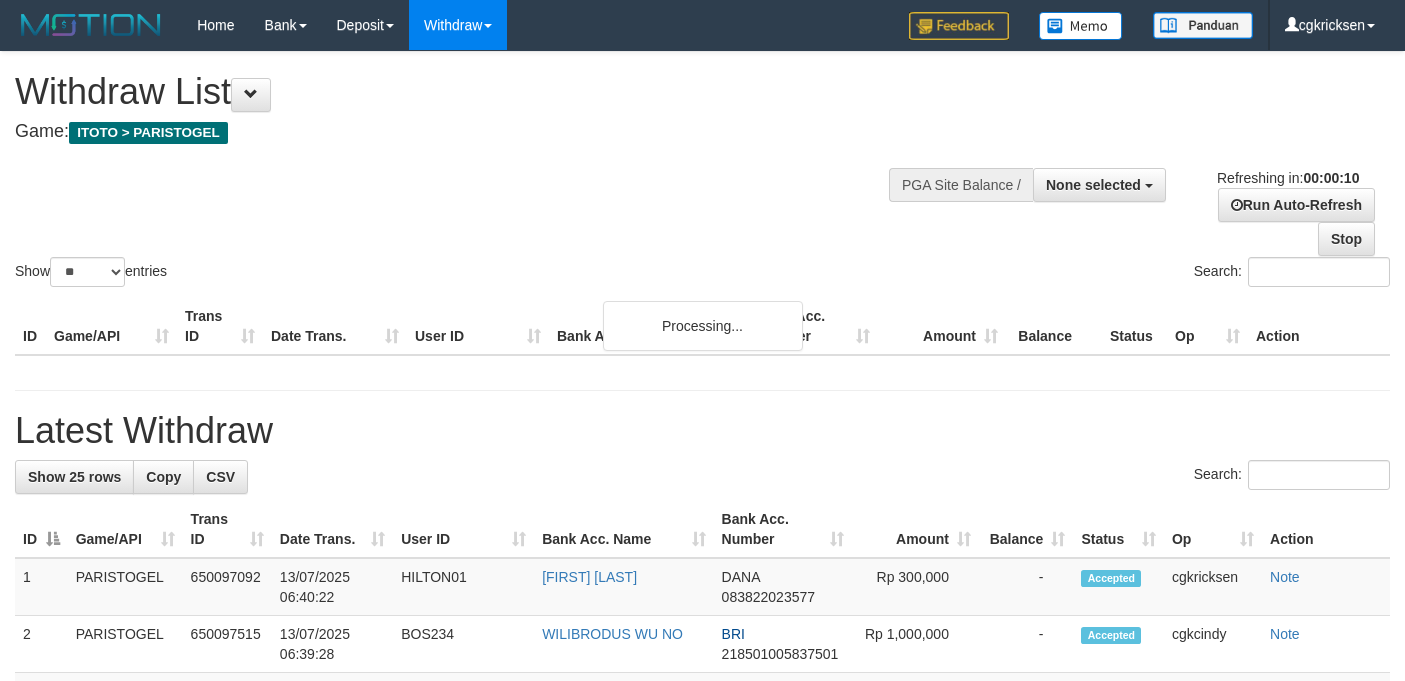 select 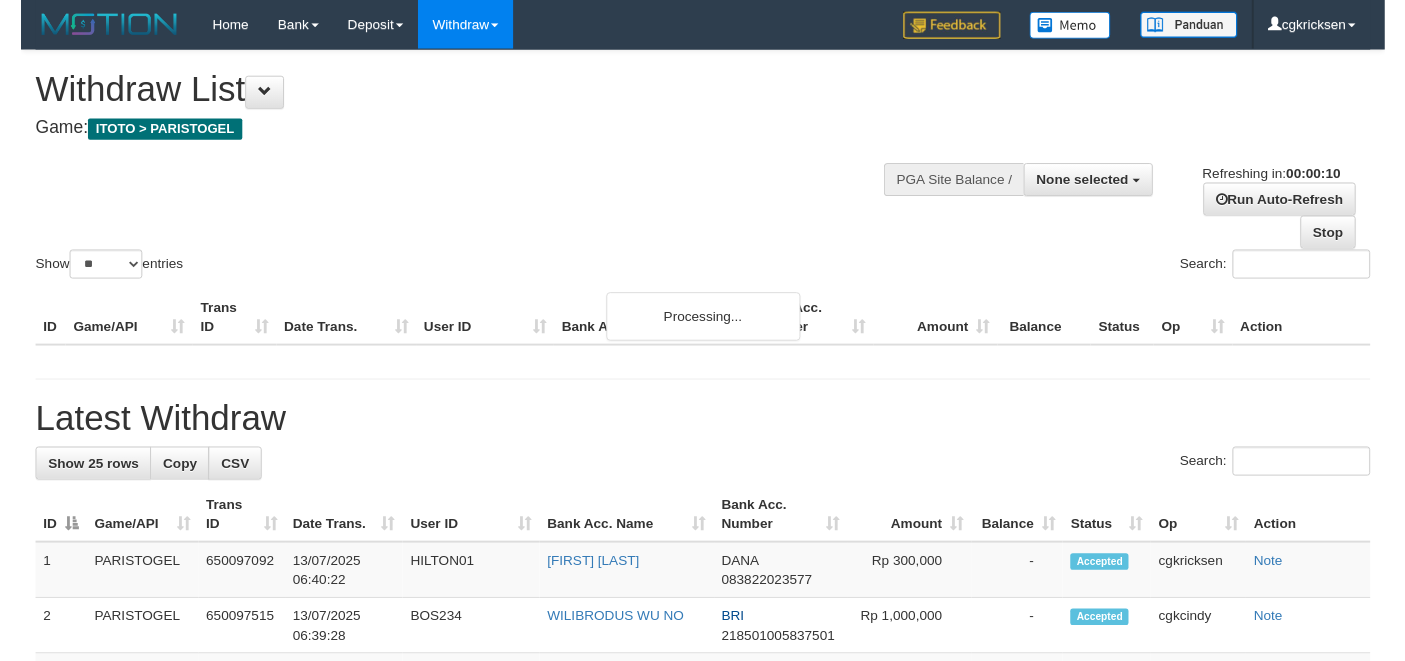 scroll, scrollTop: 0, scrollLeft: 0, axis: both 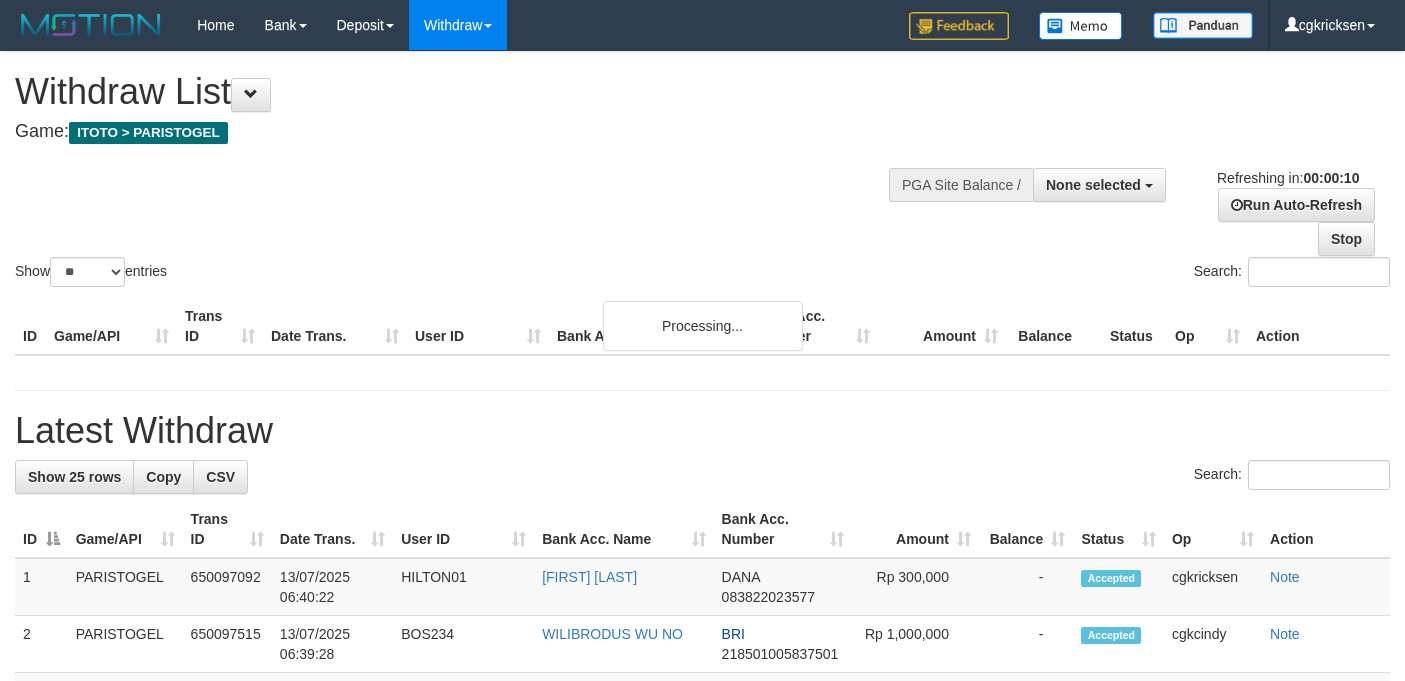 select 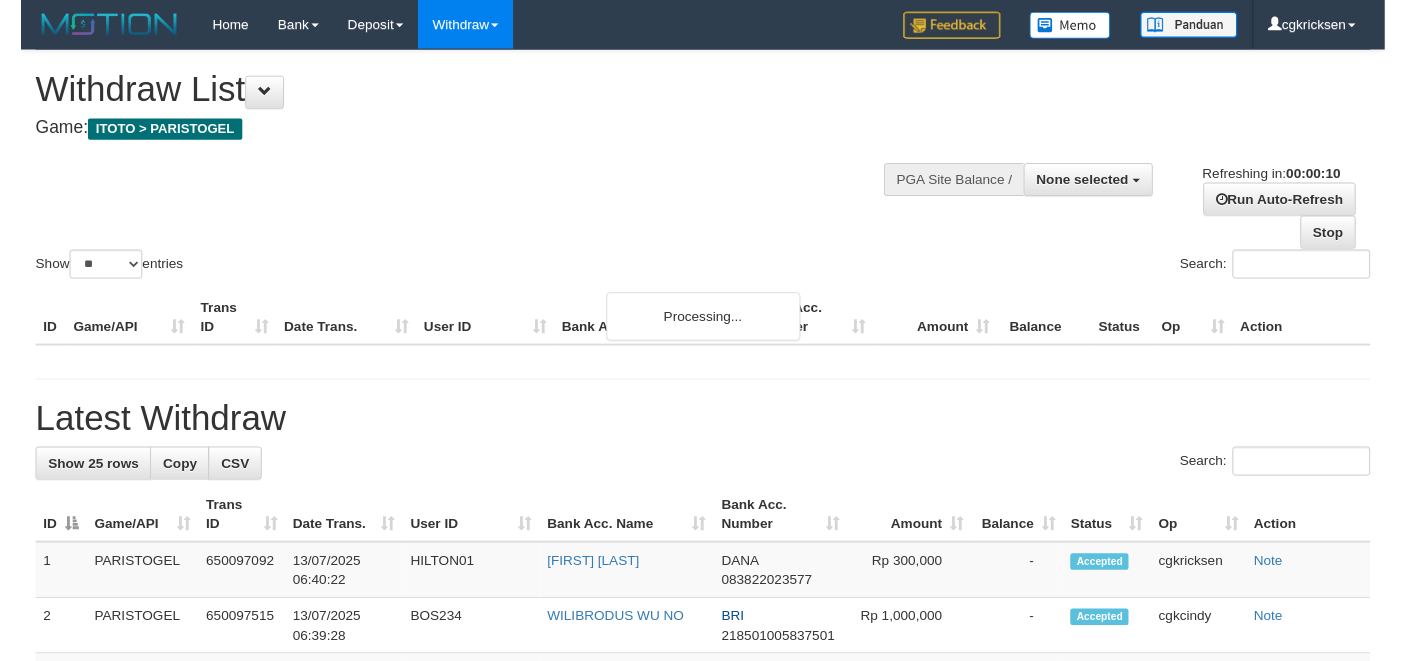 scroll, scrollTop: 0, scrollLeft: 0, axis: both 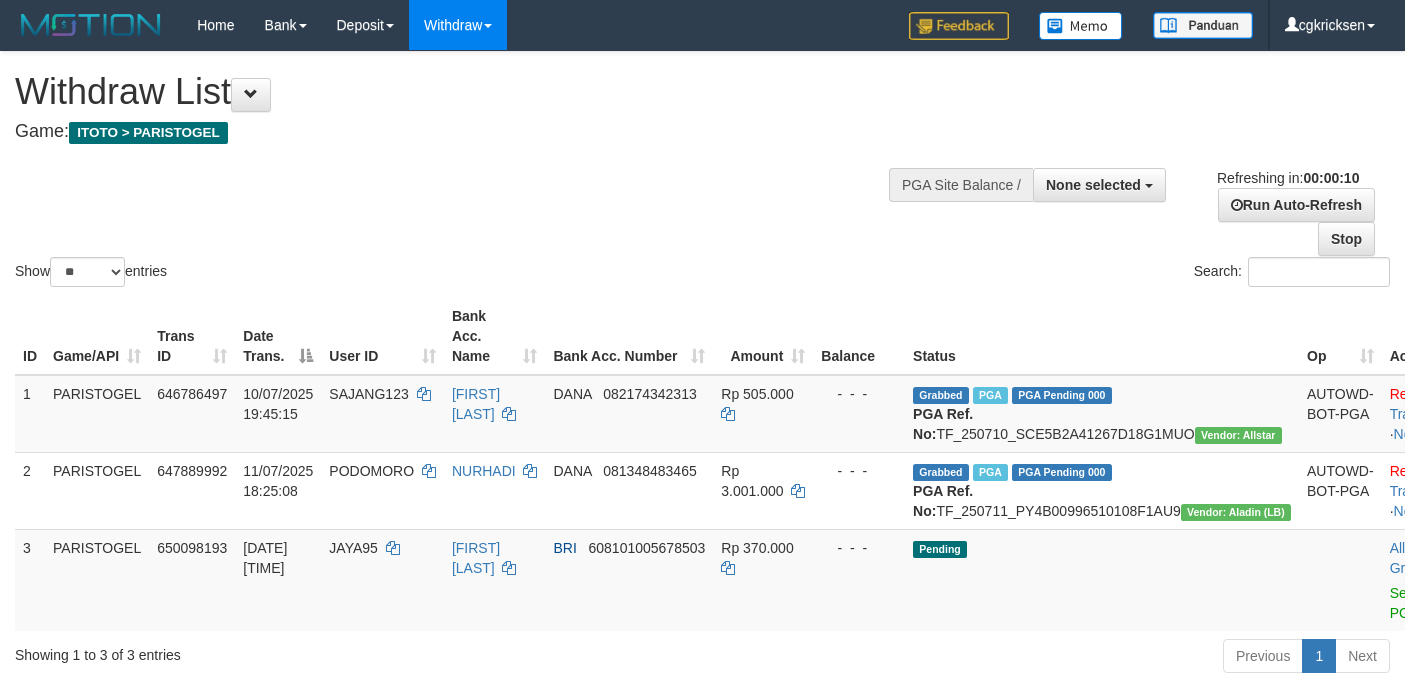 select 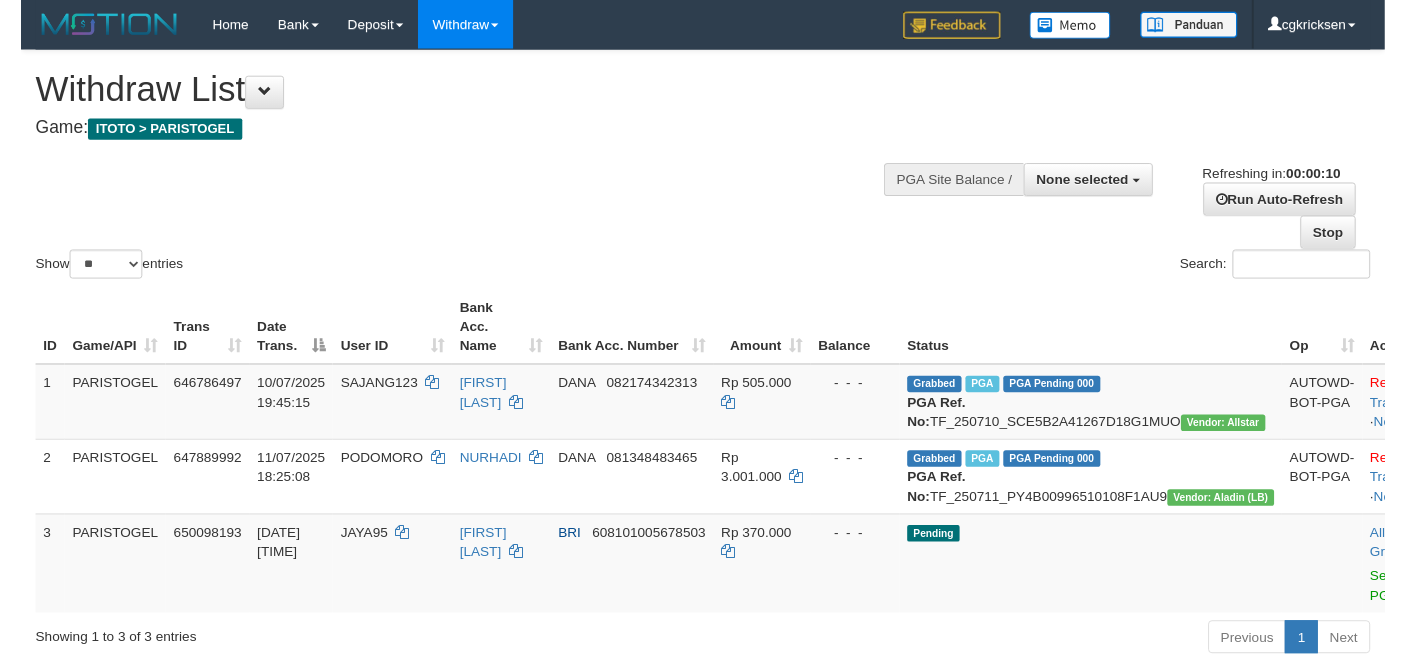 scroll, scrollTop: 0, scrollLeft: 0, axis: both 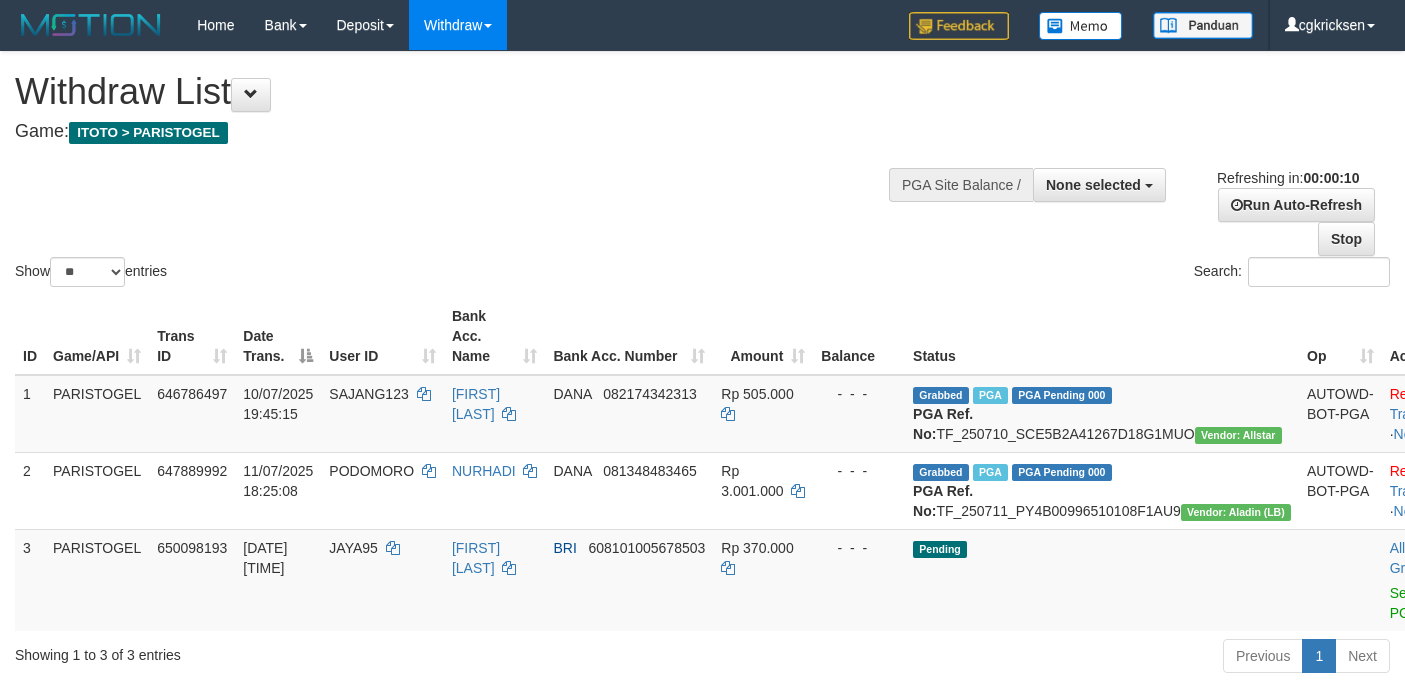 select 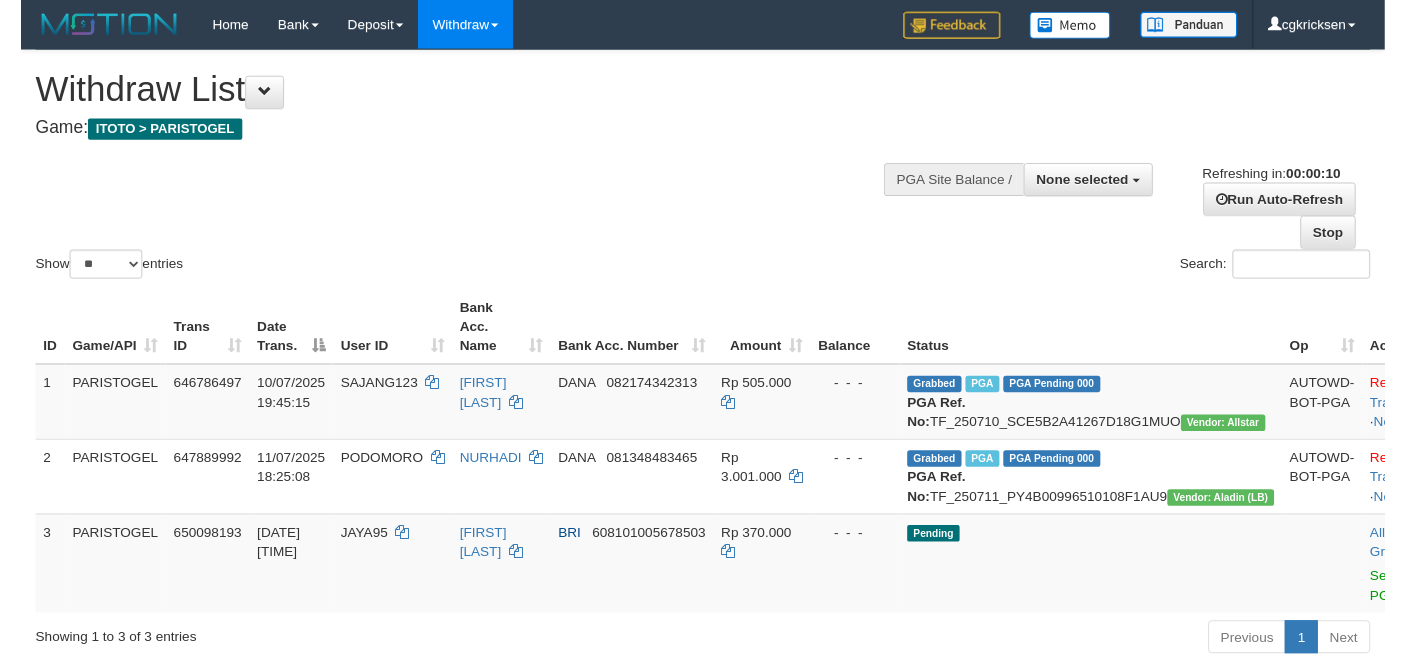 scroll, scrollTop: 0, scrollLeft: 0, axis: both 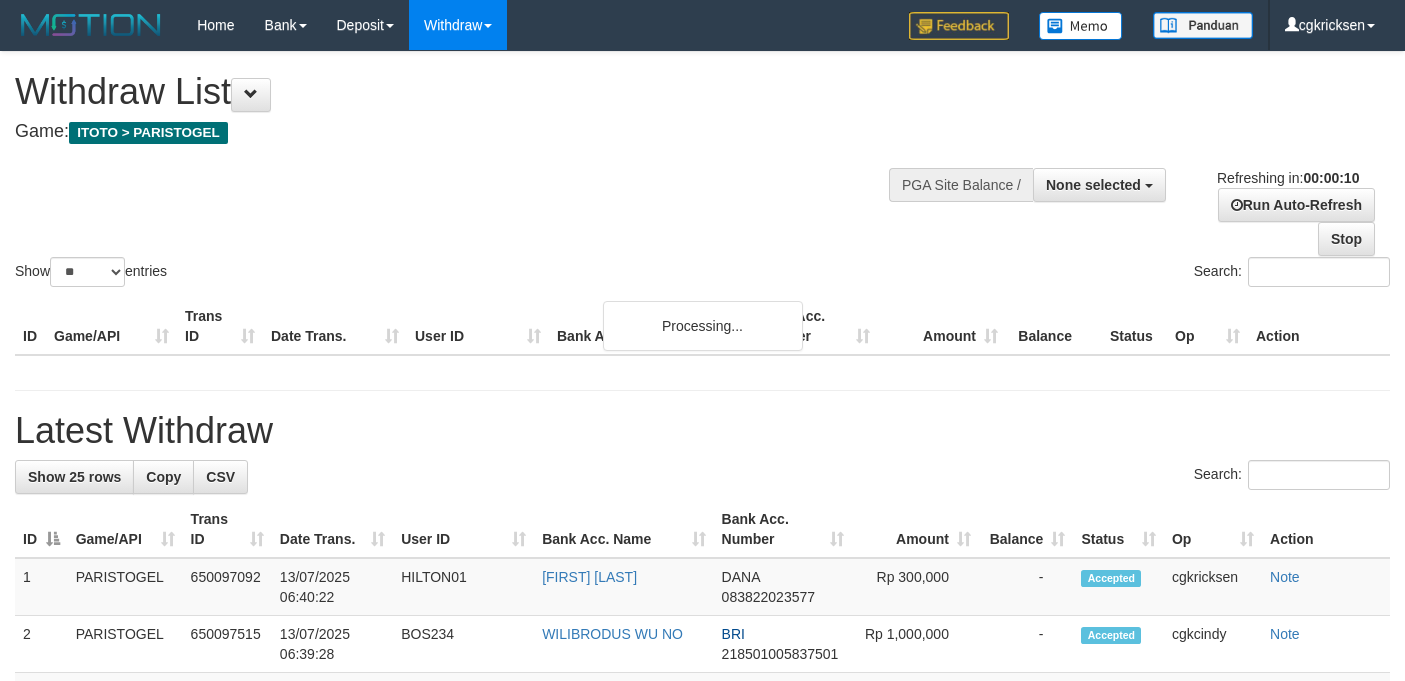 select 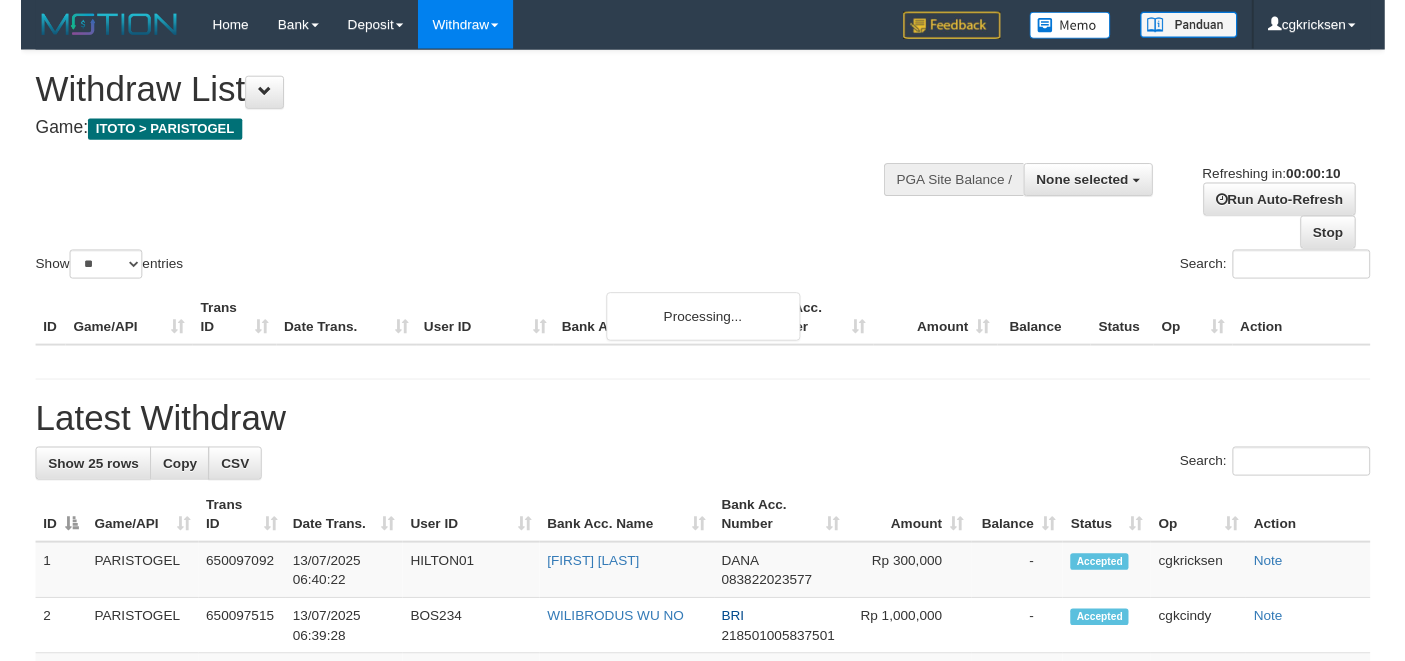 scroll, scrollTop: 0, scrollLeft: 0, axis: both 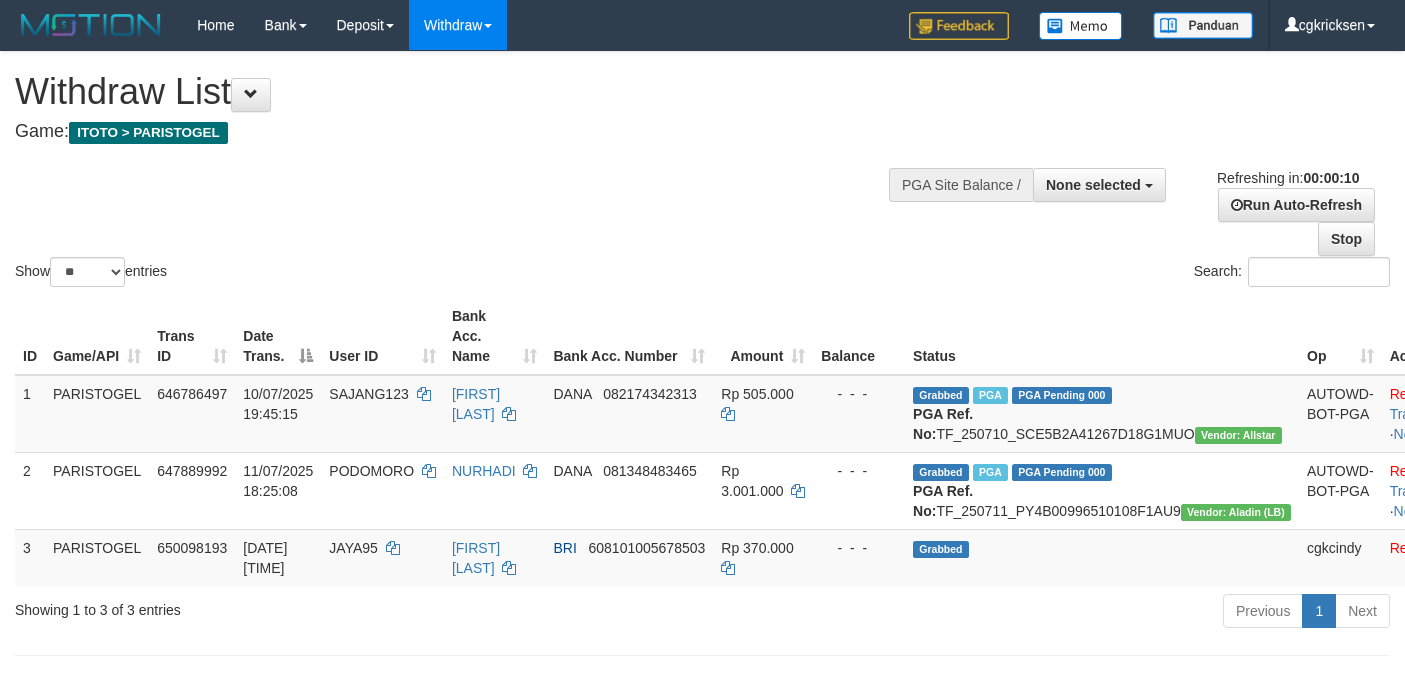 select 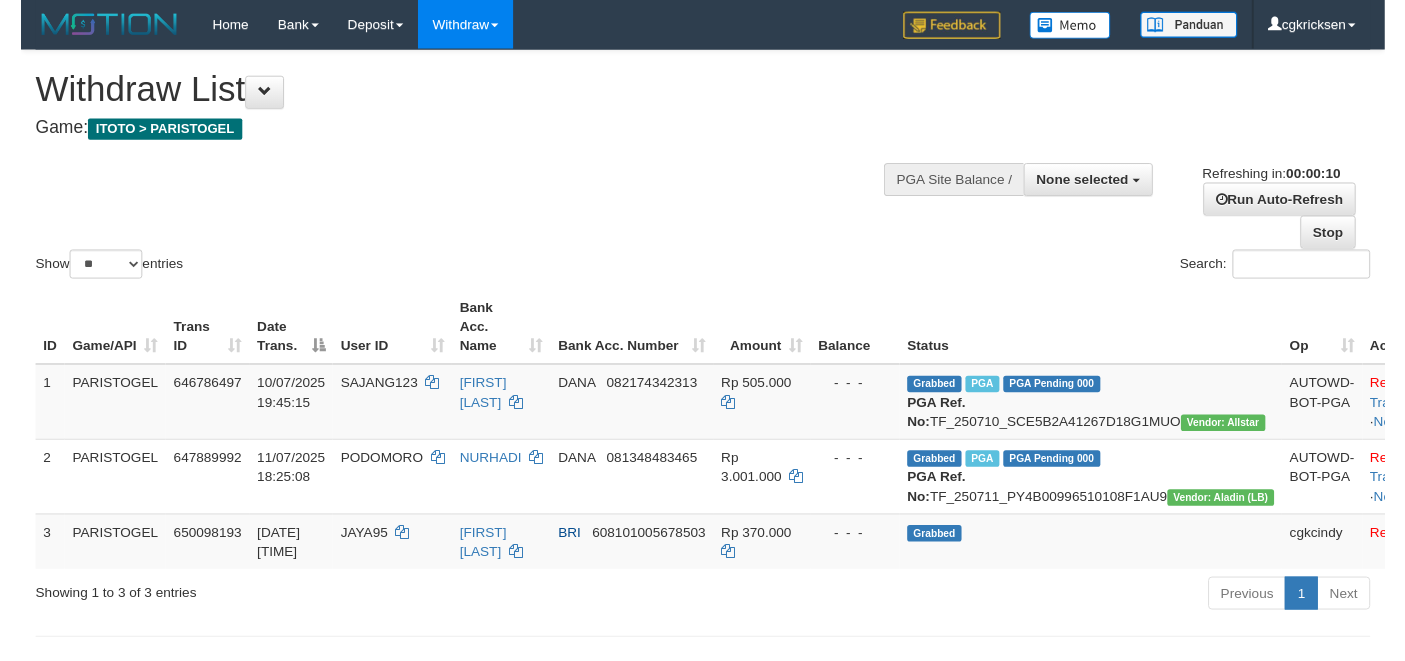 scroll, scrollTop: 0, scrollLeft: 0, axis: both 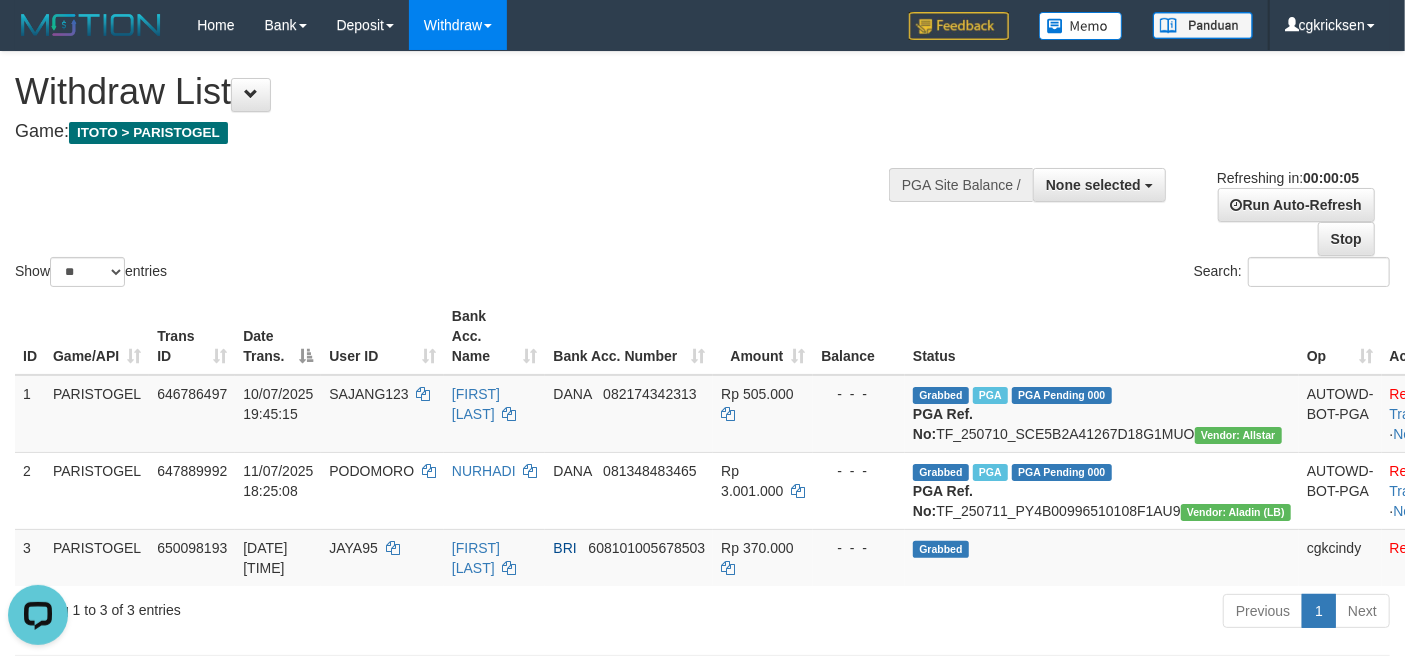 click on "**********" at bounding box center (1176, 204) 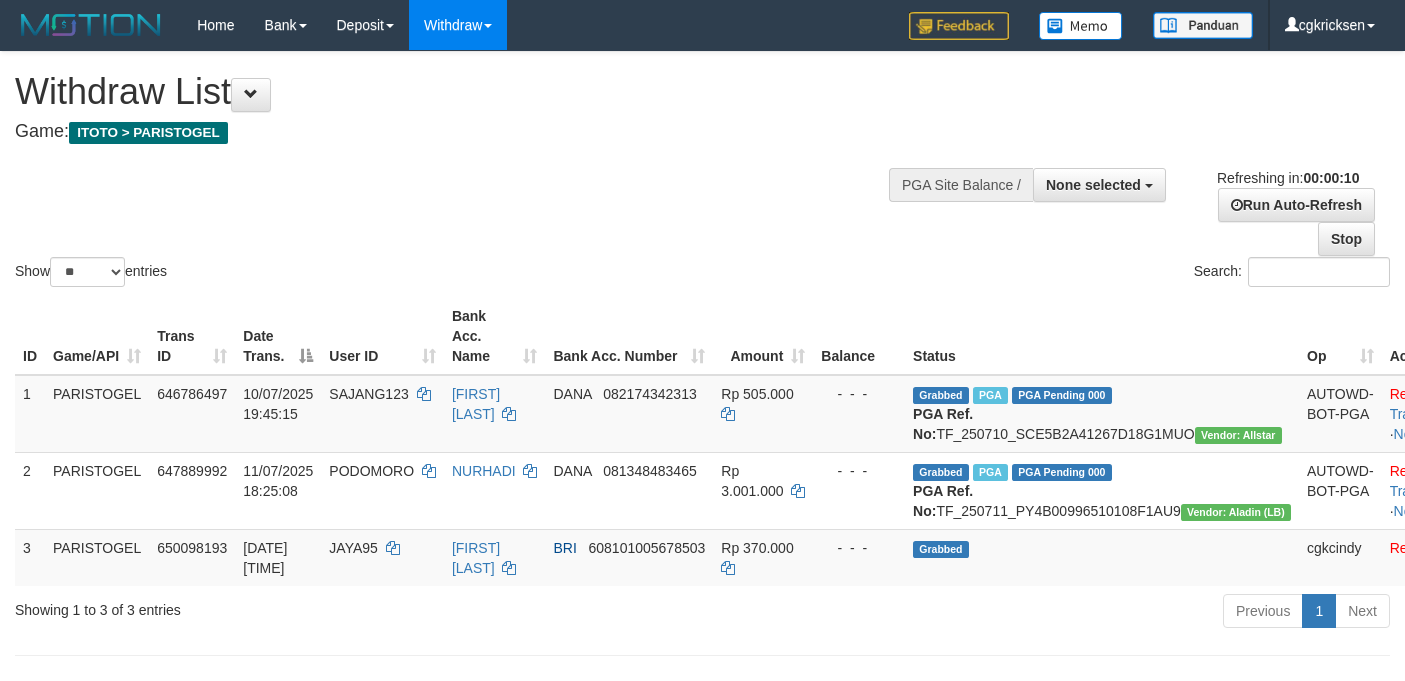 select 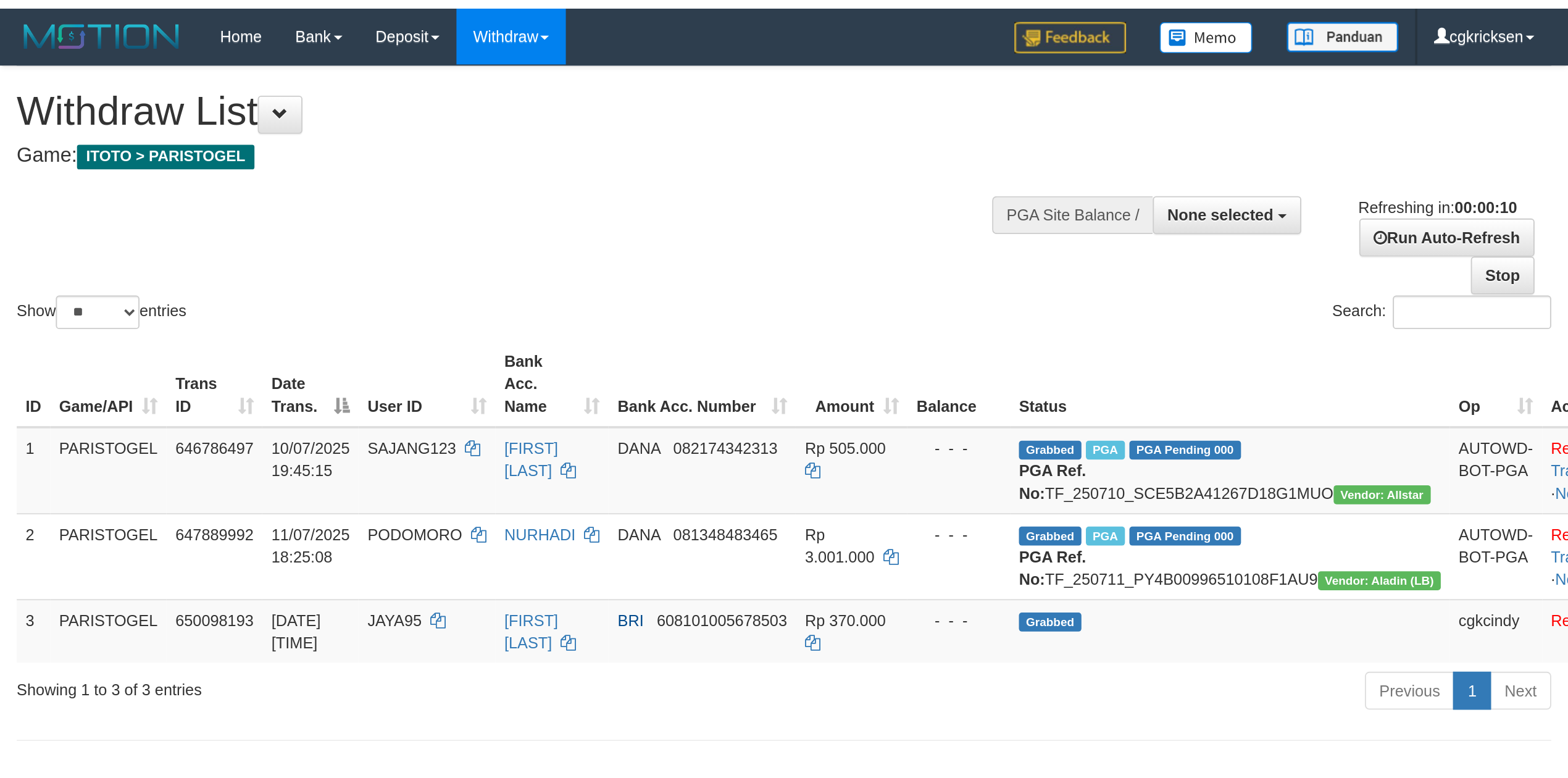 scroll, scrollTop: 0, scrollLeft: 0, axis: both 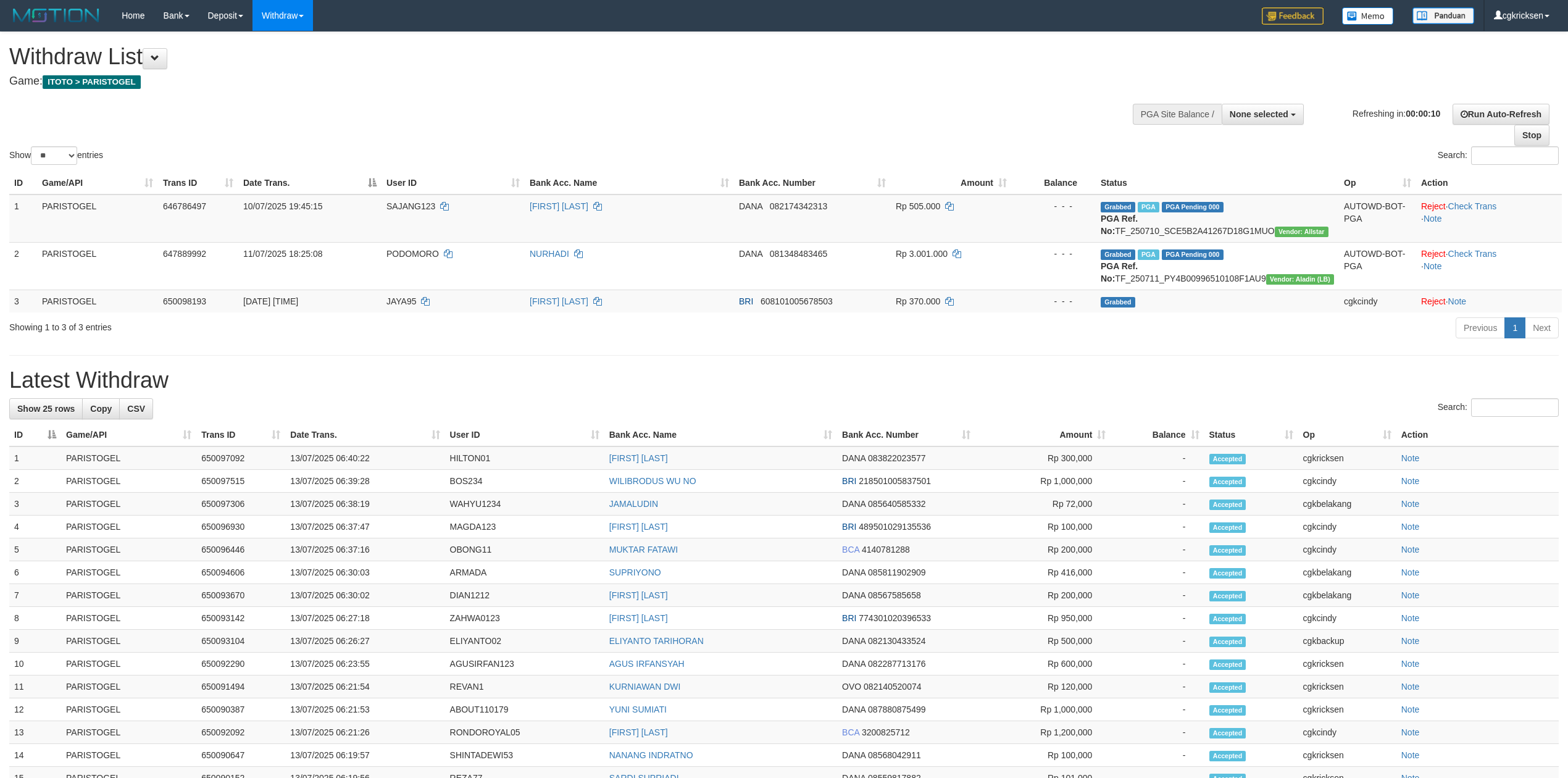 select 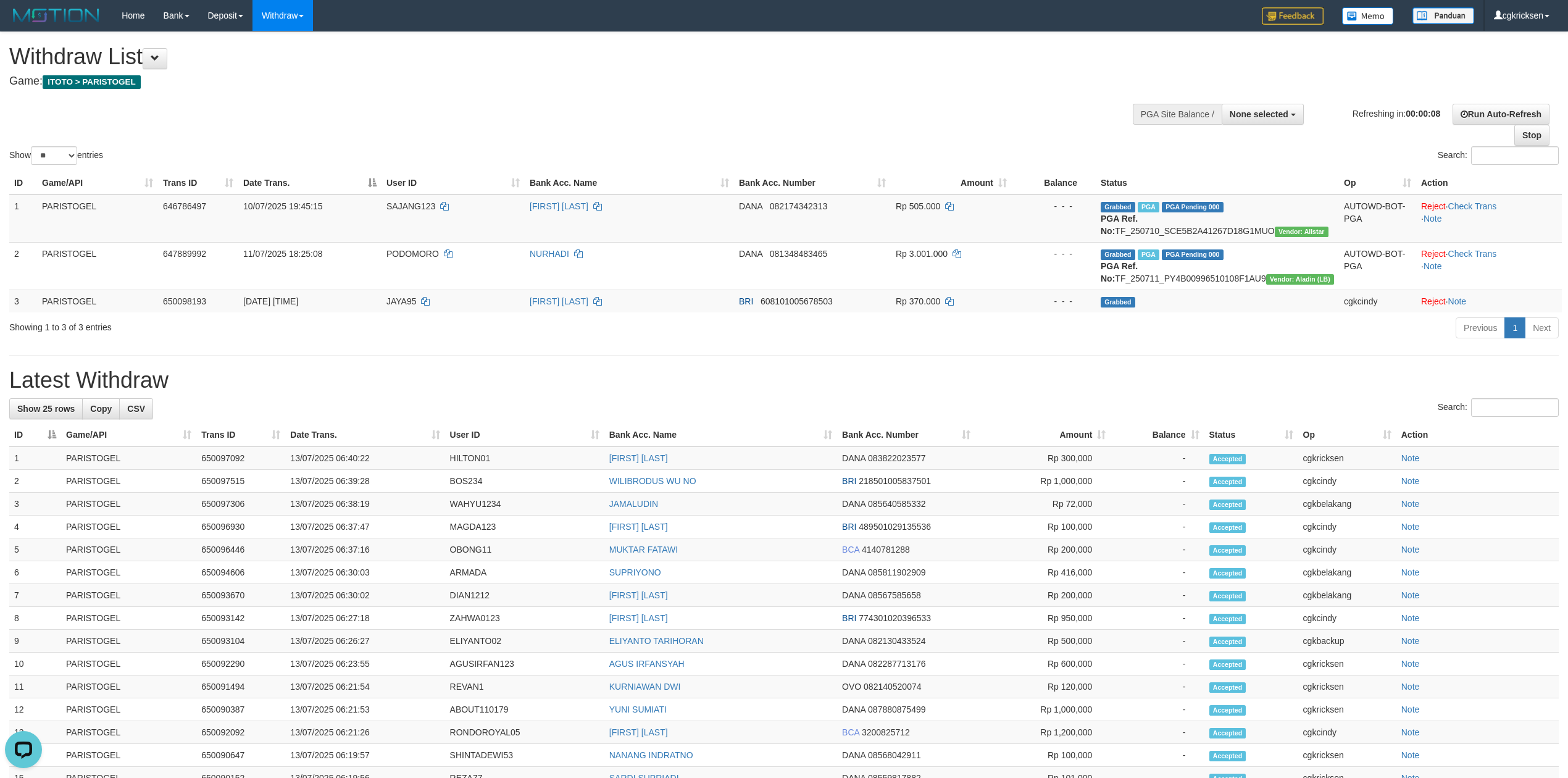 scroll, scrollTop: 0, scrollLeft: 0, axis: both 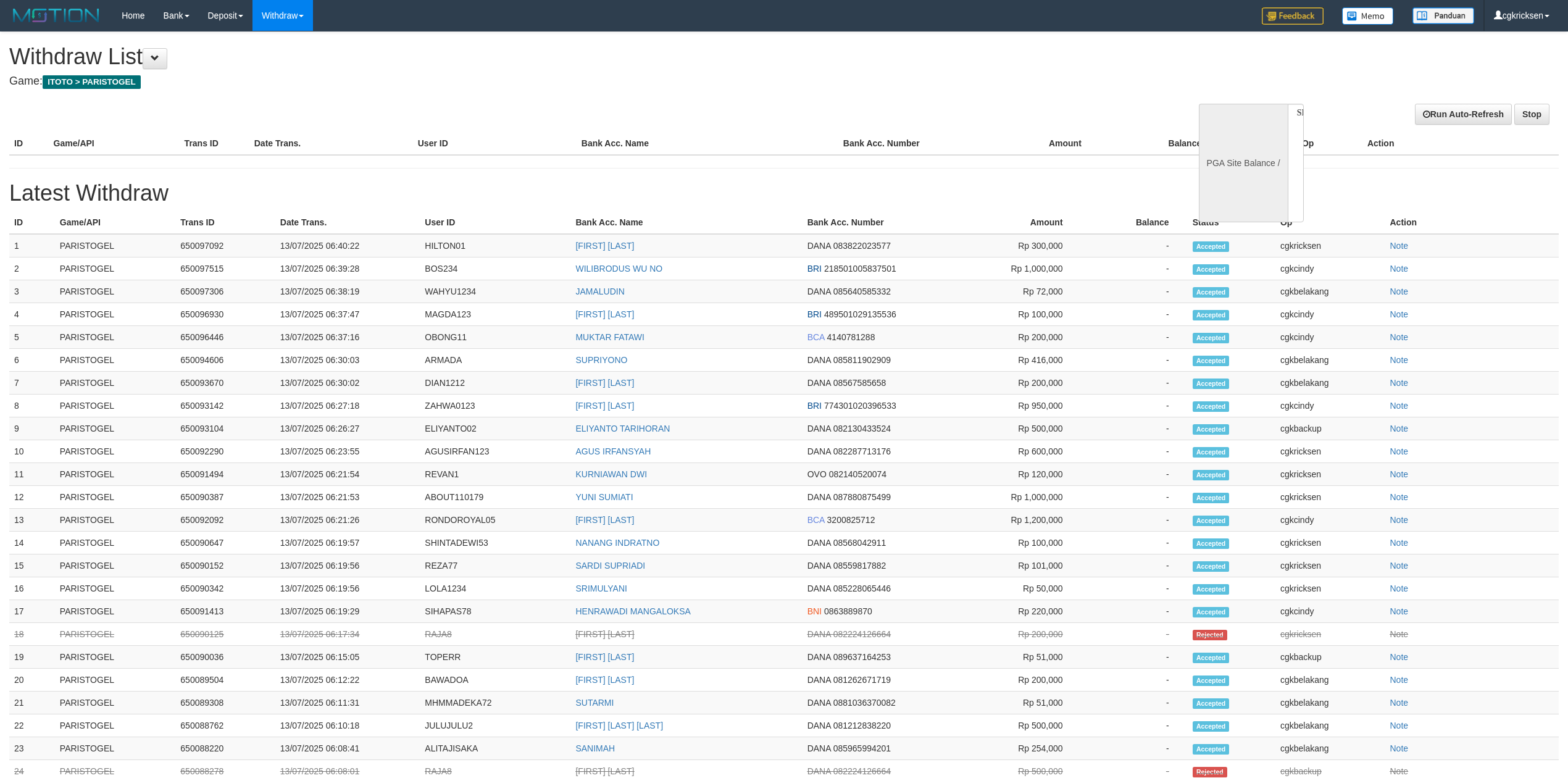select 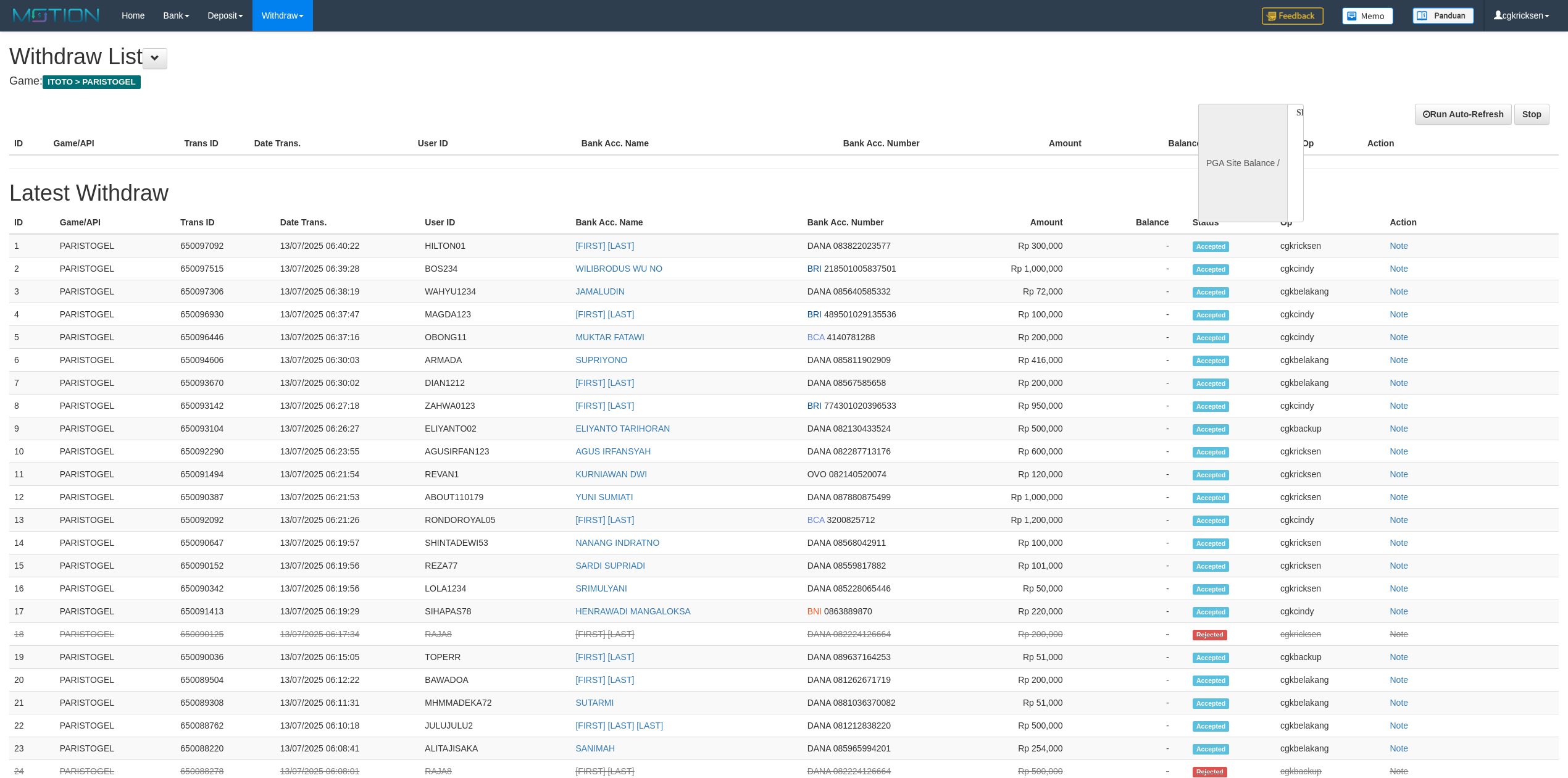 scroll, scrollTop: 0, scrollLeft: 0, axis: both 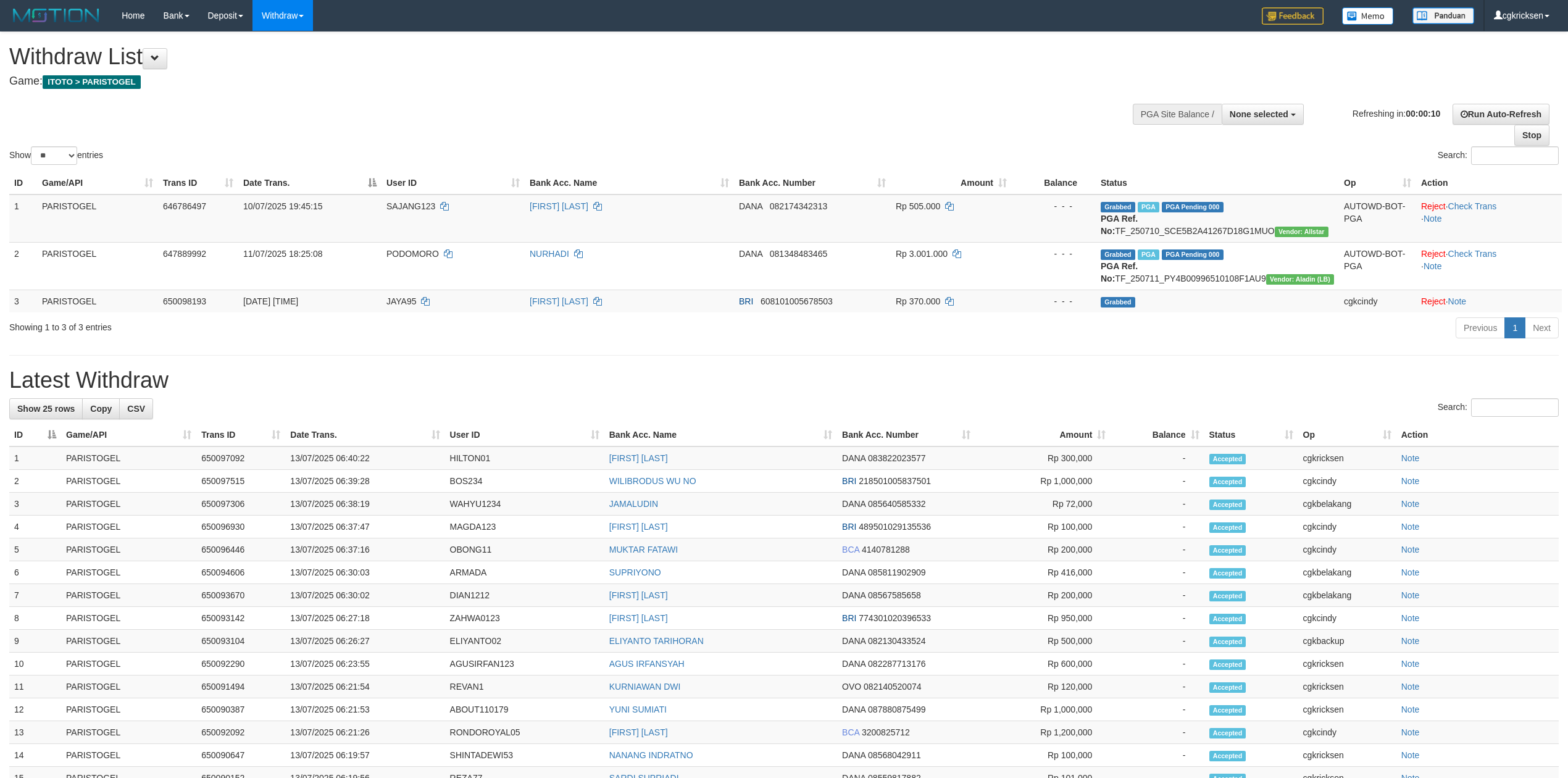 select 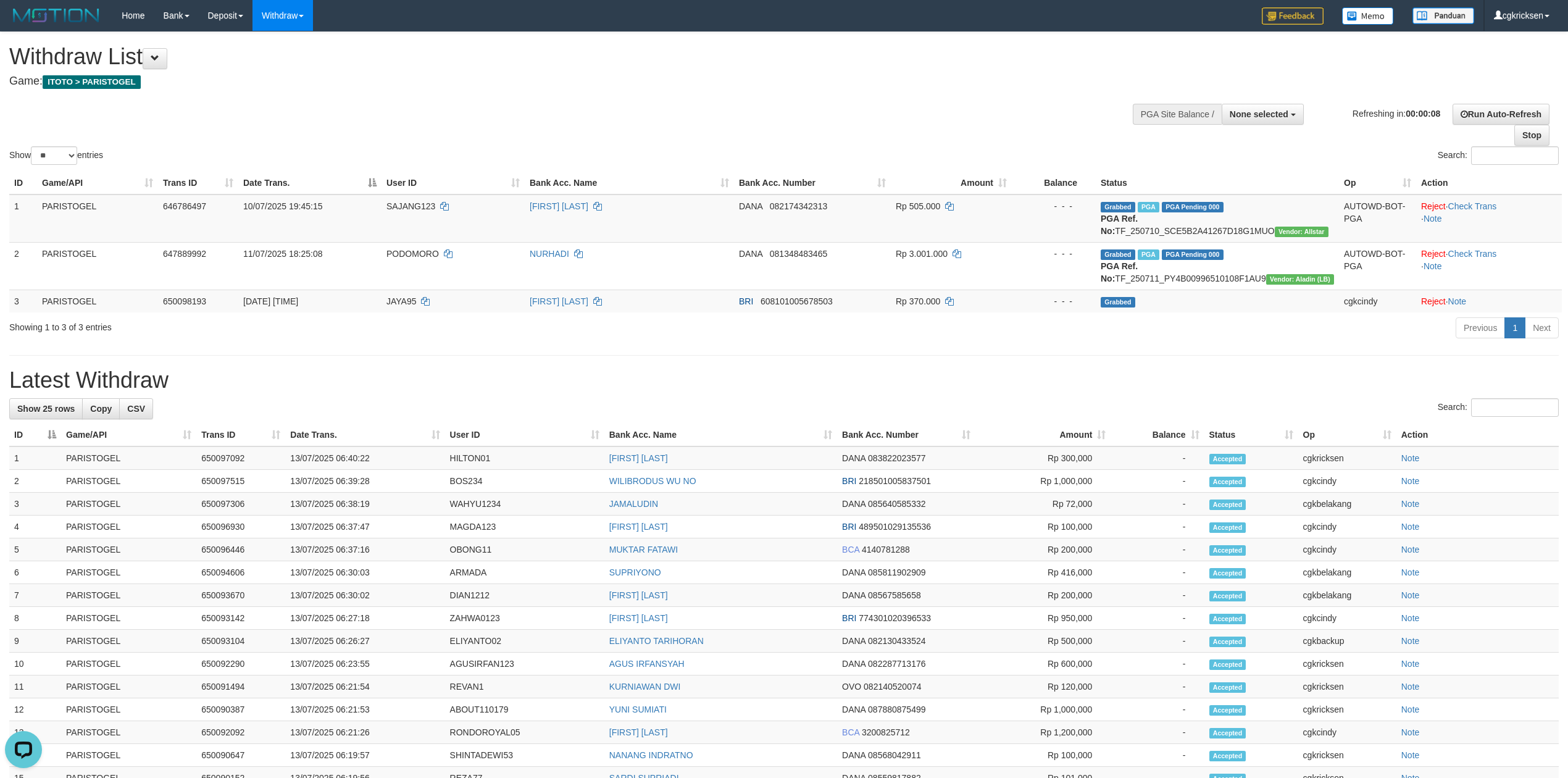scroll, scrollTop: 0, scrollLeft: 0, axis: both 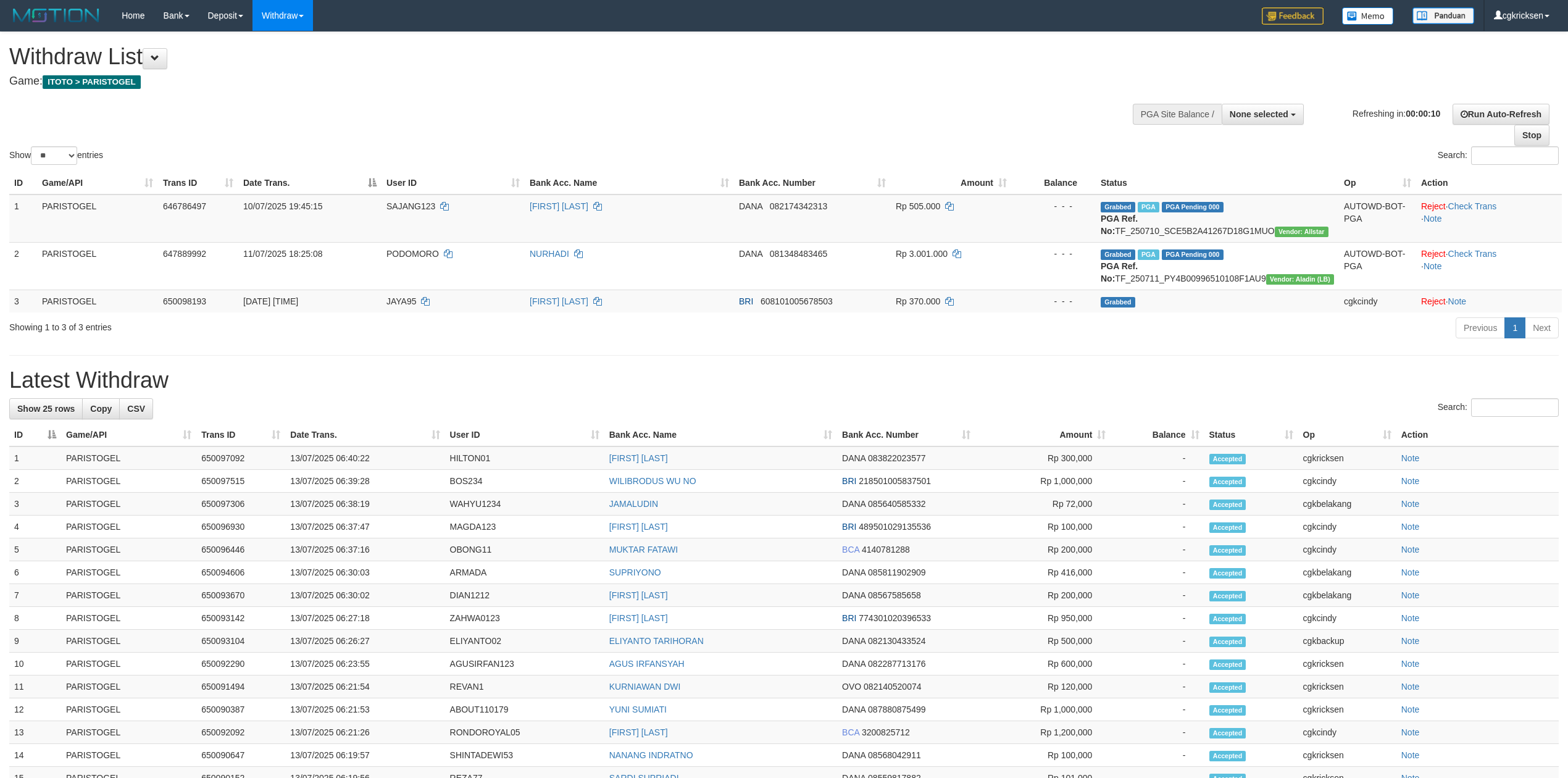 select 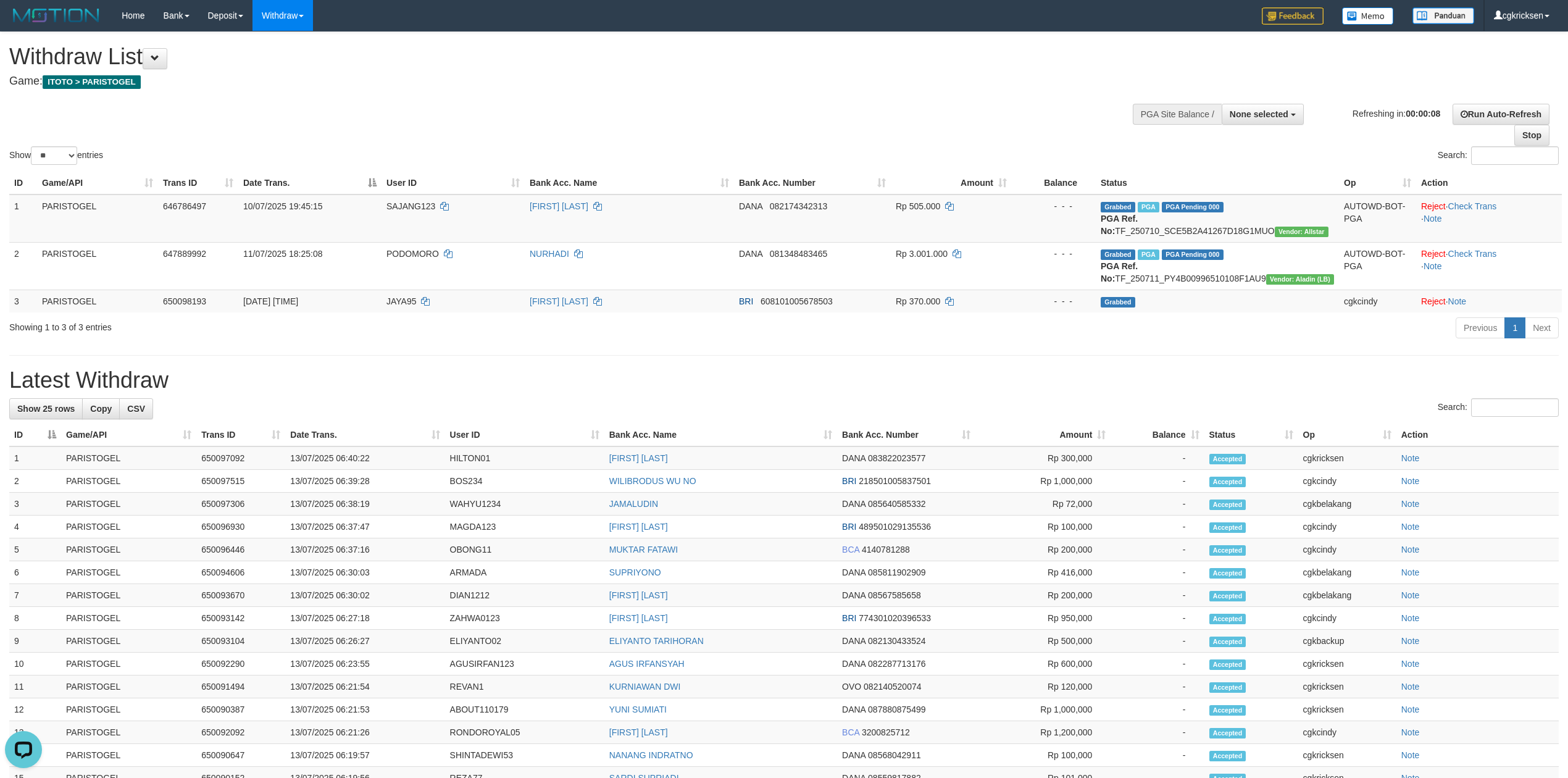 scroll, scrollTop: 0, scrollLeft: 0, axis: both 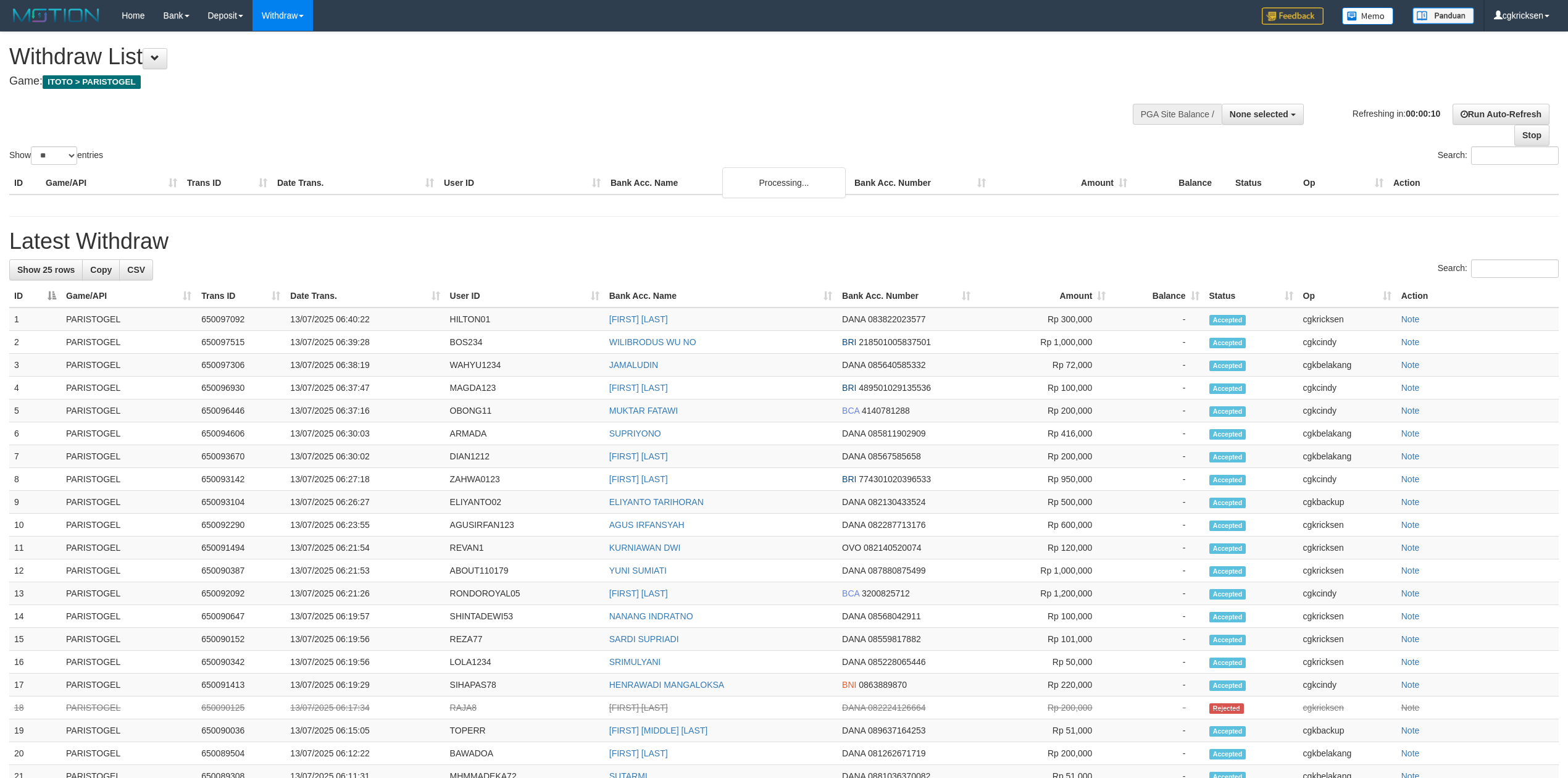 select 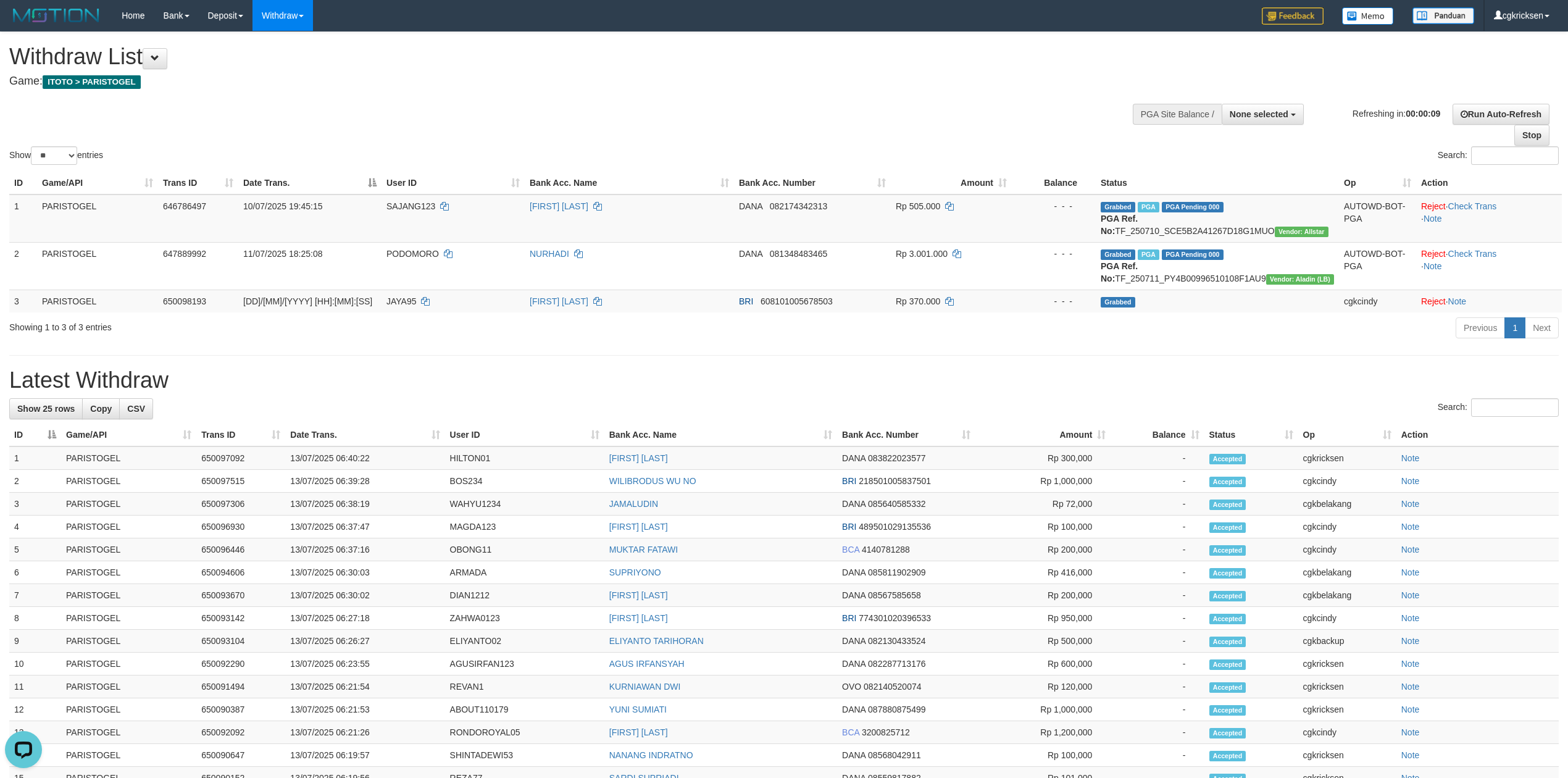 scroll, scrollTop: 0, scrollLeft: 0, axis: both 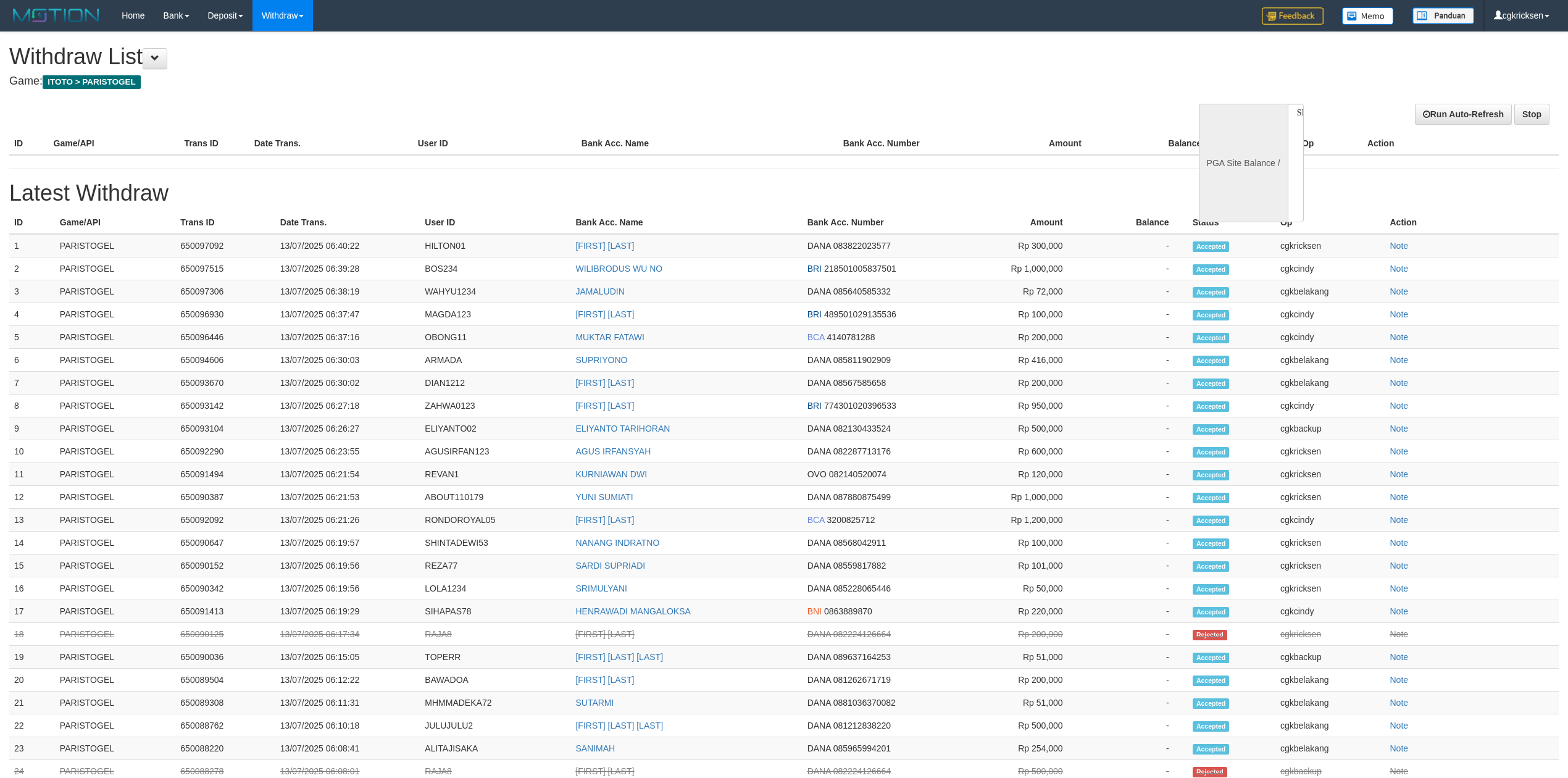select 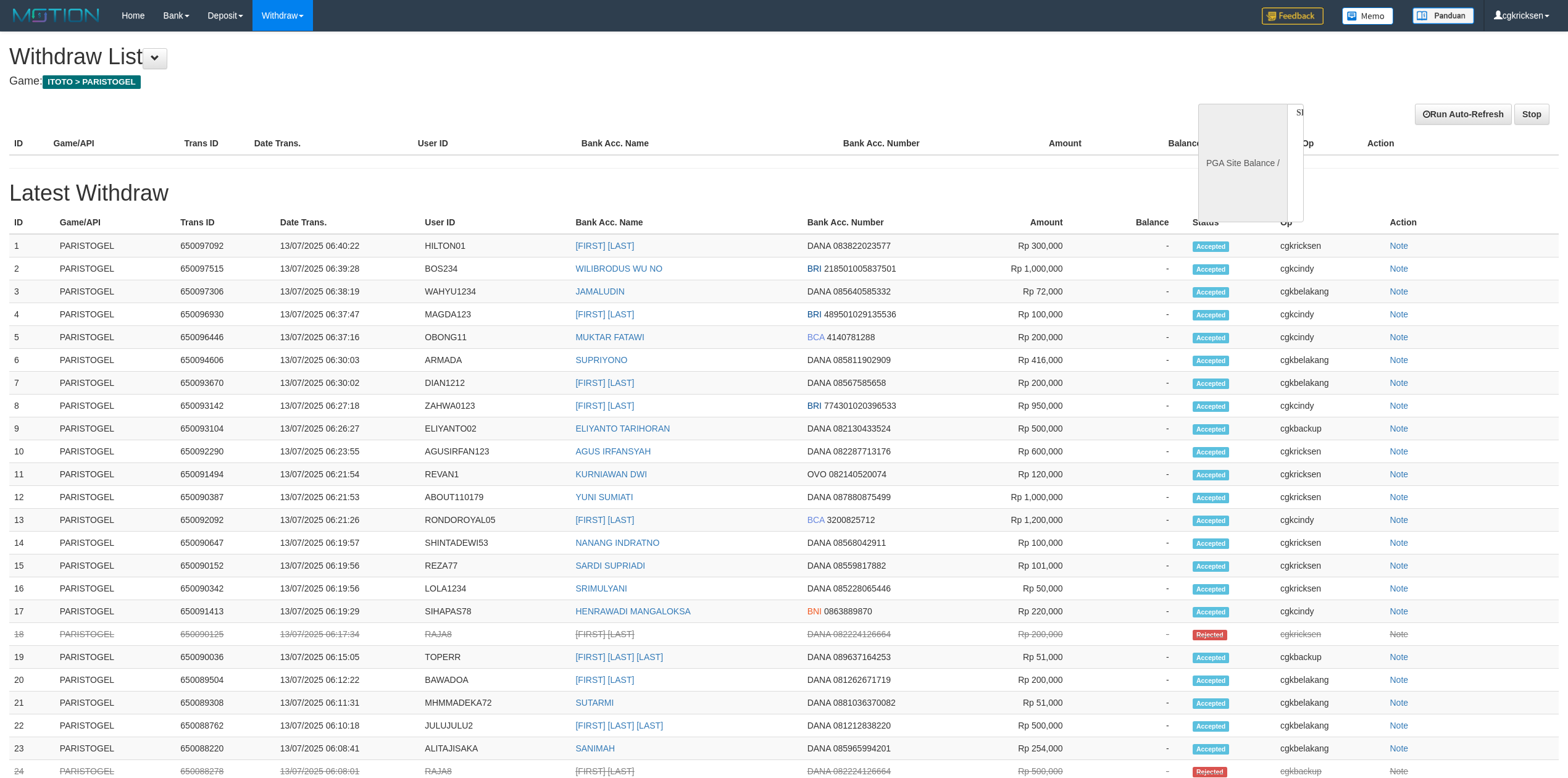 scroll, scrollTop: 0, scrollLeft: 0, axis: both 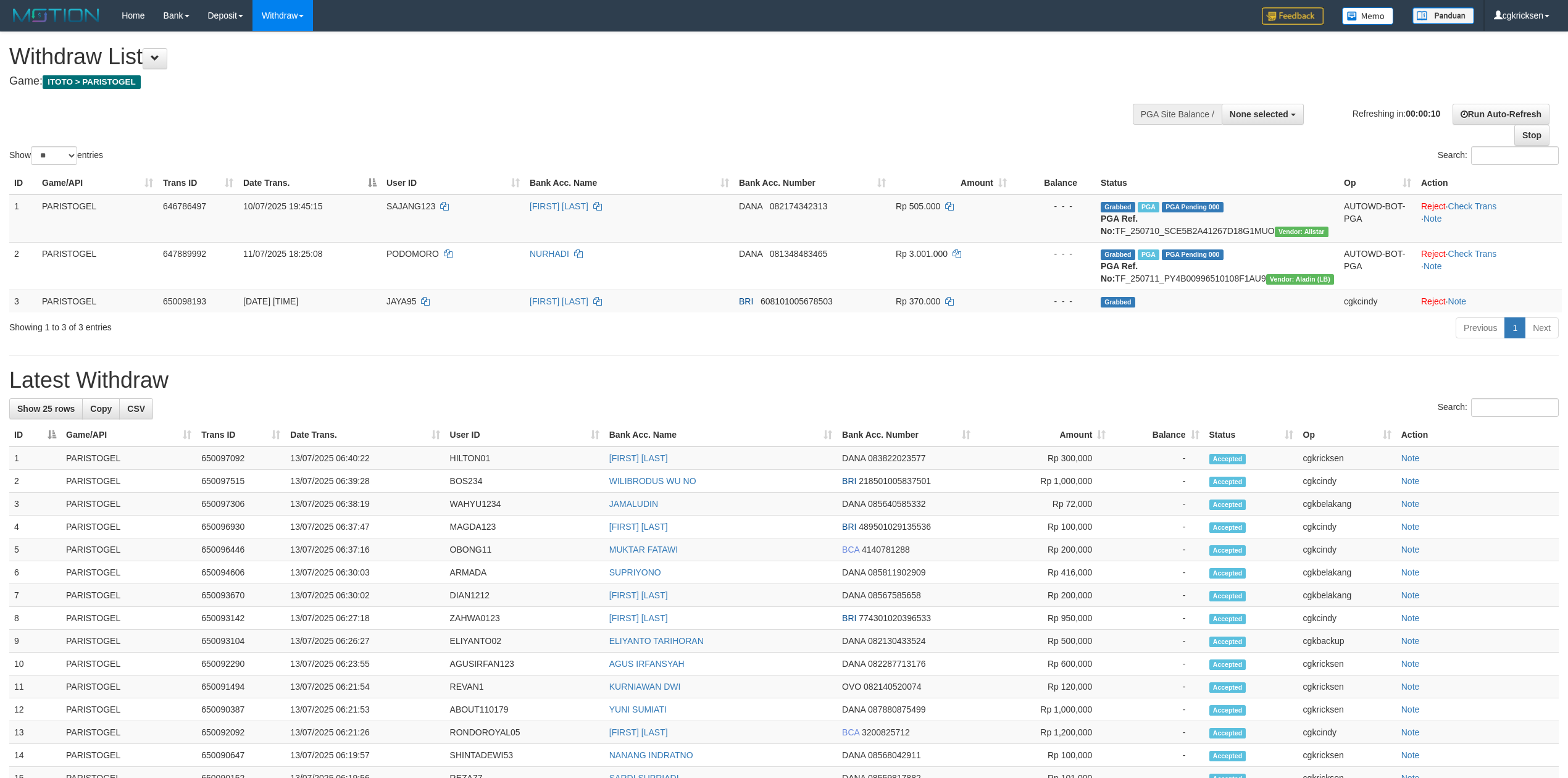 select 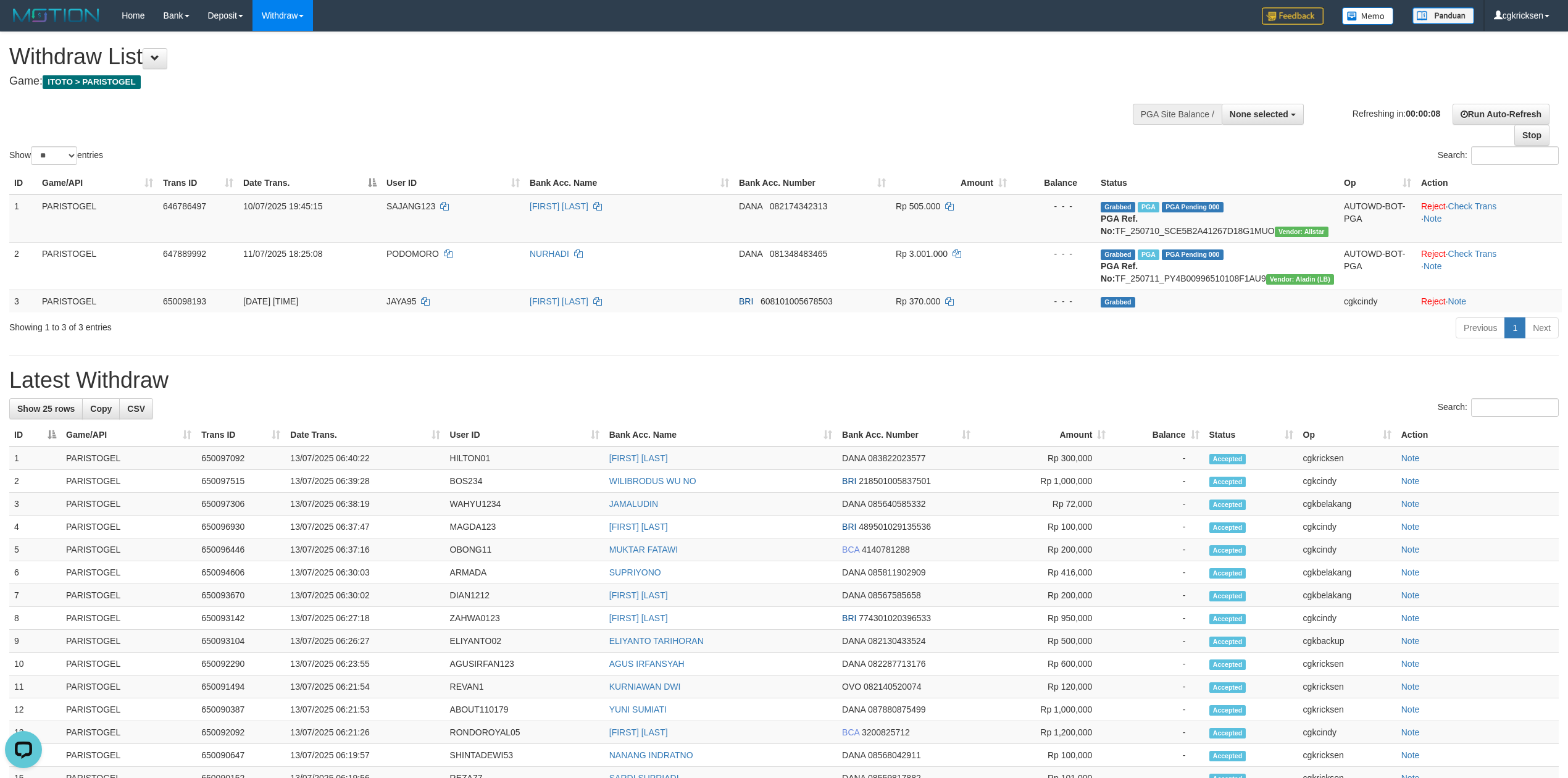 scroll, scrollTop: 0, scrollLeft: 0, axis: both 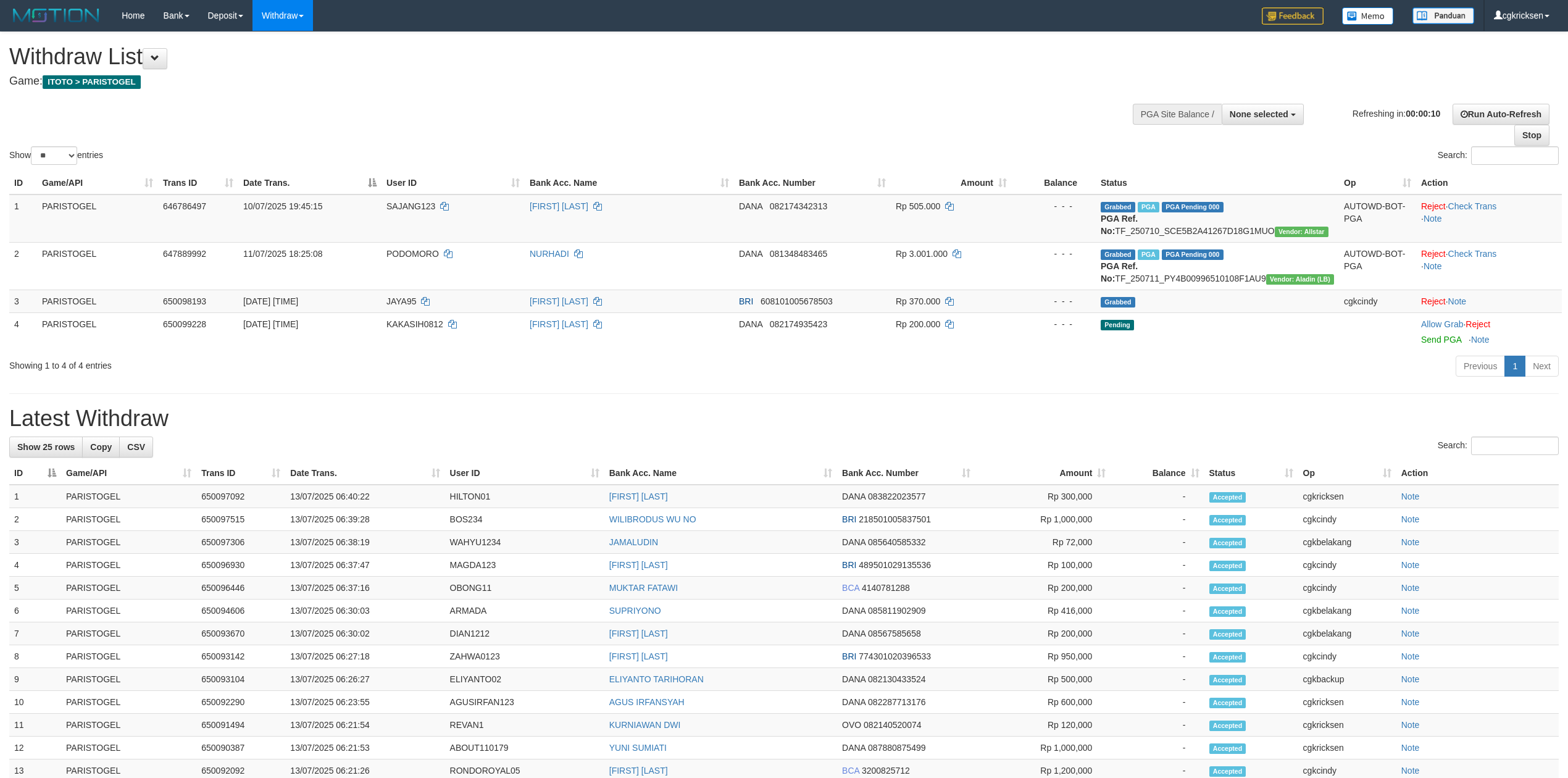 select 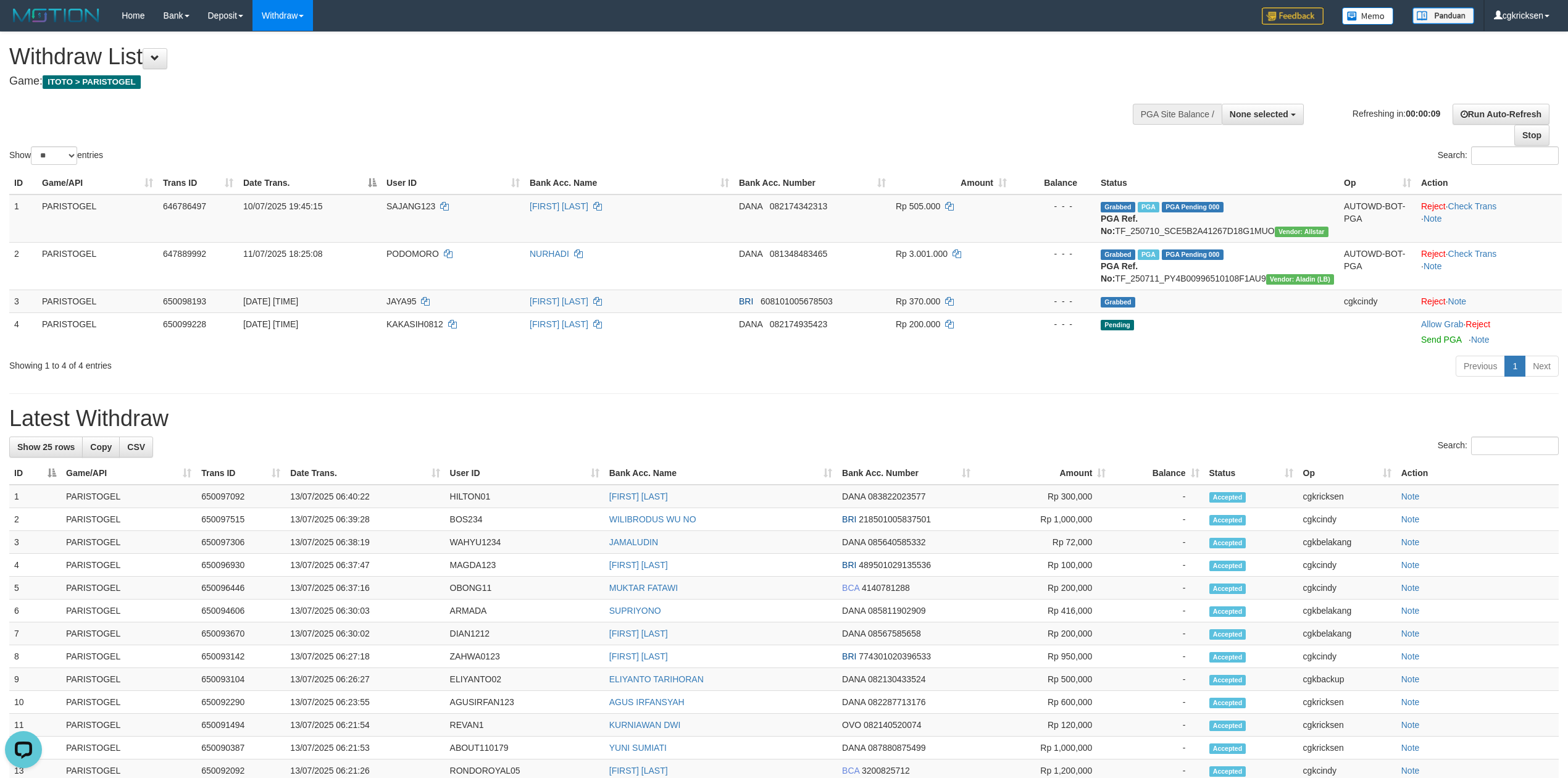 scroll, scrollTop: 0, scrollLeft: 0, axis: both 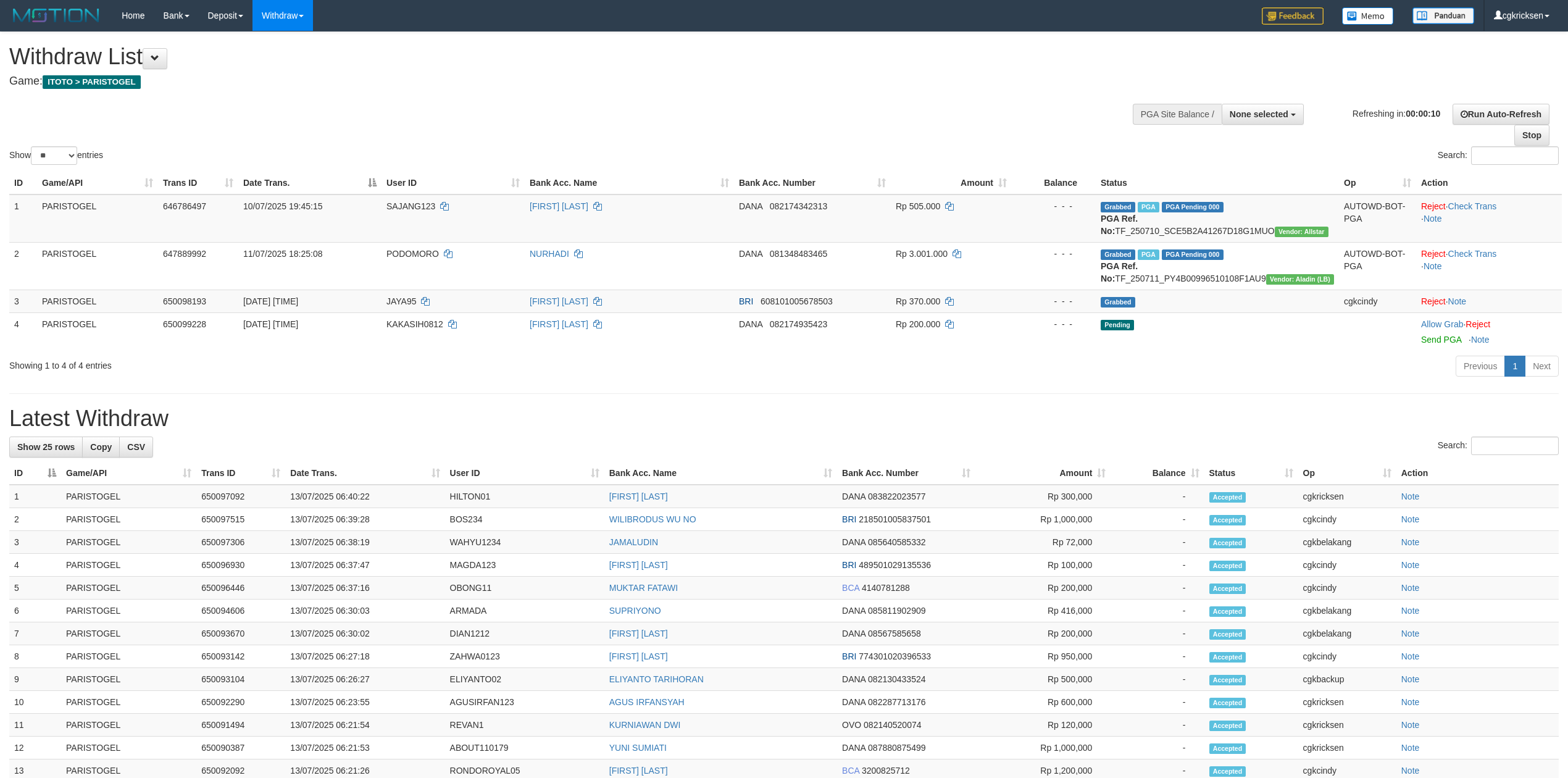 select 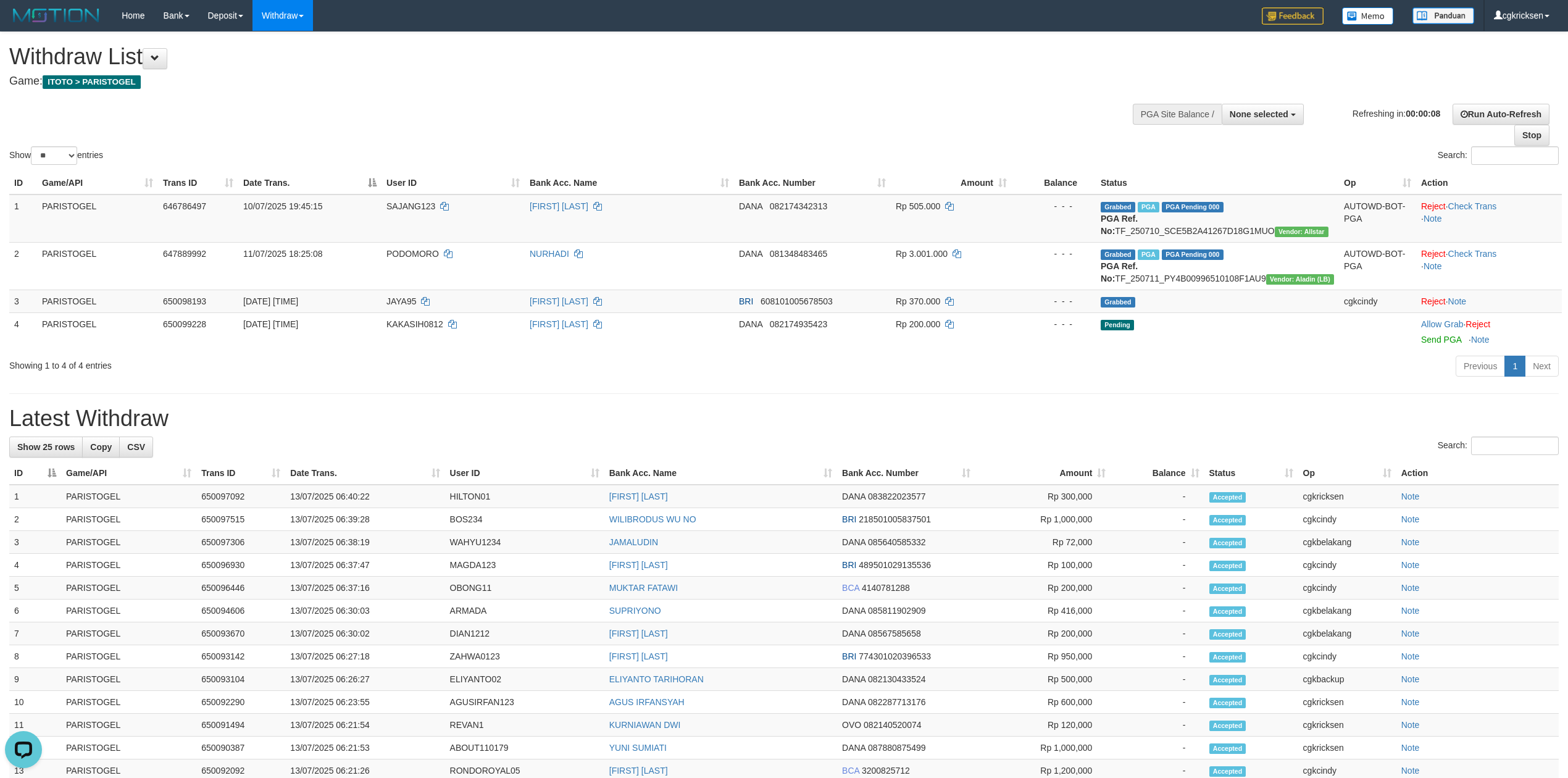 scroll, scrollTop: 0, scrollLeft: 0, axis: both 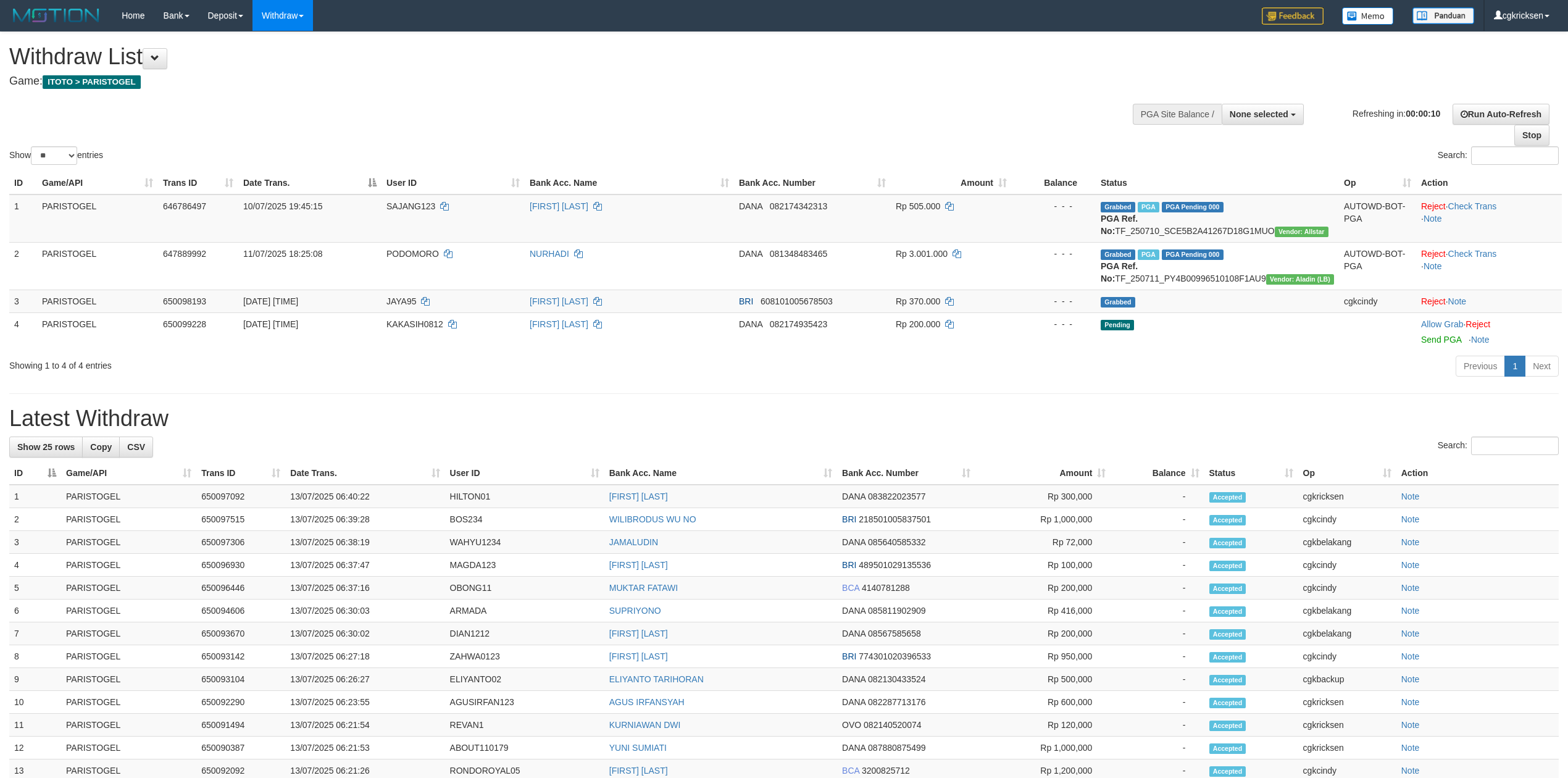 select 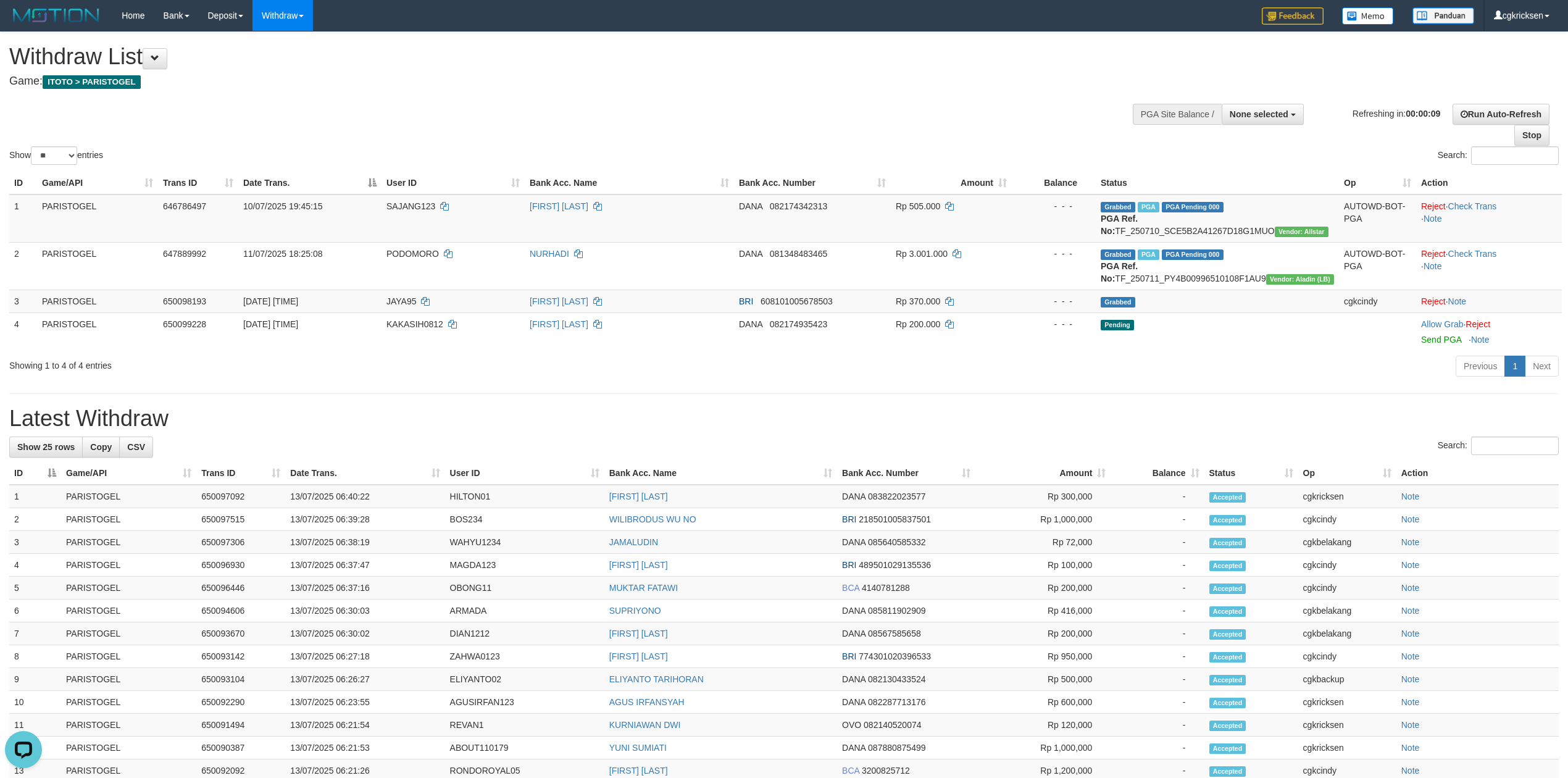 scroll, scrollTop: 0, scrollLeft: 0, axis: both 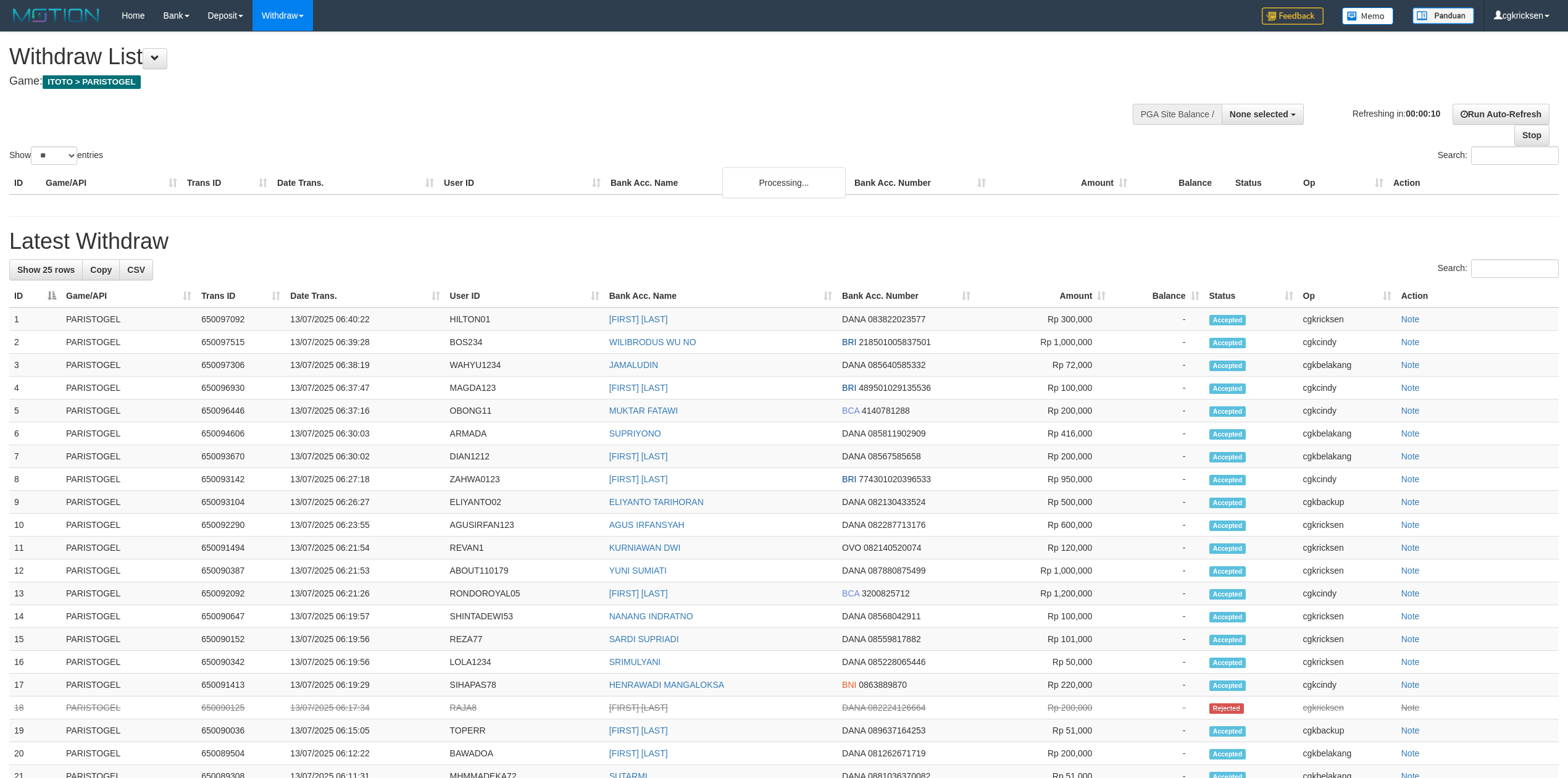 select 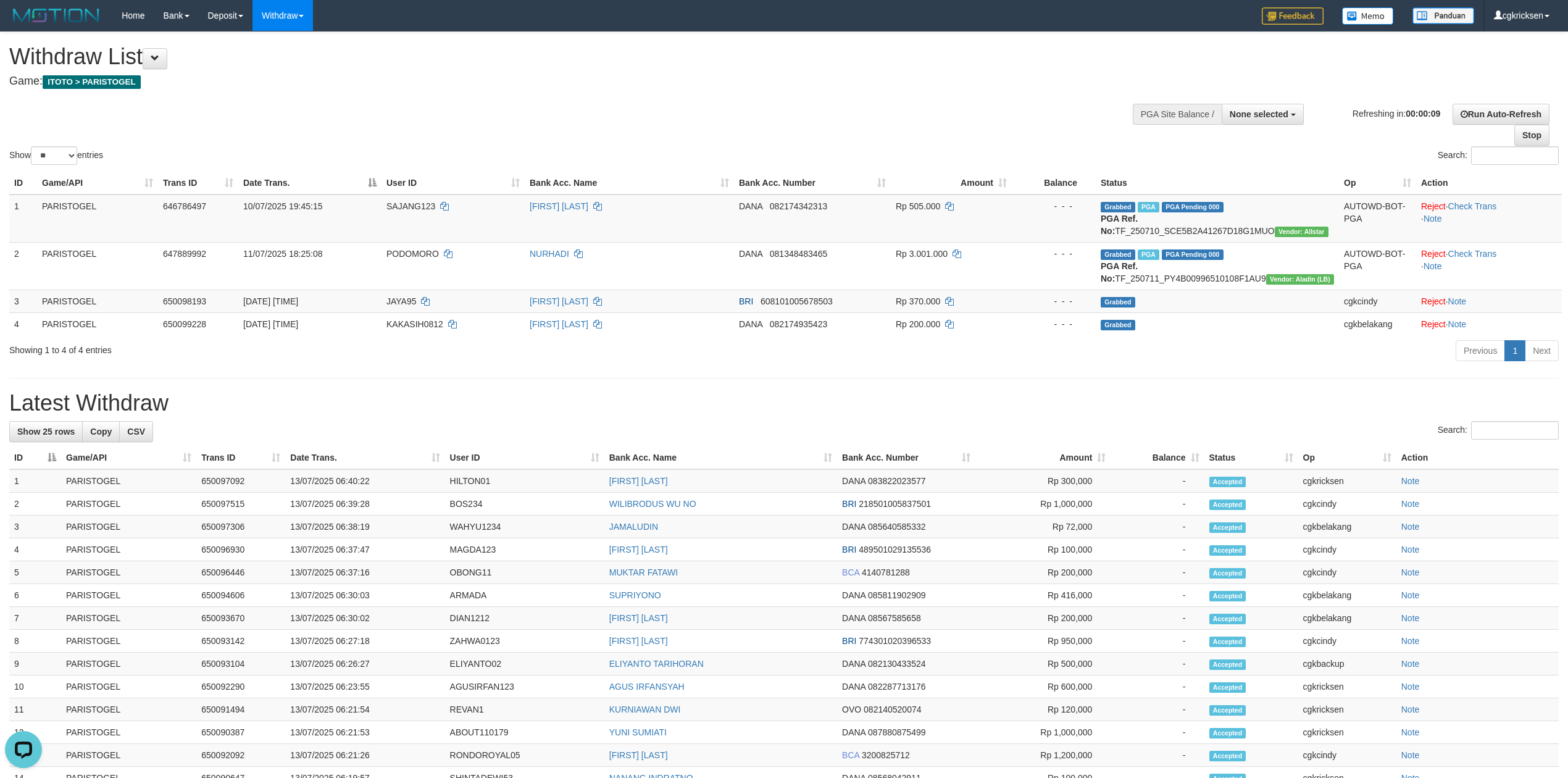 scroll, scrollTop: 0, scrollLeft: 0, axis: both 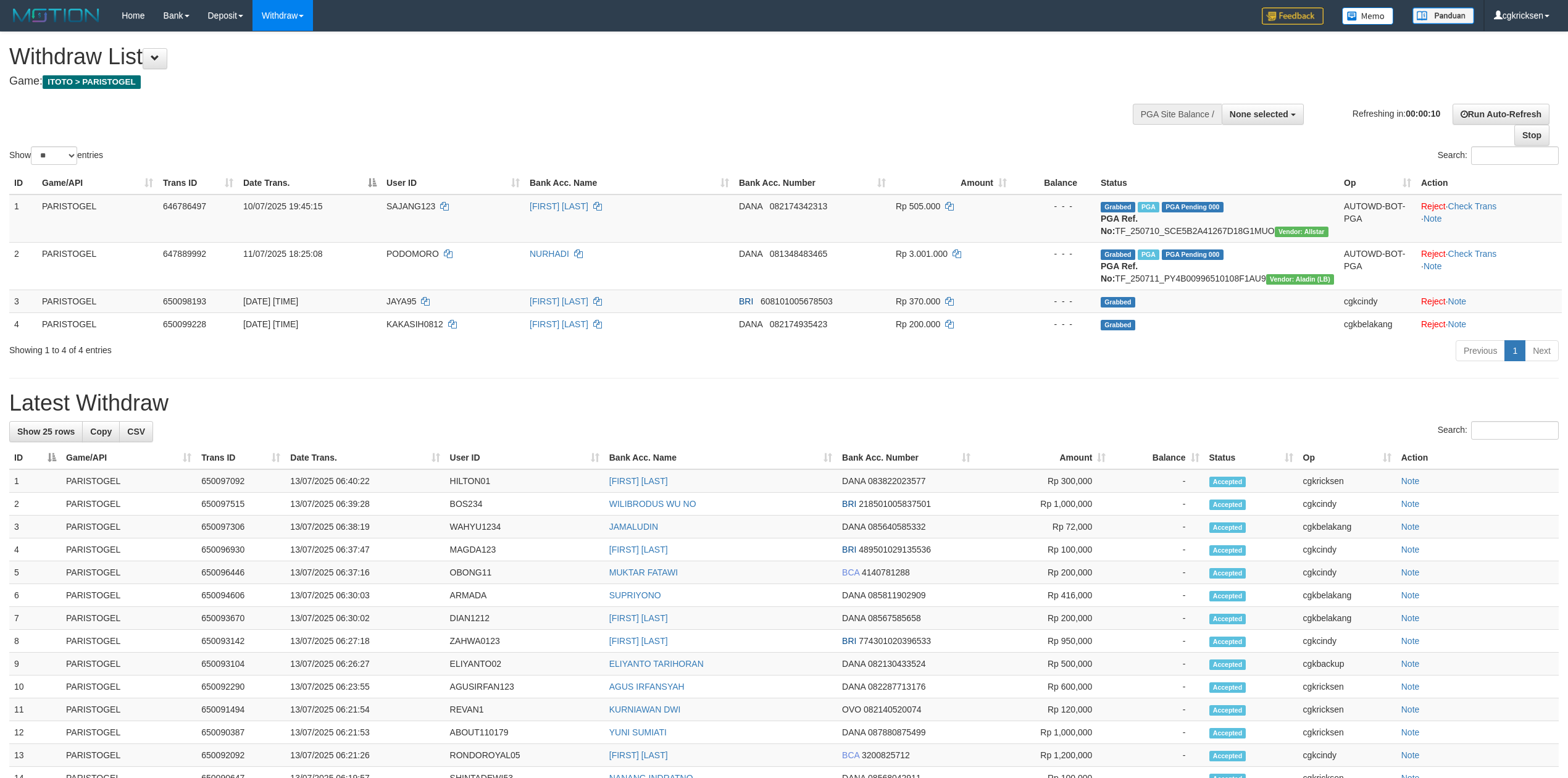 select 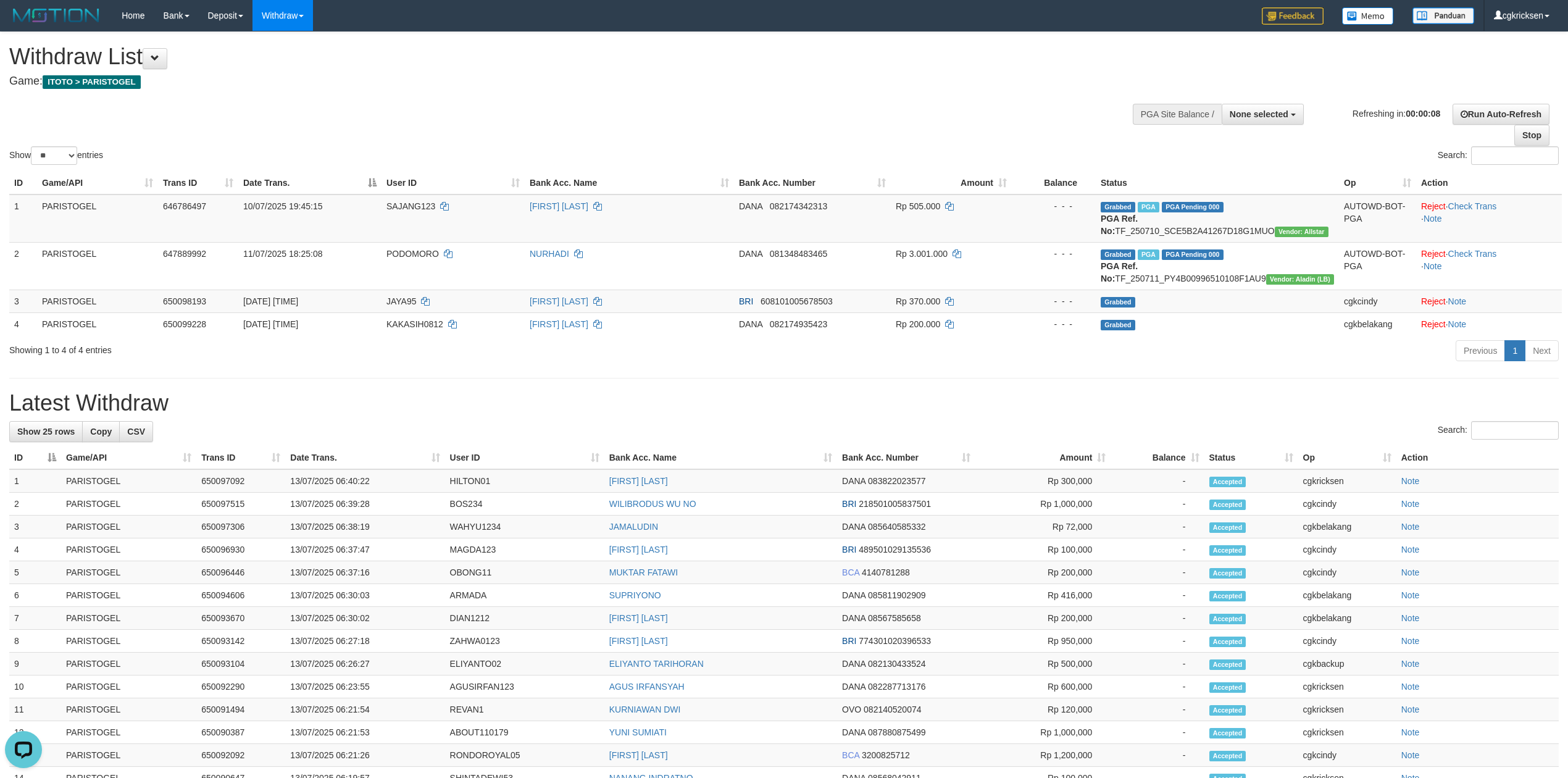 scroll, scrollTop: 0, scrollLeft: 0, axis: both 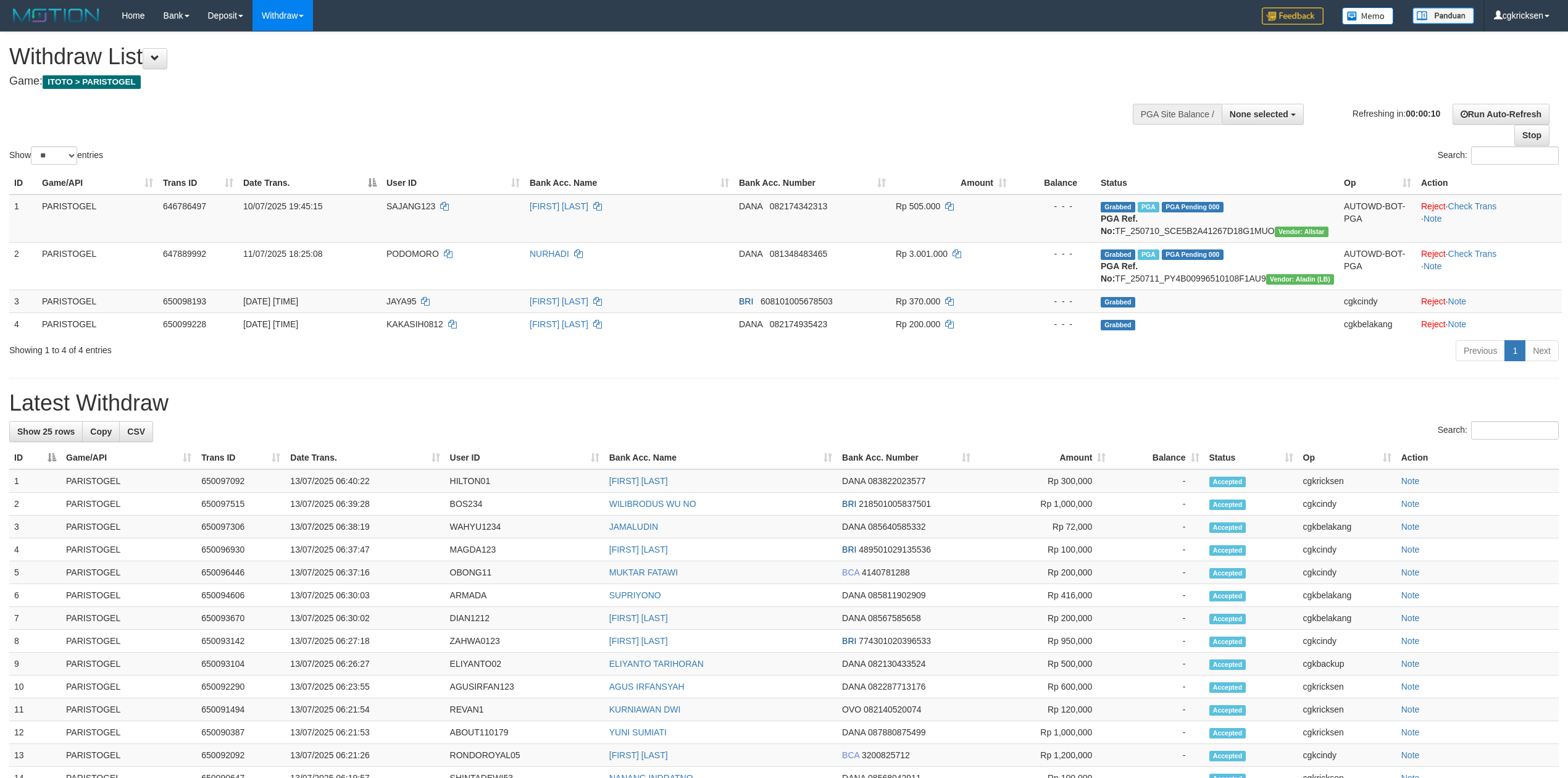 select 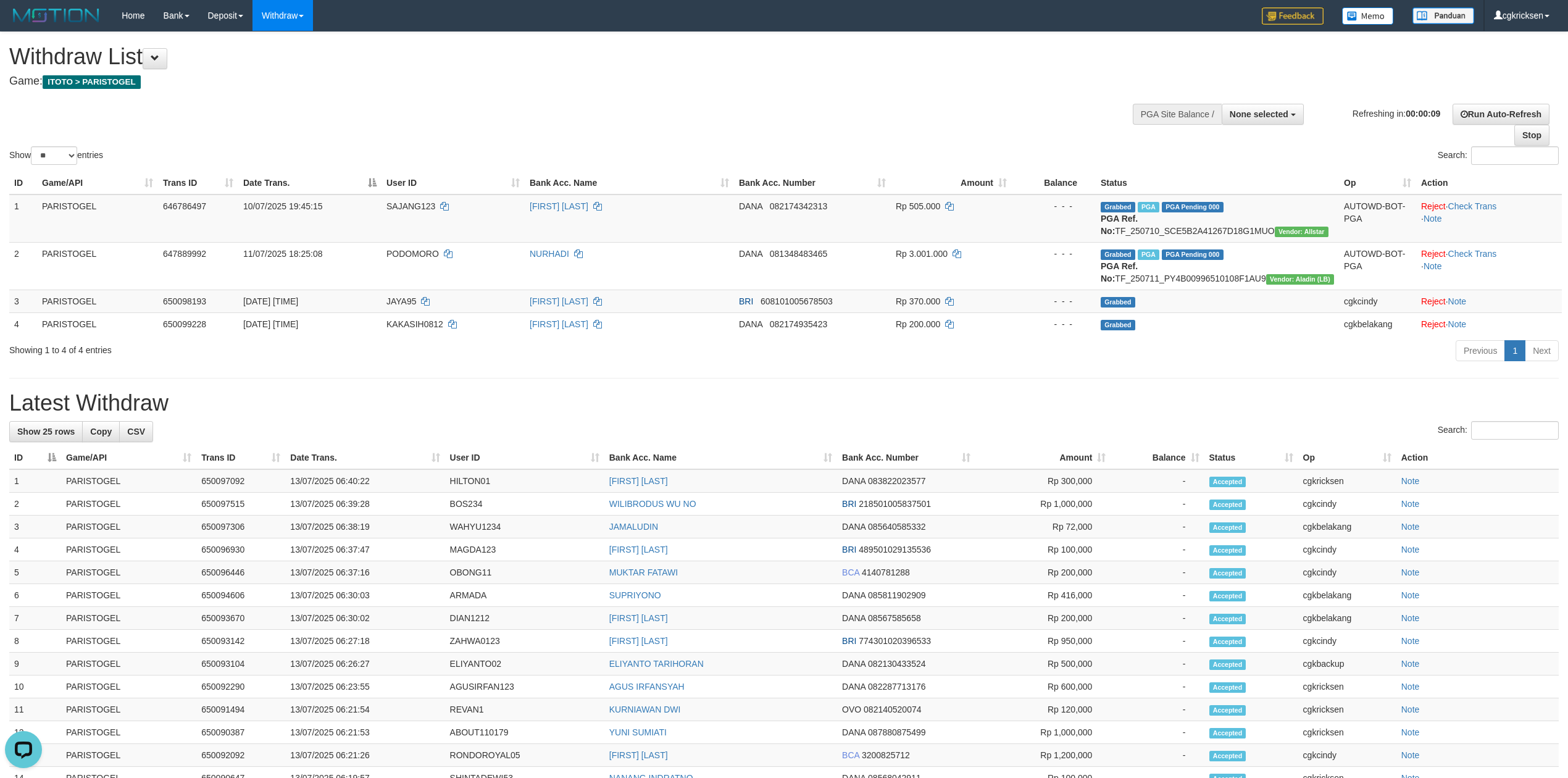 scroll, scrollTop: 0, scrollLeft: 0, axis: both 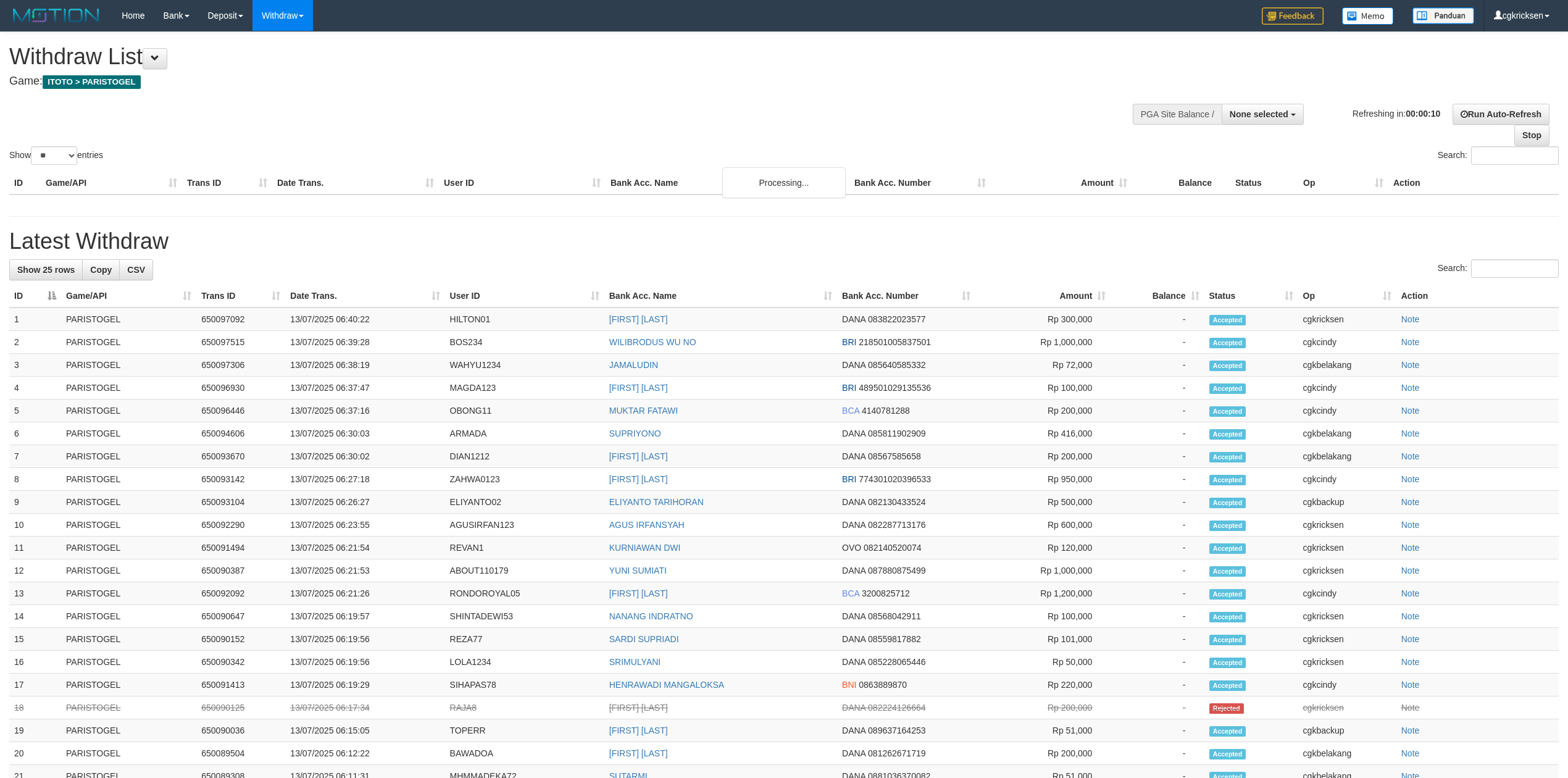 select 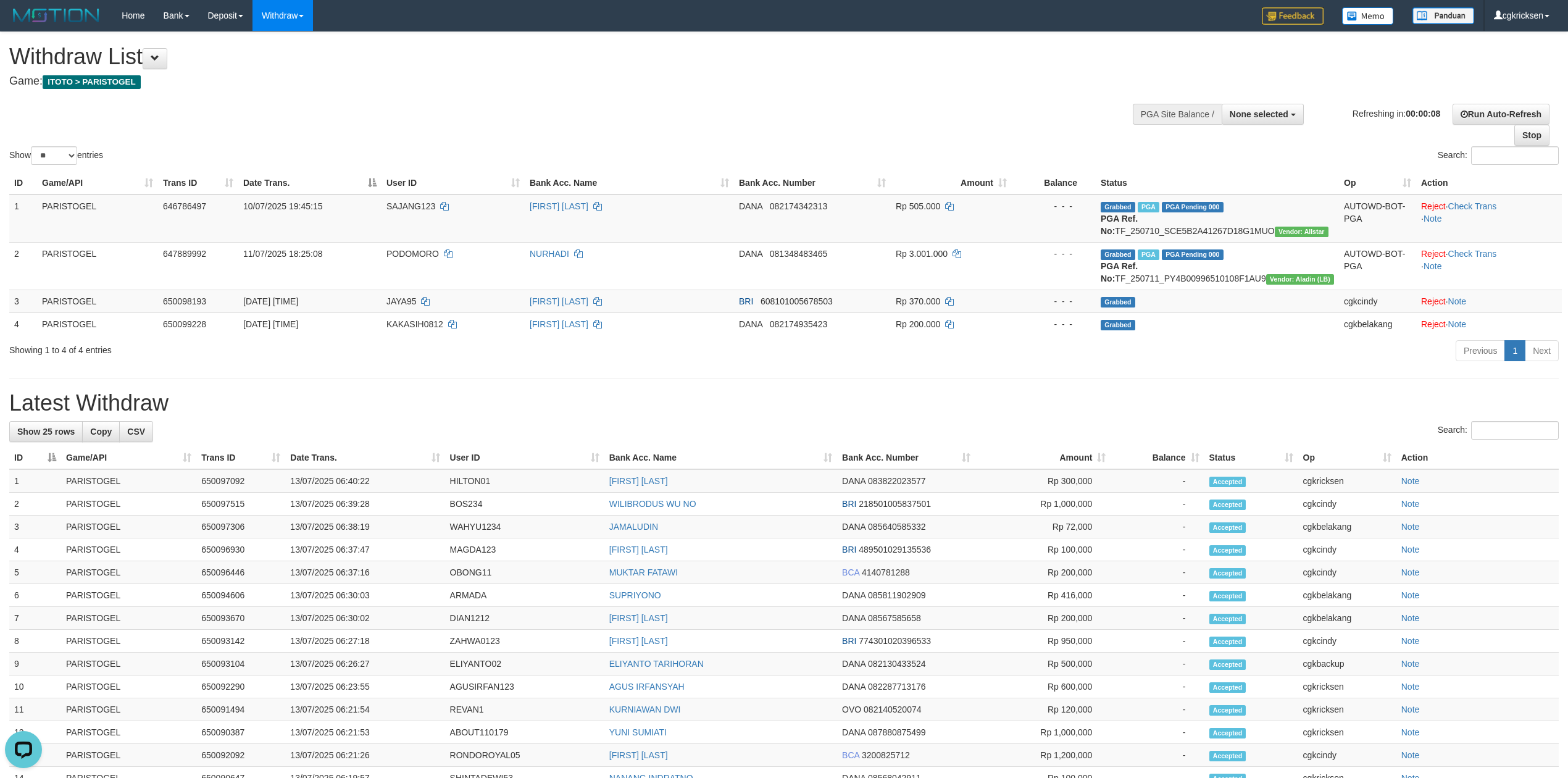 scroll, scrollTop: 0, scrollLeft: 0, axis: both 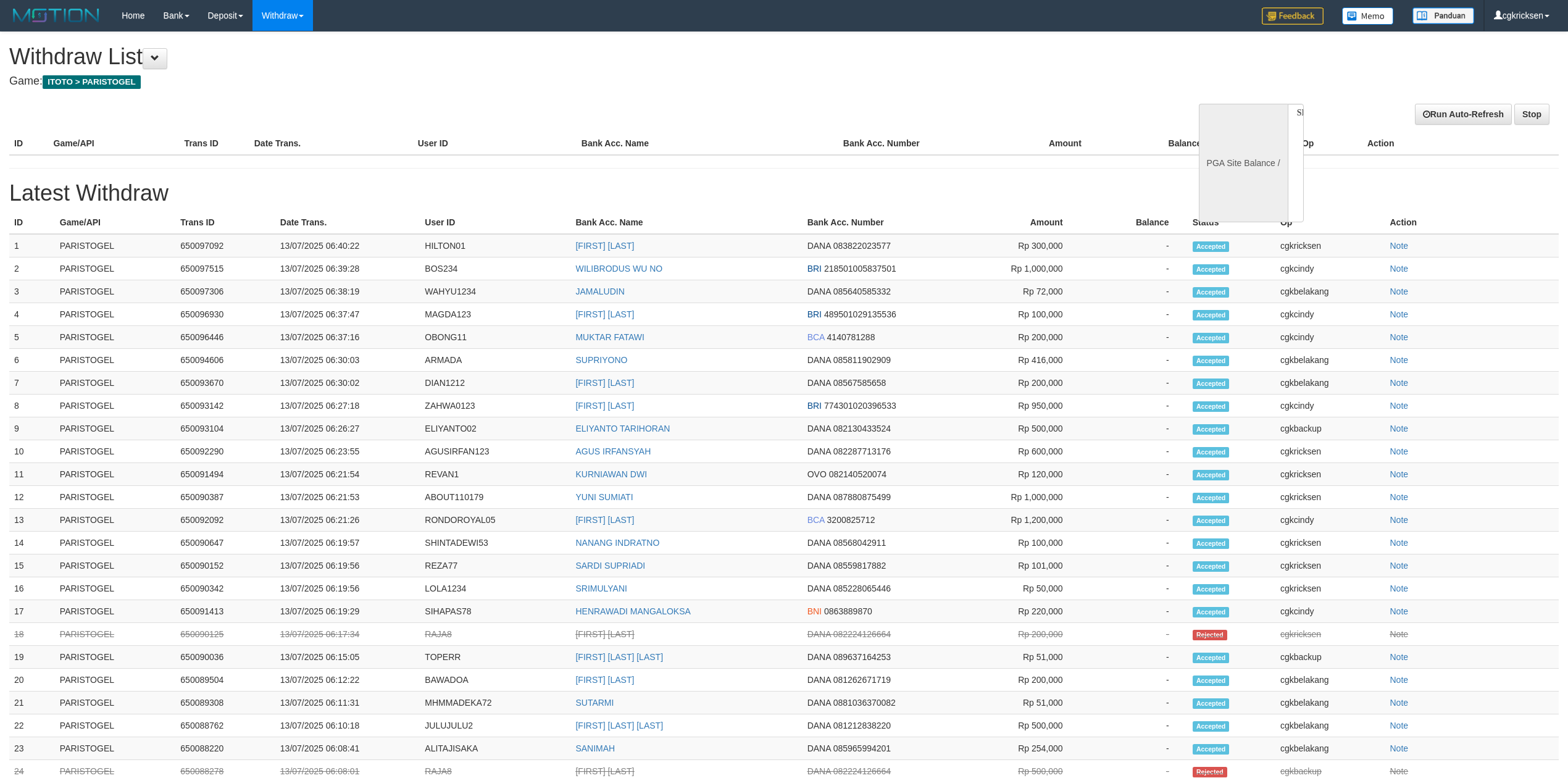 select 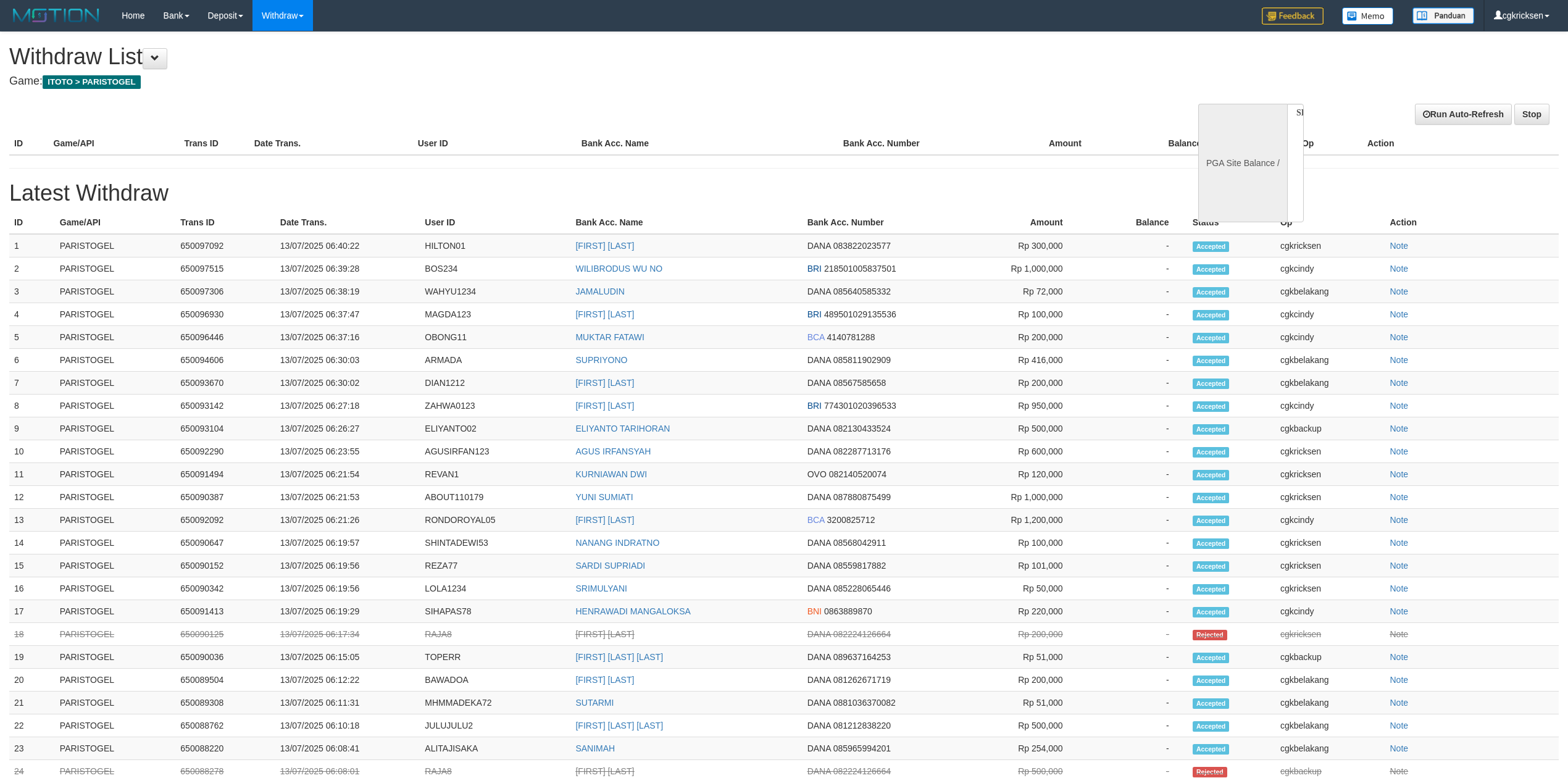 scroll, scrollTop: 0, scrollLeft: 0, axis: both 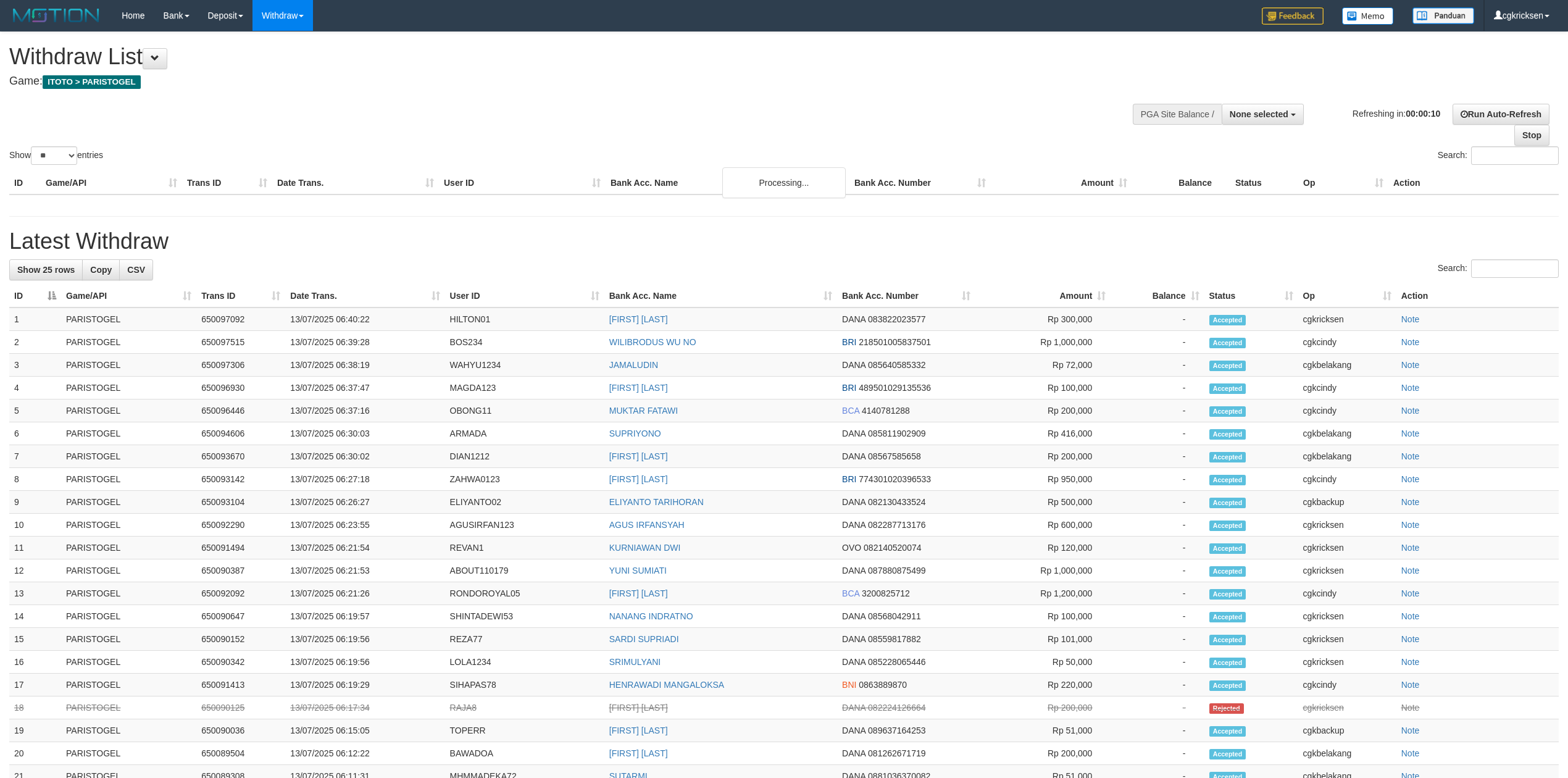 select 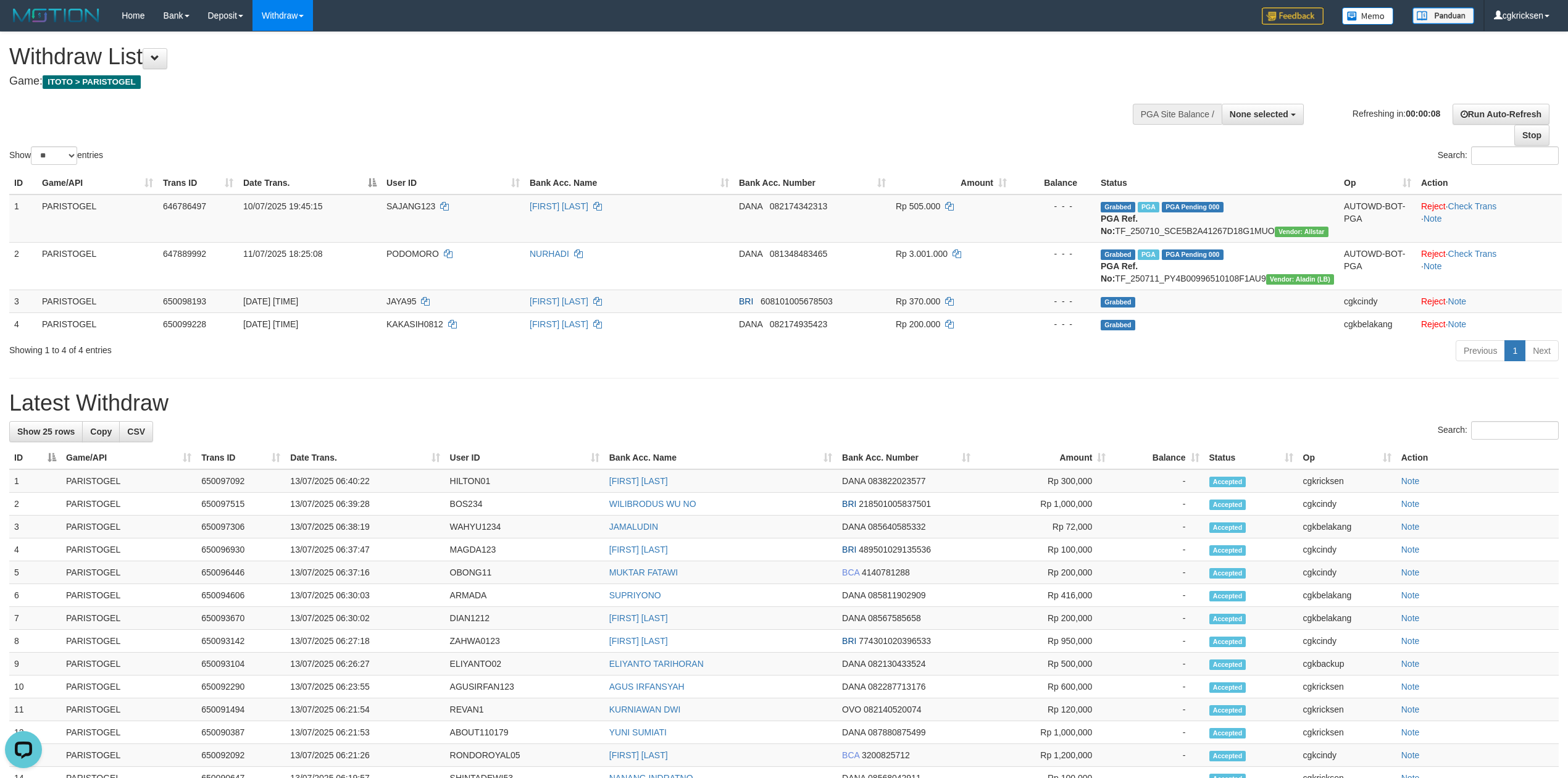 scroll, scrollTop: 0, scrollLeft: 0, axis: both 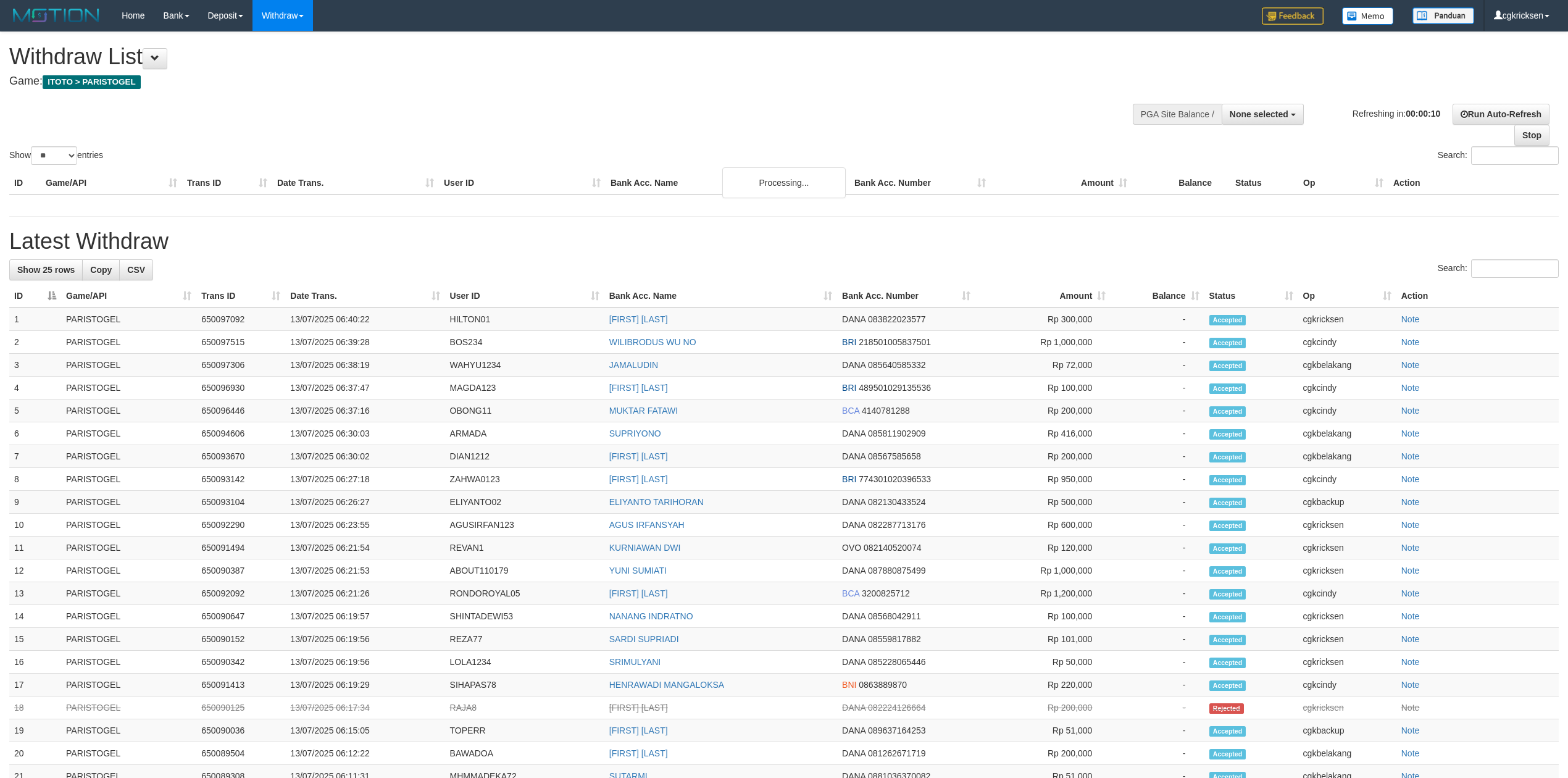 select 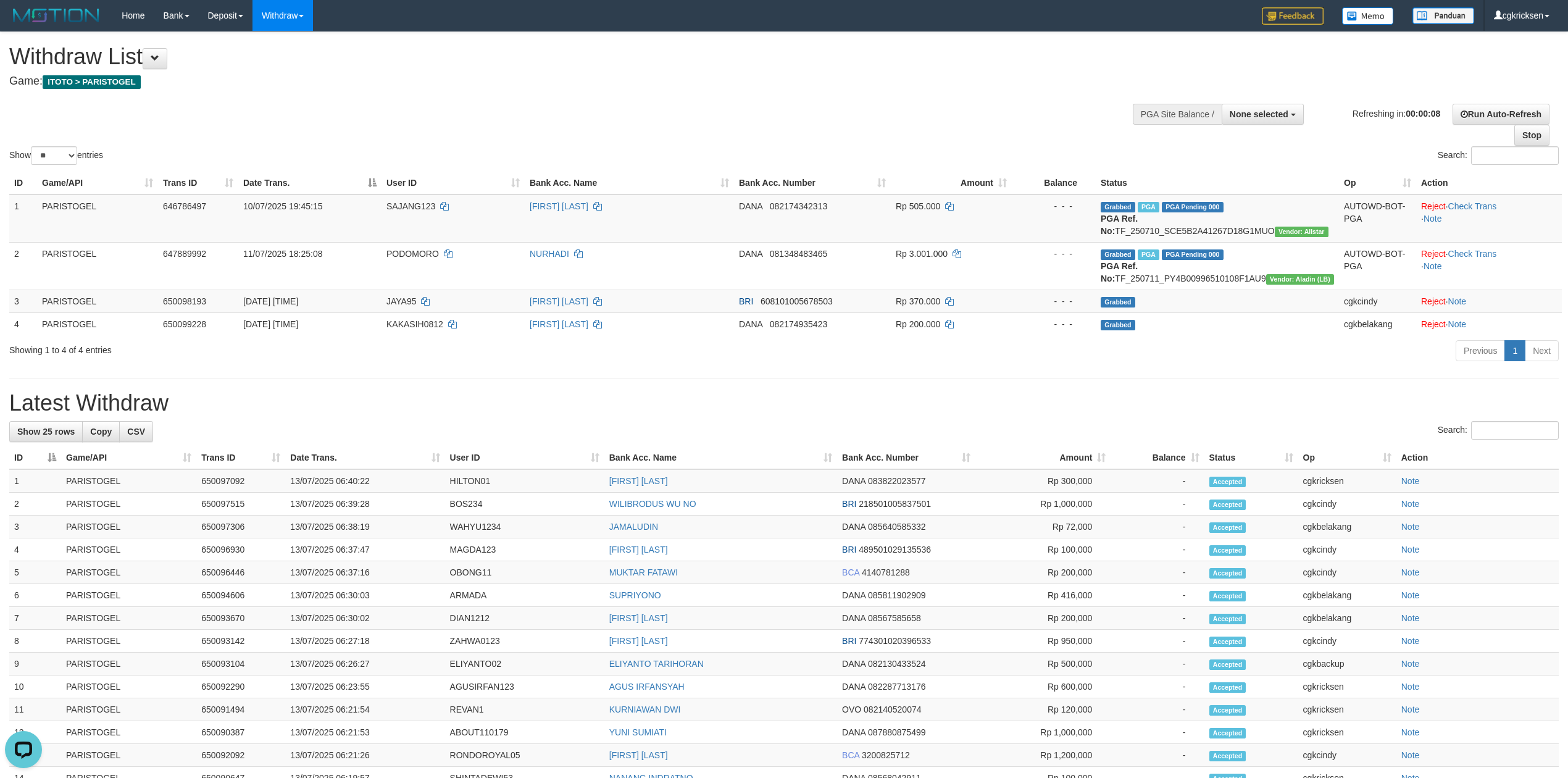 scroll, scrollTop: 0, scrollLeft: 0, axis: both 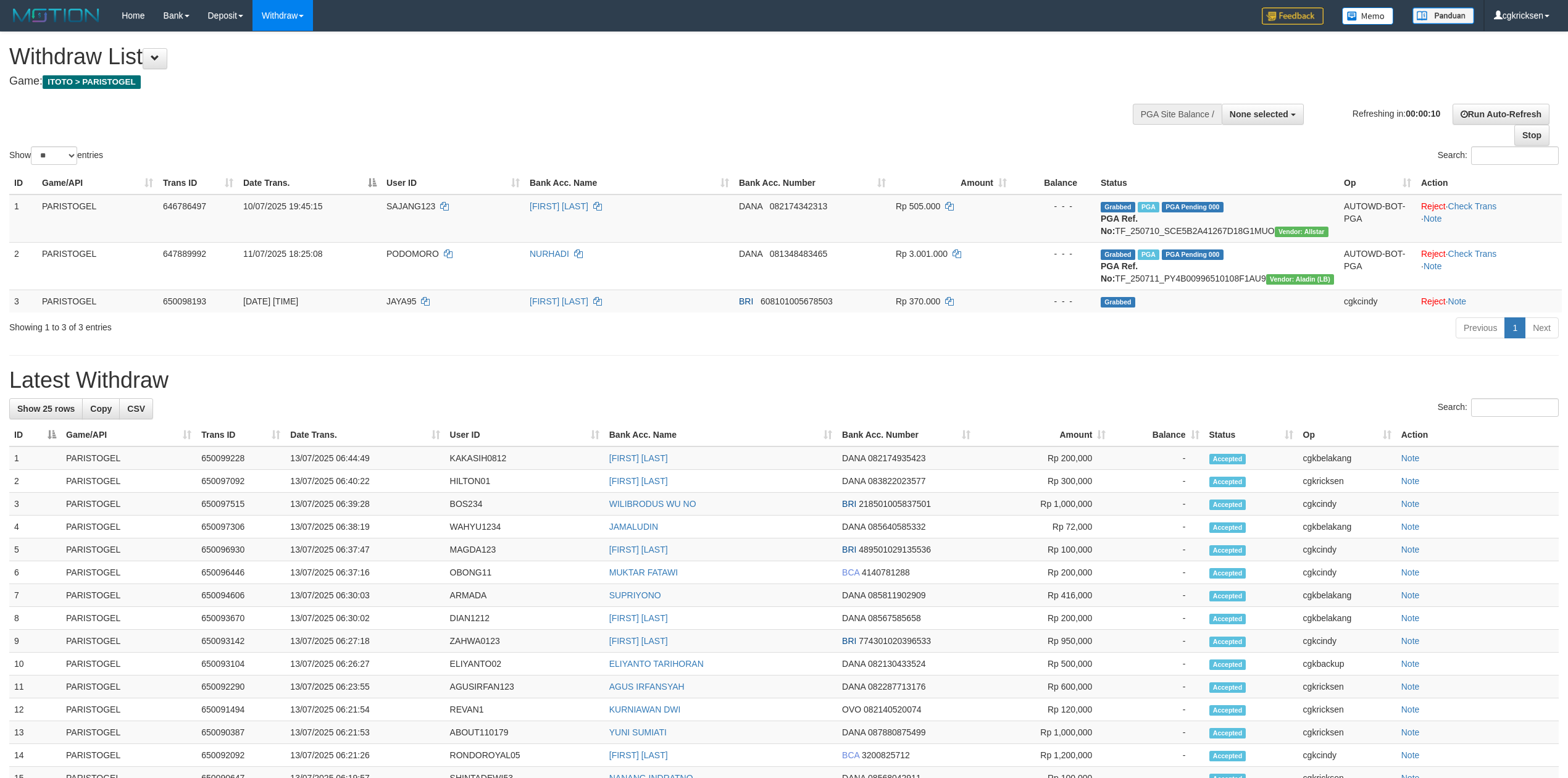 select 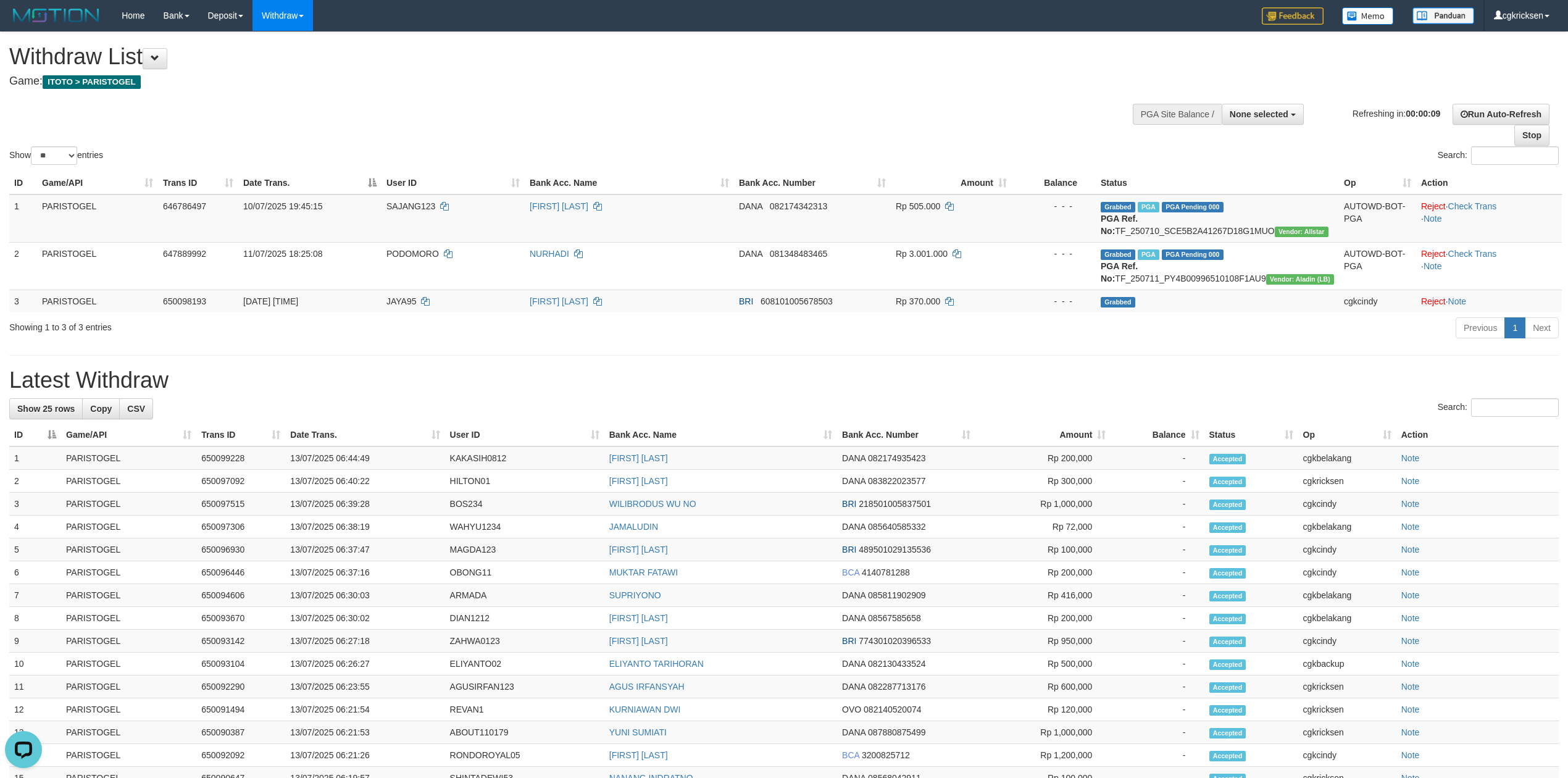 scroll, scrollTop: 0, scrollLeft: 0, axis: both 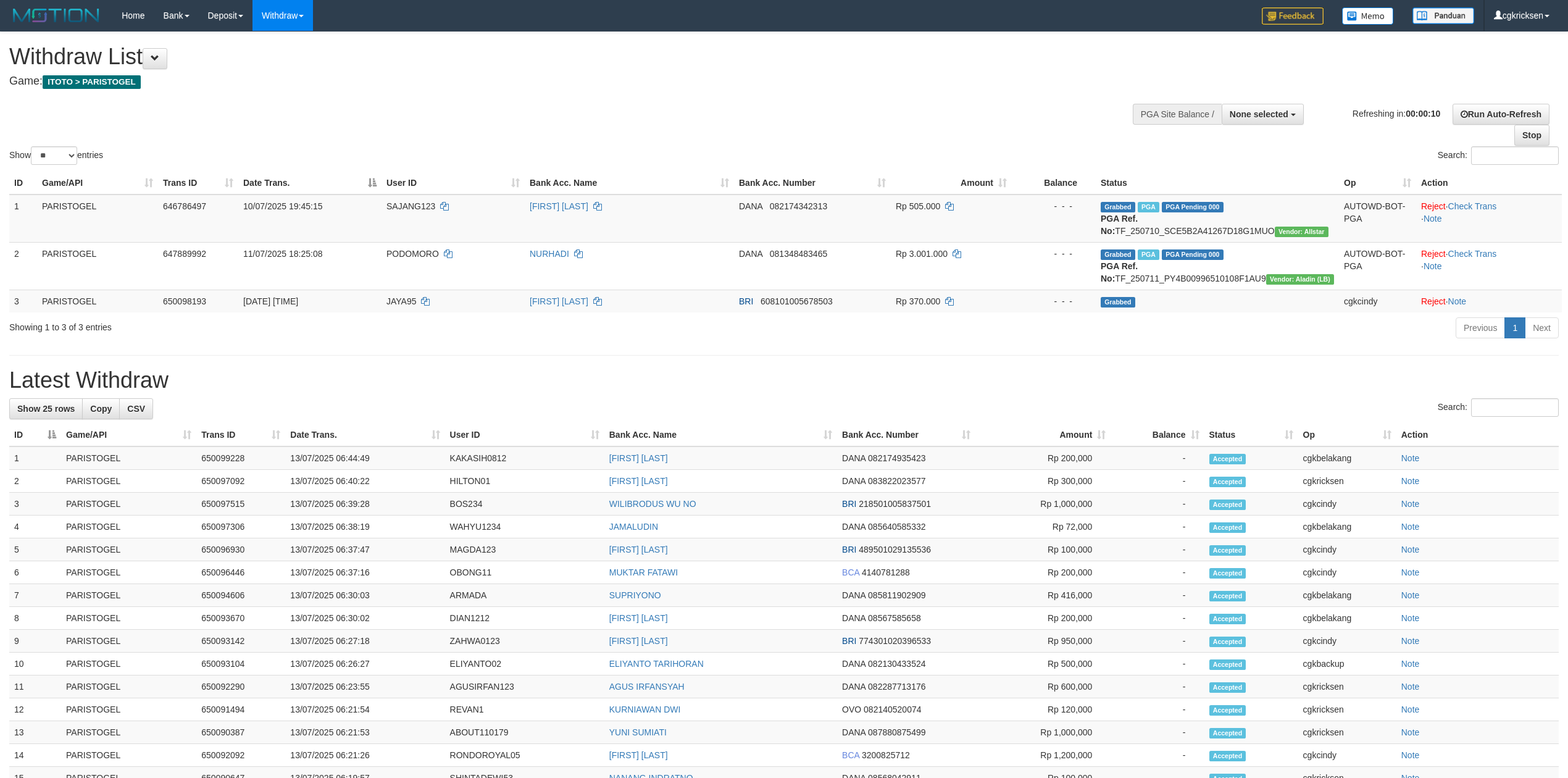 select 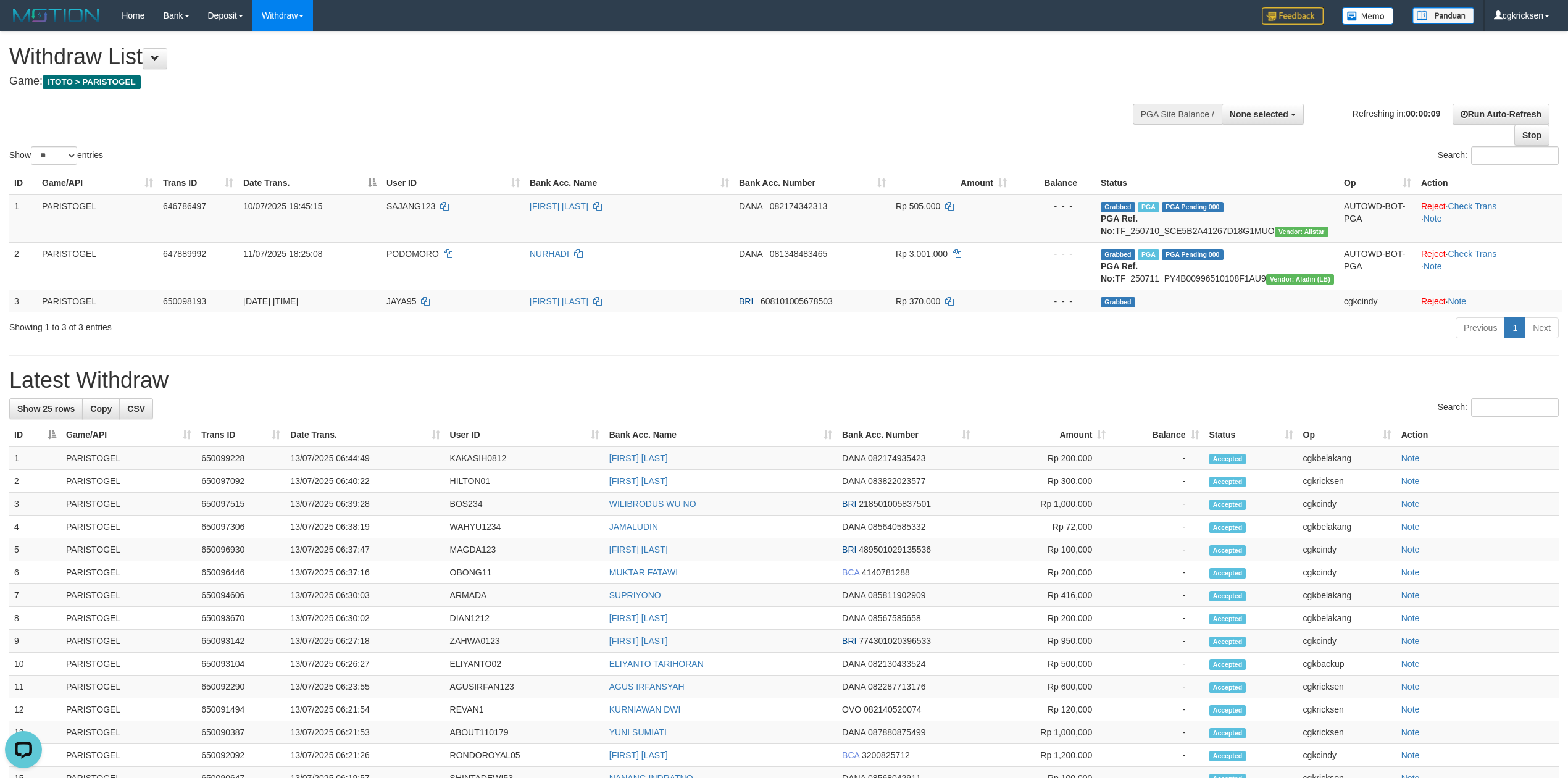 scroll, scrollTop: 0, scrollLeft: 0, axis: both 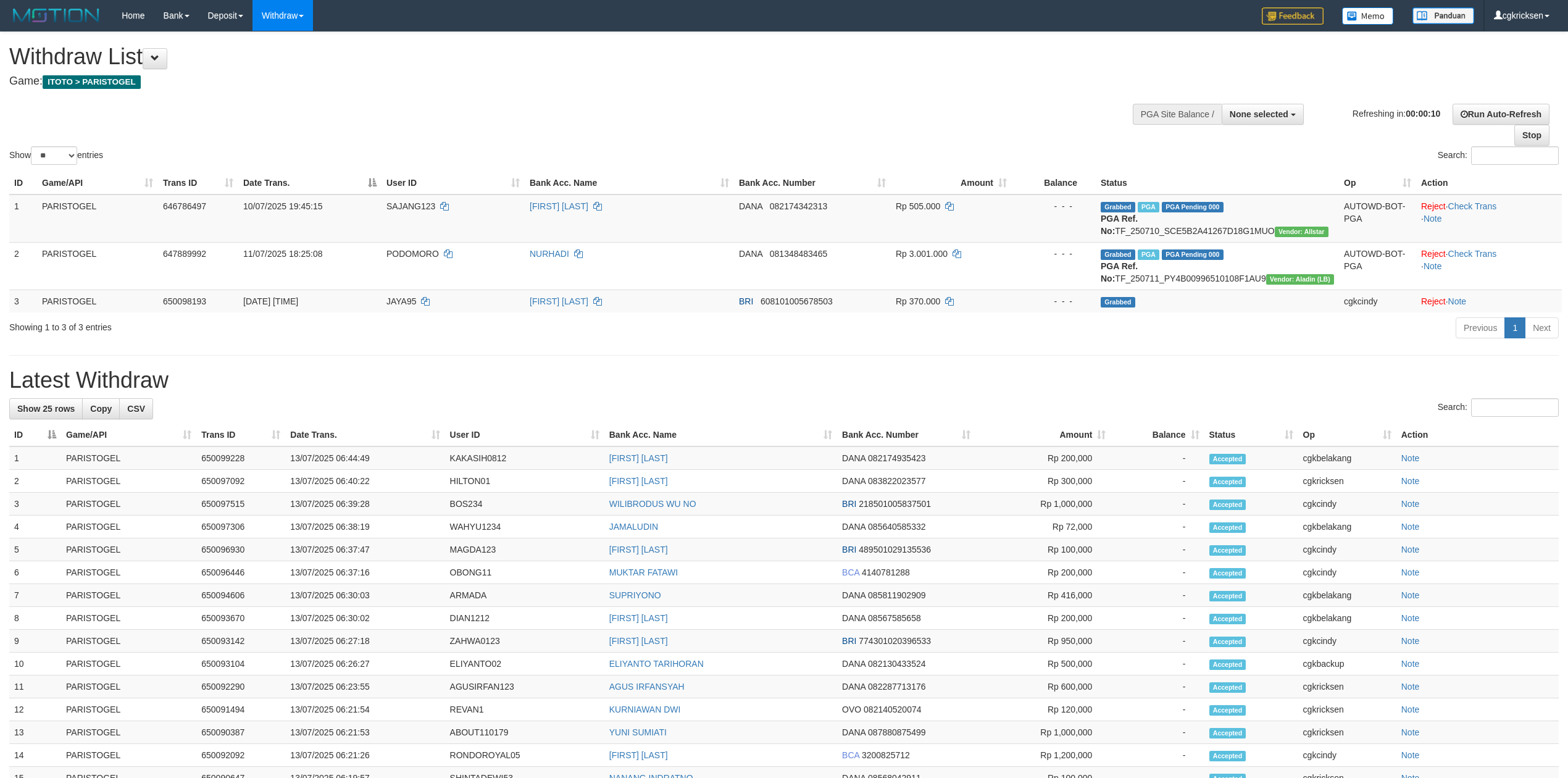 select 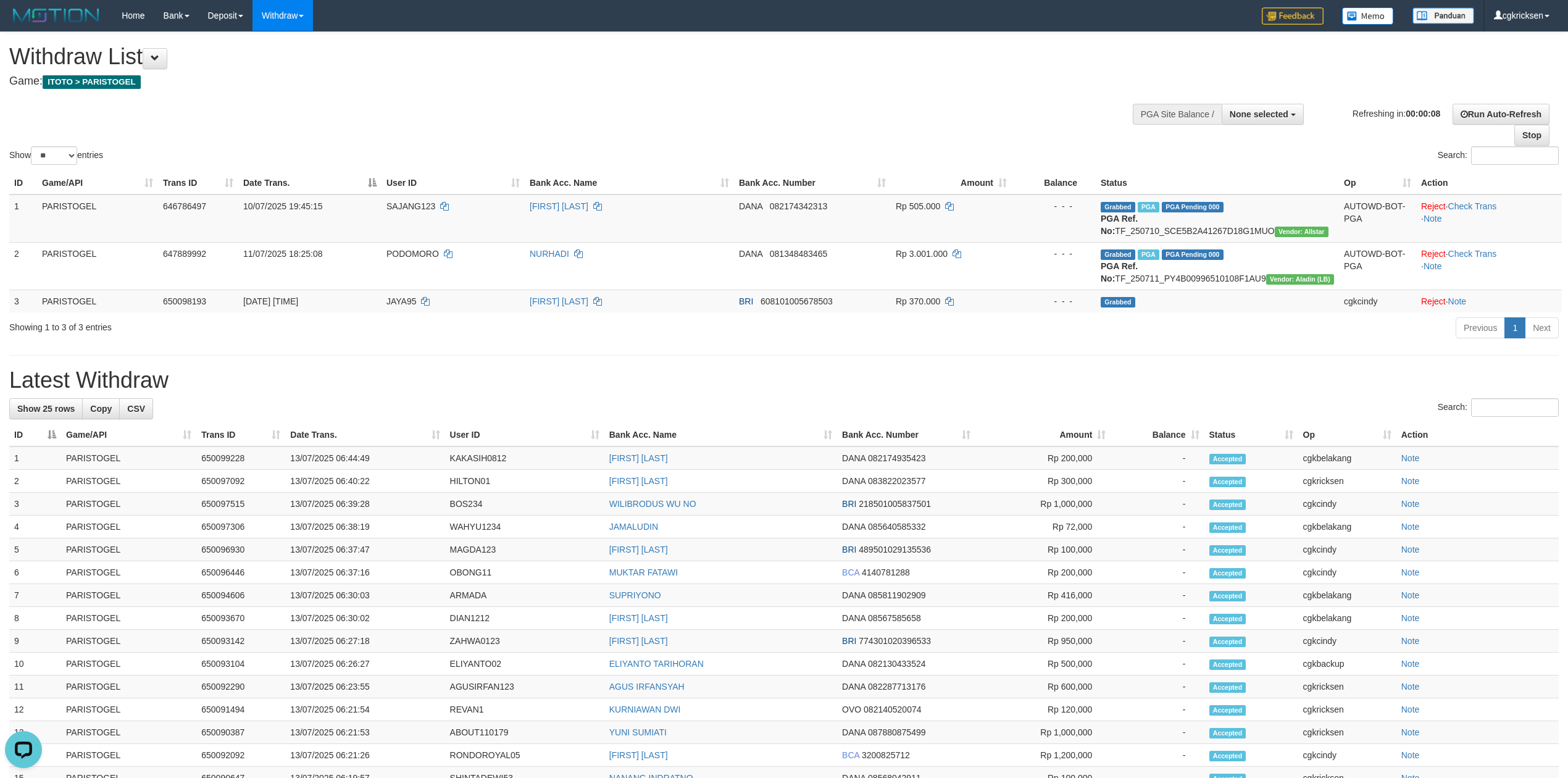scroll, scrollTop: 0, scrollLeft: 0, axis: both 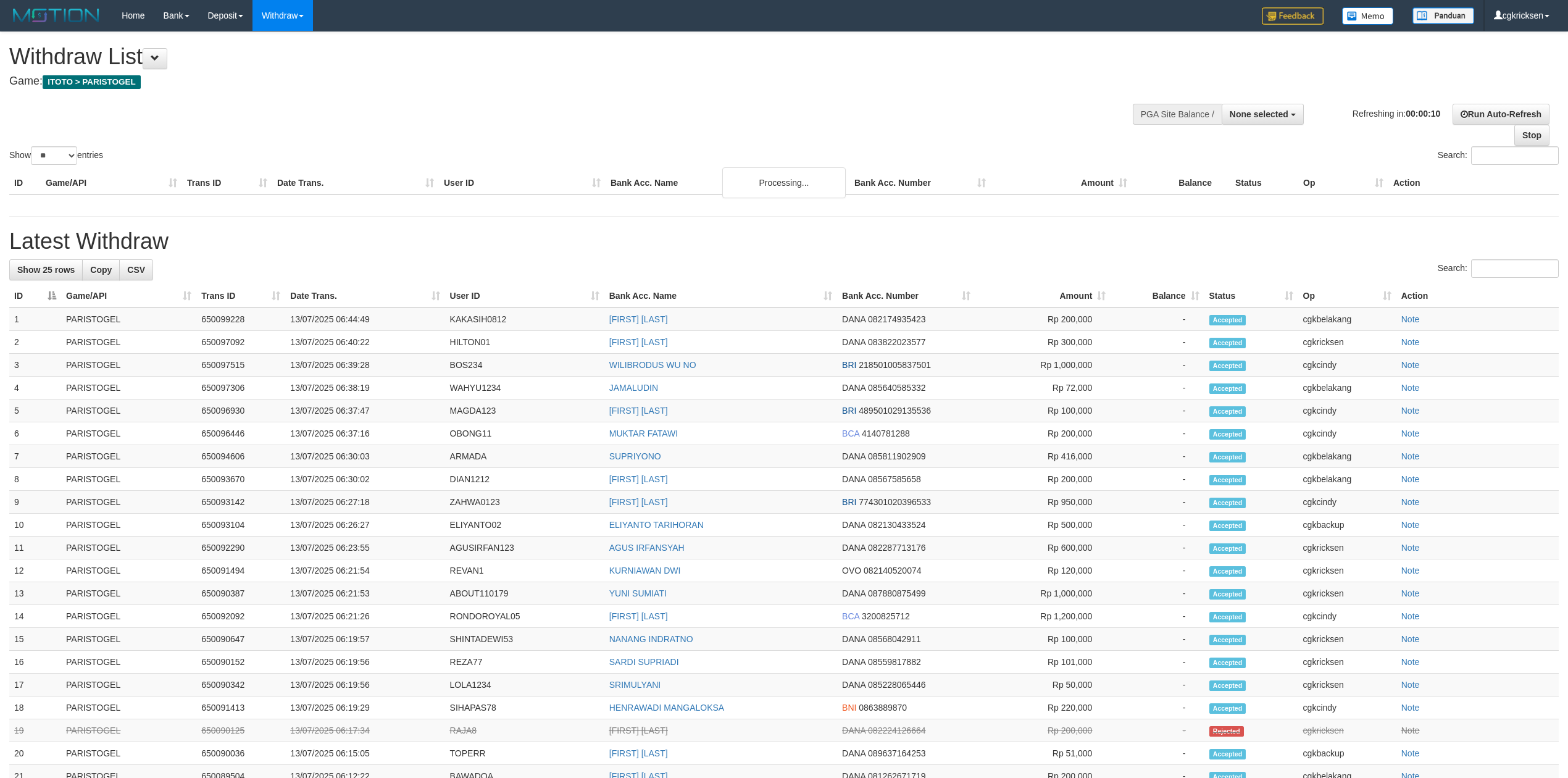 select 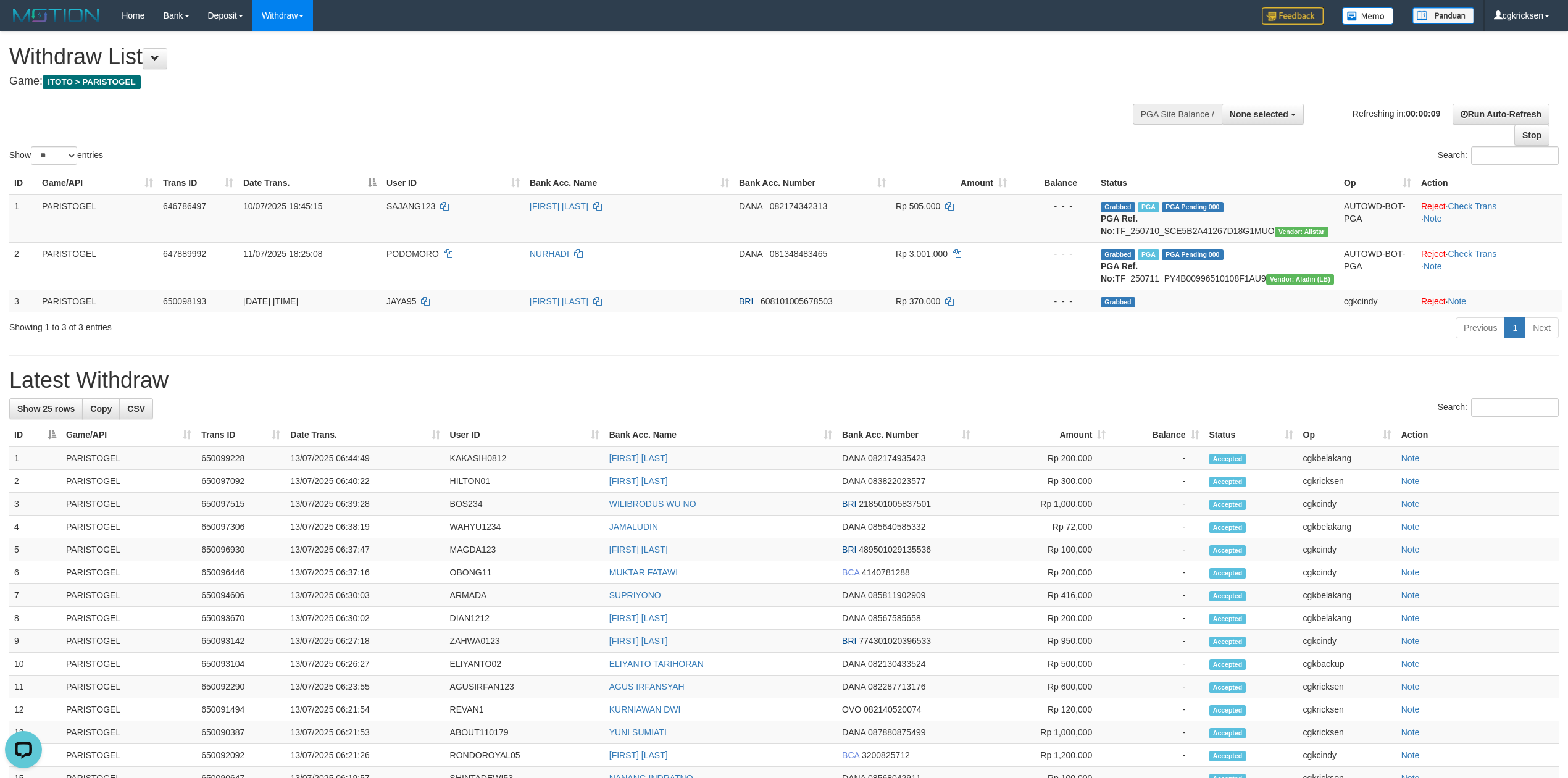scroll, scrollTop: 0, scrollLeft: 0, axis: both 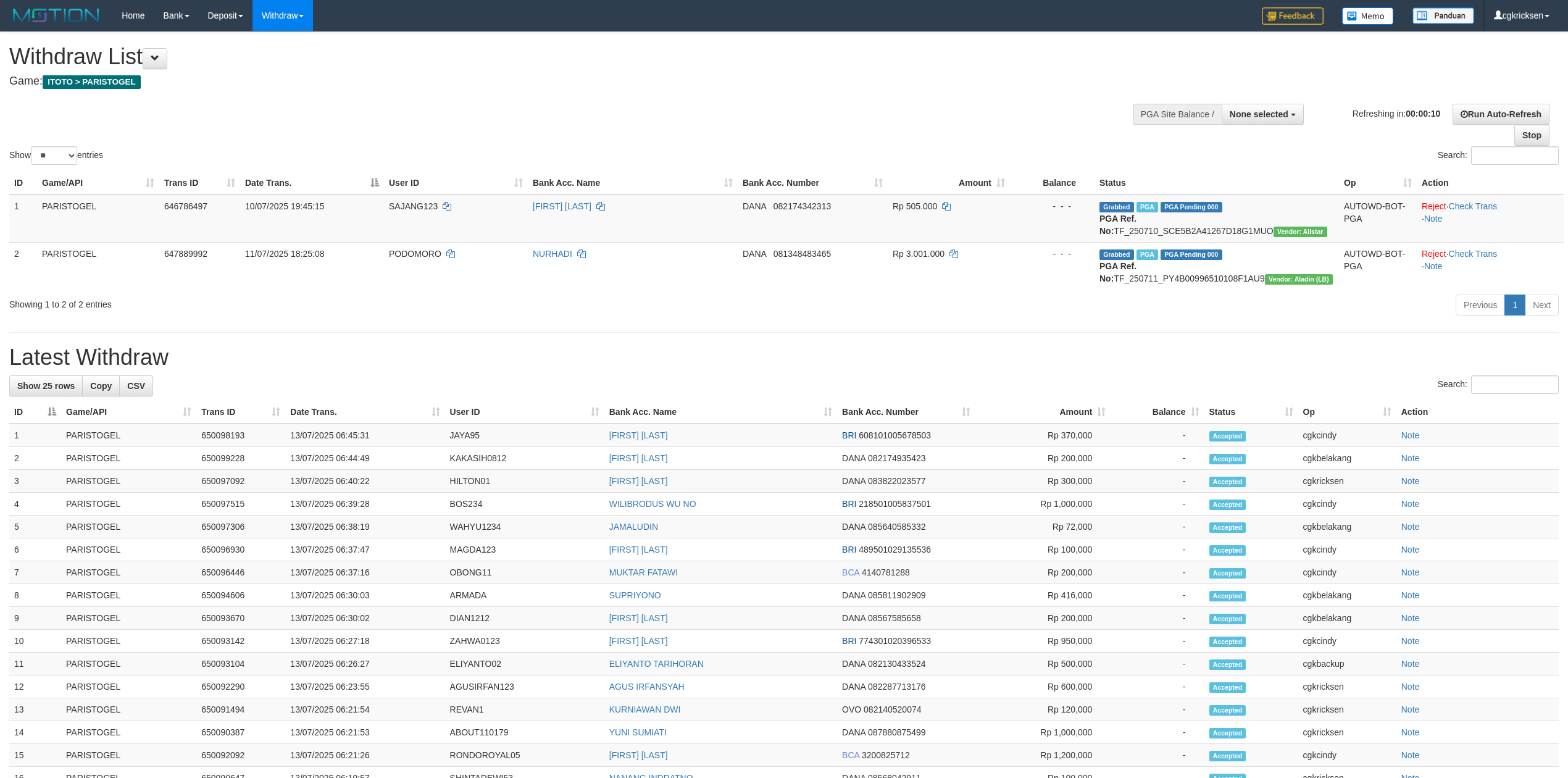 select 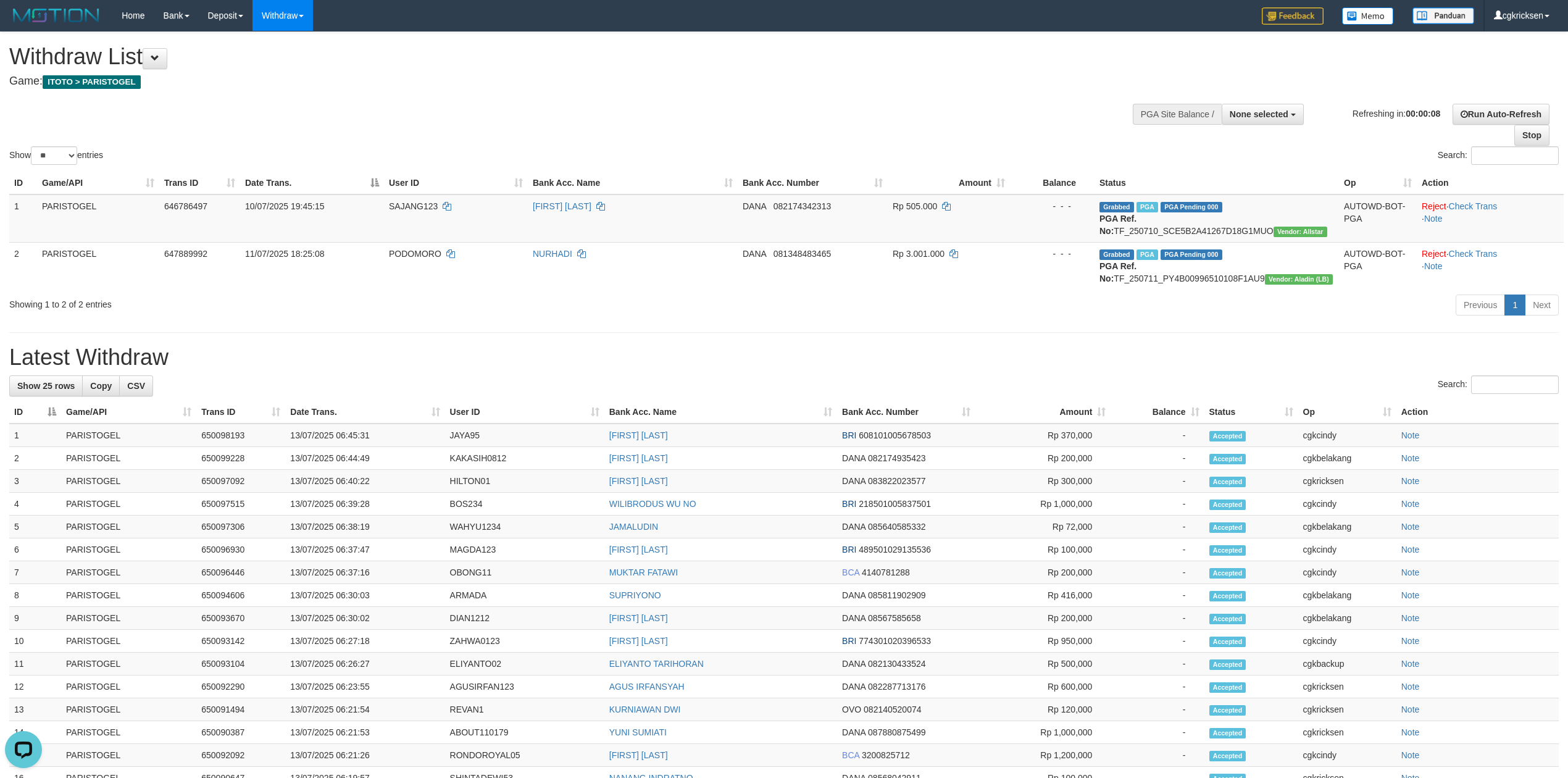 scroll, scrollTop: 0, scrollLeft: 0, axis: both 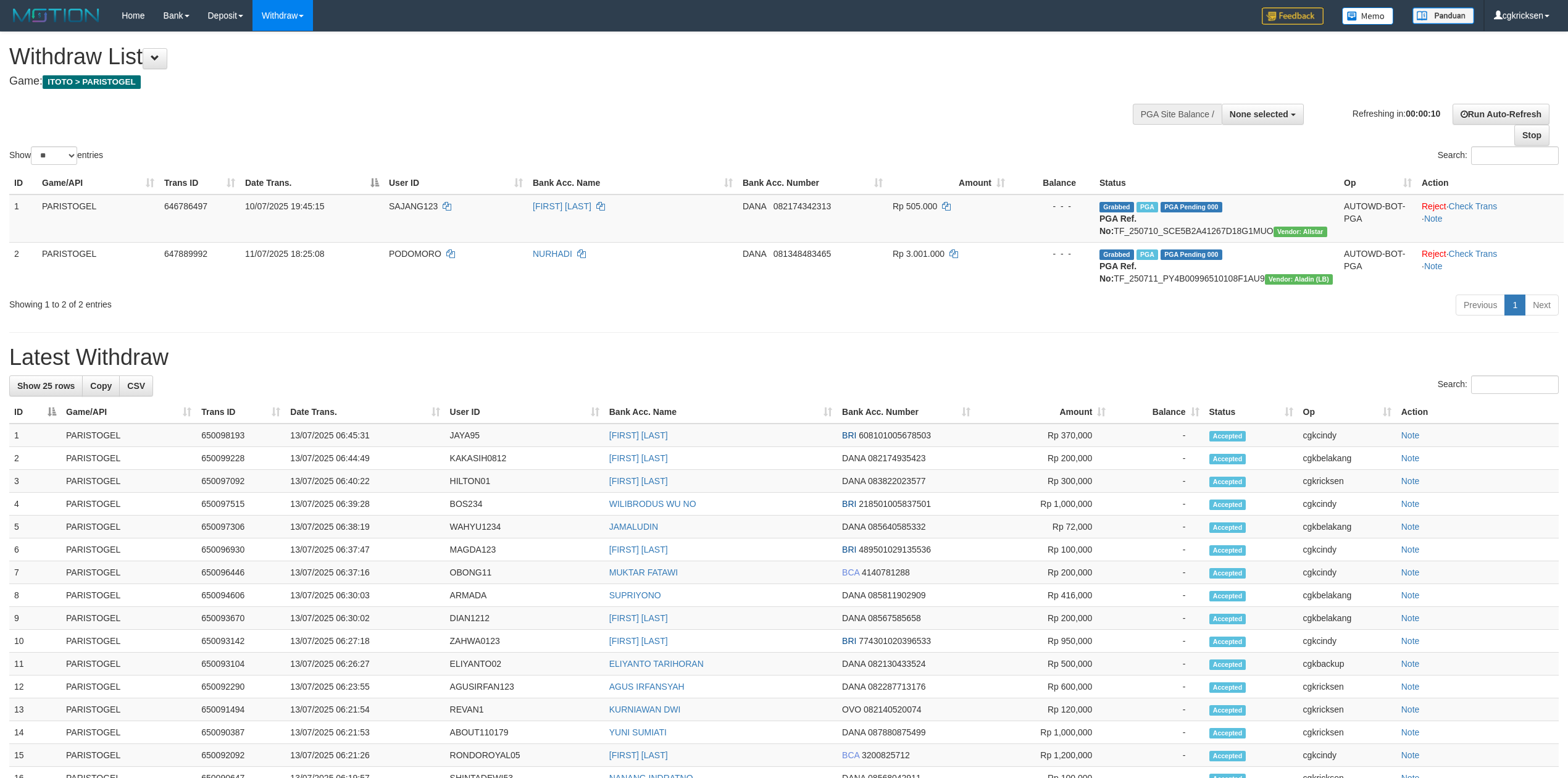 select 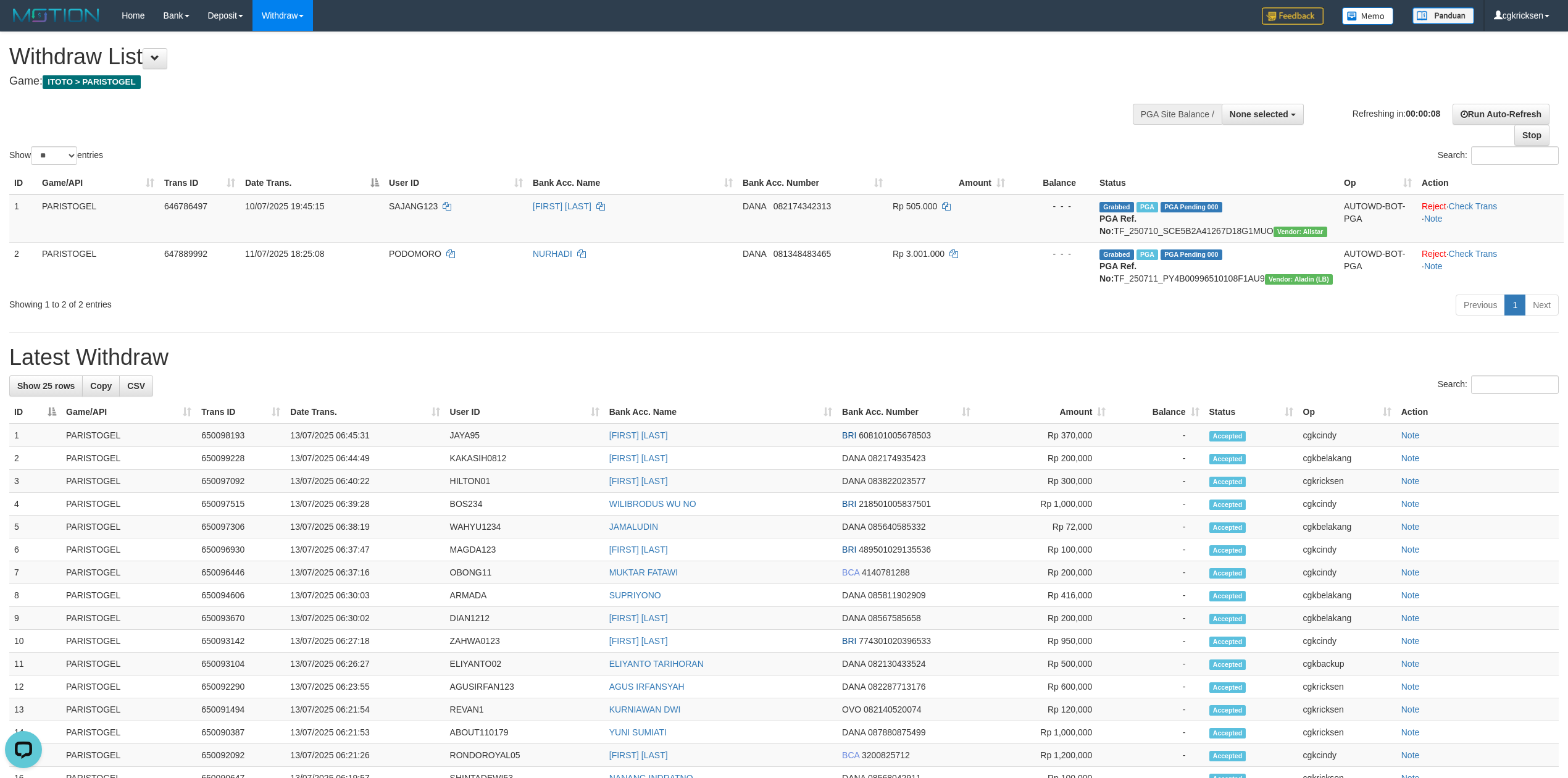 scroll, scrollTop: 0, scrollLeft: 0, axis: both 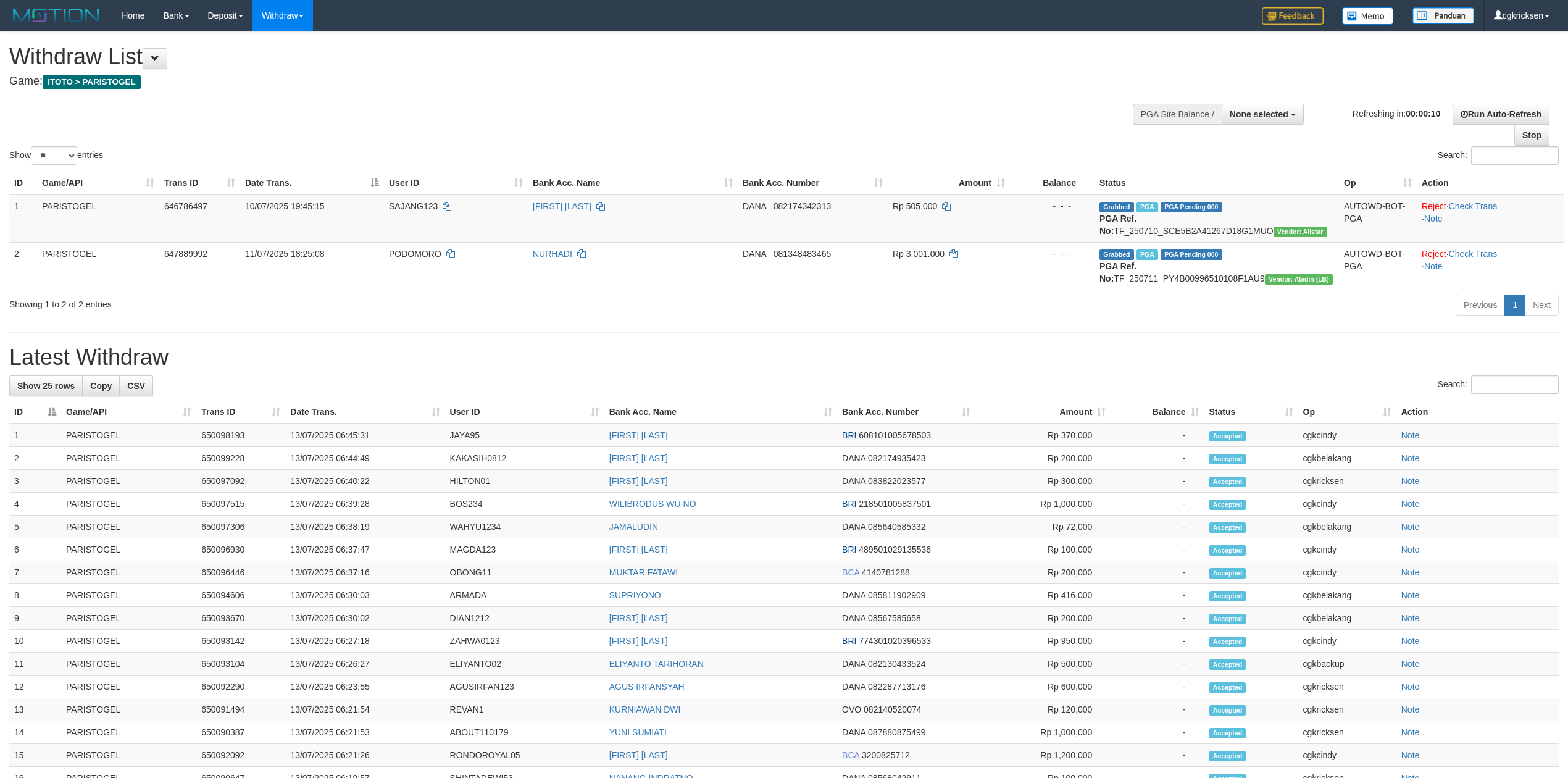 select 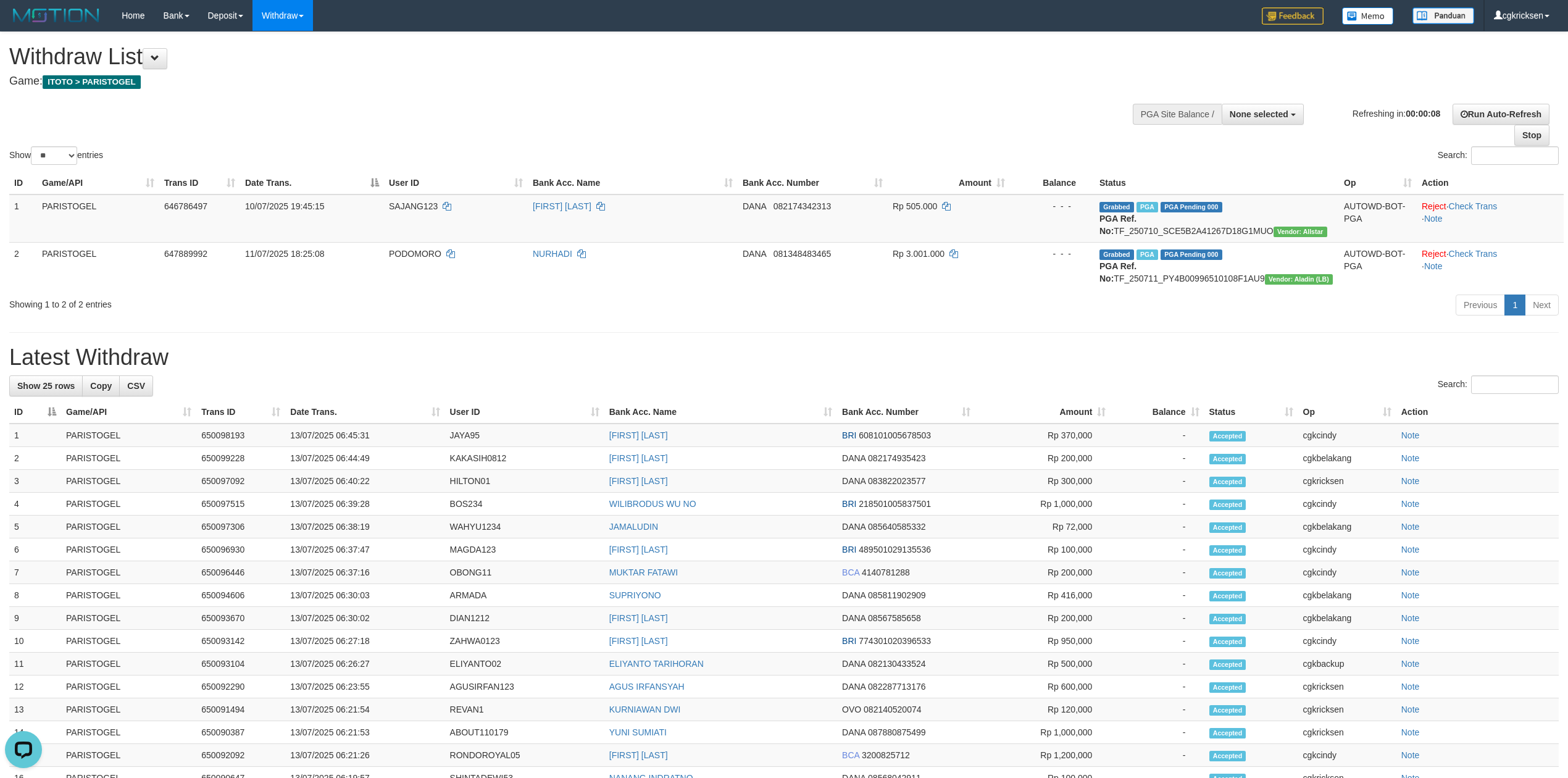 scroll, scrollTop: 0, scrollLeft: 0, axis: both 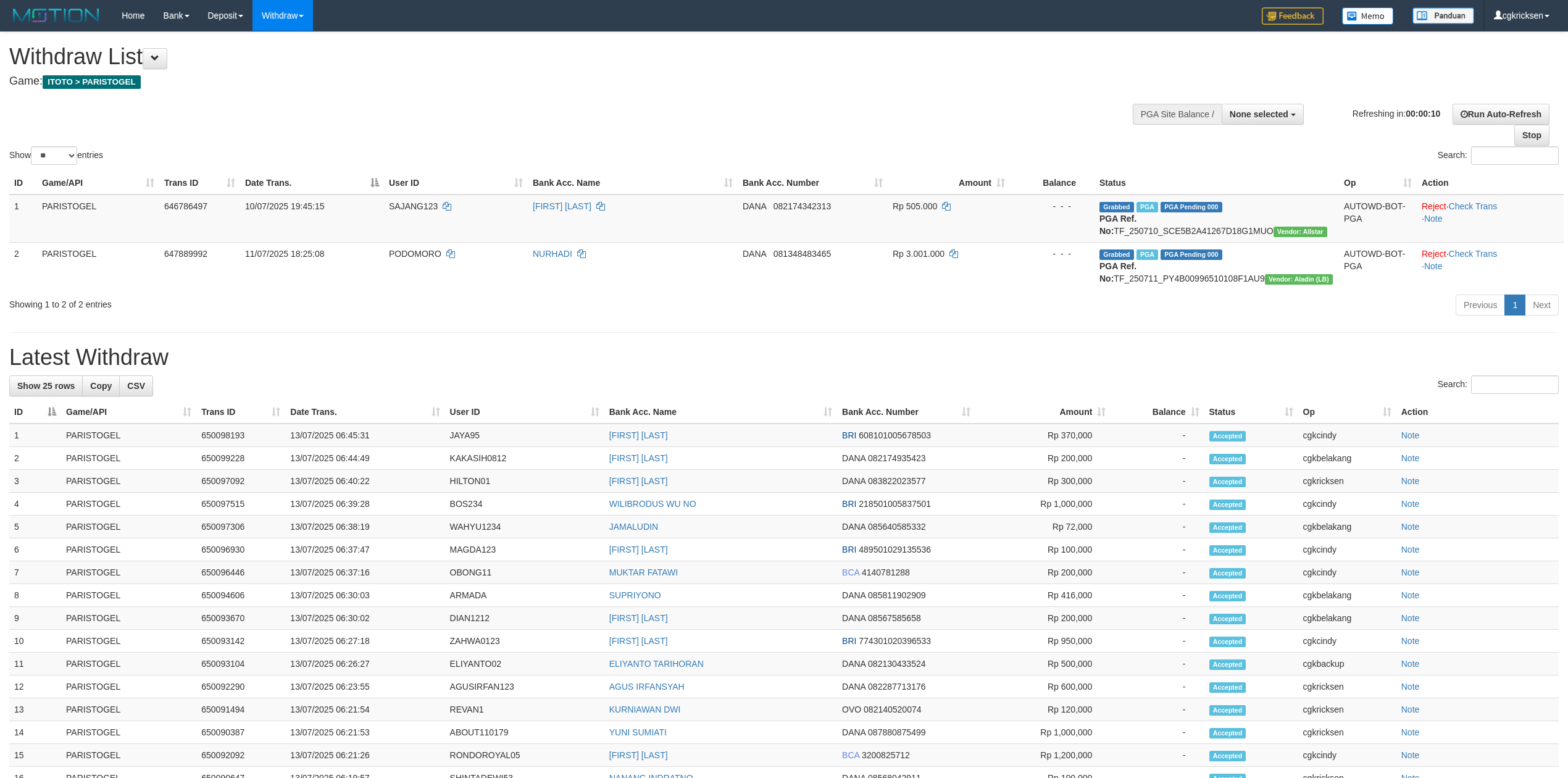 select 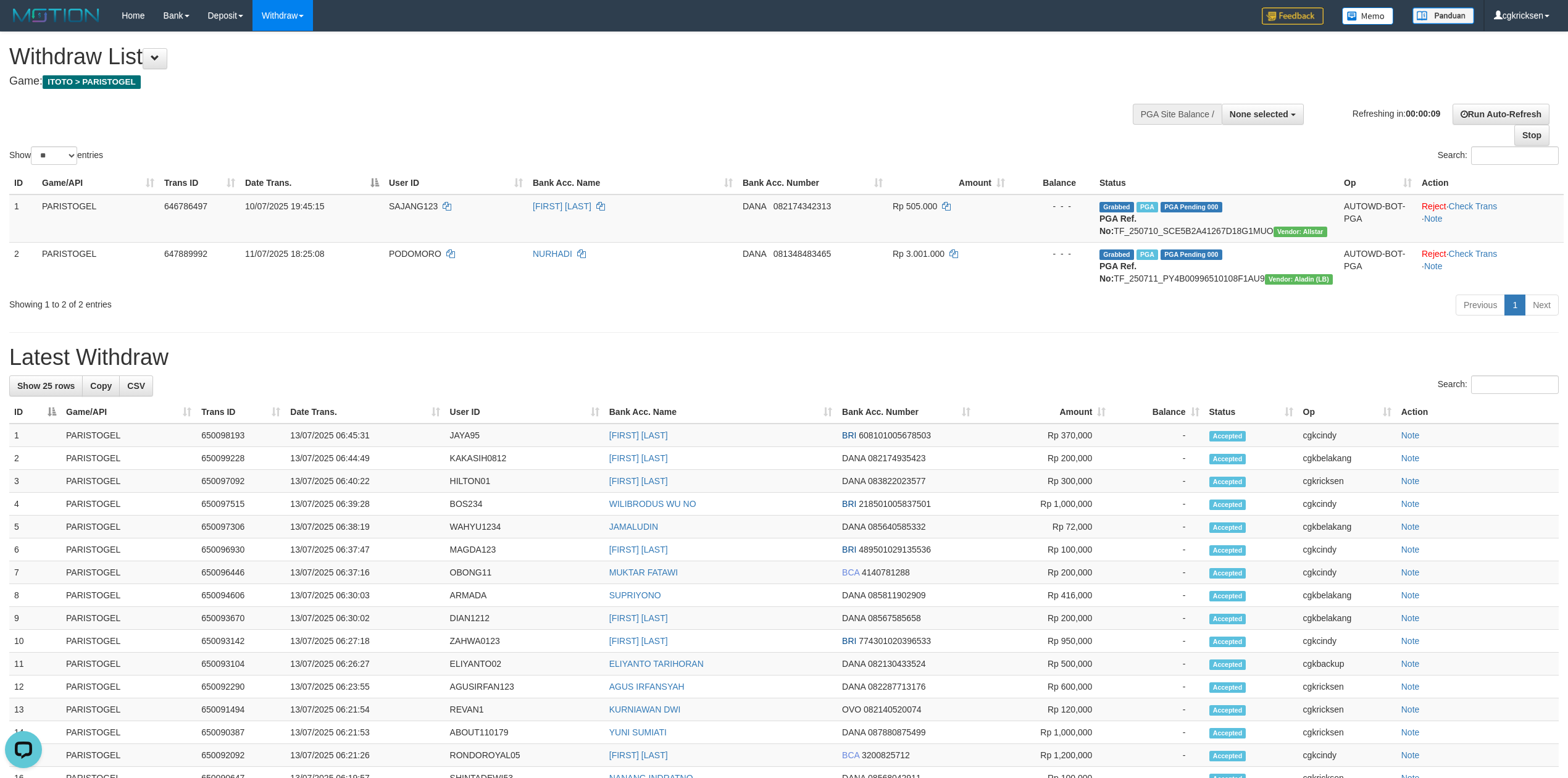 scroll, scrollTop: 0, scrollLeft: 0, axis: both 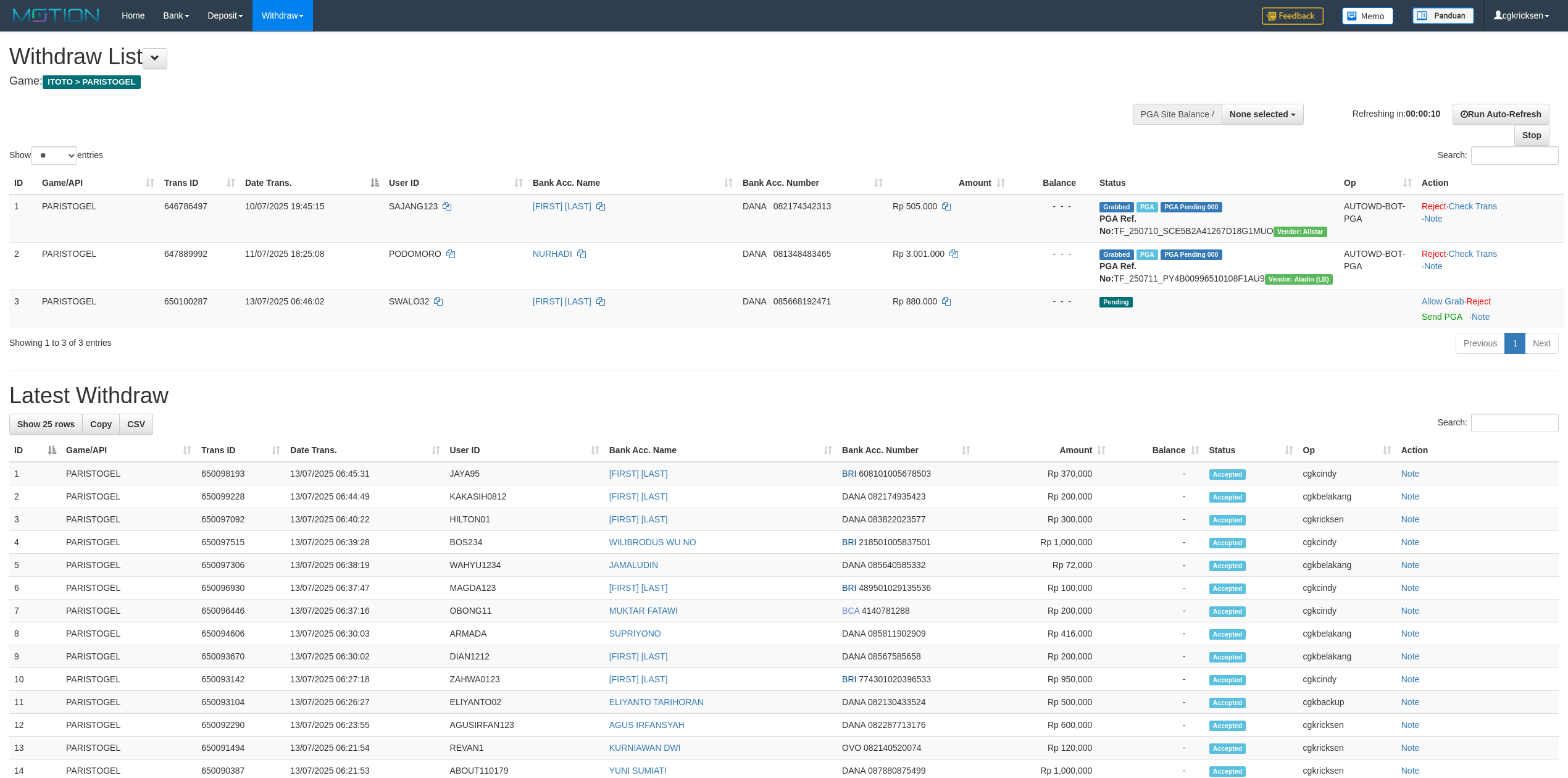 select 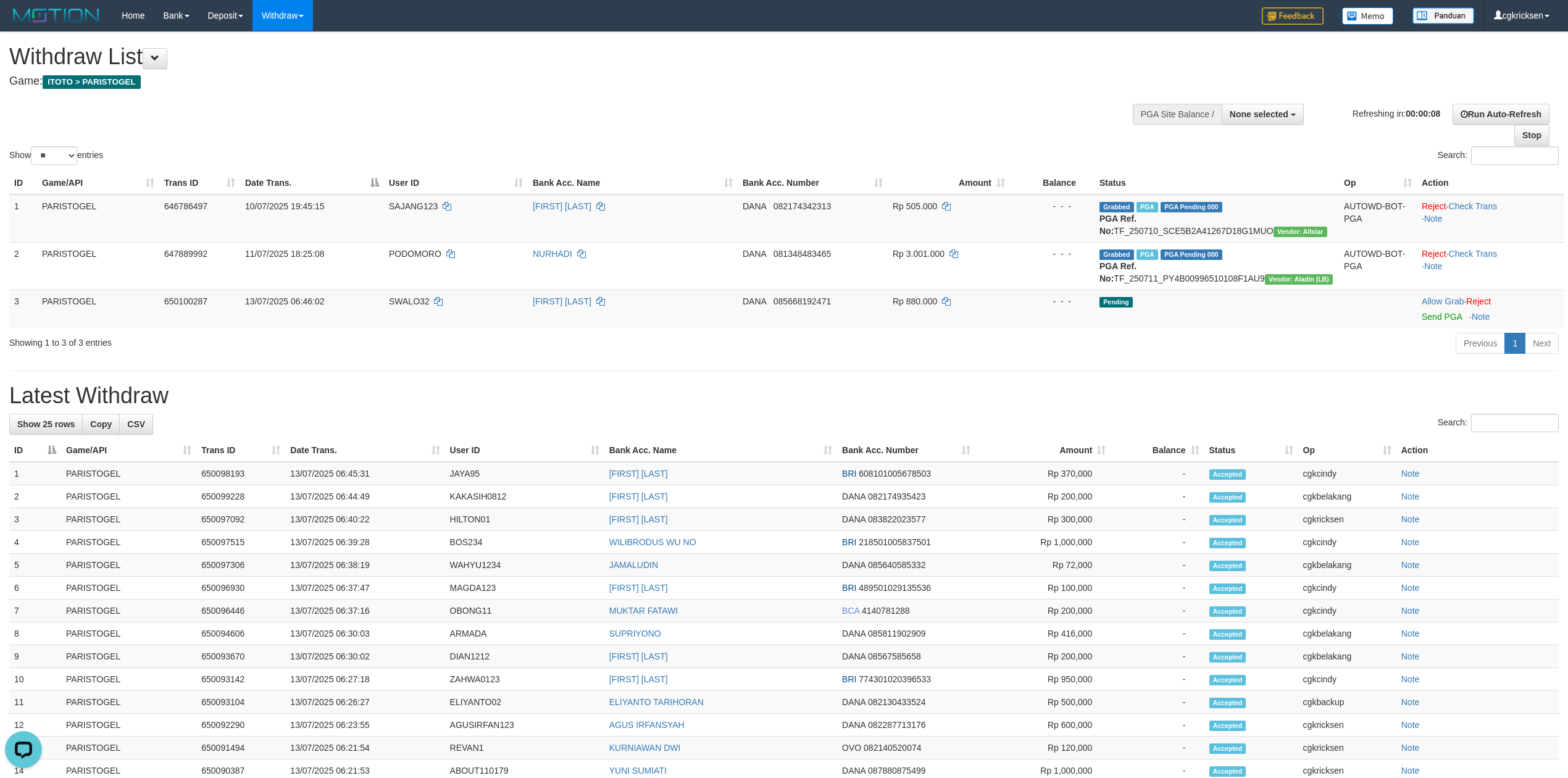 scroll, scrollTop: 0, scrollLeft: 0, axis: both 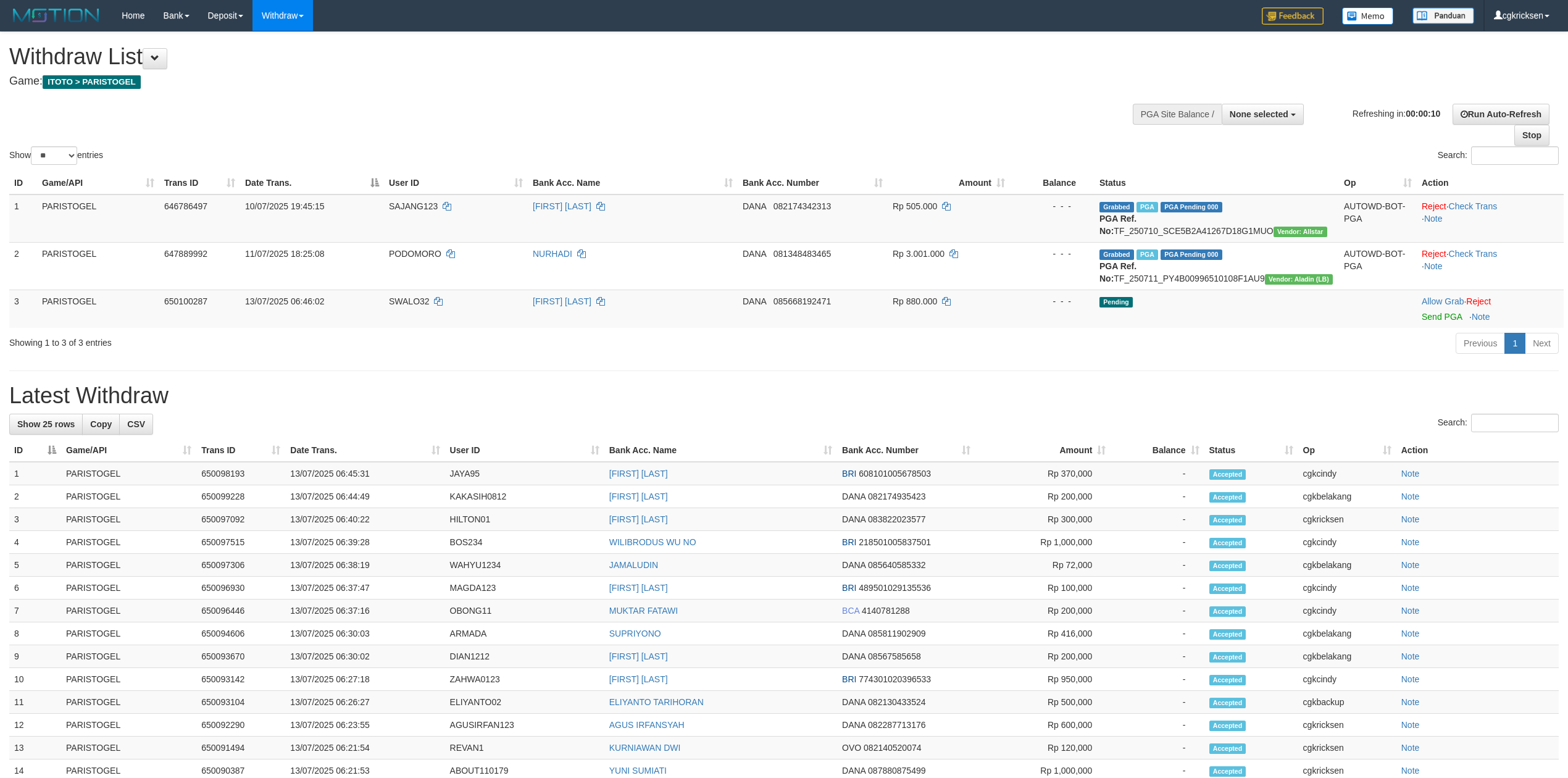 select 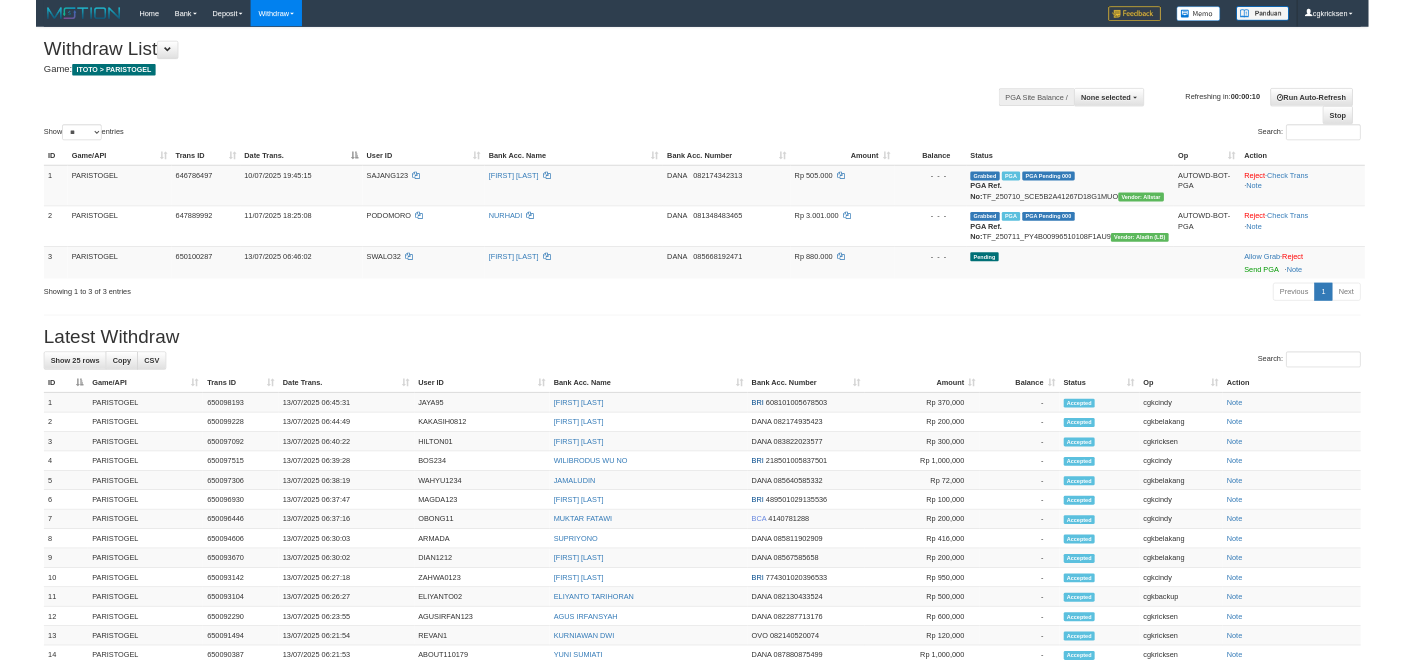 scroll, scrollTop: 0, scrollLeft: 0, axis: both 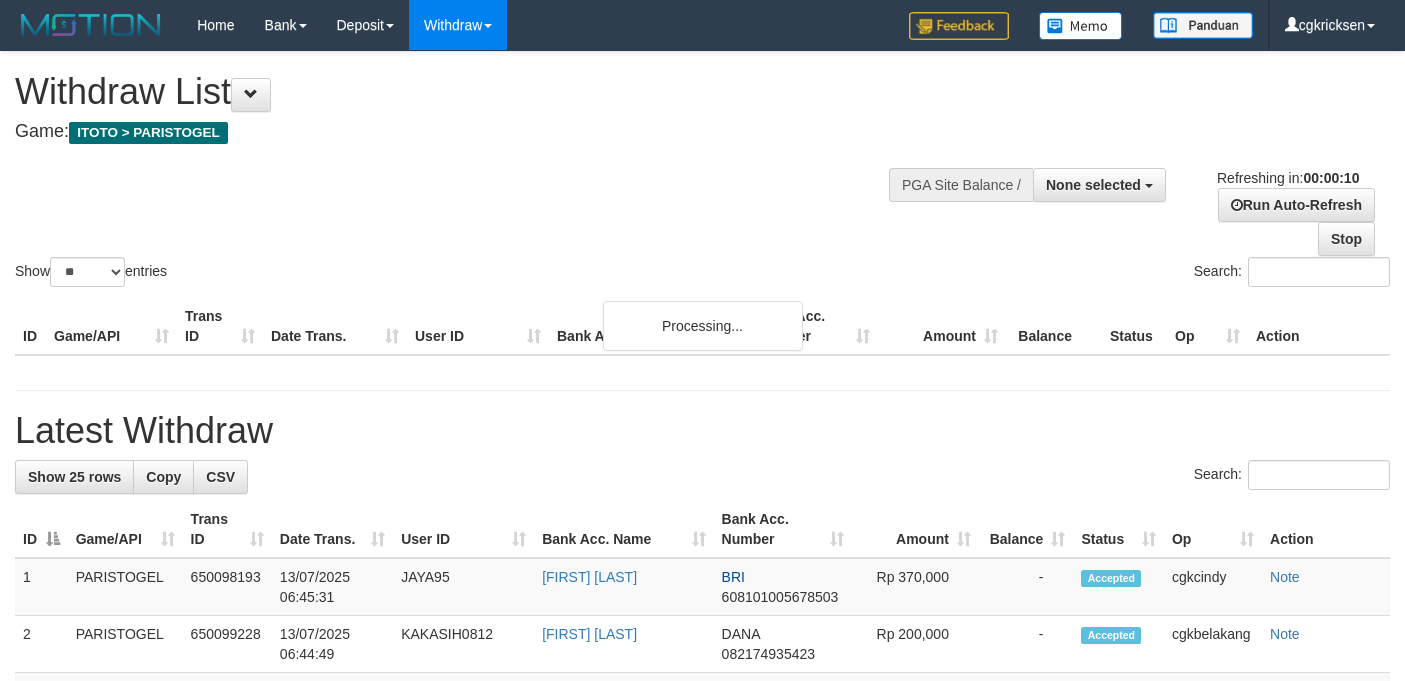 select 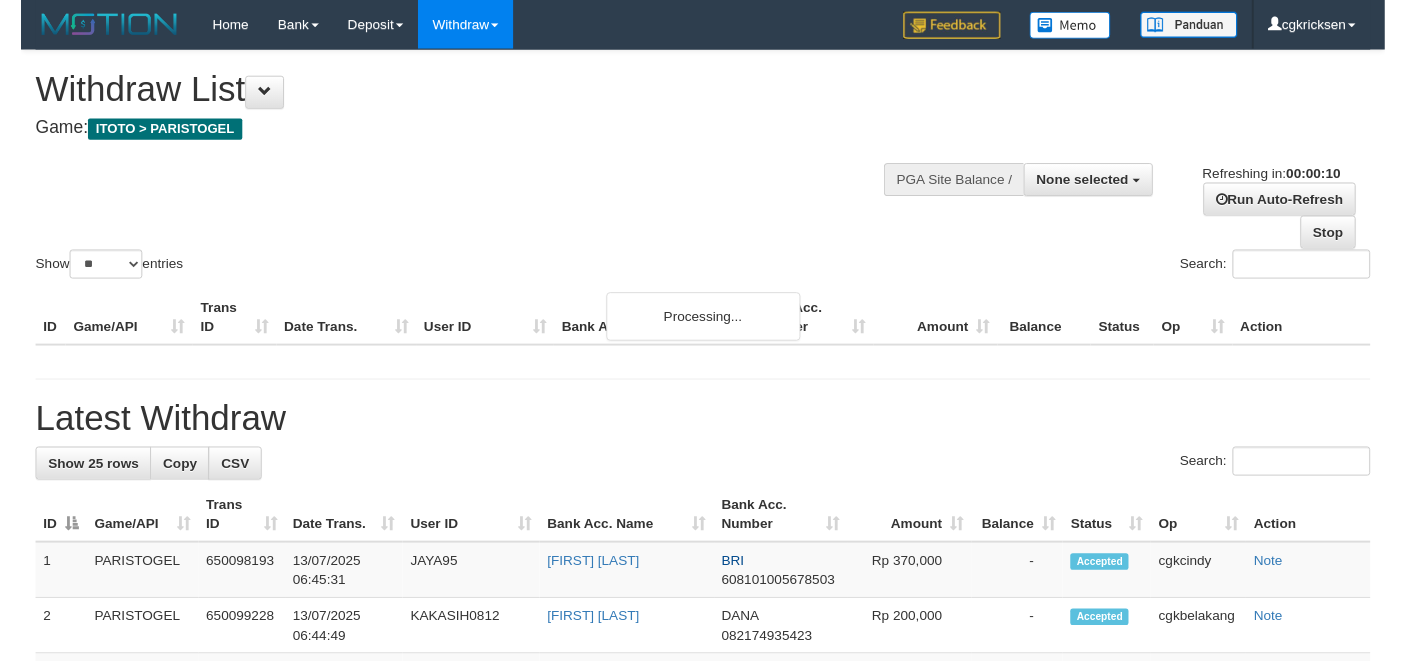 scroll, scrollTop: 0, scrollLeft: 0, axis: both 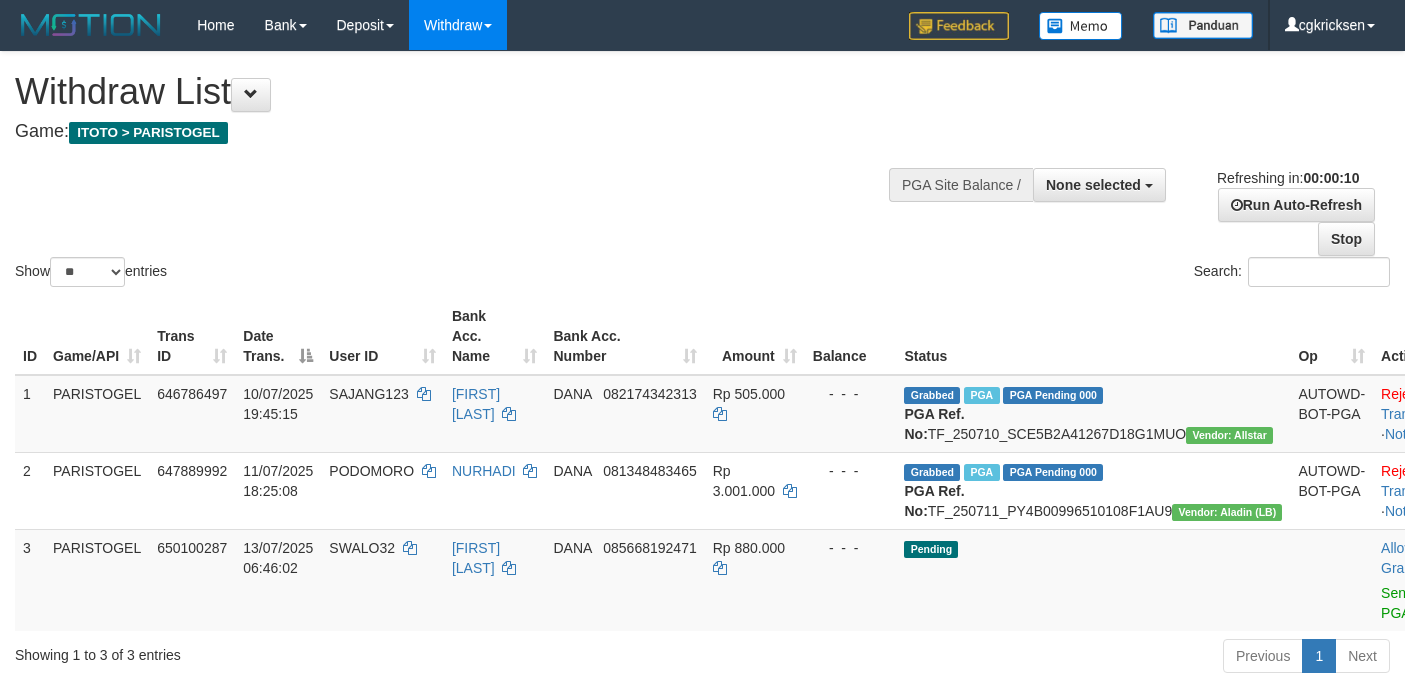 select 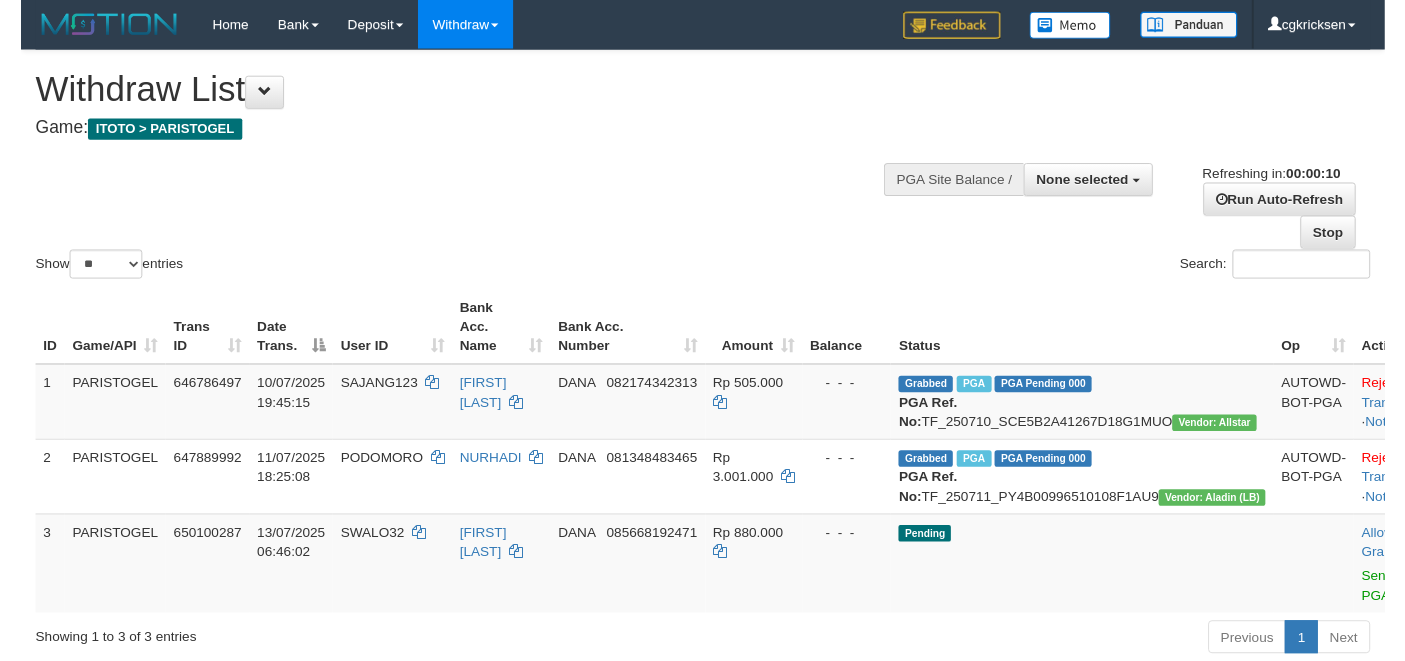 scroll, scrollTop: 0, scrollLeft: 0, axis: both 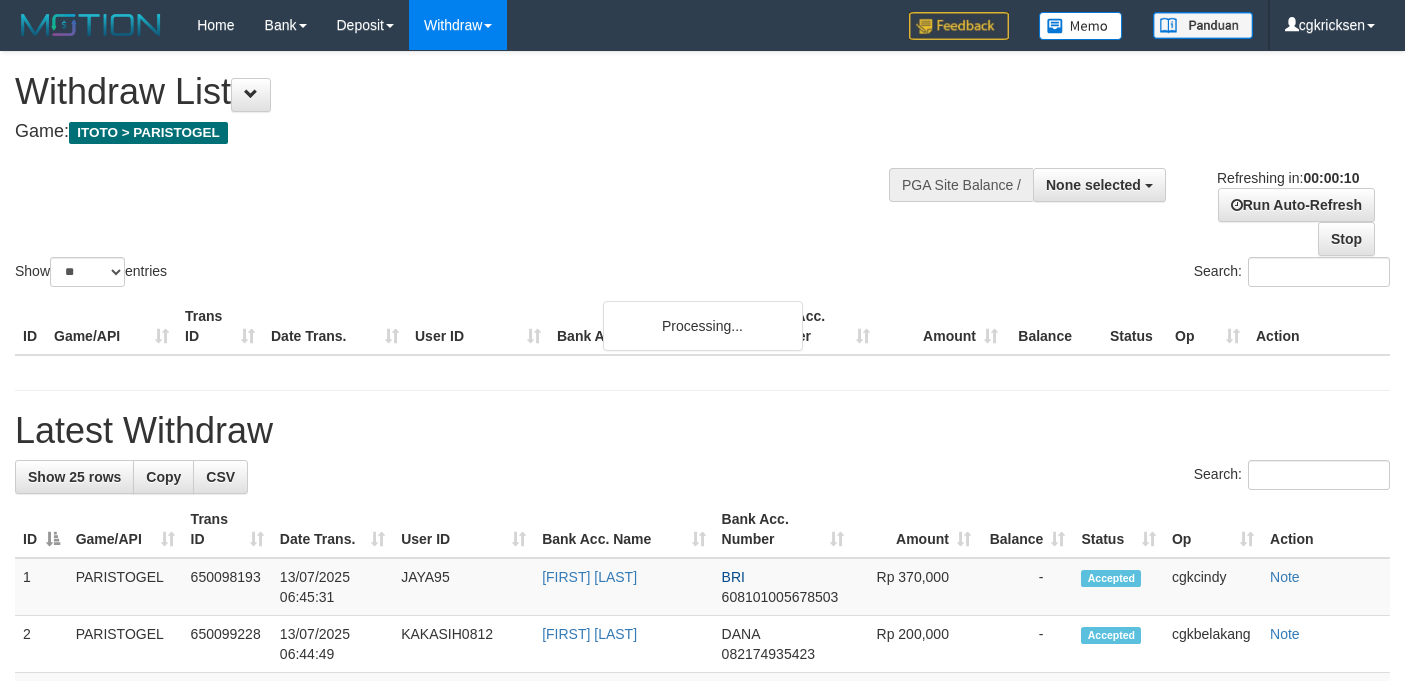 select 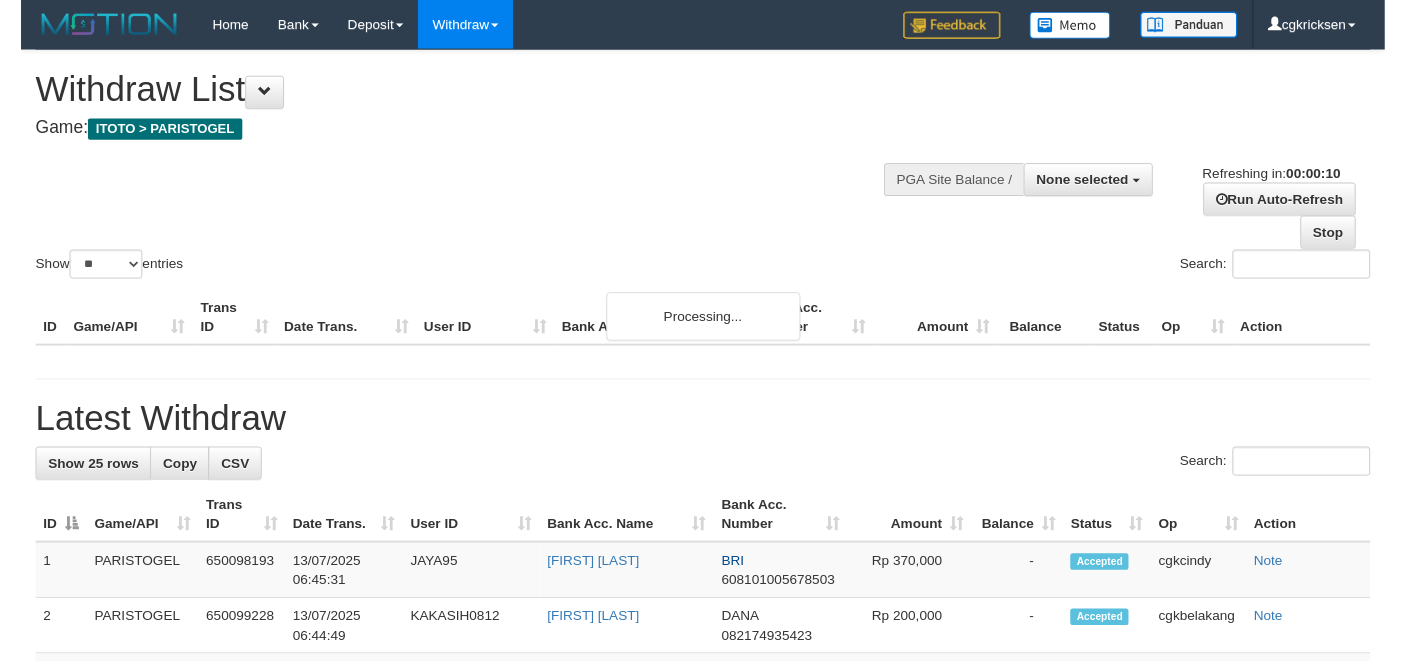 scroll, scrollTop: 0, scrollLeft: 0, axis: both 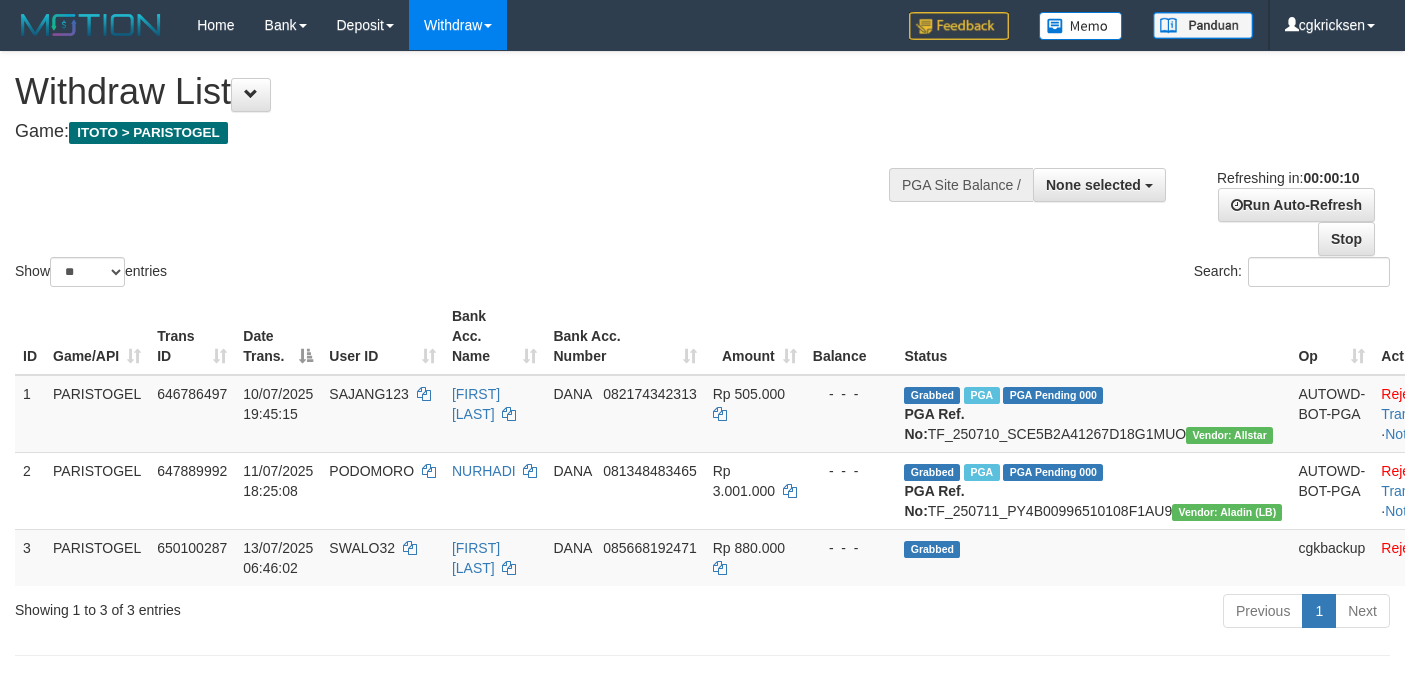 select 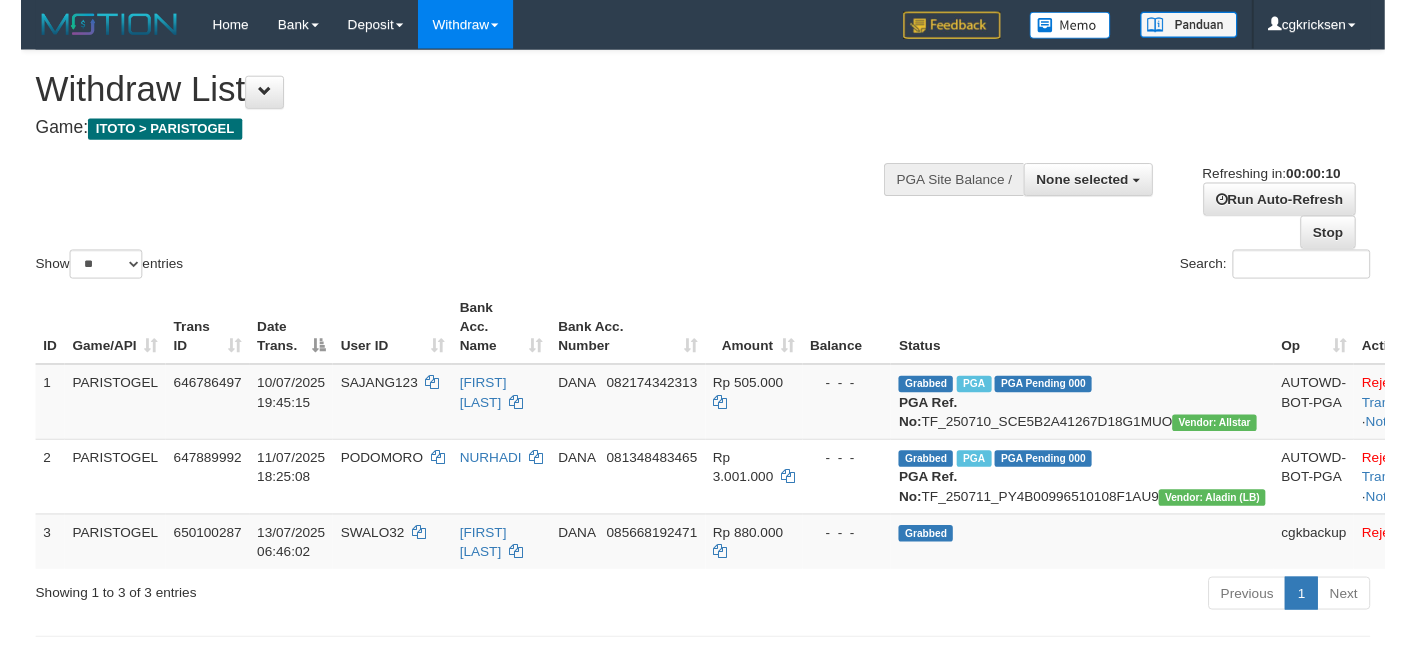 scroll, scrollTop: 0, scrollLeft: 0, axis: both 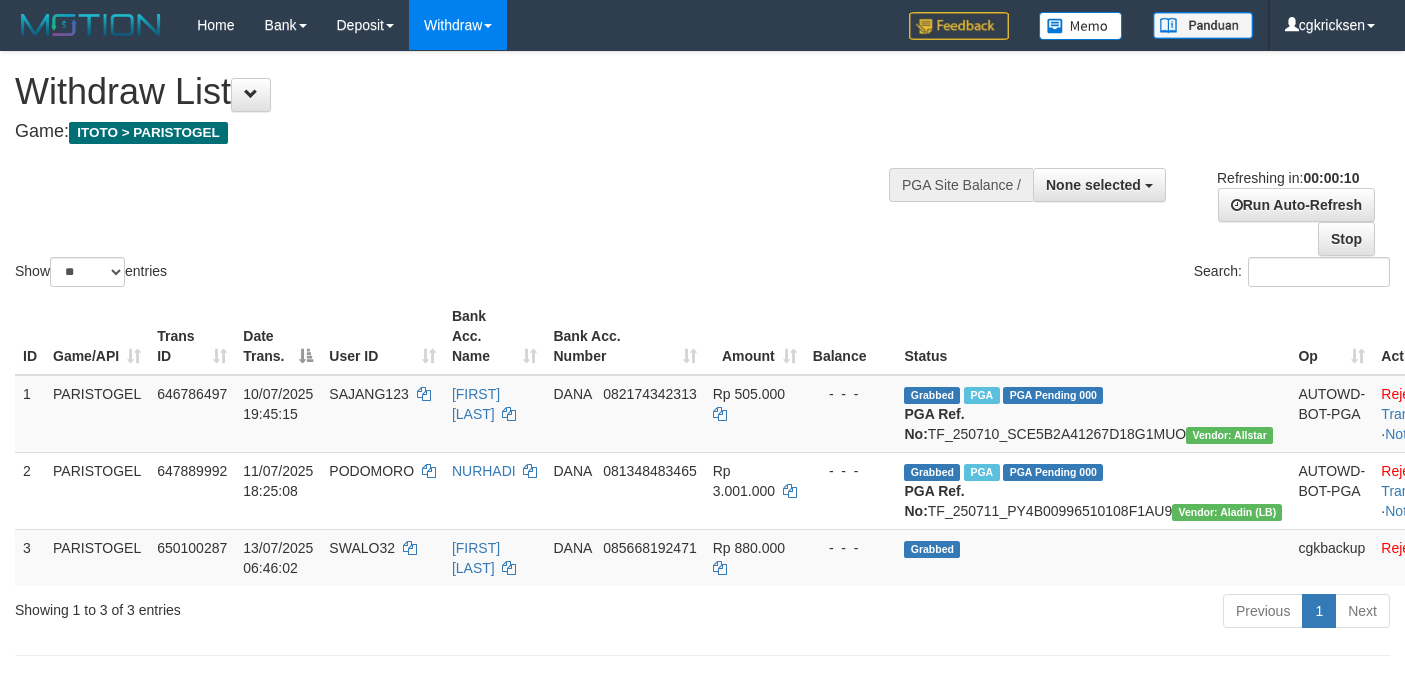 select 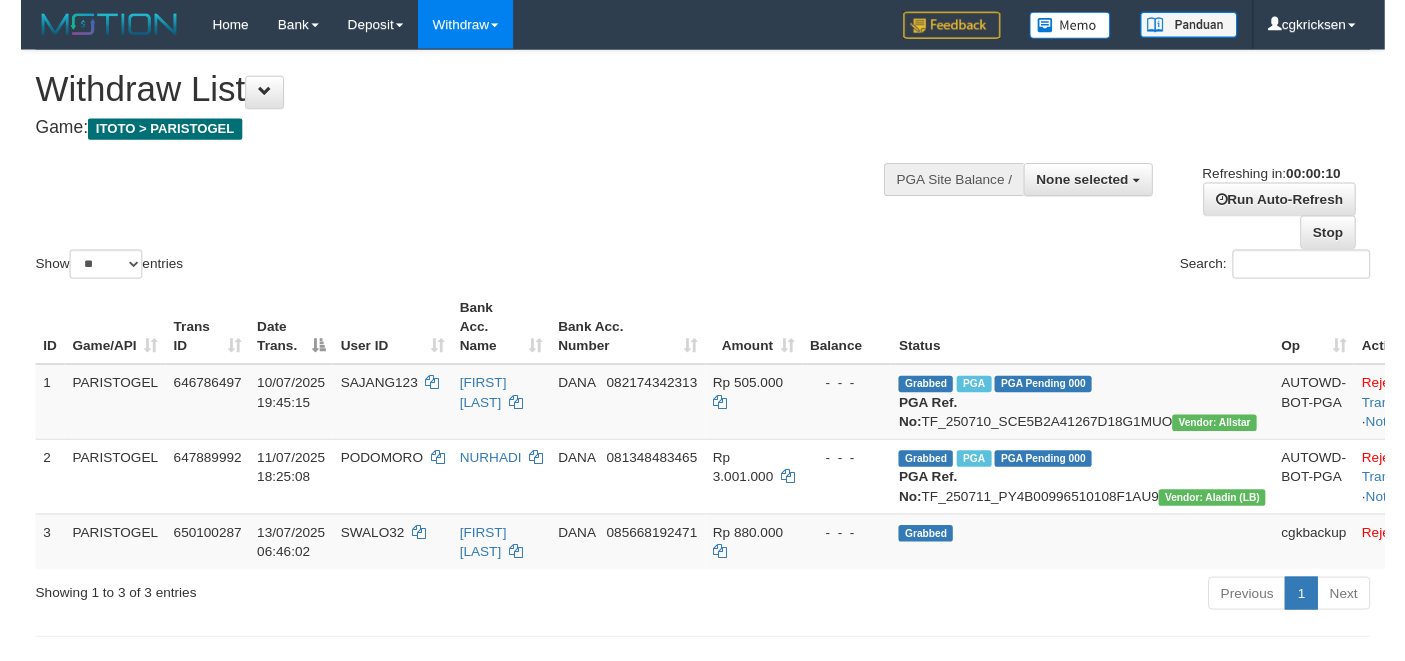 scroll, scrollTop: 0, scrollLeft: 0, axis: both 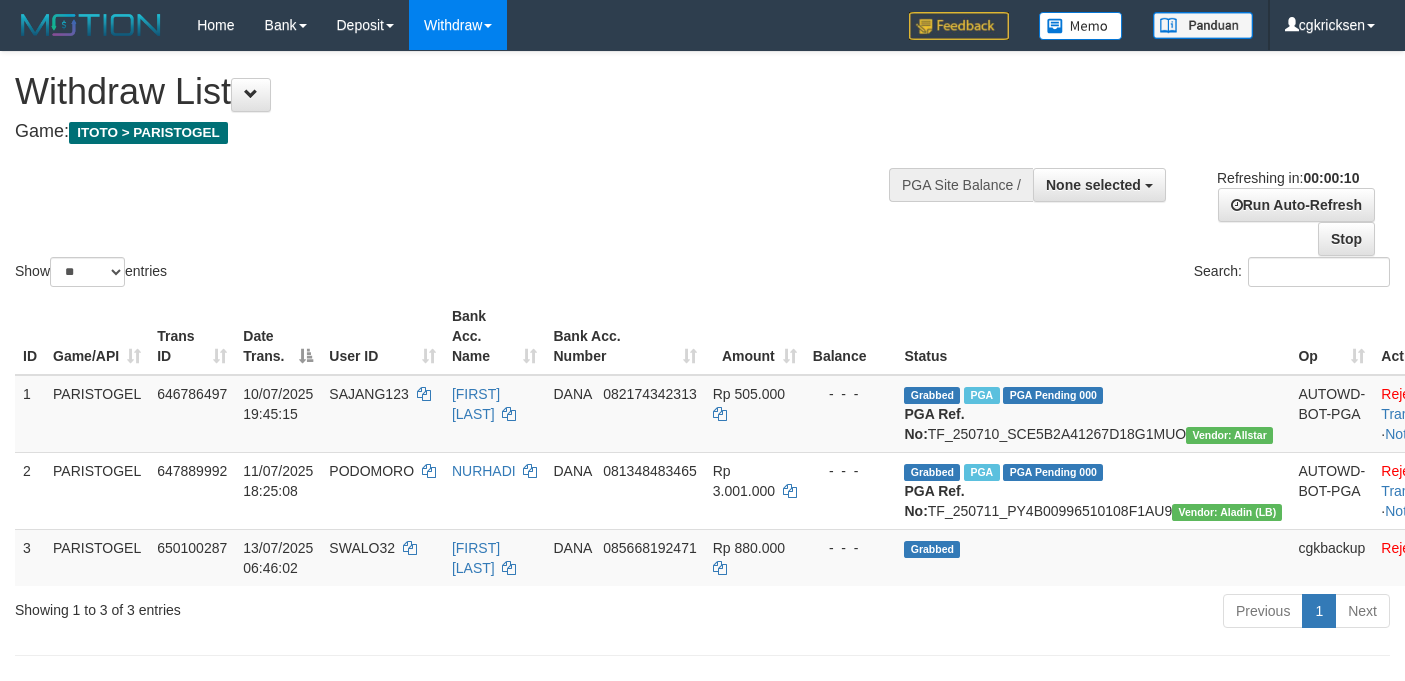 select 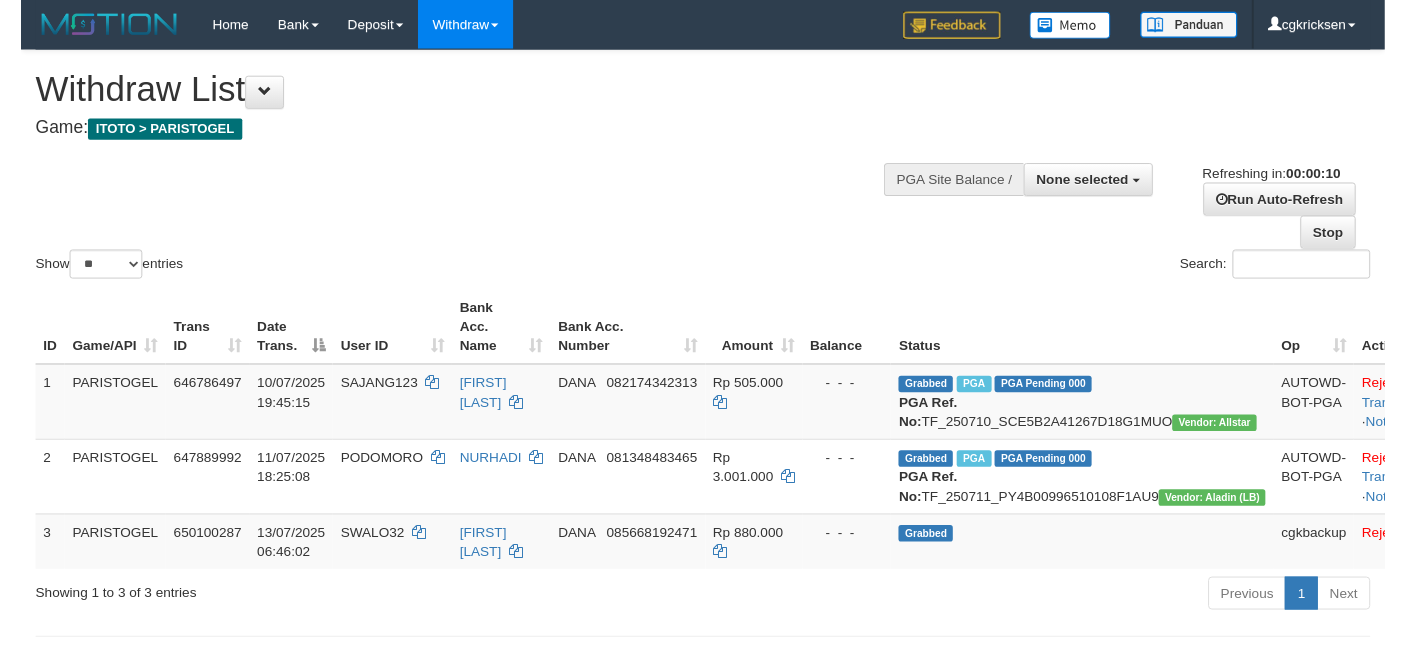 scroll, scrollTop: 0, scrollLeft: 0, axis: both 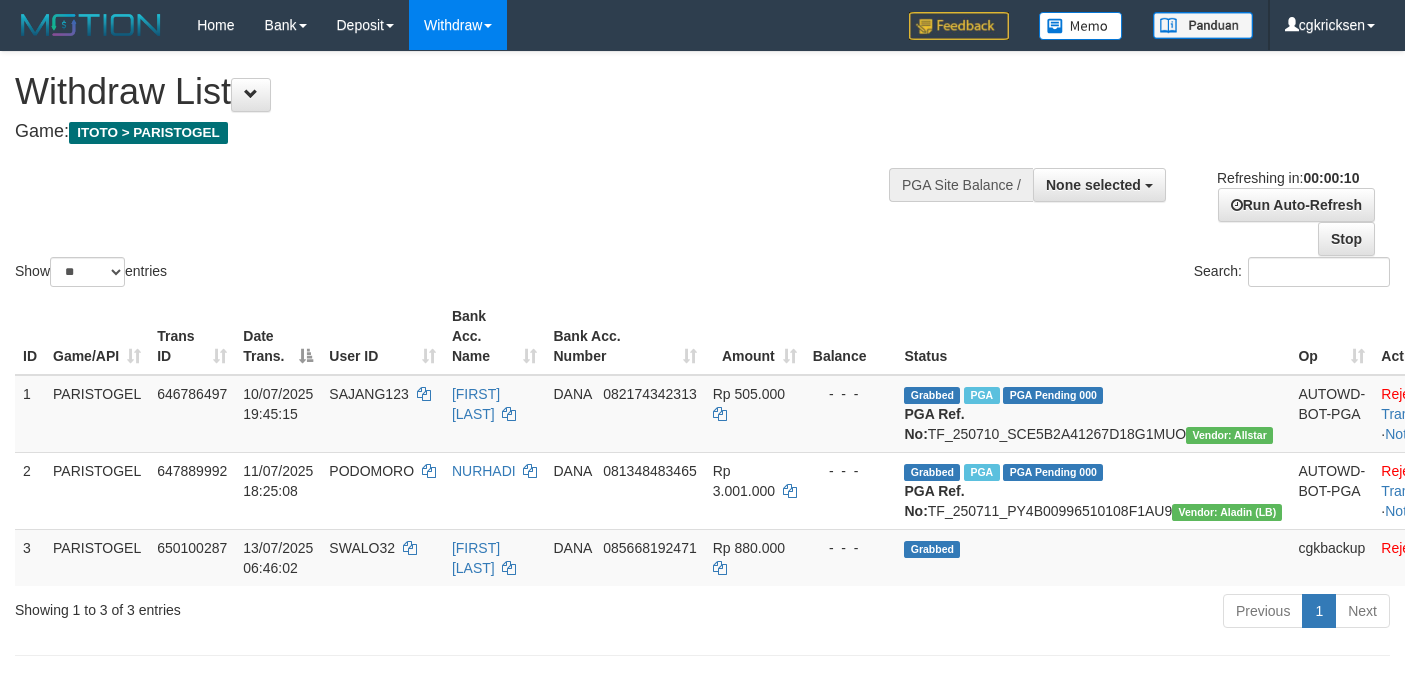 select 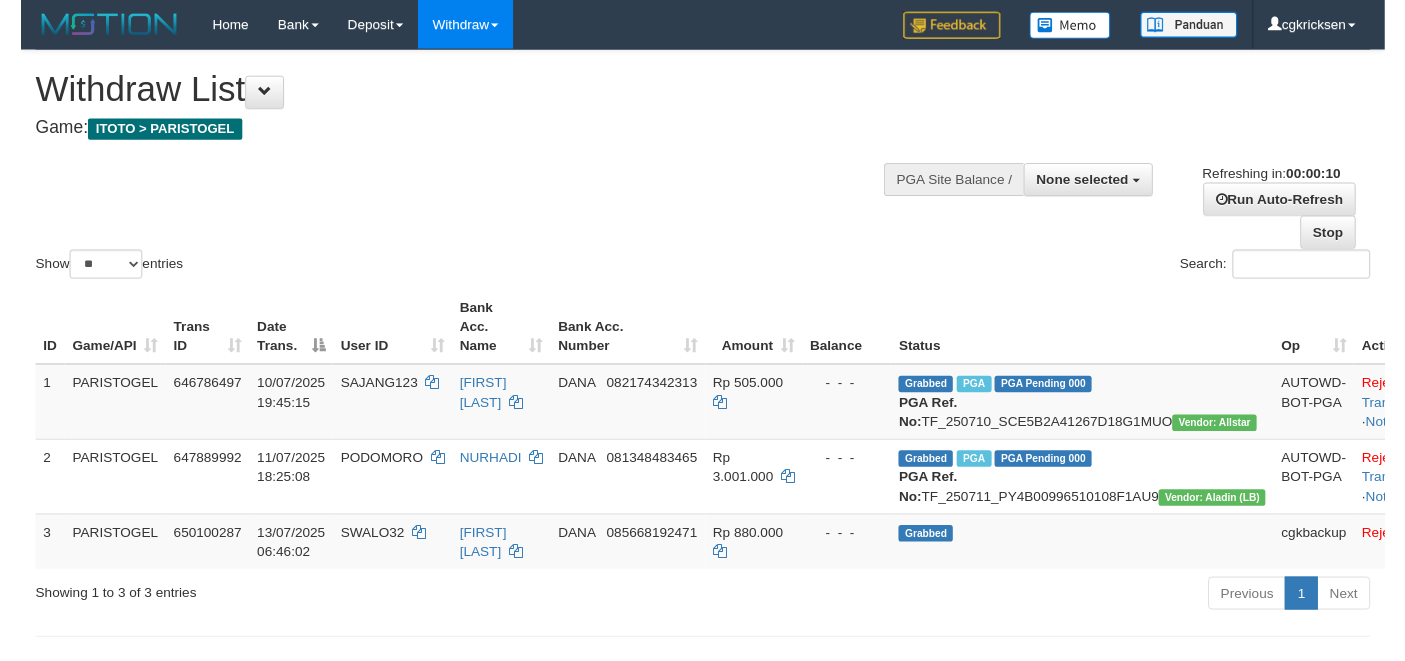 scroll, scrollTop: 0, scrollLeft: 0, axis: both 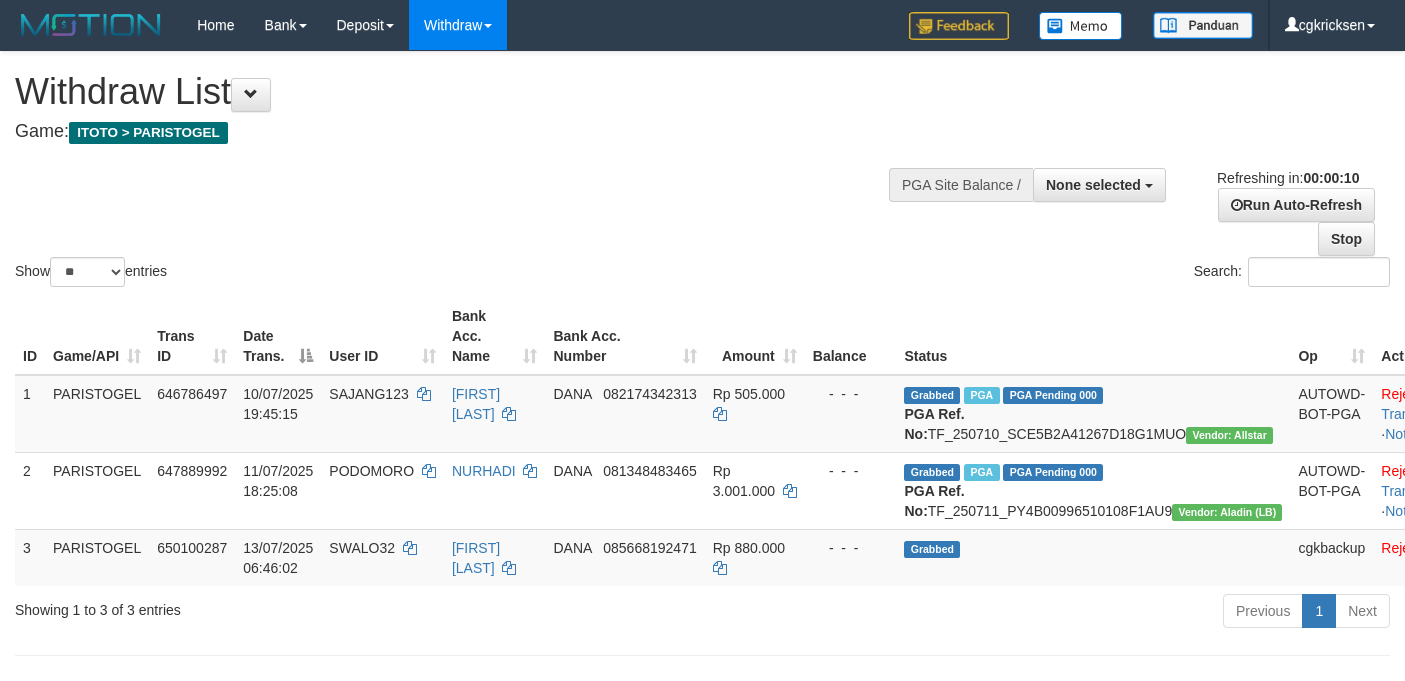 select 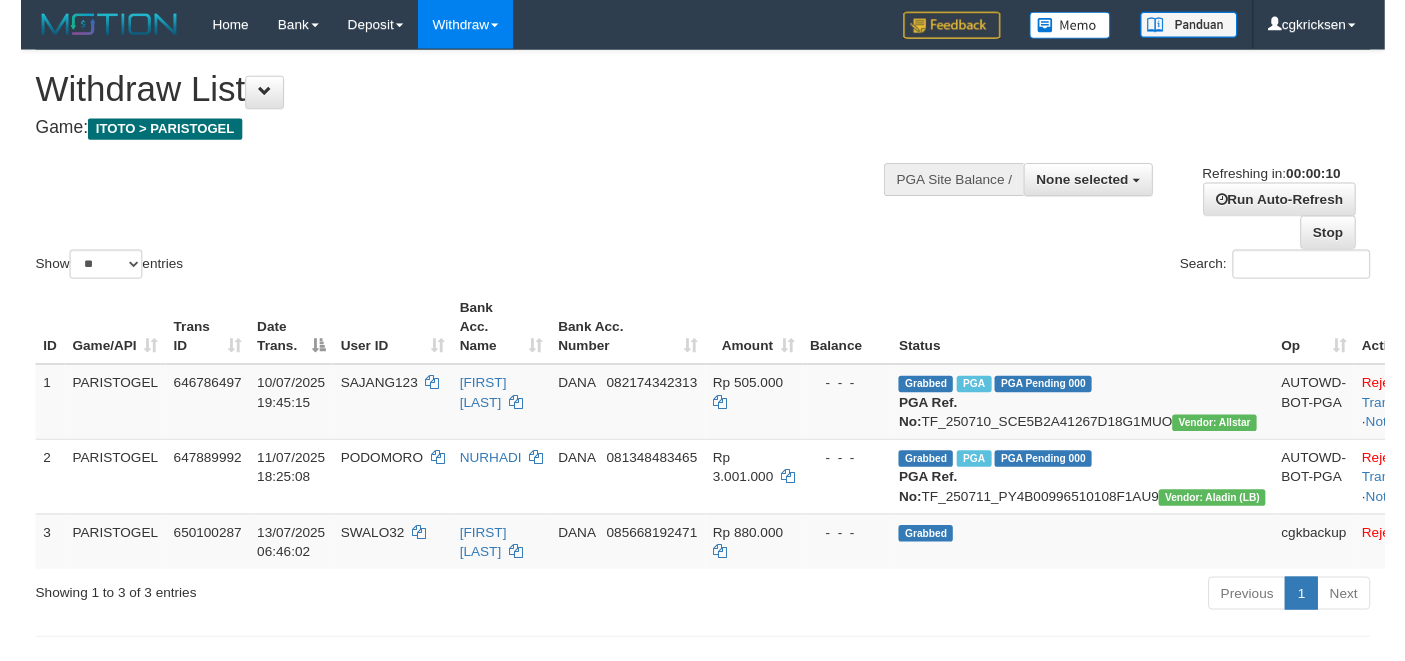 scroll, scrollTop: 0, scrollLeft: 0, axis: both 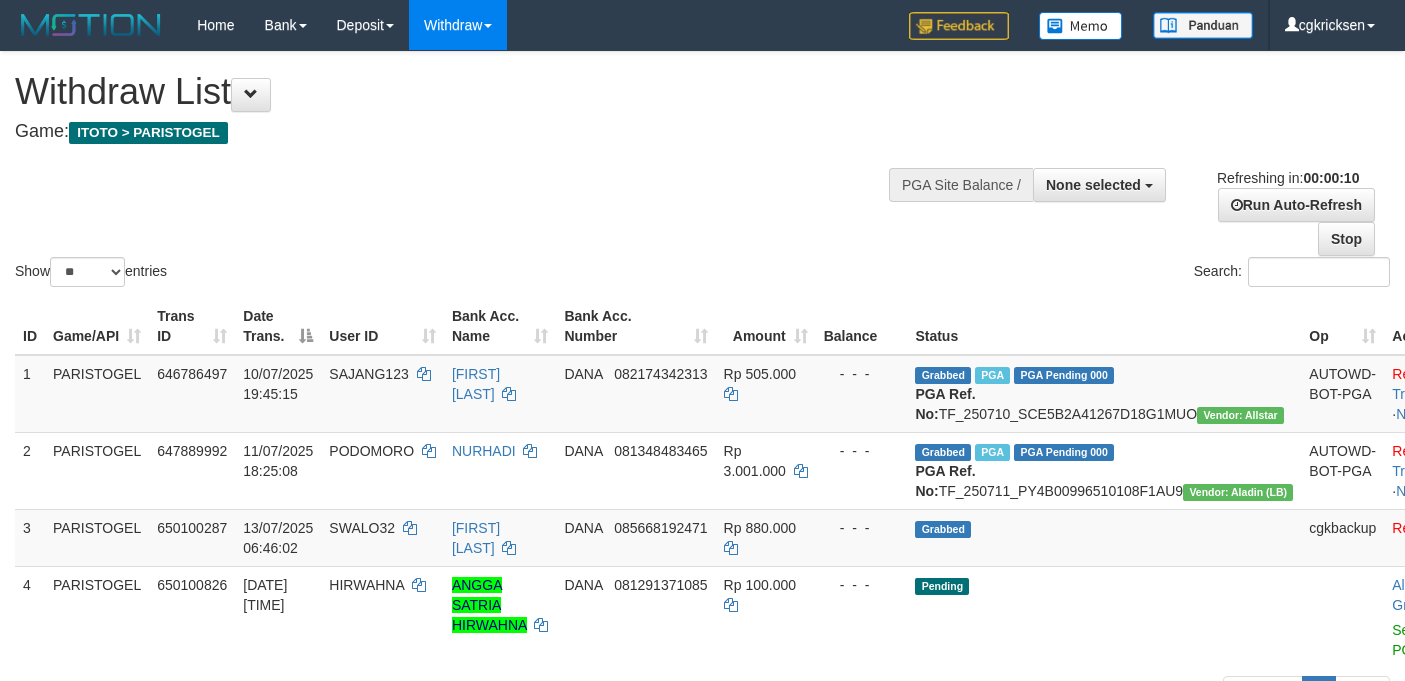 select 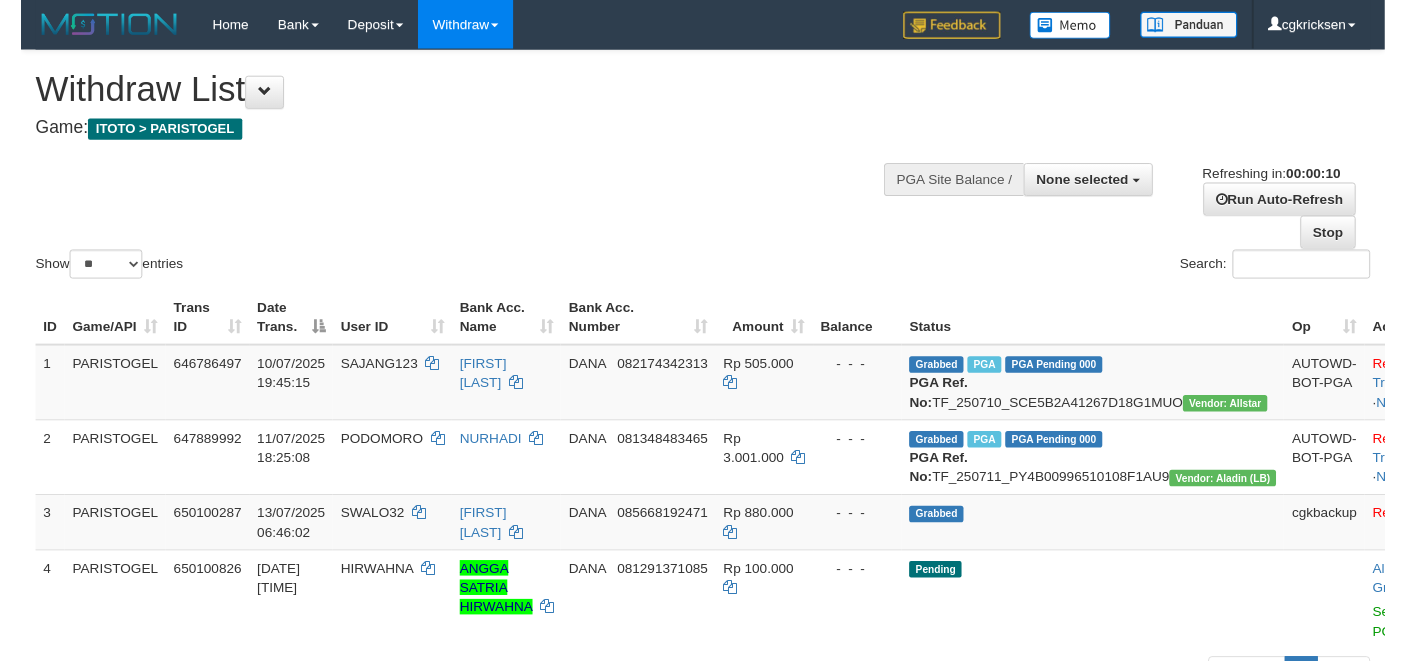 scroll, scrollTop: 0, scrollLeft: 0, axis: both 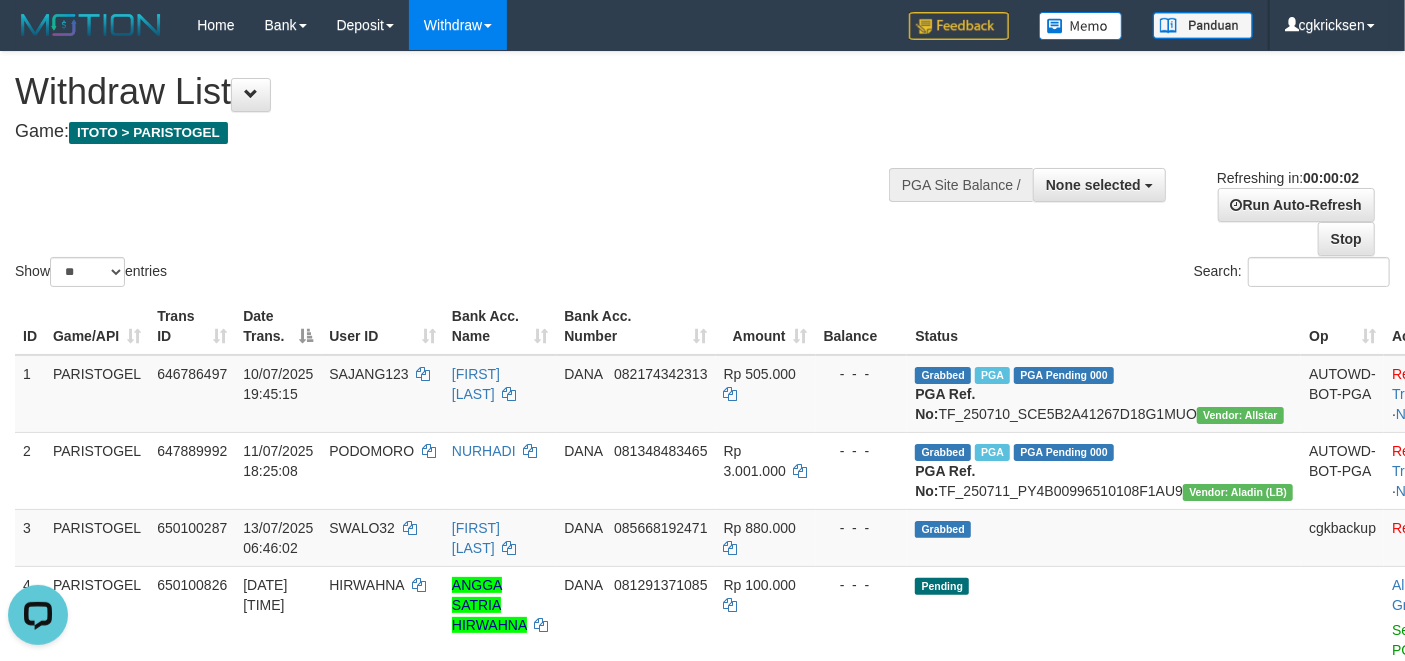 click on "Search:" at bounding box center [1054, 274] 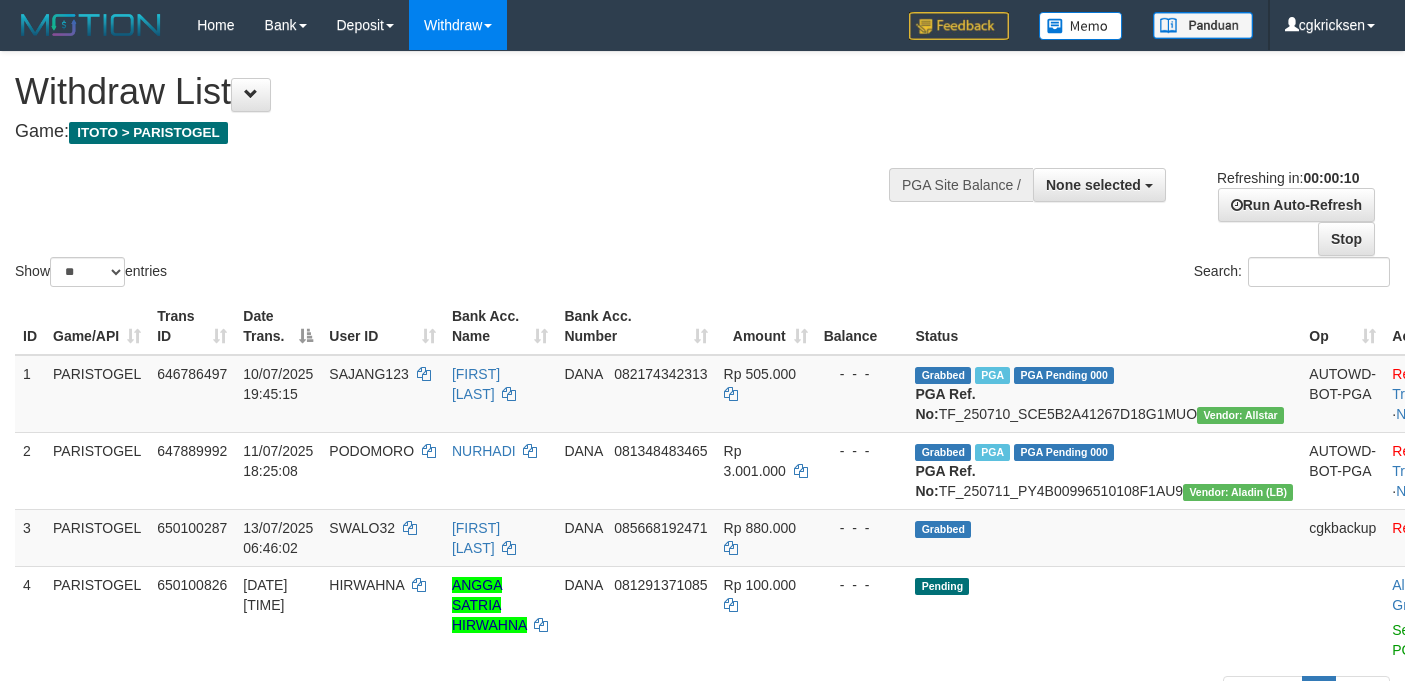 select 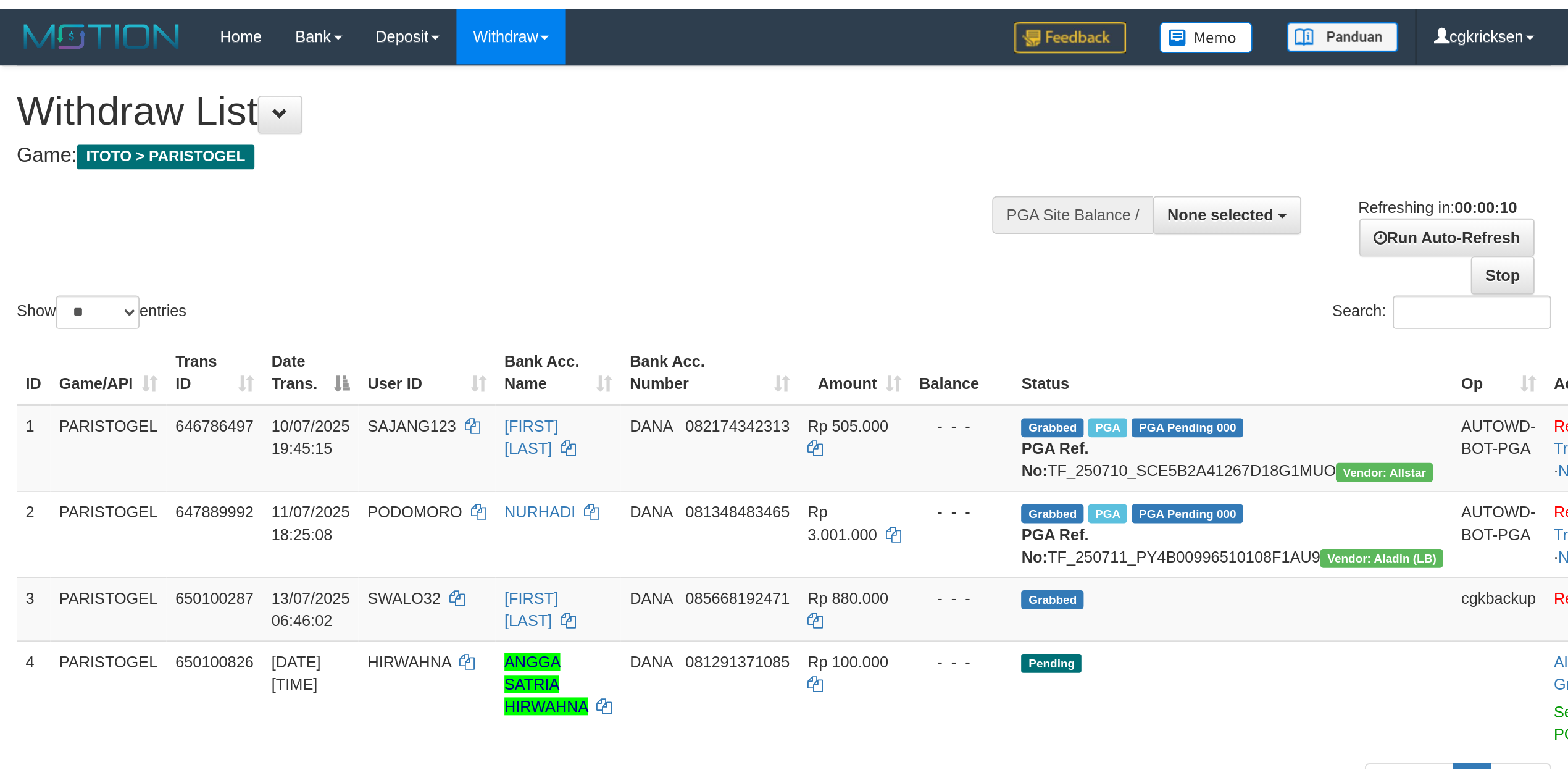 scroll, scrollTop: 0, scrollLeft: 0, axis: both 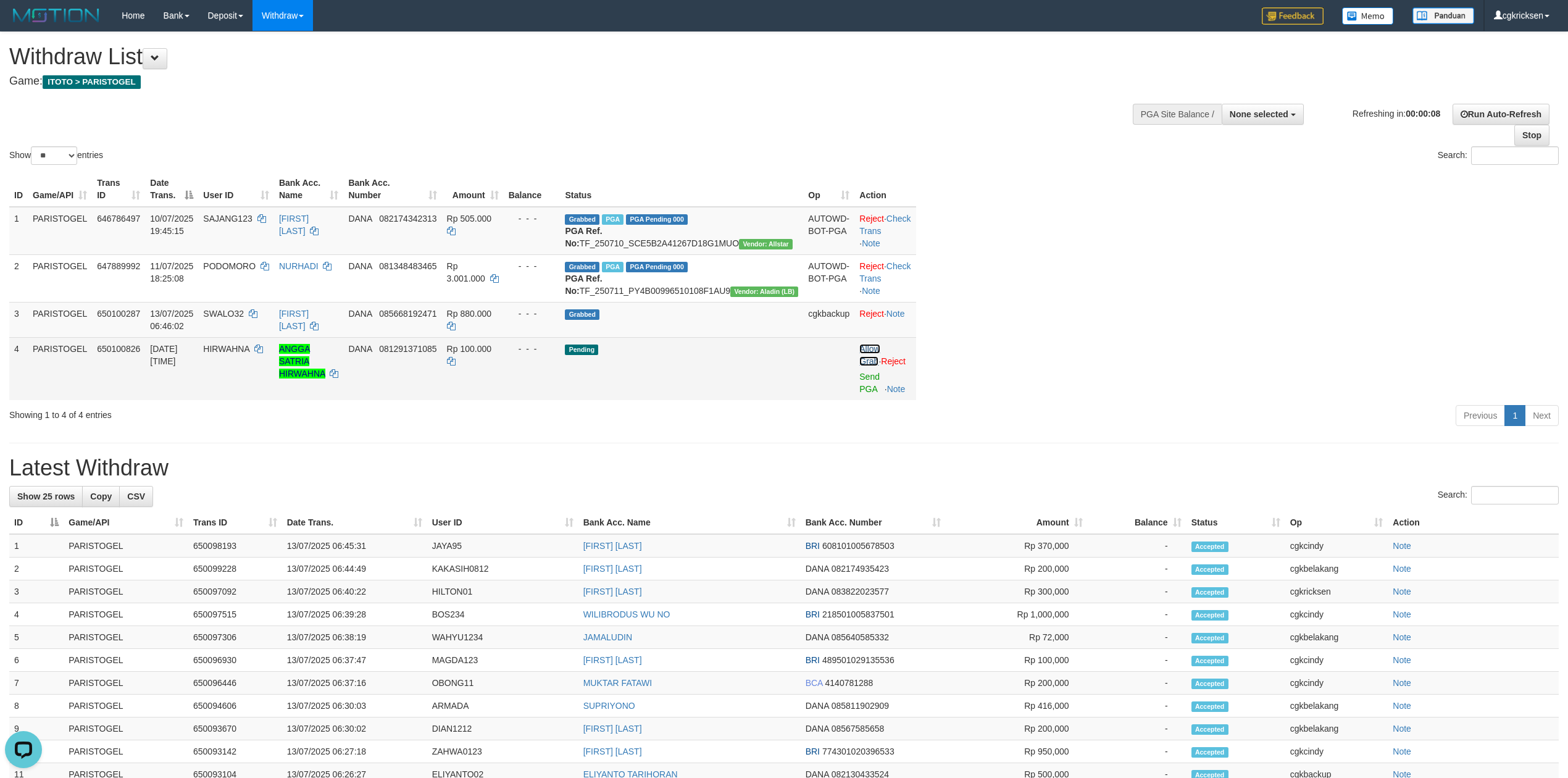 click on "Allow Grab" at bounding box center (869, 355) 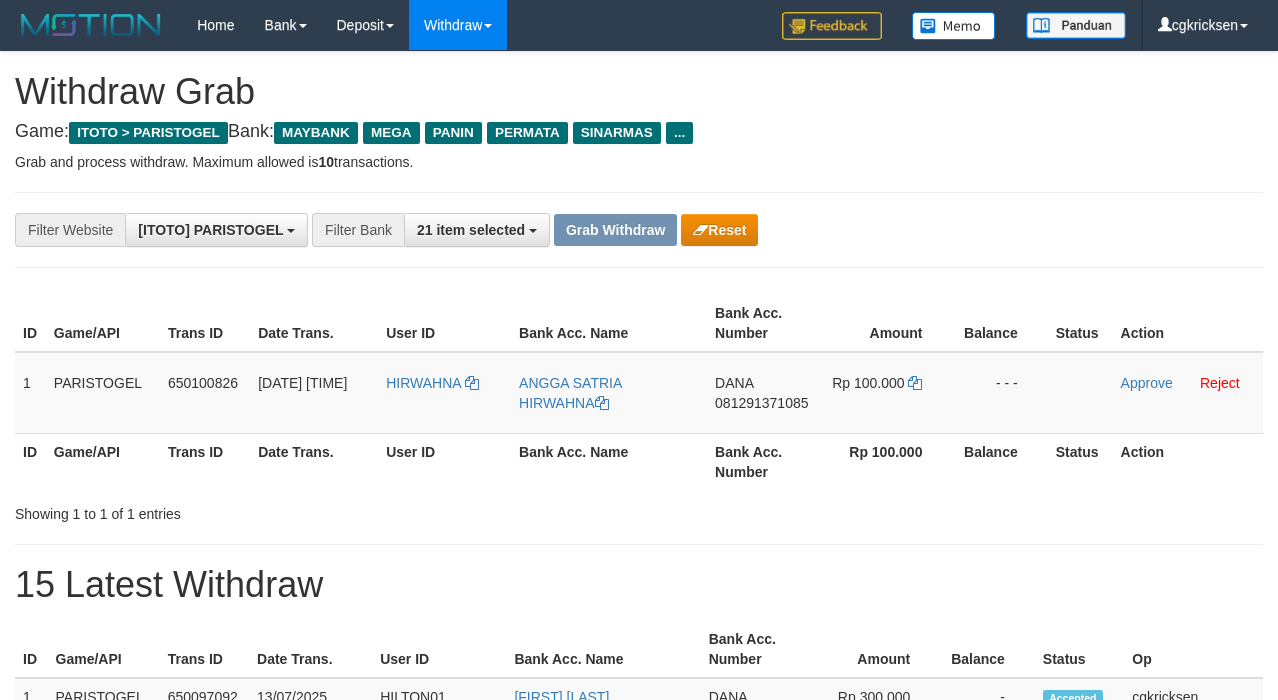 scroll, scrollTop: 0, scrollLeft: 0, axis: both 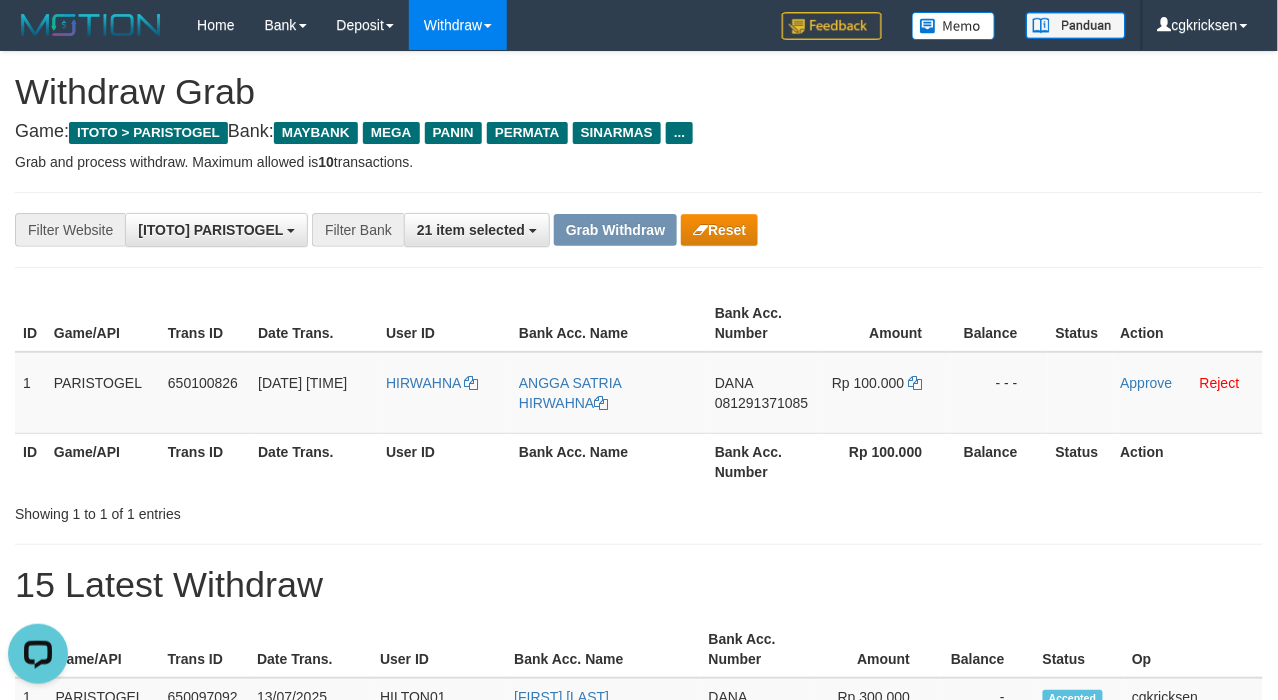 click on "Bank Acc. Name" at bounding box center (609, 461) 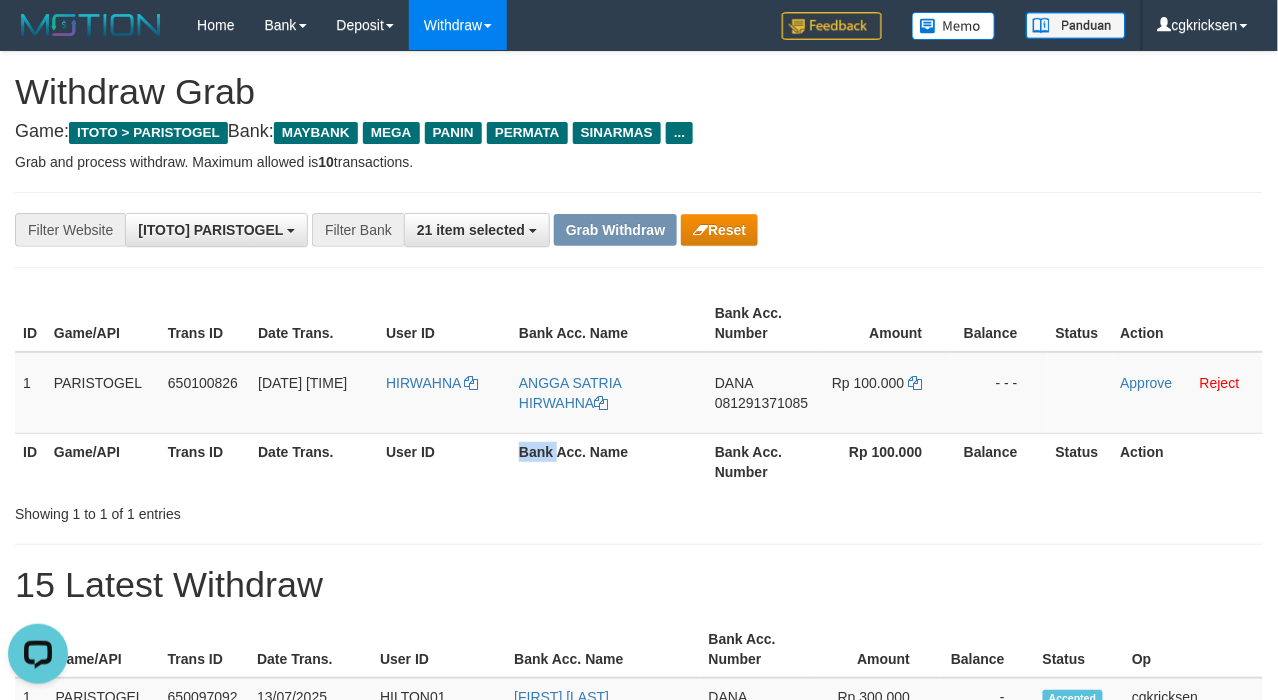 click on "Bank Acc. Name" at bounding box center [609, 461] 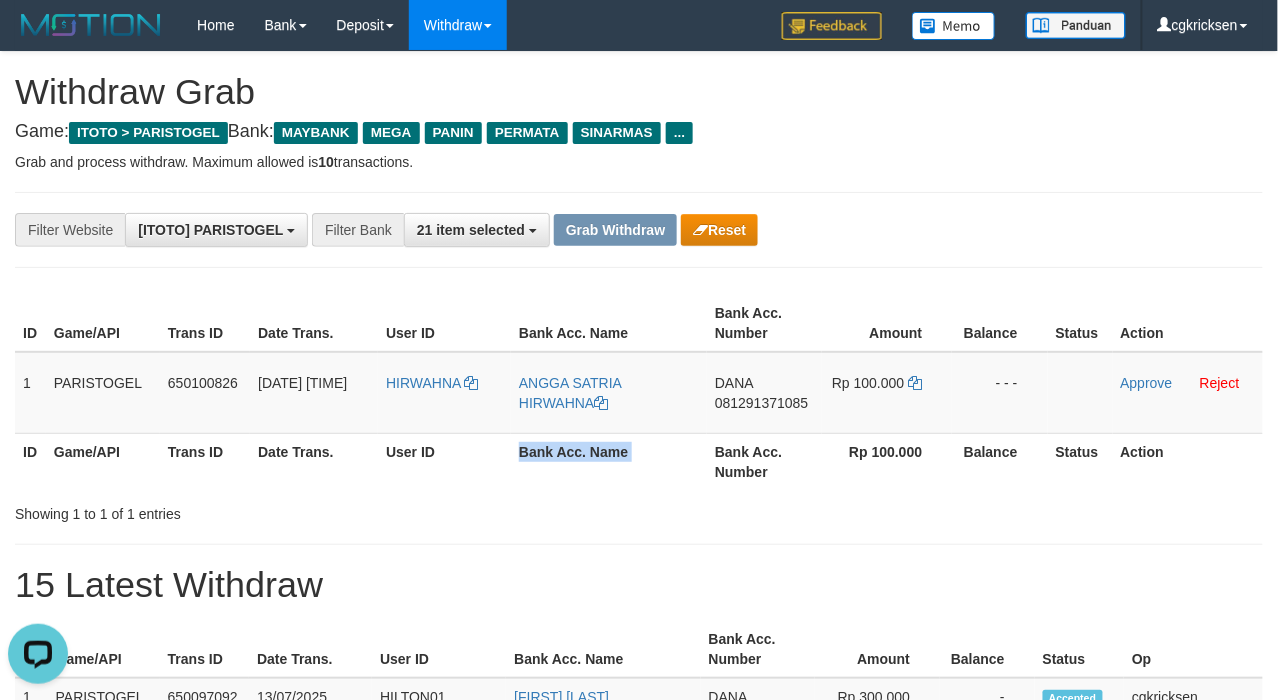 click on "Bank Acc. Name" at bounding box center [609, 461] 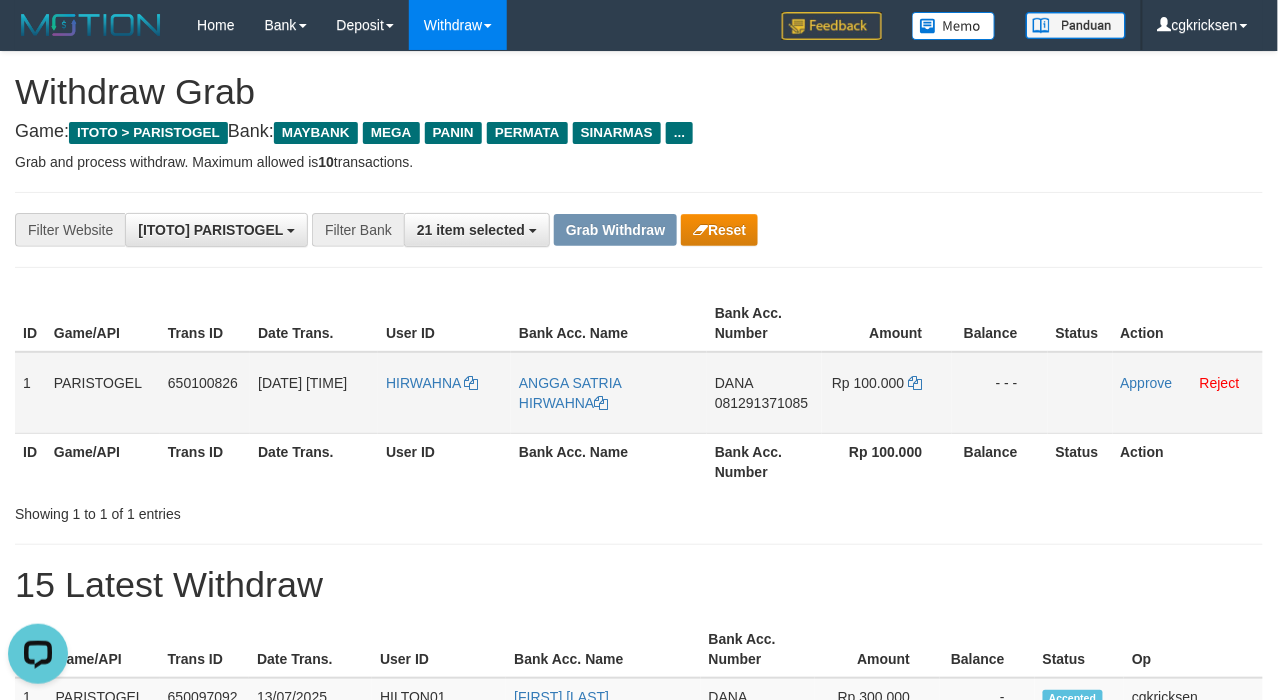click on "ANGGA SATRIA HIRWAHNA" at bounding box center (609, 393) 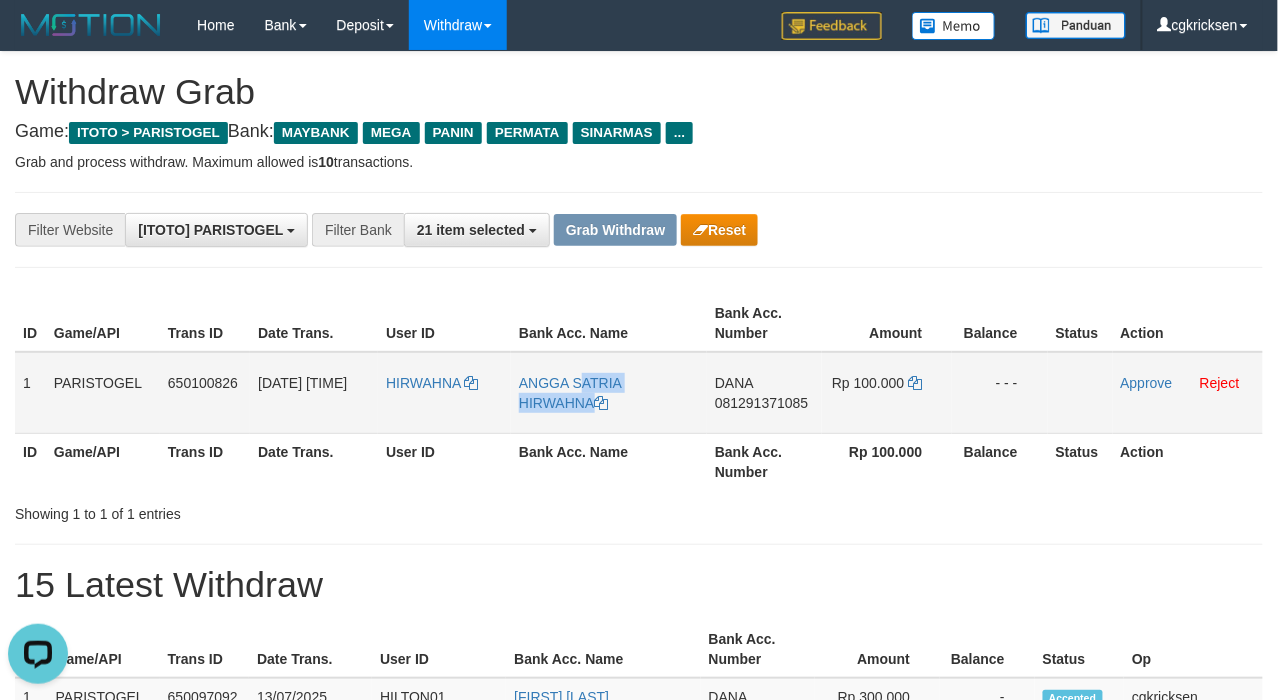 click on "ANGGA SATRIA HIRWAHNA" at bounding box center [609, 393] 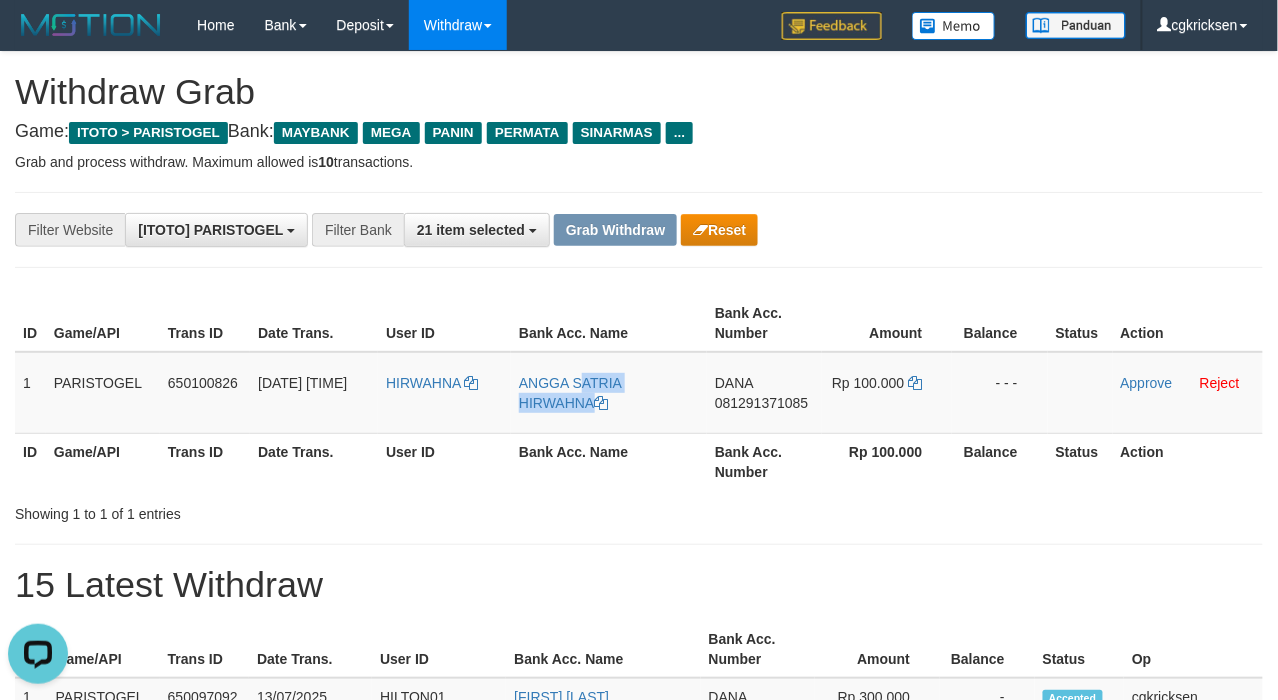 copy on "ANGGA SATRIA HIRWAHNA" 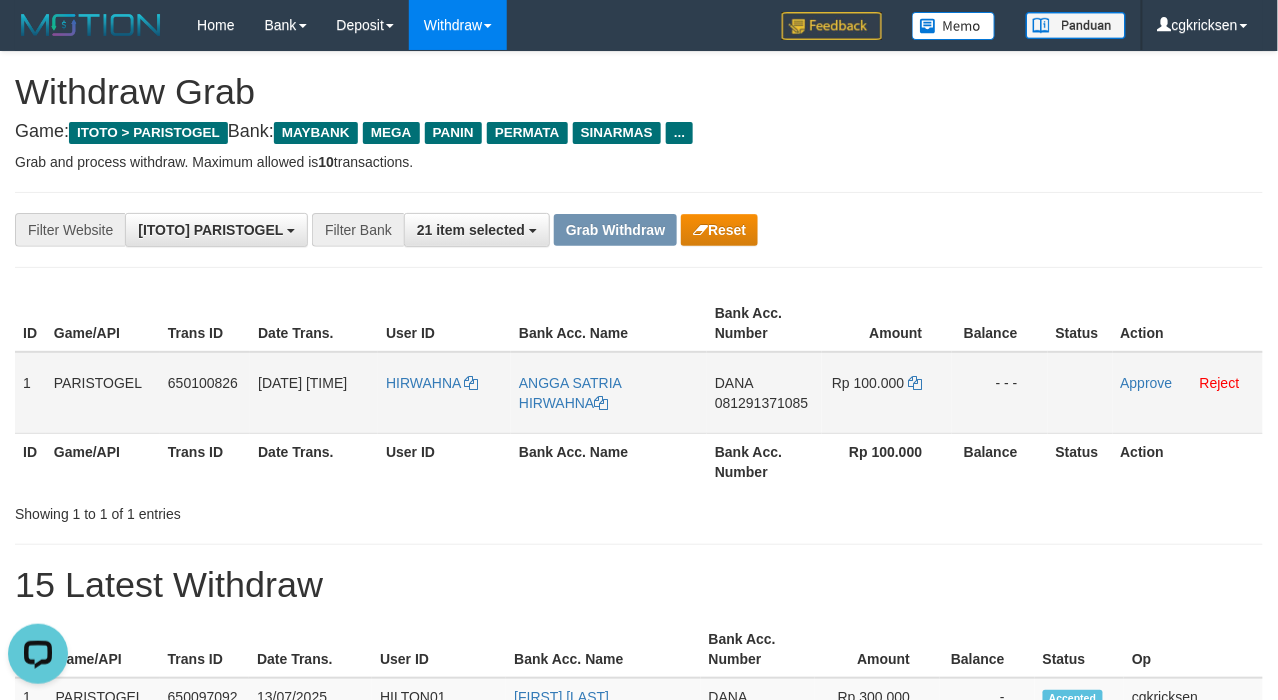 click on "HIRWAHNA" at bounding box center (444, 393) 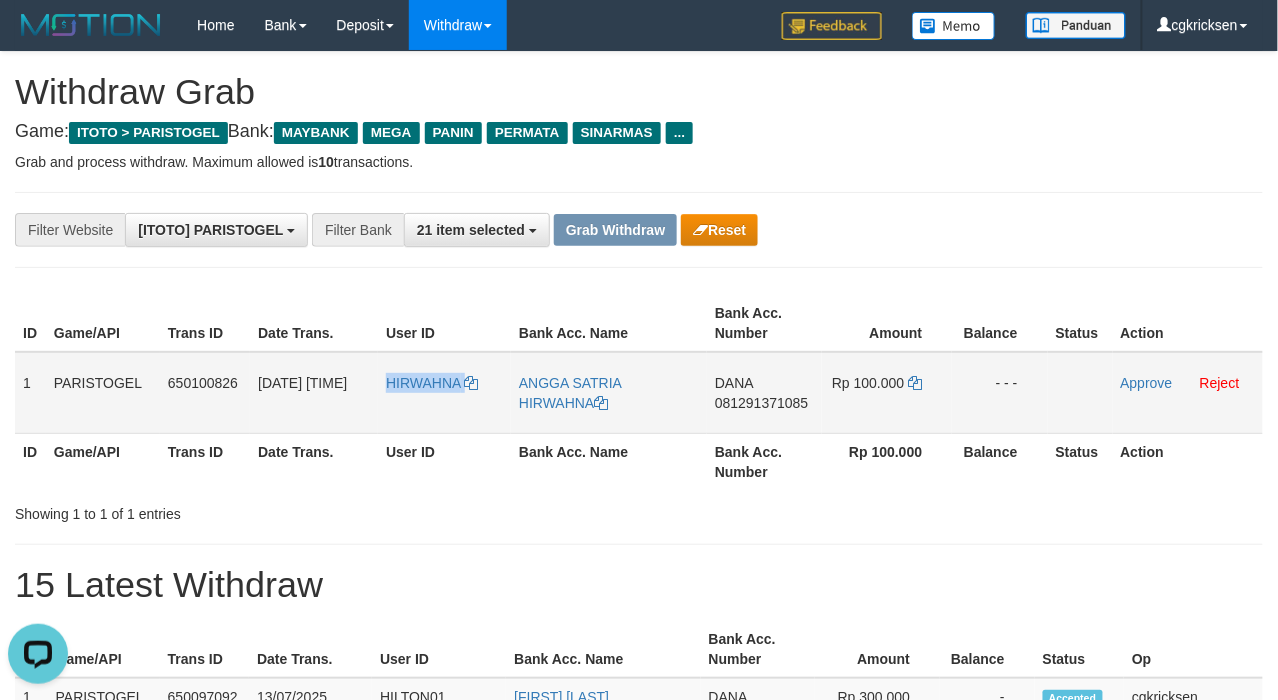 click on "HIRWAHNA" at bounding box center (444, 393) 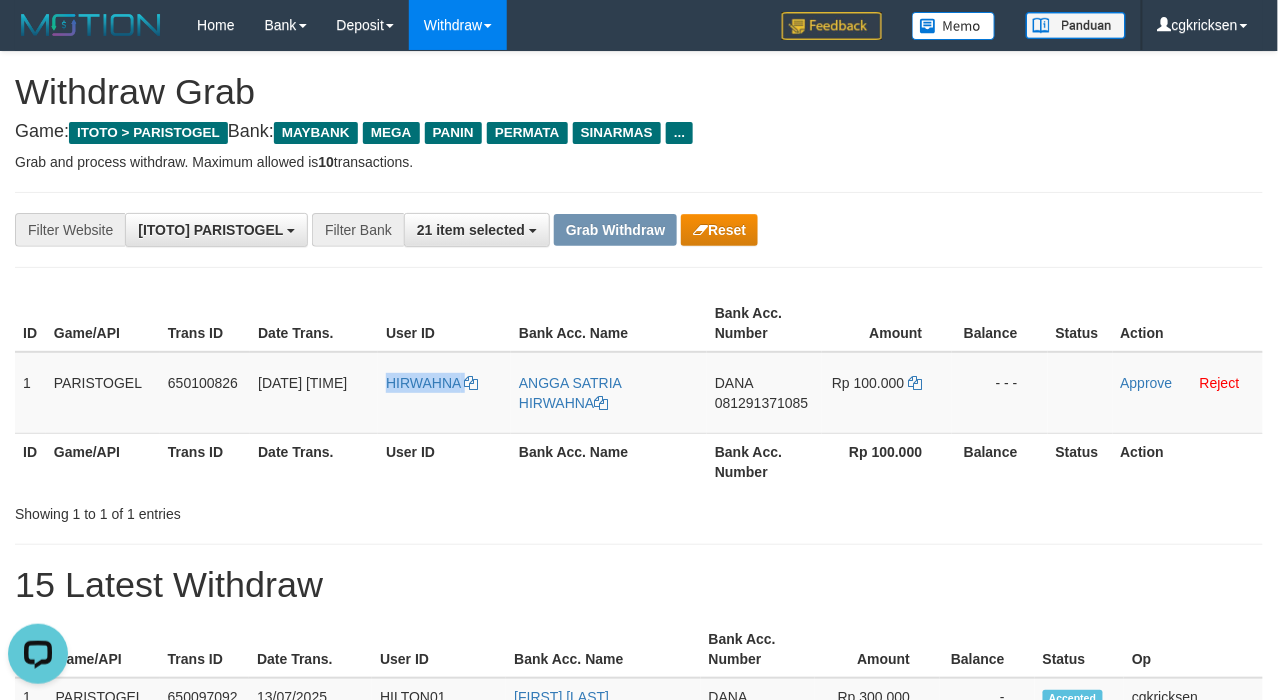 copy on "HIRWAHNA" 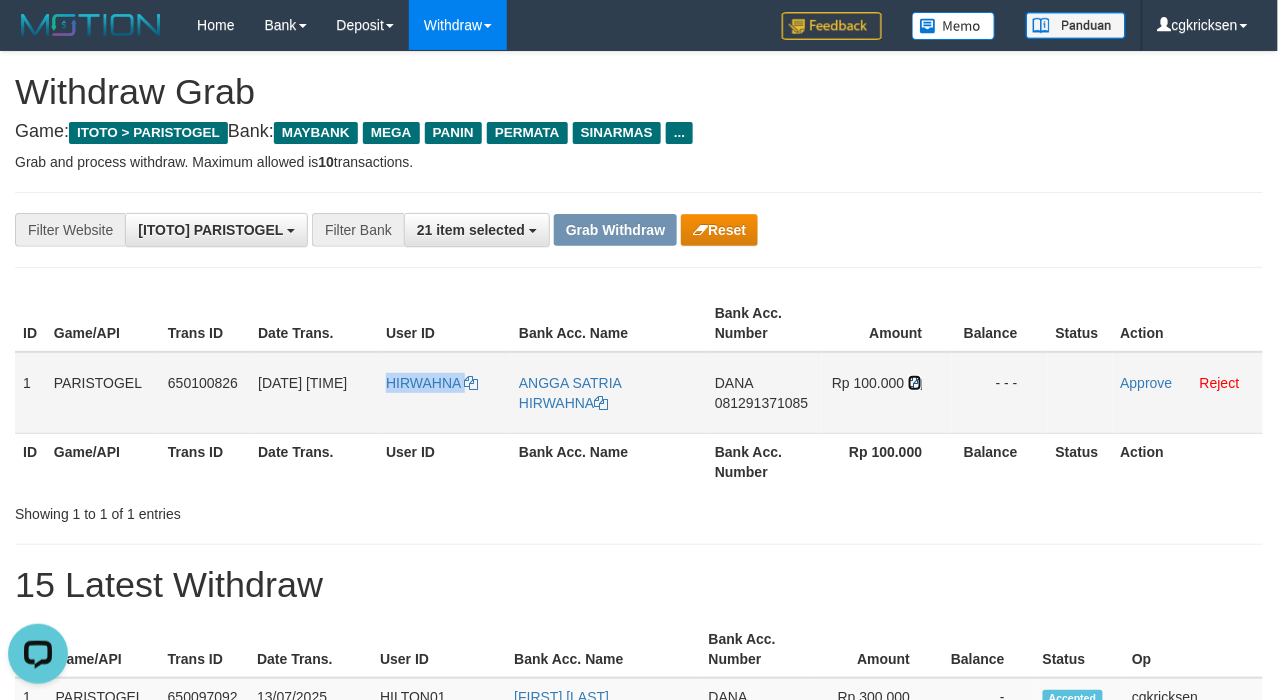 drag, startPoint x: 910, startPoint y: 410, endPoint x: 888, endPoint y: 394, distance: 27.202942 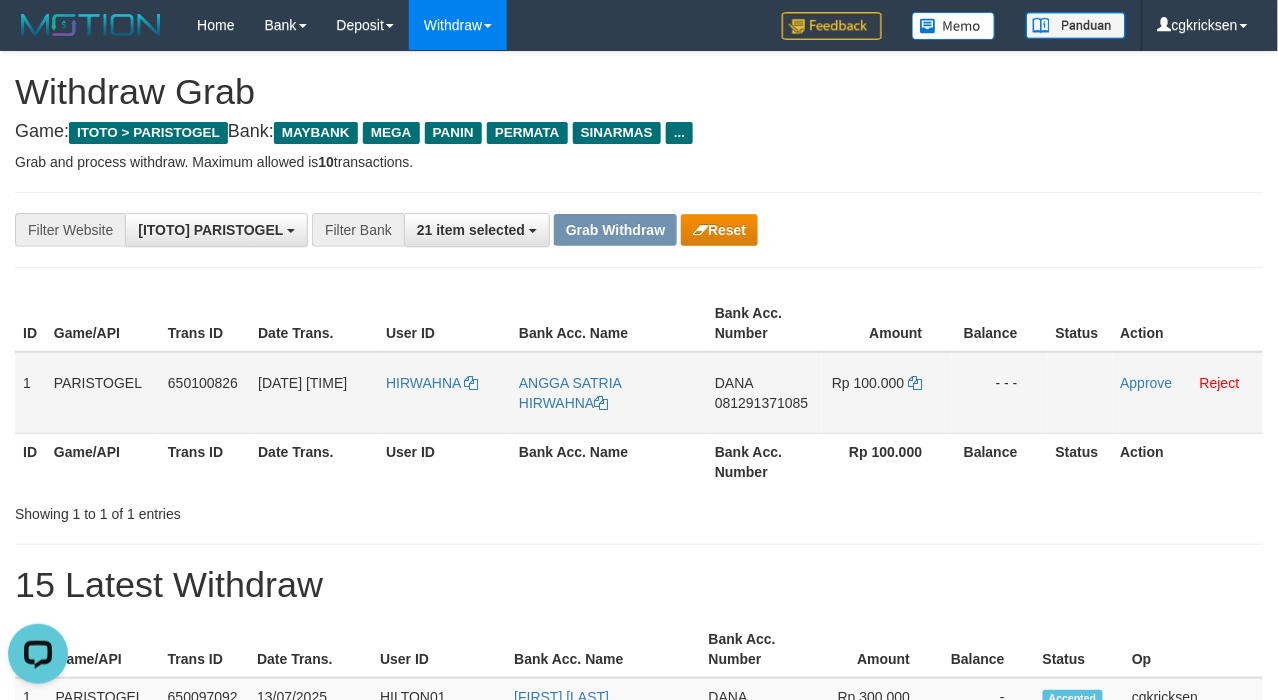 click on "HIRWAHNA" at bounding box center (444, 393) 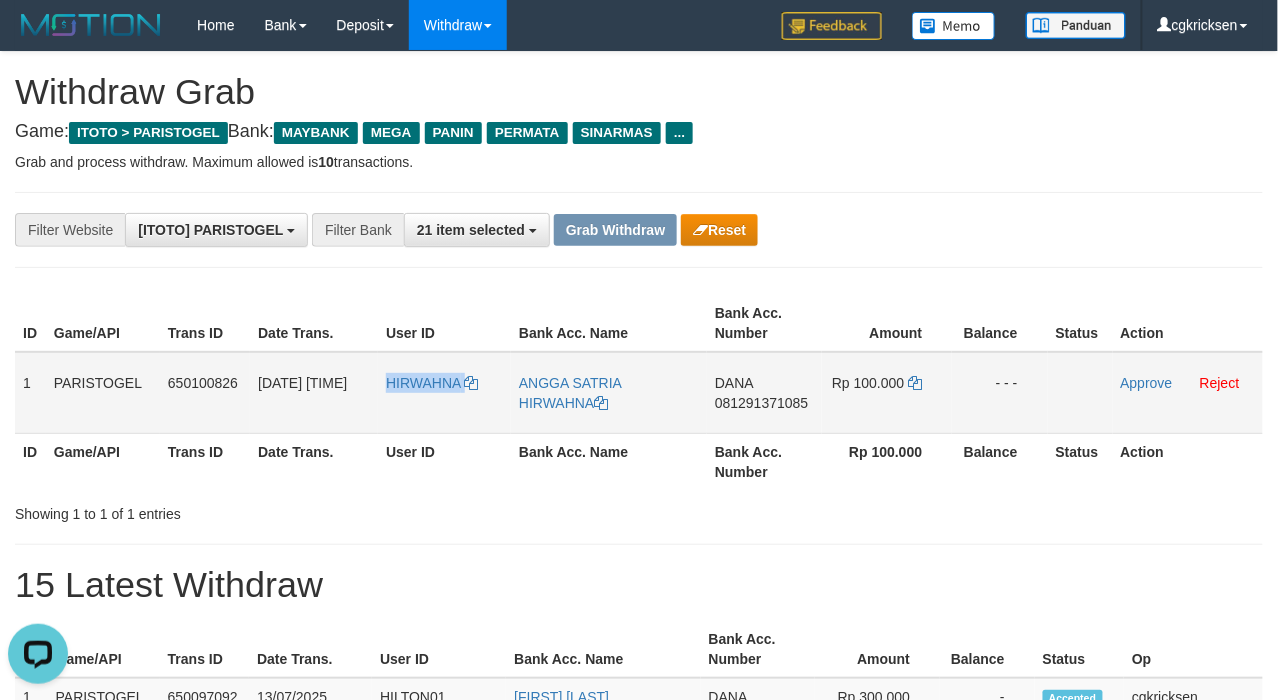 click on "HIRWAHNA" at bounding box center (444, 393) 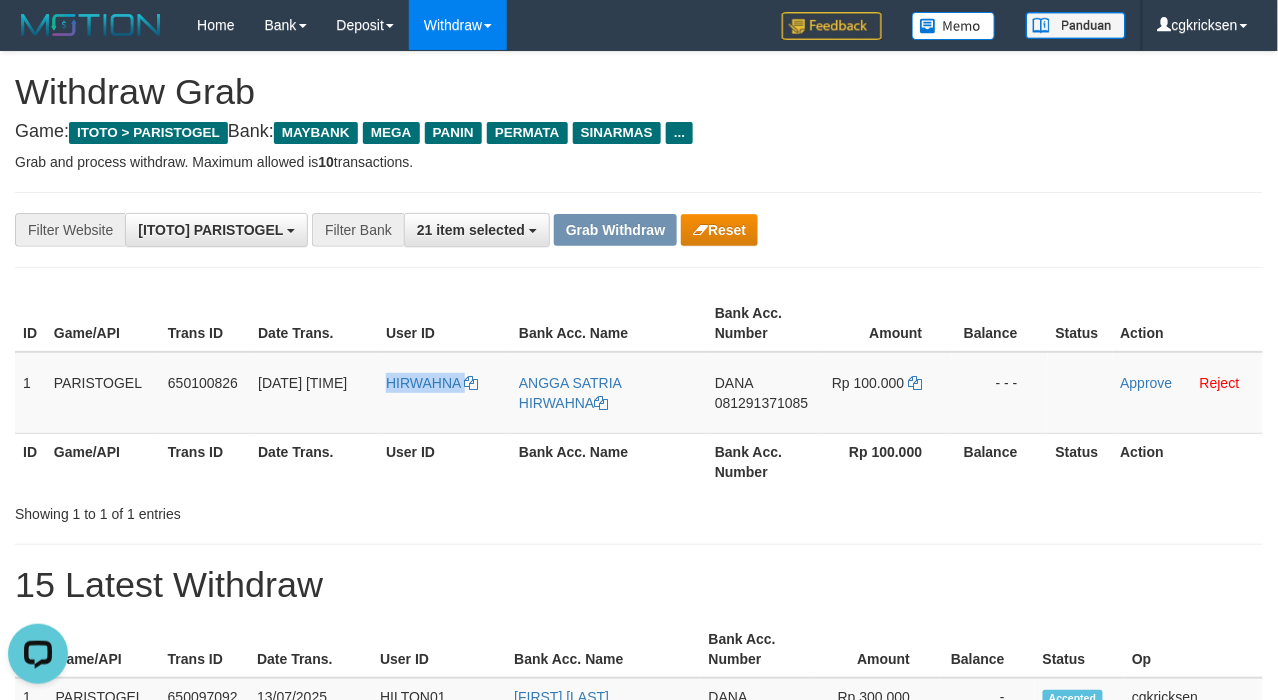 copy on "HIRWAHNA" 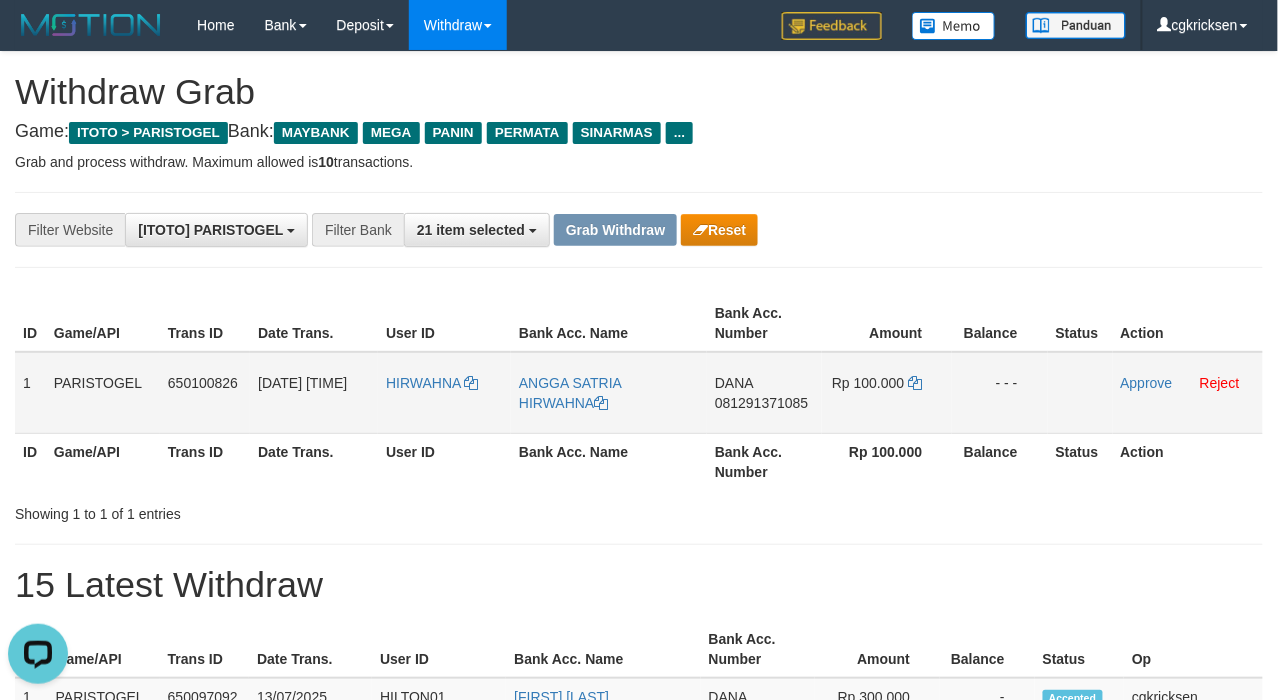 click on "DANA
081291371085" at bounding box center [764, 393] 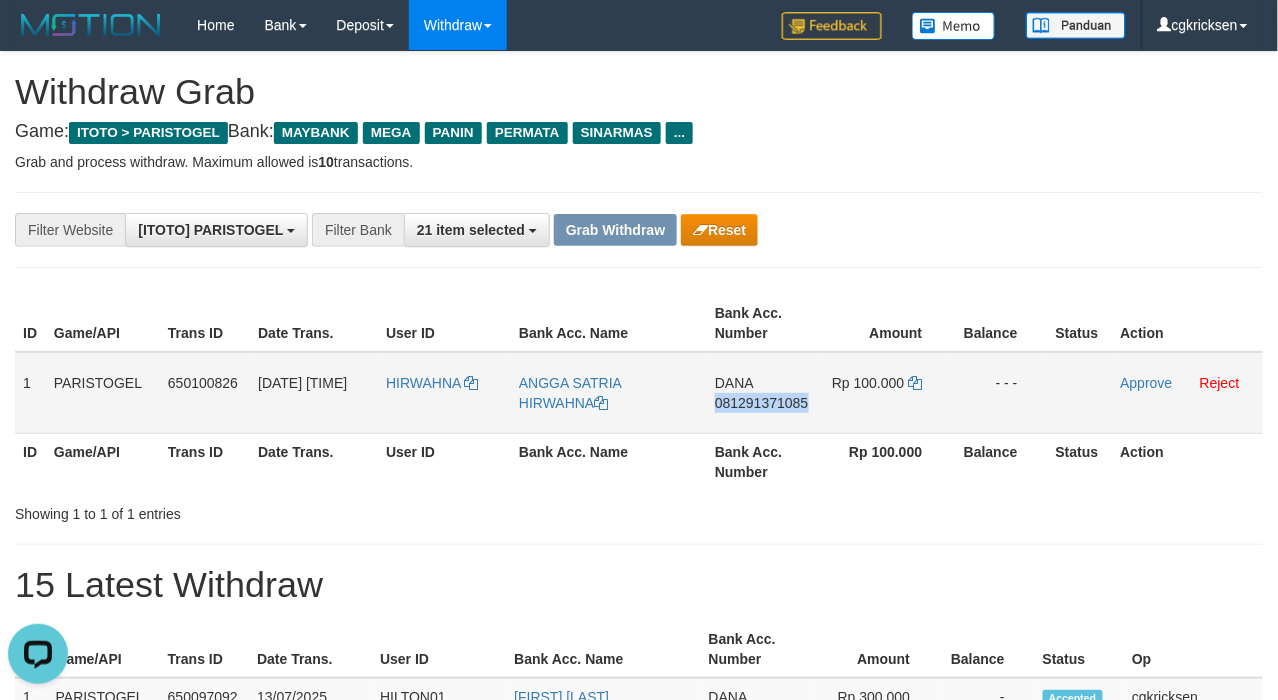 click on "DANA
081291371085" at bounding box center [764, 393] 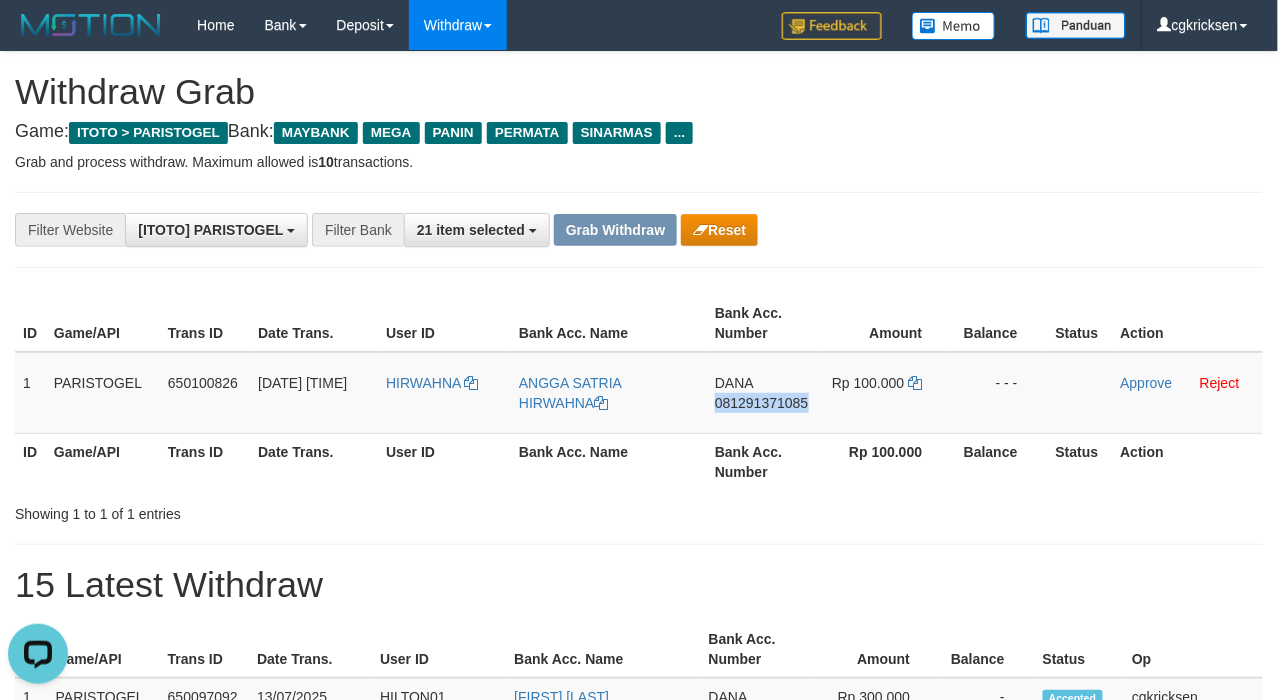 copy on "081291371085" 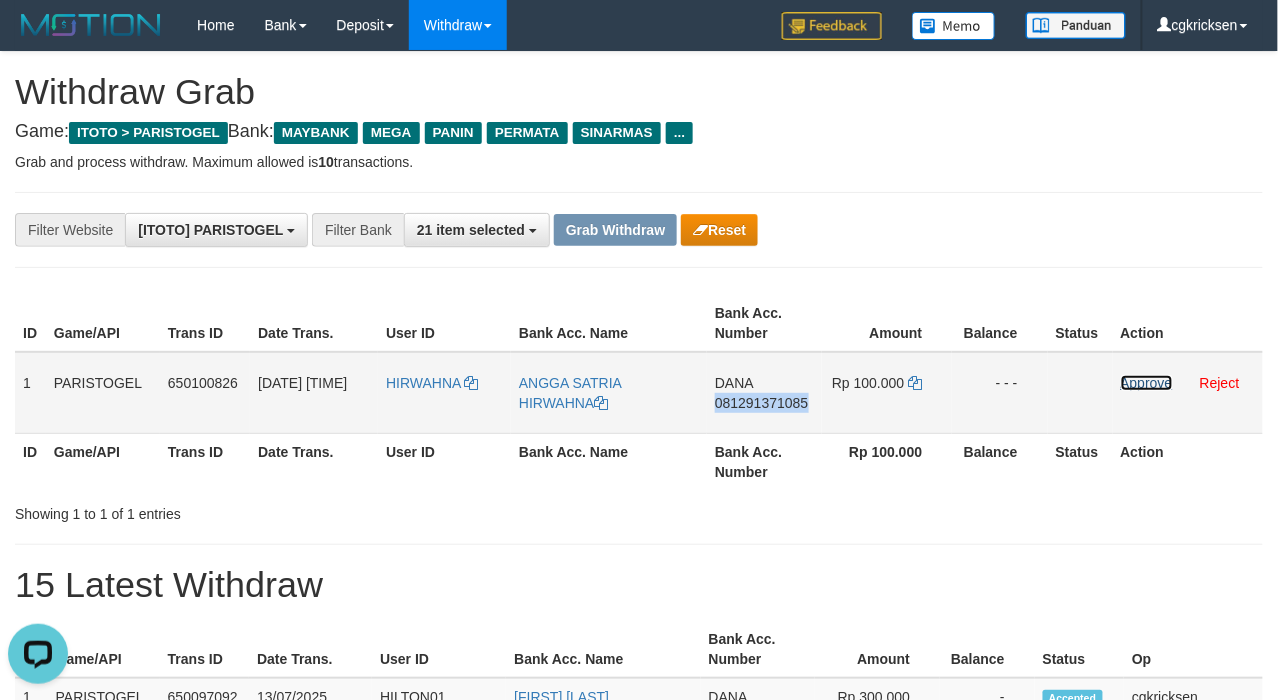click on "Approve" at bounding box center (1147, 383) 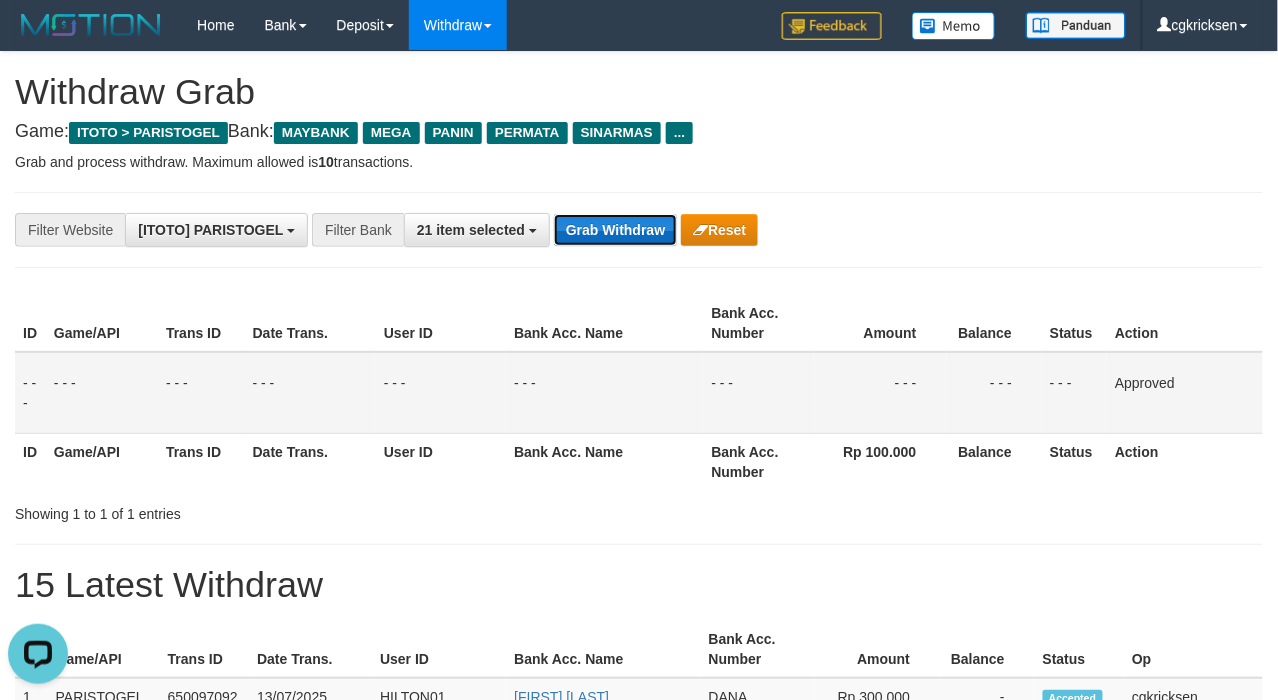 click on "Grab Withdraw" at bounding box center [615, 230] 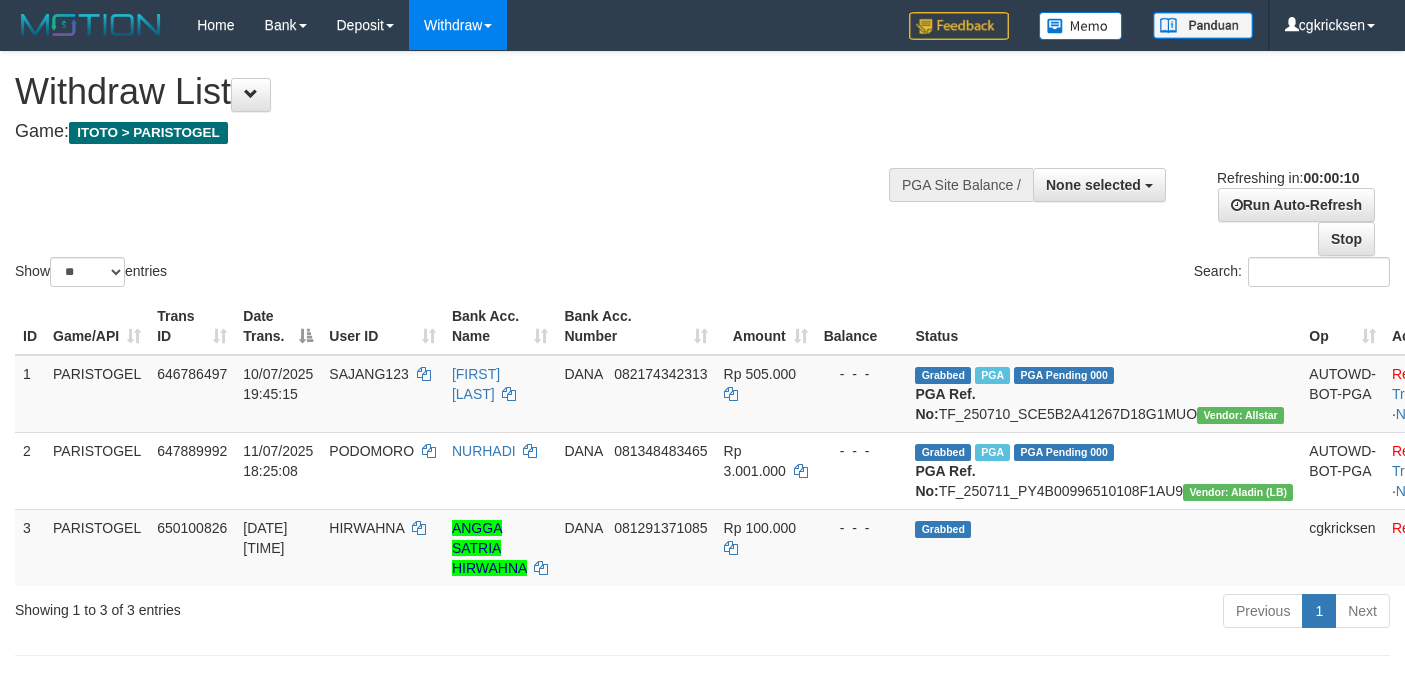 select 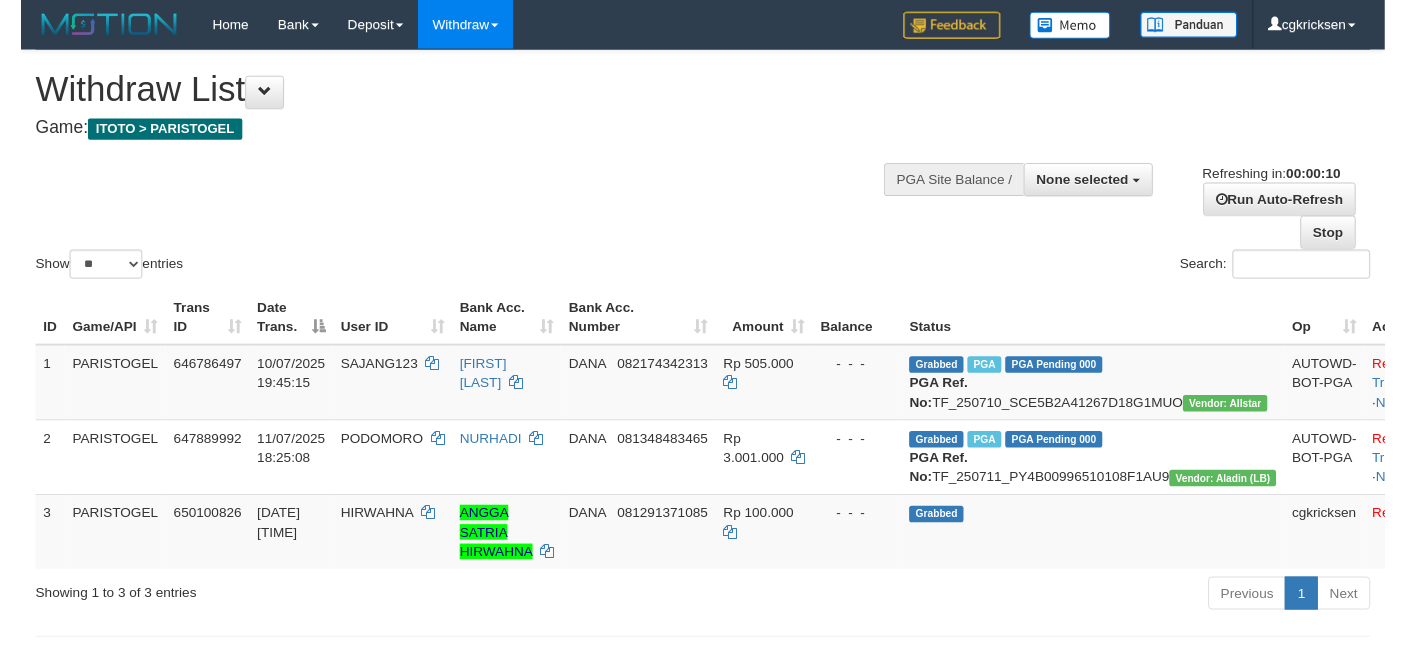 scroll, scrollTop: 0, scrollLeft: 0, axis: both 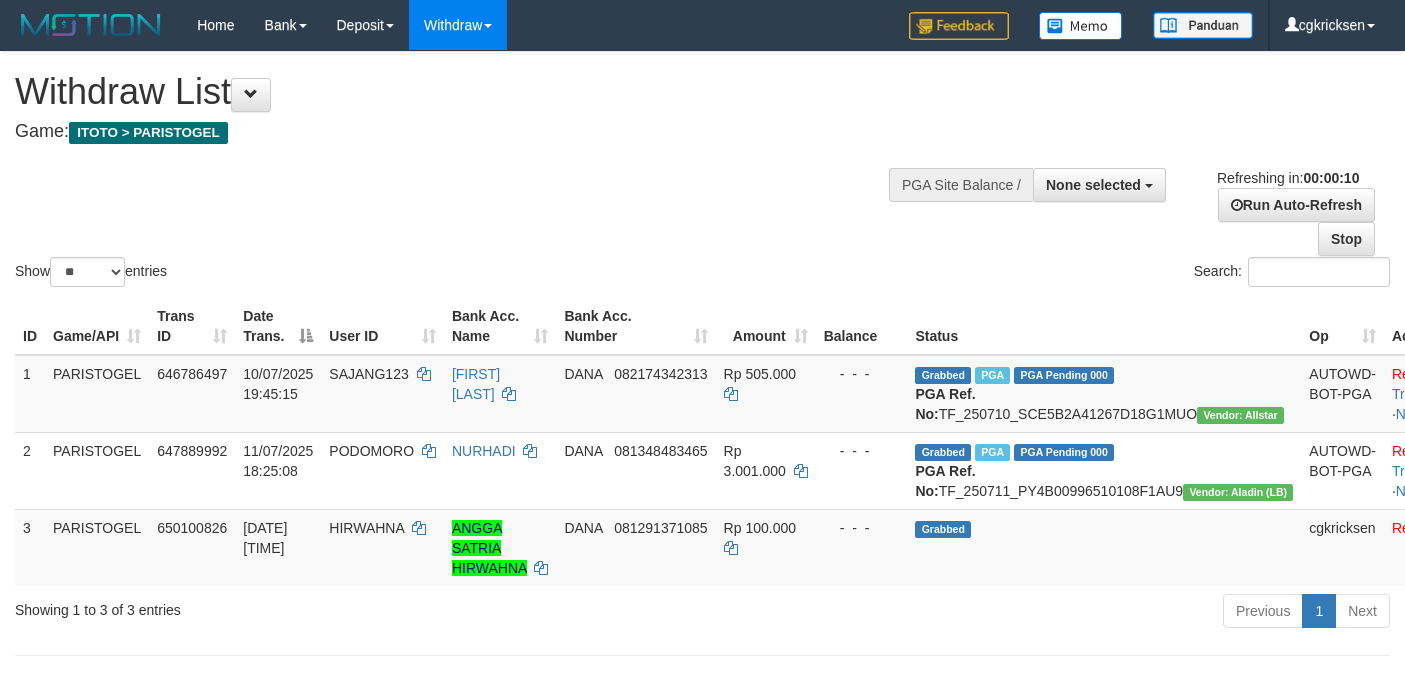 select 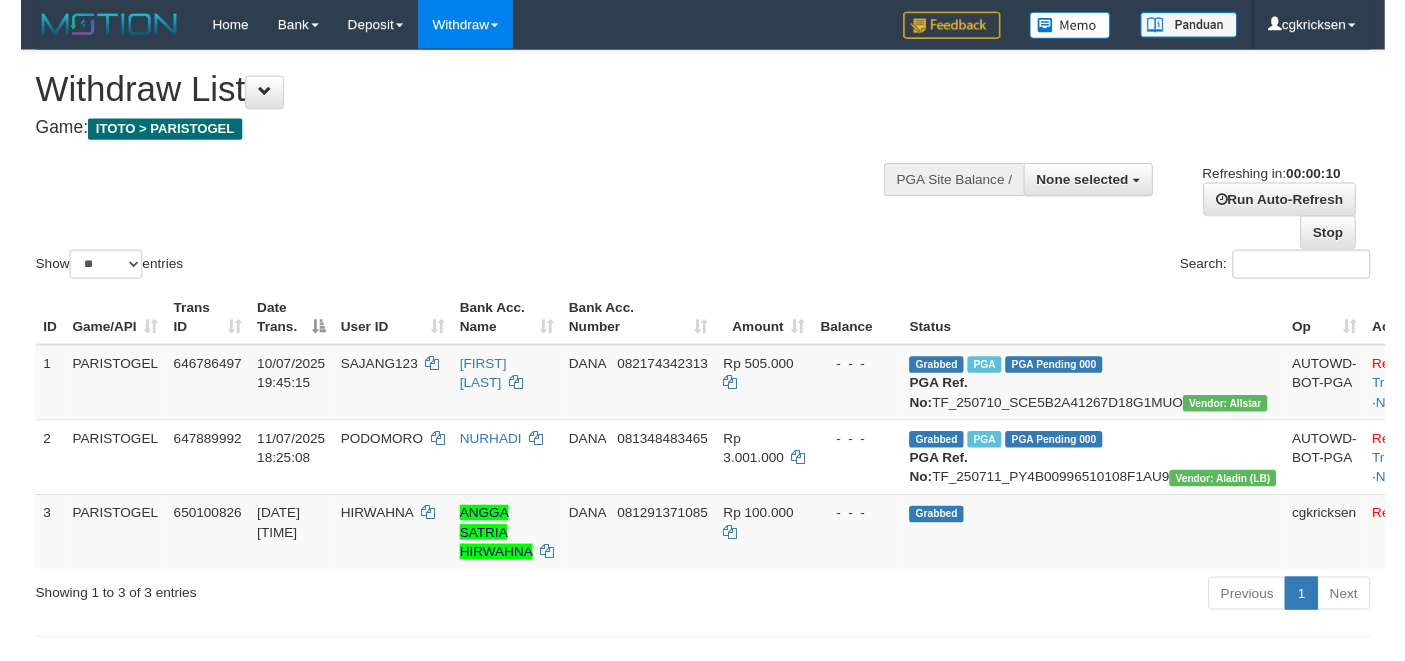 scroll, scrollTop: 0, scrollLeft: 0, axis: both 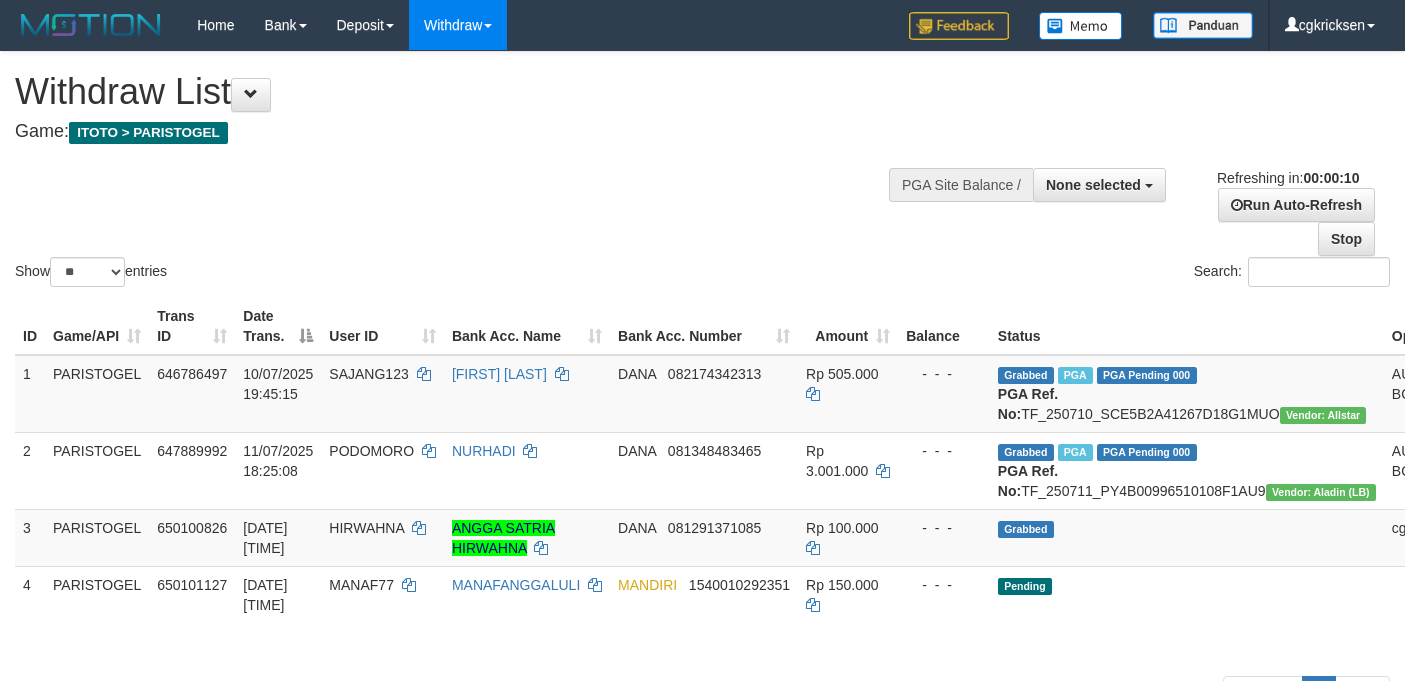 select 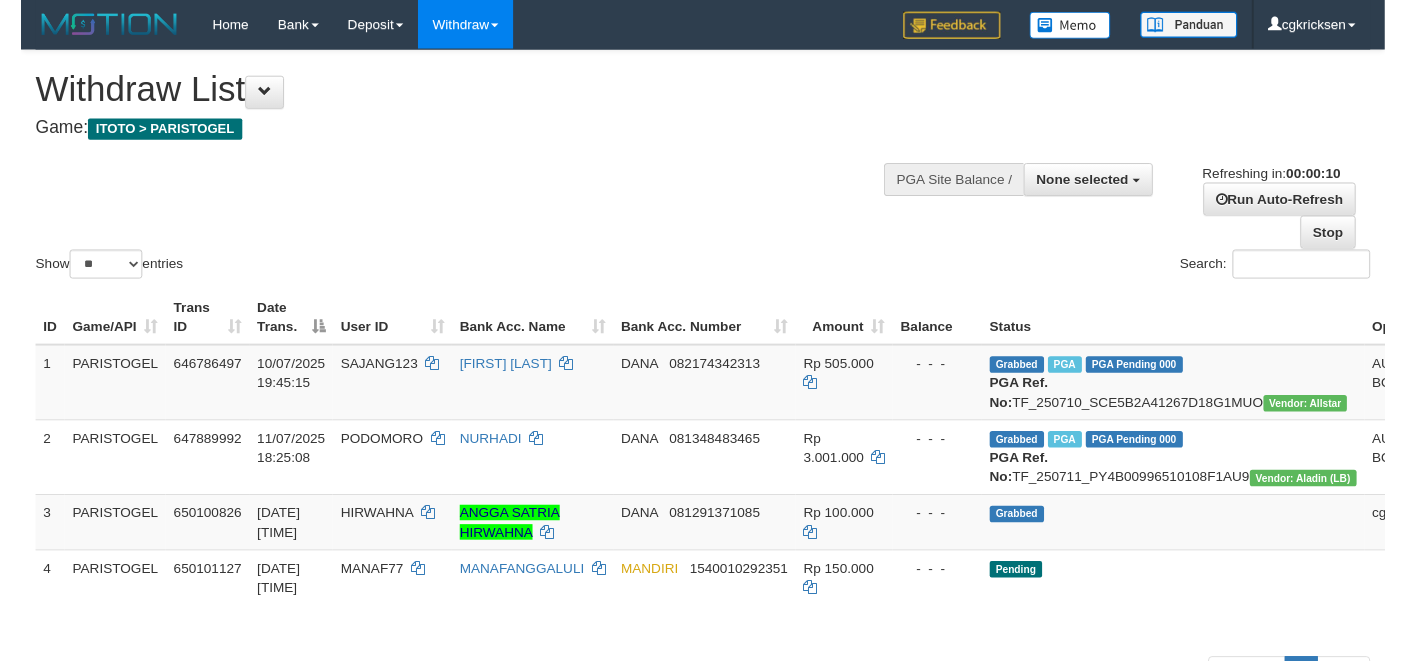 scroll, scrollTop: 0, scrollLeft: 0, axis: both 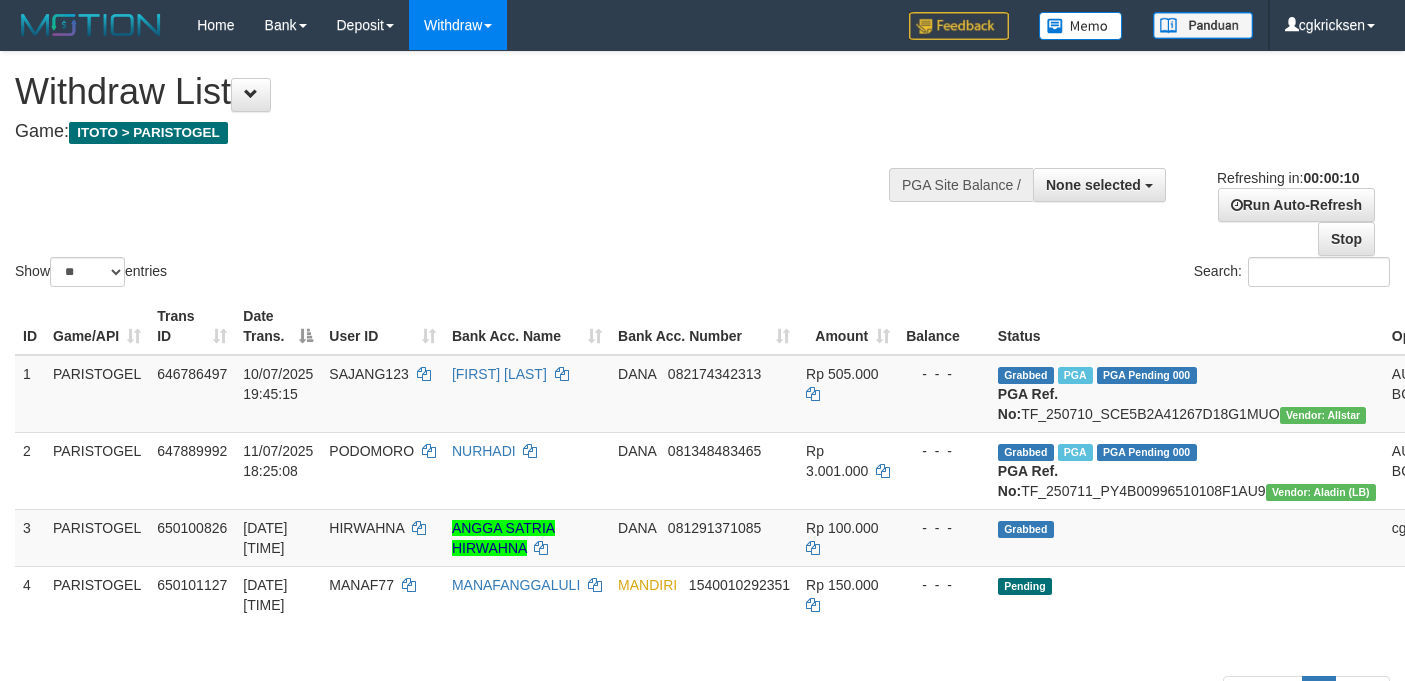 select 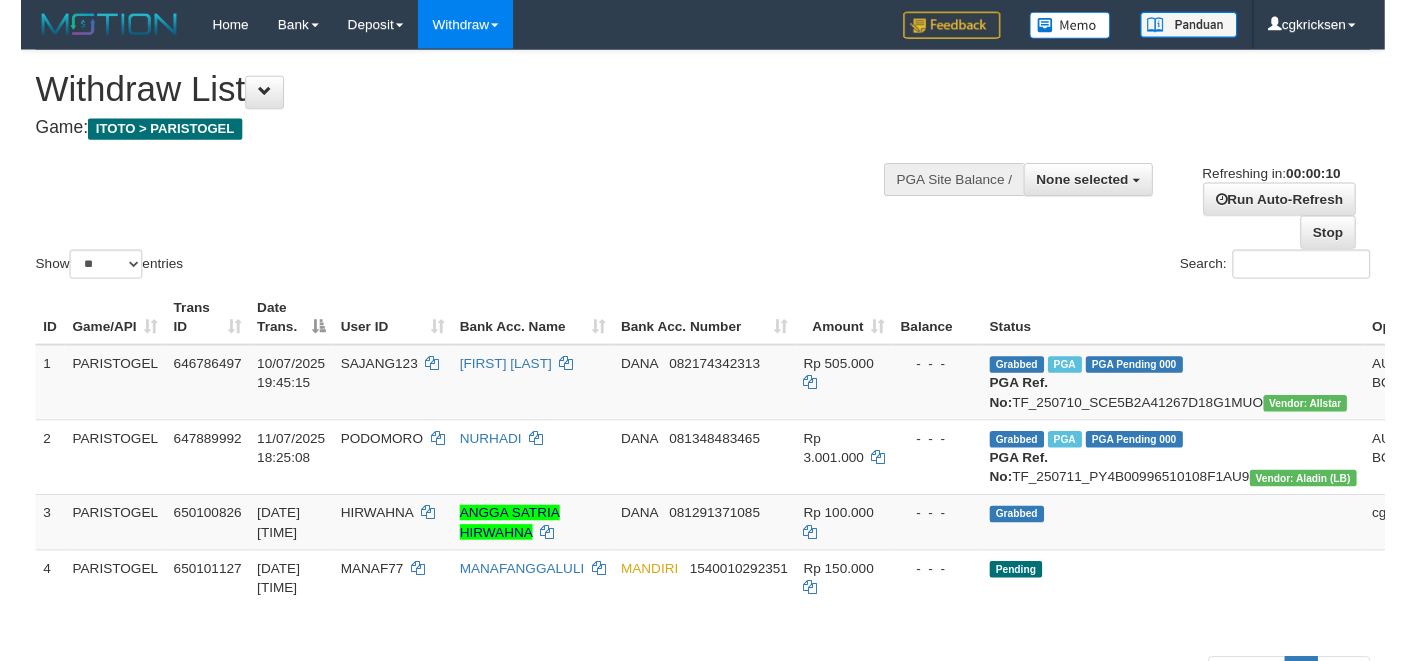 scroll, scrollTop: 0, scrollLeft: 0, axis: both 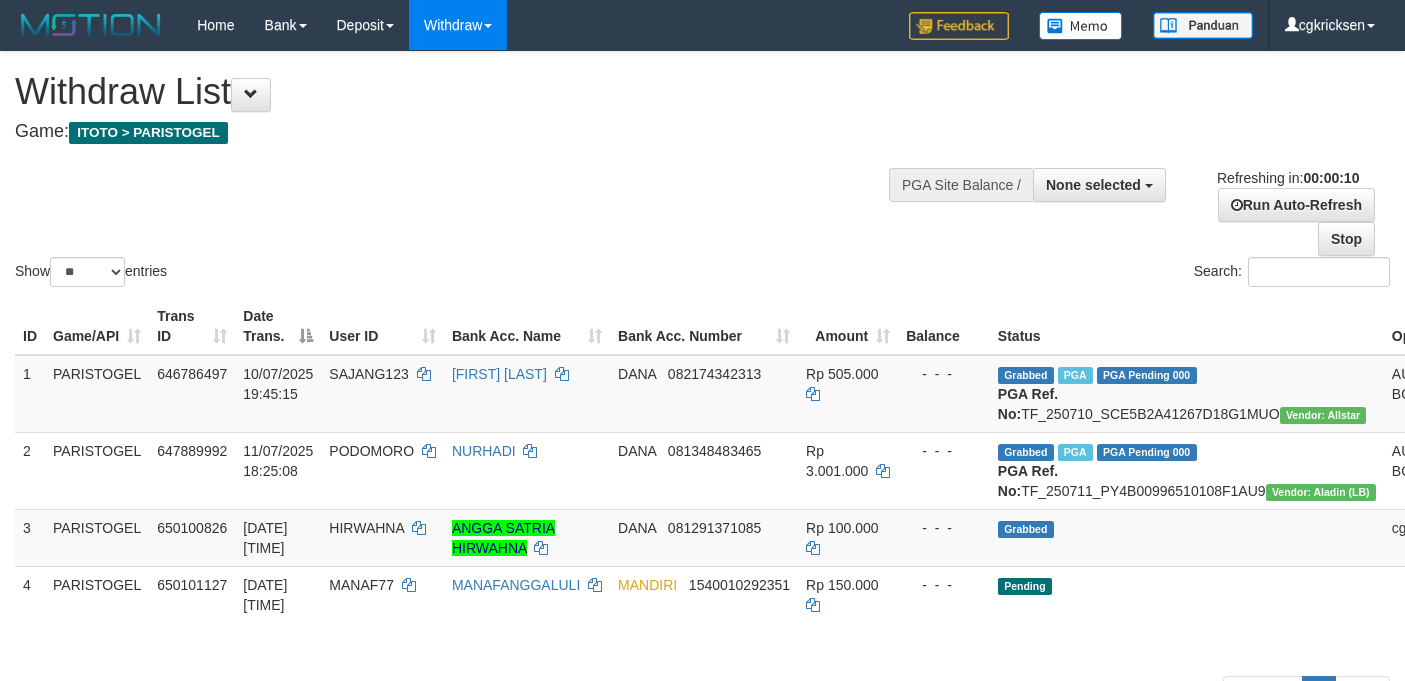 select 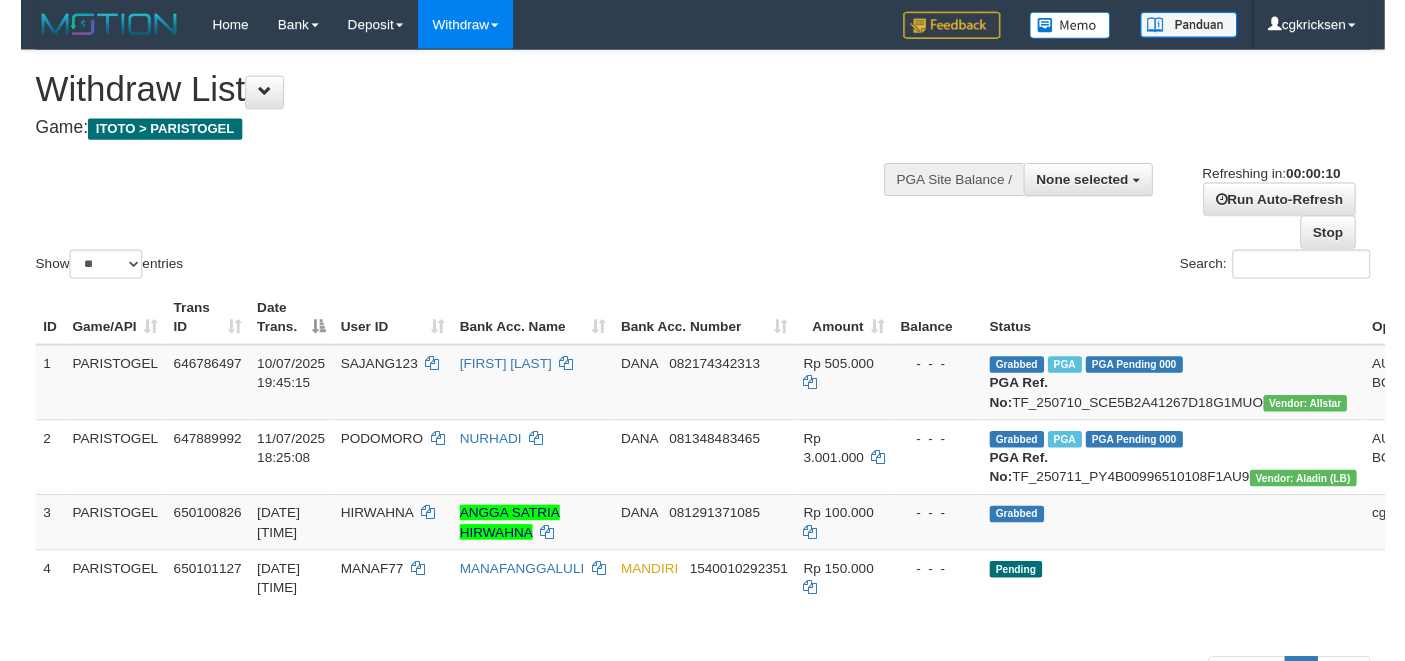 scroll, scrollTop: 0, scrollLeft: 0, axis: both 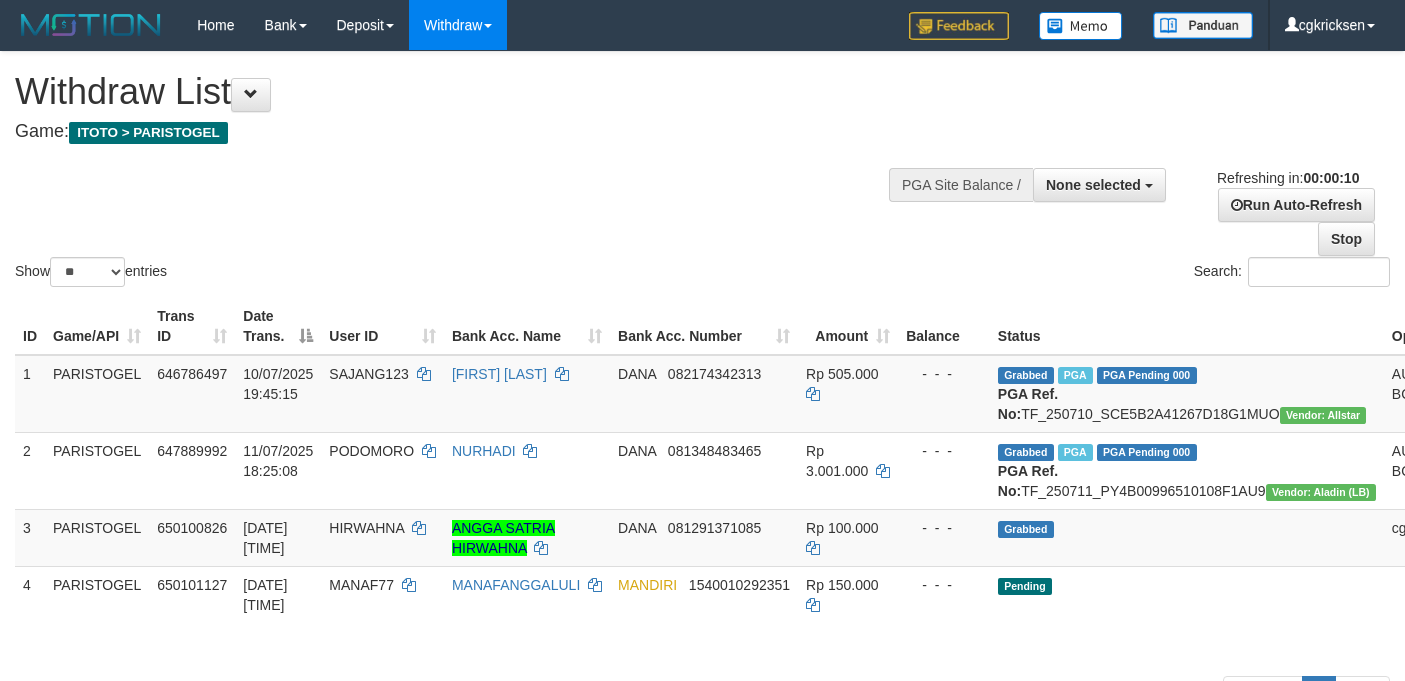 select 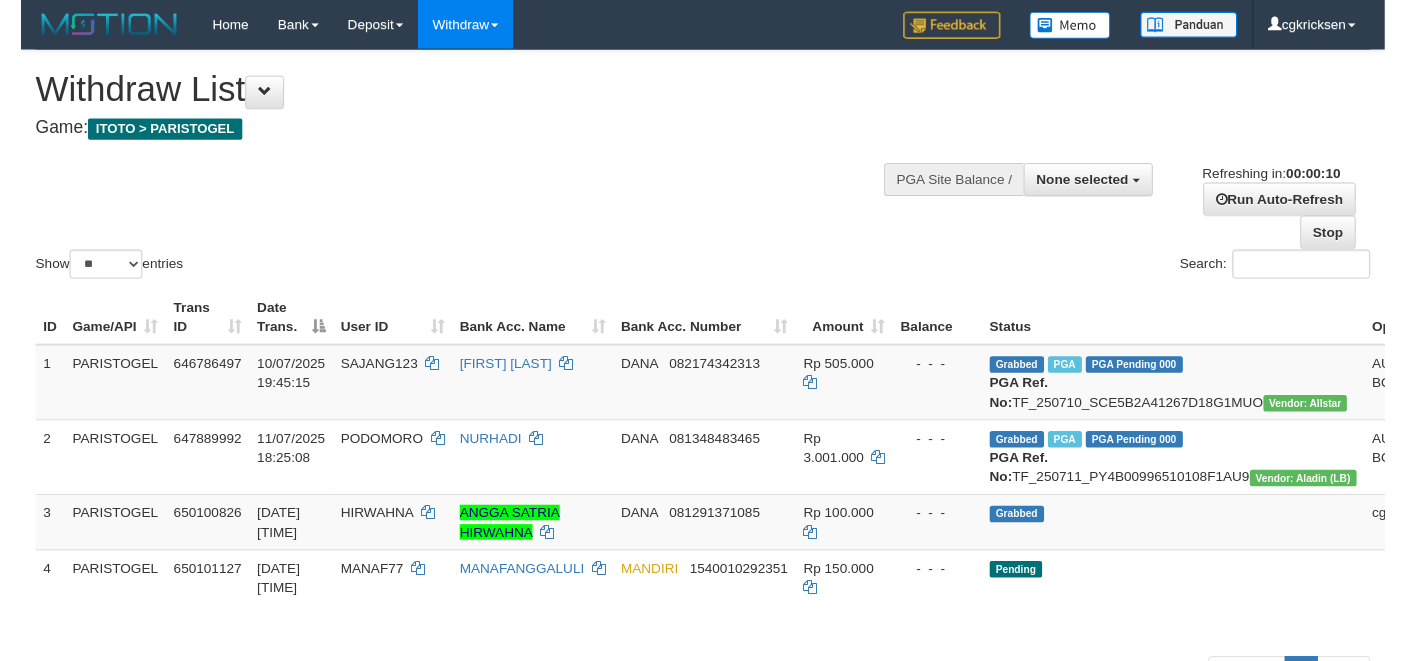 scroll, scrollTop: 0, scrollLeft: 0, axis: both 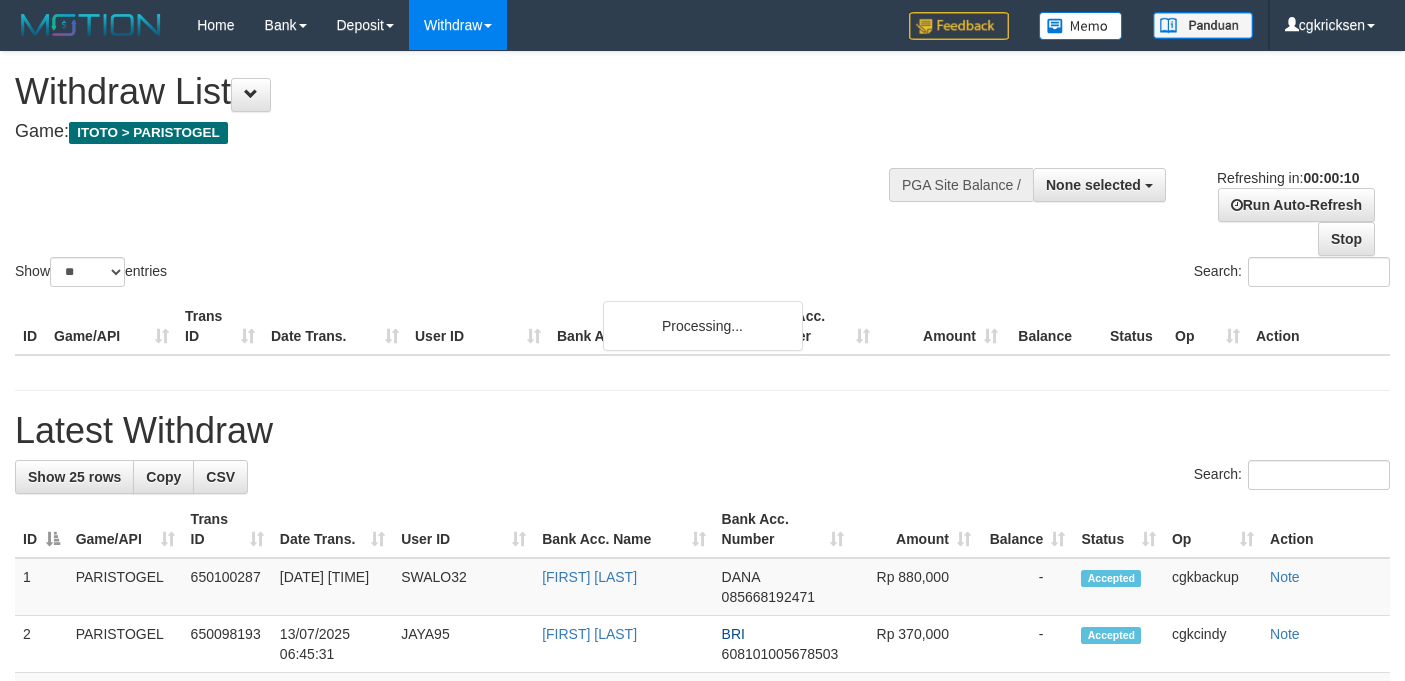 select 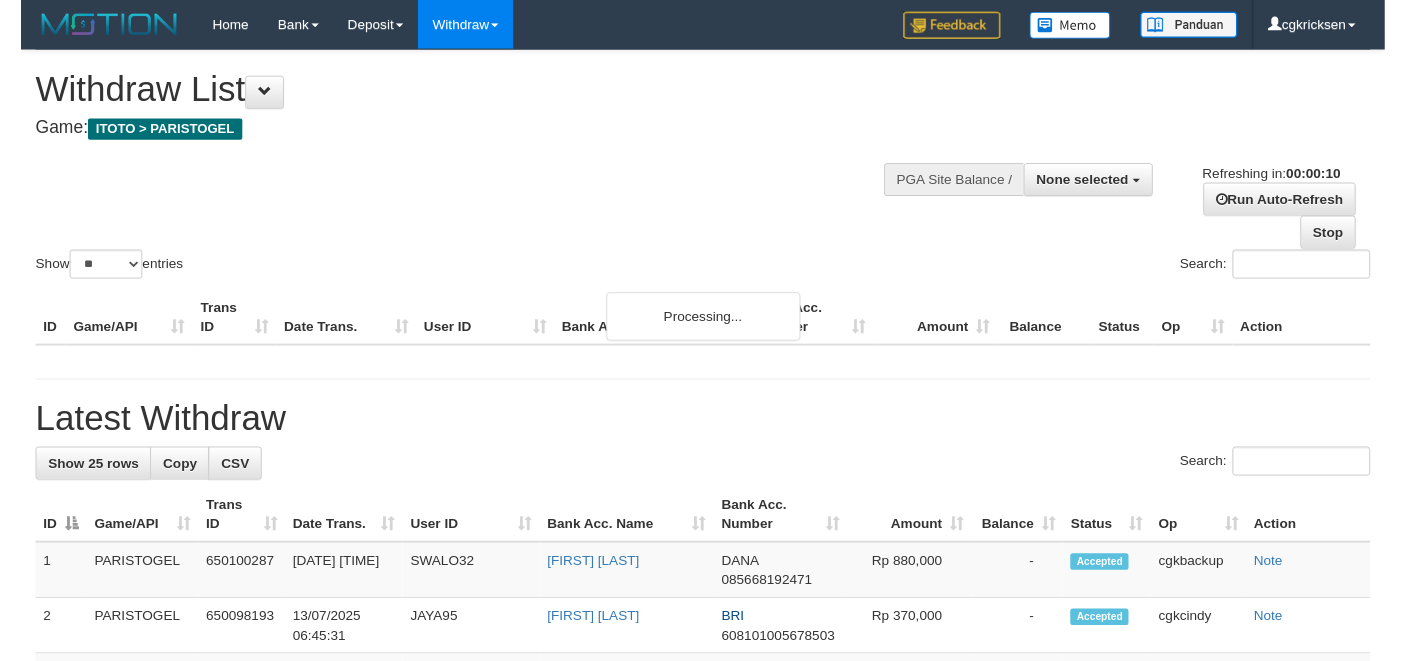 scroll, scrollTop: 0, scrollLeft: 0, axis: both 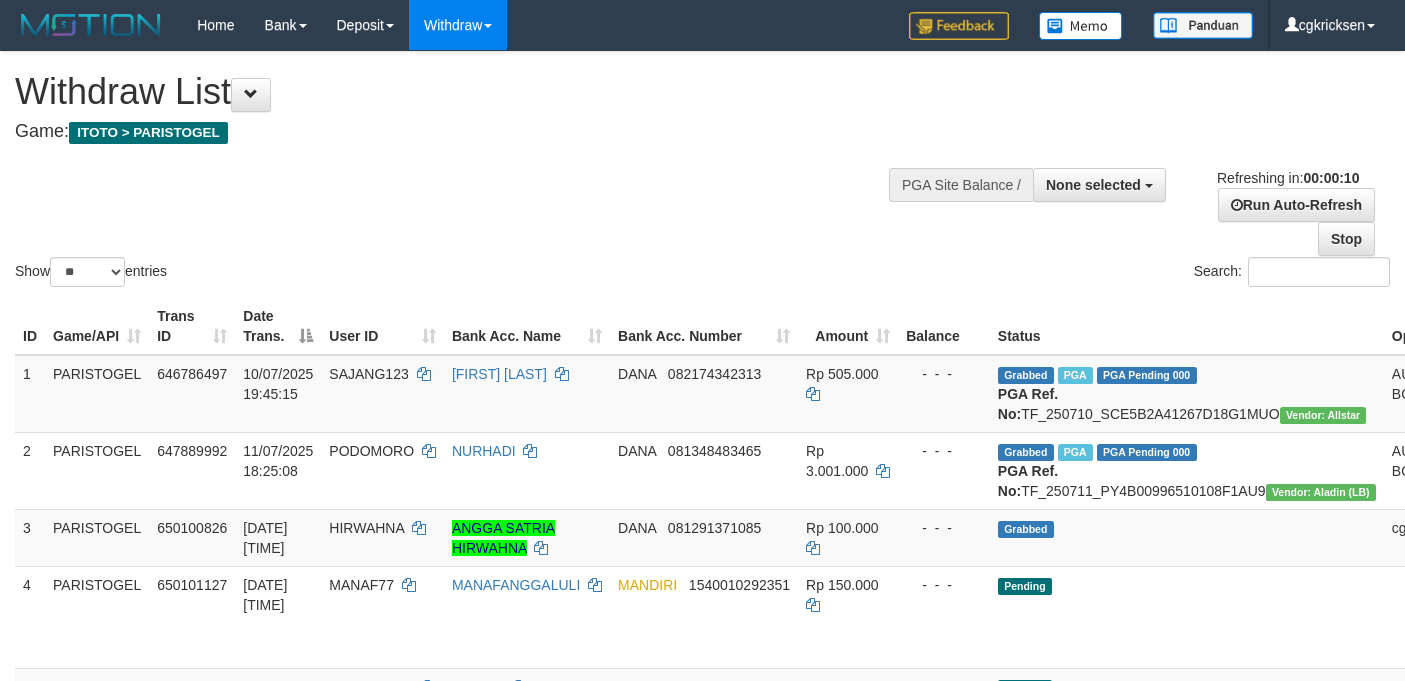select 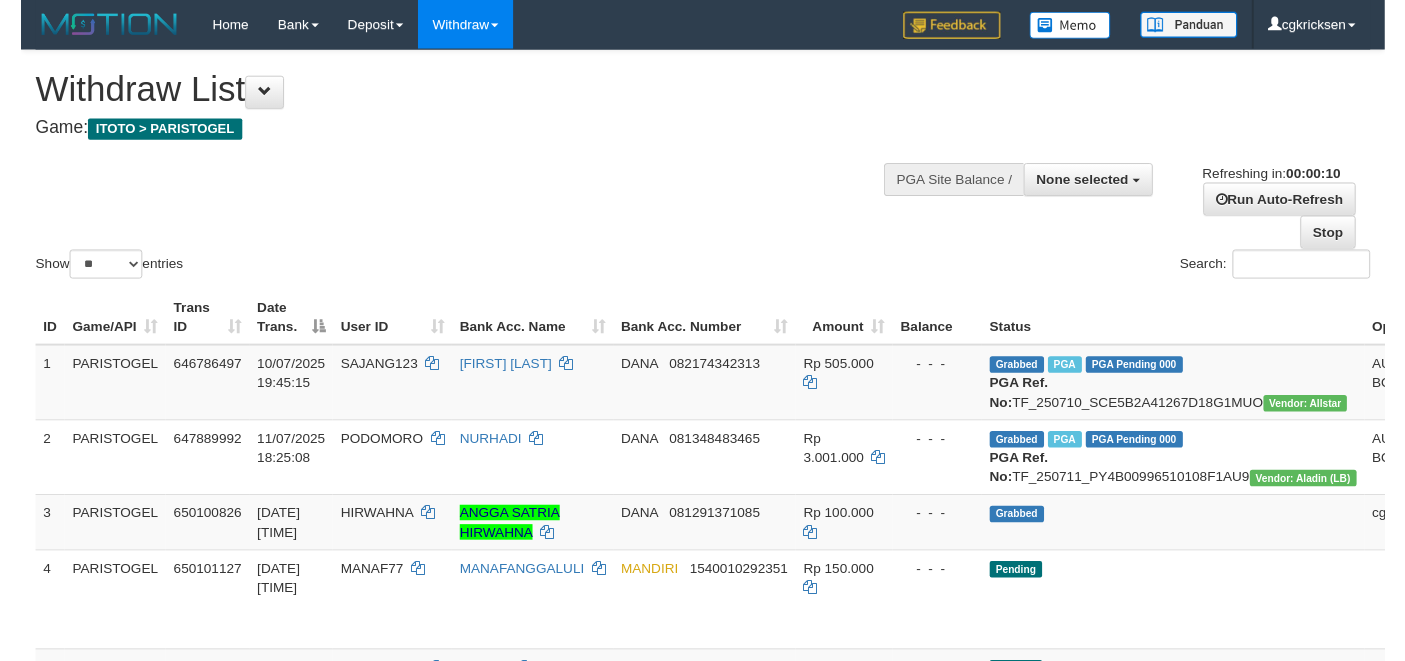 scroll, scrollTop: 0, scrollLeft: 0, axis: both 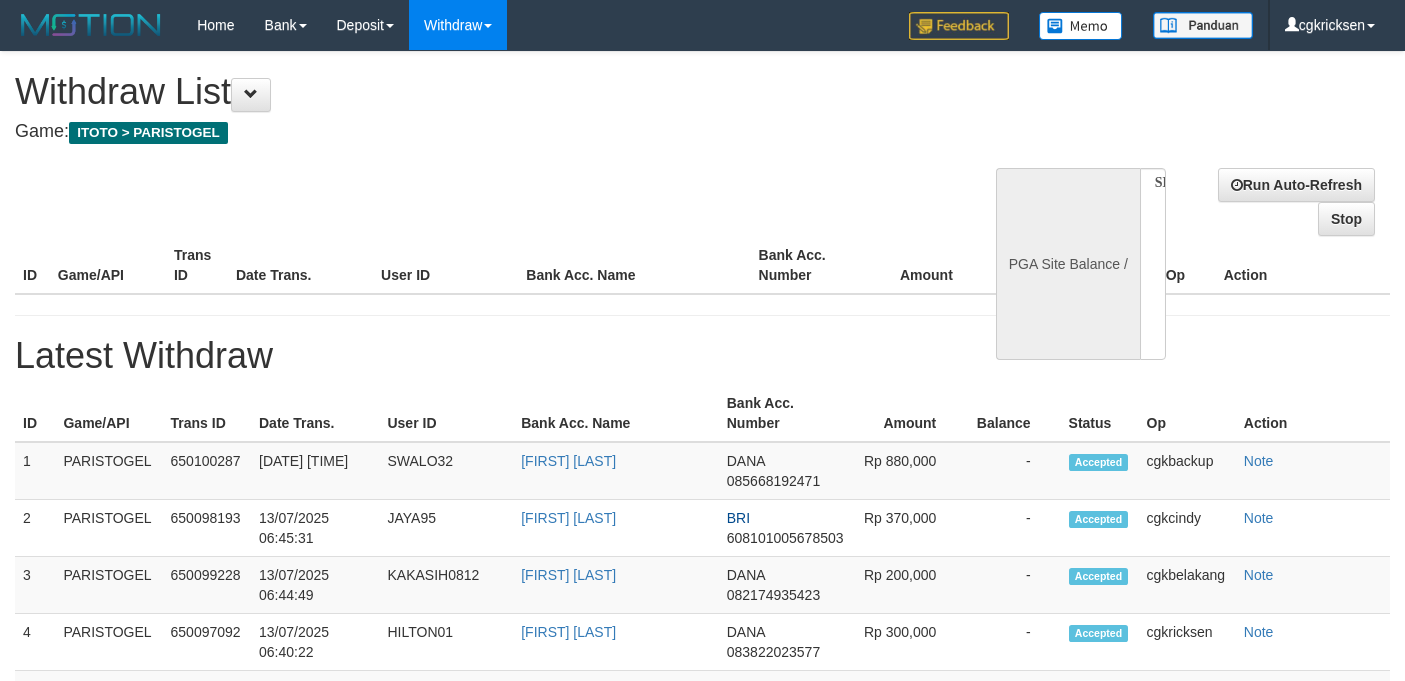 select 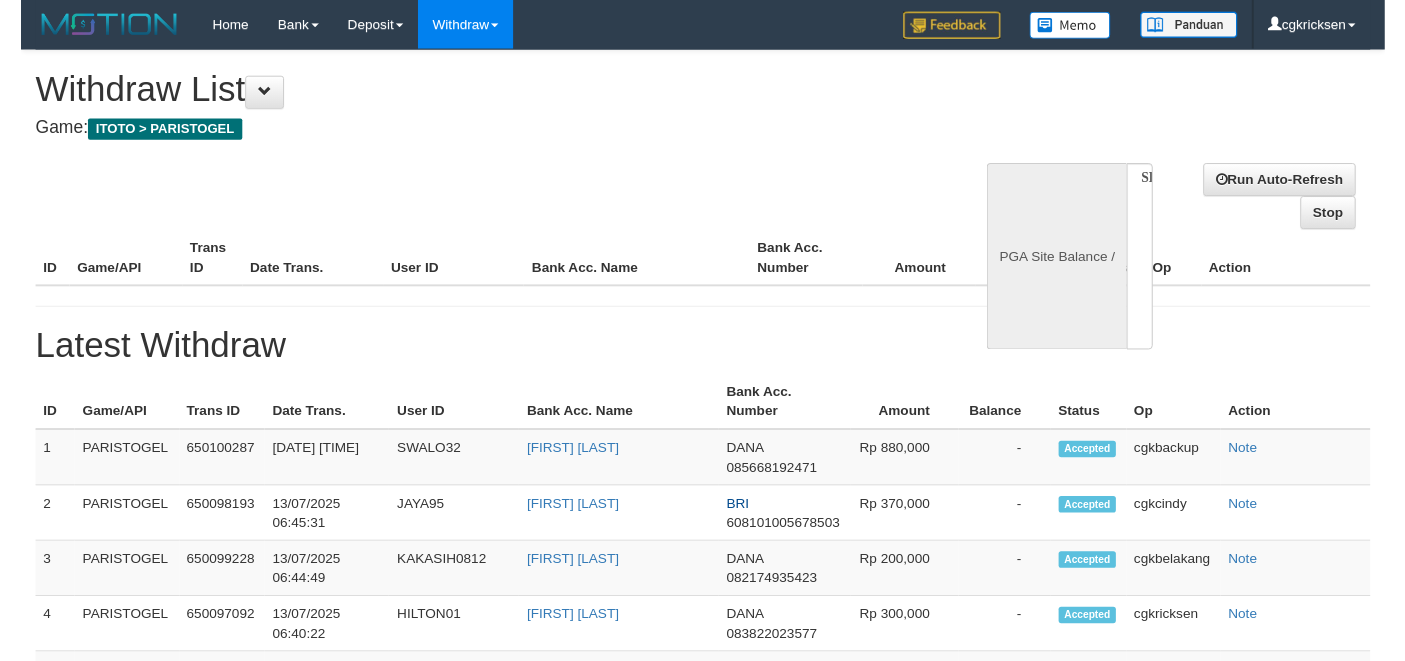 scroll, scrollTop: 0, scrollLeft: 0, axis: both 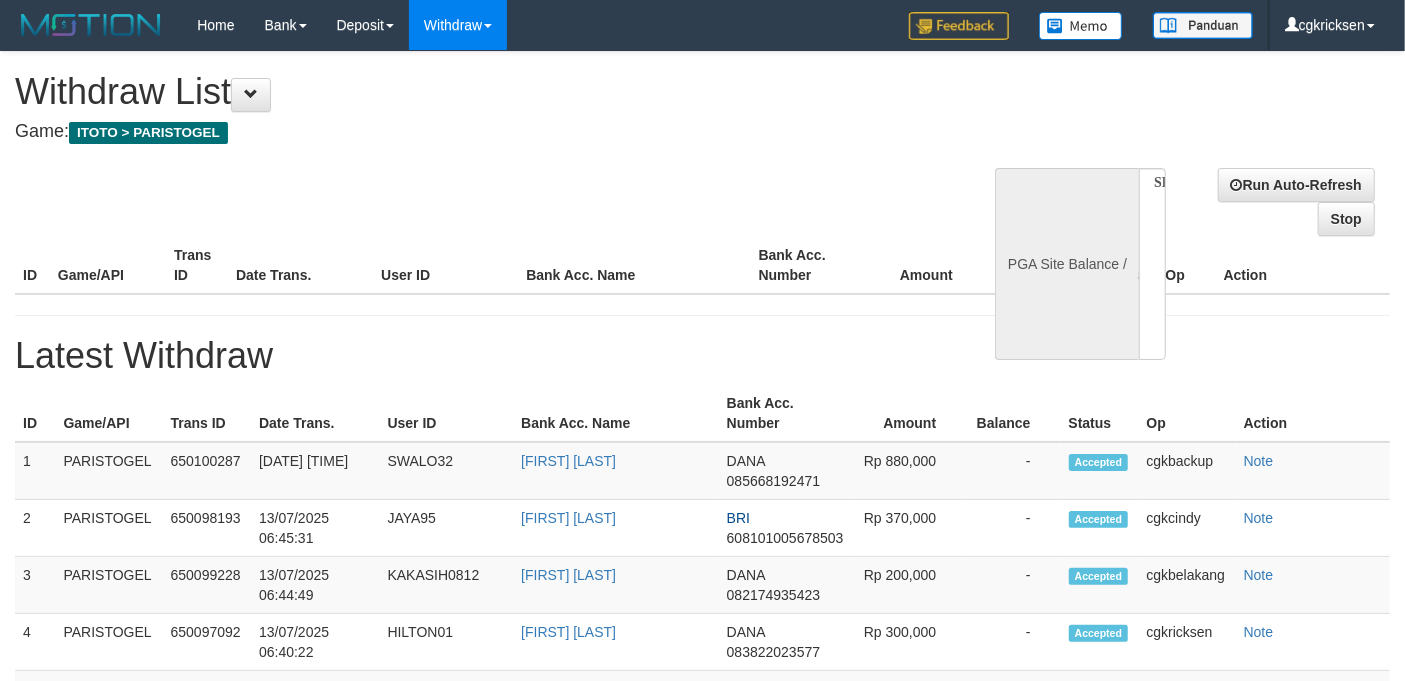 select on "**" 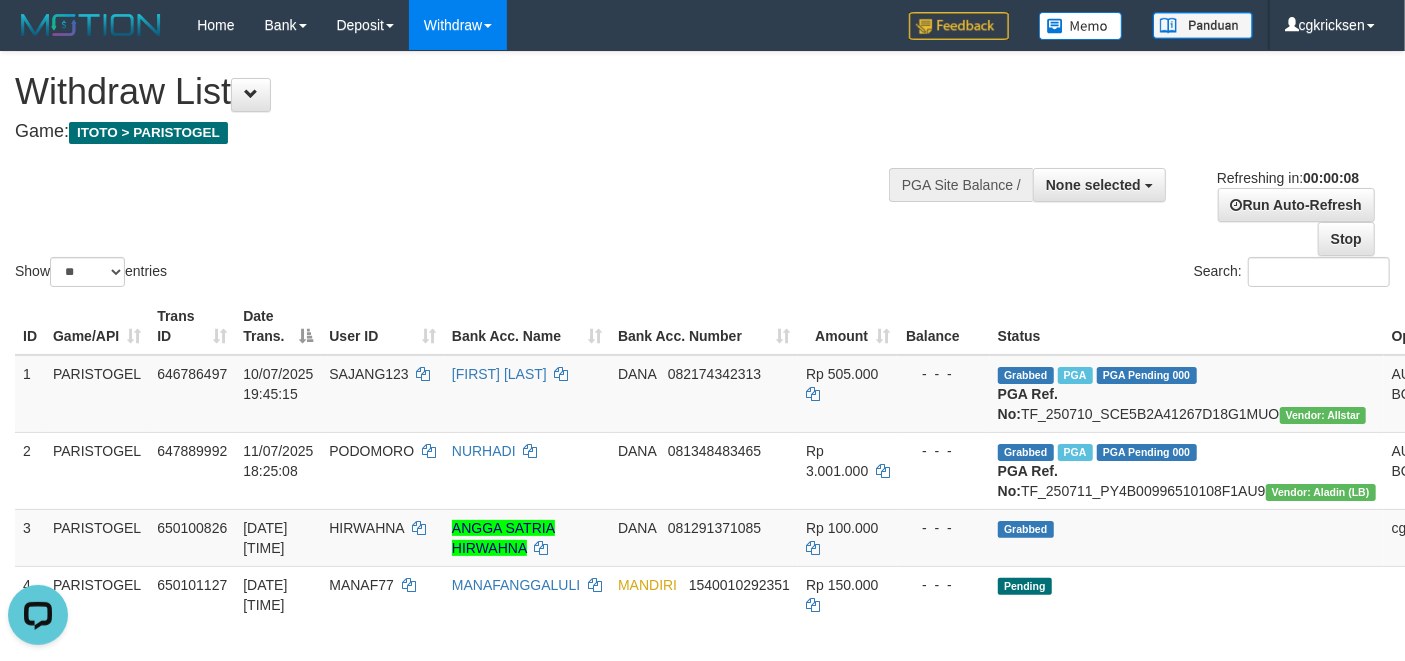 scroll, scrollTop: 0, scrollLeft: 0, axis: both 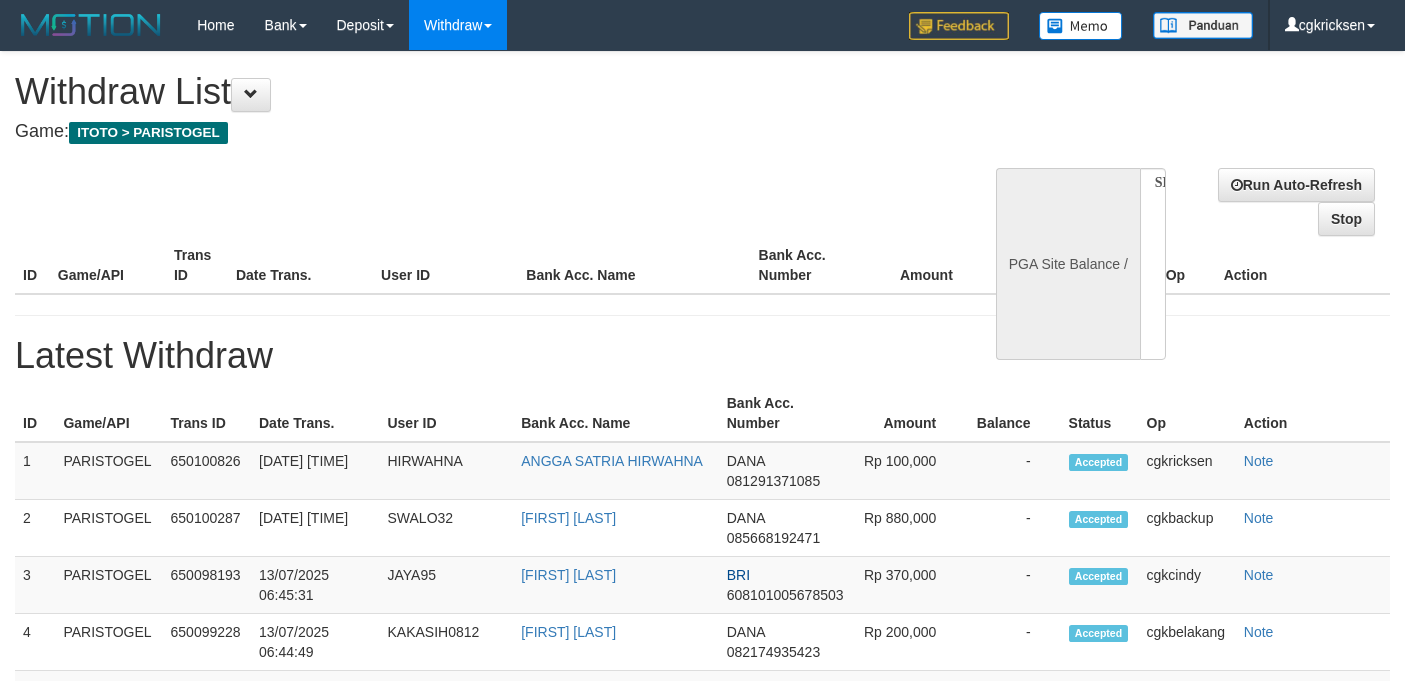 select 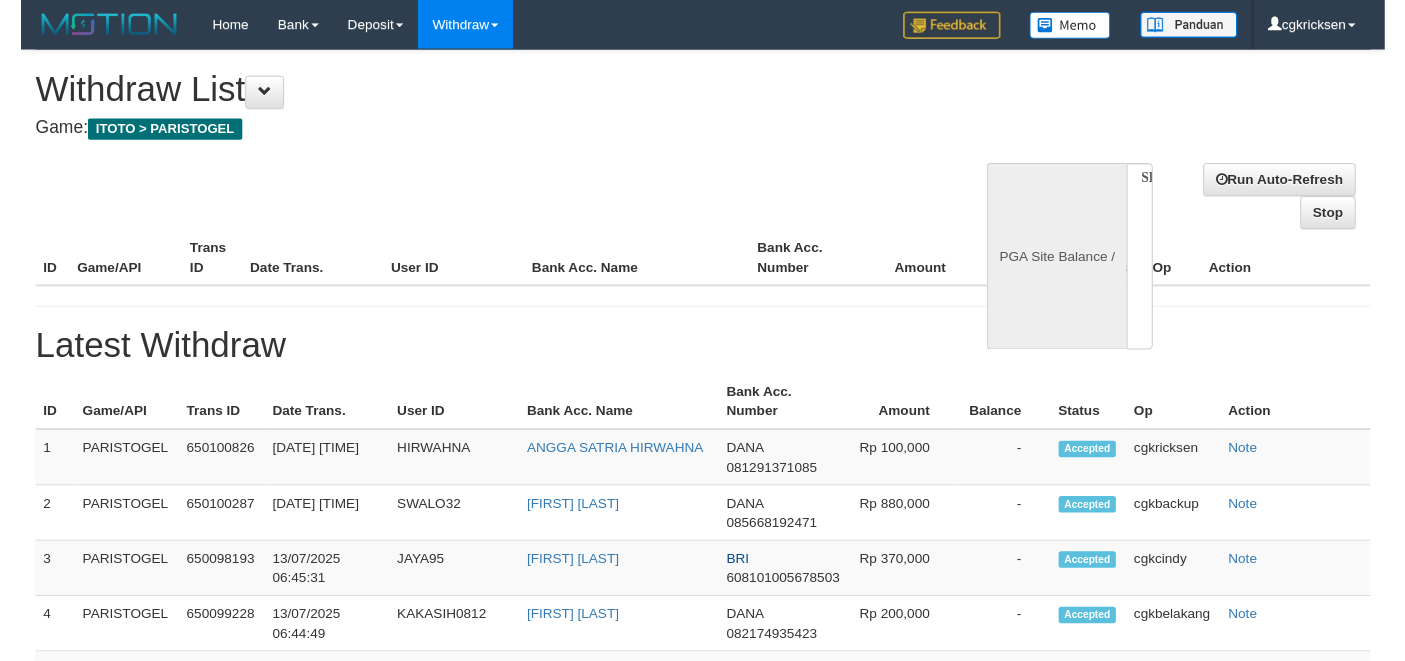 scroll, scrollTop: 0, scrollLeft: 0, axis: both 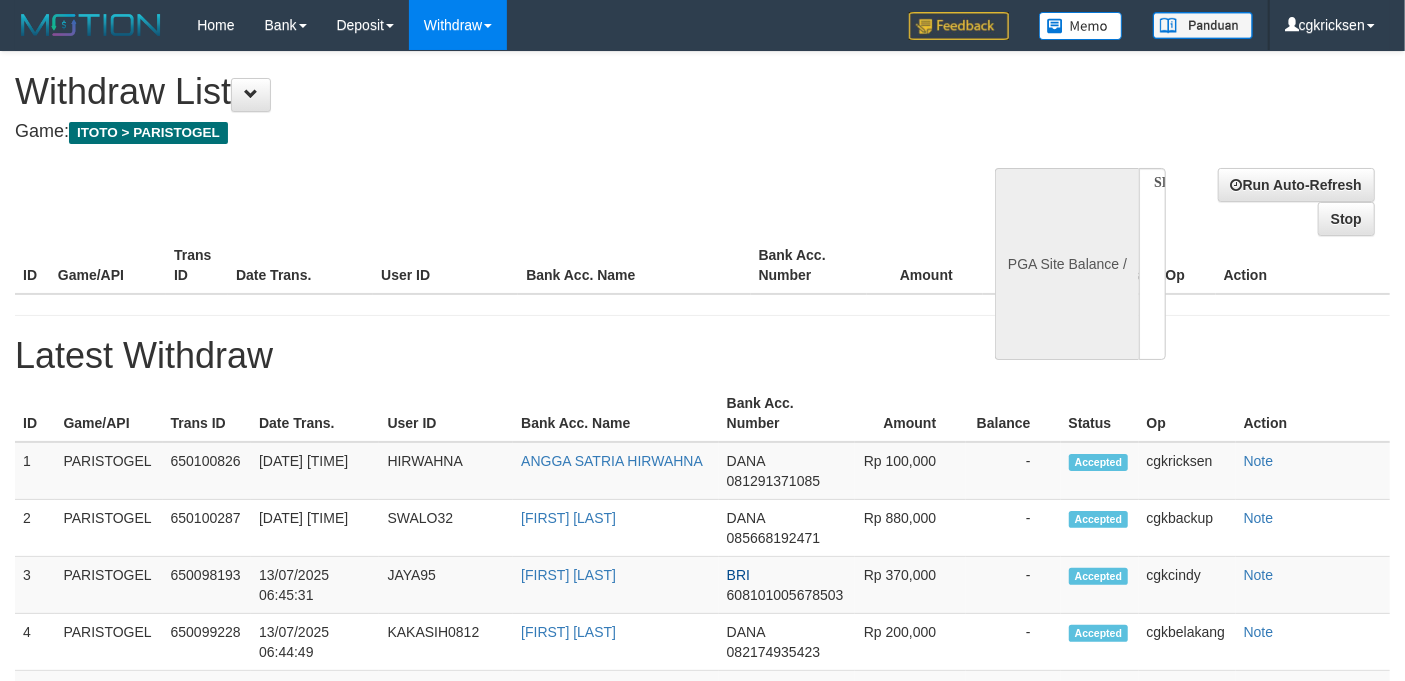 select on "**" 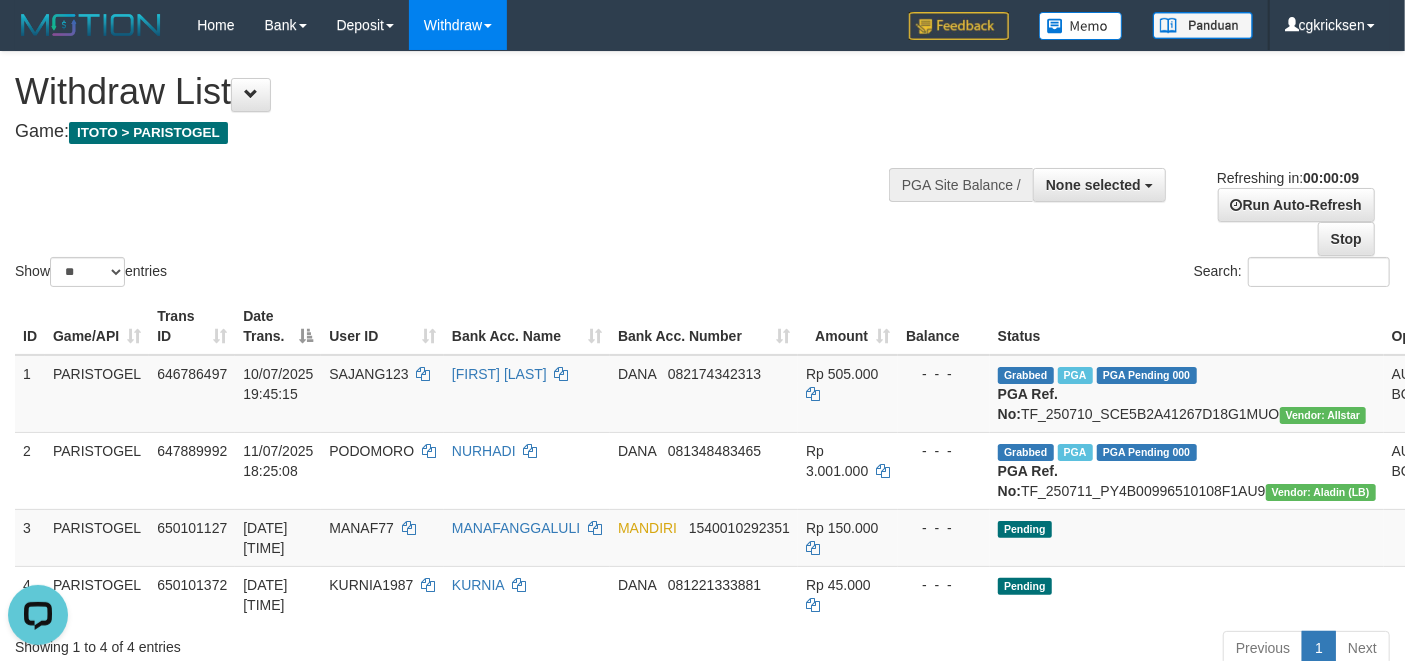 scroll, scrollTop: 0, scrollLeft: 0, axis: both 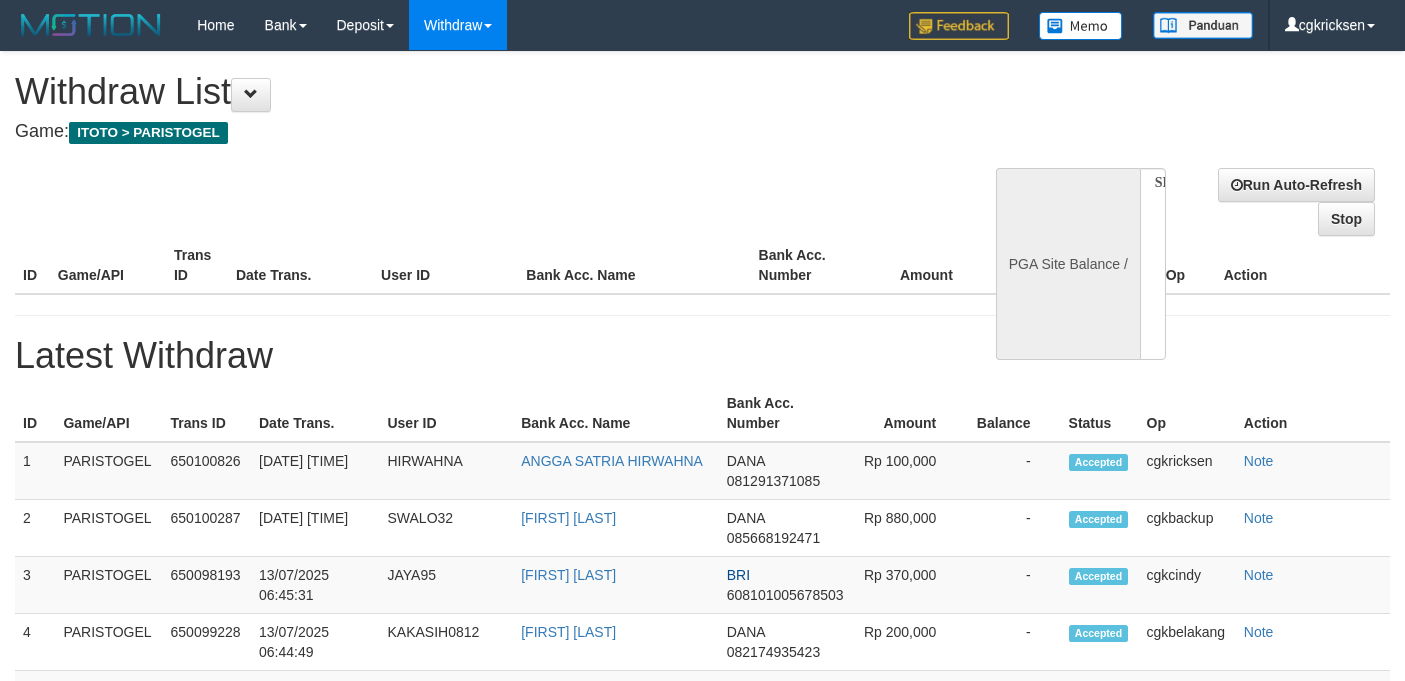 select 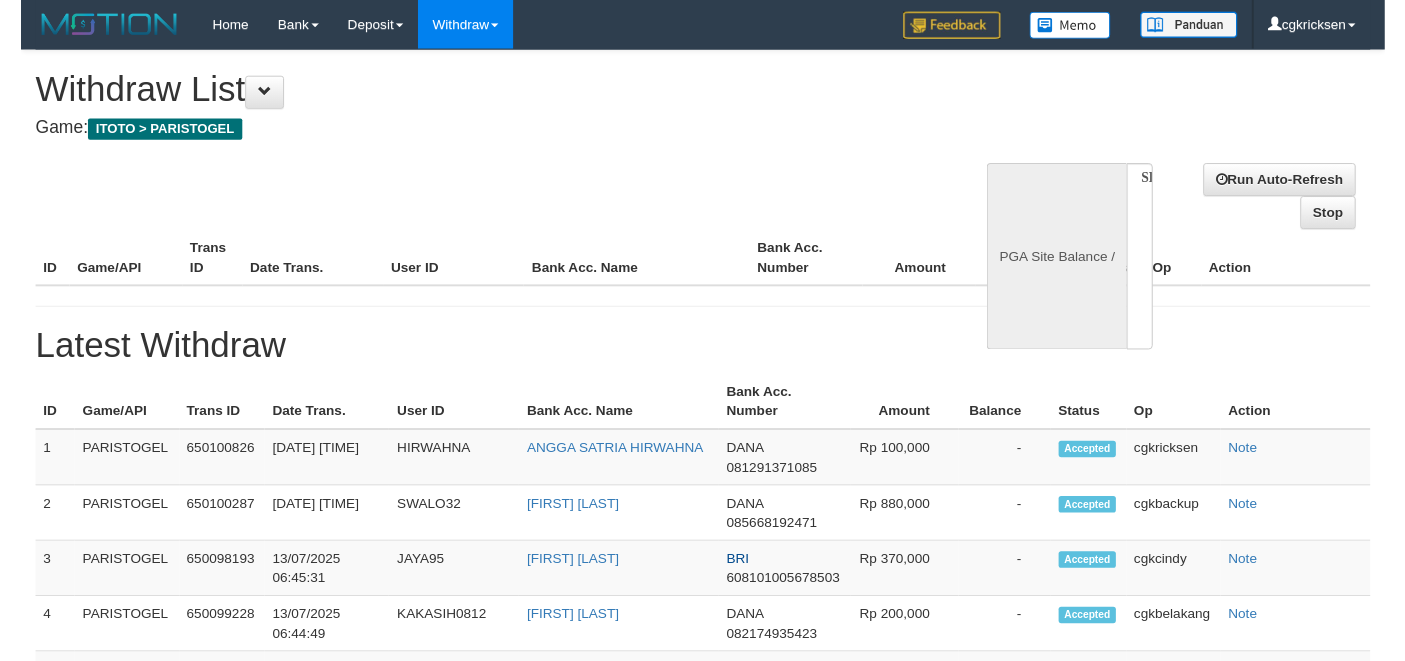 scroll, scrollTop: 0, scrollLeft: 0, axis: both 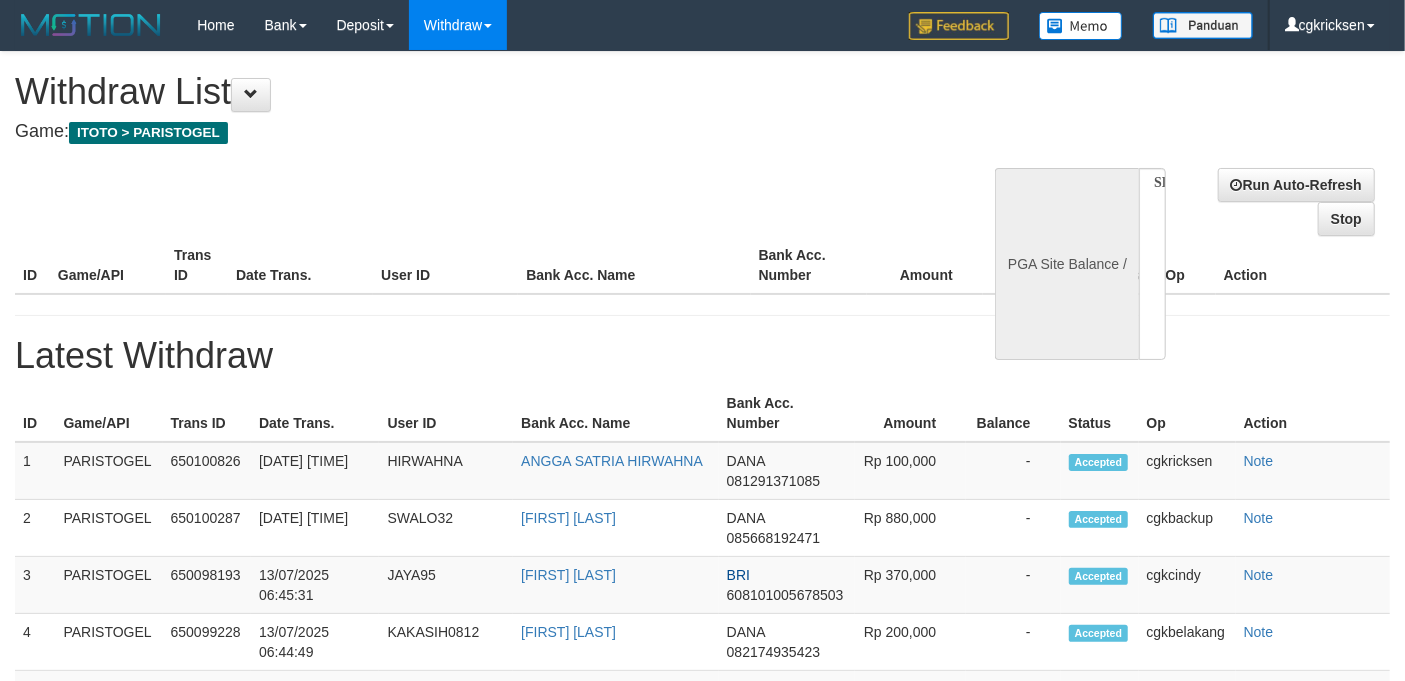 select on "**" 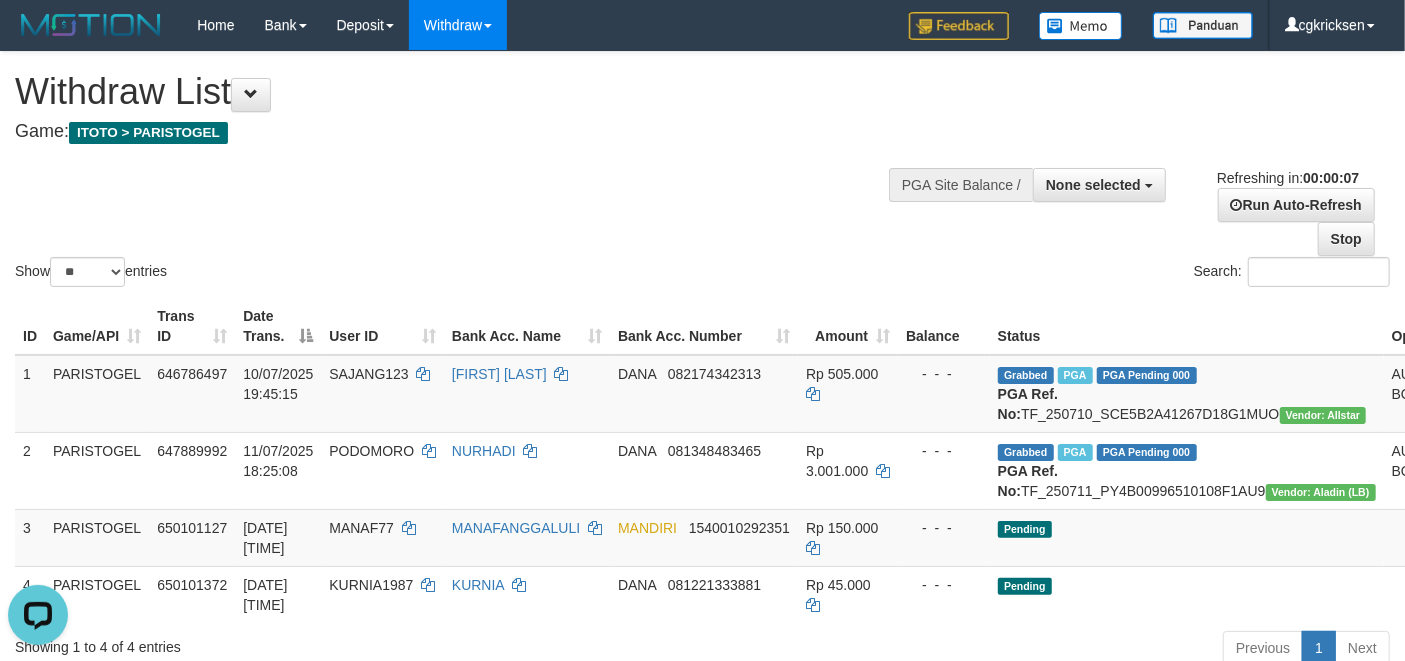 scroll, scrollTop: 0, scrollLeft: 0, axis: both 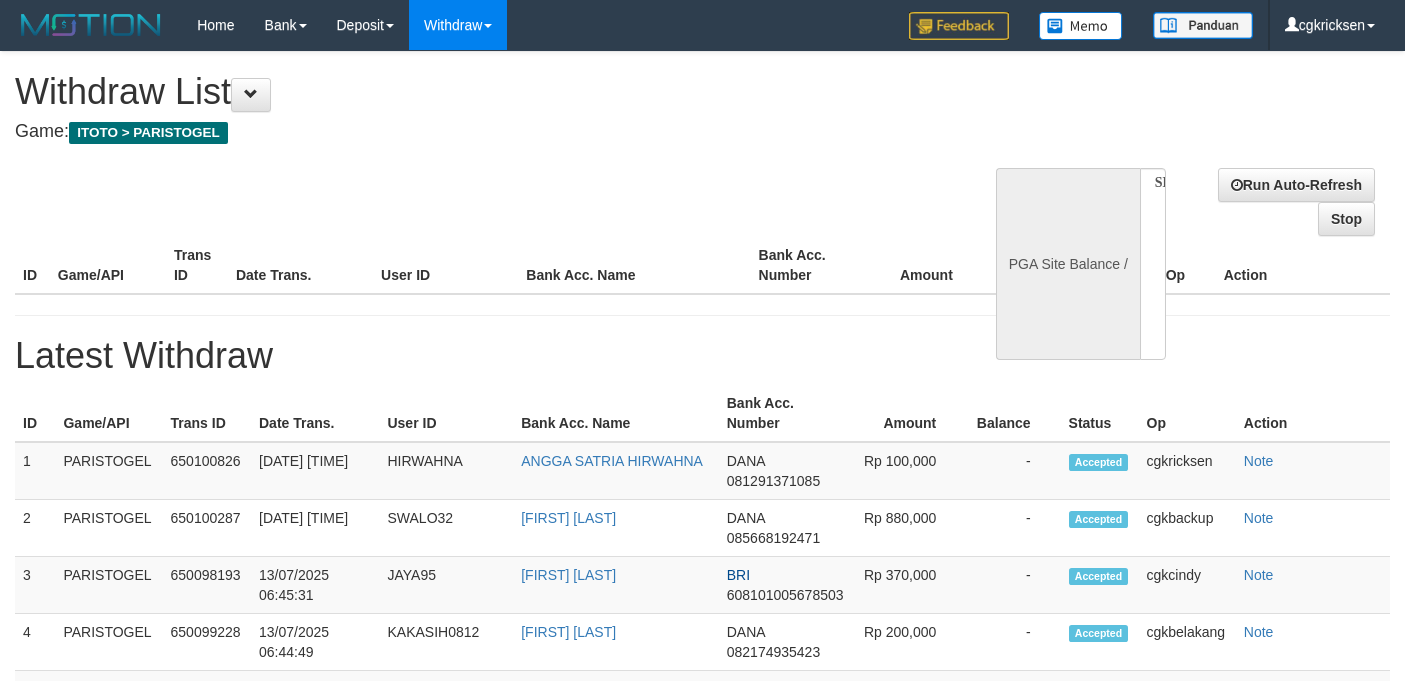 select 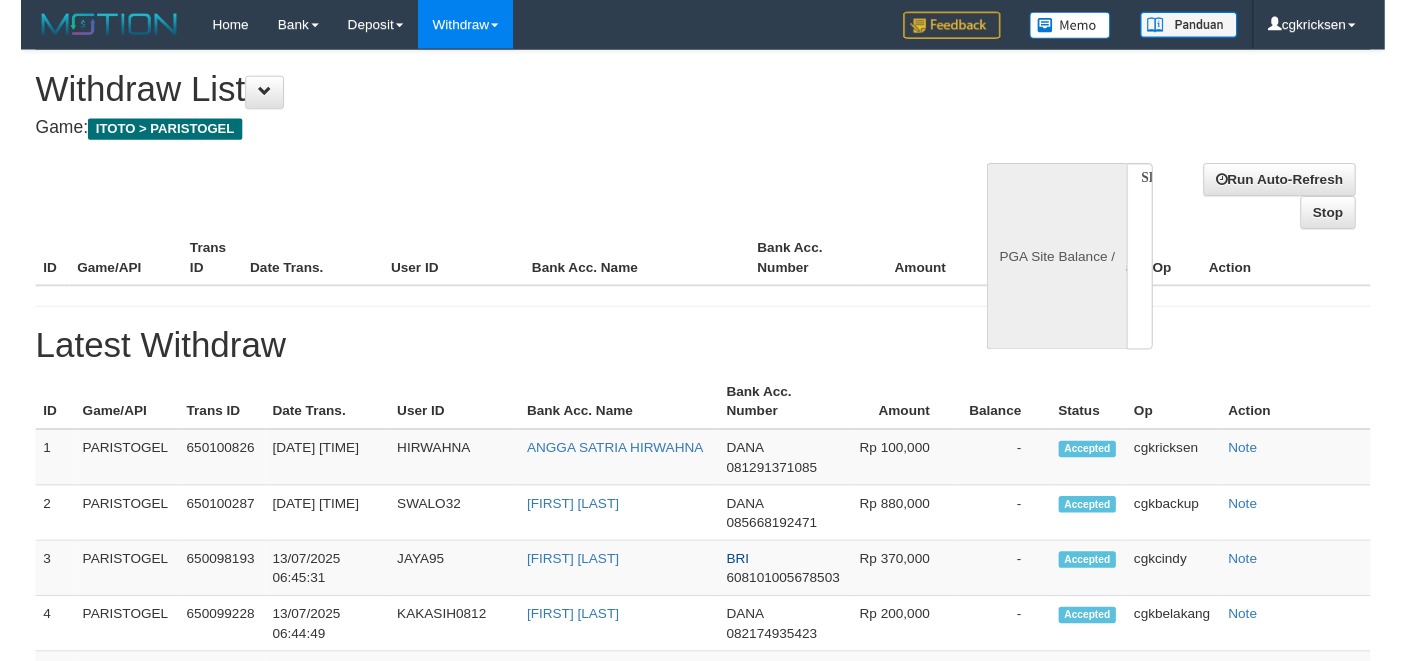 scroll, scrollTop: 0, scrollLeft: 0, axis: both 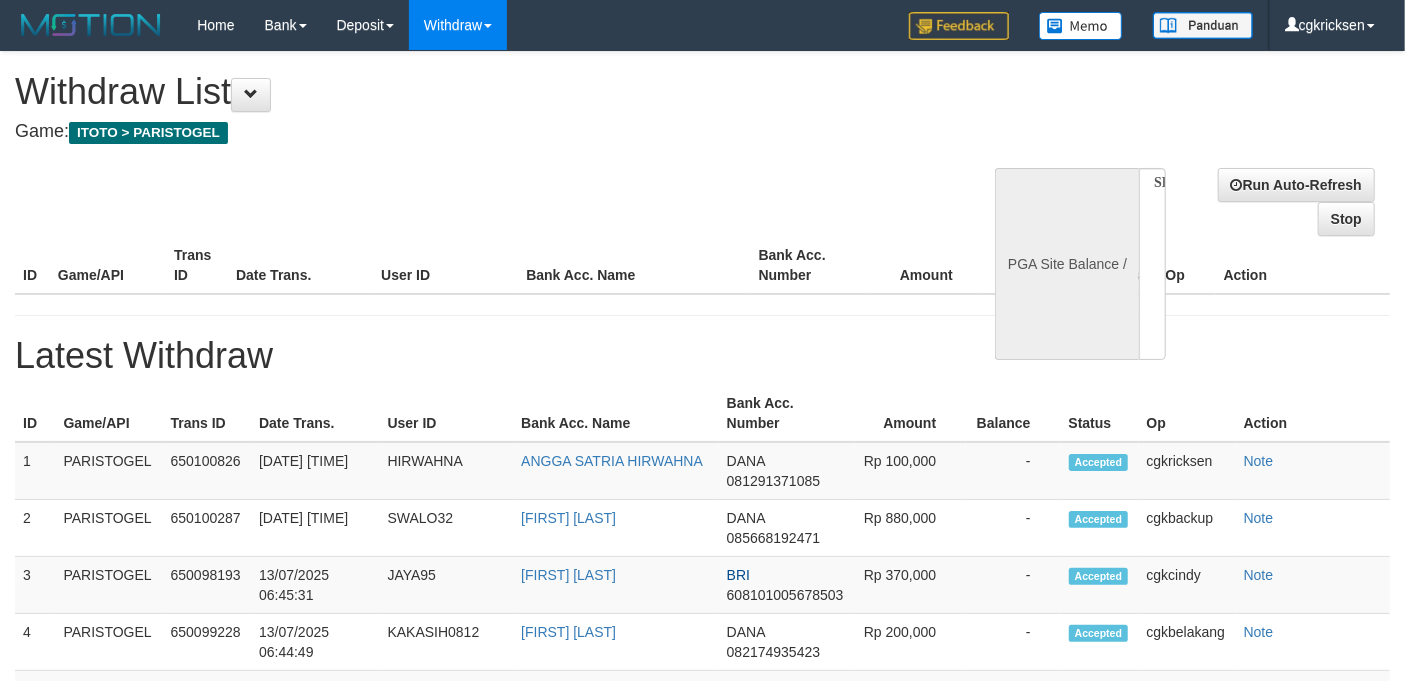 select on "**" 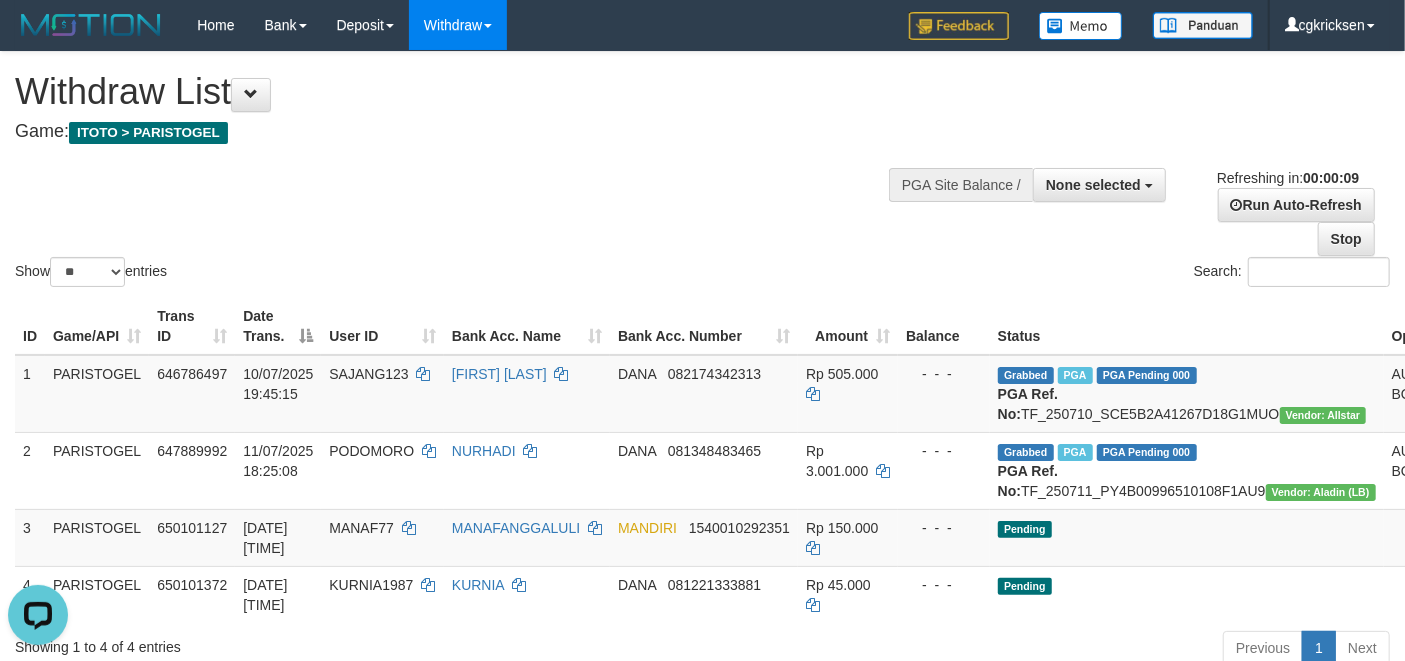scroll, scrollTop: 0, scrollLeft: 0, axis: both 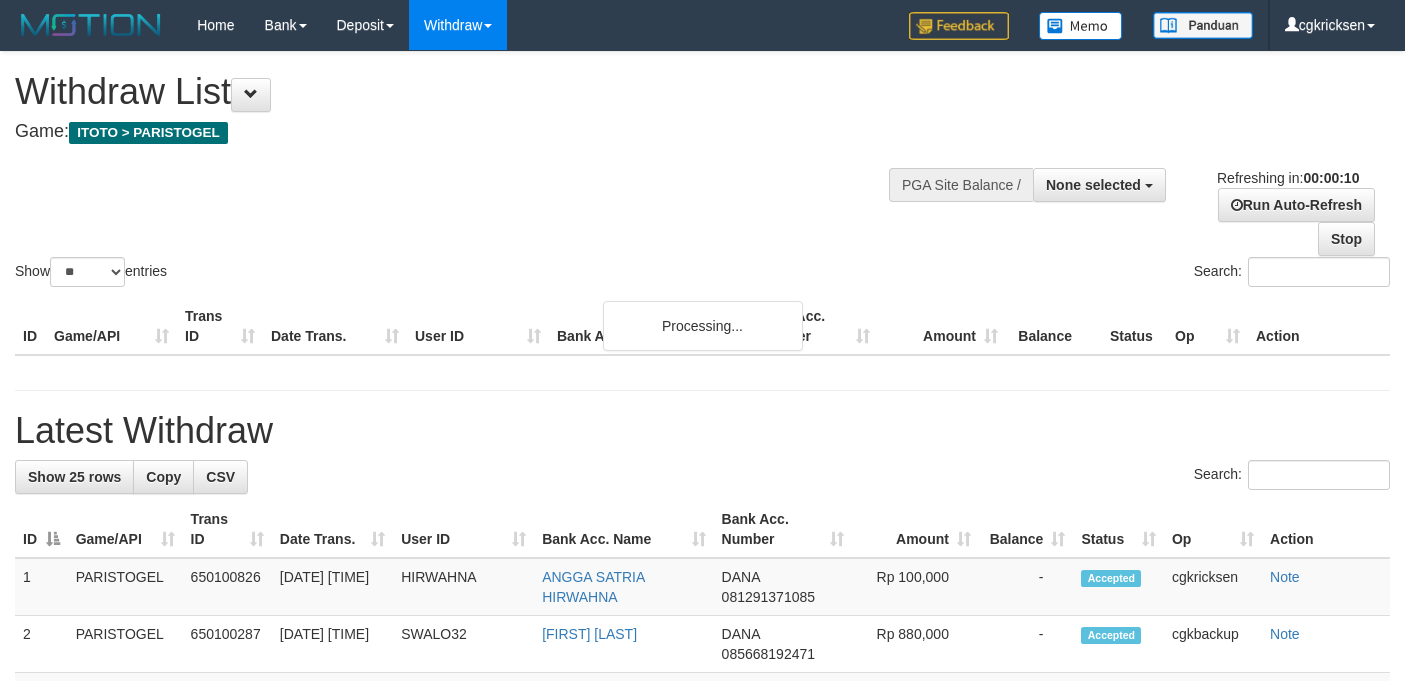 select 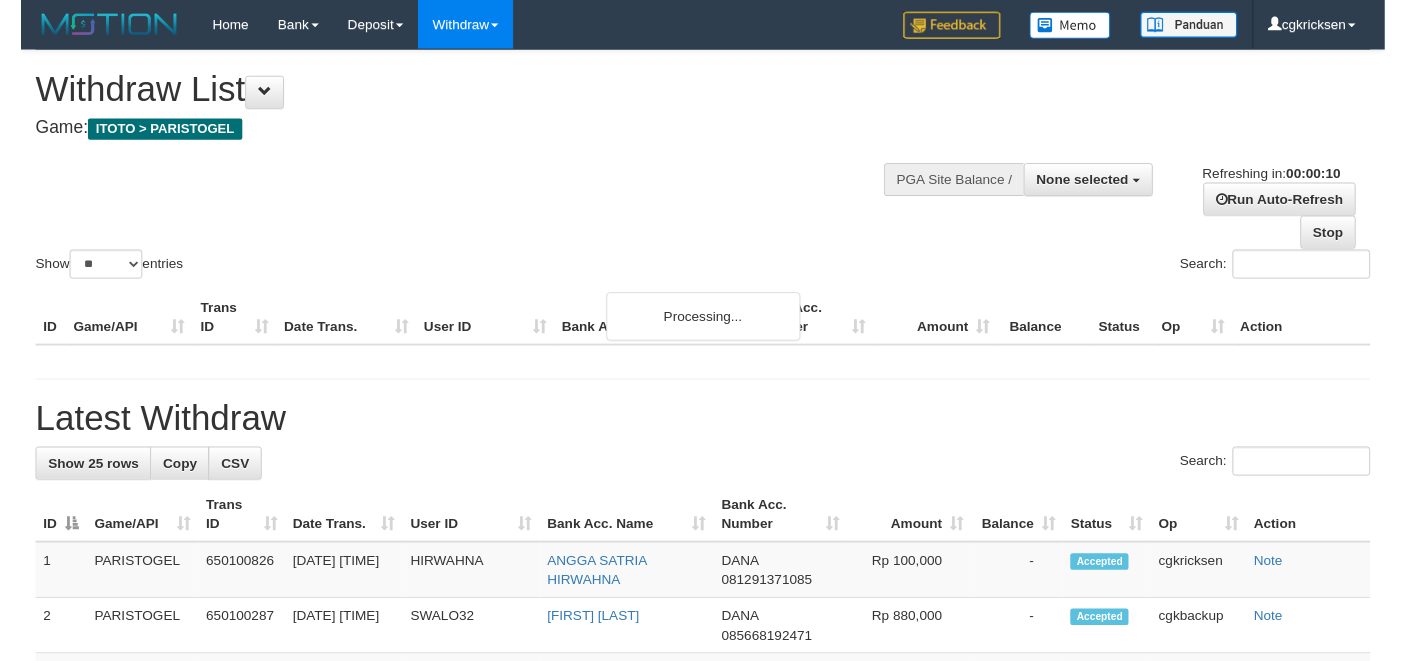 scroll, scrollTop: 0, scrollLeft: 0, axis: both 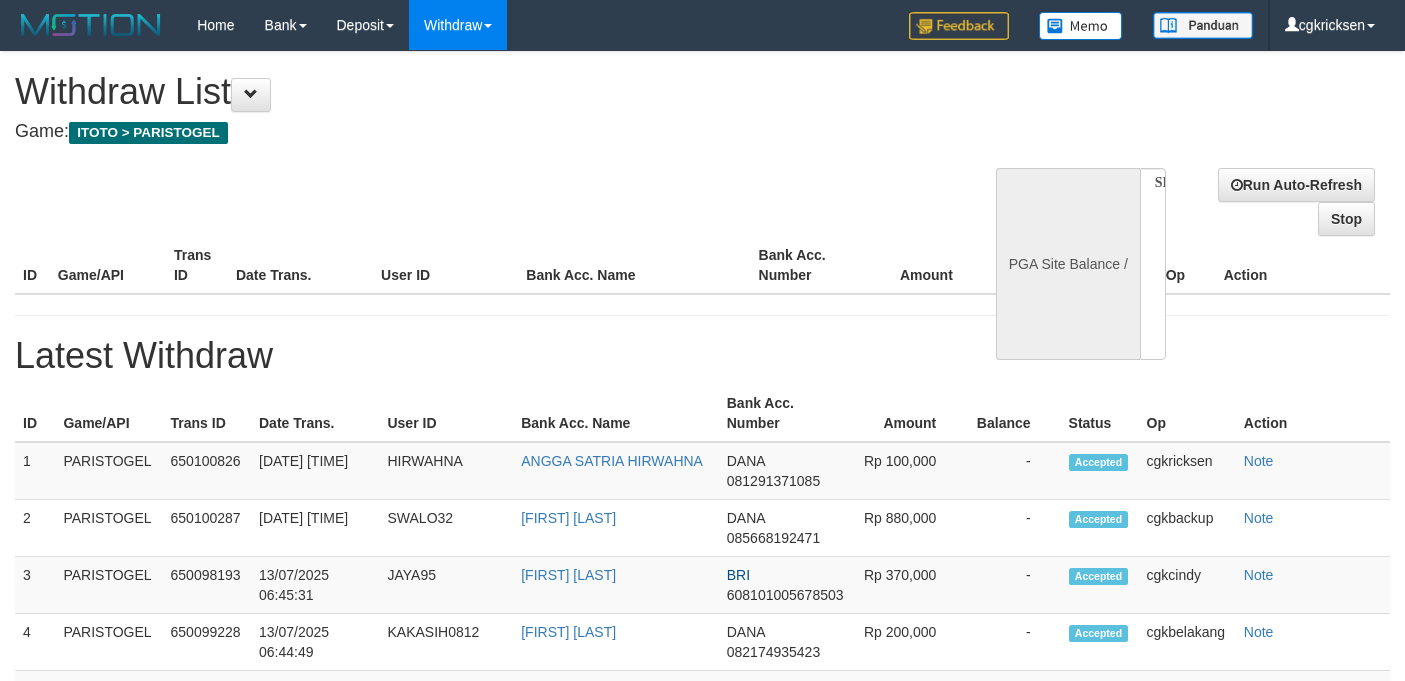 select 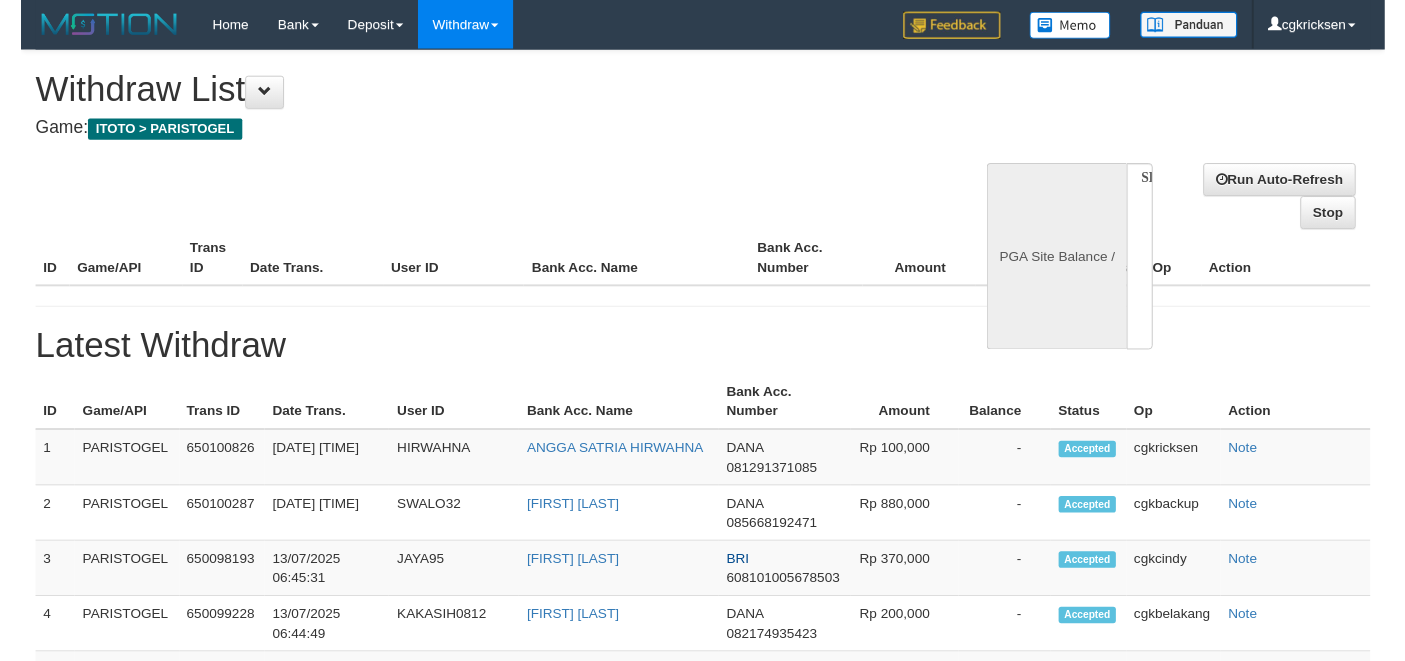 scroll, scrollTop: 0, scrollLeft: 0, axis: both 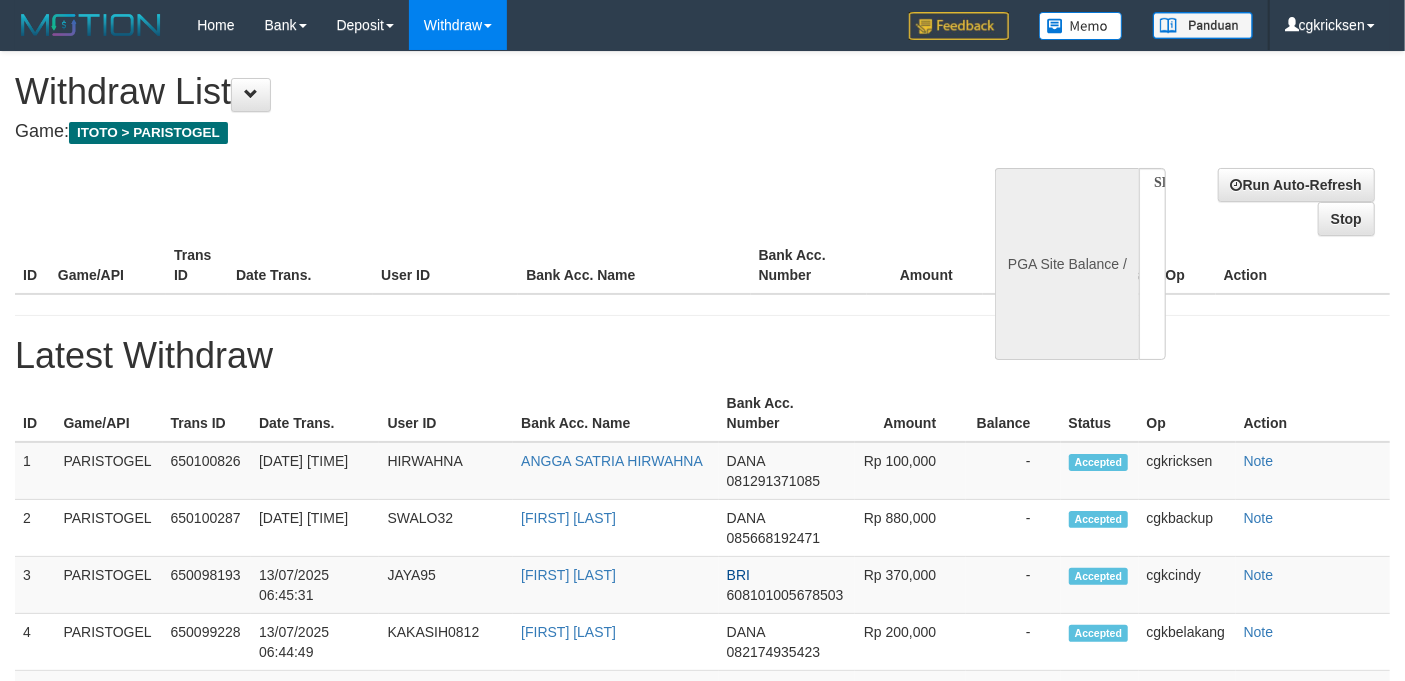select on "**" 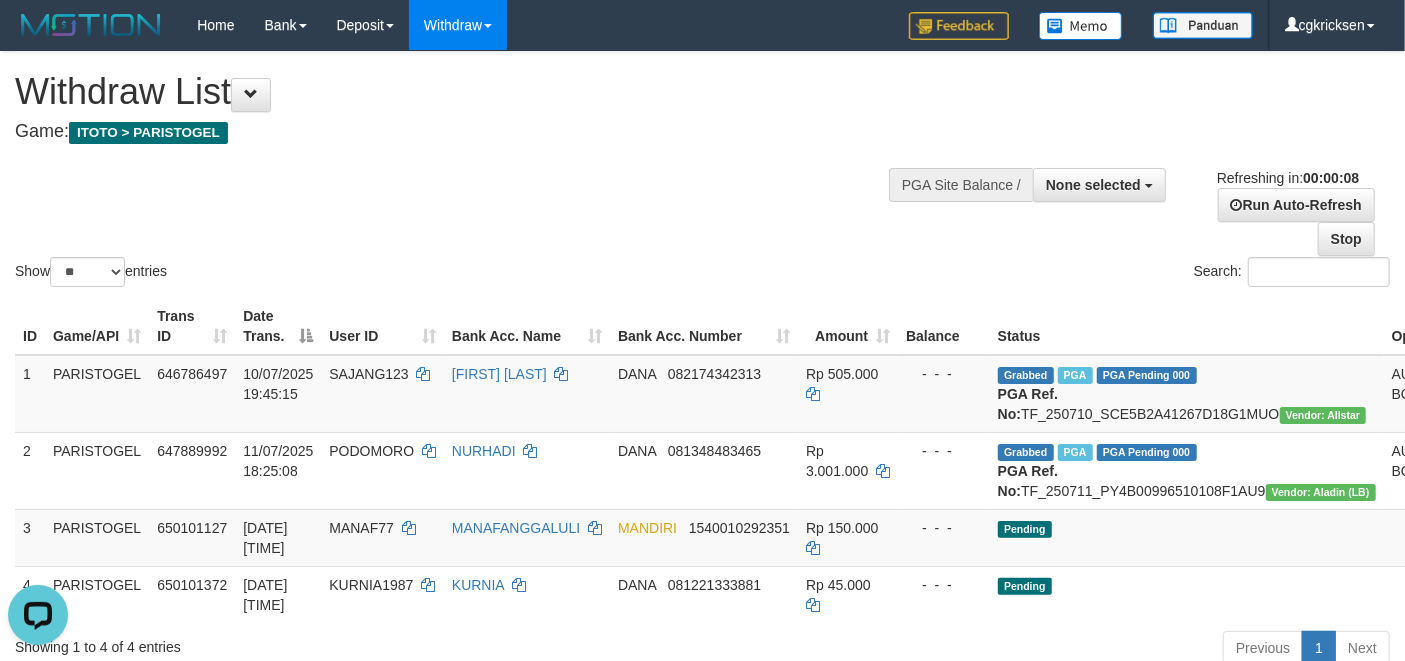 scroll, scrollTop: 0, scrollLeft: 0, axis: both 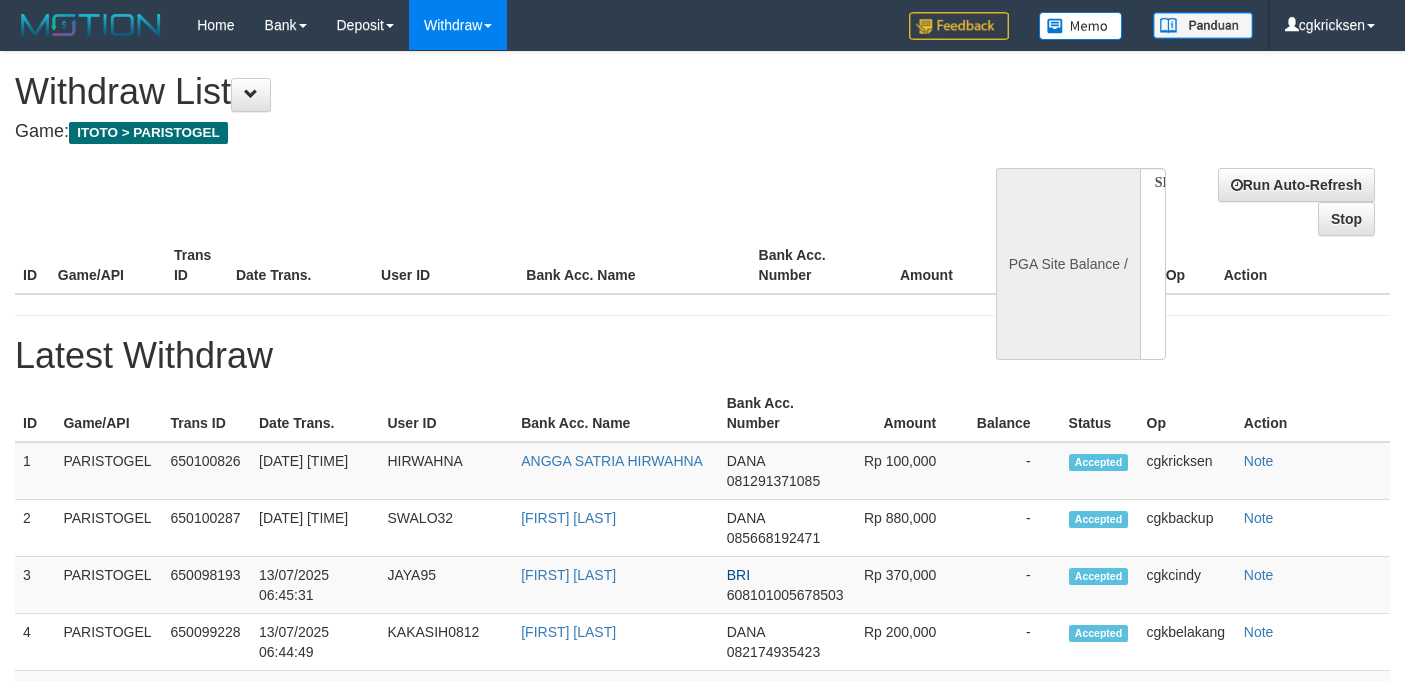 select 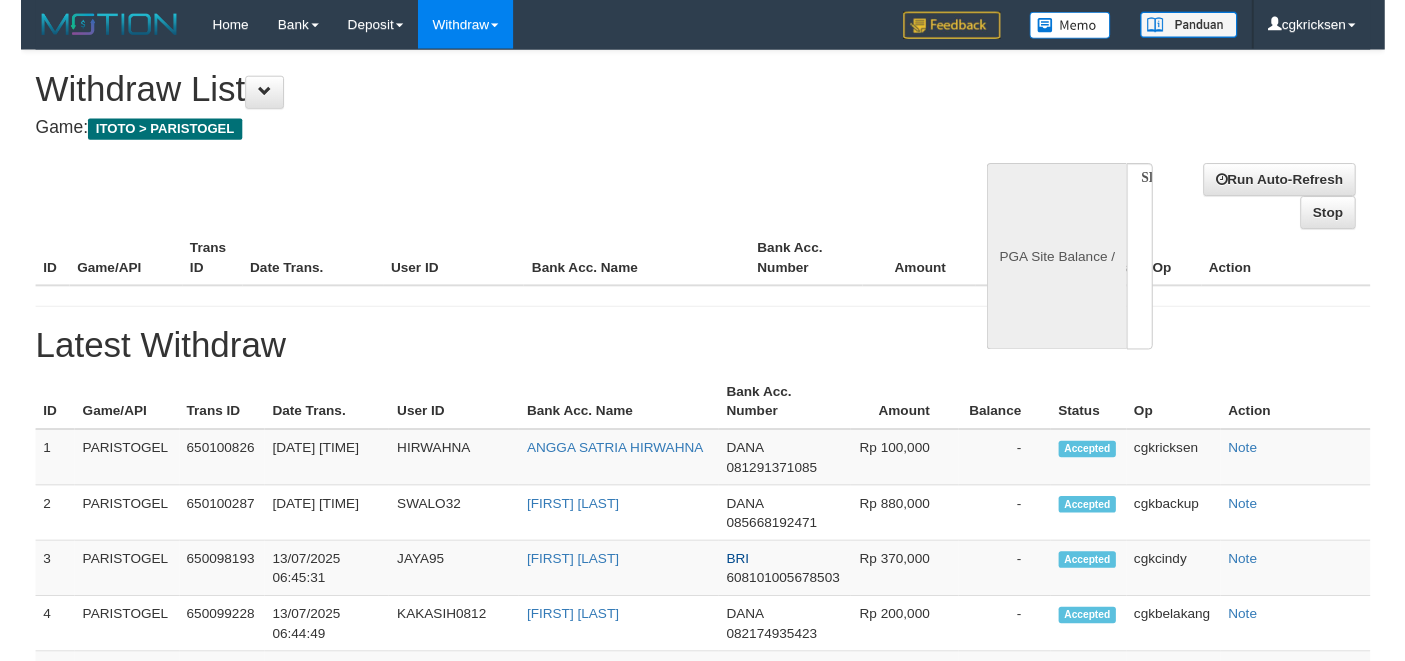 scroll, scrollTop: 0, scrollLeft: 0, axis: both 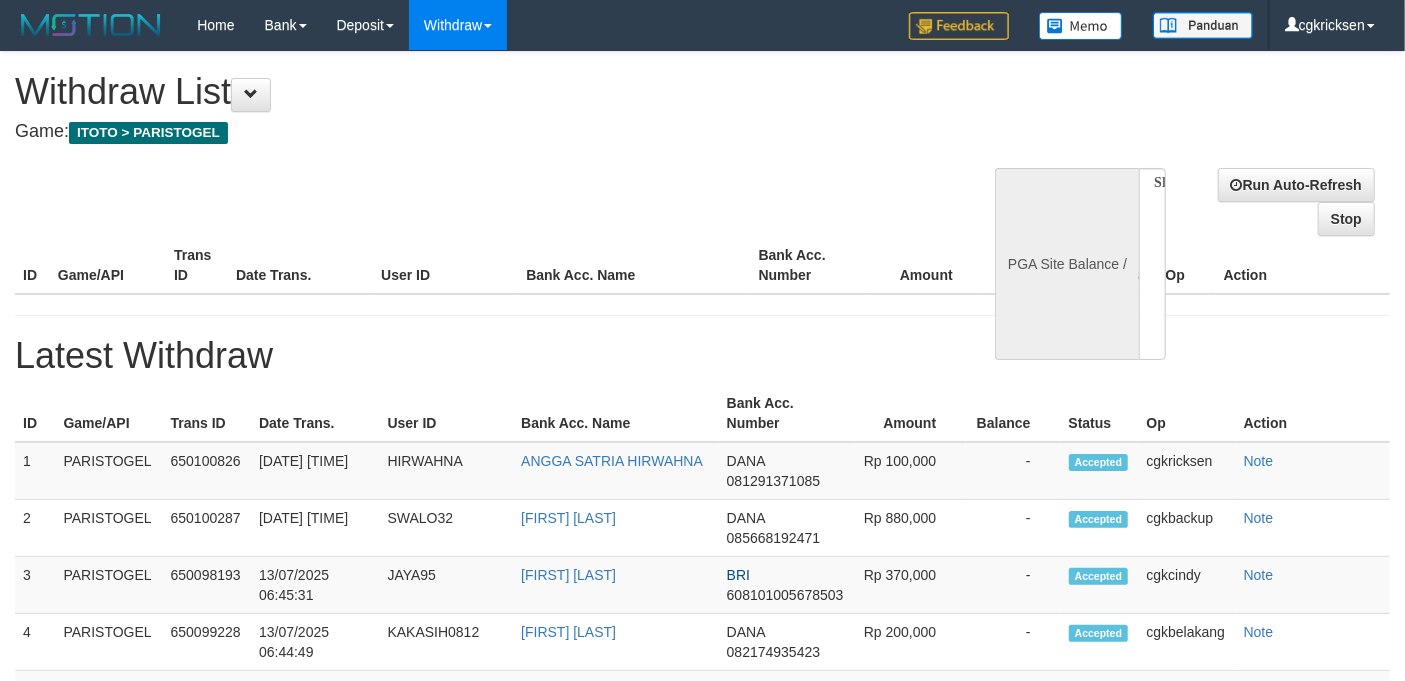 select on "**" 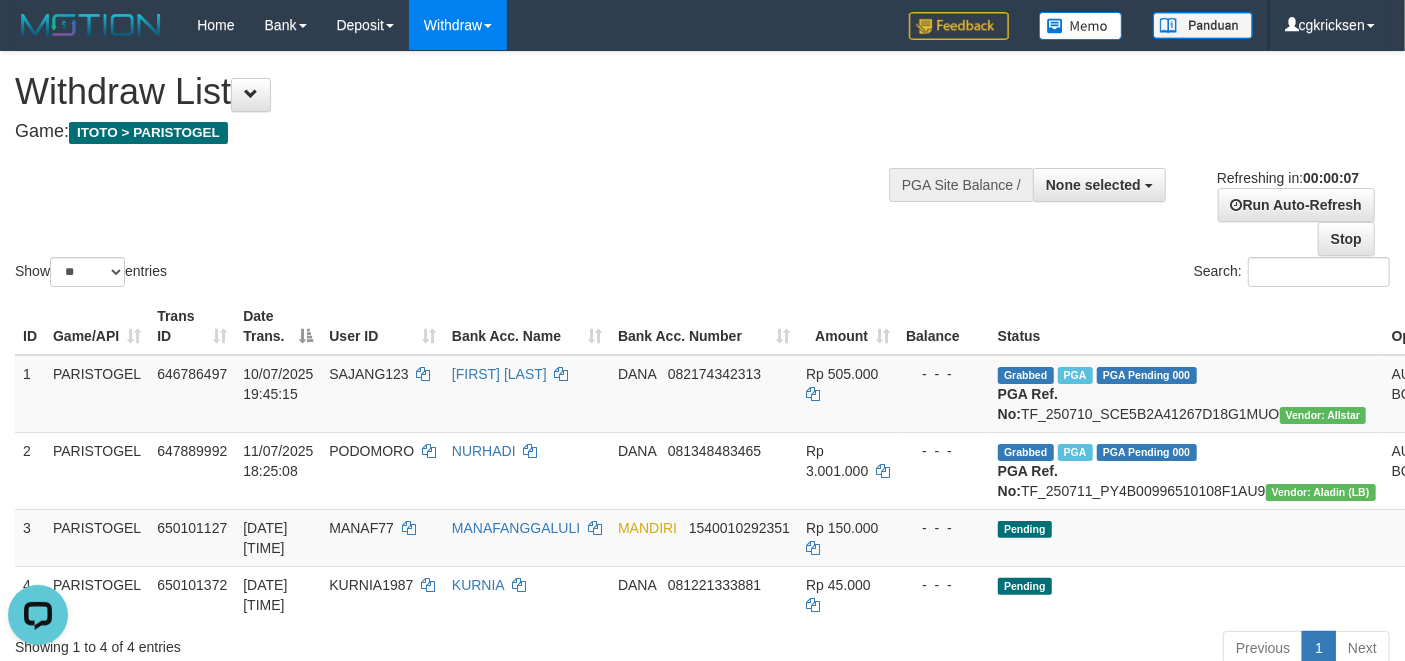 scroll, scrollTop: 0, scrollLeft: 0, axis: both 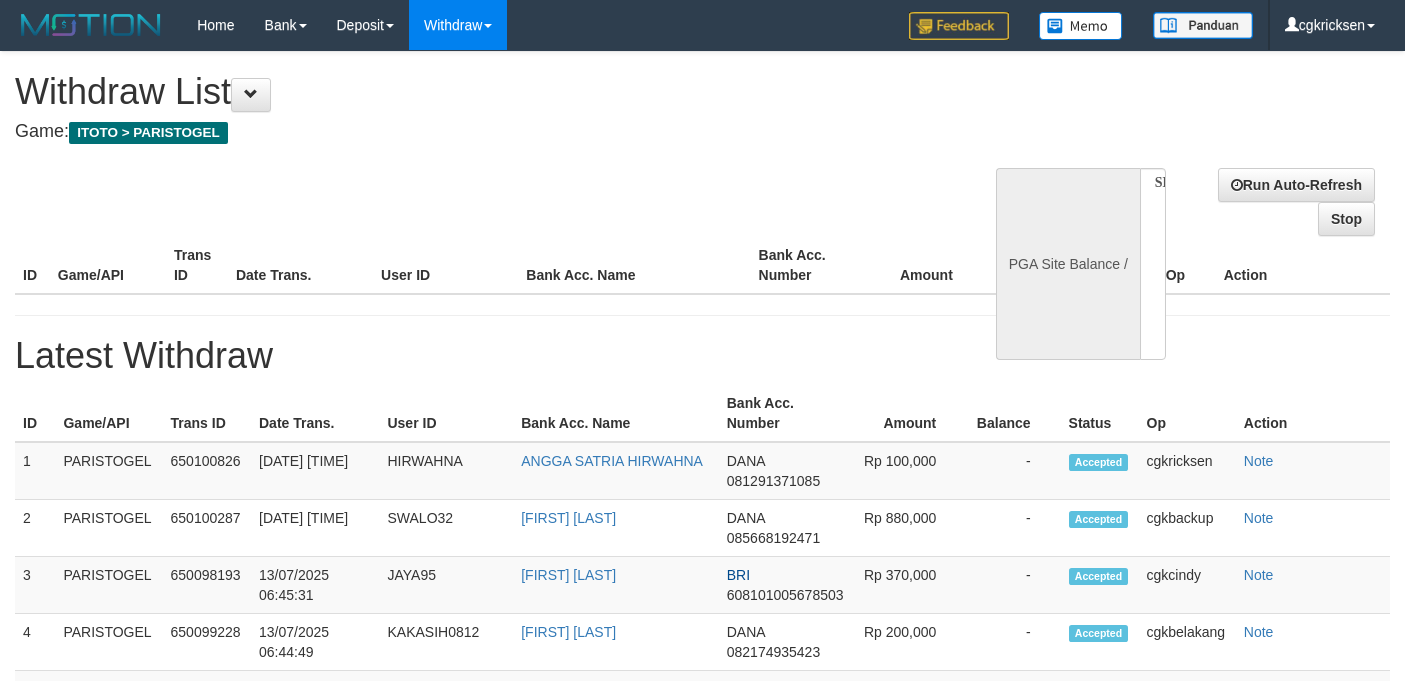 select 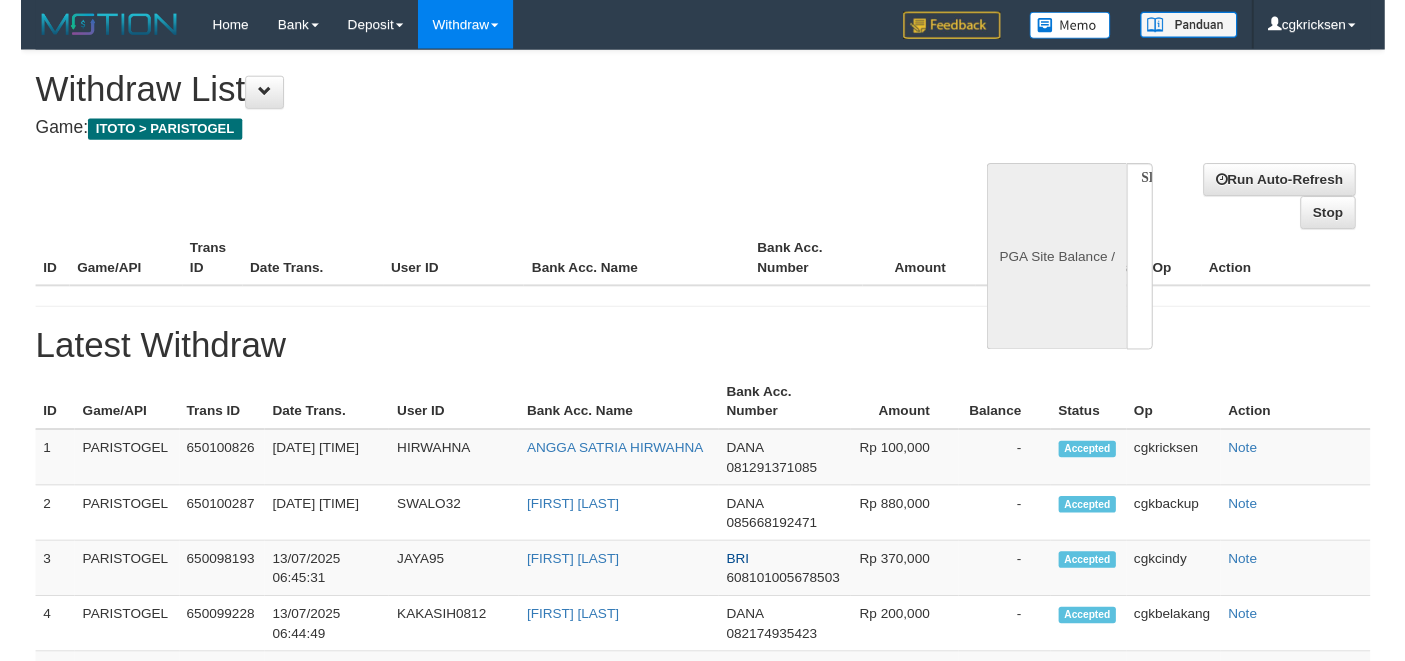 scroll, scrollTop: 0, scrollLeft: 0, axis: both 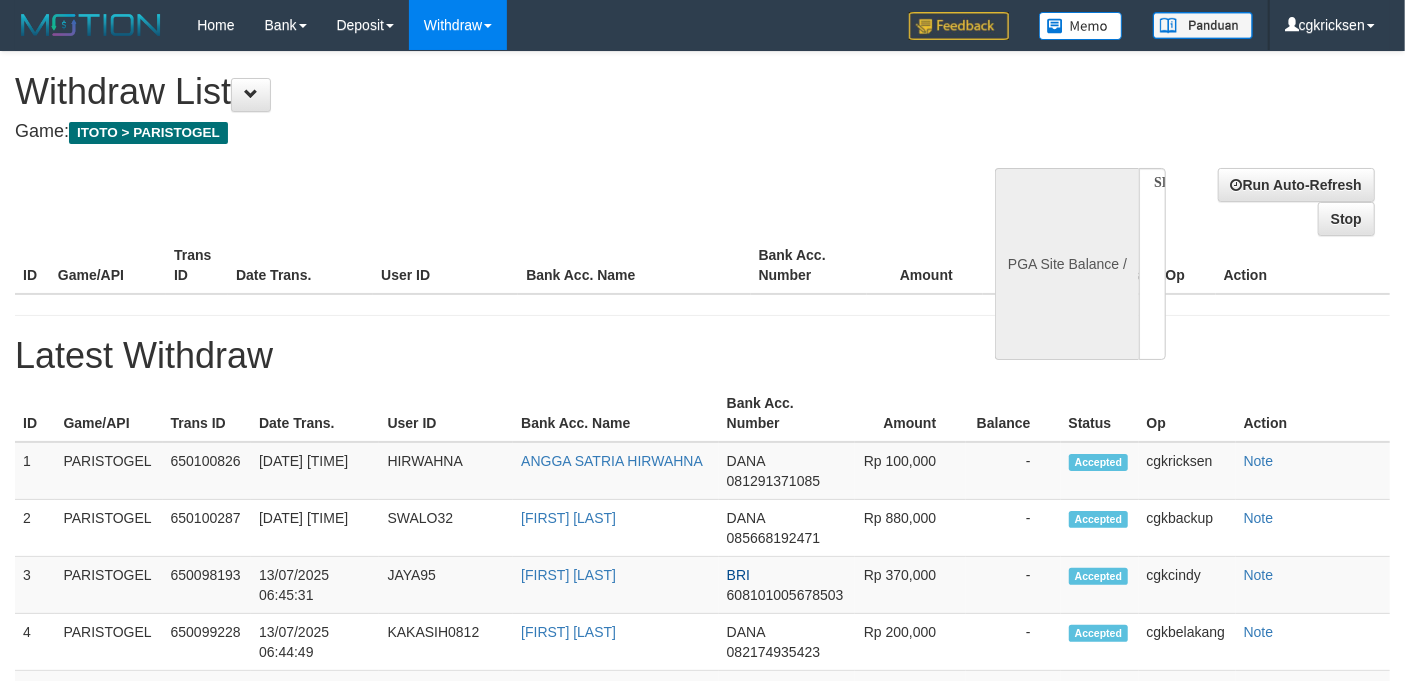 select on "**" 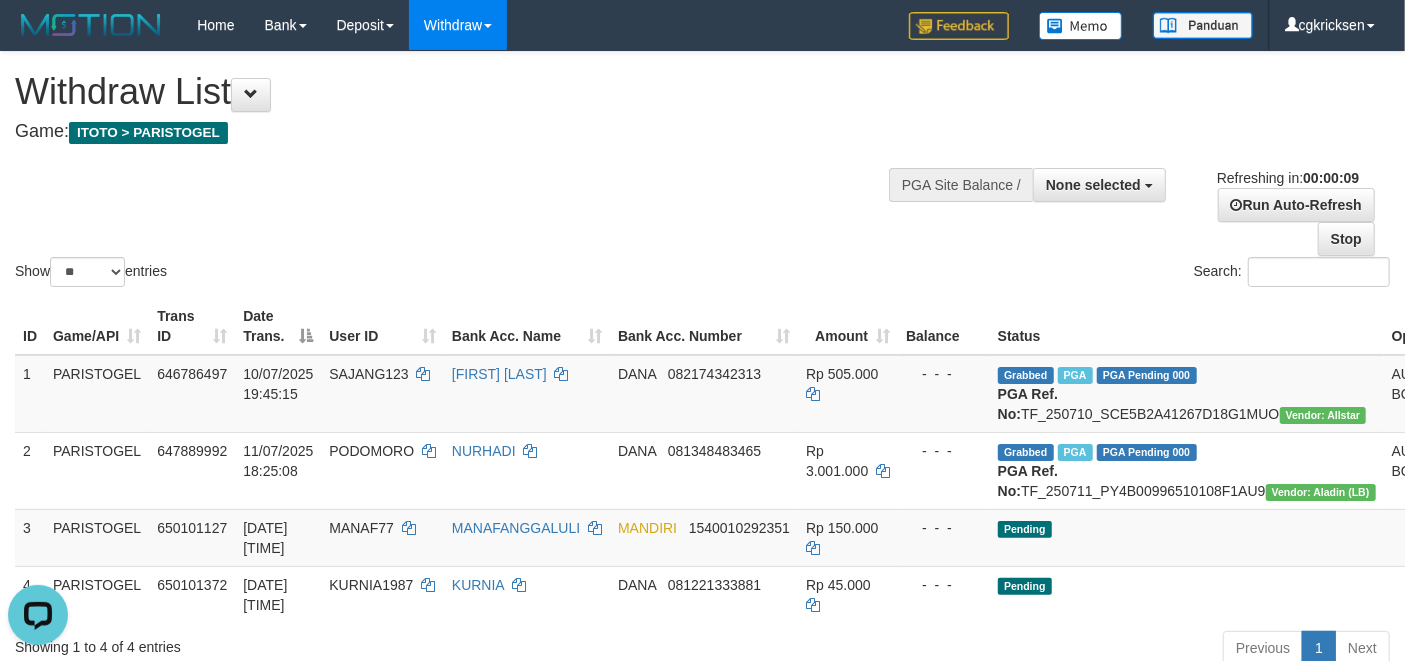 scroll, scrollTop: 0, scrollLeft: 0, axis: both 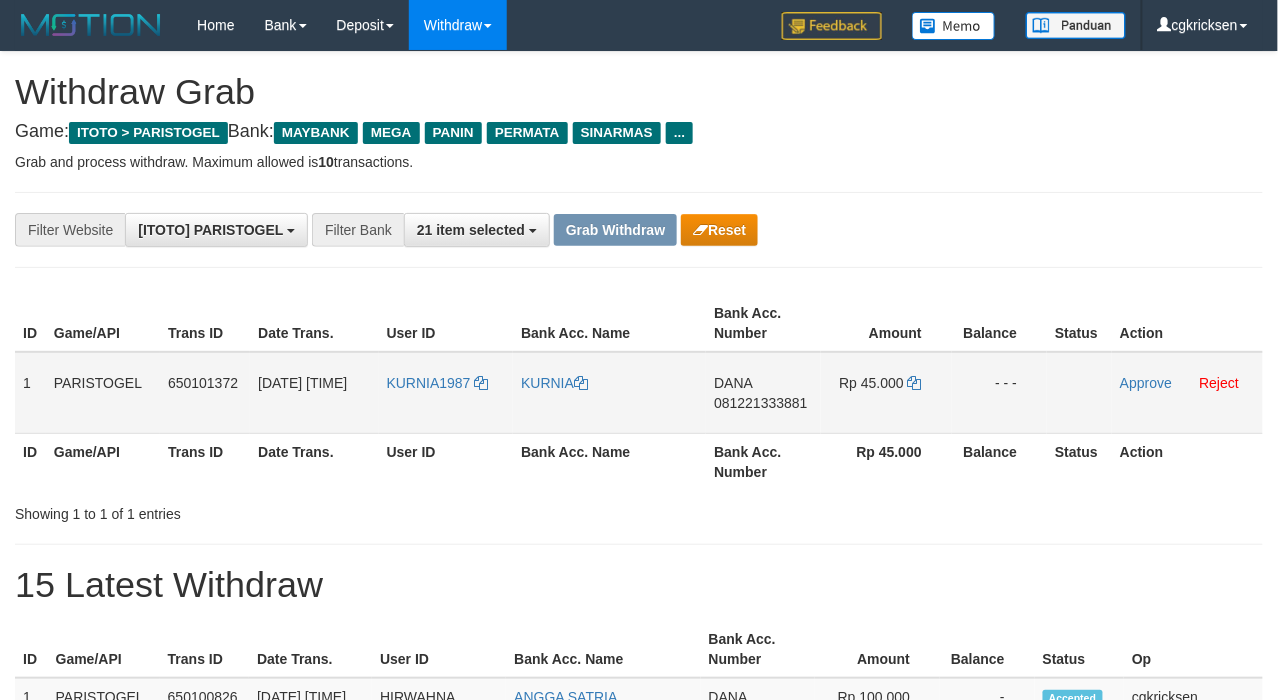 click on "KURNIA1987" at bounding box center (446, 393) 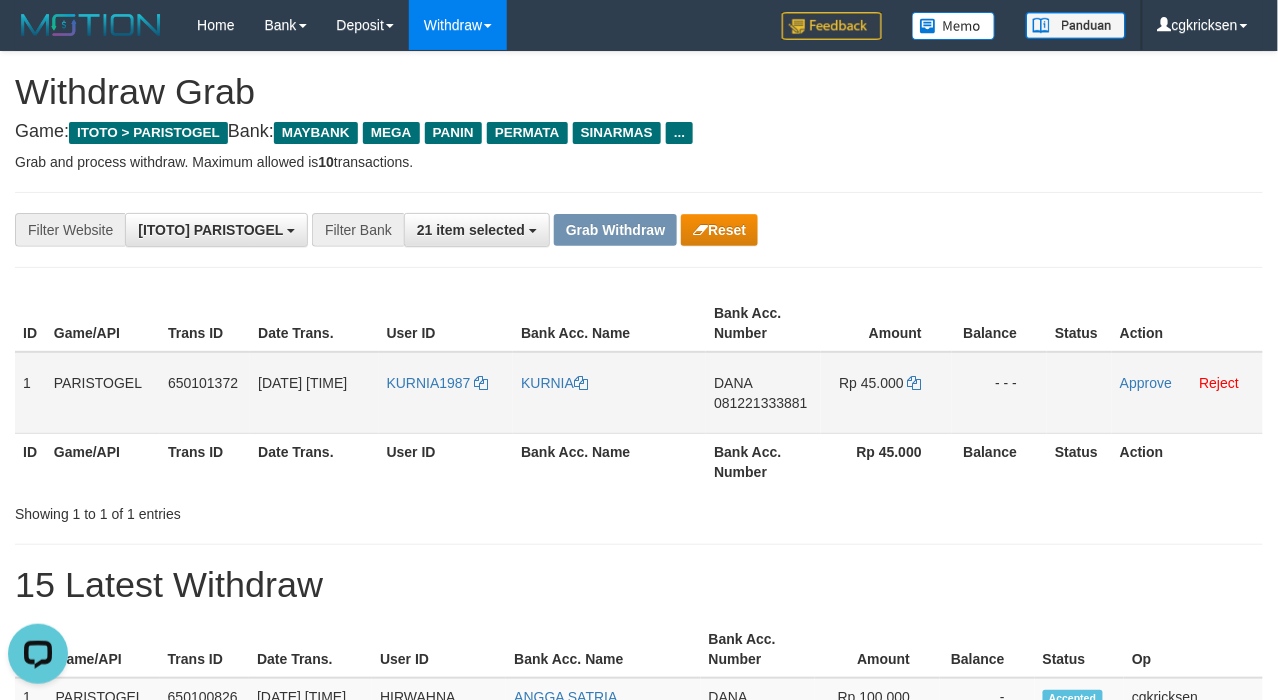 scroll, scrollTop: 0, scrollLeft: 0, axis: both 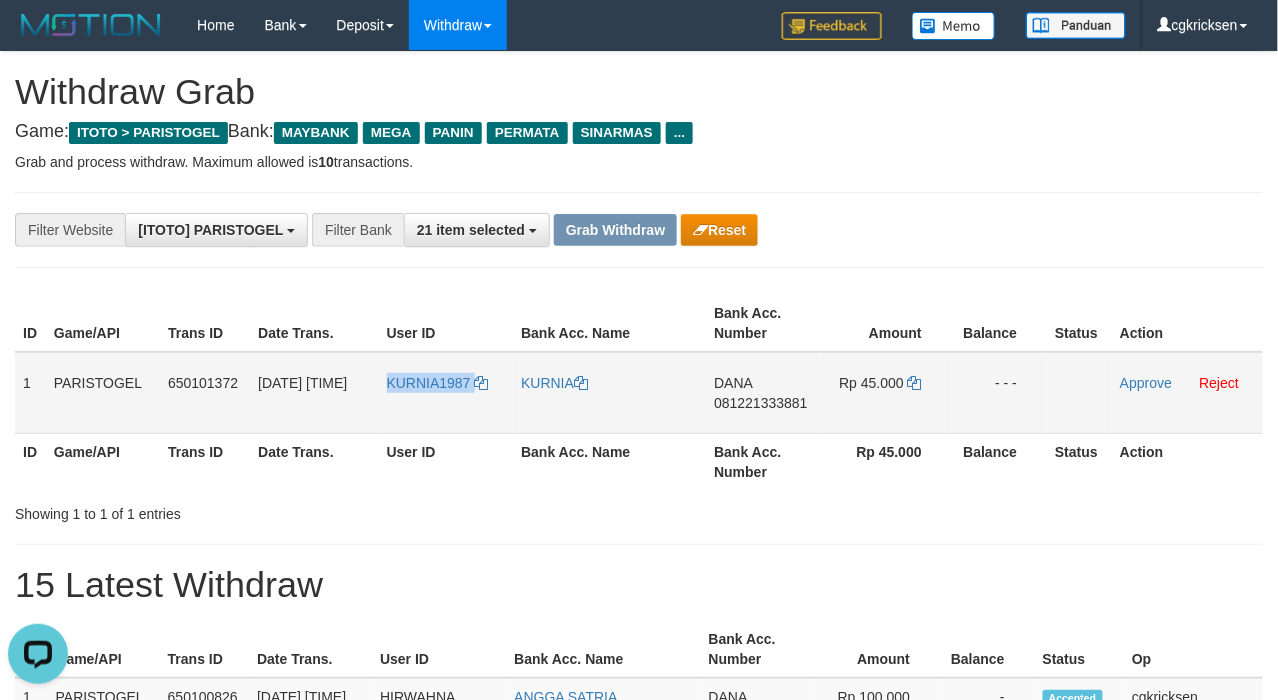 click on "KURNIA1987" at bounding box center [446, 393] 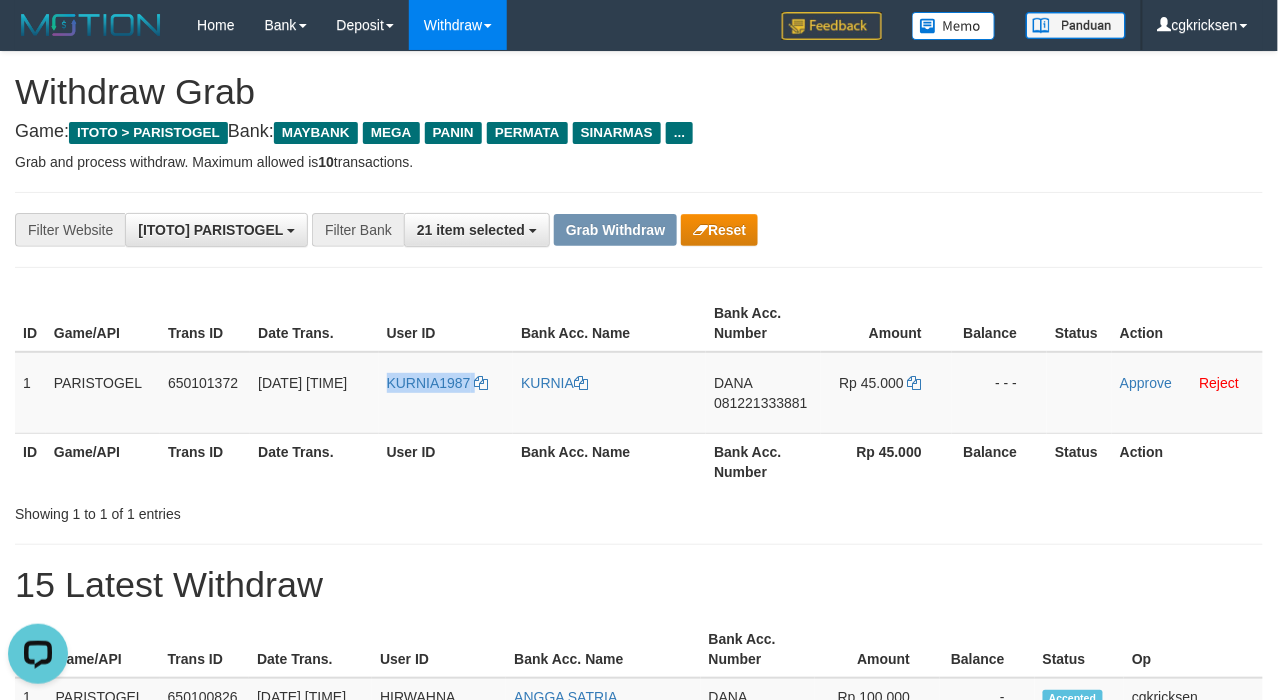 copy on "KURNIA1987" 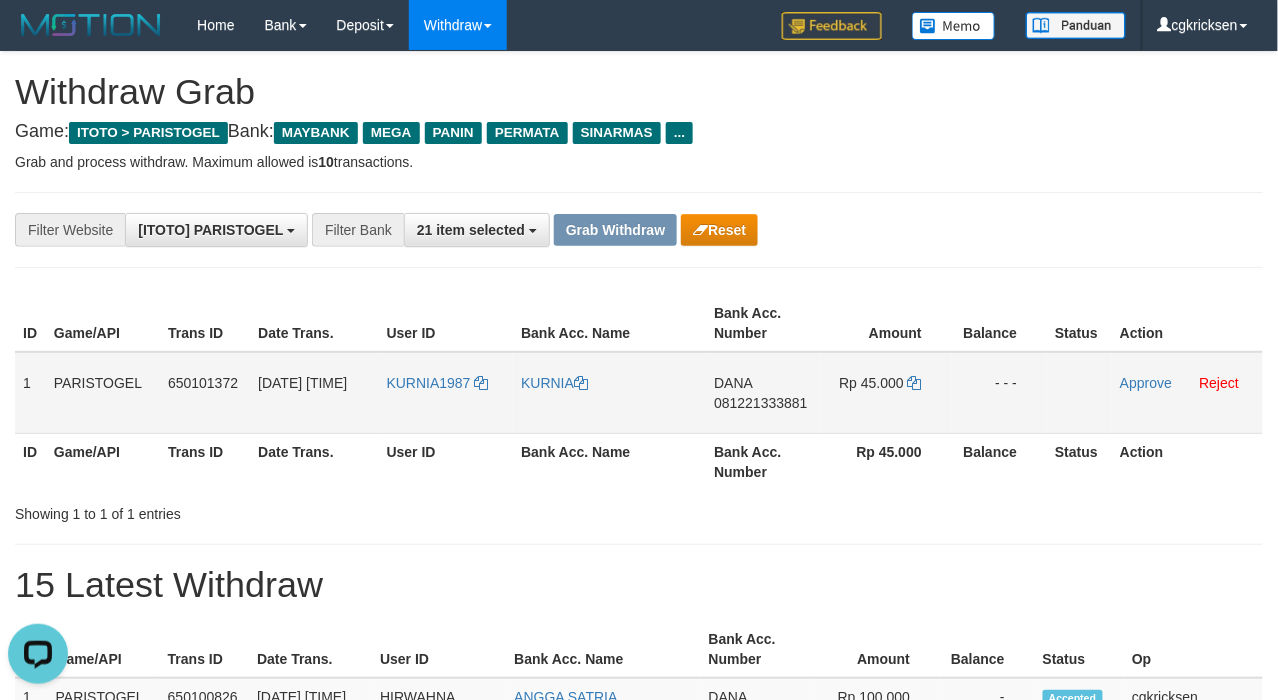 click on "KURNIA" at bounding box center [609, 393] 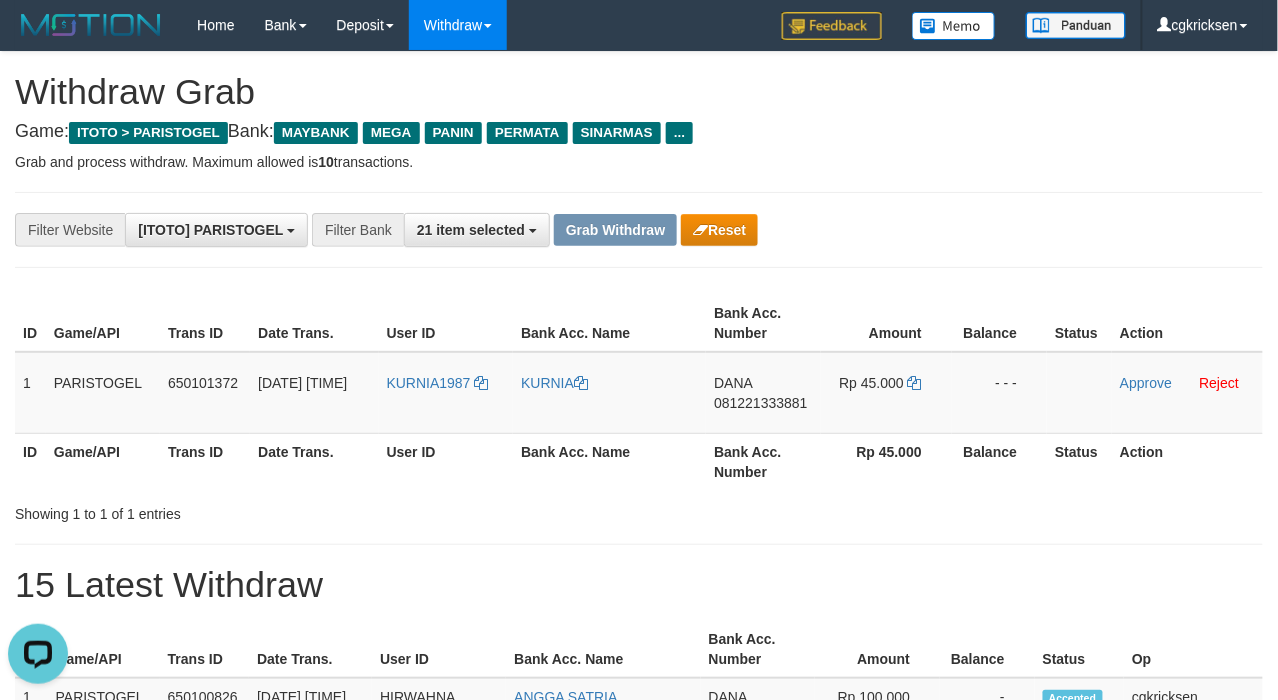 copy on "KURNIA" 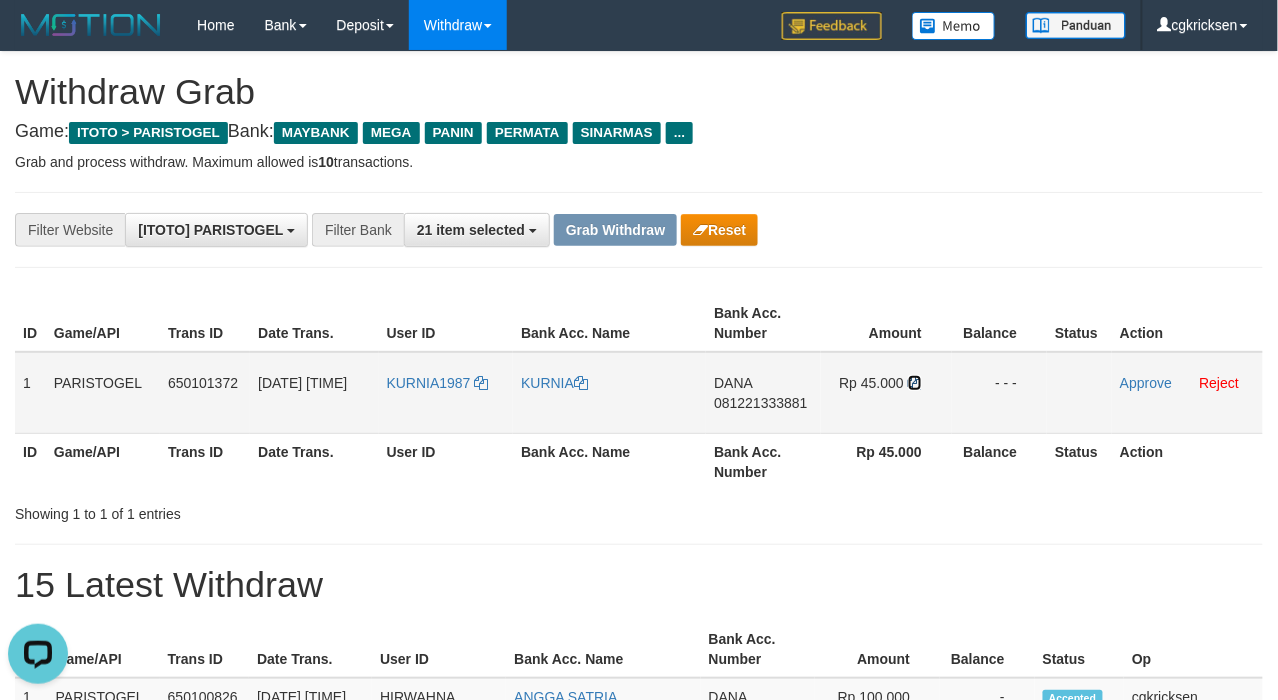 click at bounding box center [915, 383] 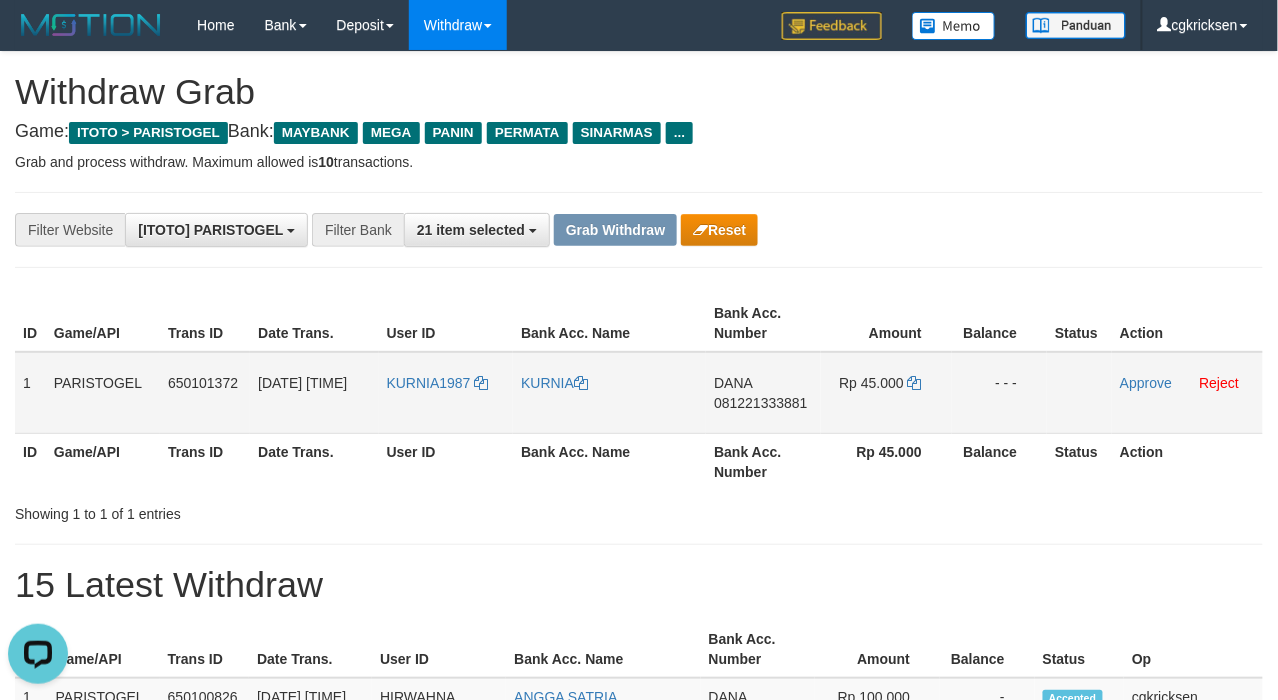 click on "KURNIA1987" at bounding box center [446, 393] 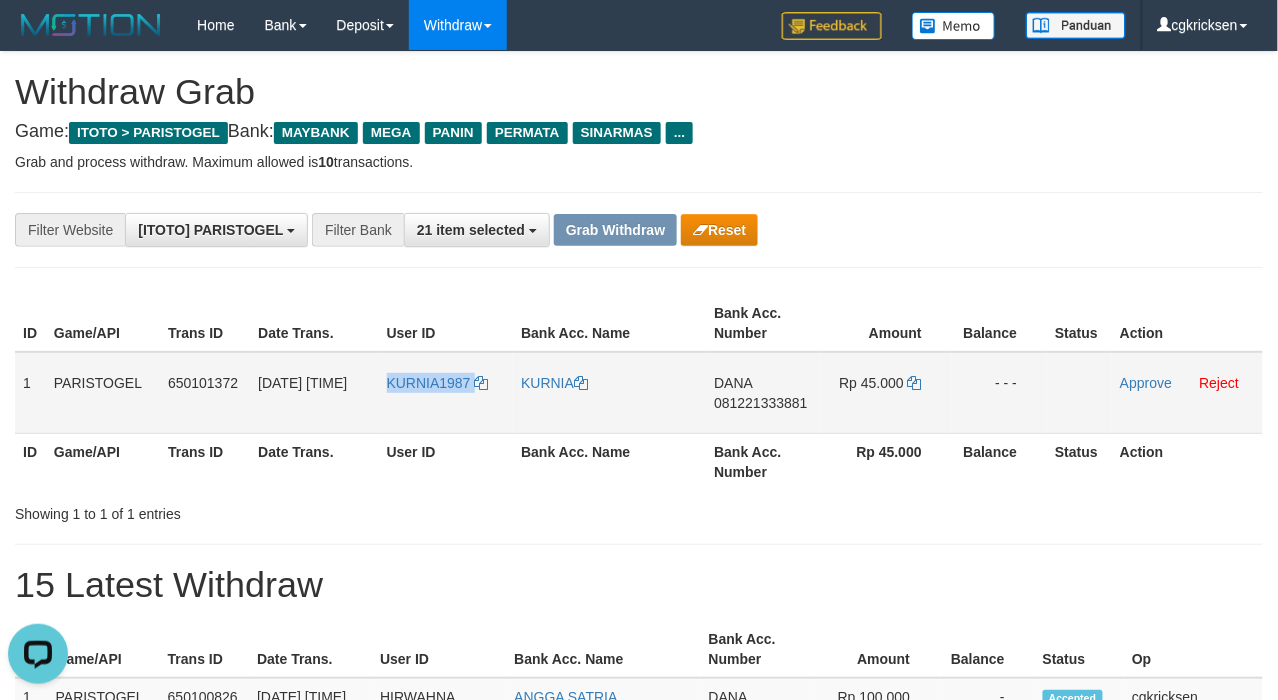 click on "KURNIA1987" at bounding box center [446, 393] 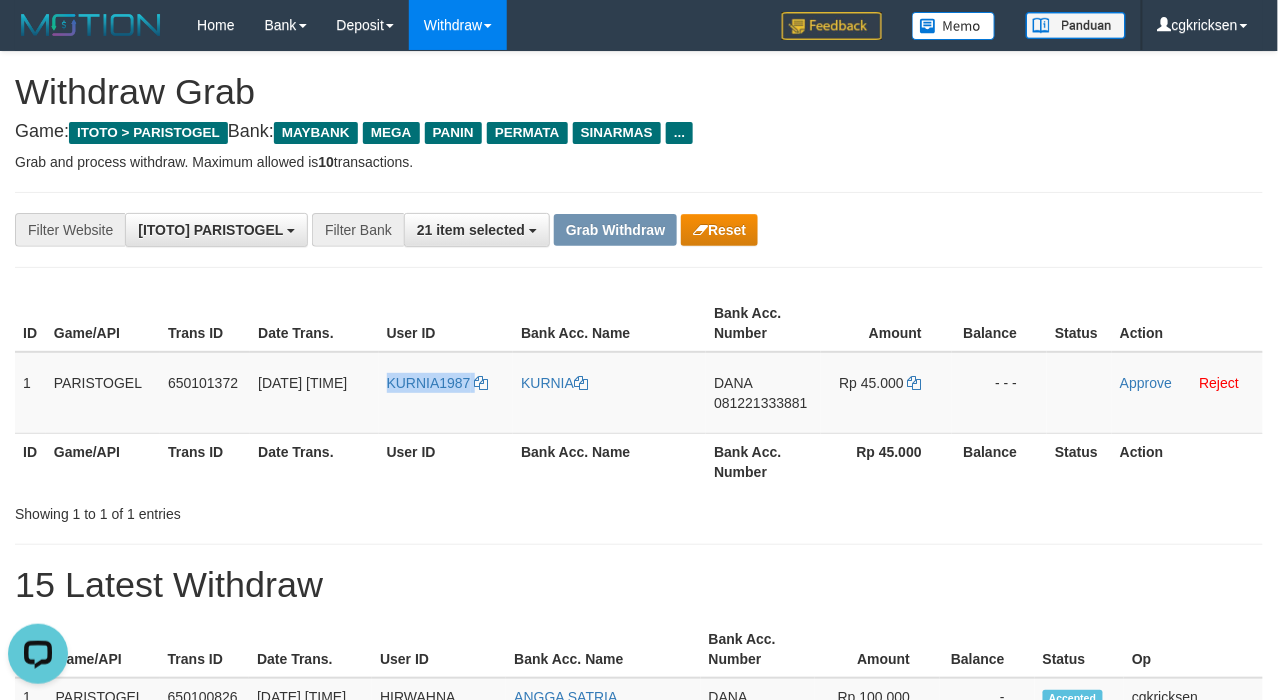 copy on "KURNIA1987" 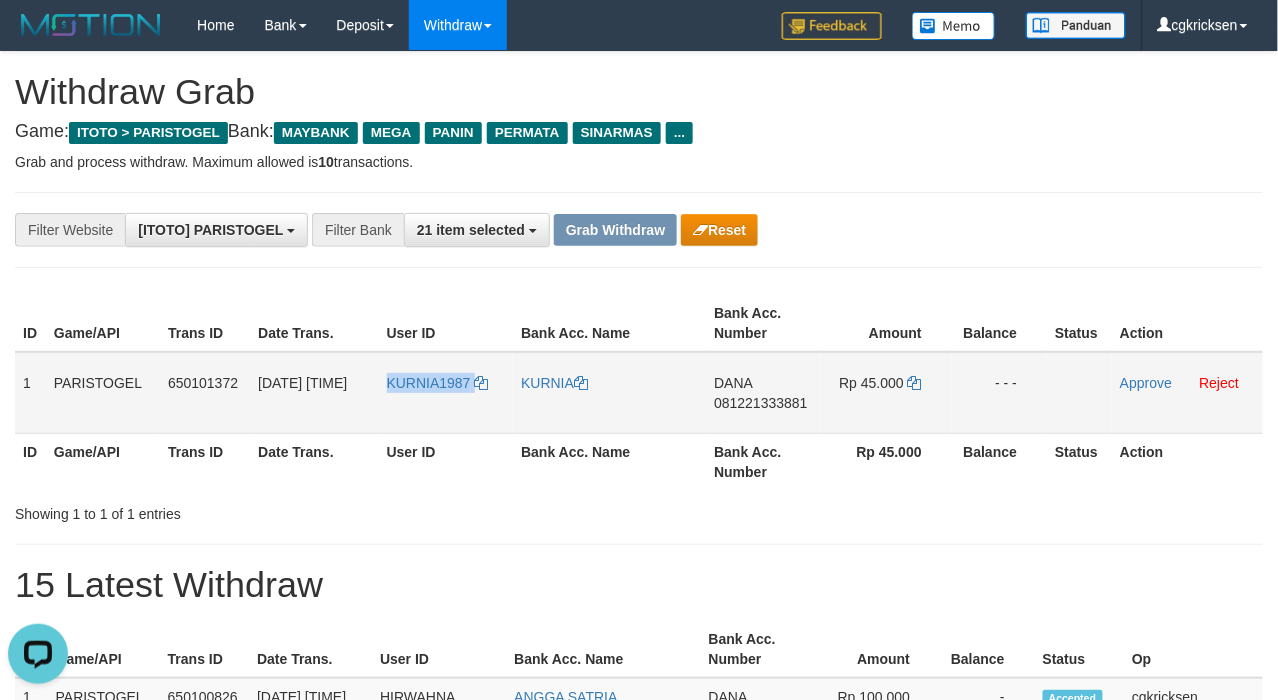 click on "DANA
081221333881" at bounding box center (763, 393) 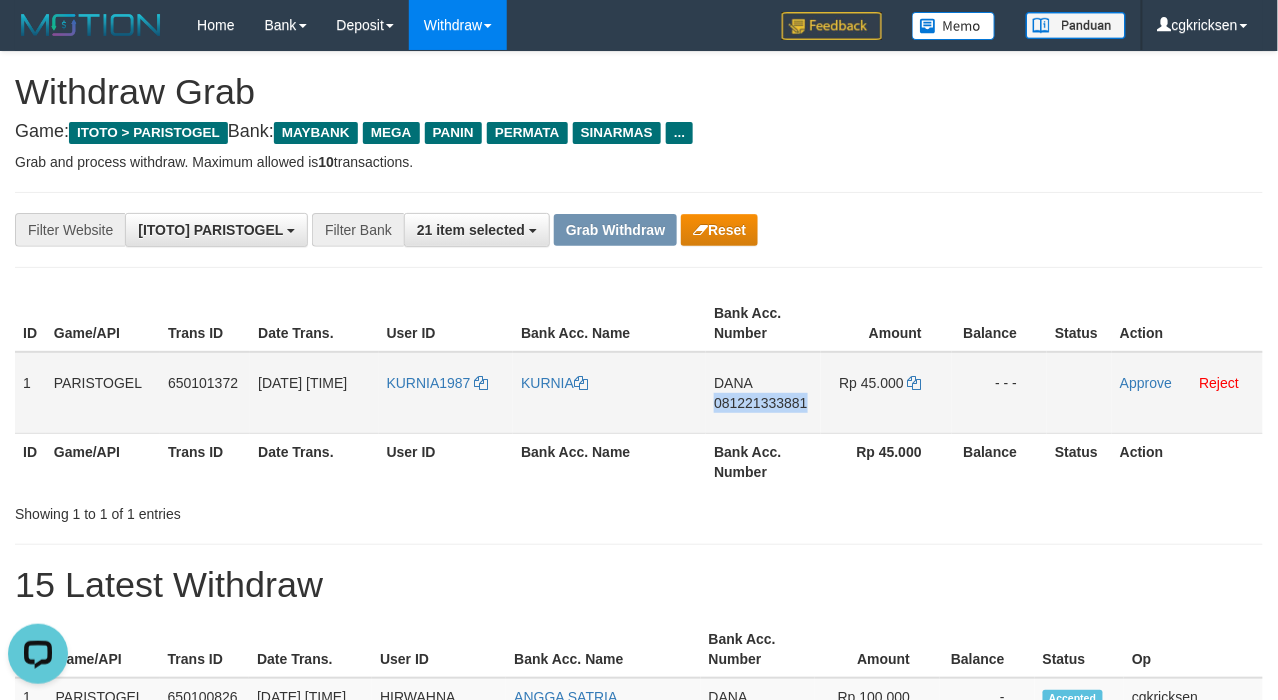 click on "DANA
081221333881" at bounding box center (763, 393) 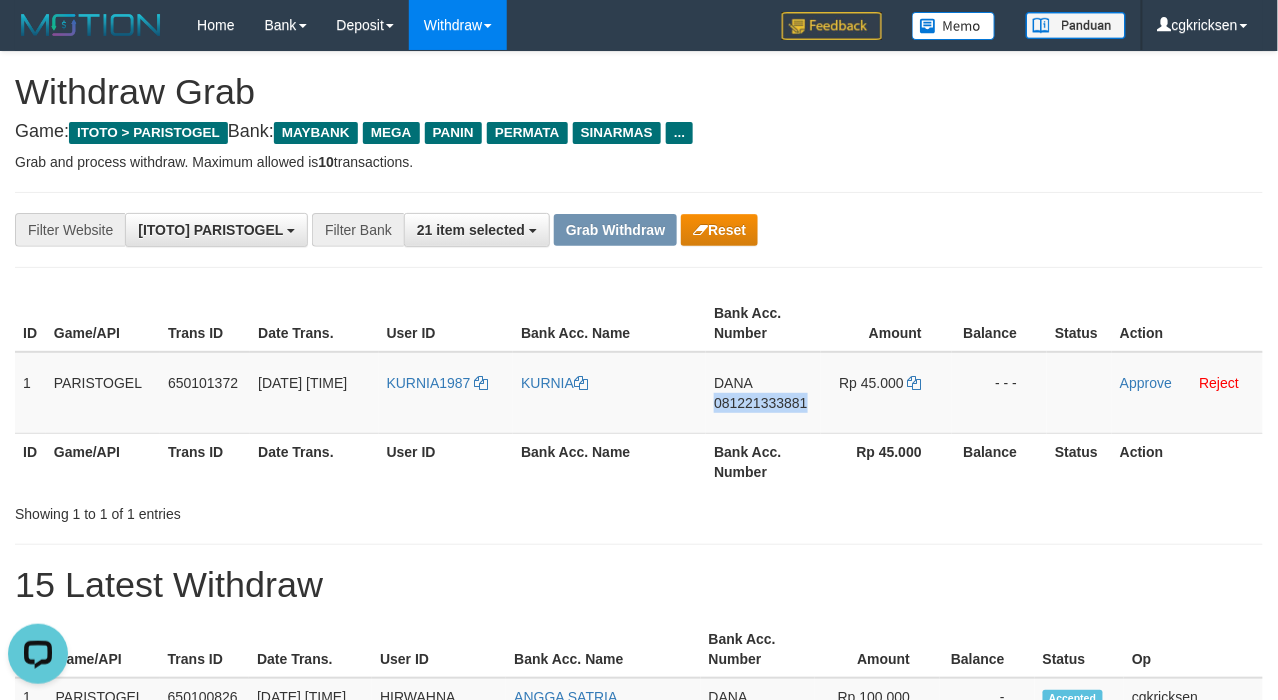 copy on "081221333881" 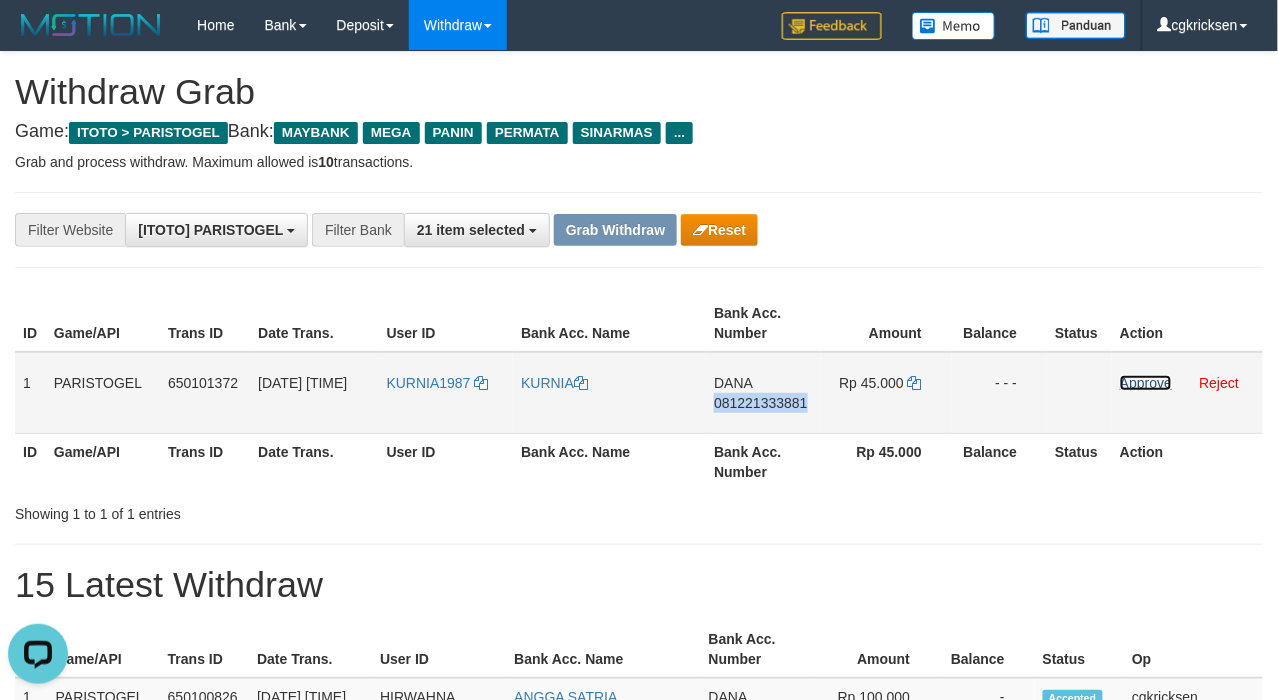 click on "Approve" at bounding box center (1146, 383) 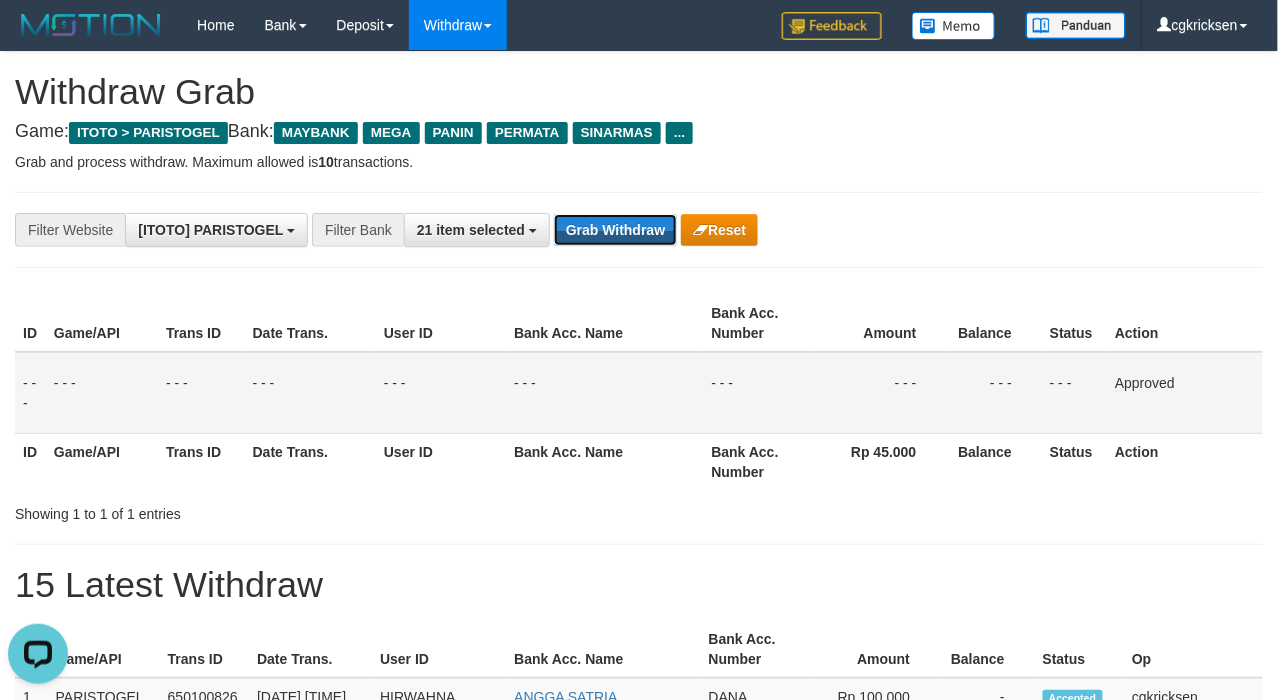 drag, startPoint x: 688, startPoint y: 226, endPoint x: 590, endPoint y: 197, distance: 102.20078 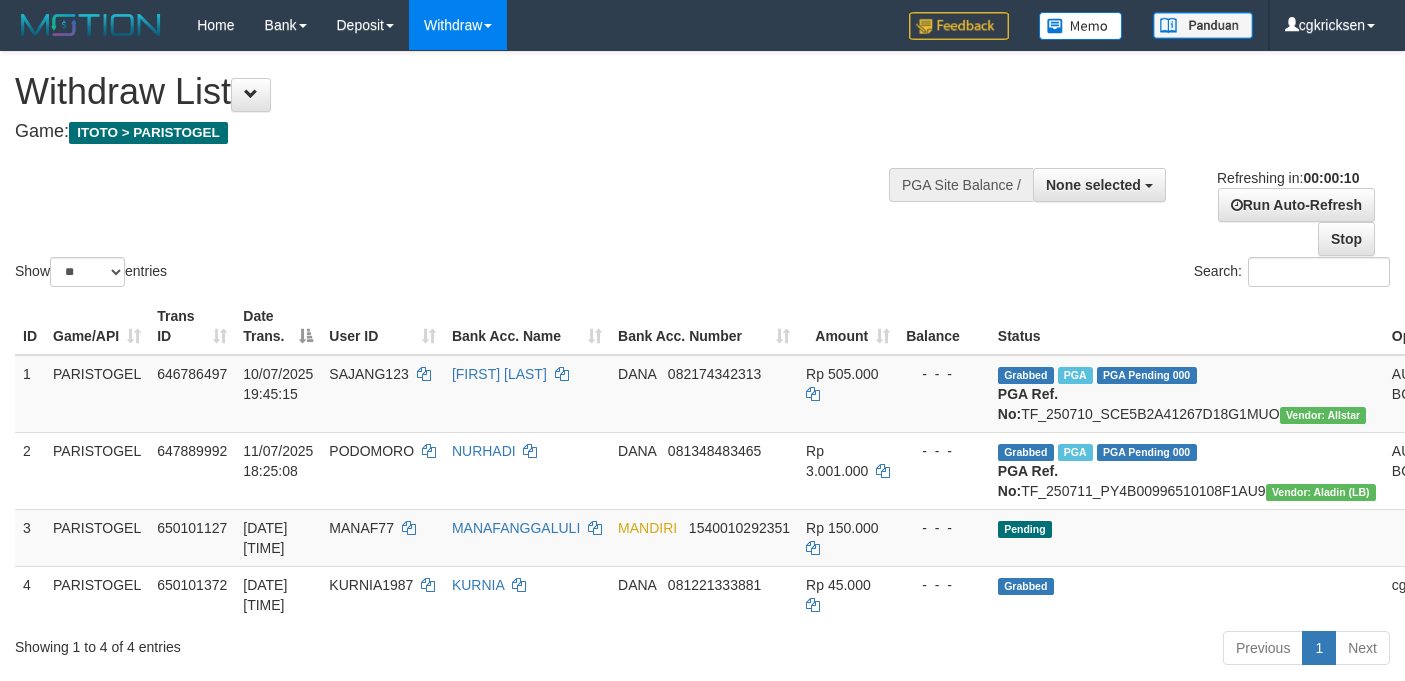 select 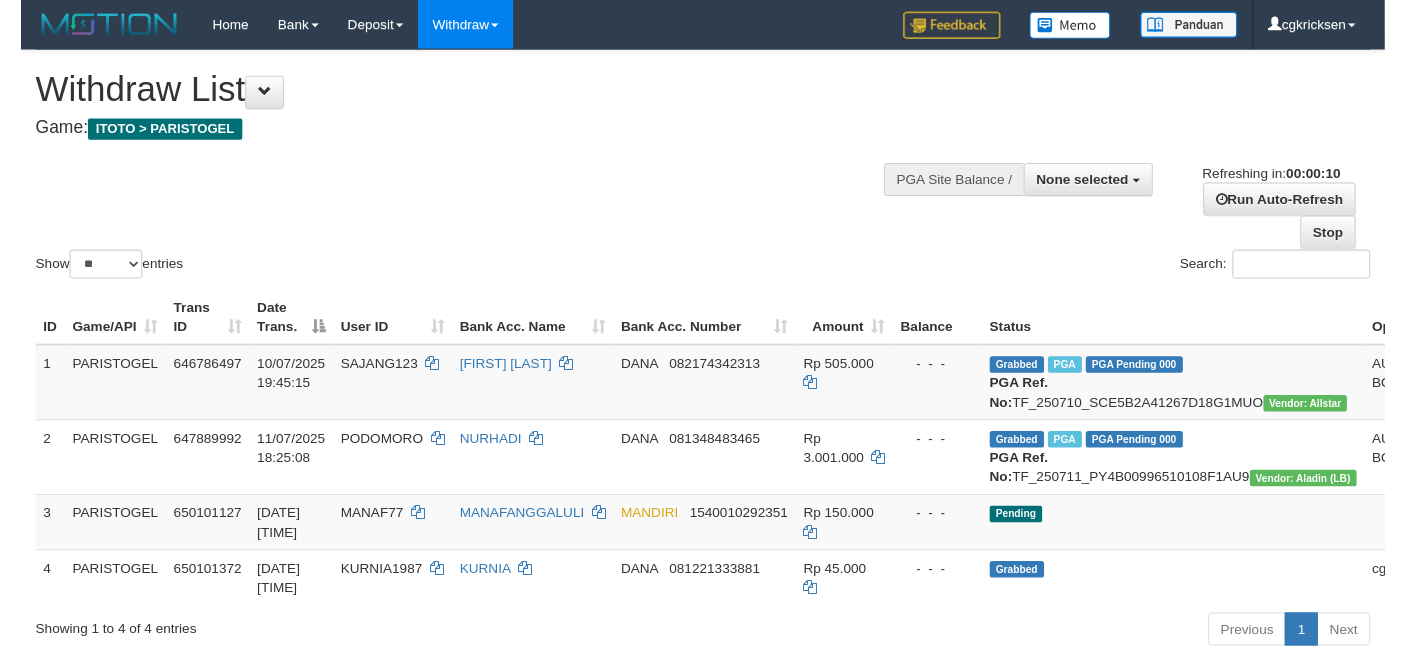 scroll, scrollTop: 0, scrollLeft: 0, axis: both 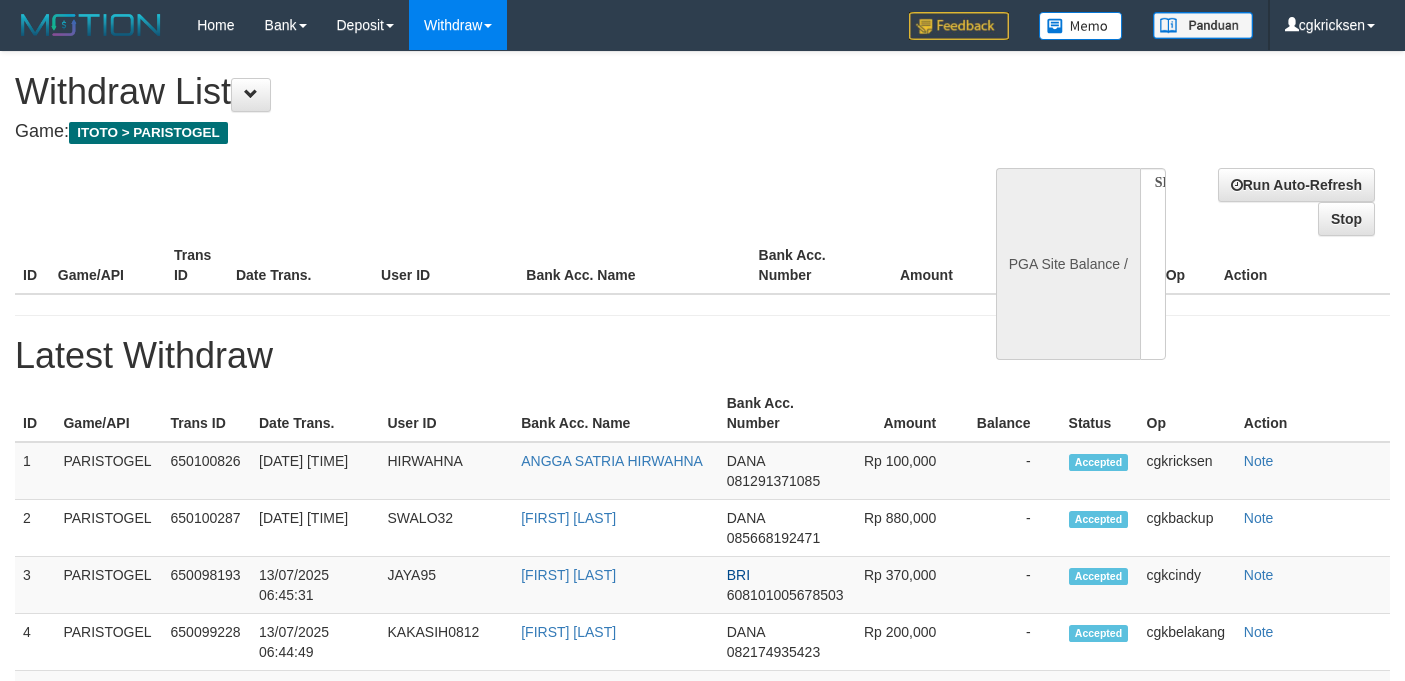select 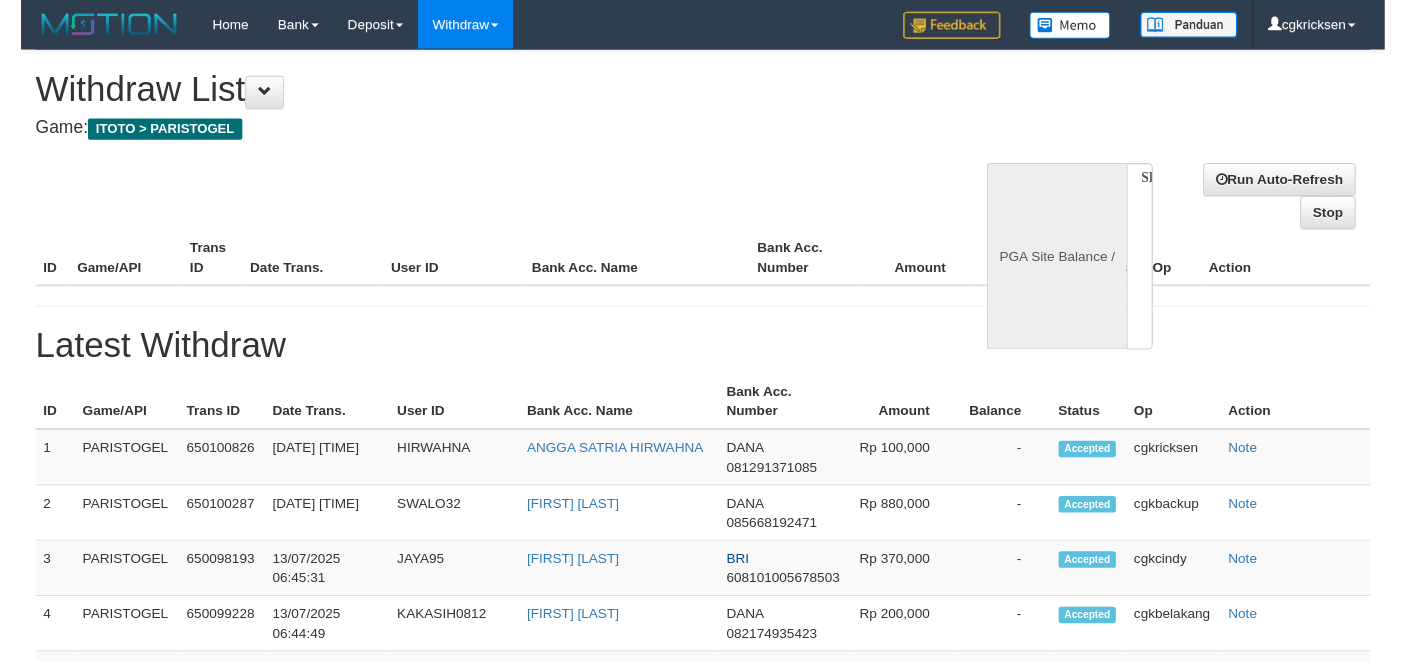 scroll, scrollTop: 0, scrollLeft: 0, axis: both 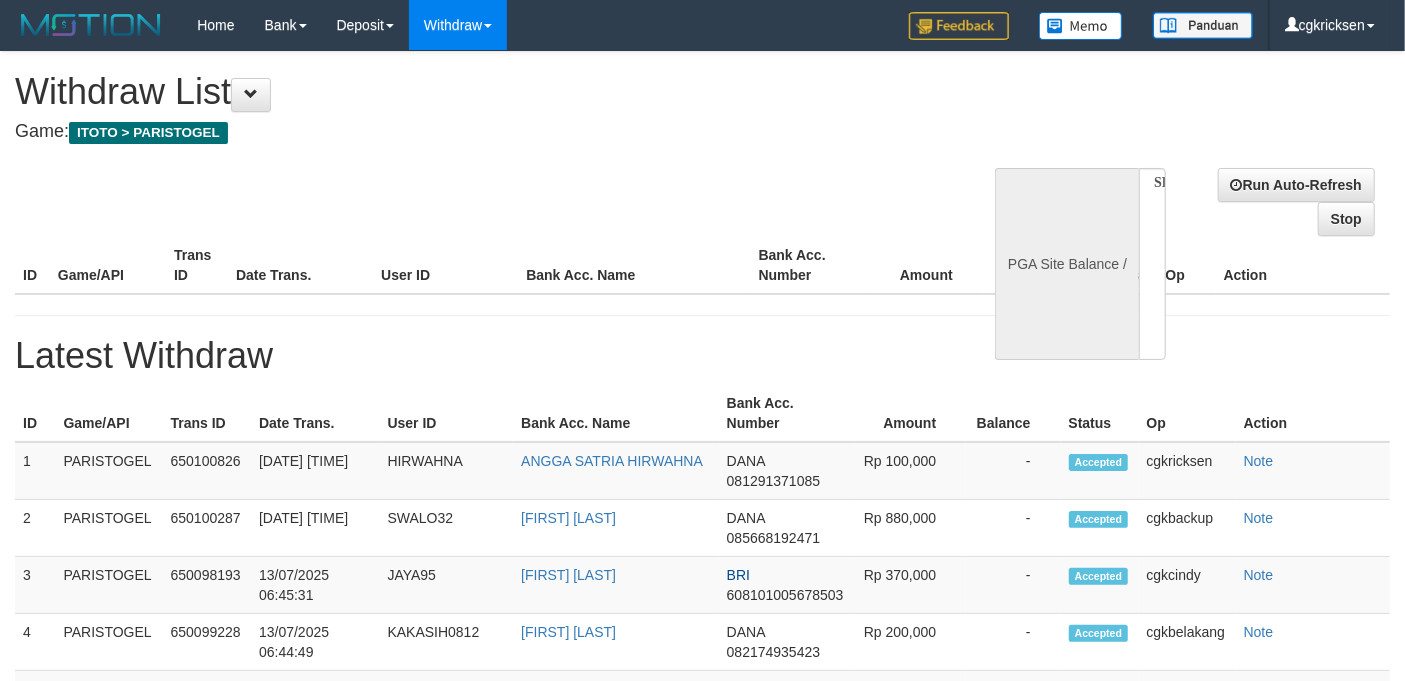 select on "**" 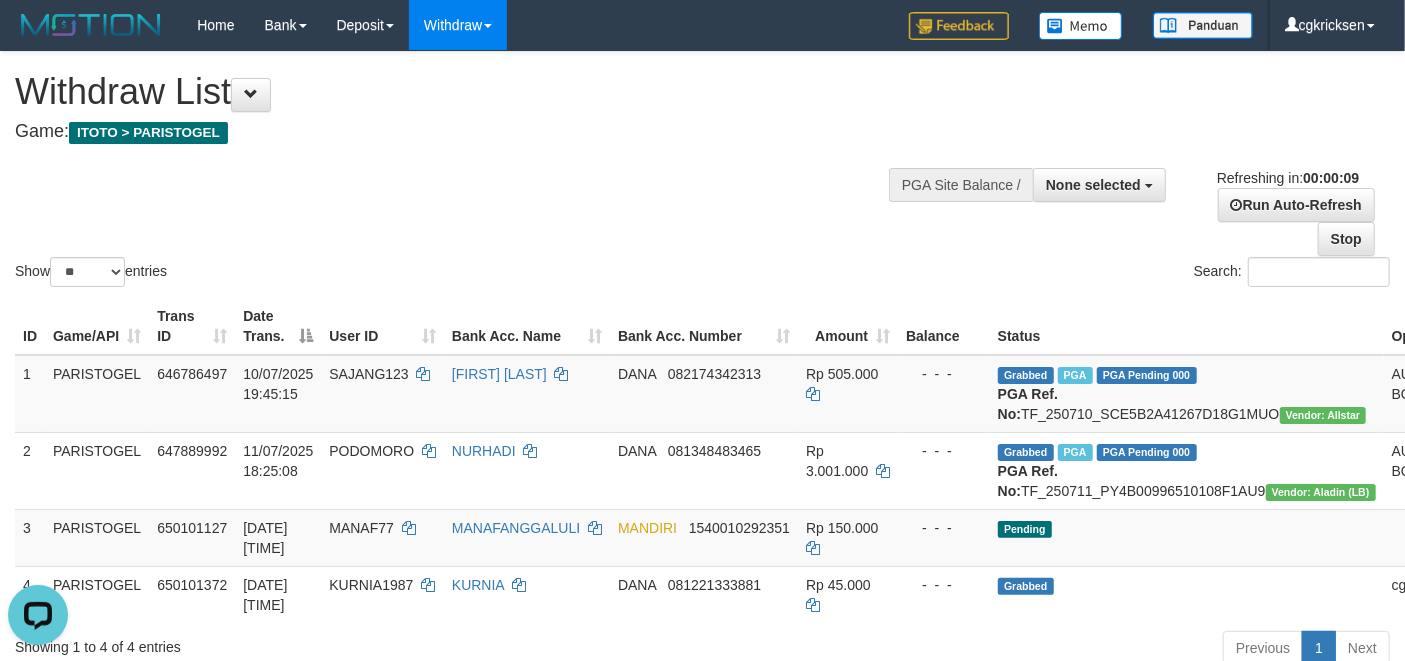 scroll, scrollTop: 0, scrollLeft: 0, axis: both 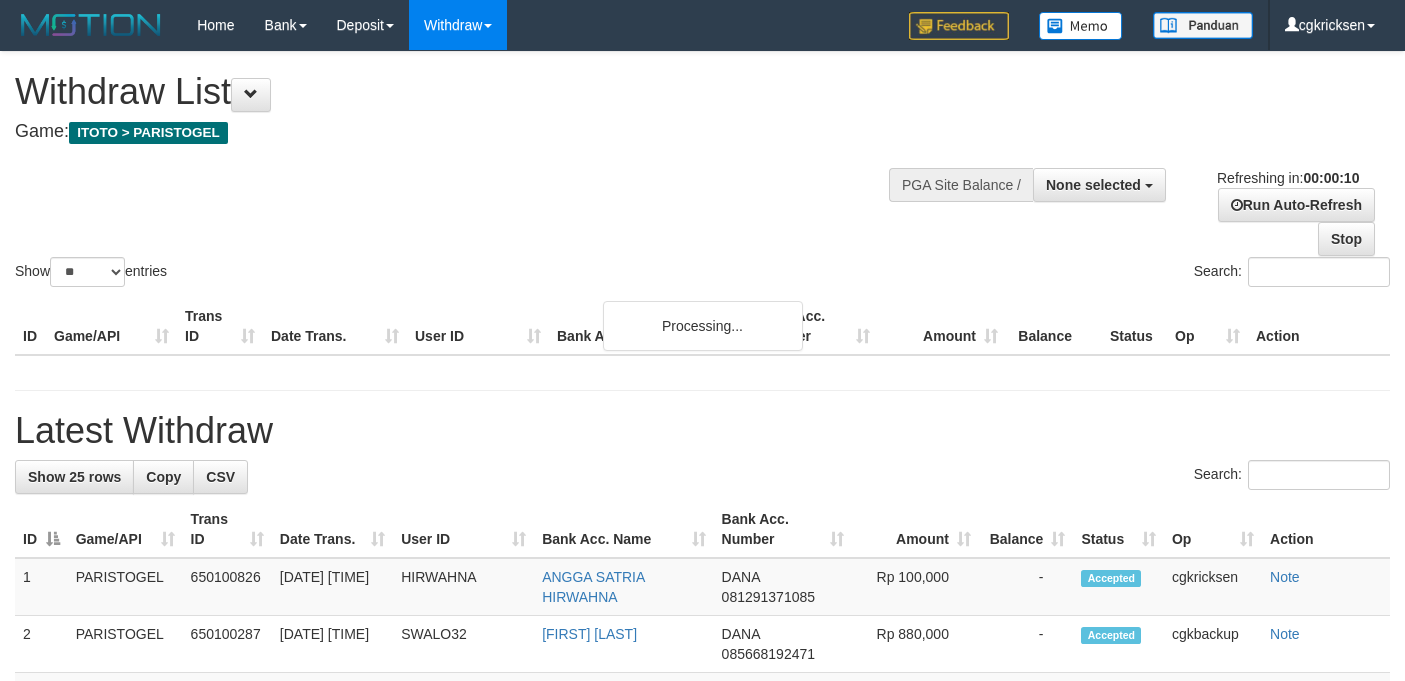 select 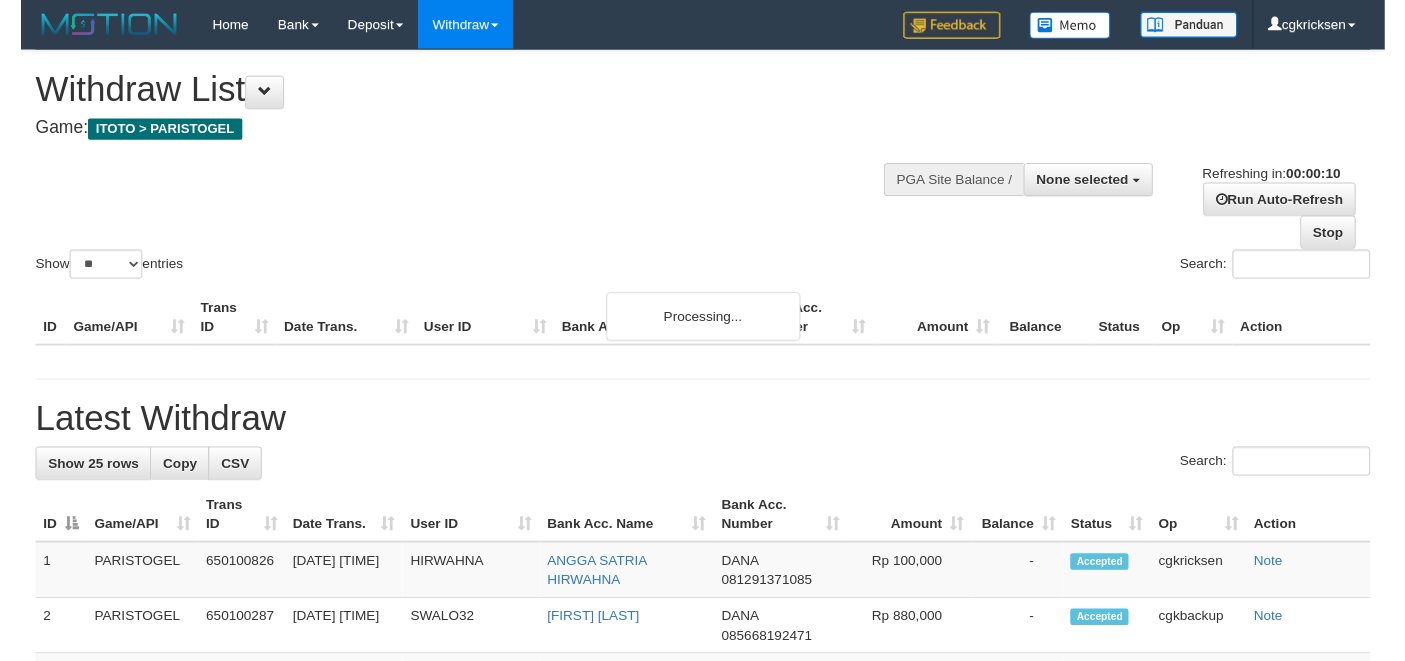 scroll, scrollTop: 0, scrollLeft: 0, axis: both 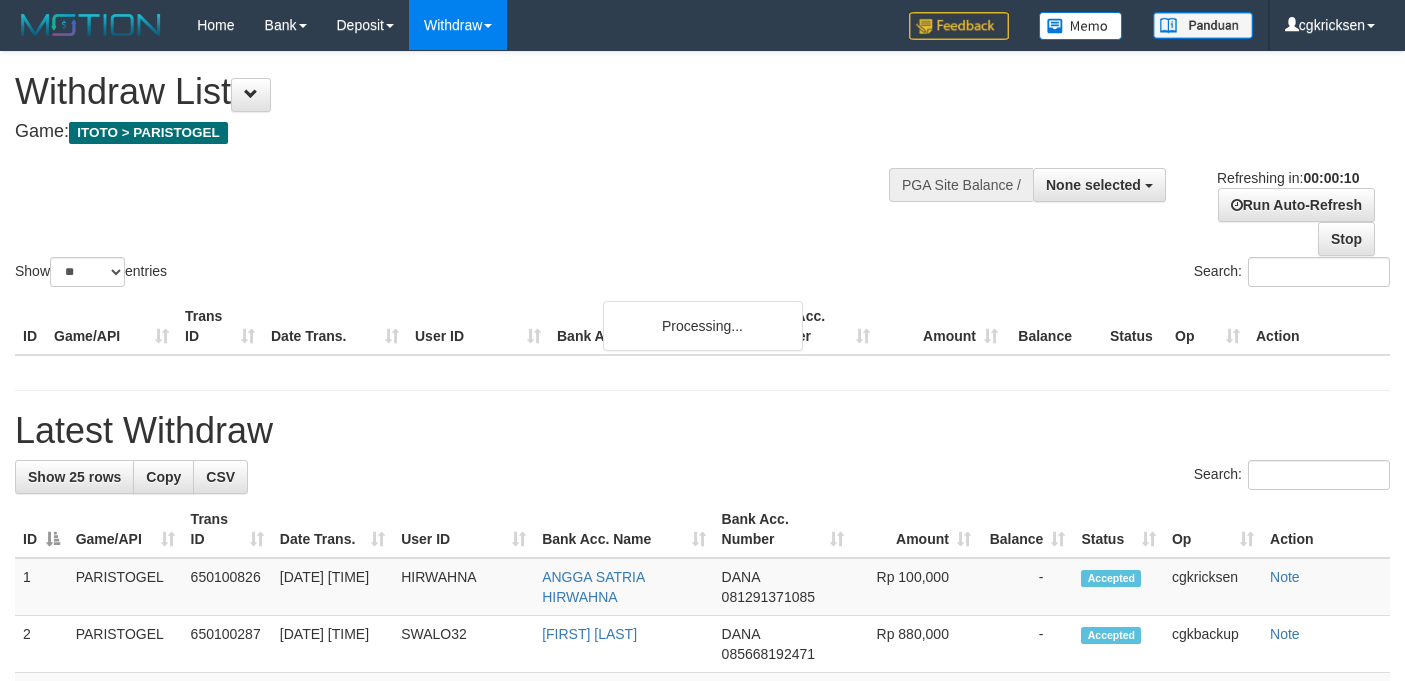 select 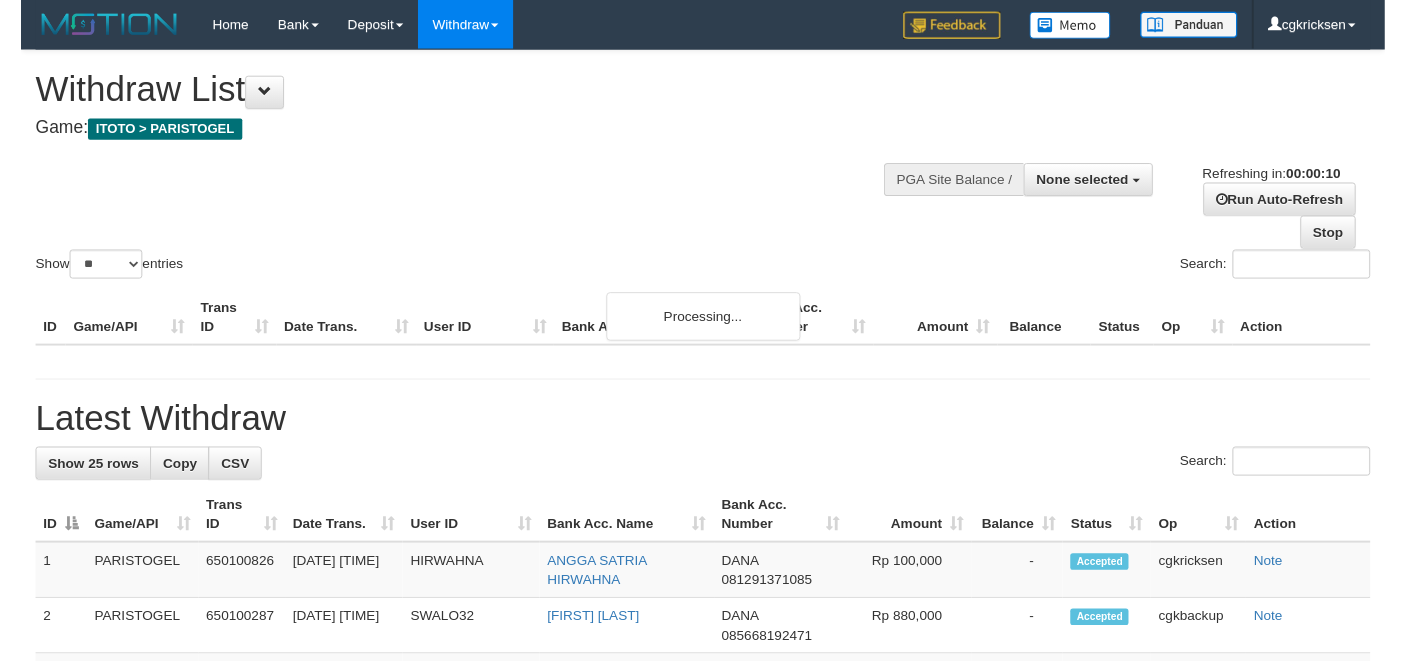 scroll, scrollTop: 0, scrollLeft: 0, axis: both 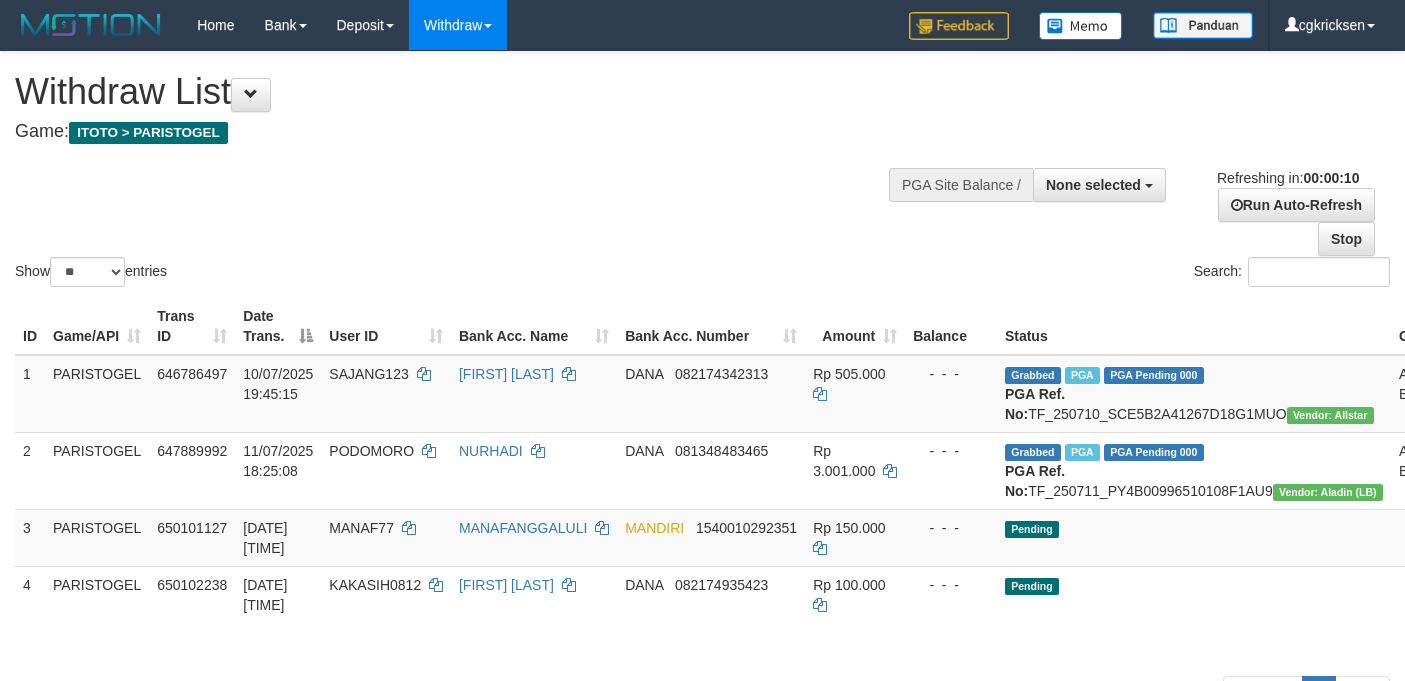 select 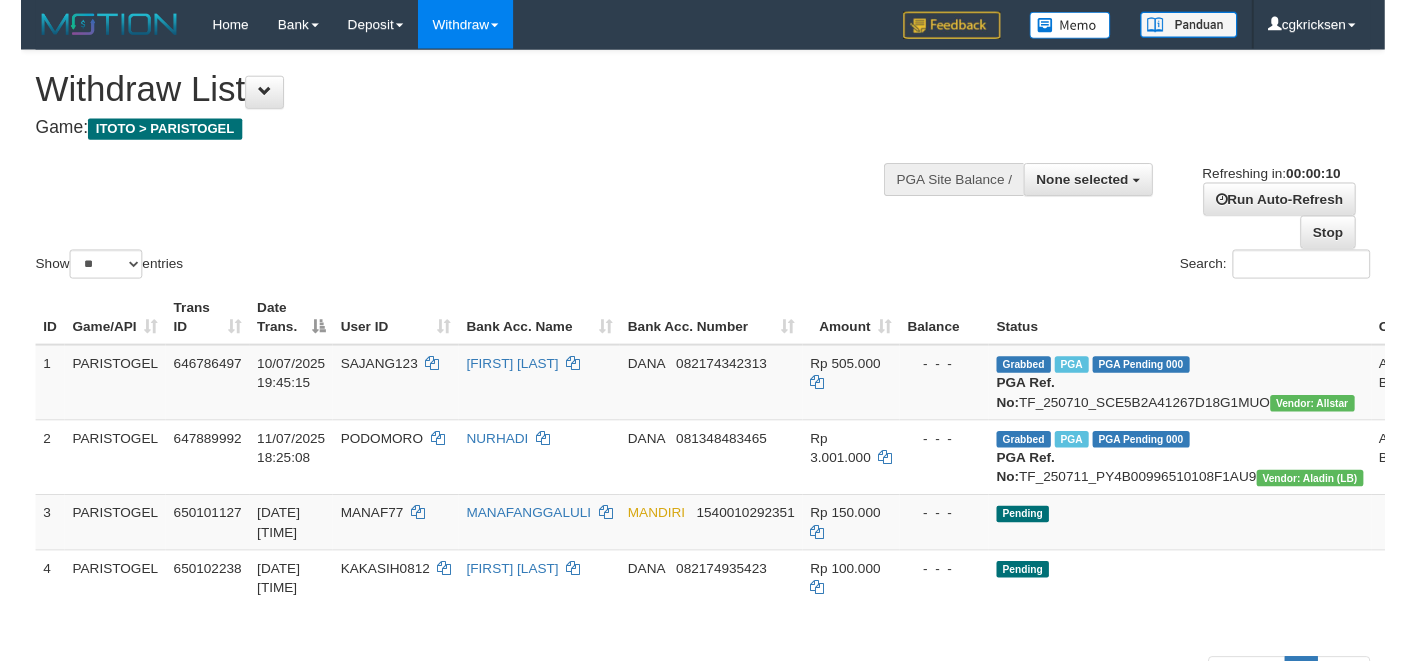 scroll, scrollTop: 0, scrollLeft: 0, axis: both 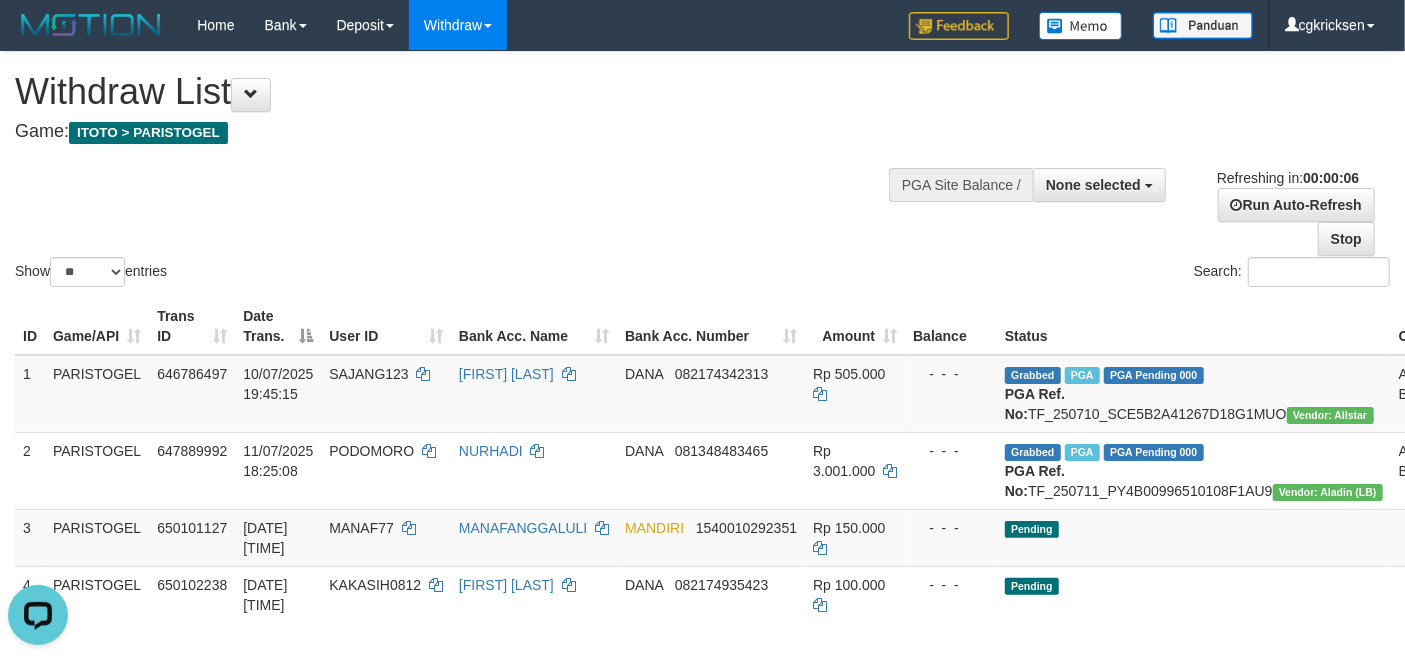 click on "**********" at bounding box center (1176, 204) 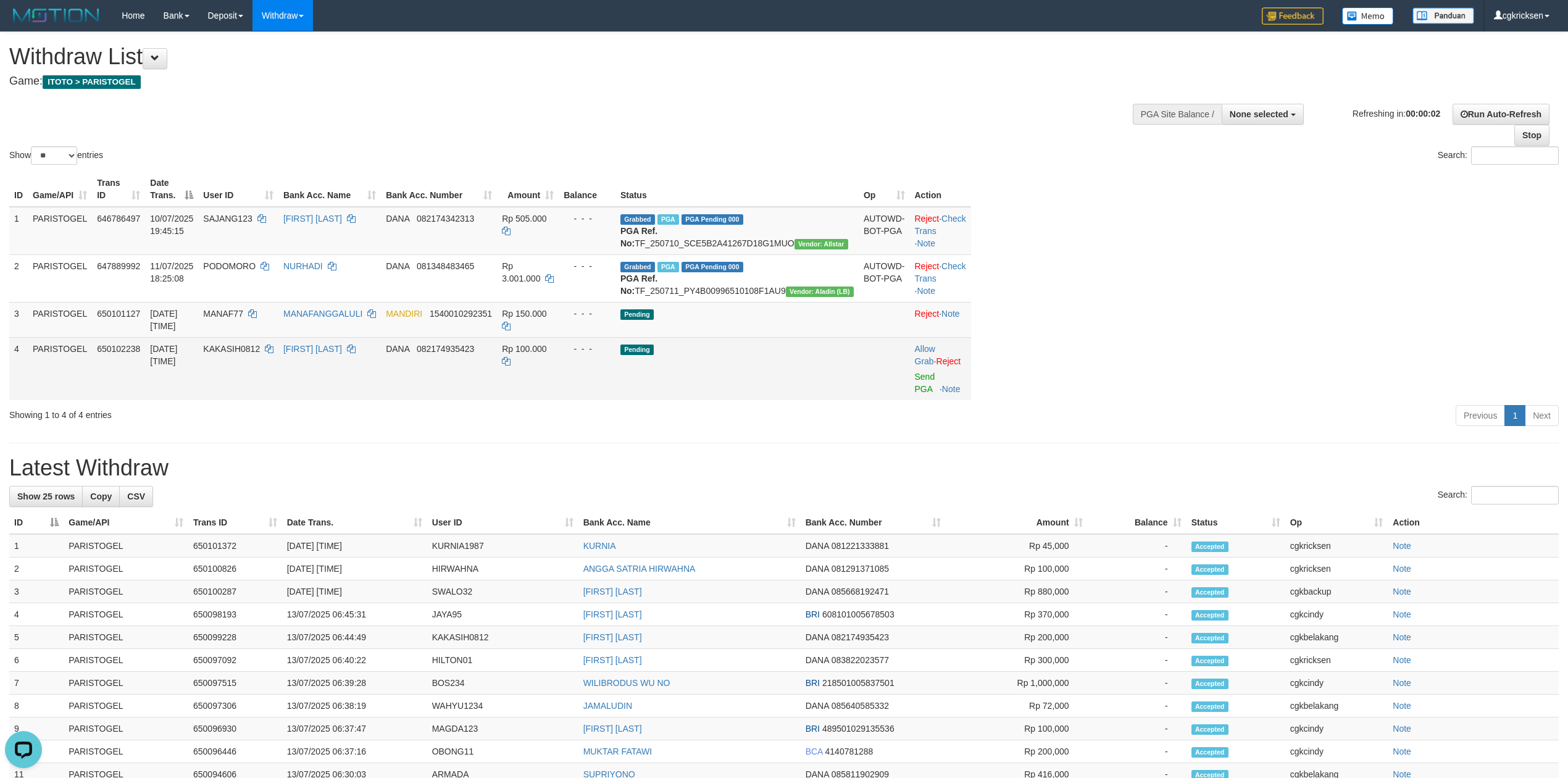 click on "Allow Grab   ·    Reject Send PGA     ·    Note" at bounding box center (940, 369) 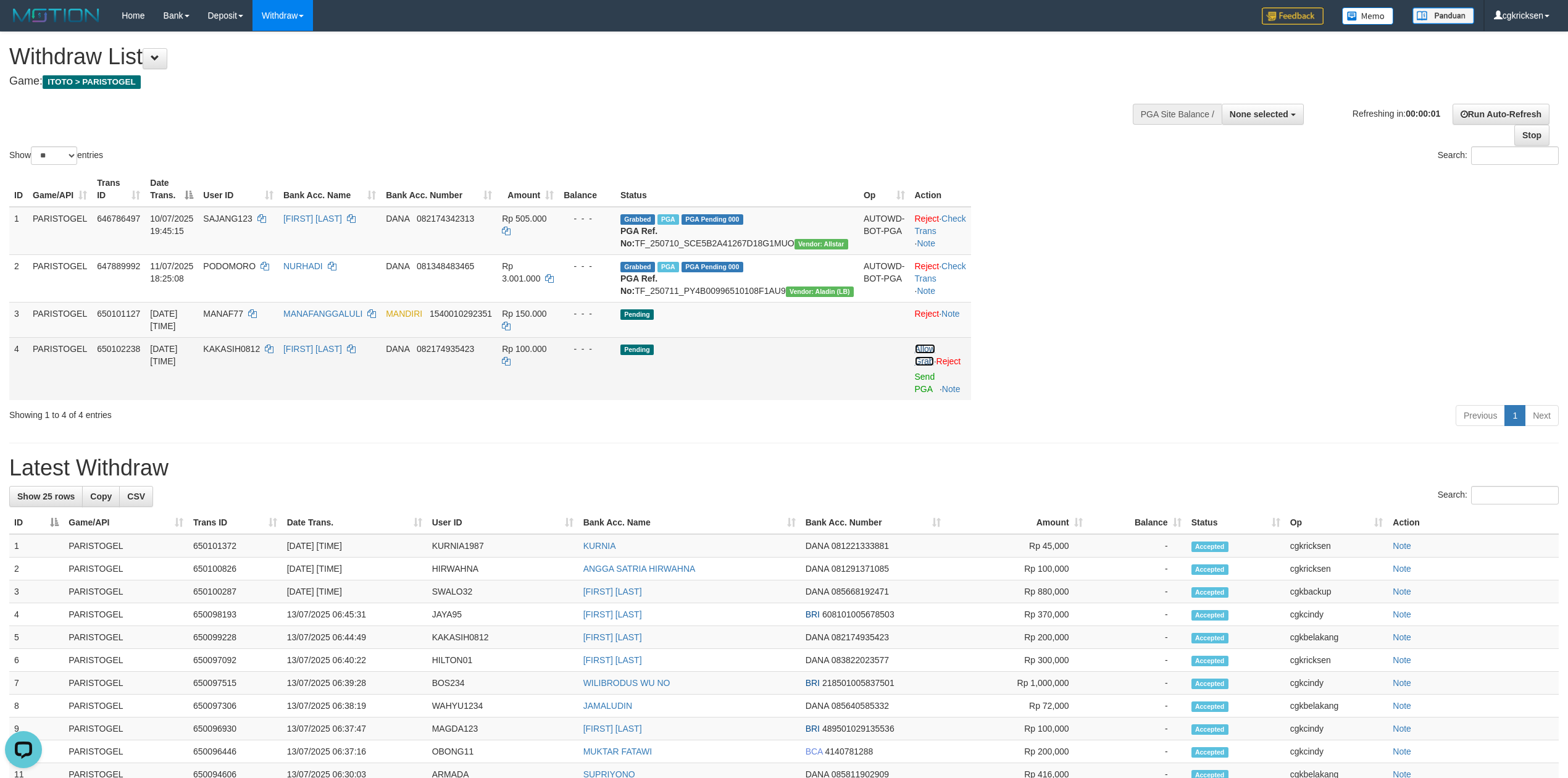 click on "Allow Grab" at bounding box center [925, 355] 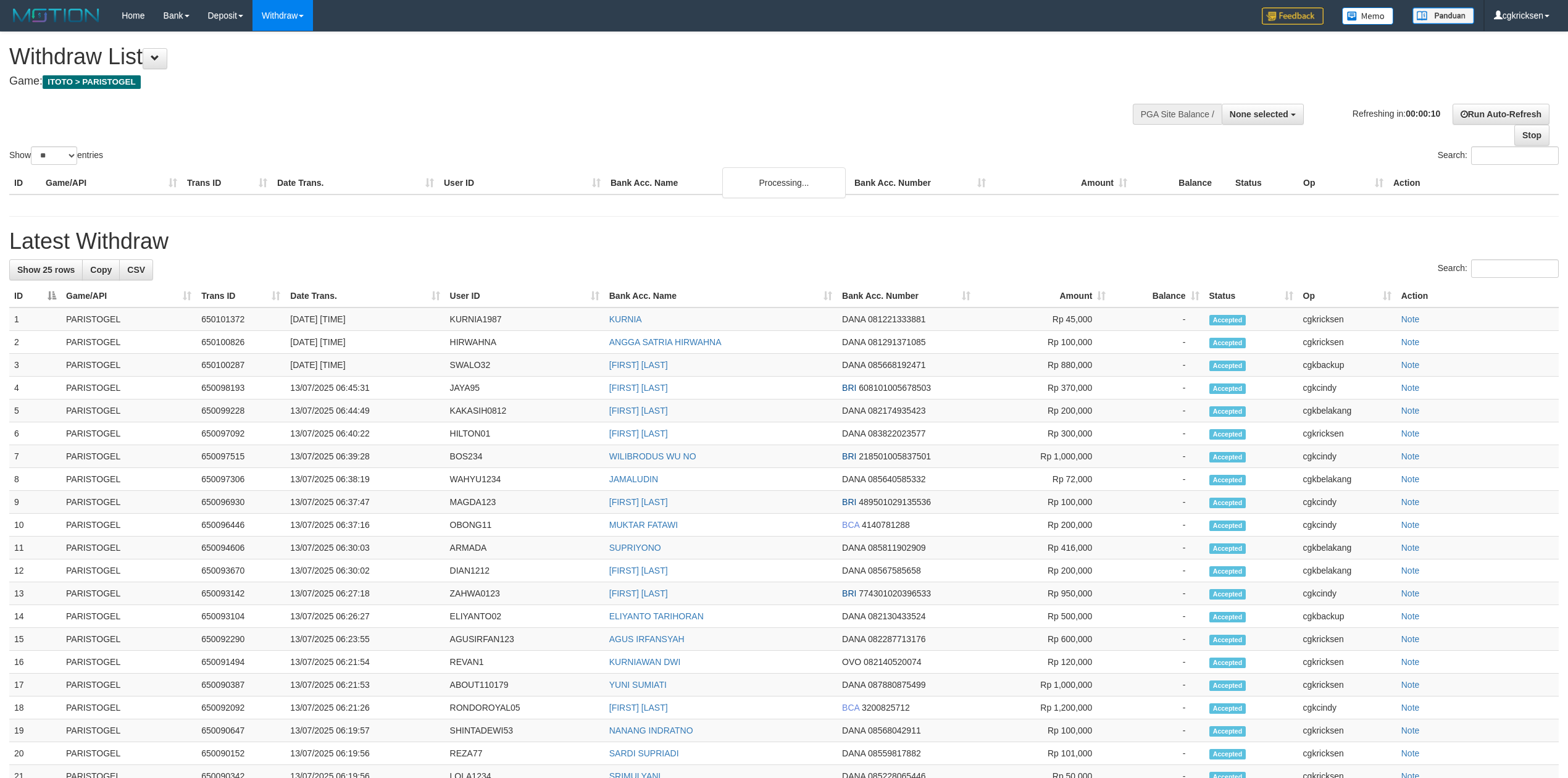 select 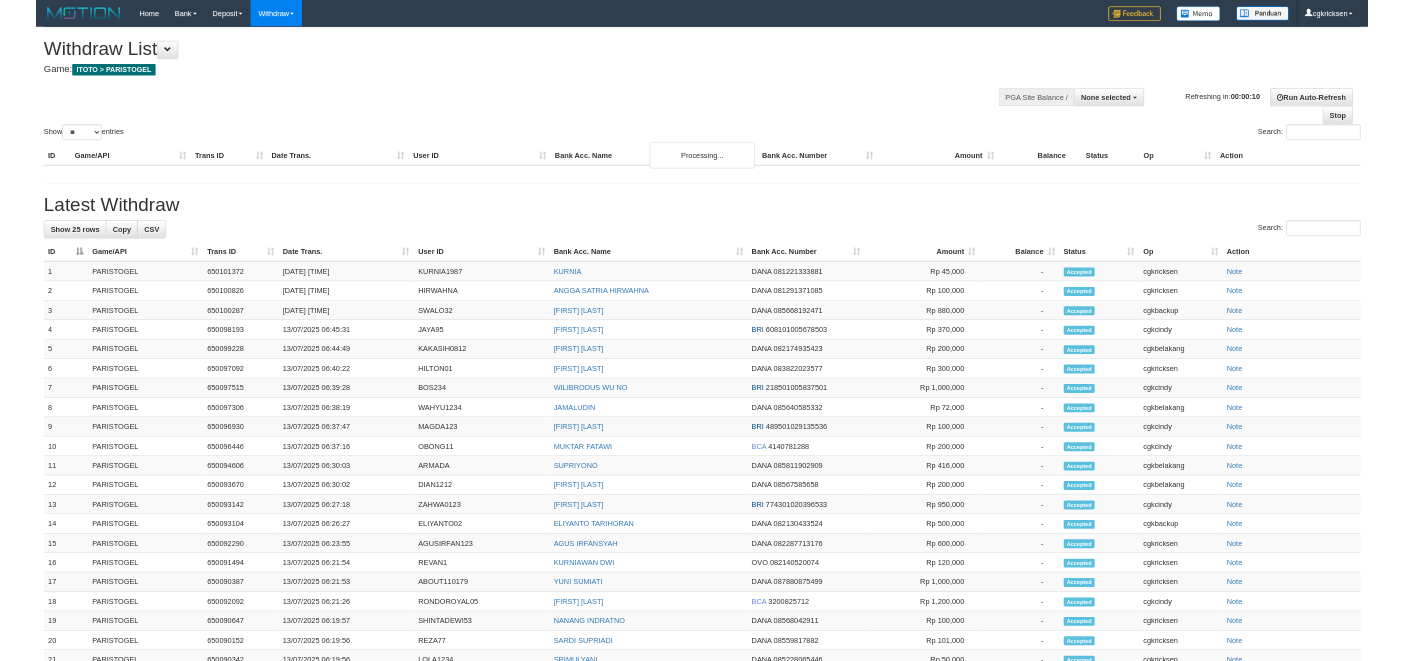scroll, scrollTop: 0, scrollLeft: 0, axis: both 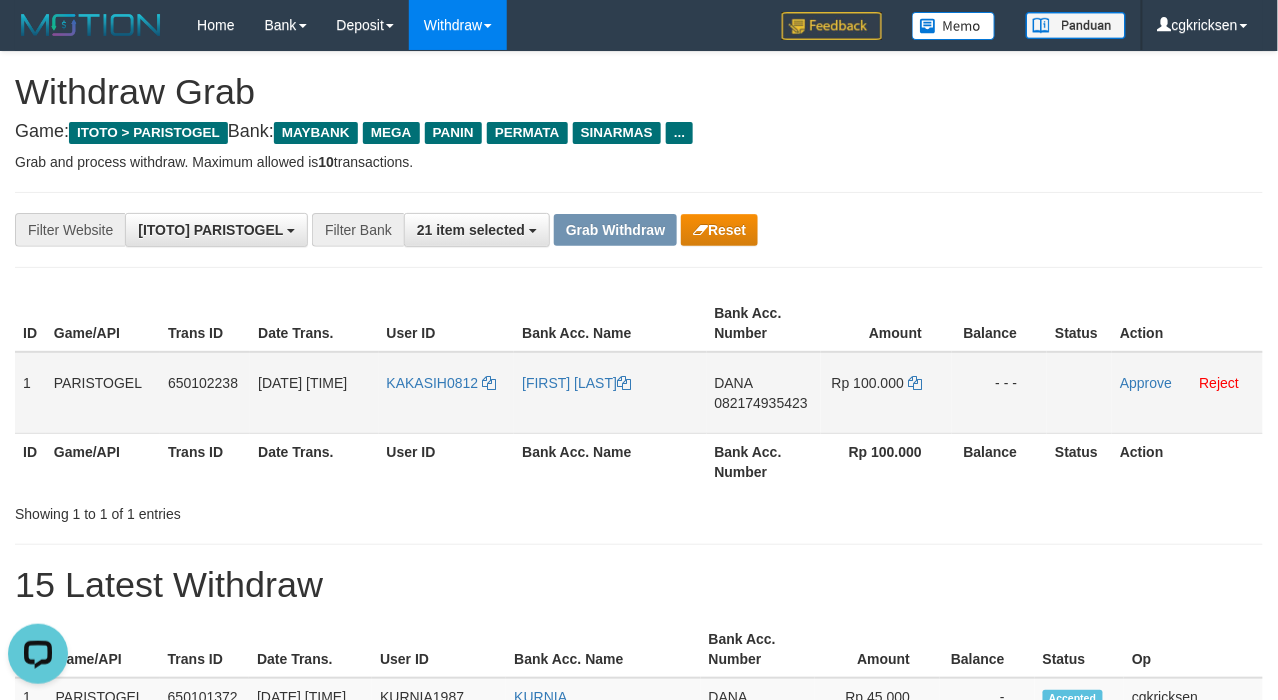 click on "KAKASIH0812" at bounding box center (447, 393) 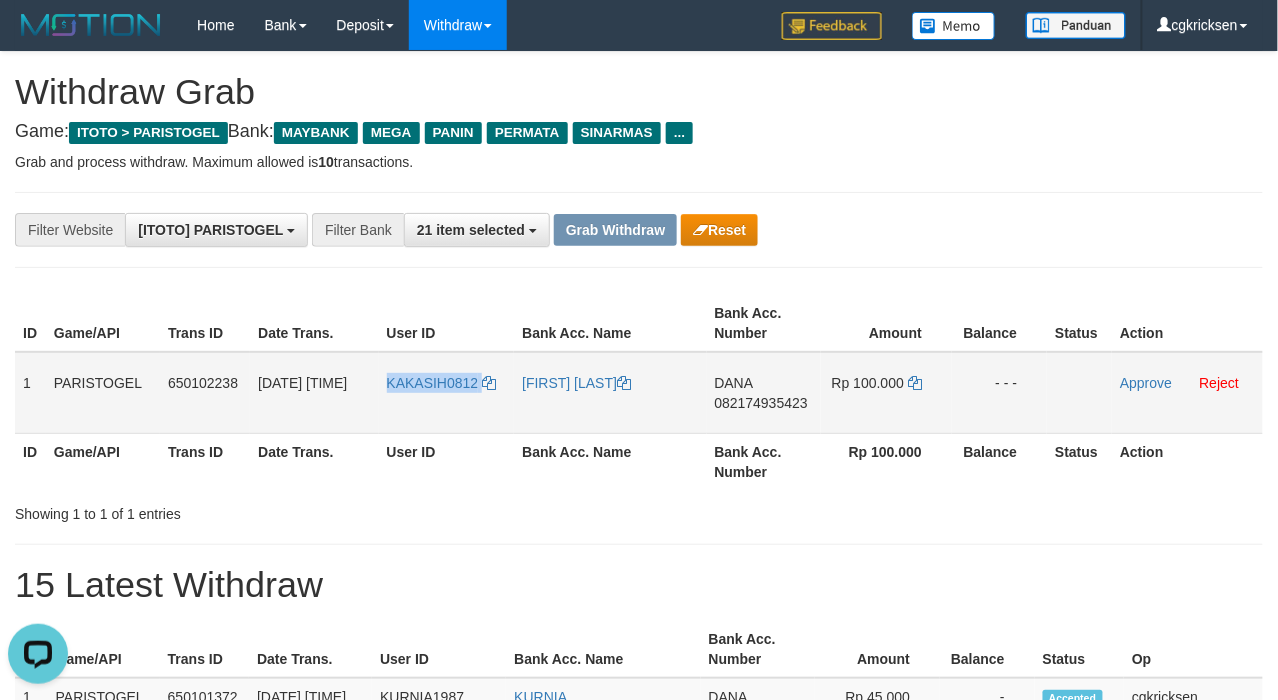 click on "KAKASIH0812" at bounding box center [447, 393] 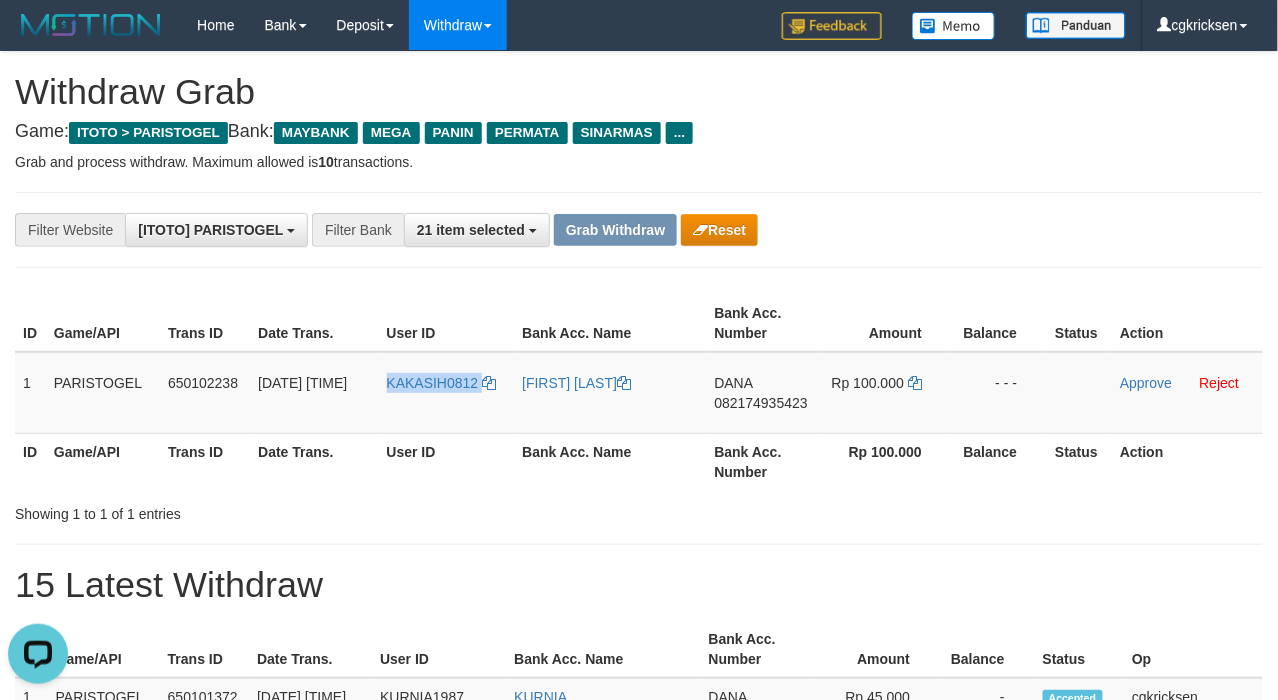 copy on "KAKASIH0812" 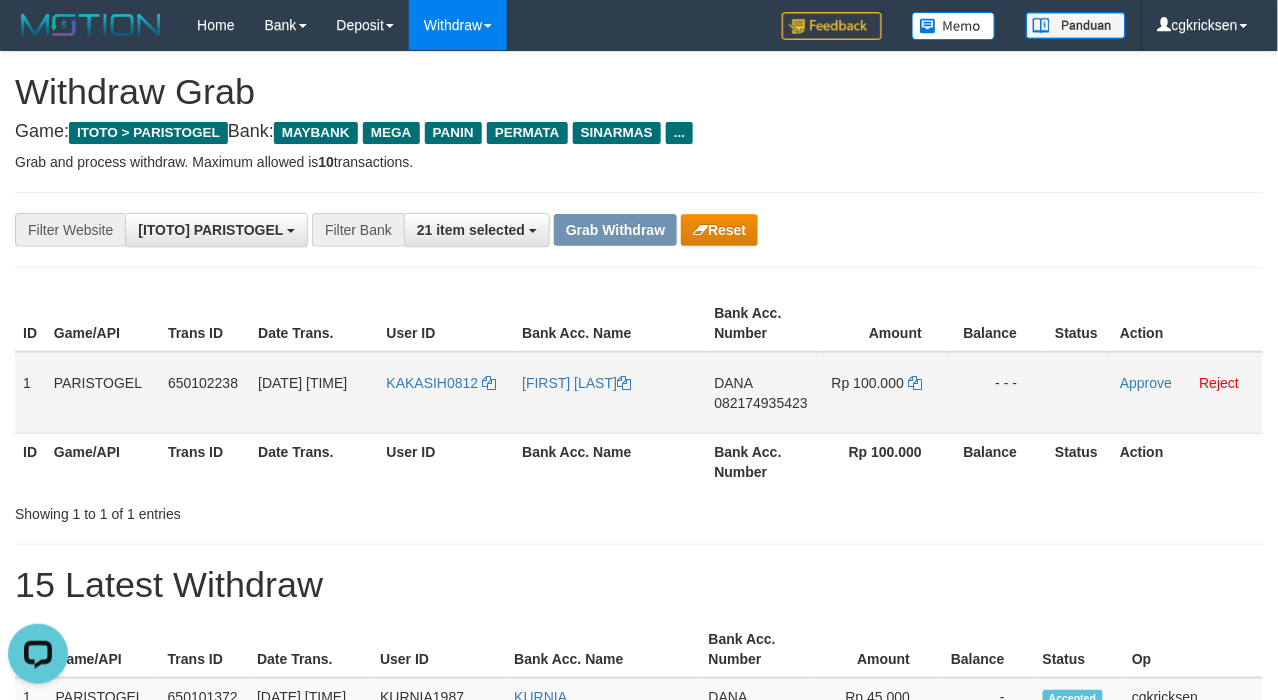 click on "[FIRST] [LAST]" at bounding box center (610, 393) 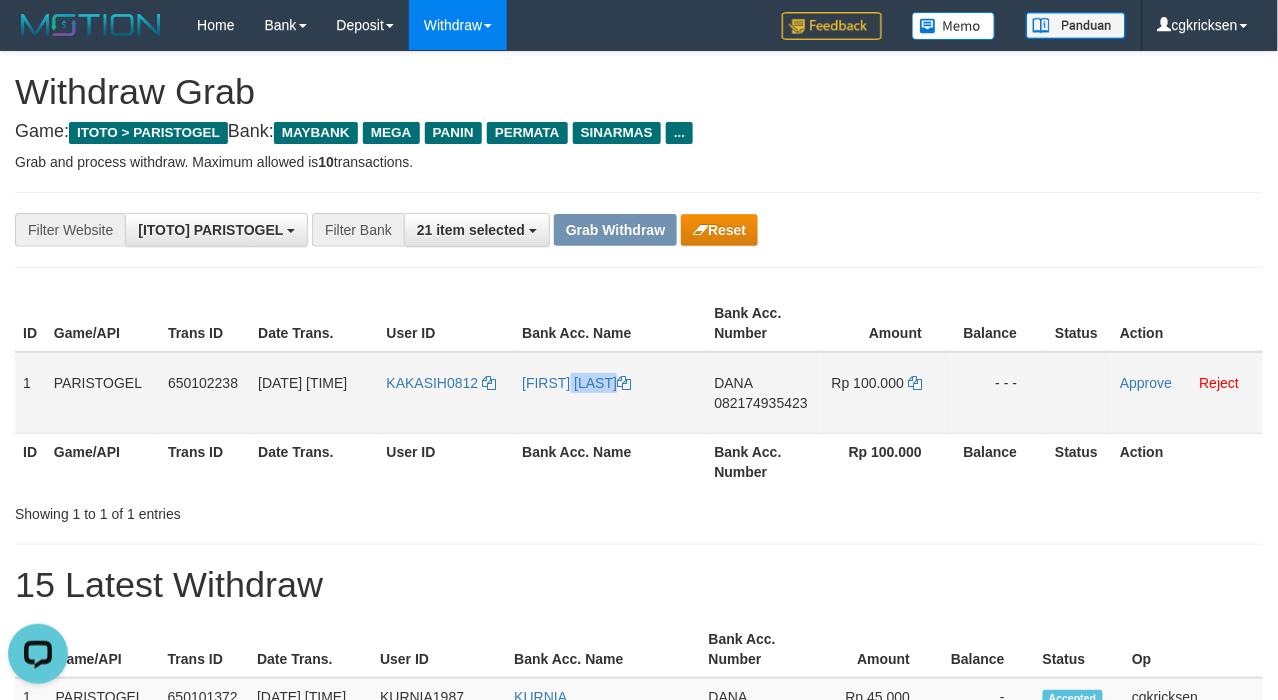click on "[FIRST] [LAST]" at bounding box center (610, 393) 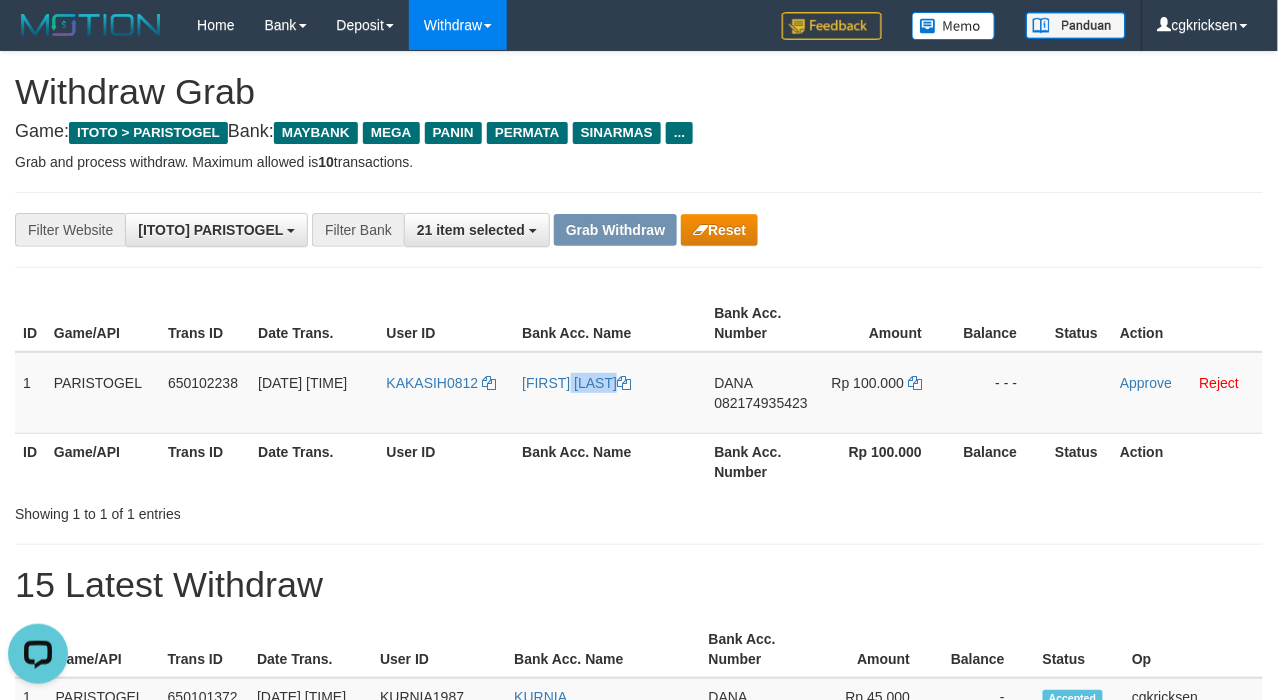 copy on "[FIRST] [LAST]" 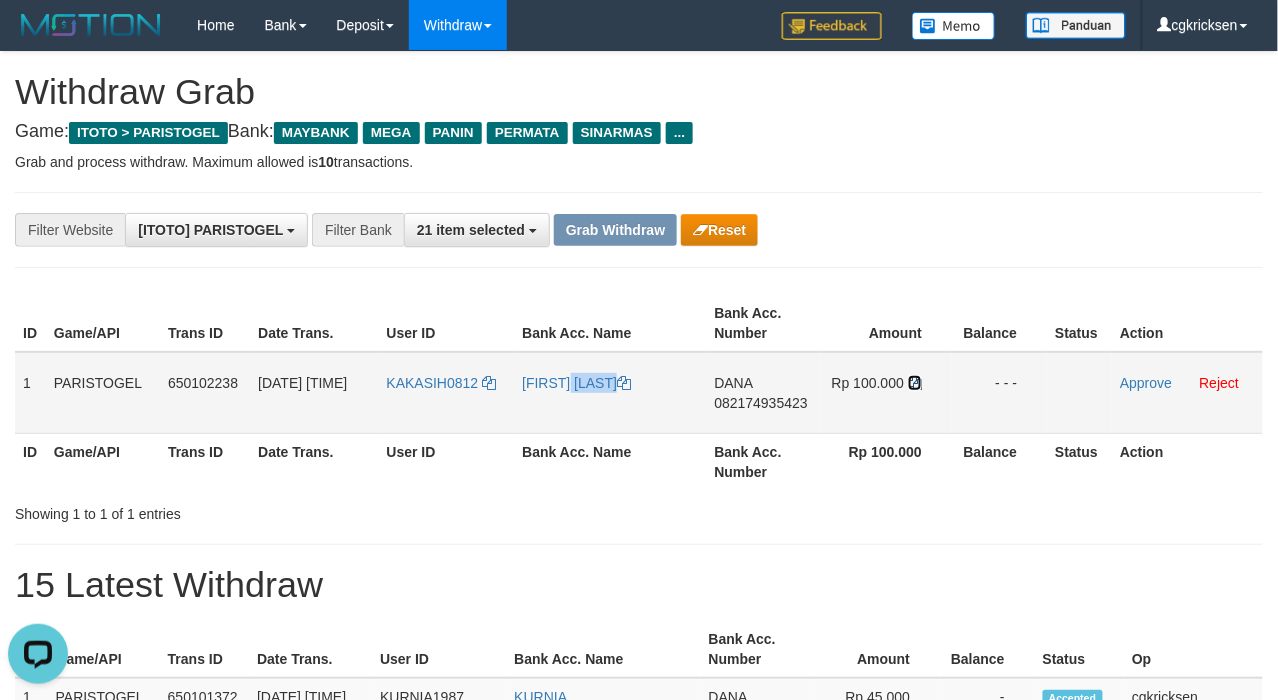 click at bounding box center [915, 383] 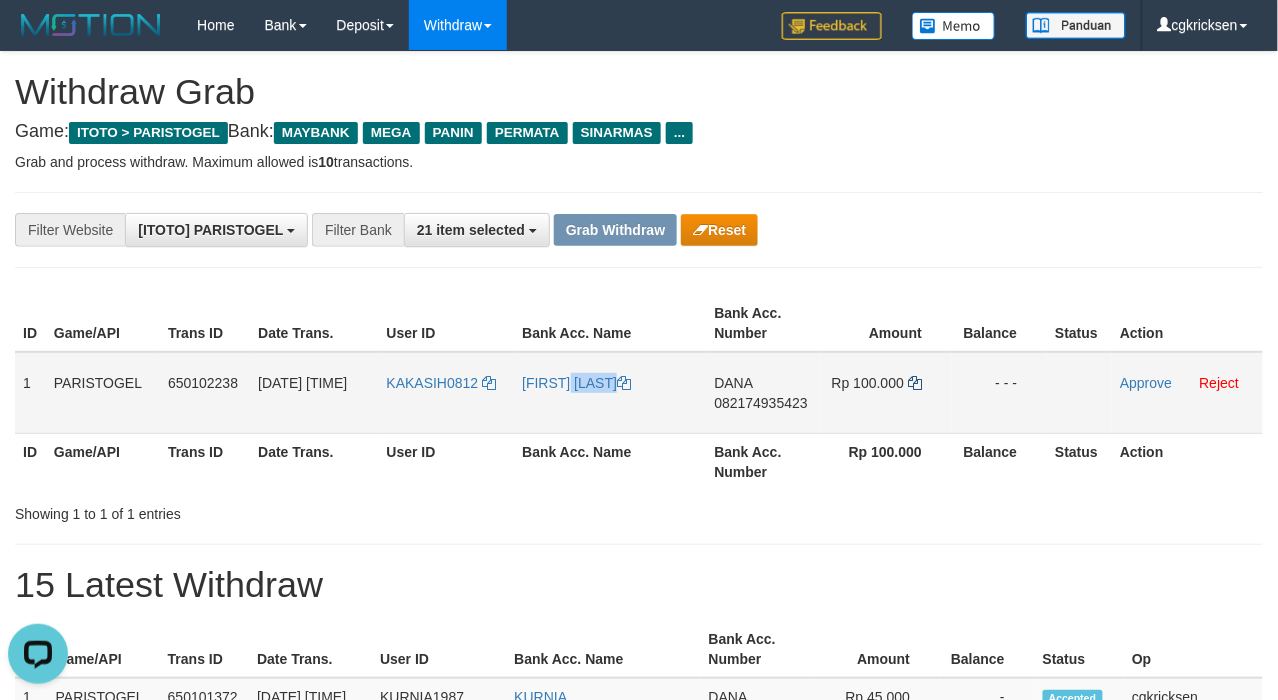 copy on "[FIRST] [LAST]" 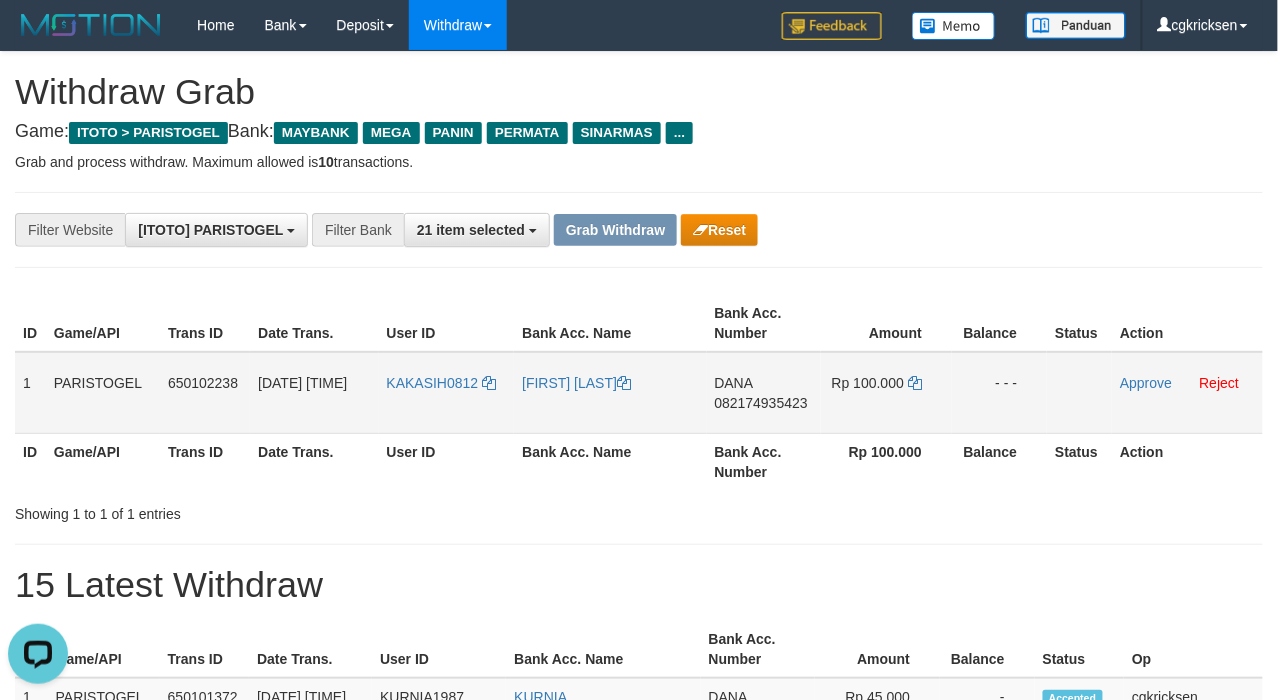 click on "DANA
082174935423" at bounding box center (764, 393) 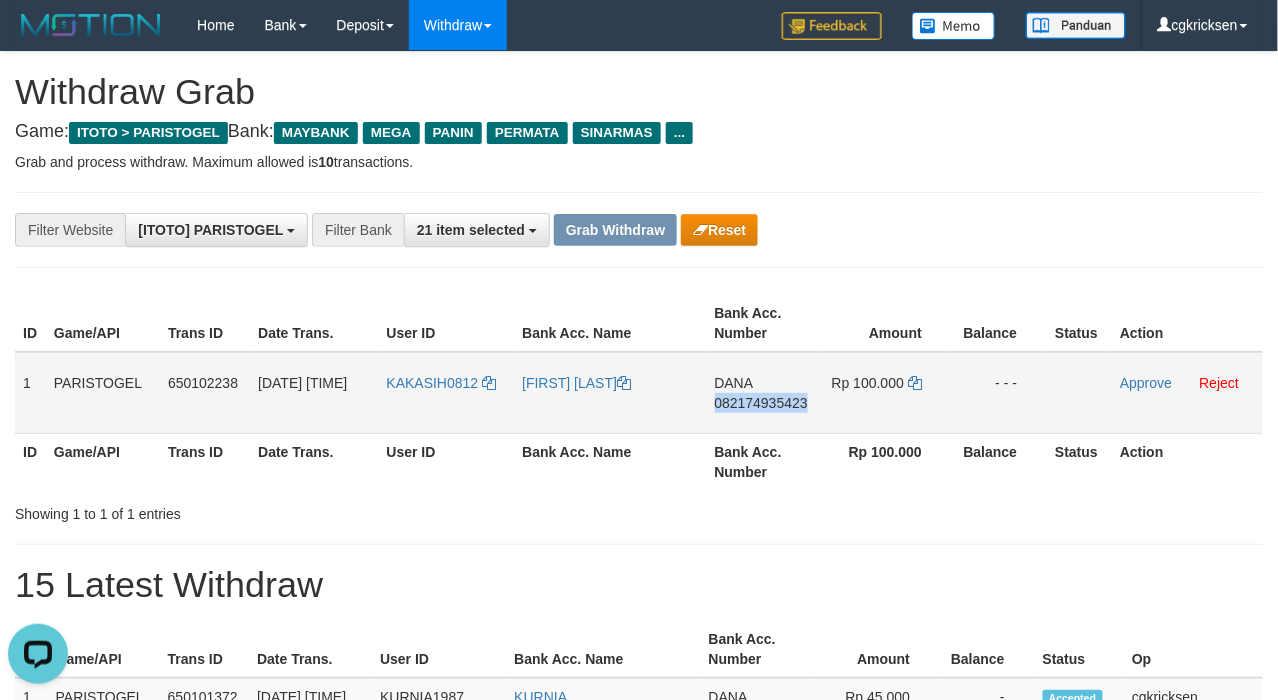 click on "DANA
082174935423" at bounding box center [764, 393] 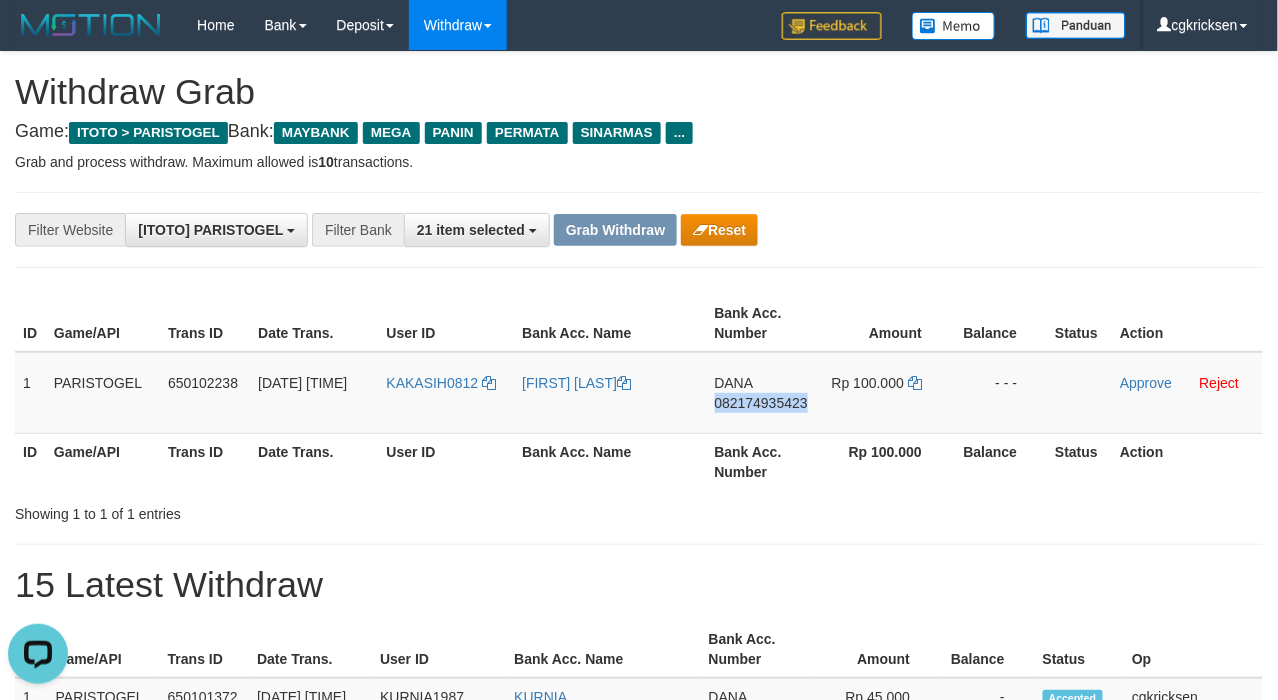 copy on "082174935423" 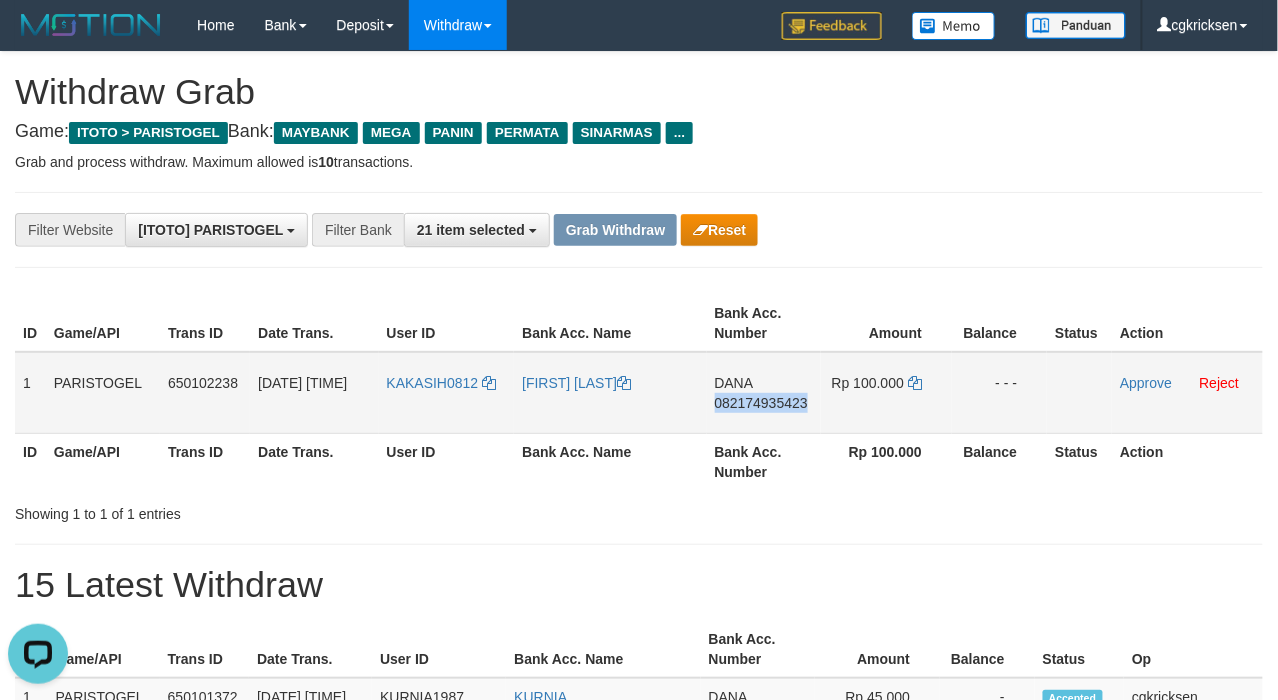 click on "DANA
082174935423" at bounding box center [764, 393] 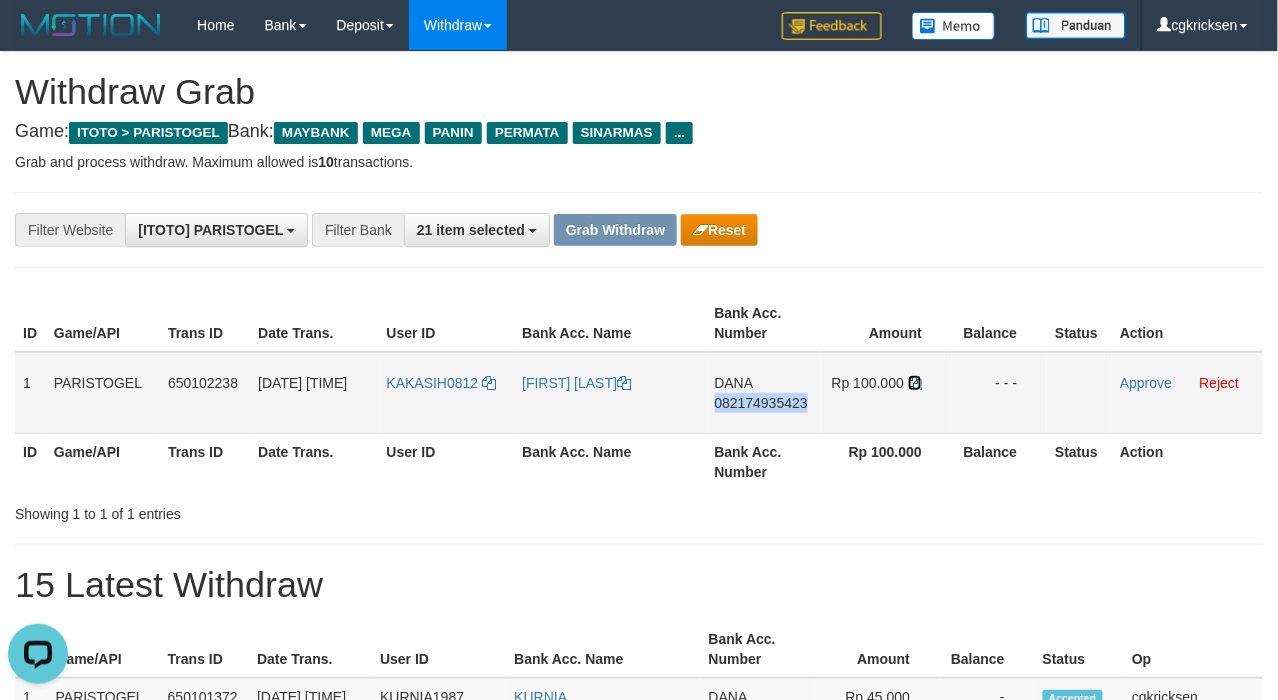 click at bounding box center [915, 383] 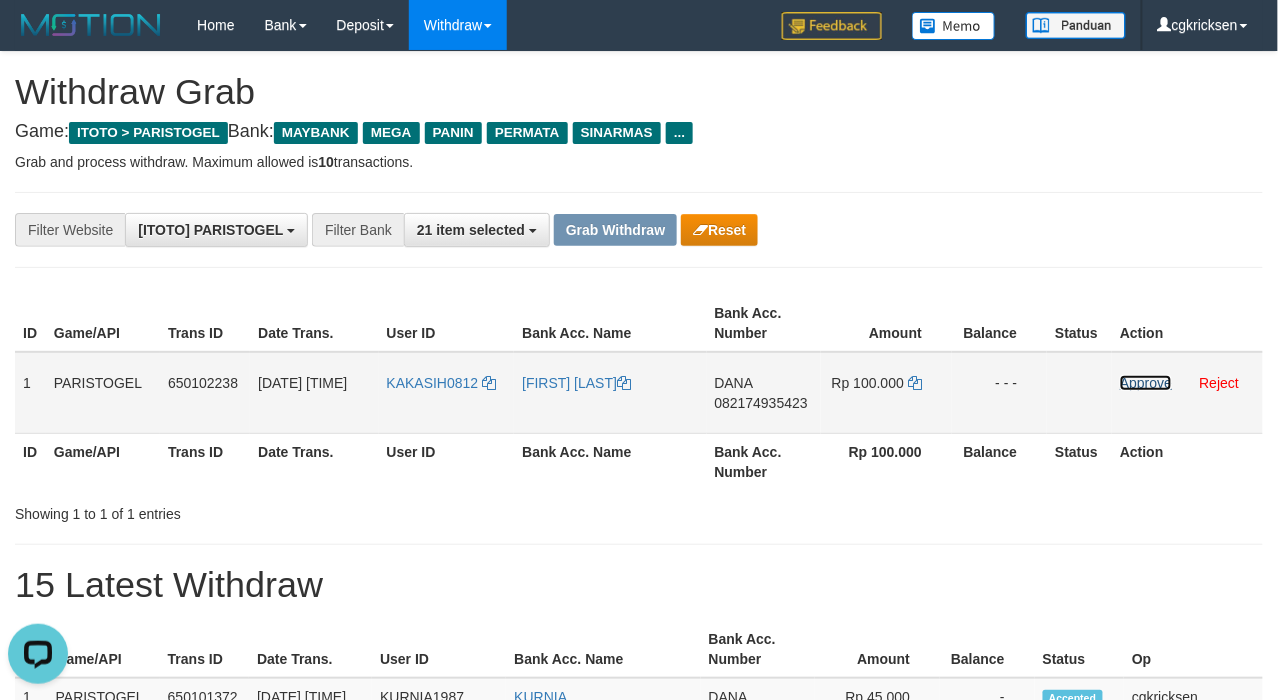 click on "Approve" at bounding box center [1146, 383] 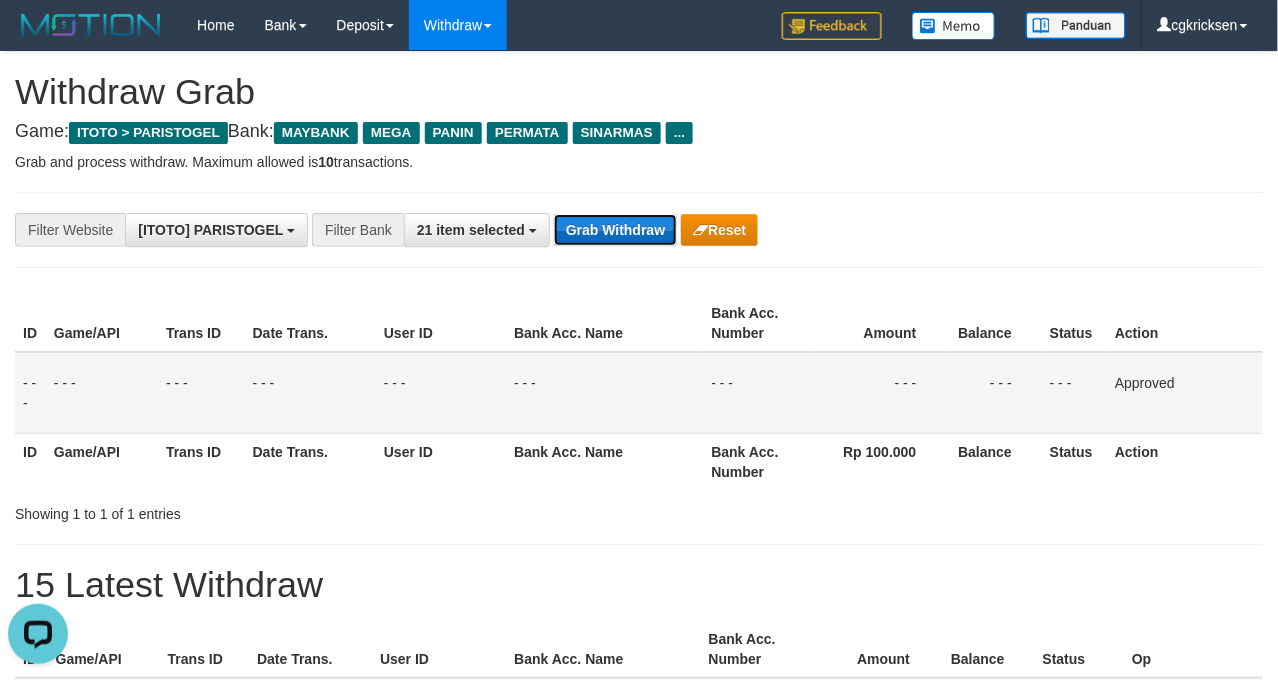 click on "Grab Withdraw" at bounding box center [615, 230] 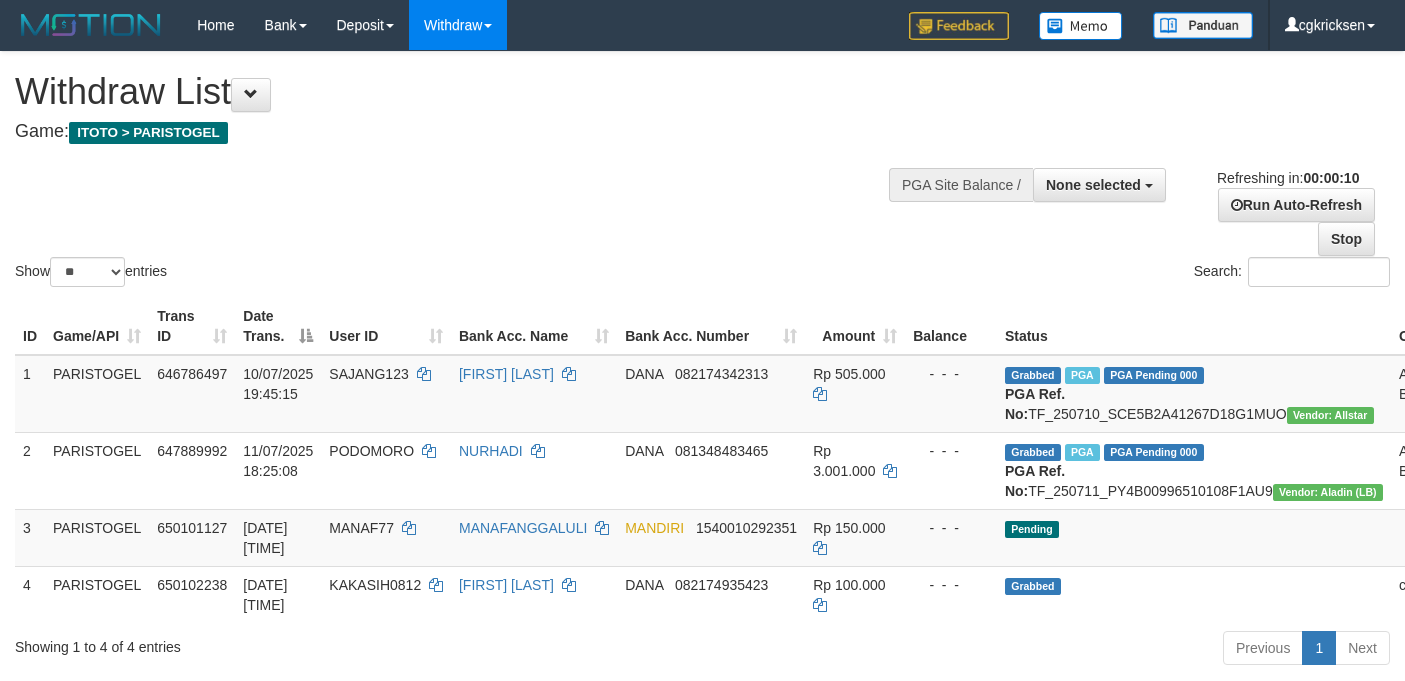 select 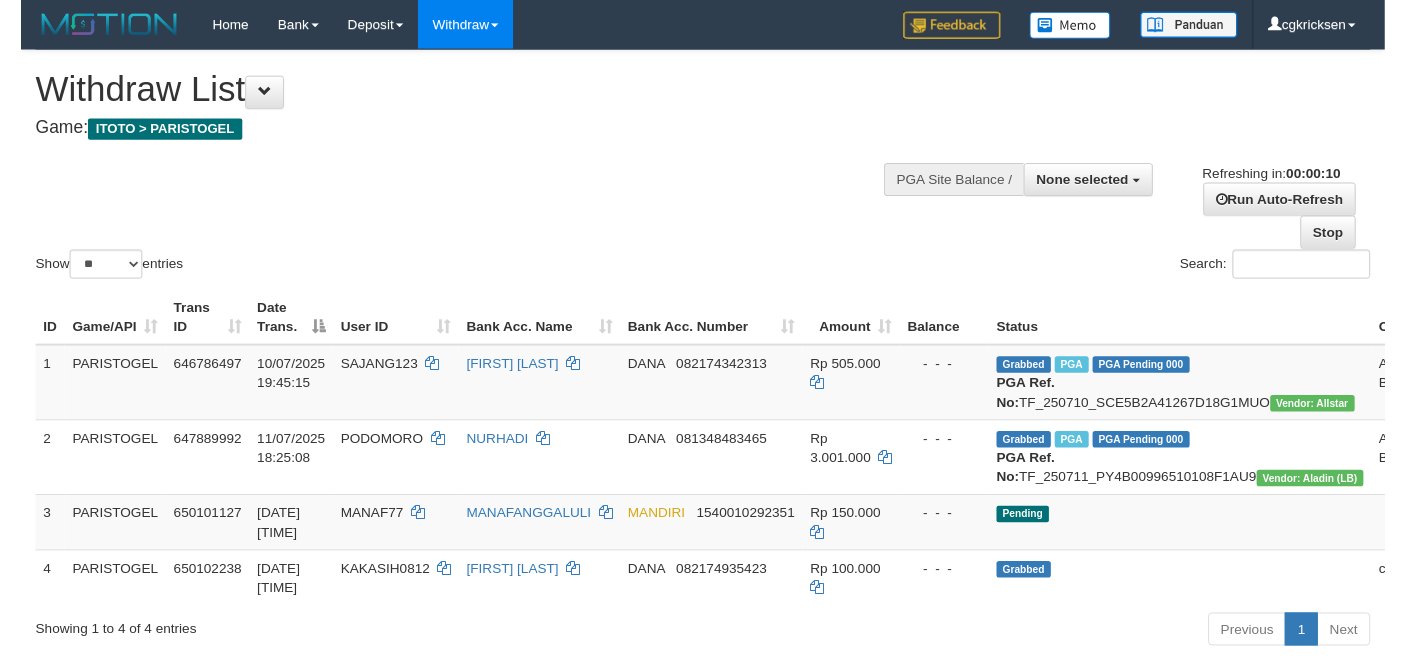 scroll, scrollTop: 0, scrollLeft: 0, axis: both 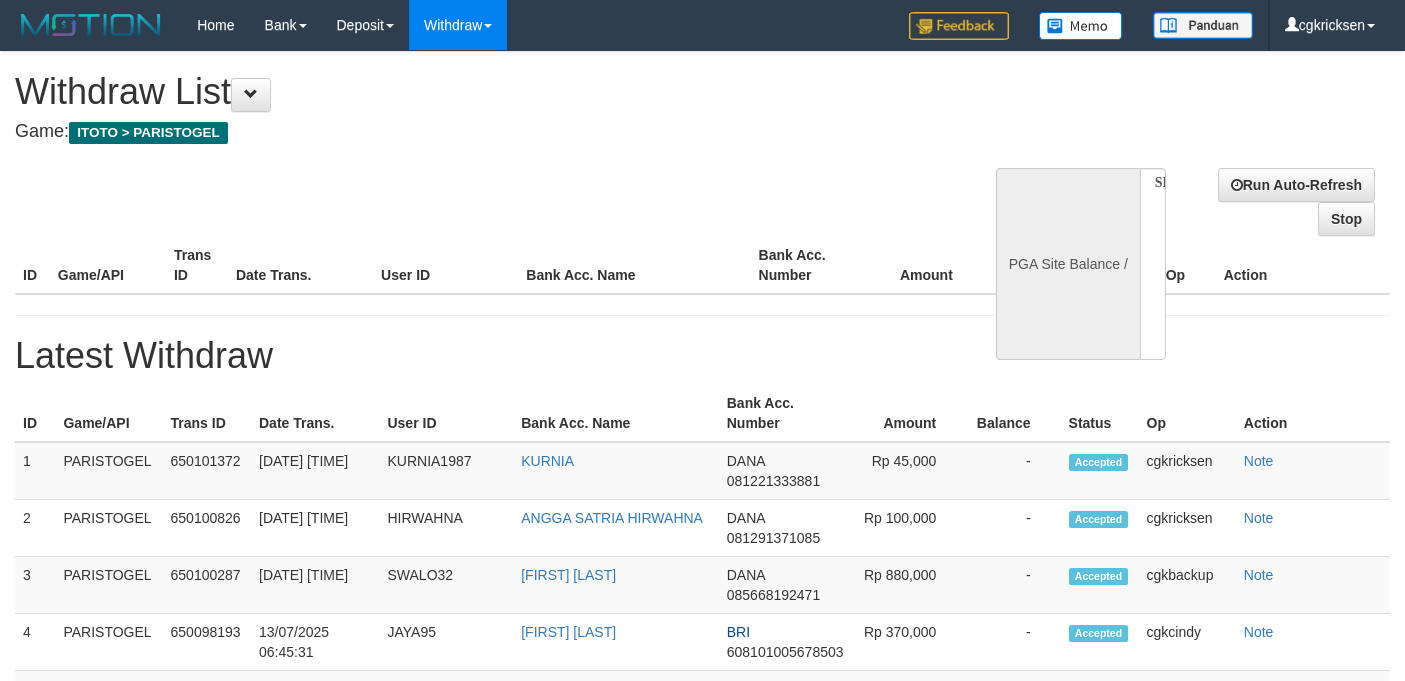 select 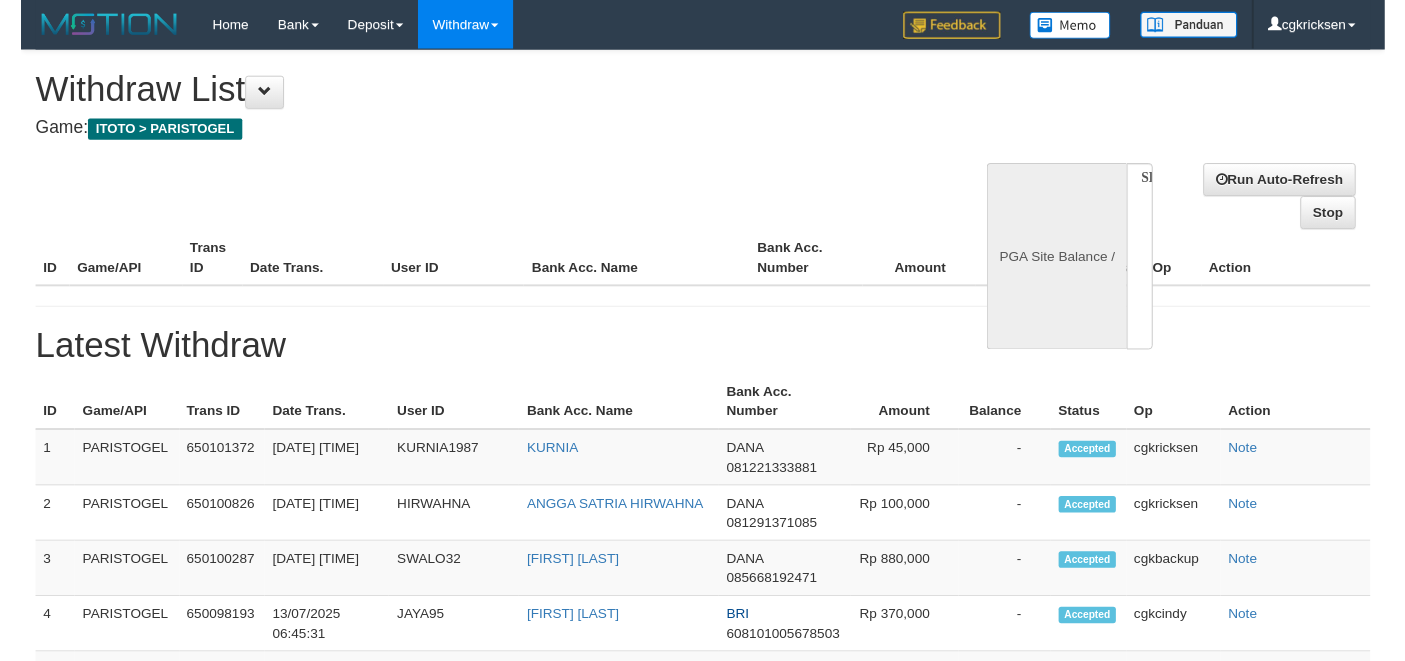 scroll, scrollTop: 0, scrollLeft: 0, axis: both 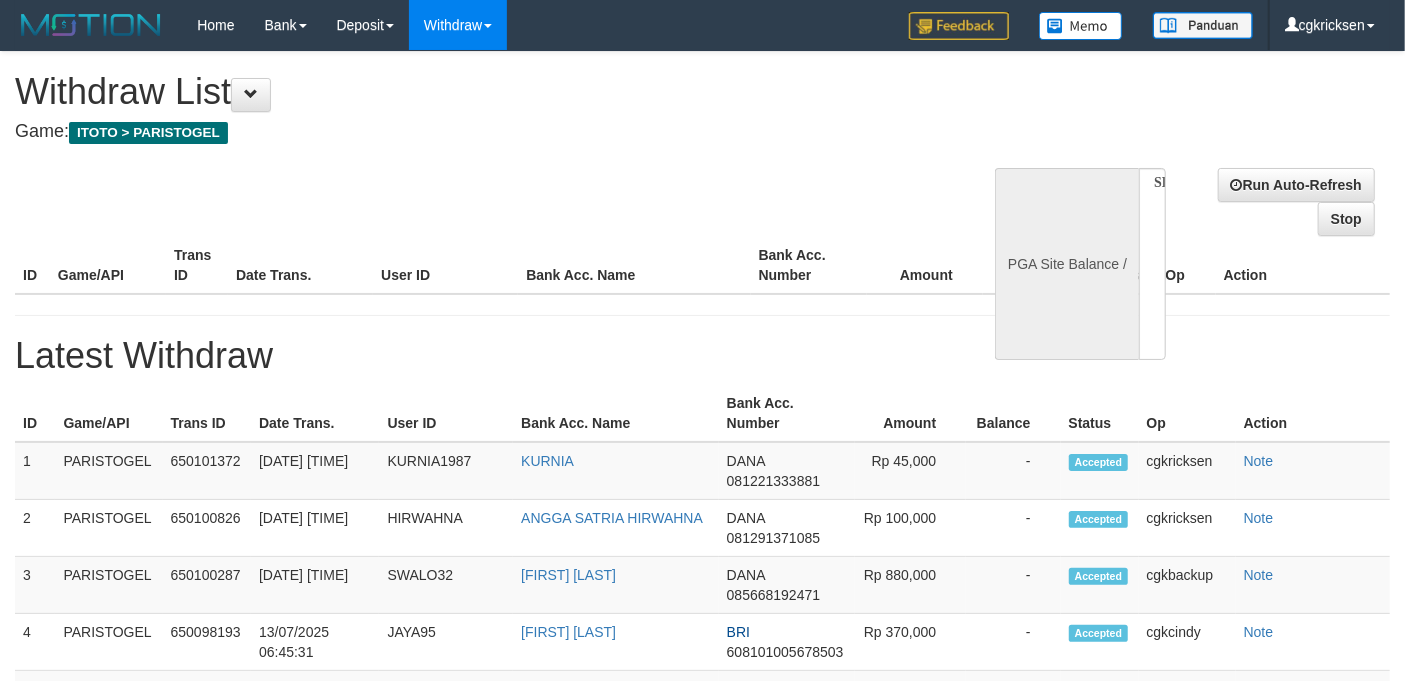 select on "**" 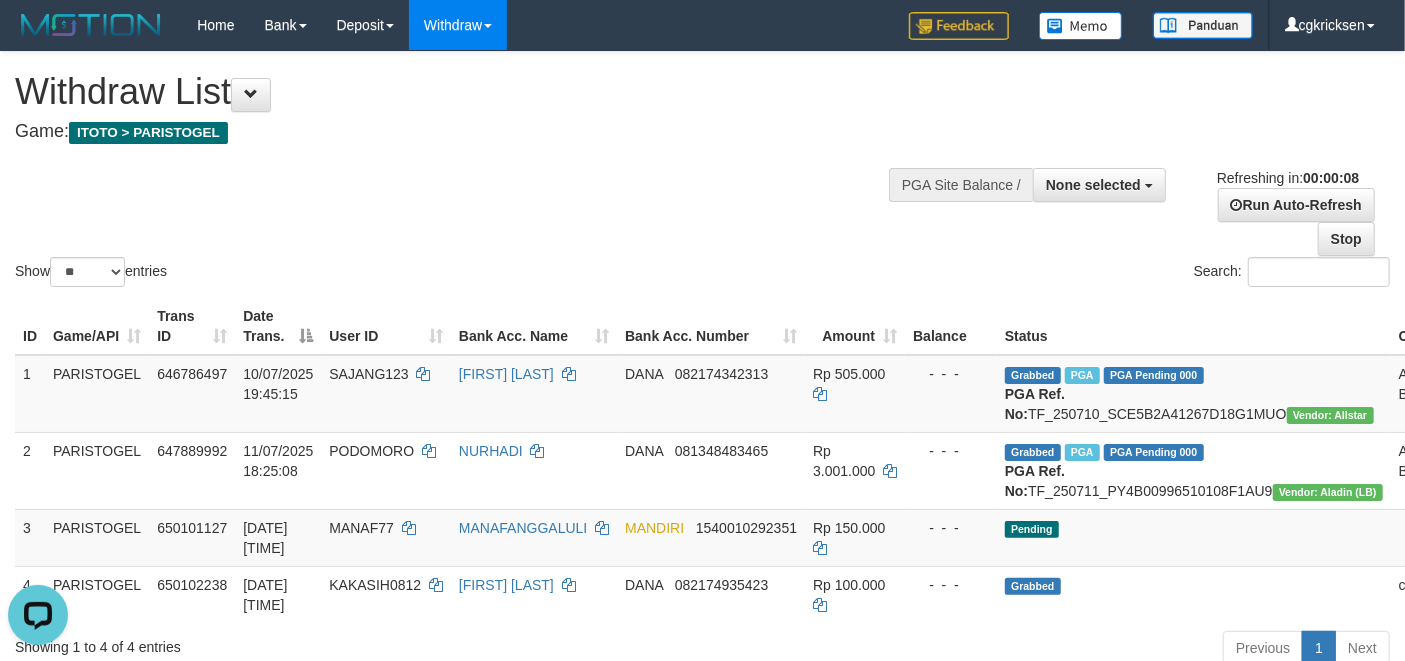 scroll, scrollTop: 0, scrollLeft: 0, axis: both 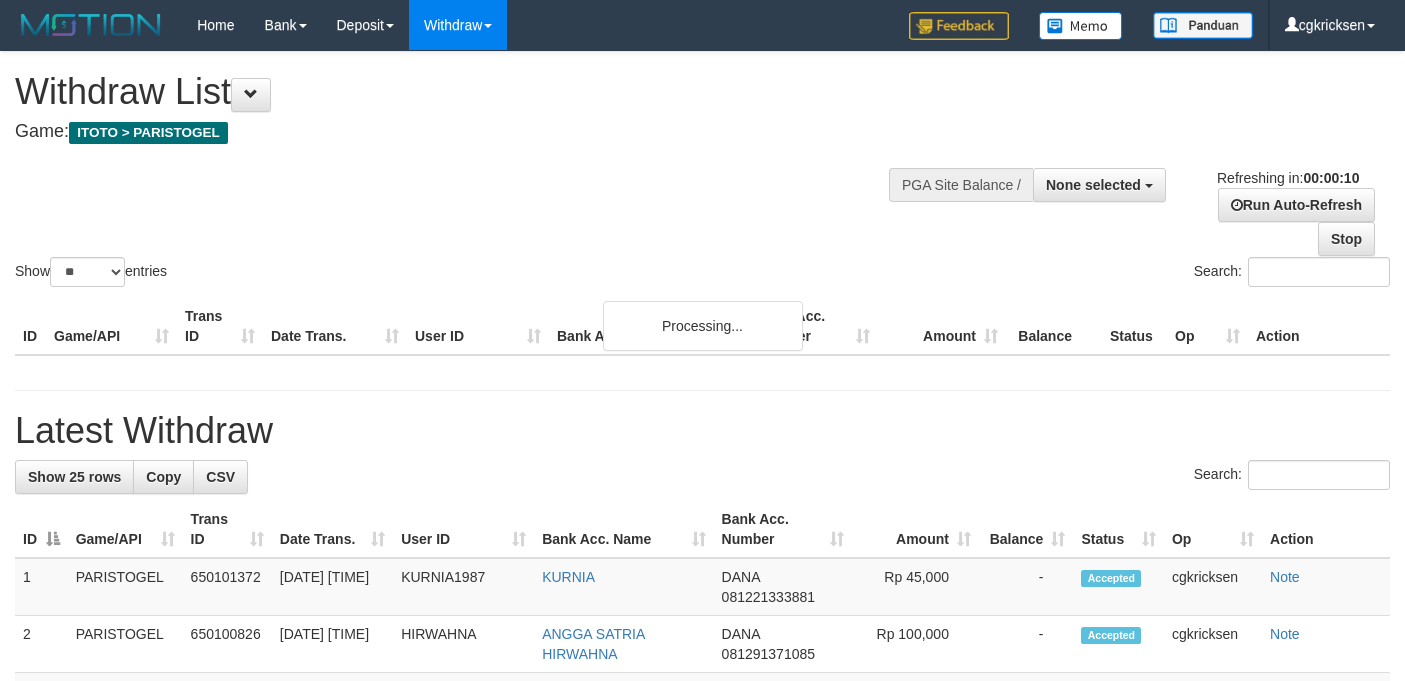 select 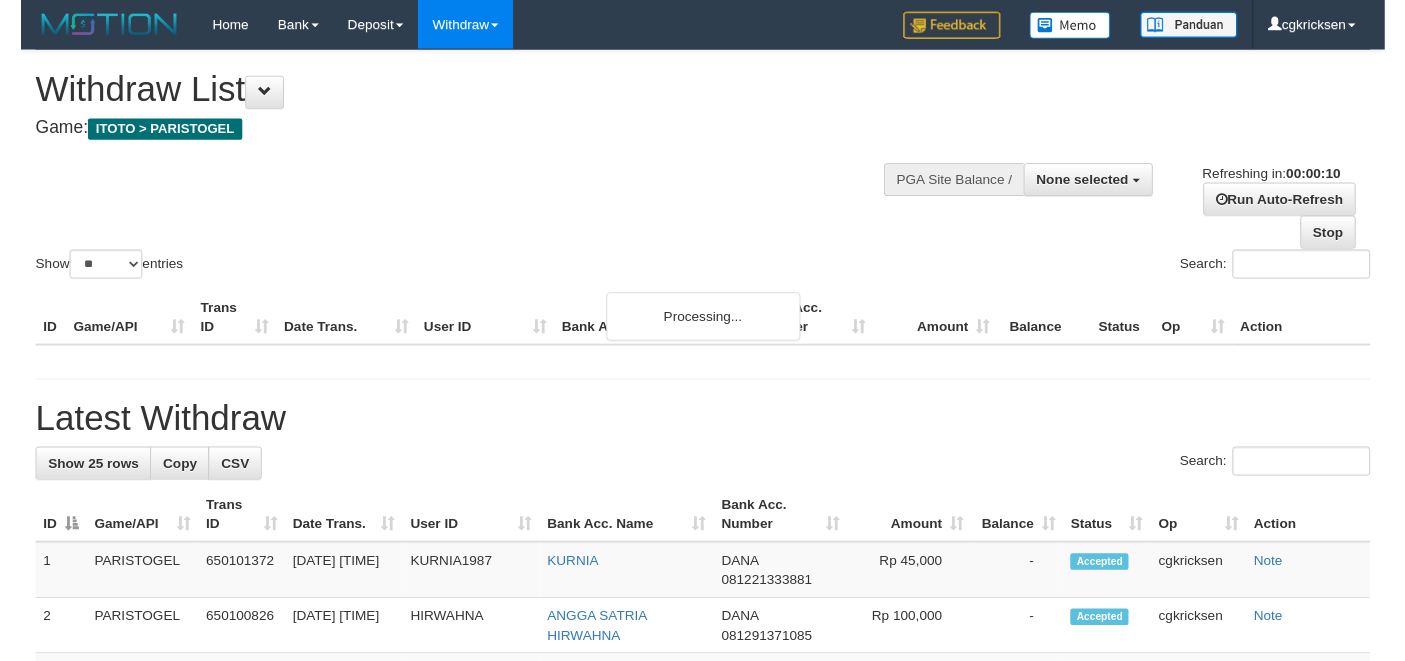 scroll, scrollTop: 0, scrollLeft: 0, axis: both 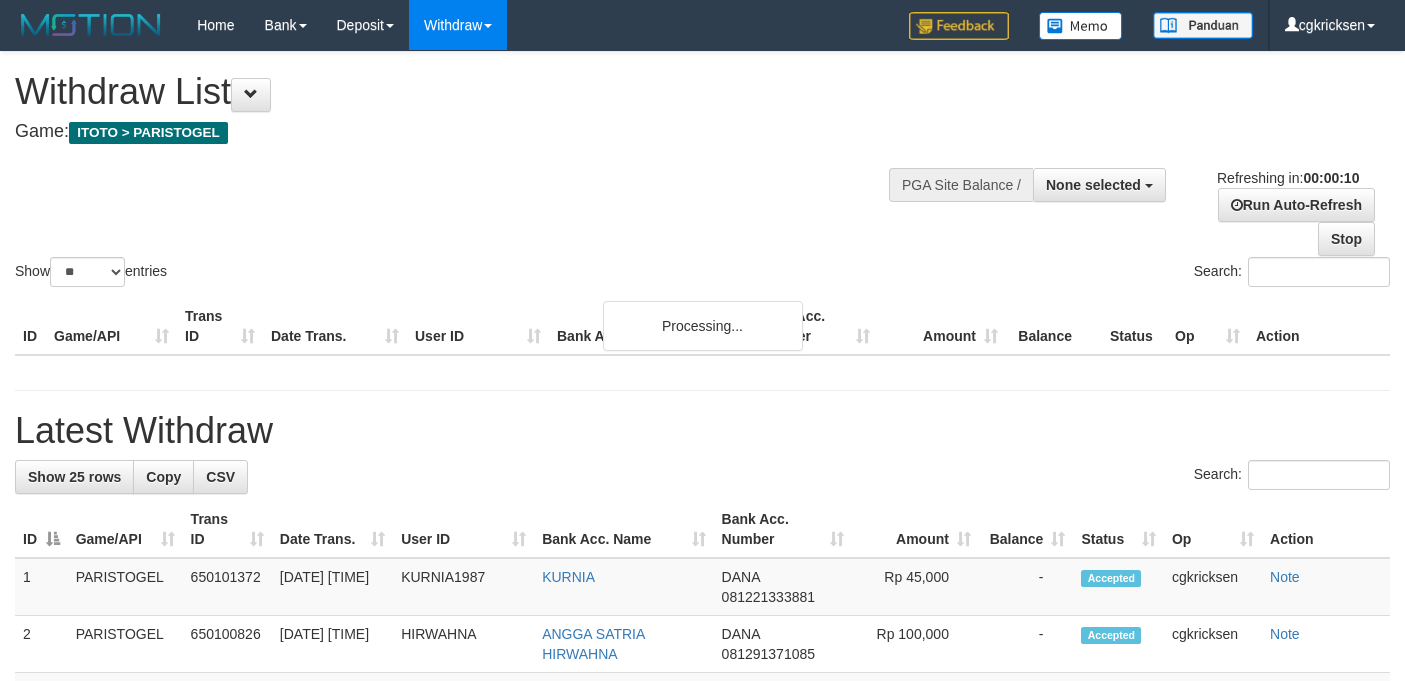 select 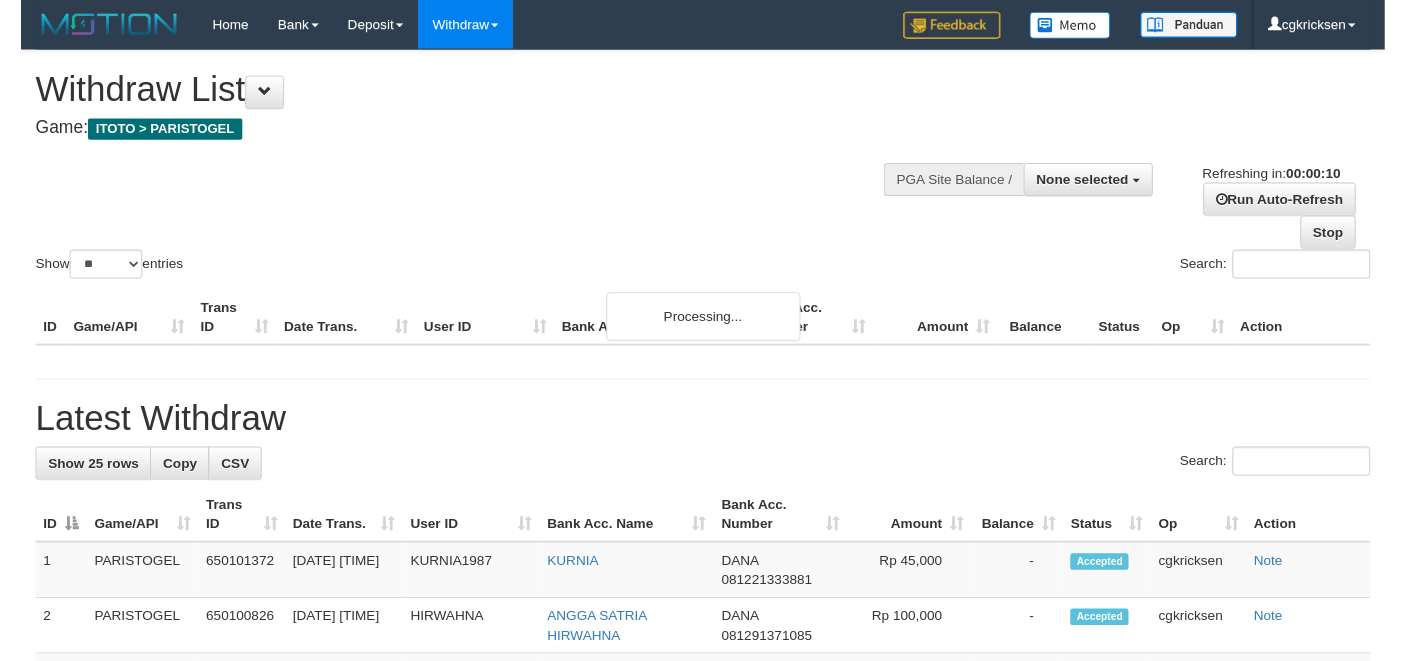 scroll, scrollTop: 0, scrollLeft: 0, axis: both 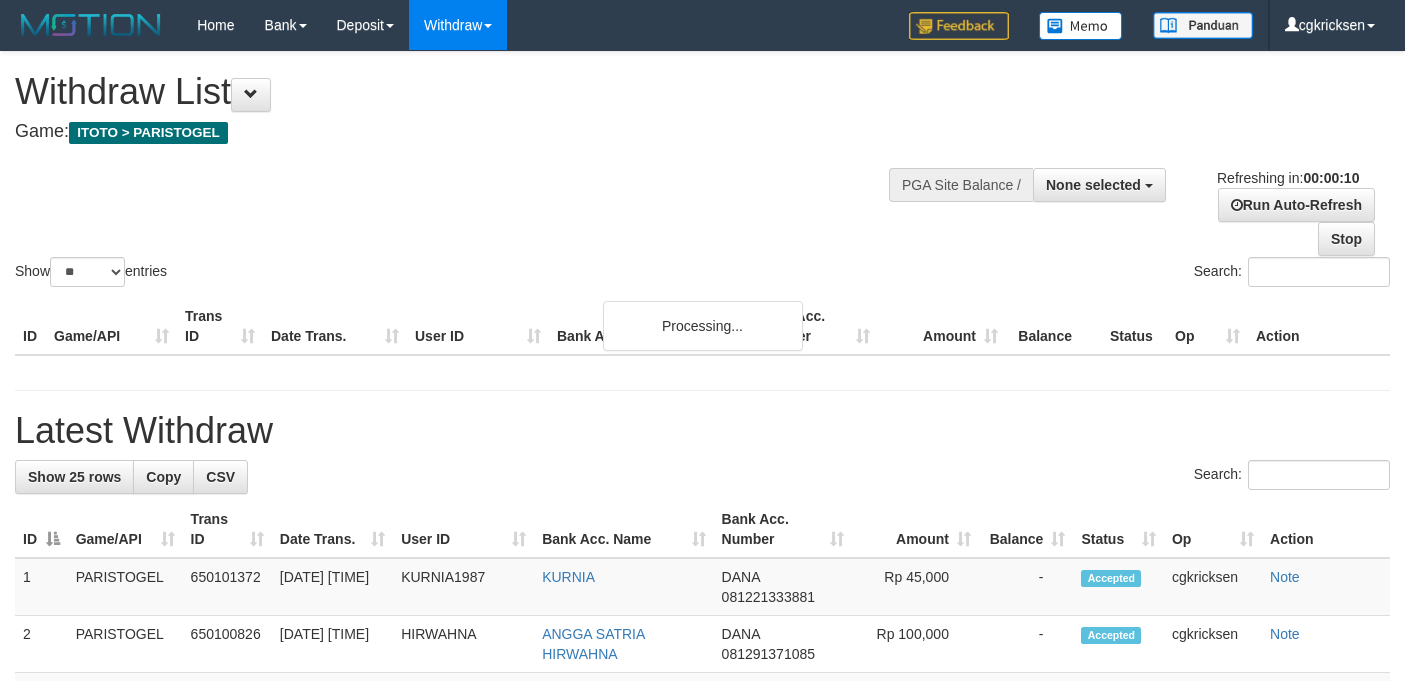 select 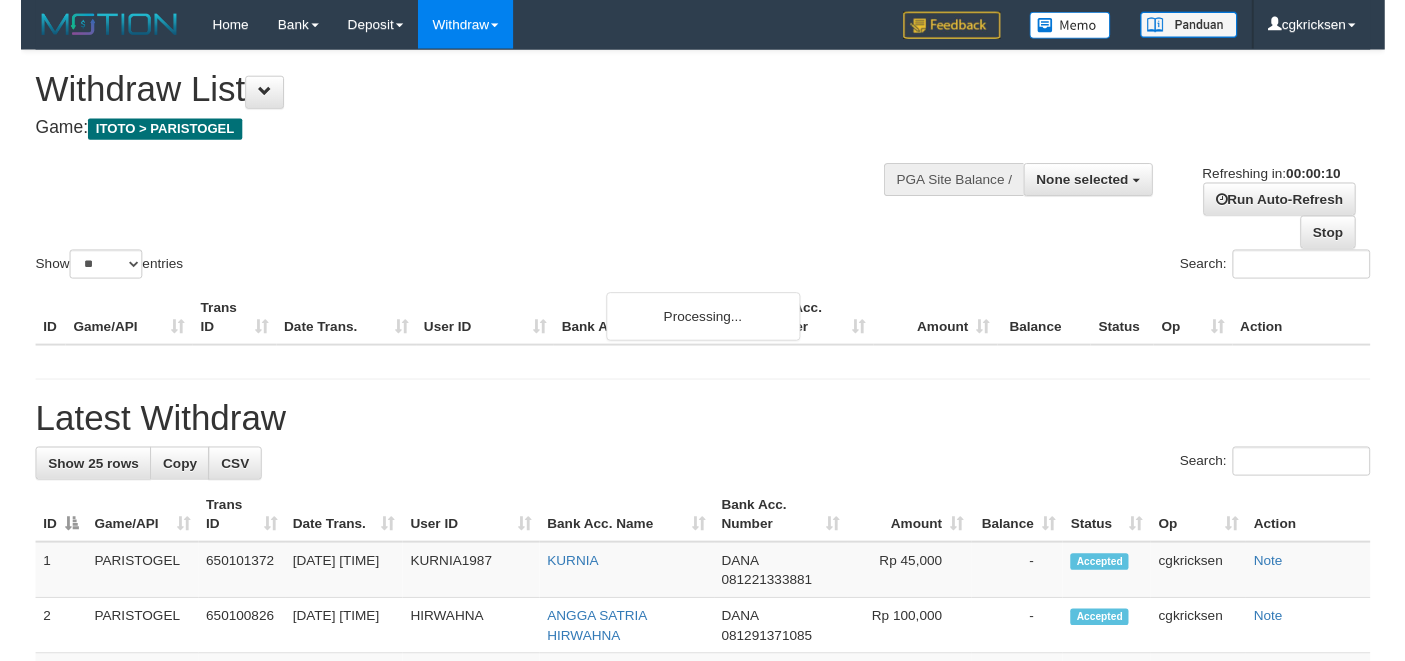 scroll, scrollTop: 0, scrollLeft: 0, axis: both 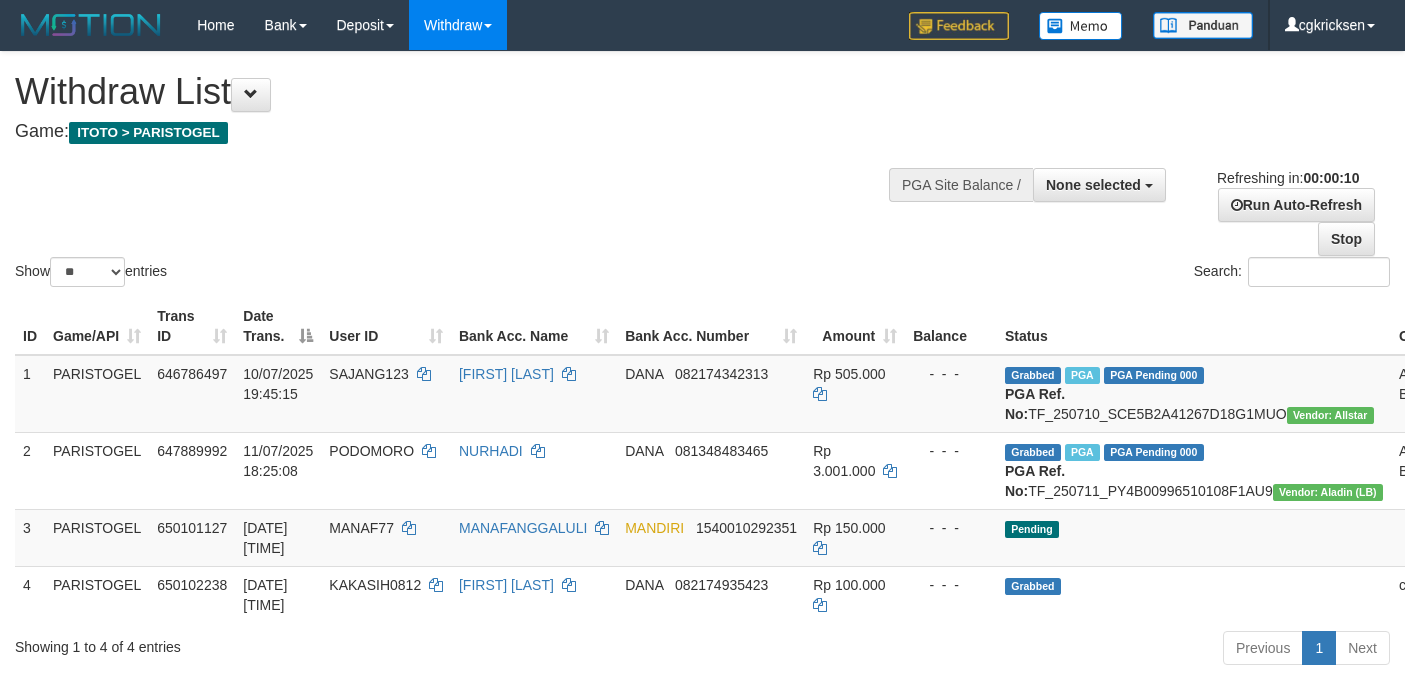 select 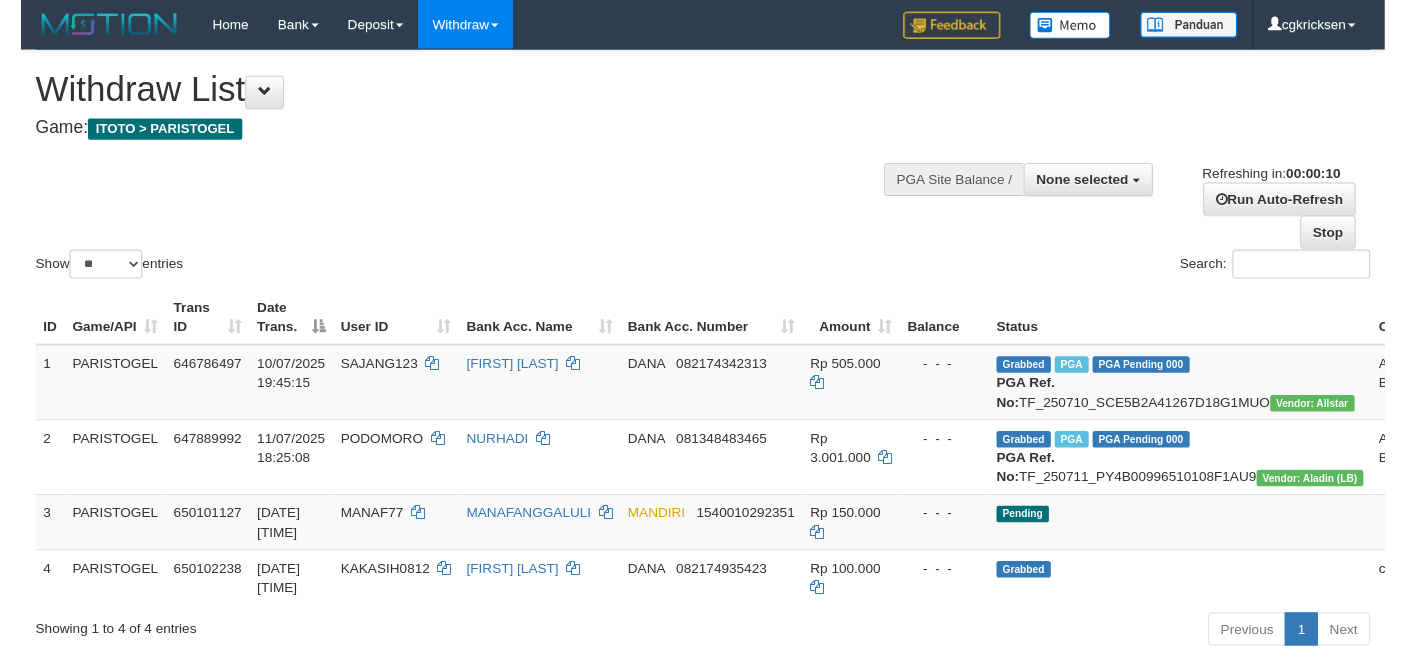 scroll, scrollTop: 0, scrollLeft: 0, axis: both 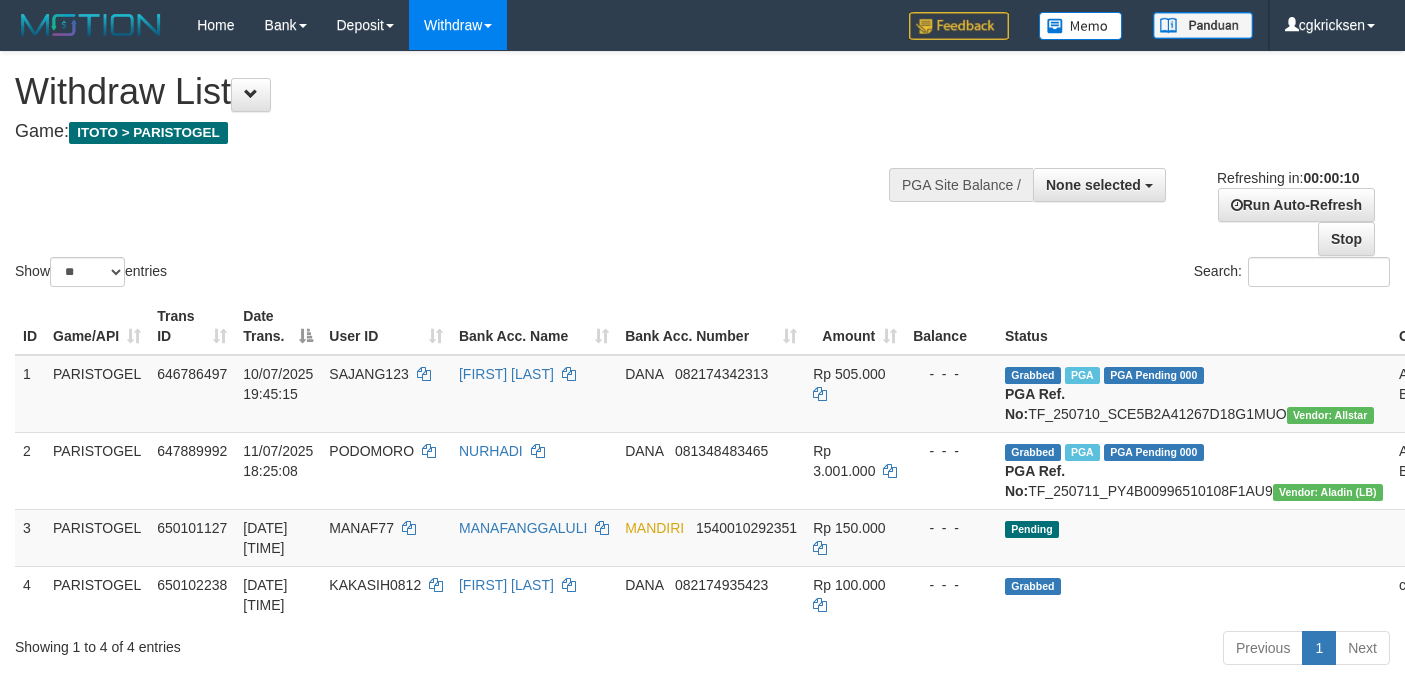 select 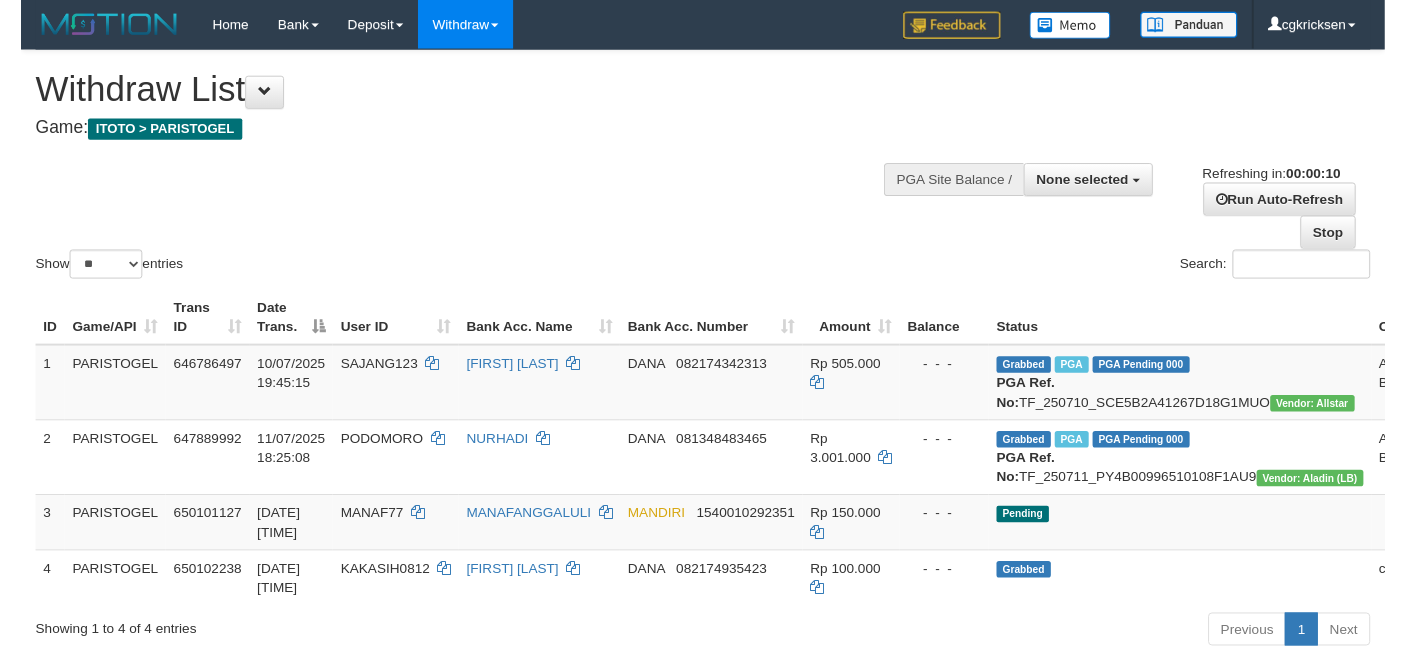 scroll, scrollTop: 0, scrollLeft: 0, axis: both 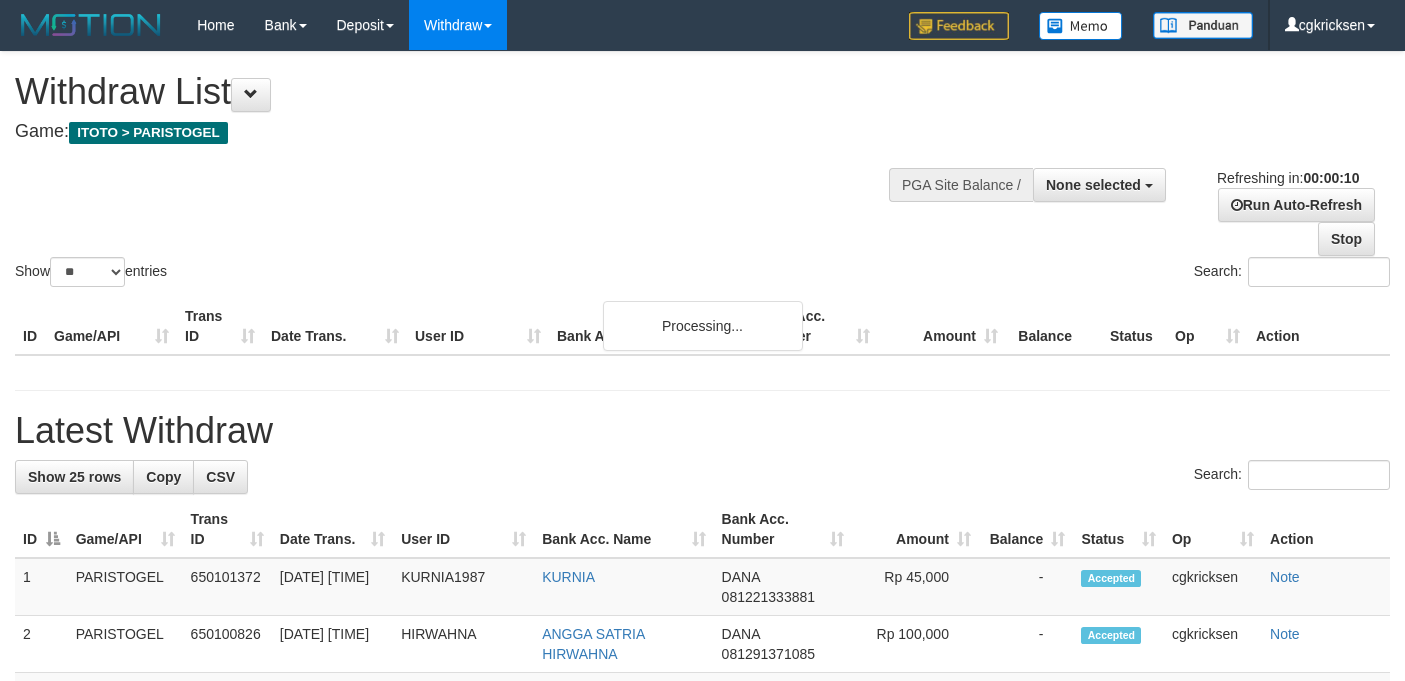 select 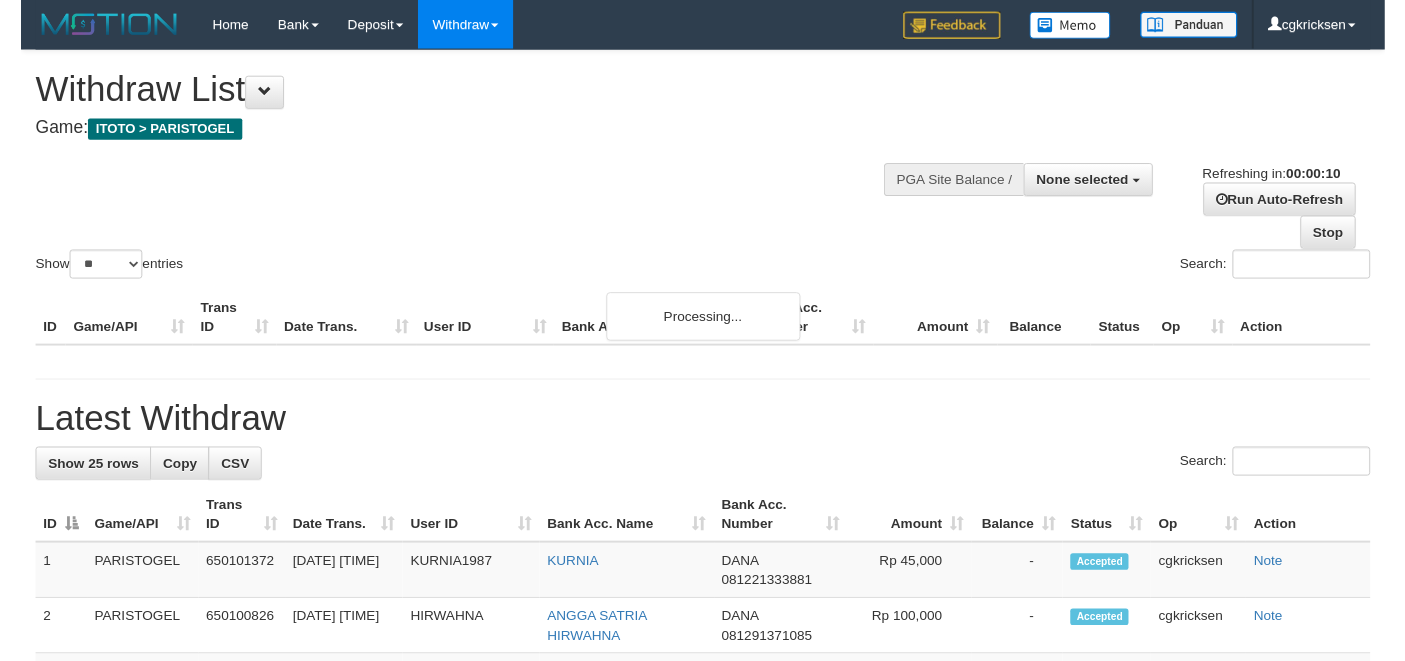 scroll, scrollTop: 0, scrollLeft: 0, axis: both 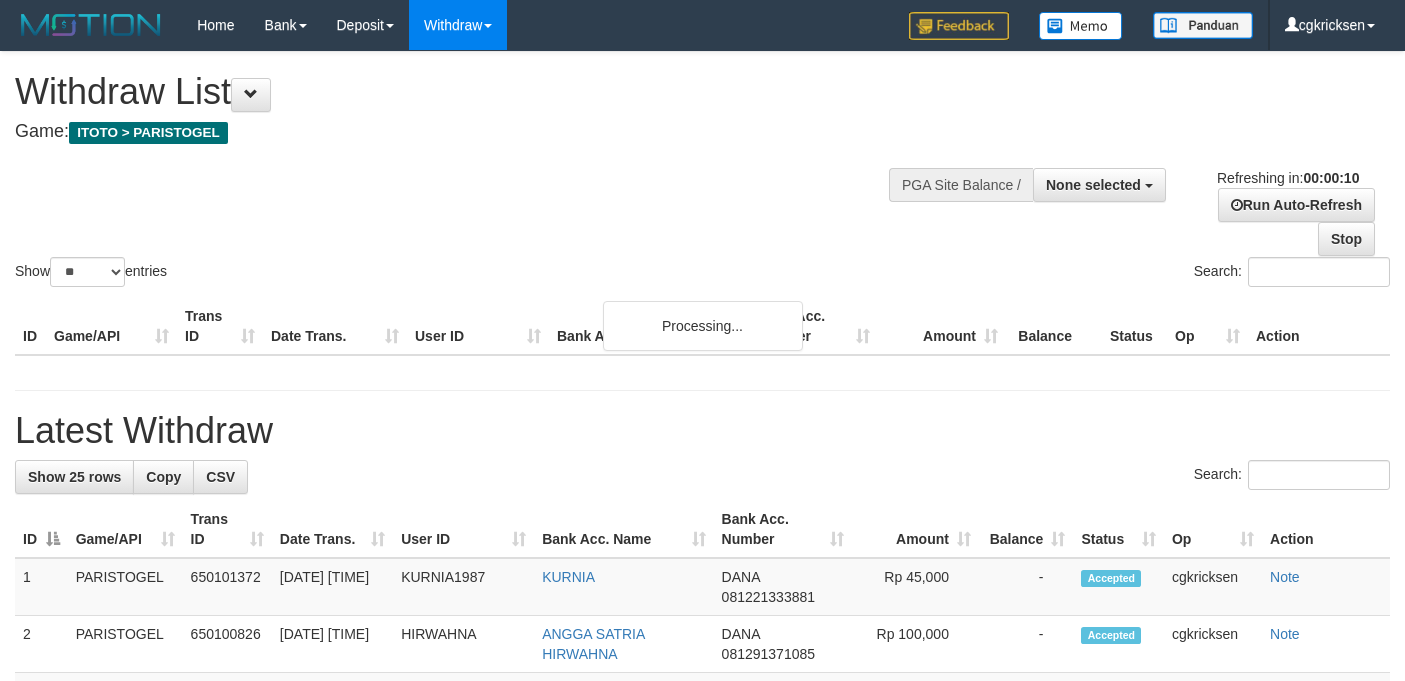 select 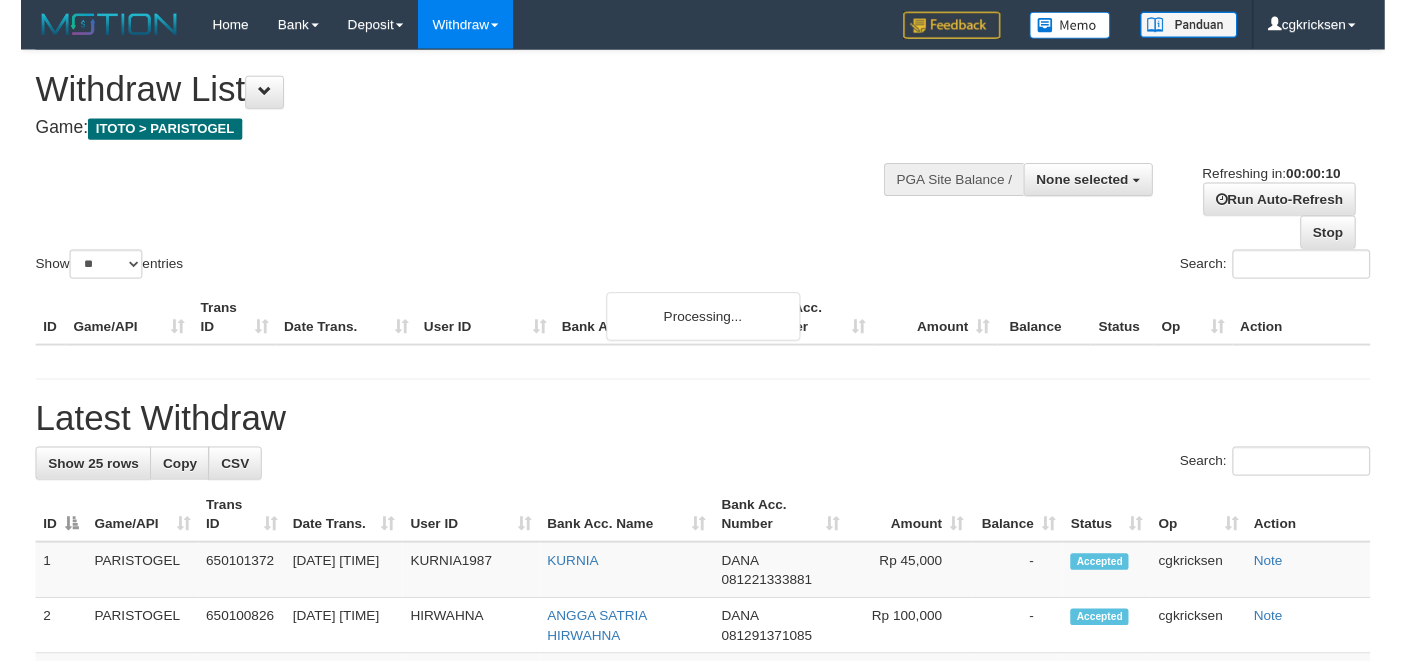 scroll, scrollTop: 0, scrollLeft: 0, axis: both 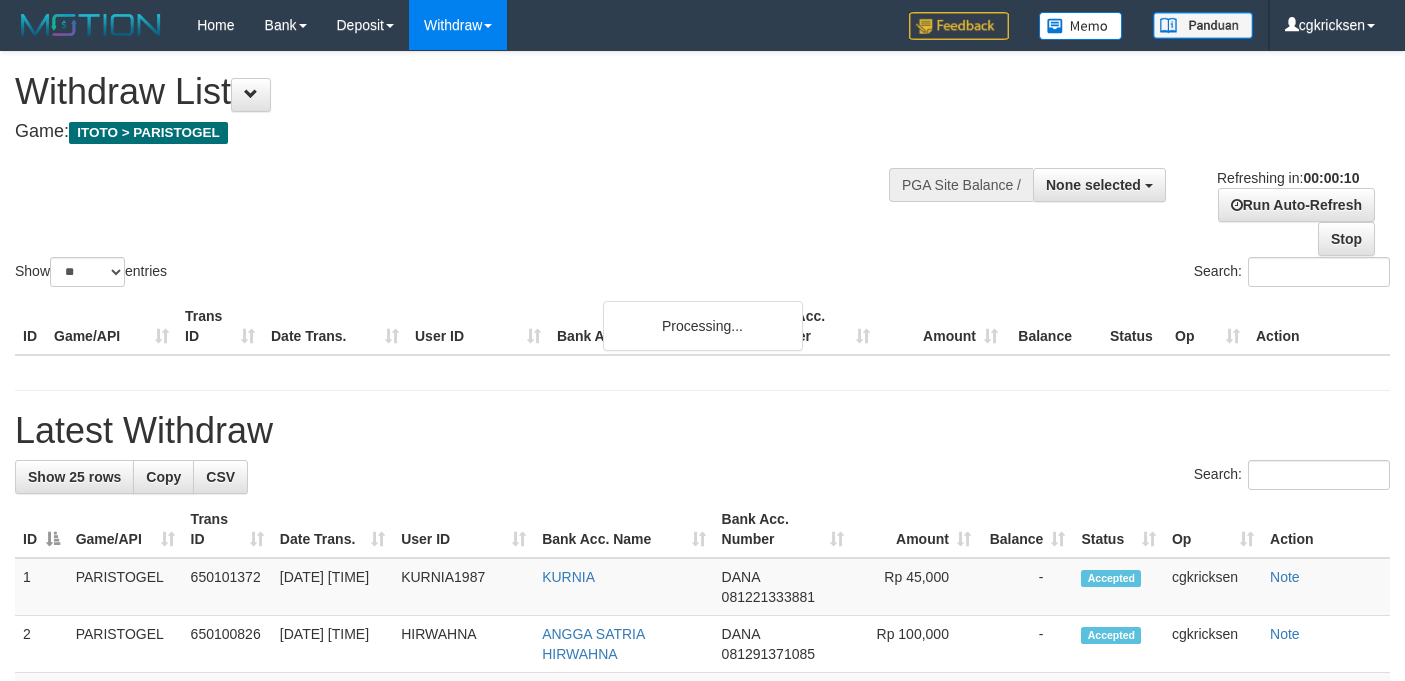 select 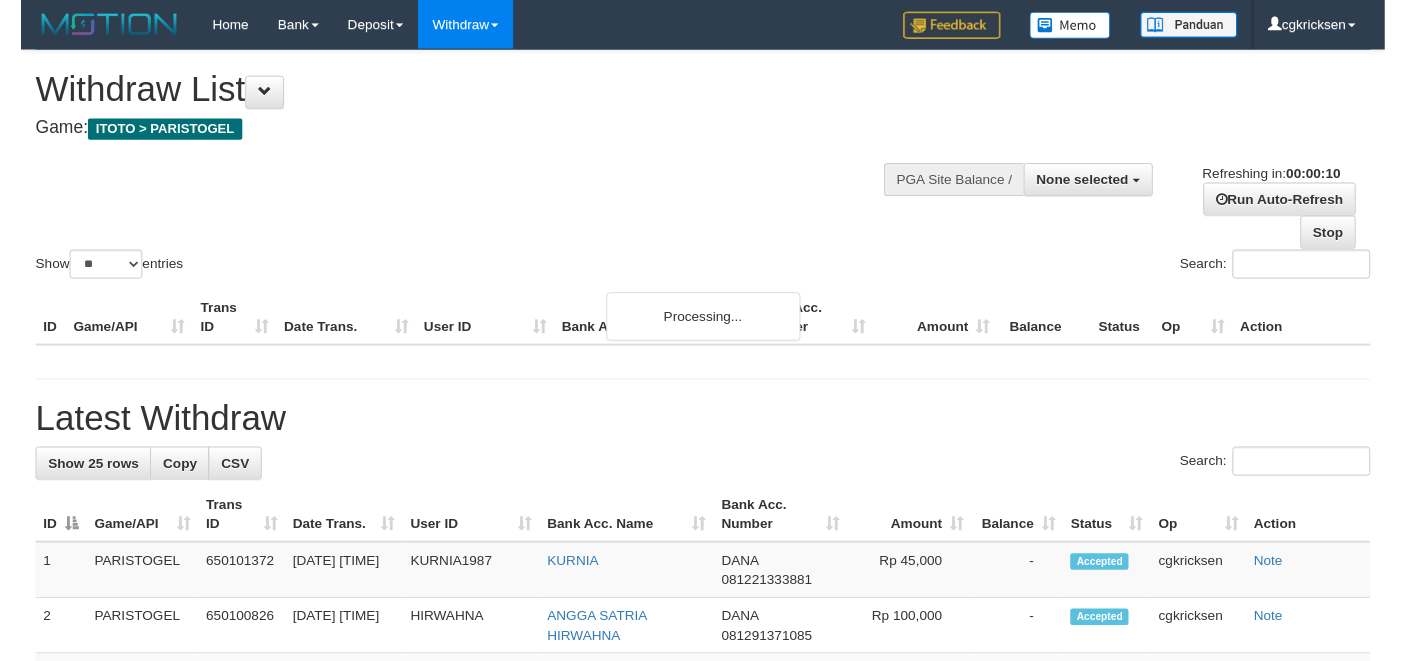 scroll, scrollTop: 0, scrollLeft: 0, axis: both 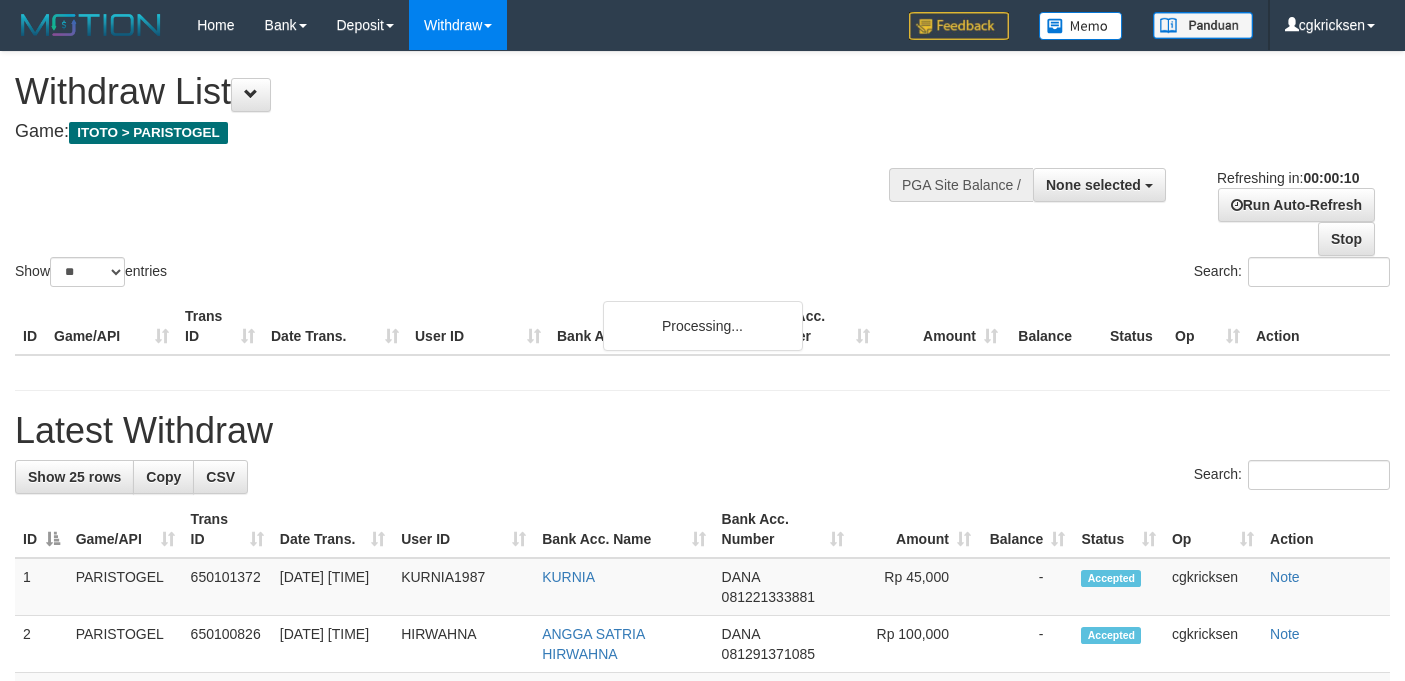select 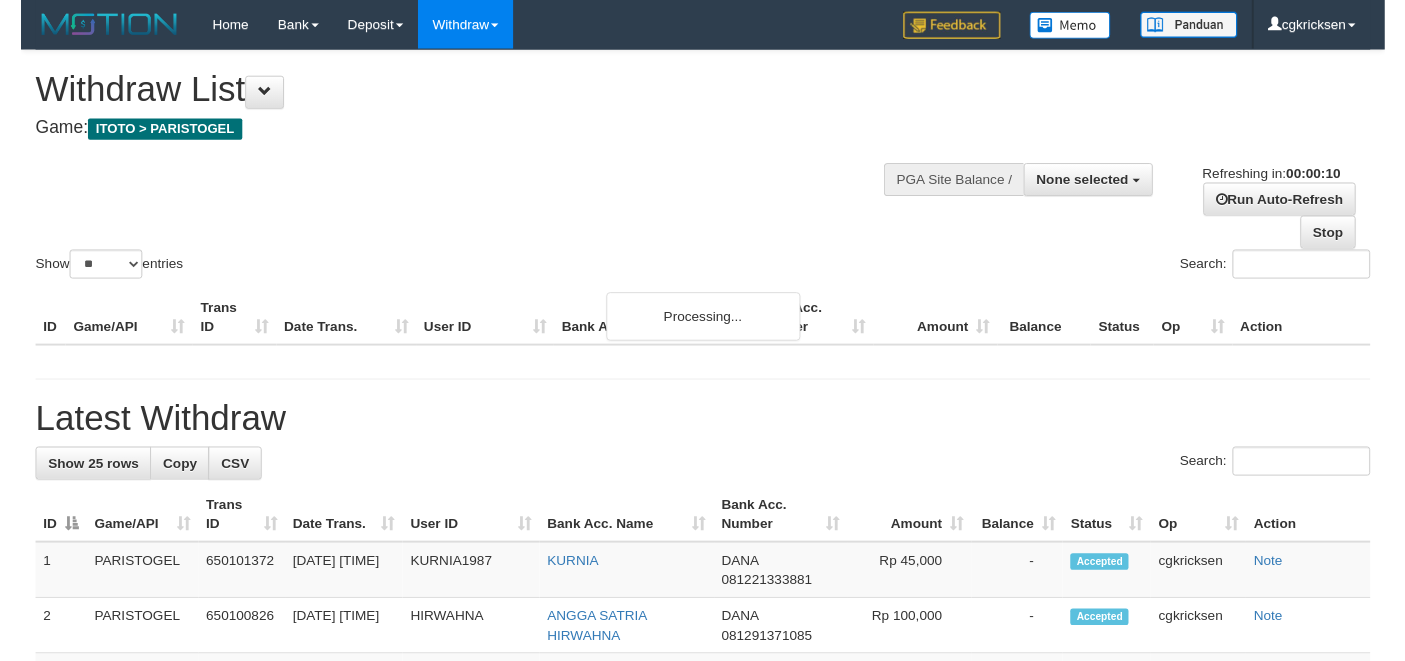 scroll, scrollTop: 0, scrollLeft: 0, axis: both 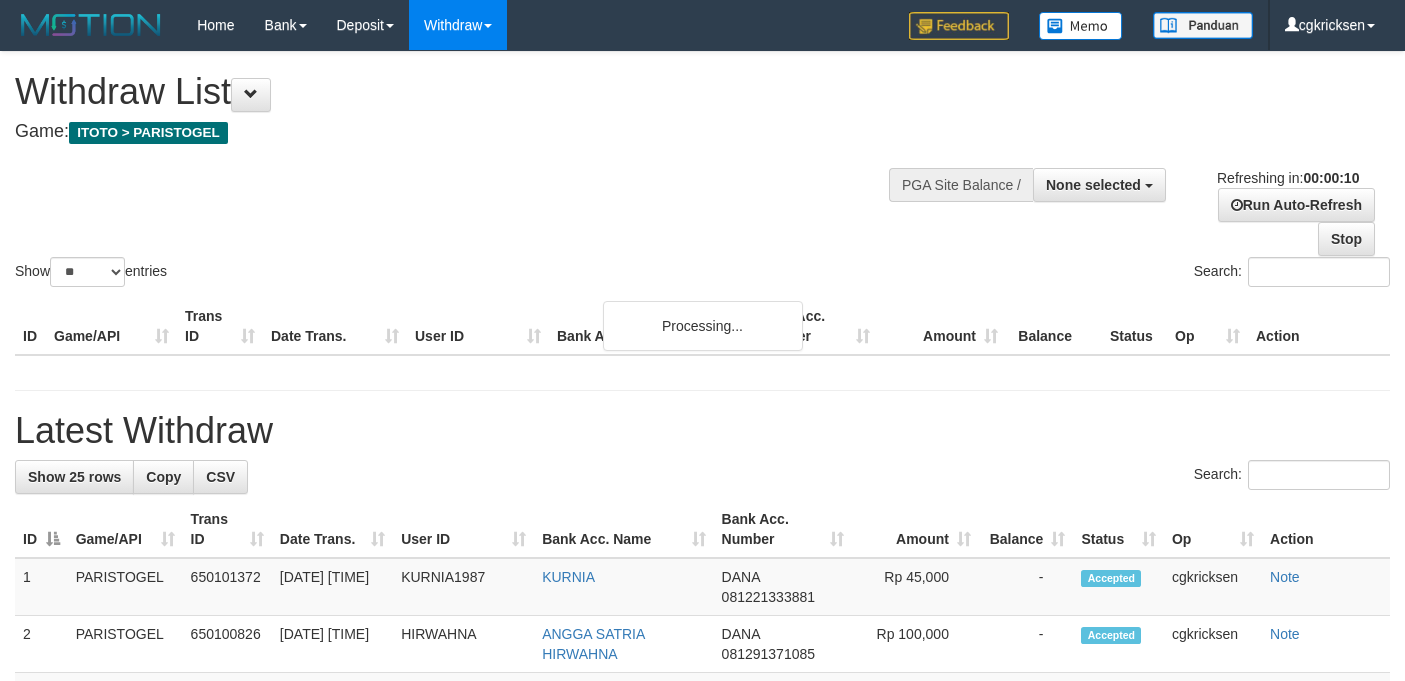 select 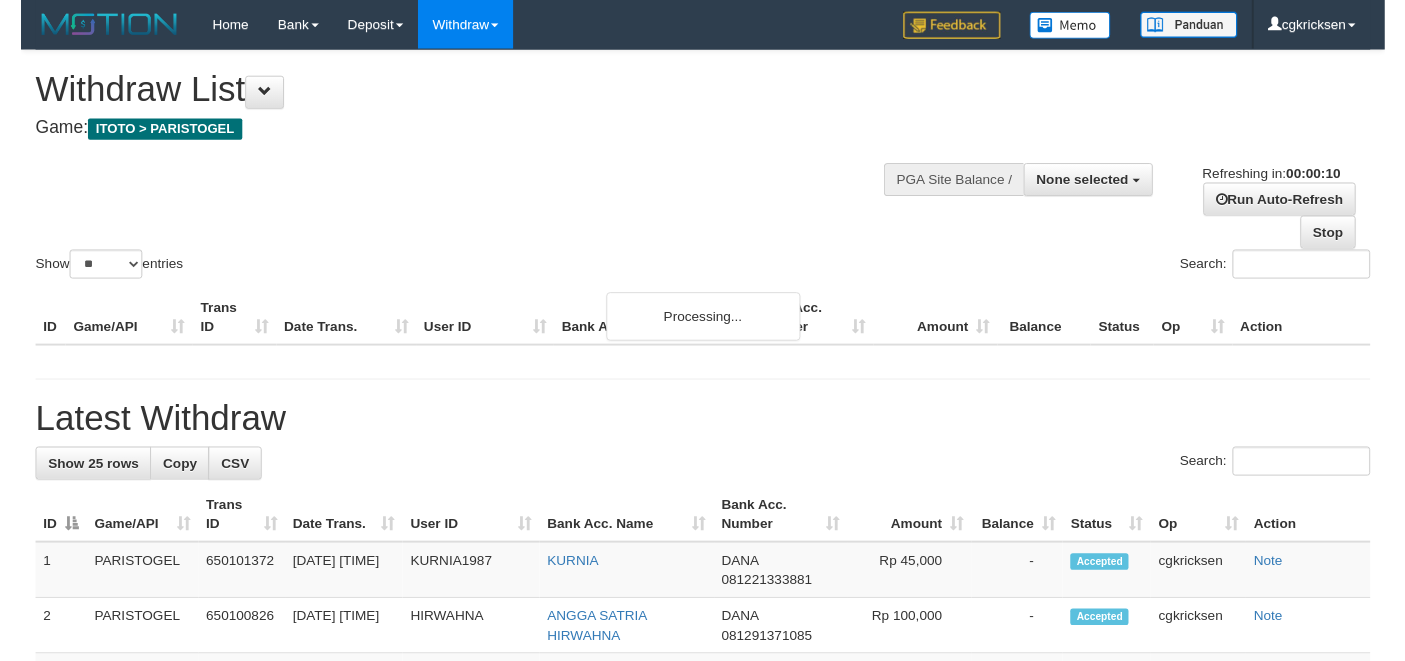 scroll, scrollTop: 0, scrollLeft: 0, axis: both 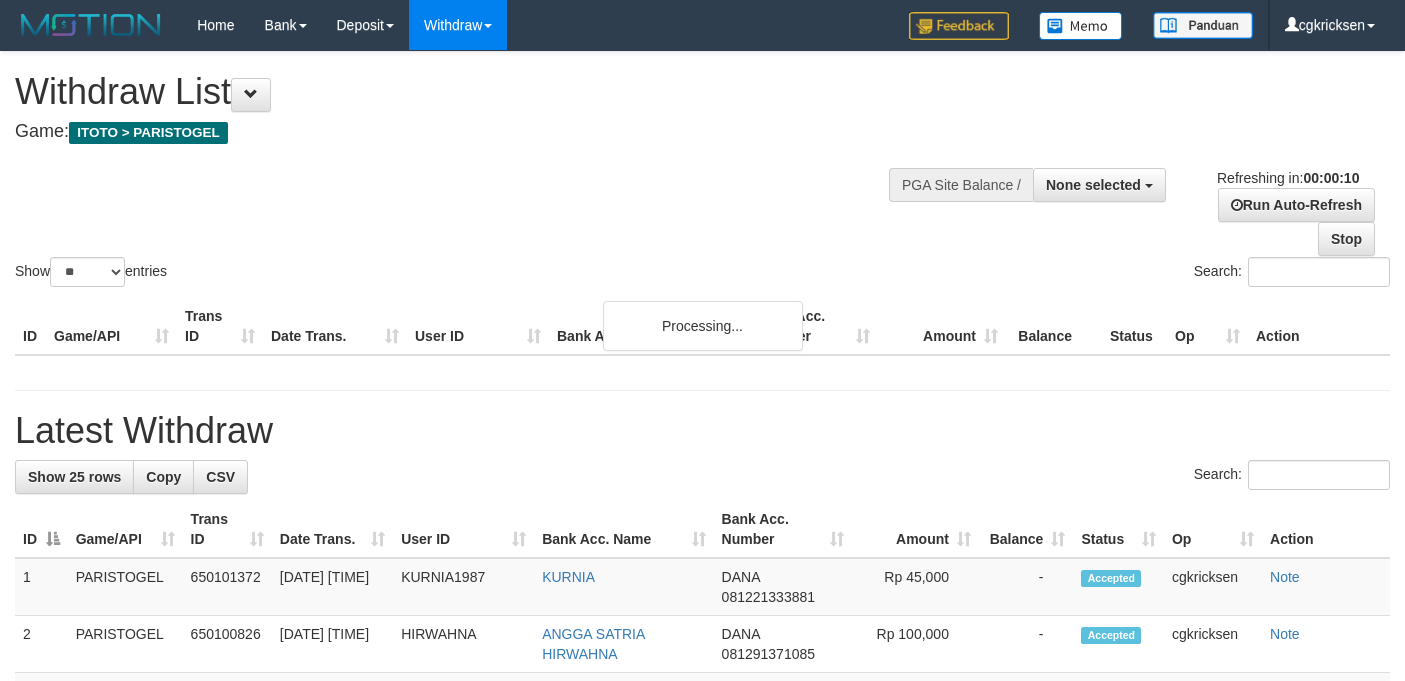 select 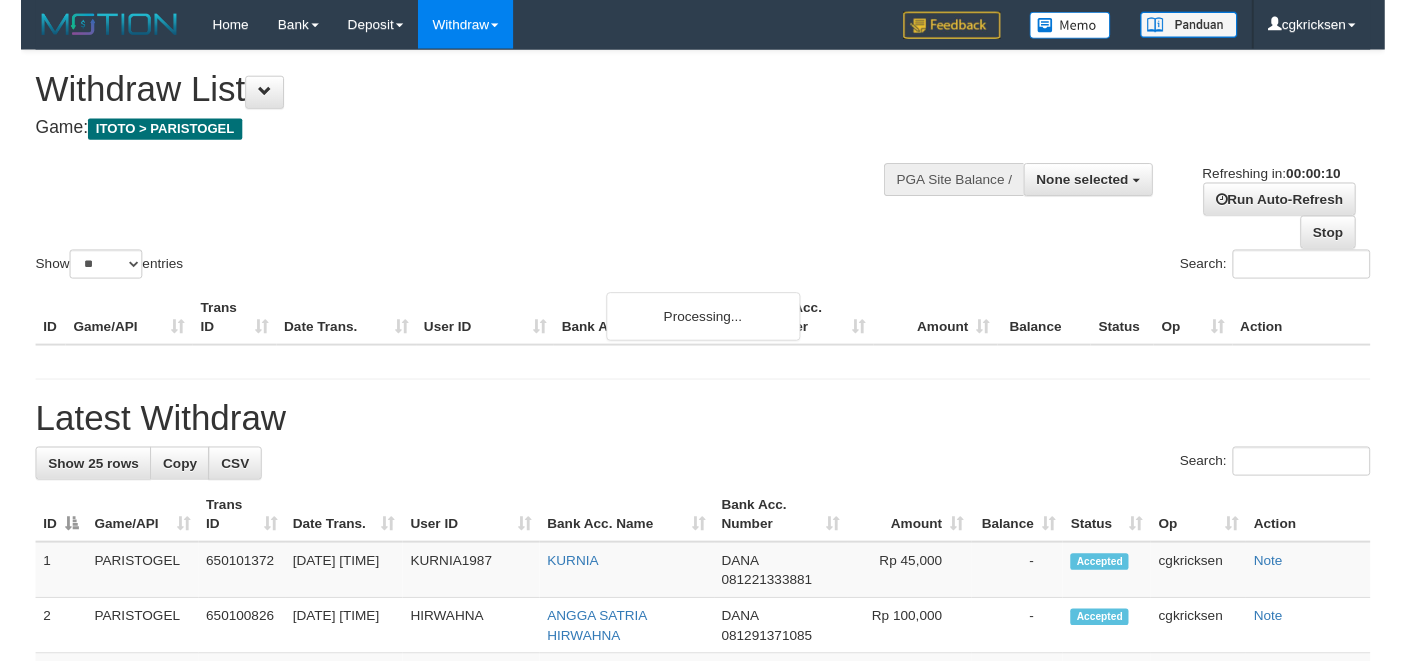 scroll, scrollTop: 0, scrollLeft: 0, axis: both 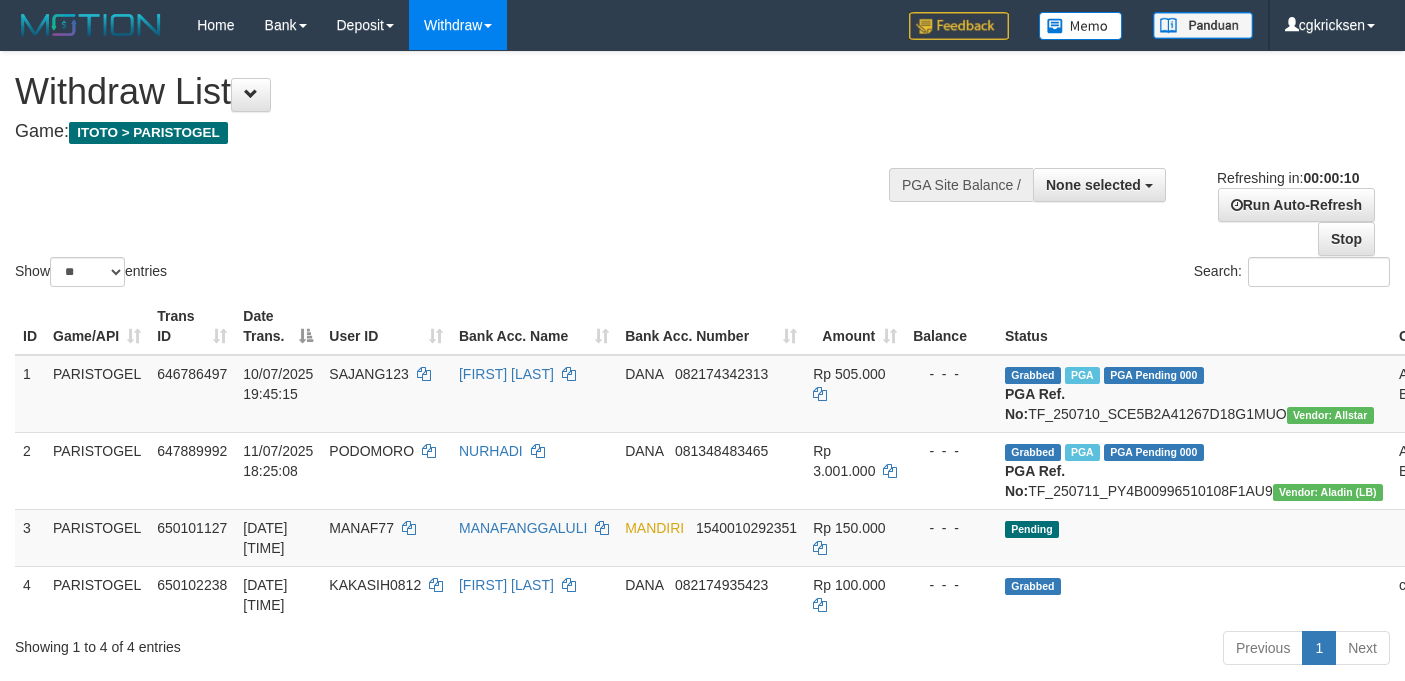 select 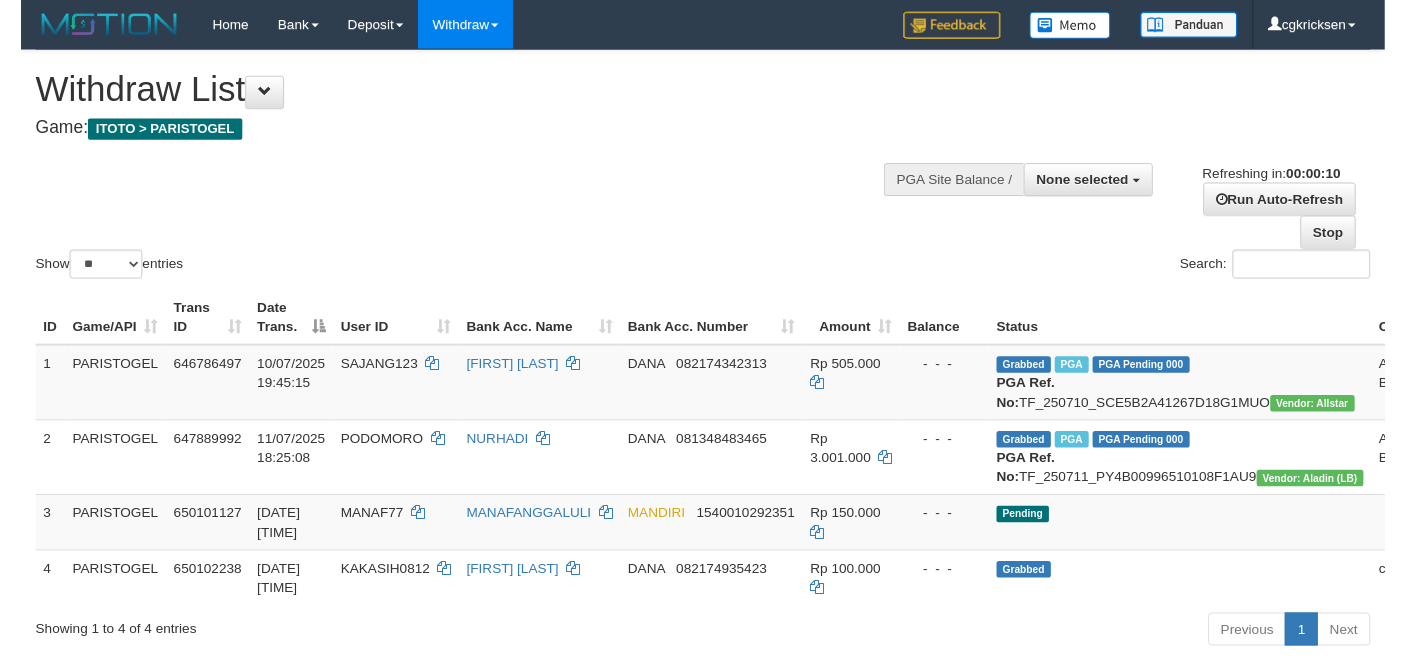 scroll, scrollTop: 0, scrollLeft: 0, axis: both 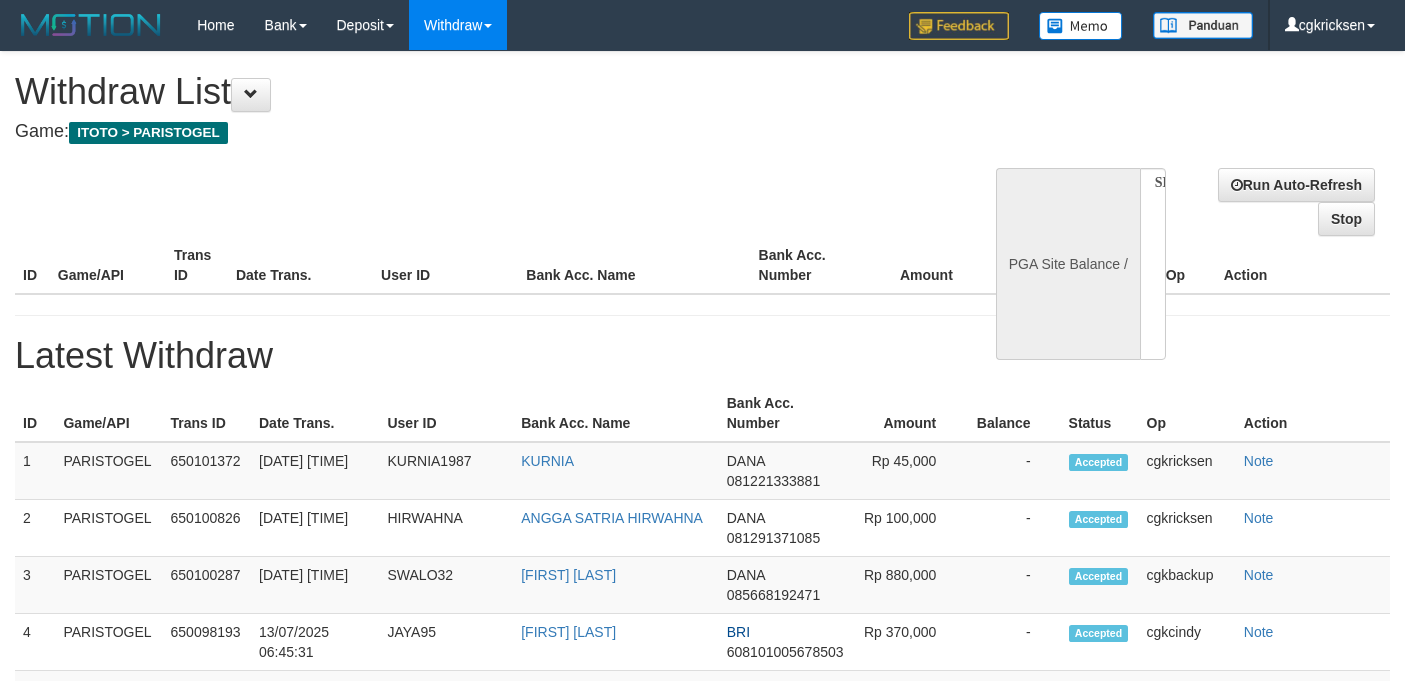 select 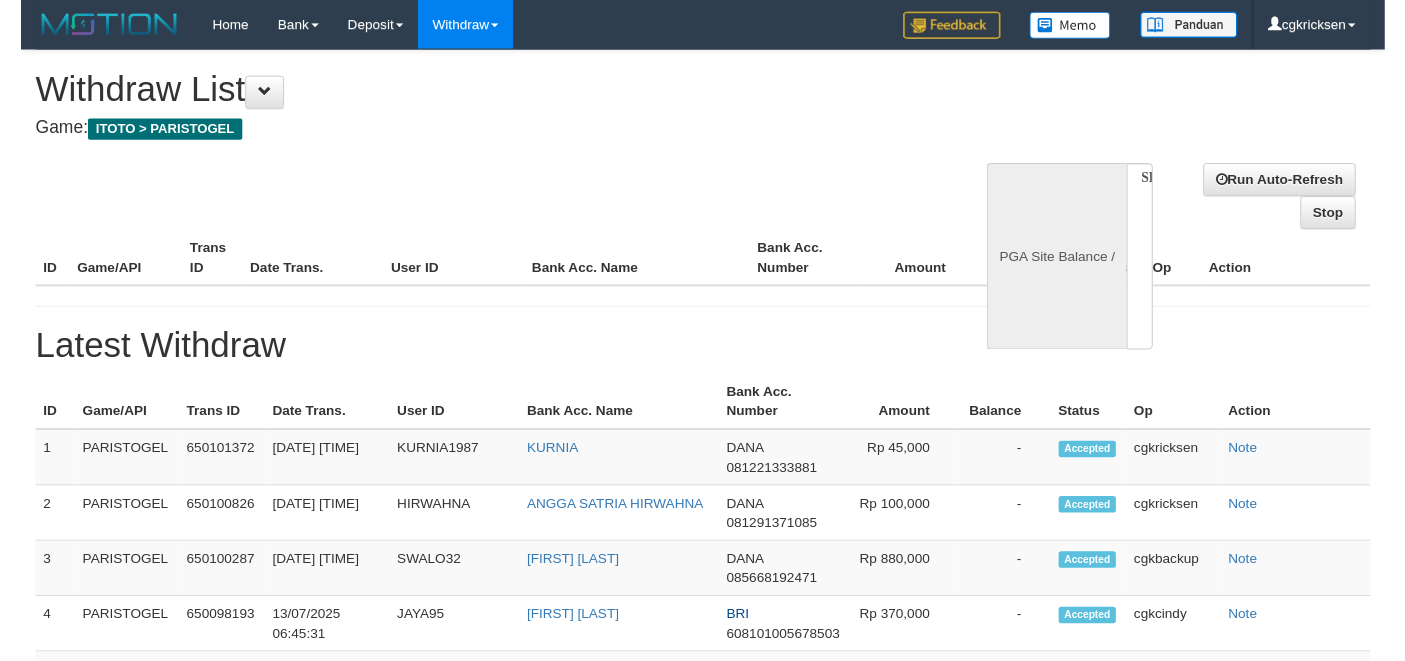 scroll, scrollTop: 0, scrollLeft: 0, axis: both 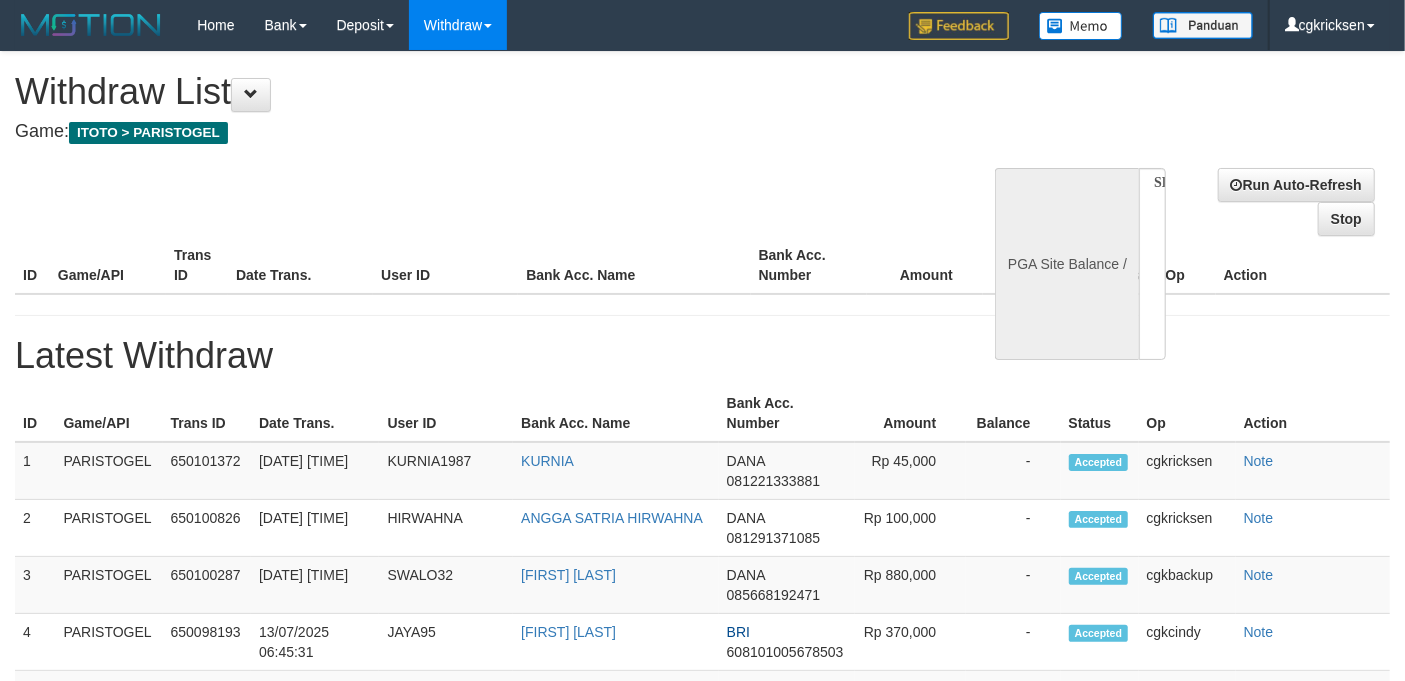select on "**" 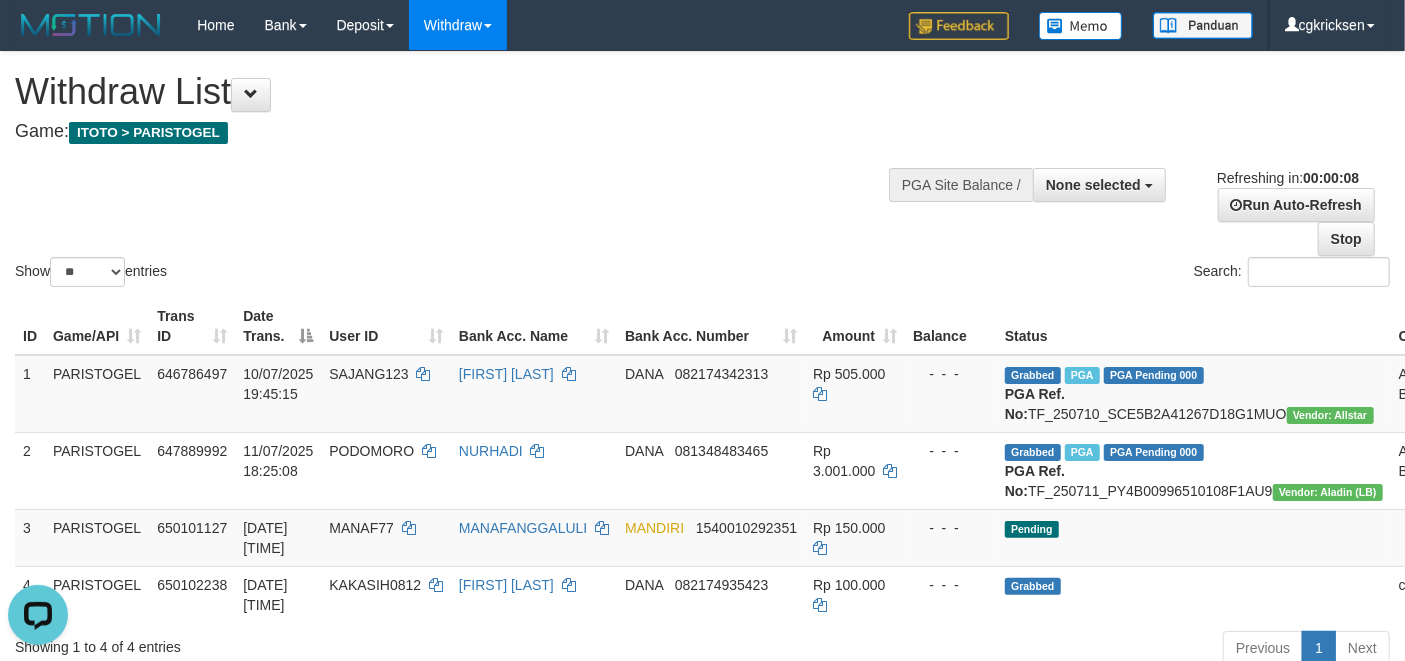 scroll, scrollTop: 0, scrollLeft: 0, axis: both 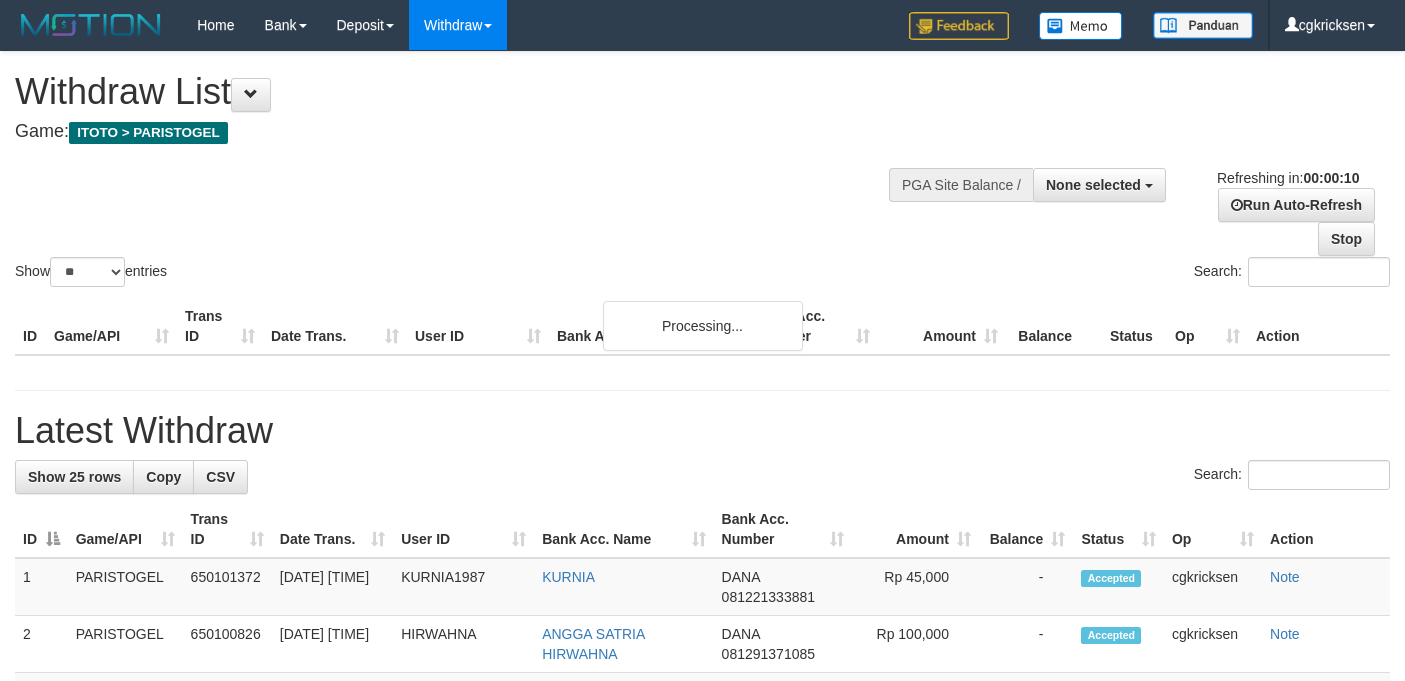 select 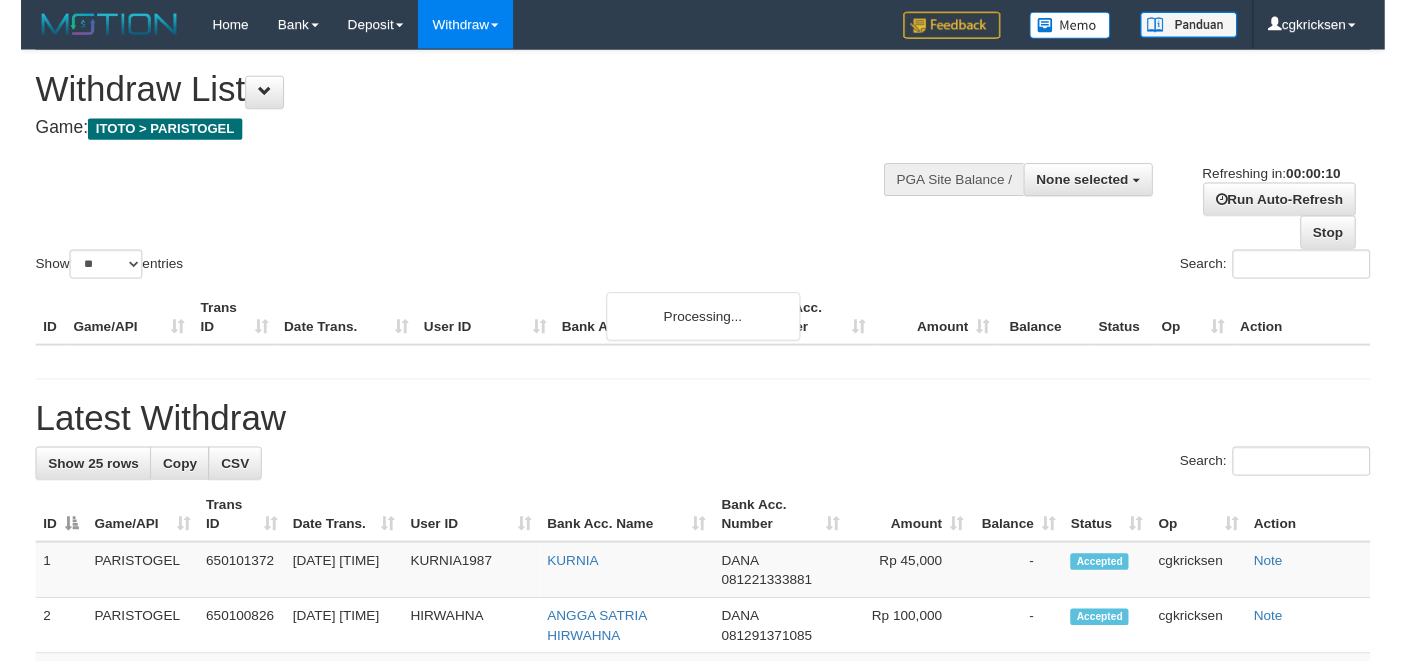 scroll, scrollTop: 0, scrollLeft: 0, axis: both 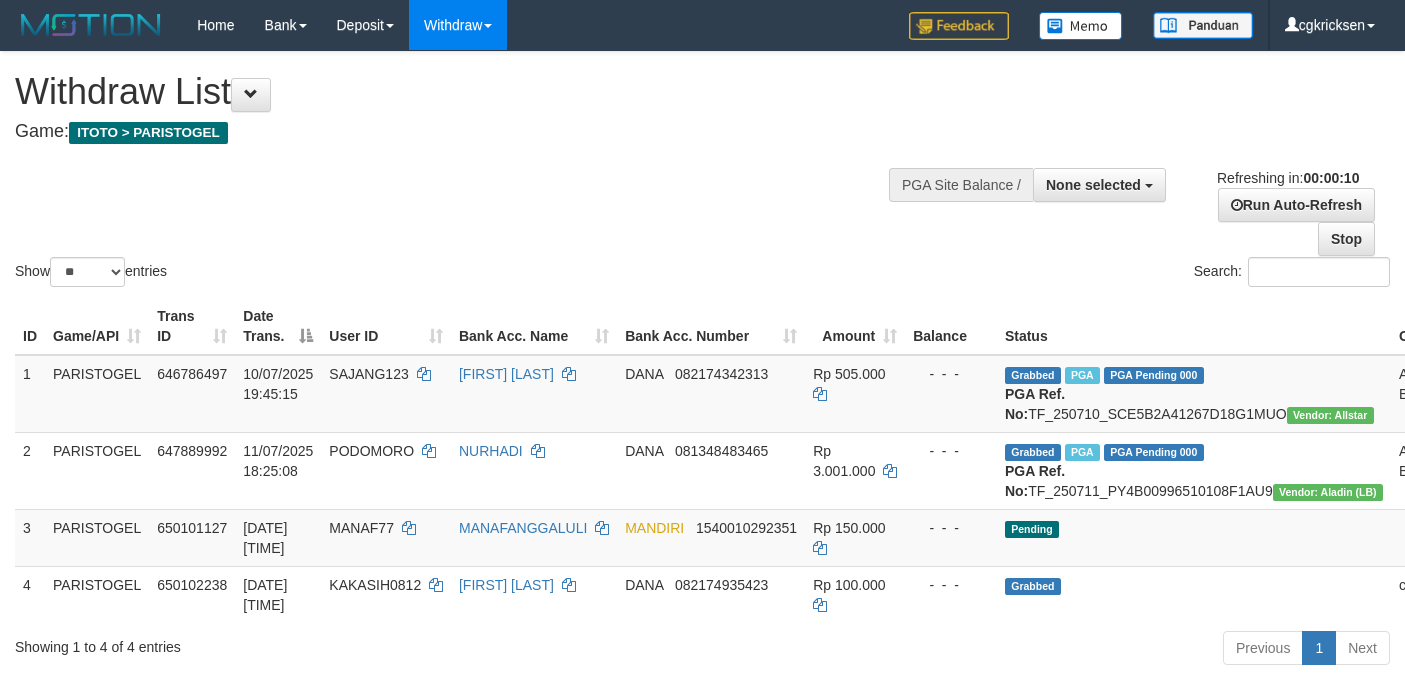select 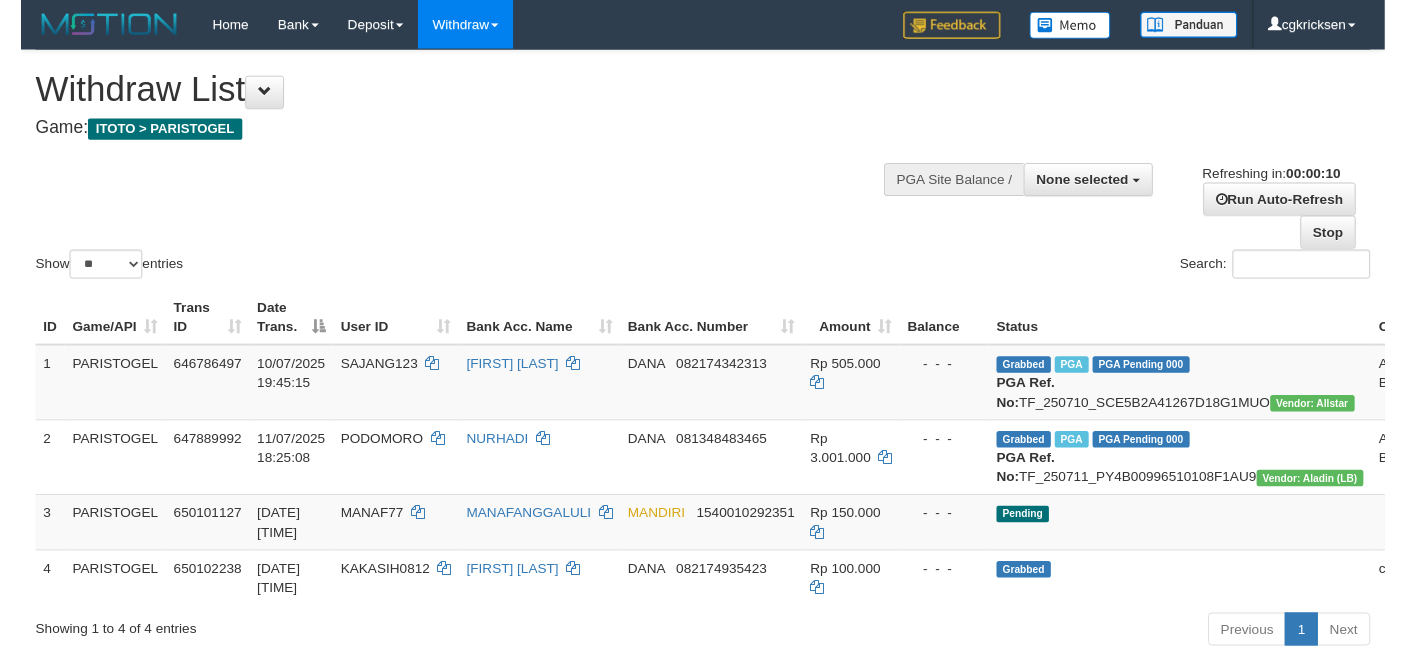 scroll, scrollTop: 0, scrollLeft: 0, axis: both 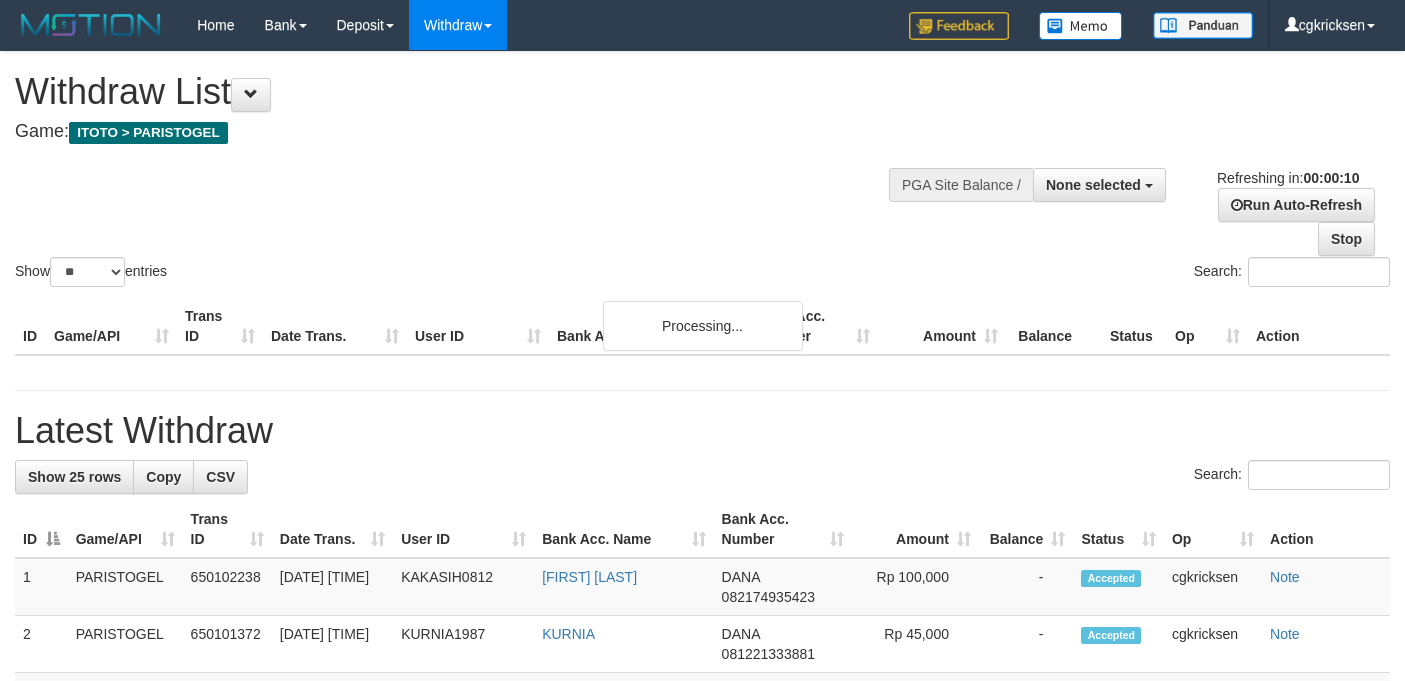 select 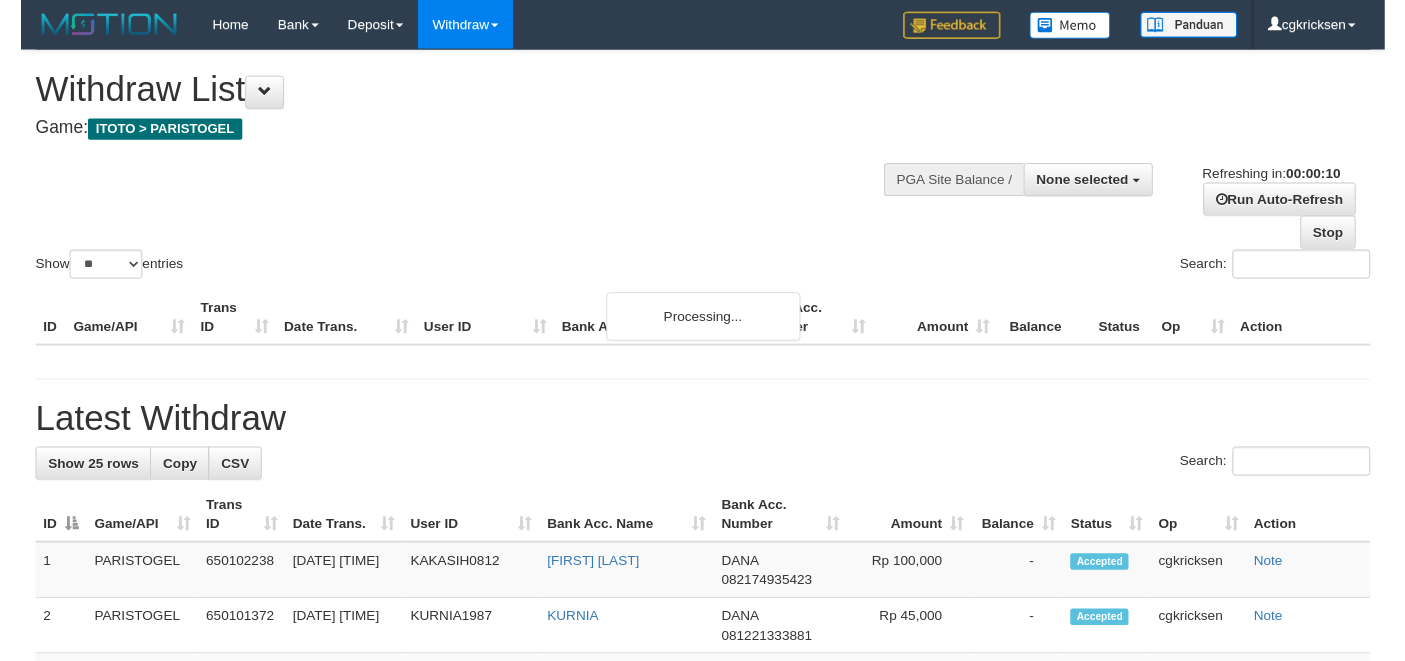 scroll, scrollTop: 0, scrollLeft: 0, axis: both 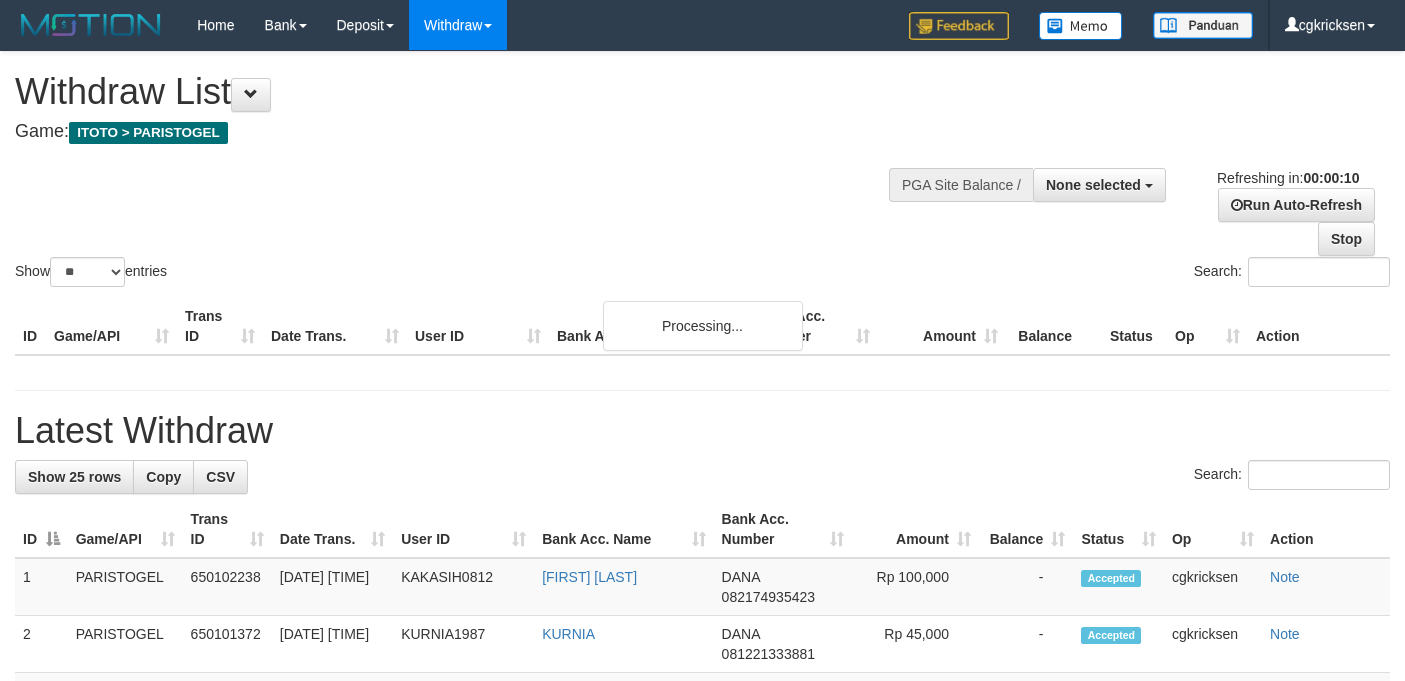 select 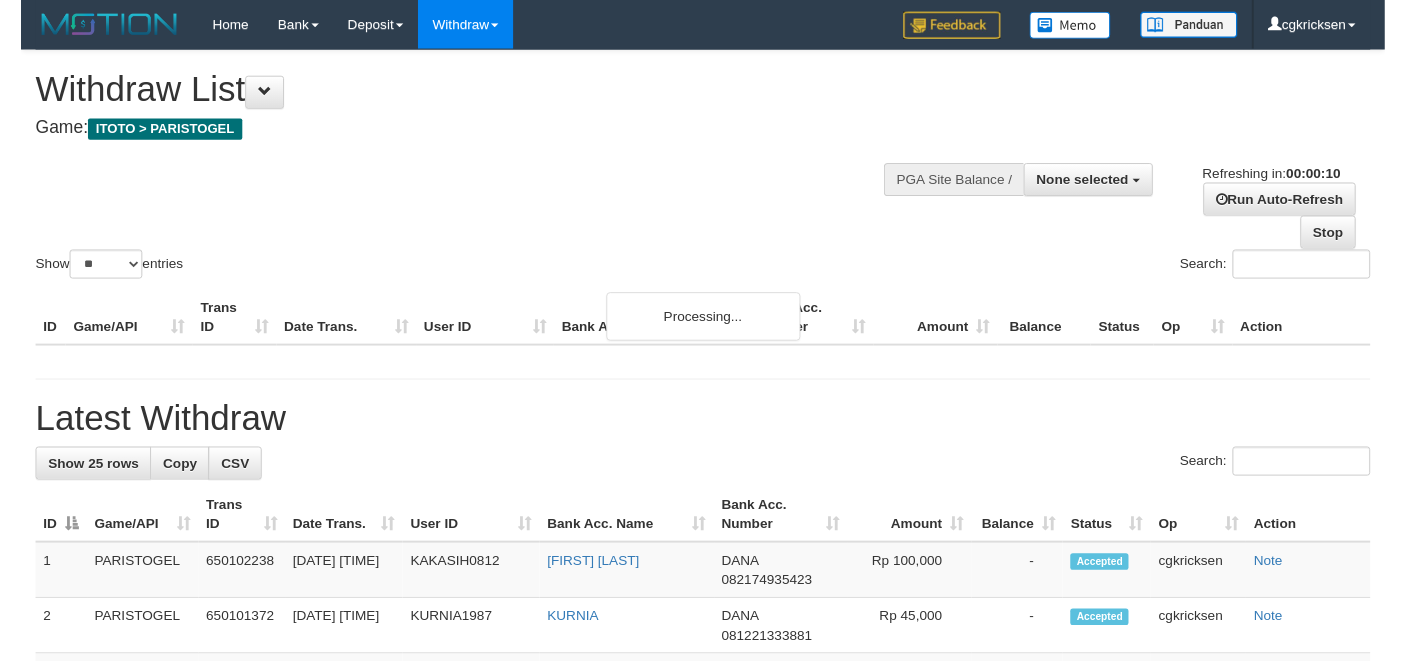 scroll, scrollTop: 0, scrollLeft: 0, axis: both 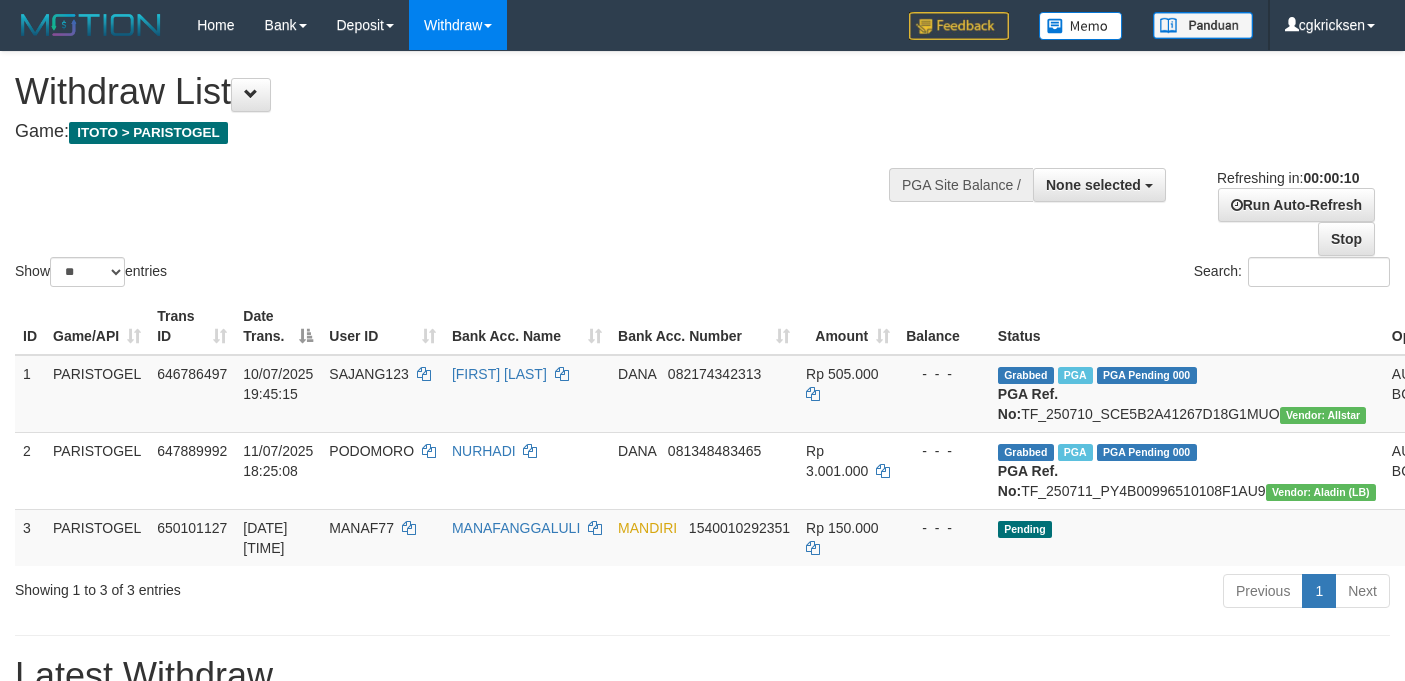 select 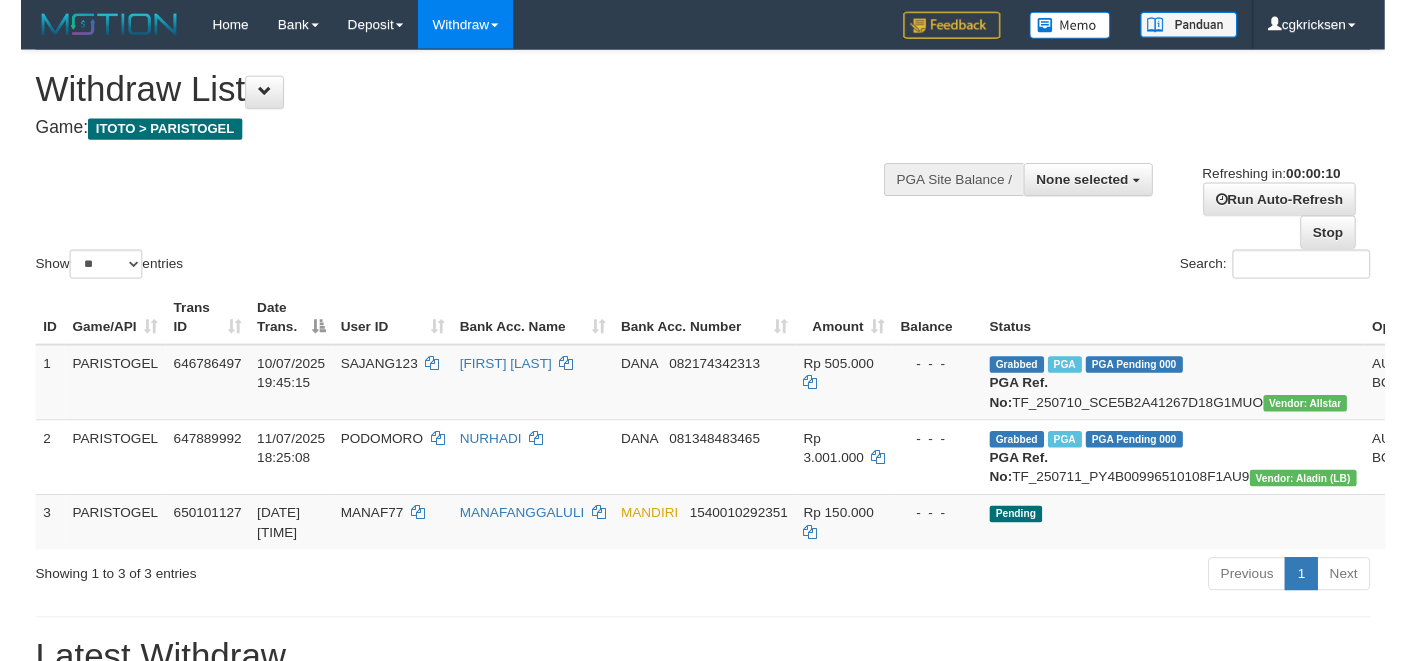 scroll, scrollTop: 0, scrollLeft: 0, axis: both 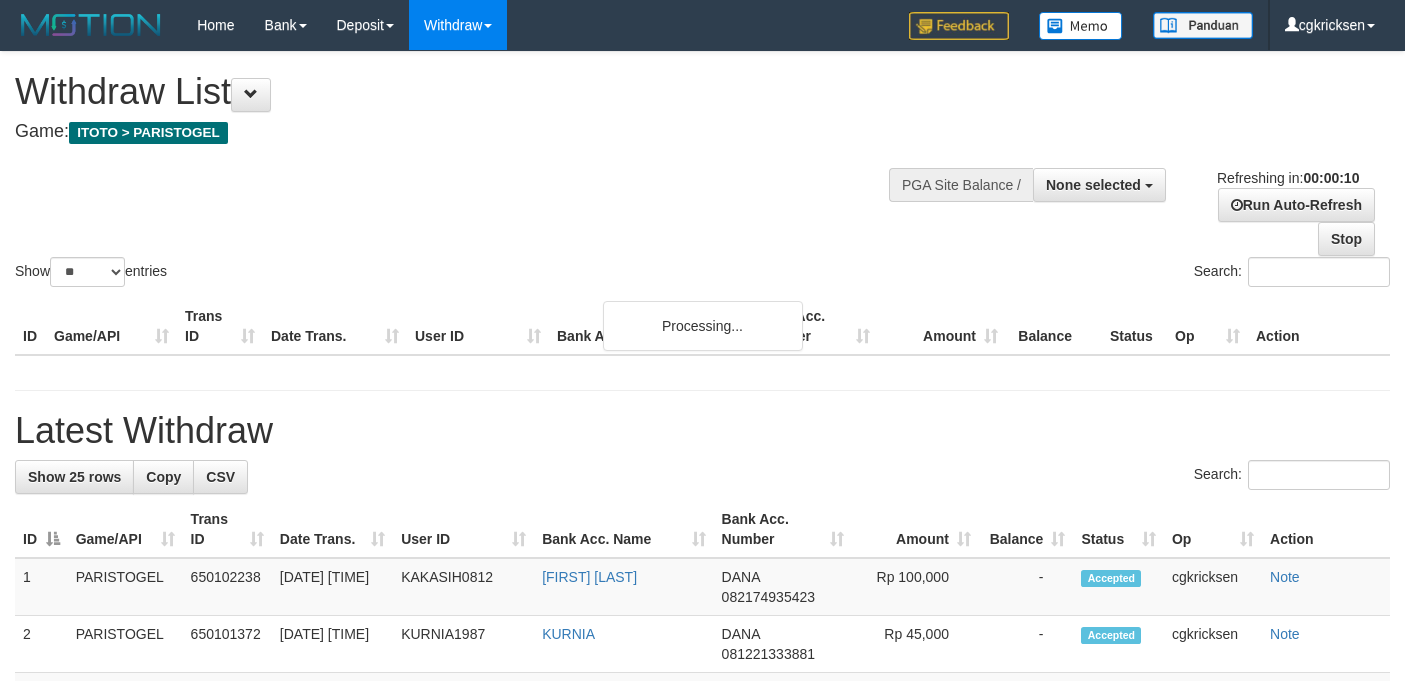select 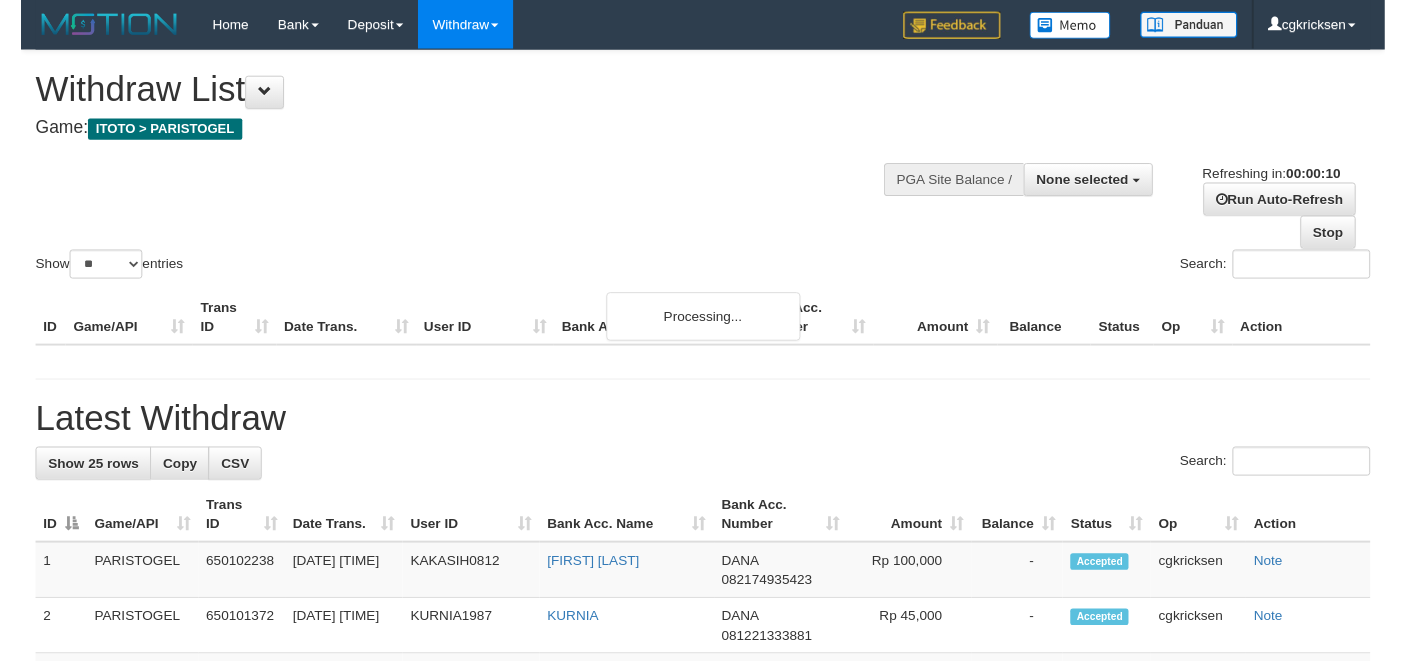 scroll, scrollTop: 0, scrollLeft: 0, axis: both 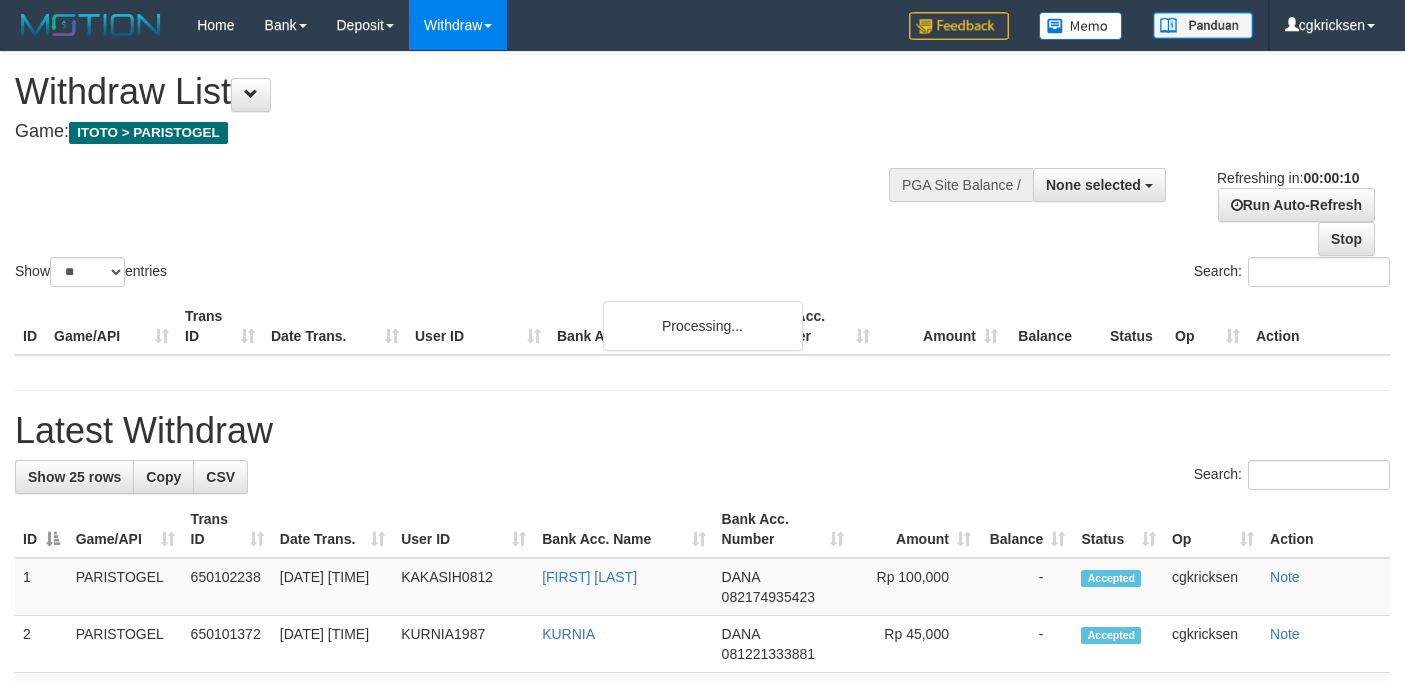select 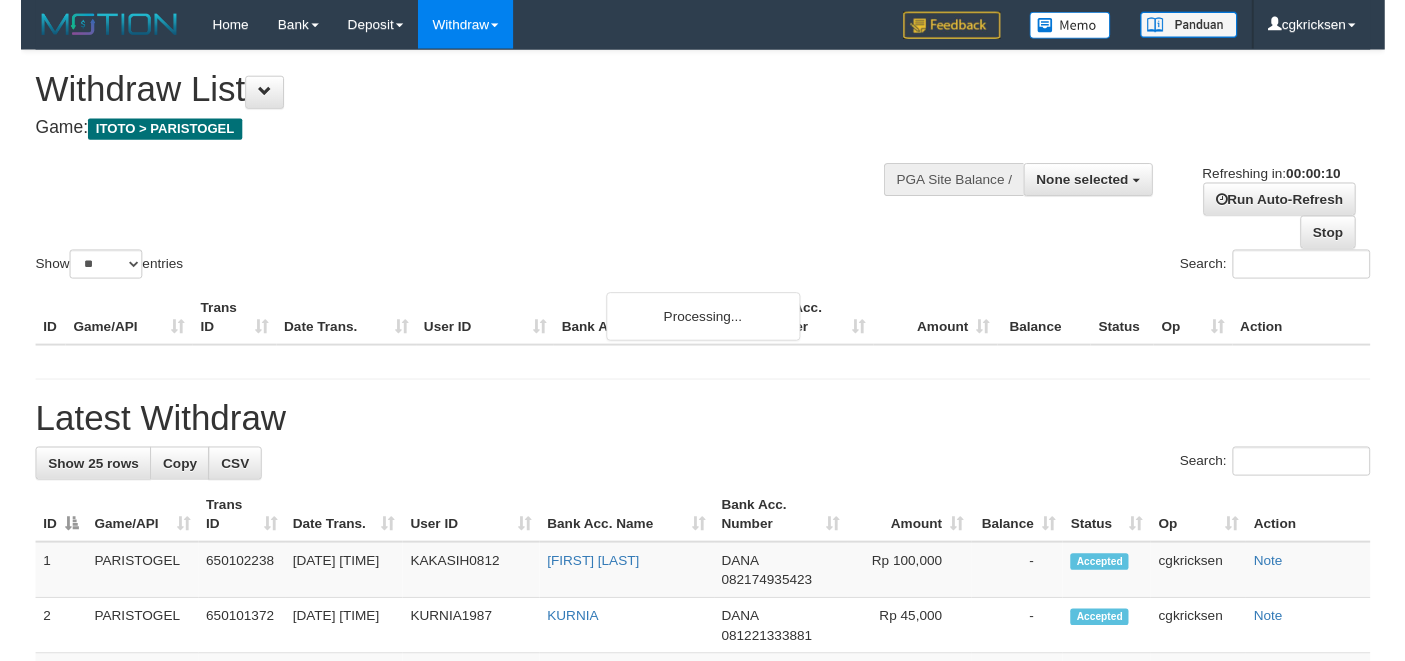 scroll, scrollTop: 0, scrollLeft: 0, axis: both 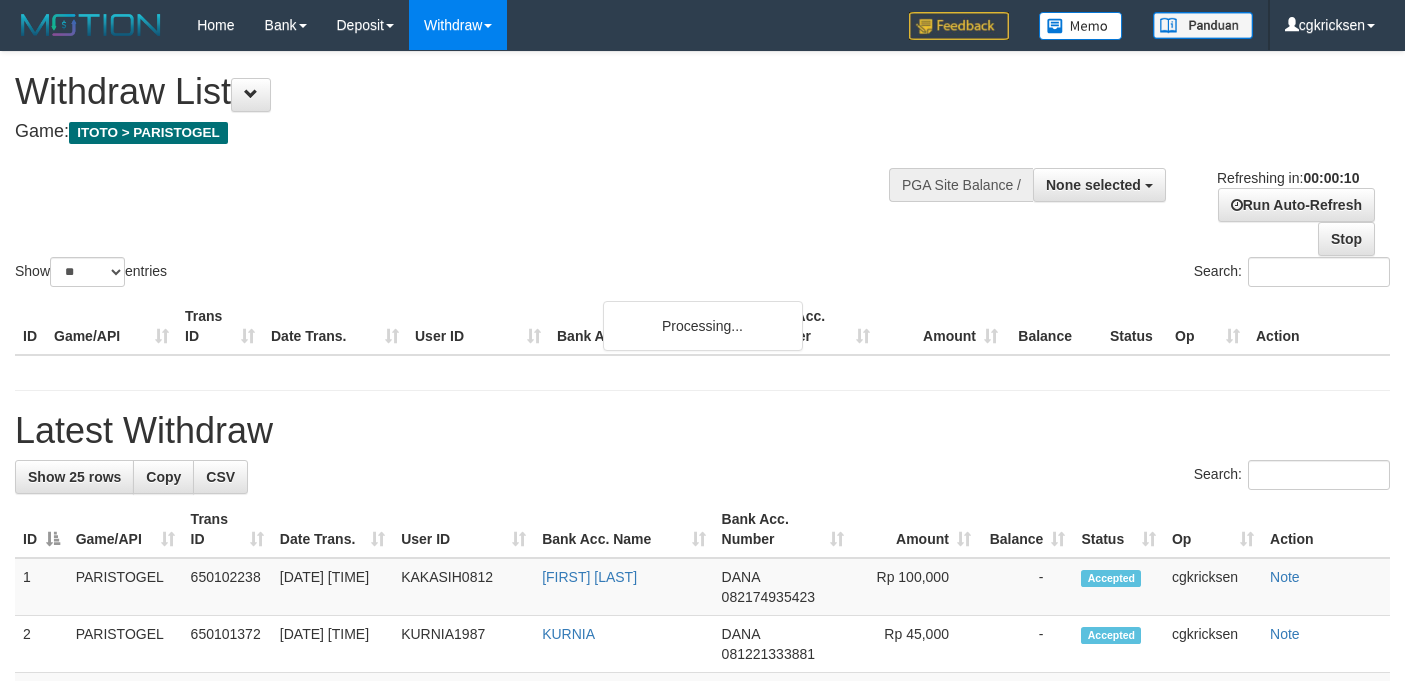 select 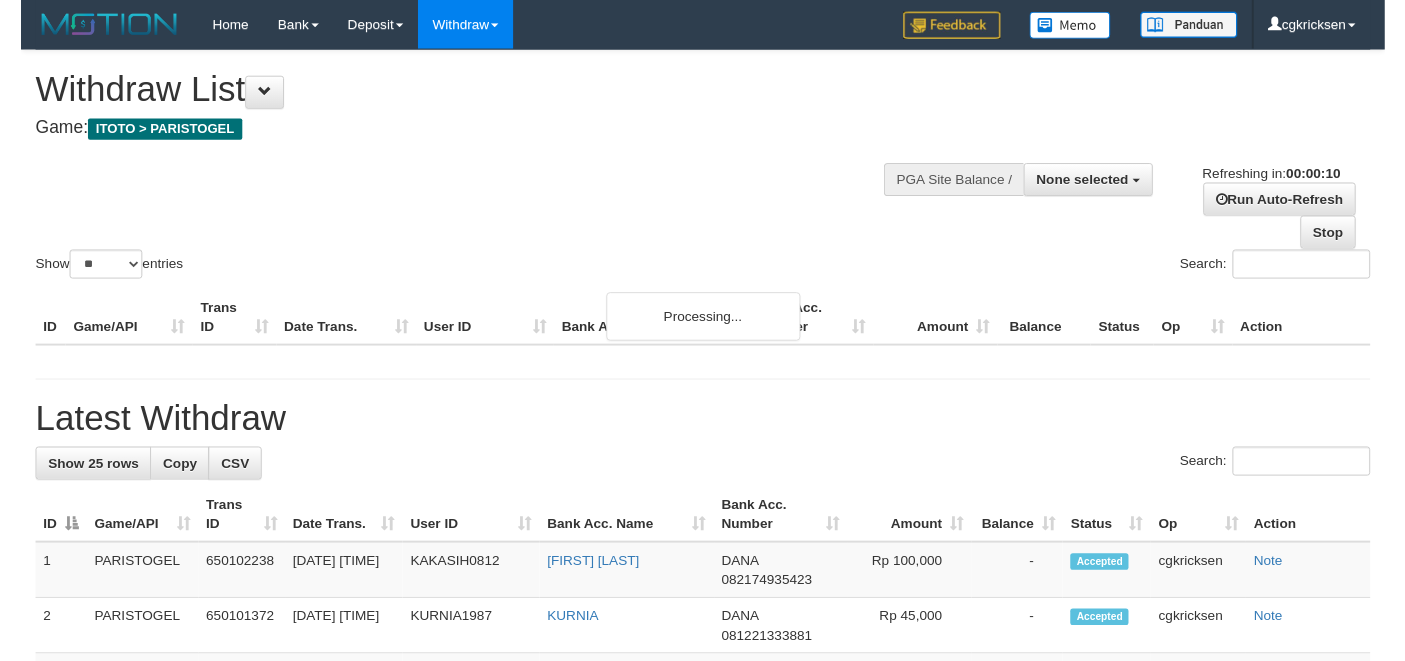 scroll, scrollTop: 0, scrollLeft: 0, axis: both 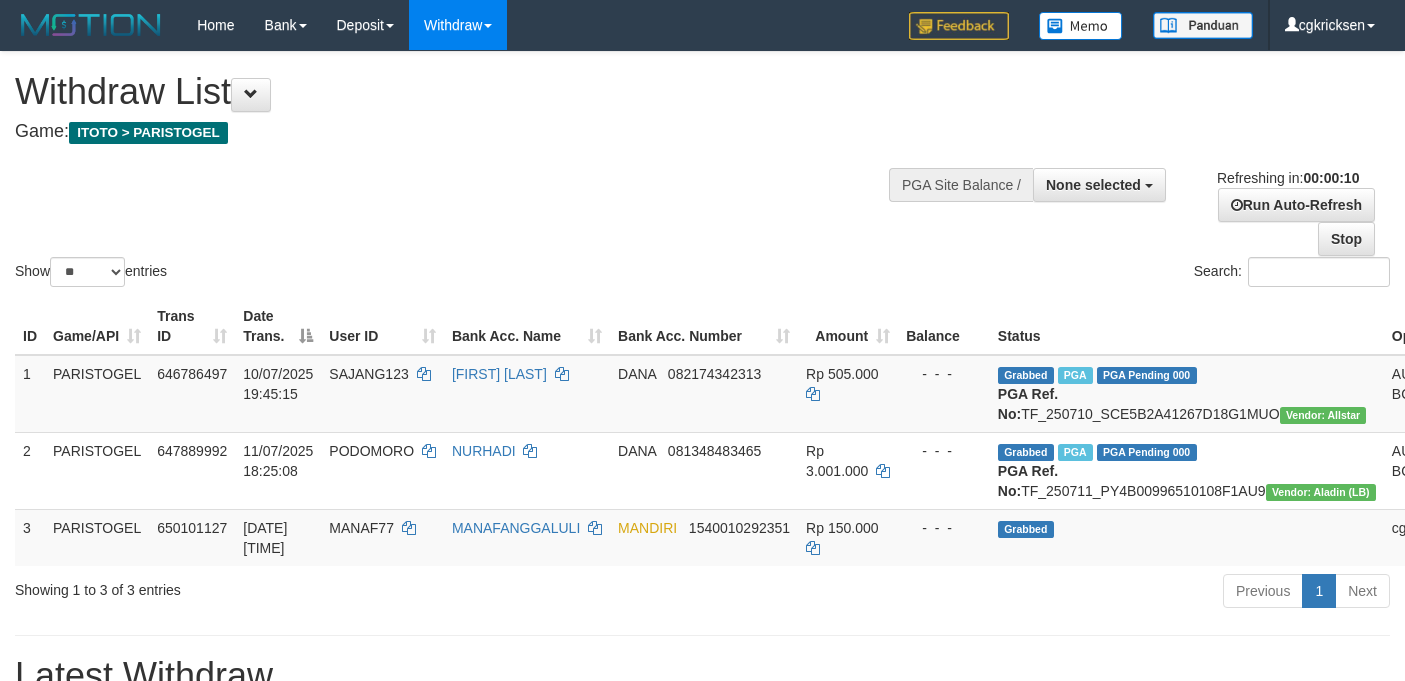 select 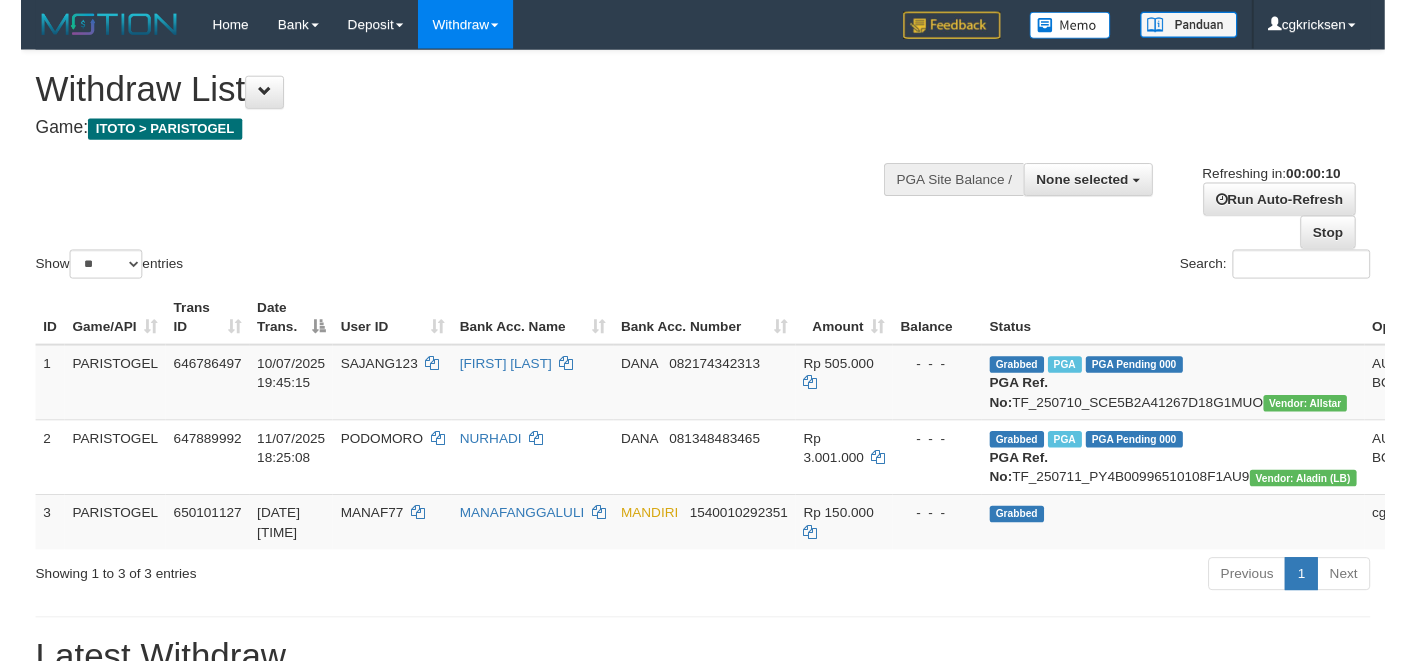 scroll, scrollTop: 0, scrollLeft: 0, axis: both 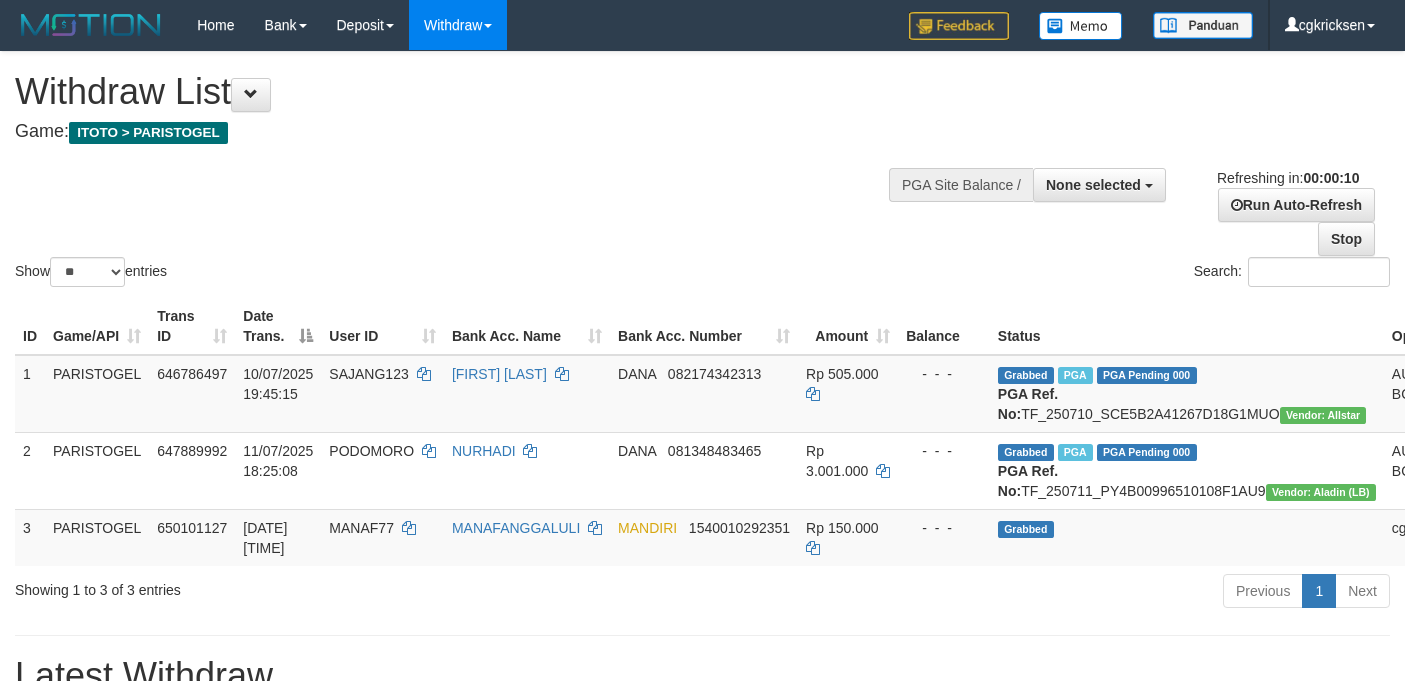 select 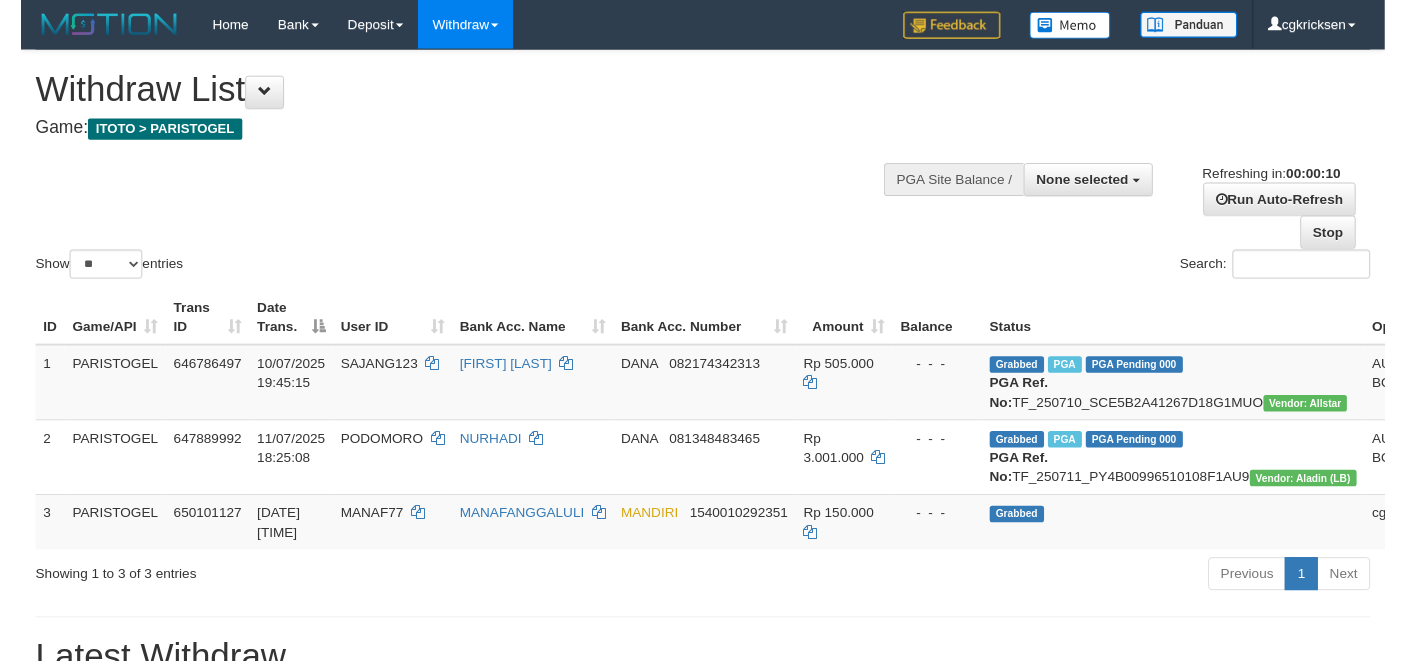 scroll, scrollTop: 0, scrollLeft: 0, axis: both 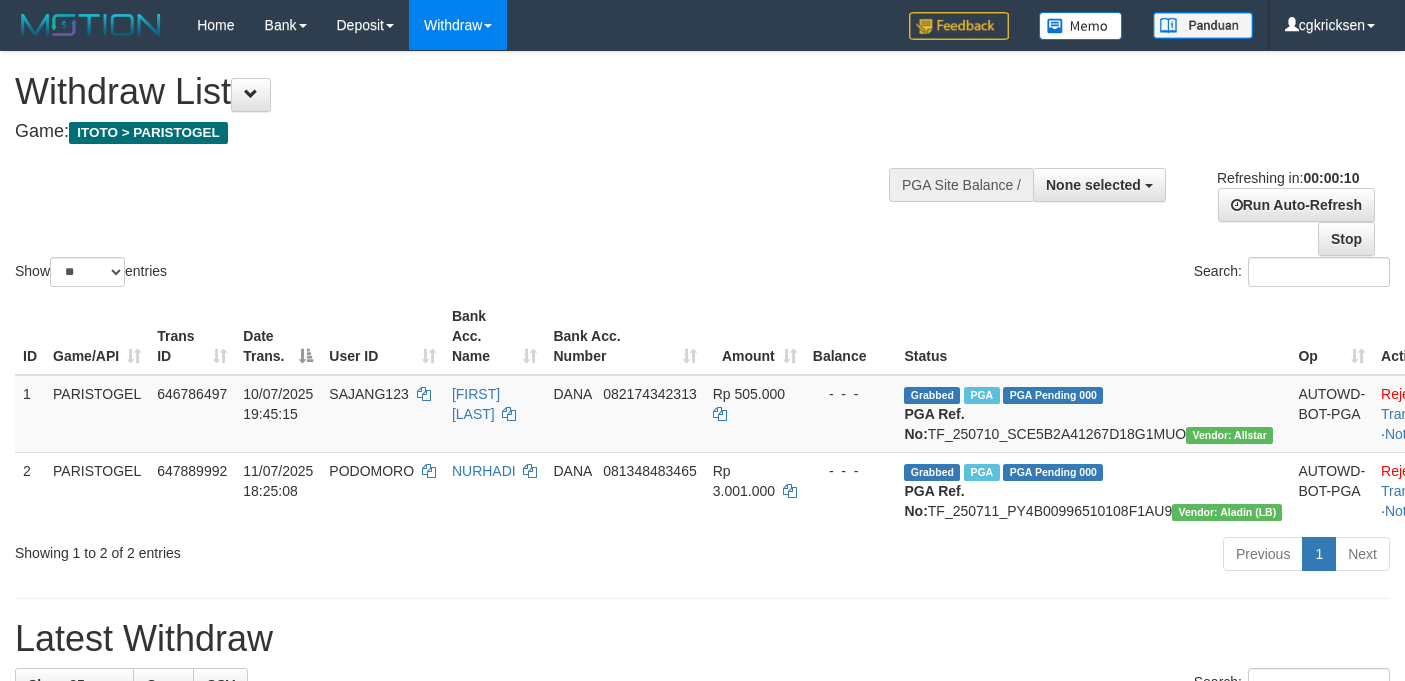 select 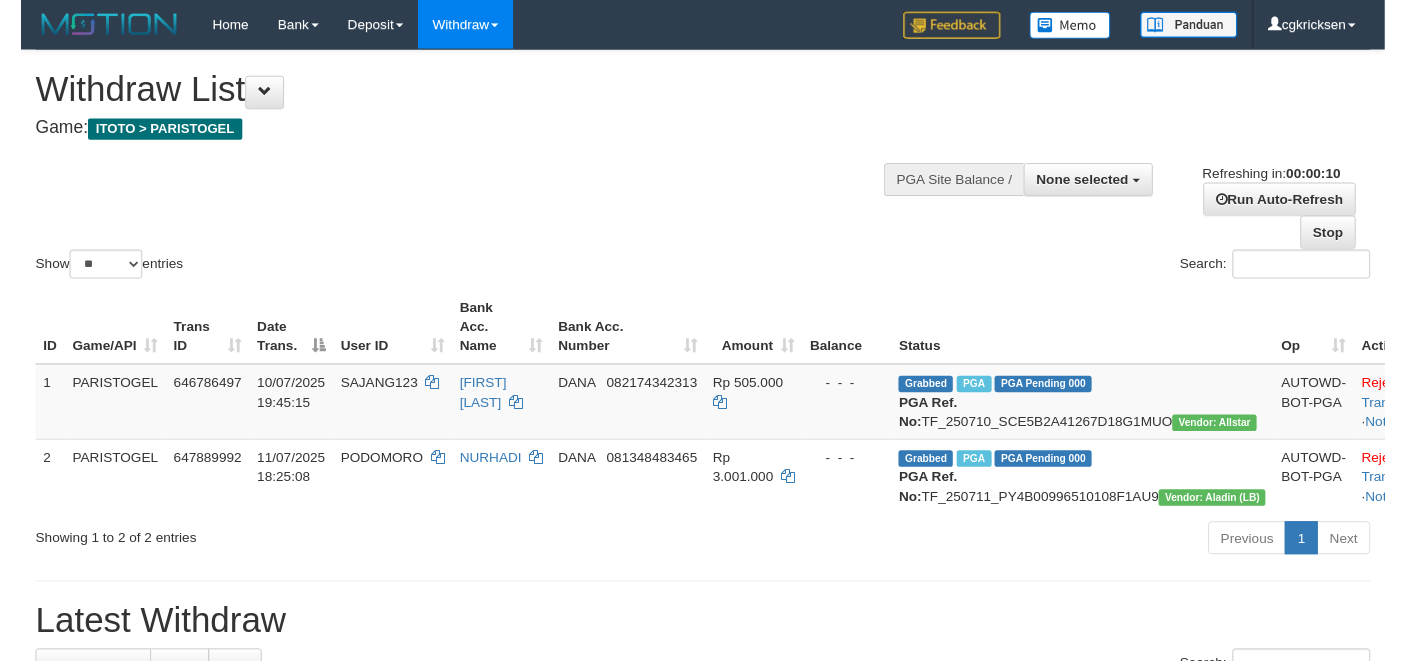 scroll, scrollTop: 0, scrollLeft: 0, axis: both 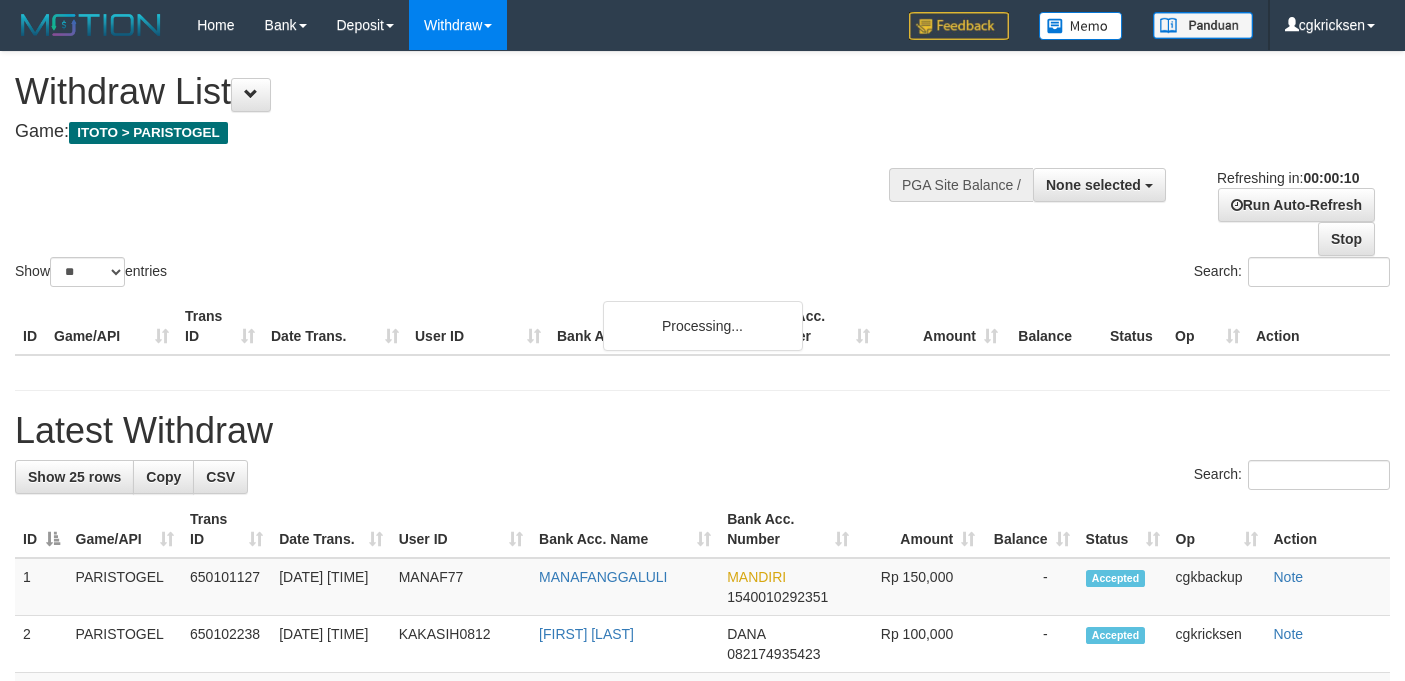 select 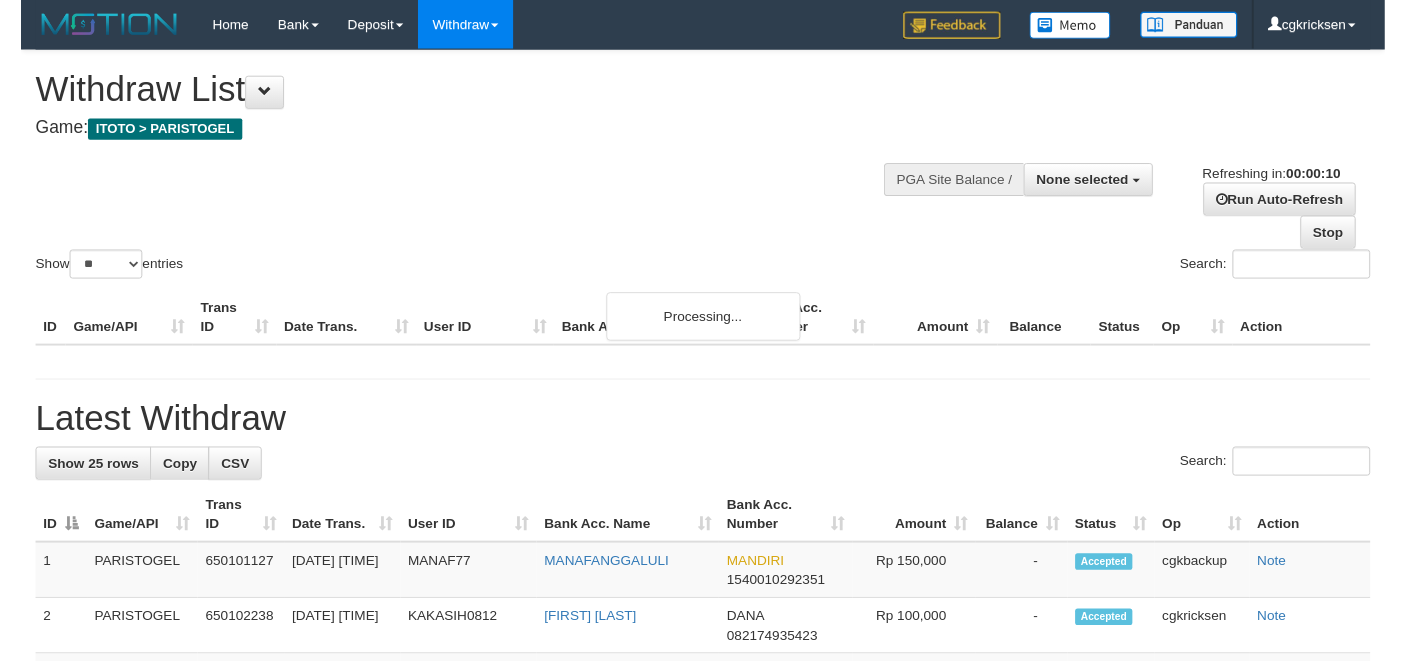 scroll, scrollTop: 0, scrollLeft: 0, axis: both 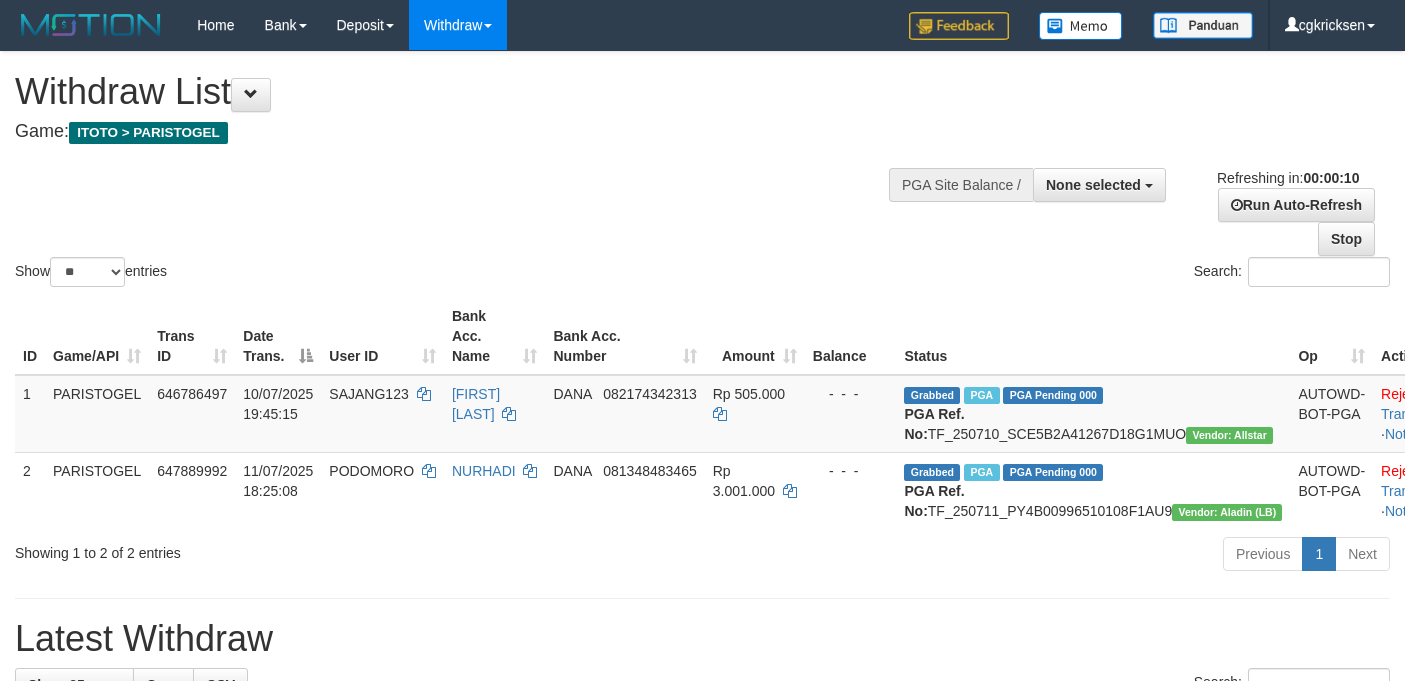 select 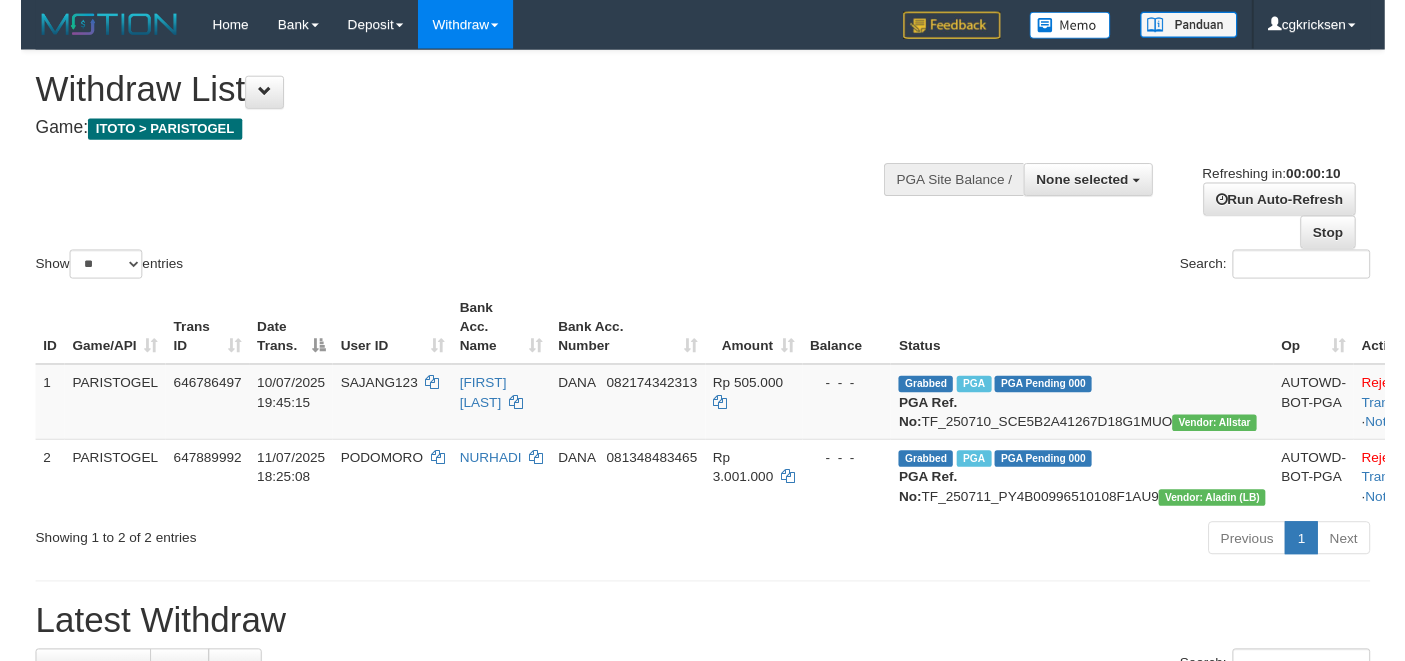 scroll, scrollTop: 0, scrollLeft: 0, axis: both 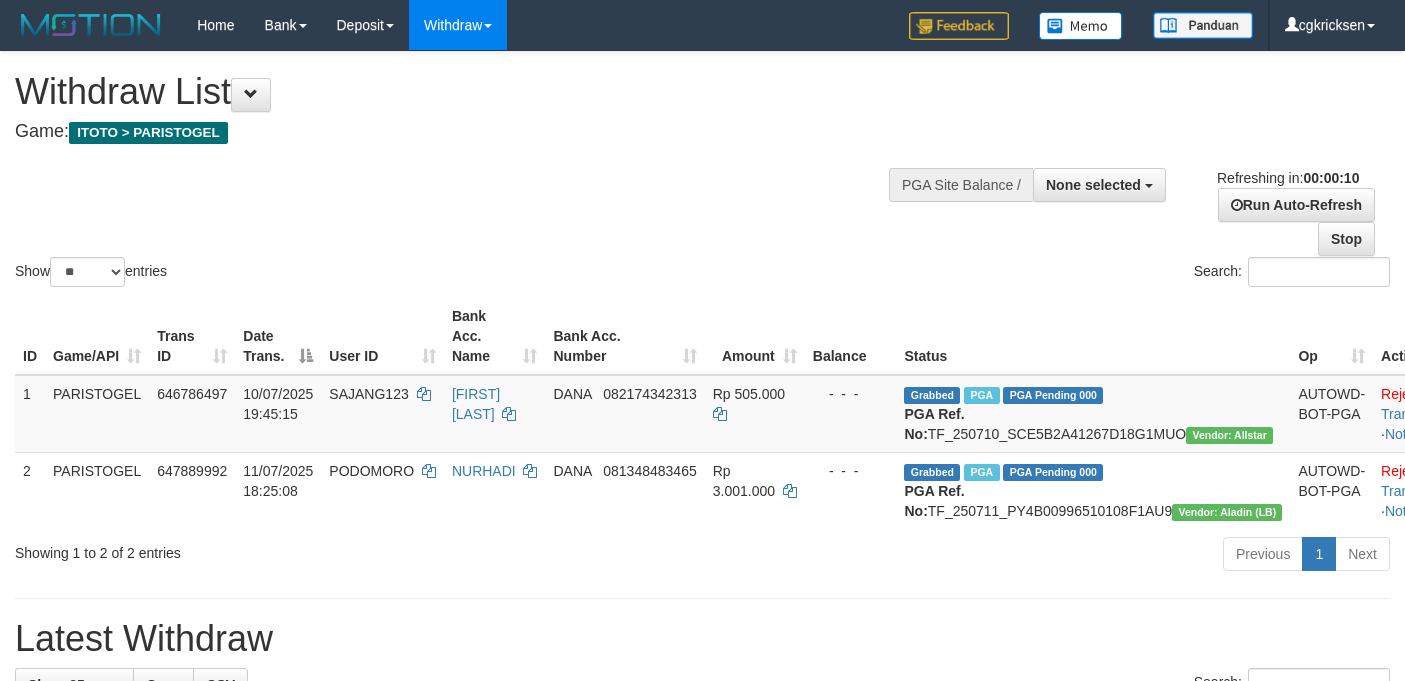 select 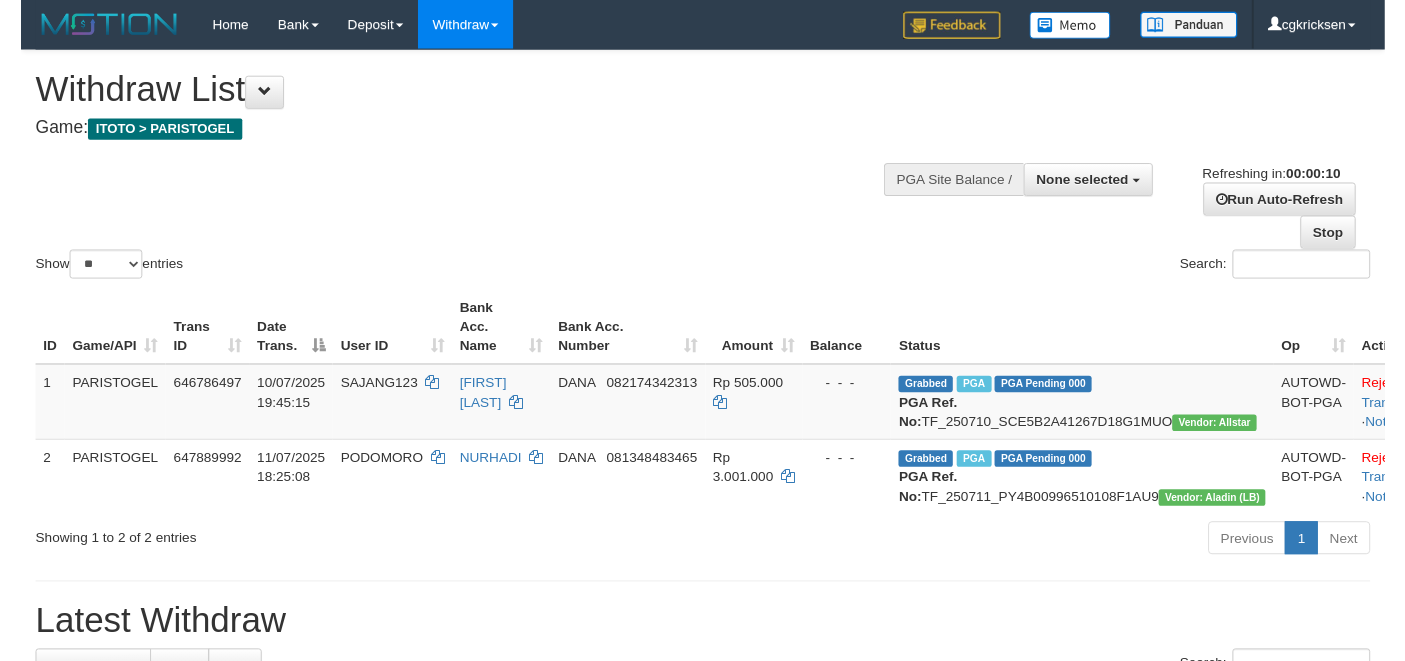 scroll, scrollTop: 0, scrollLeft: 0, axis: both 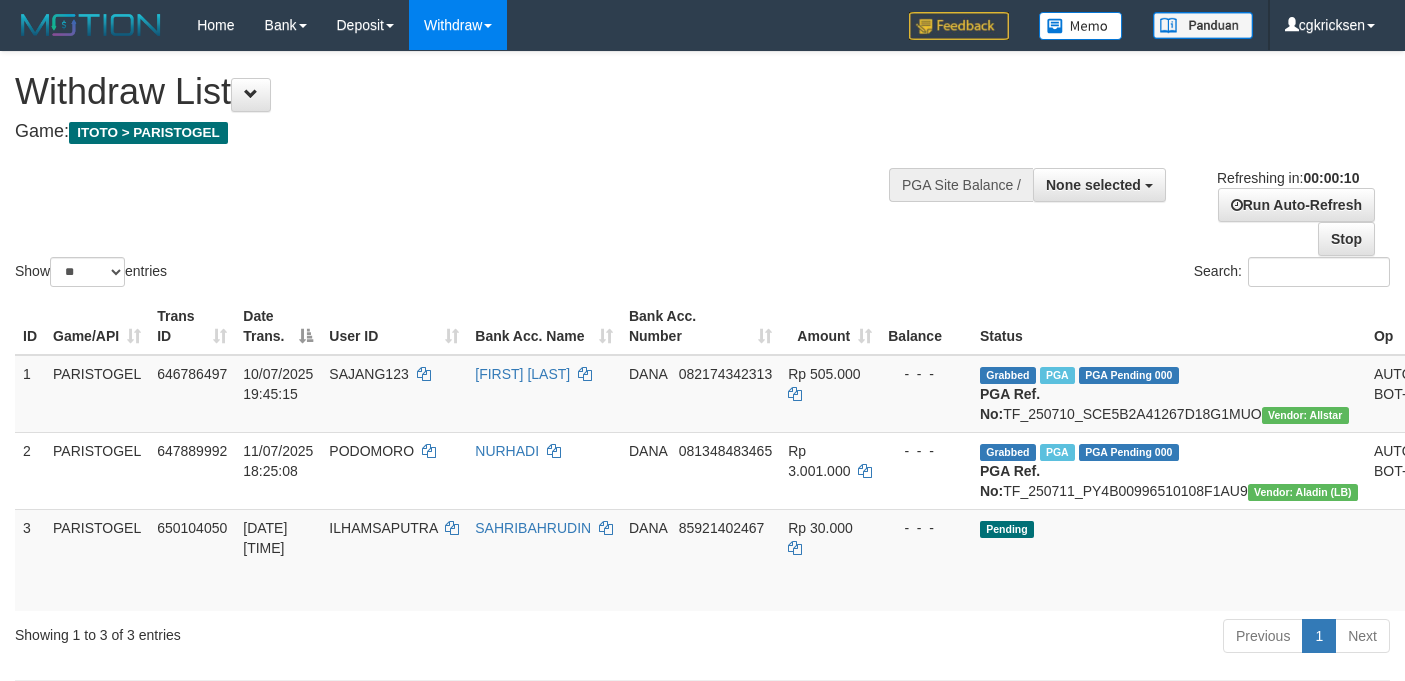select 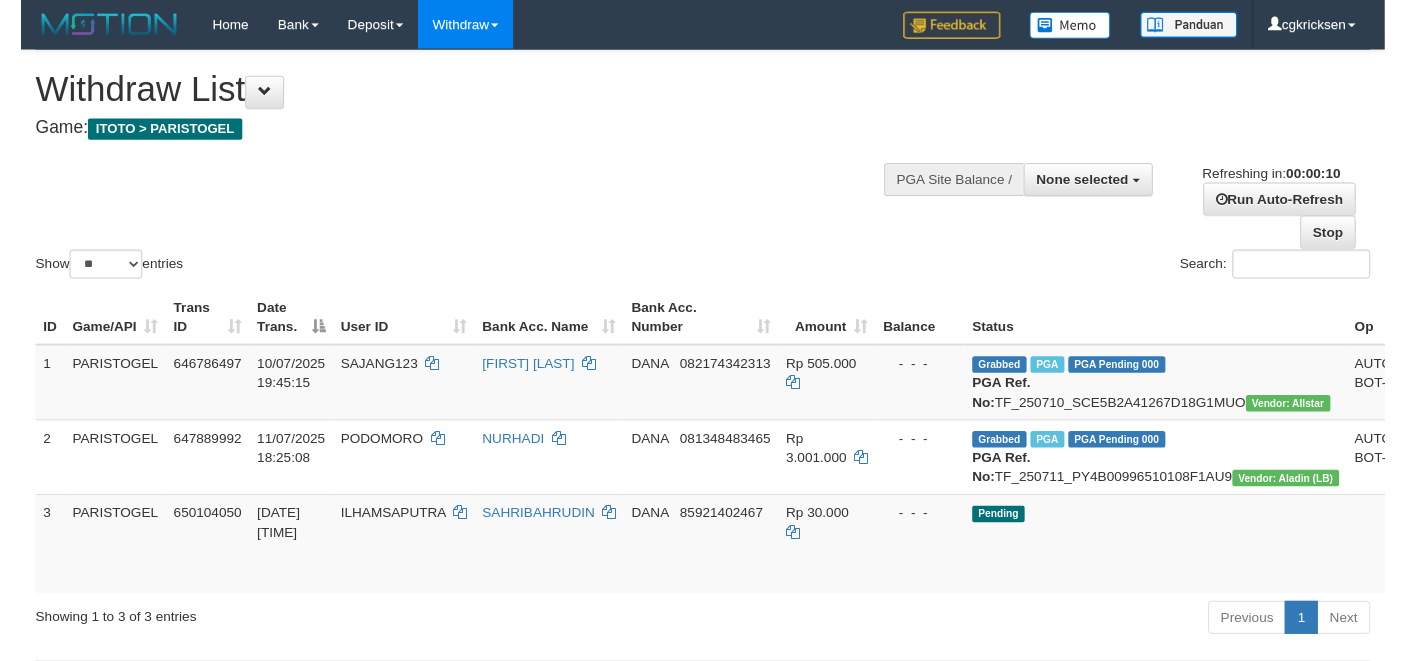 scroll, scrollTop: 0, scrollLeft: 0, axis: both 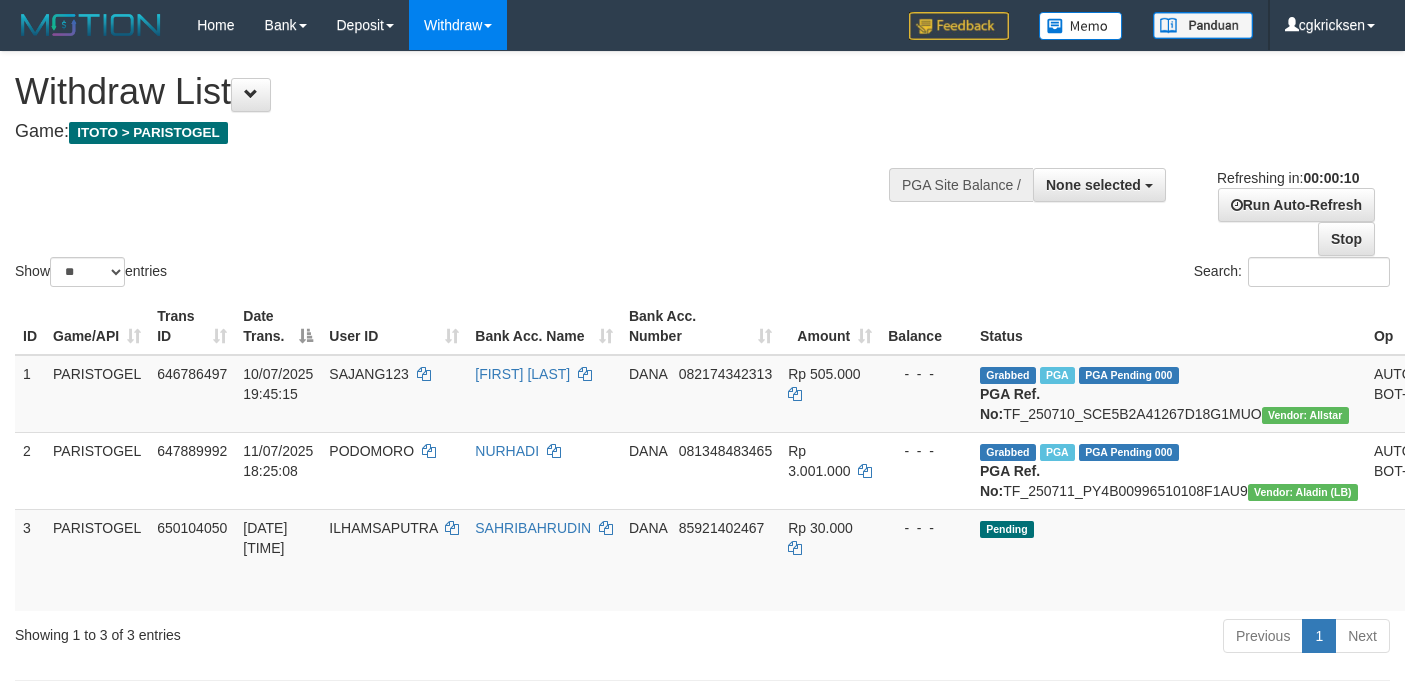 select 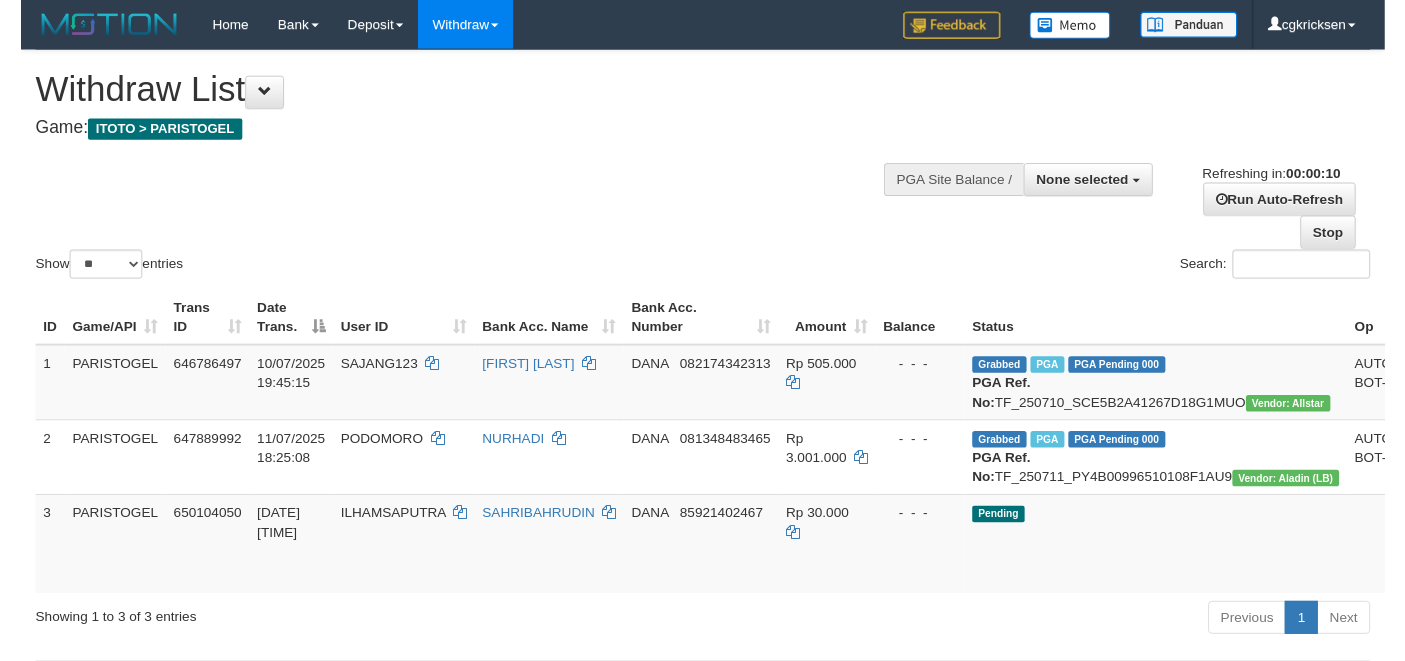 scroll, scrollTop: 0, scrollLeft: 0, axis: both 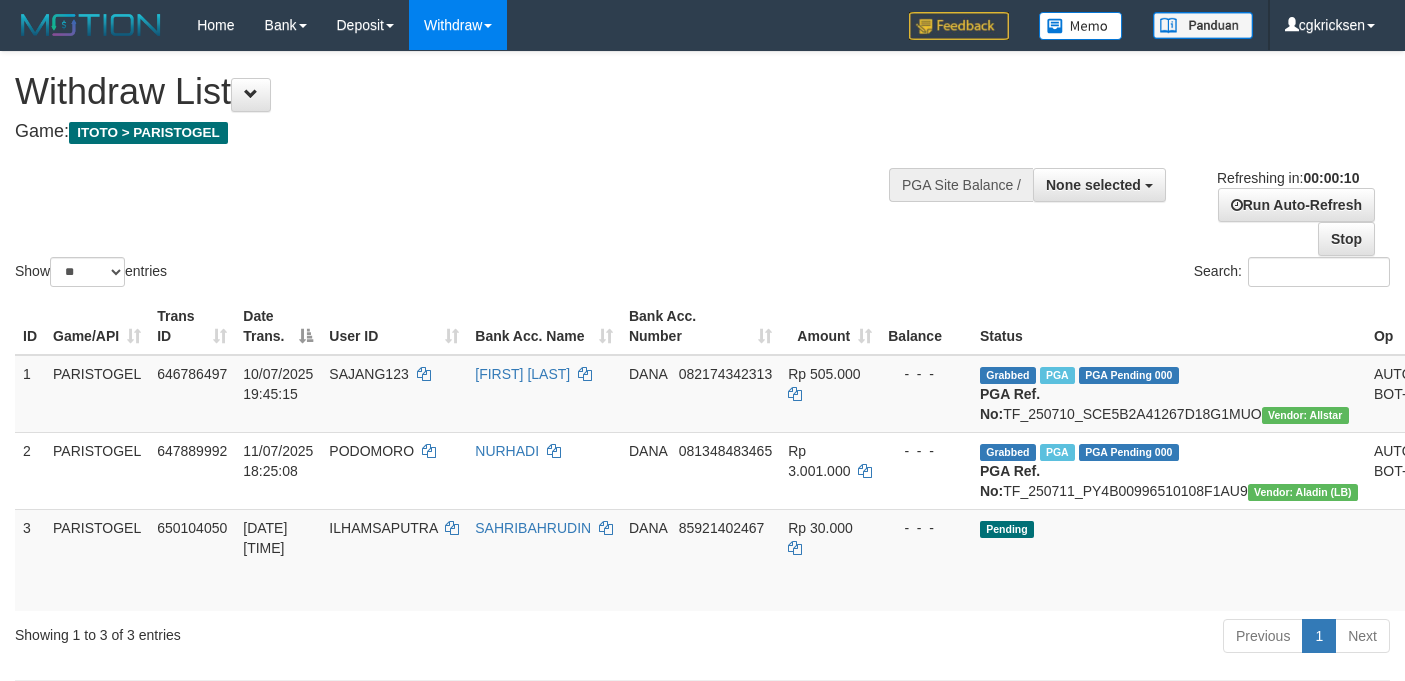 select 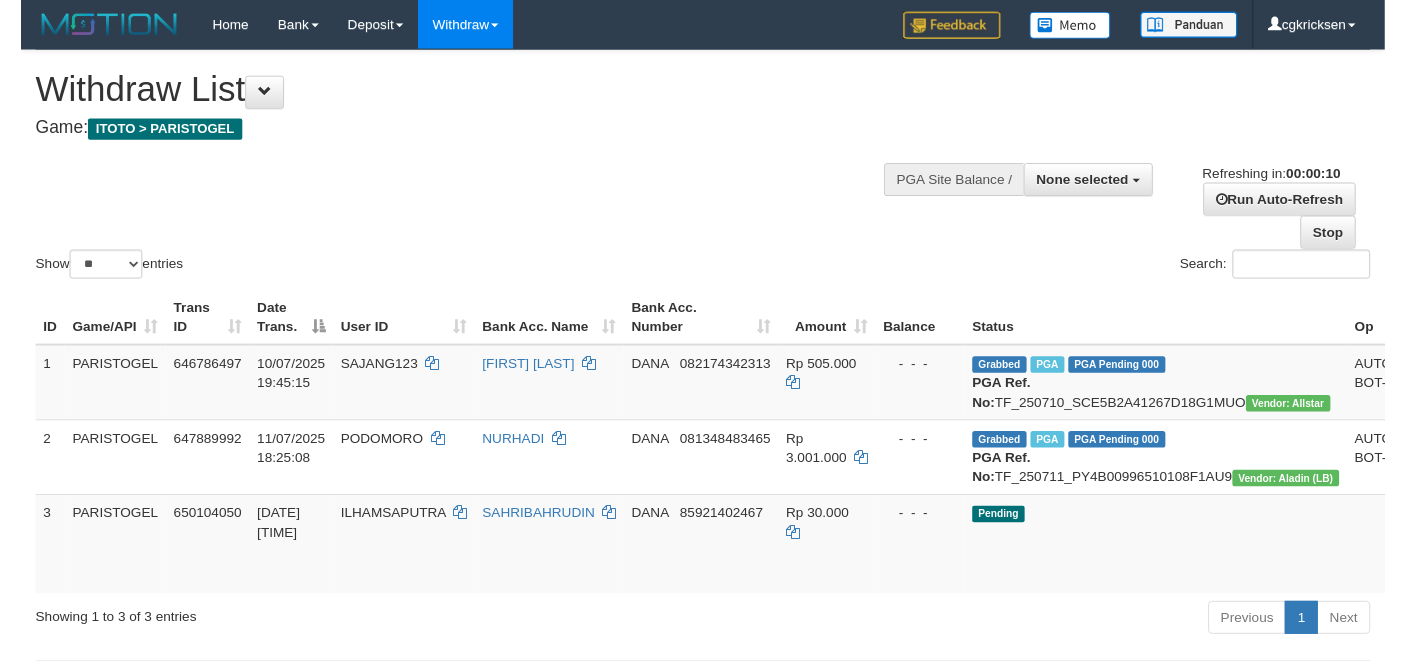 scroll, scrollTop: 0, scrollLeft: 0, axis: both 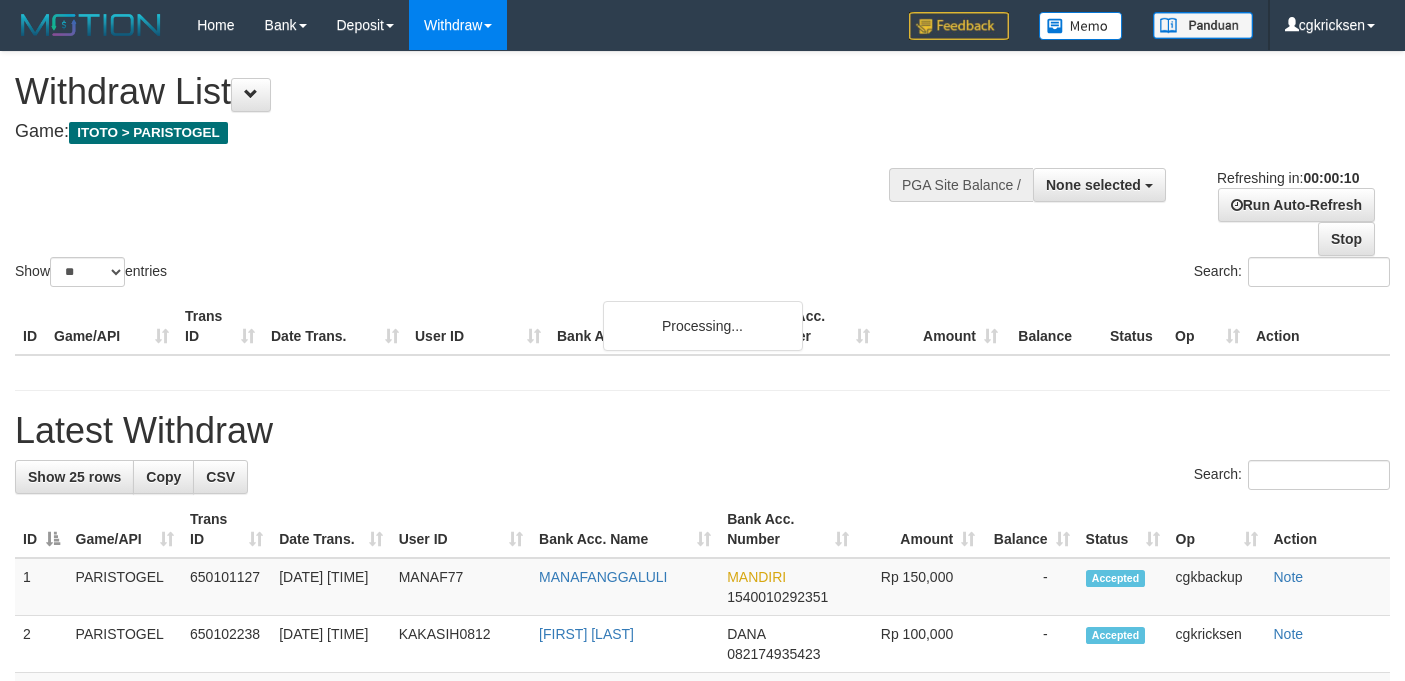 select 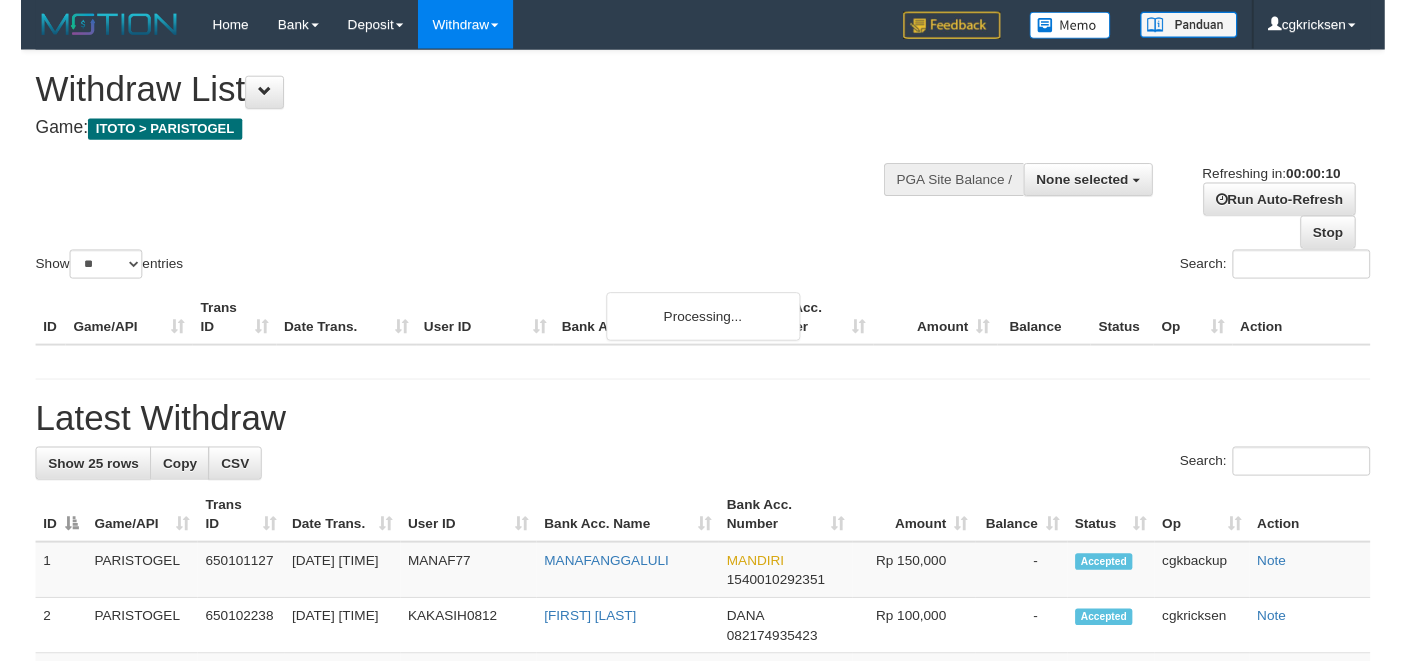 scroll, scrollTop: 0, scrollLeft: 0, axis: both 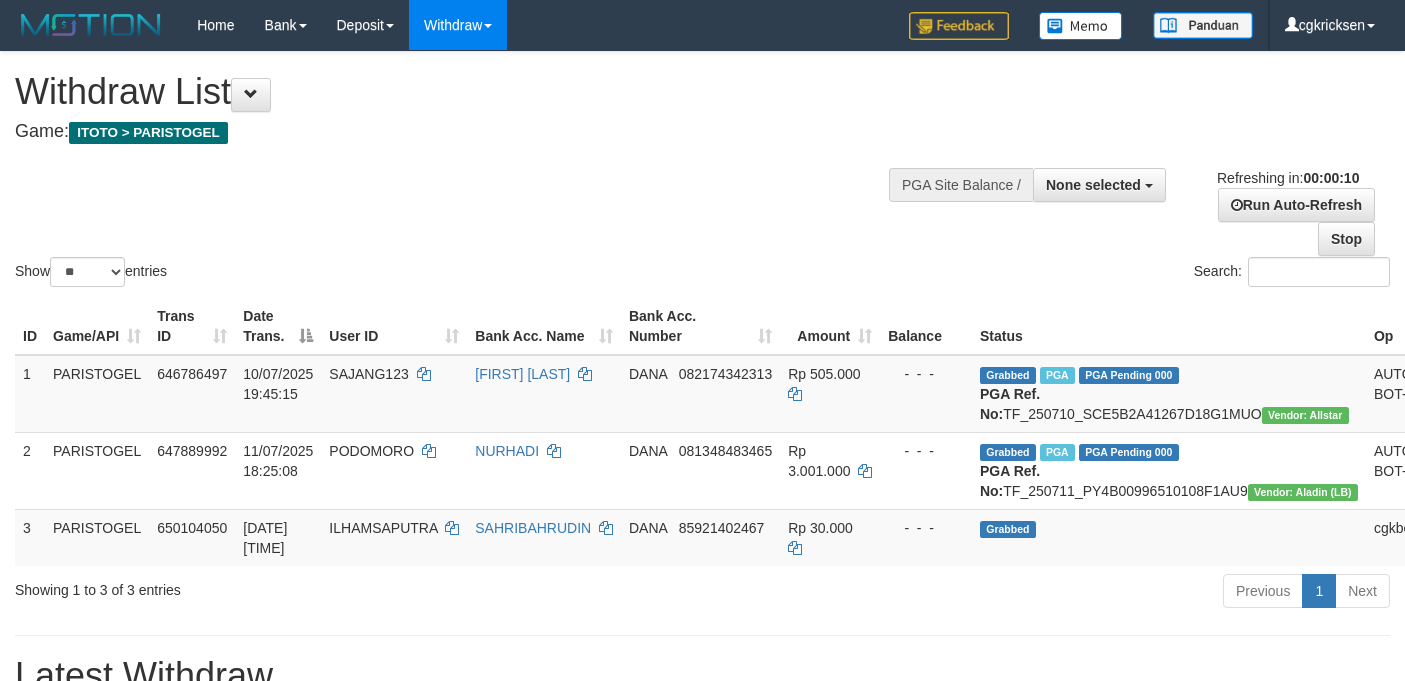 select 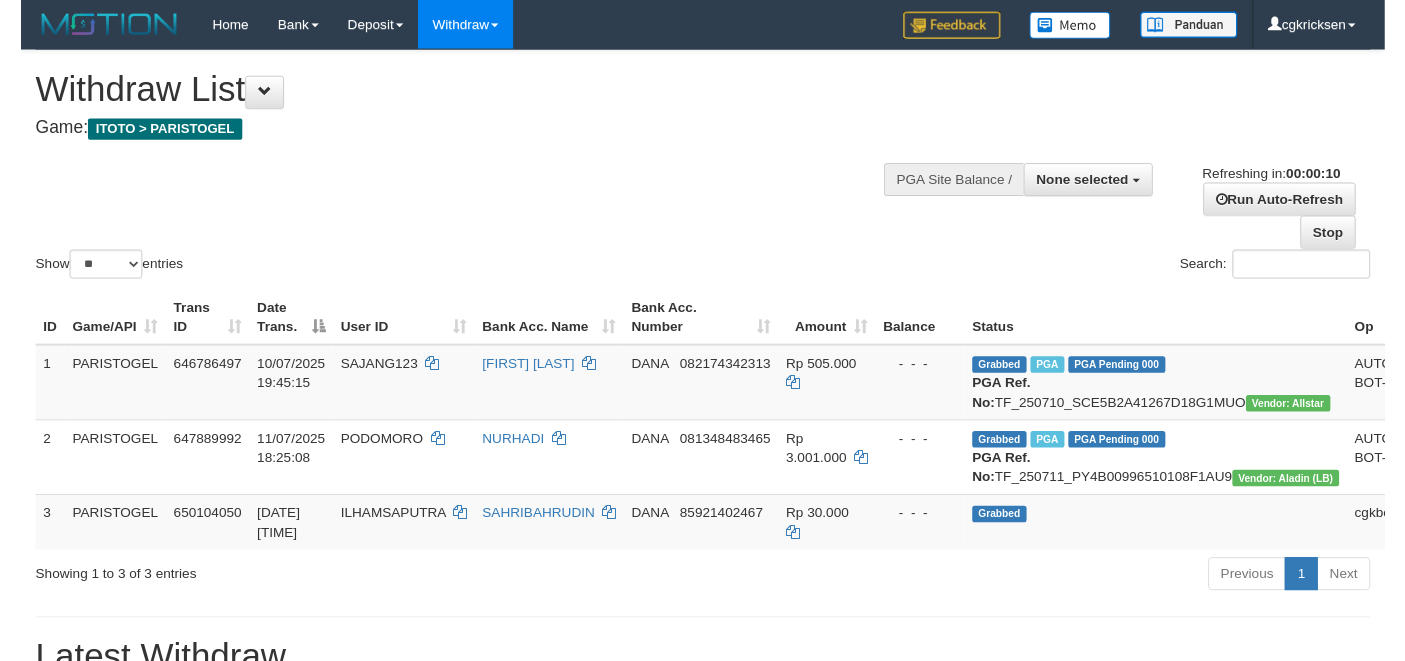 scroll, scrollTop: 0, scrollLeft: 0, axis: both 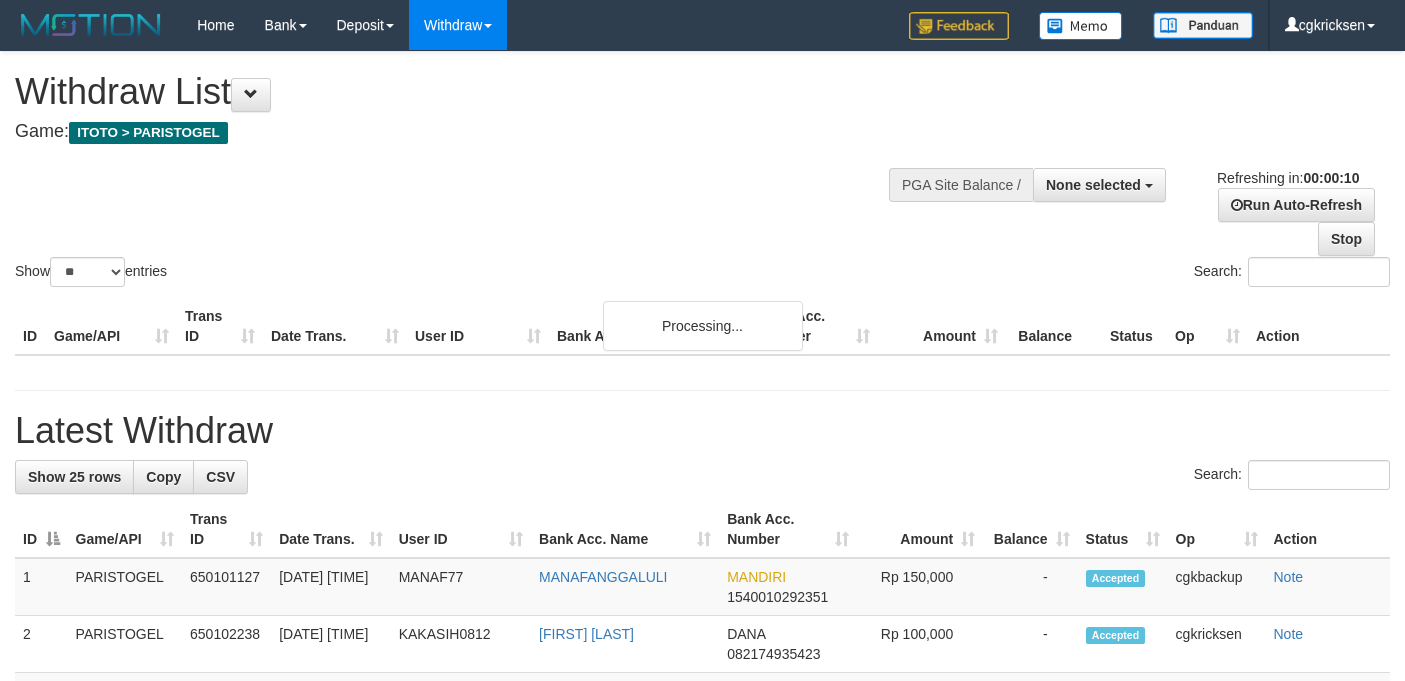 select 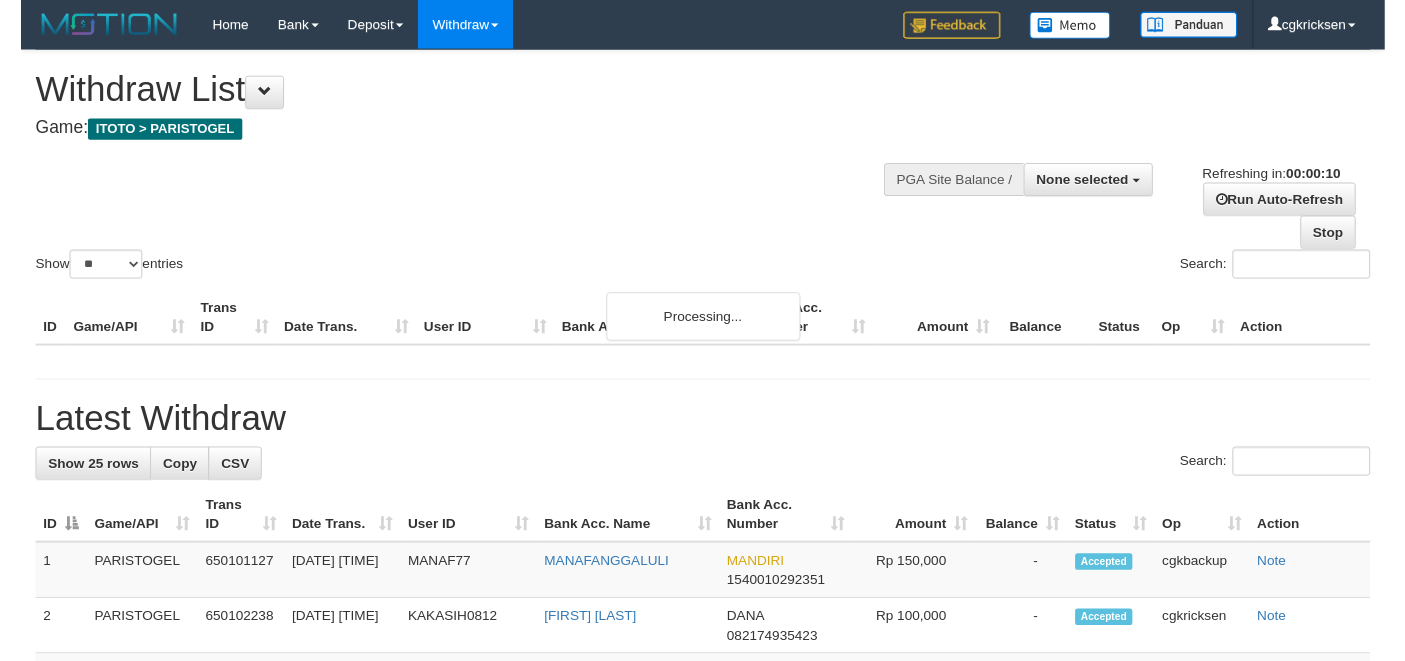 scroll, scrollTop: 0, scrollLeft: 0, axis: both 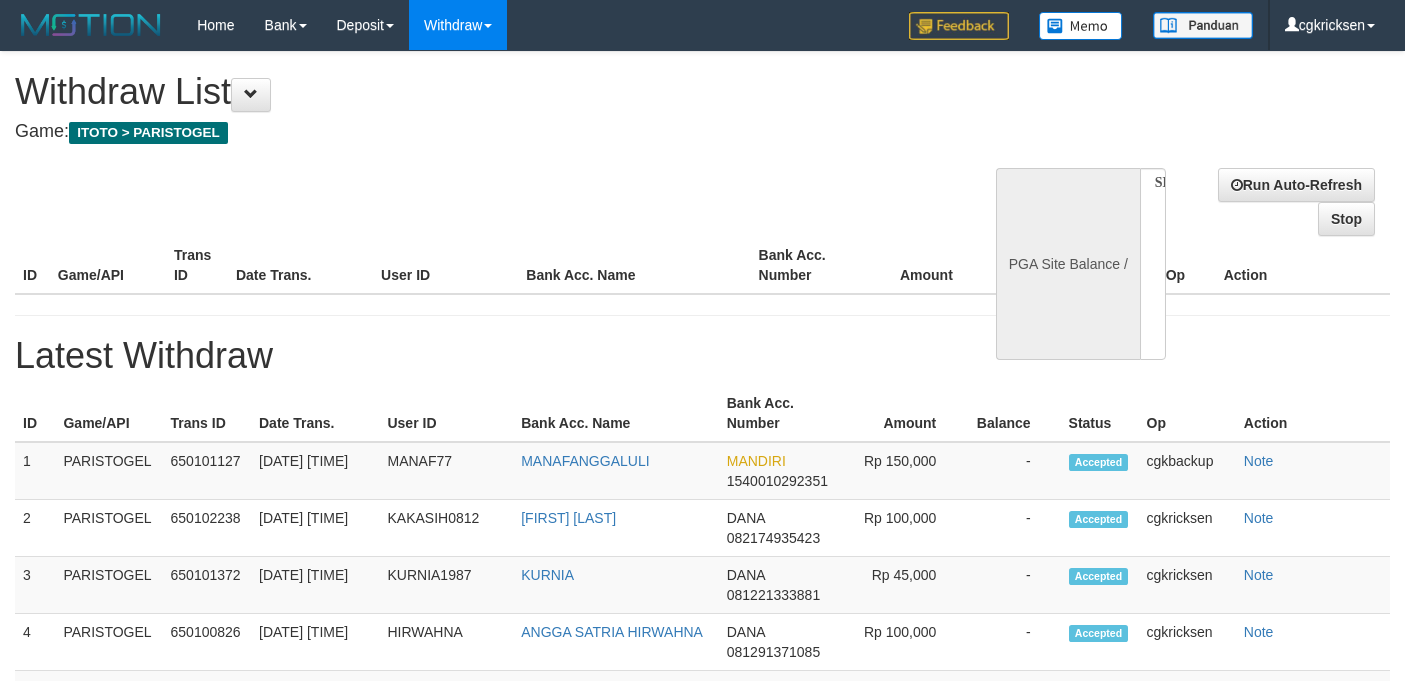 select 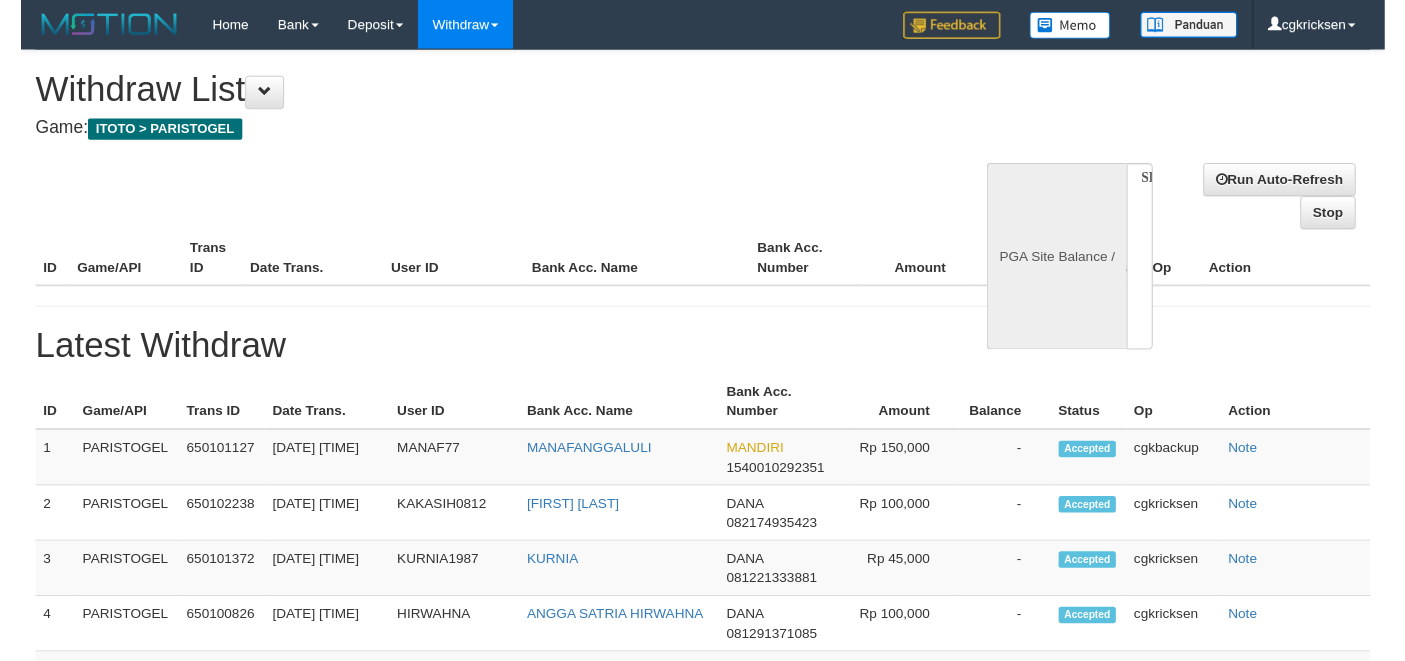 scroll, scrollTop: 0, scrollLeft: 0, axis: both 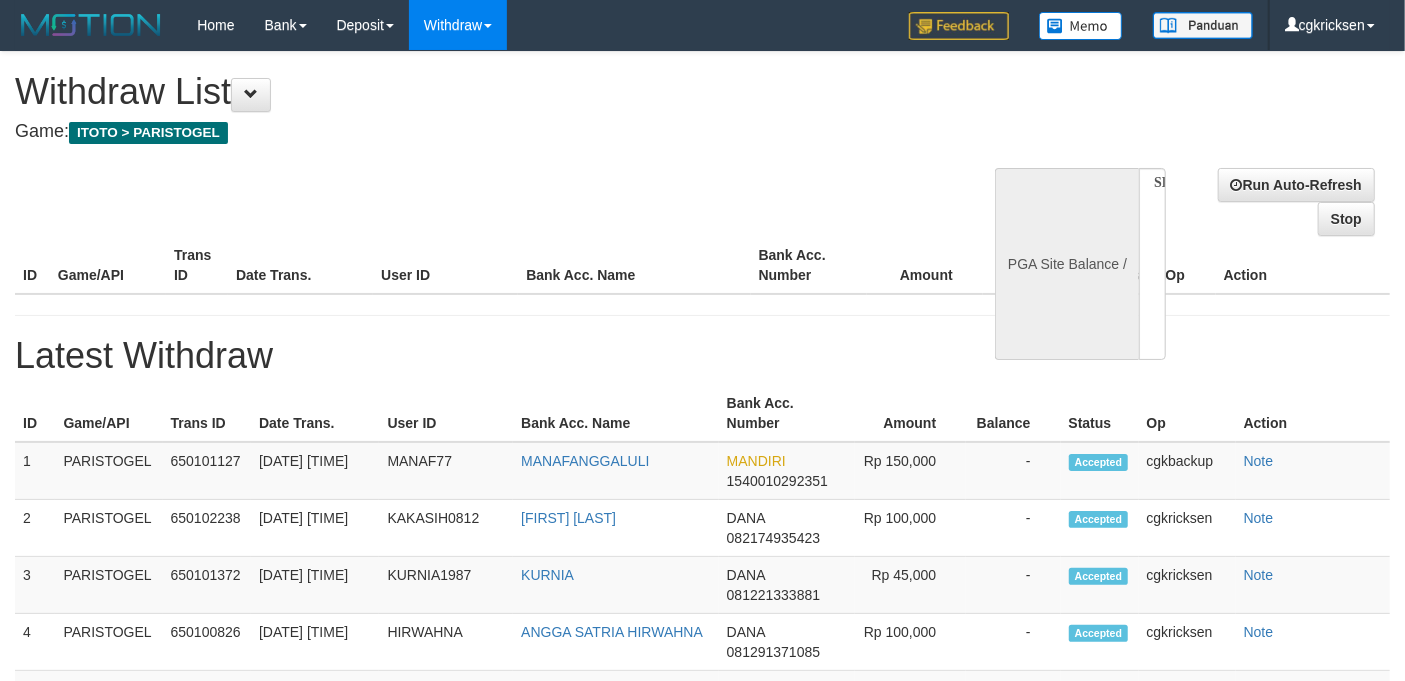 select on "**" 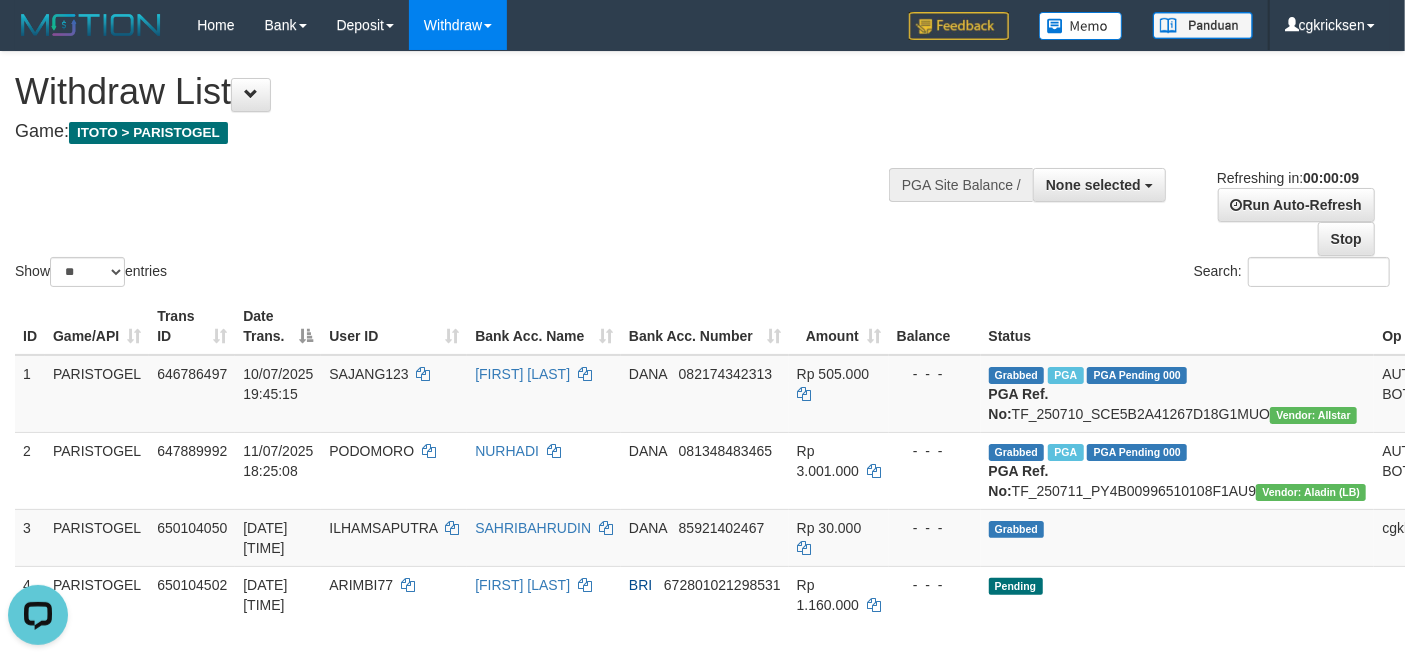 scroll, scrollTop: 0, scrollLeft: 0, axis: both 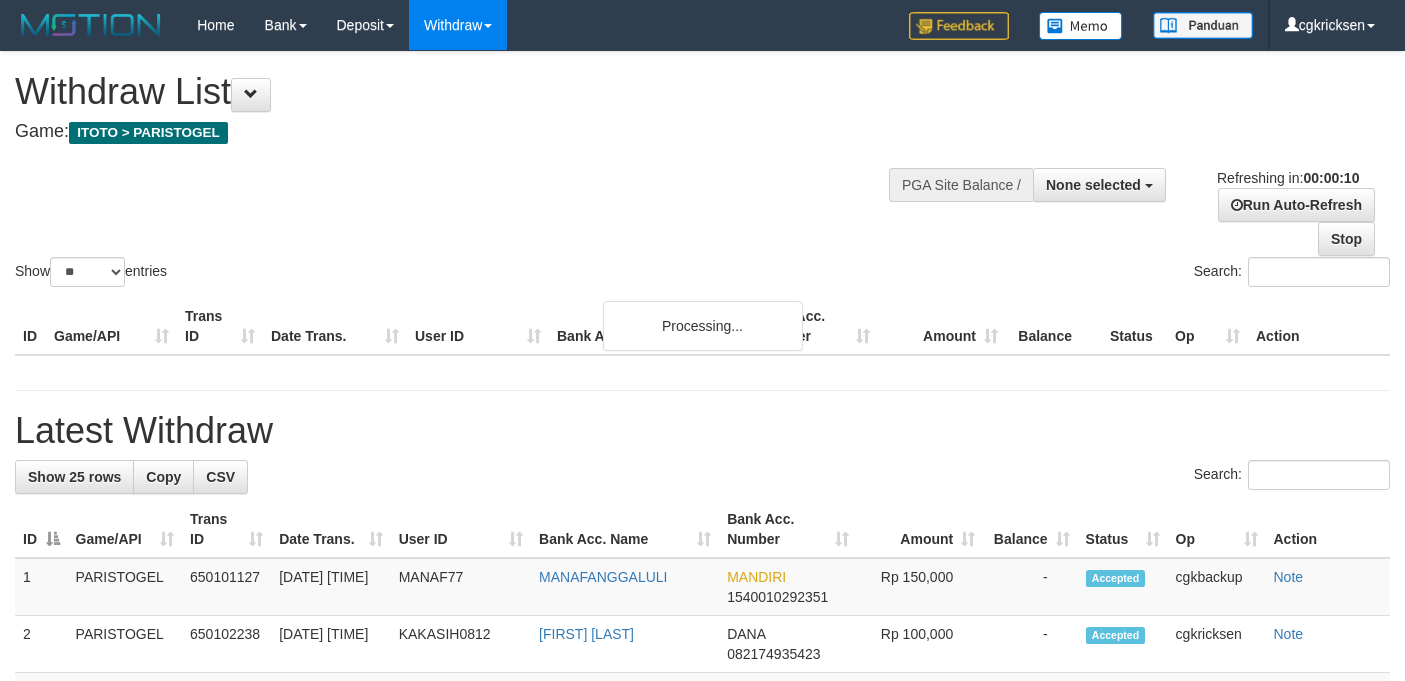 select 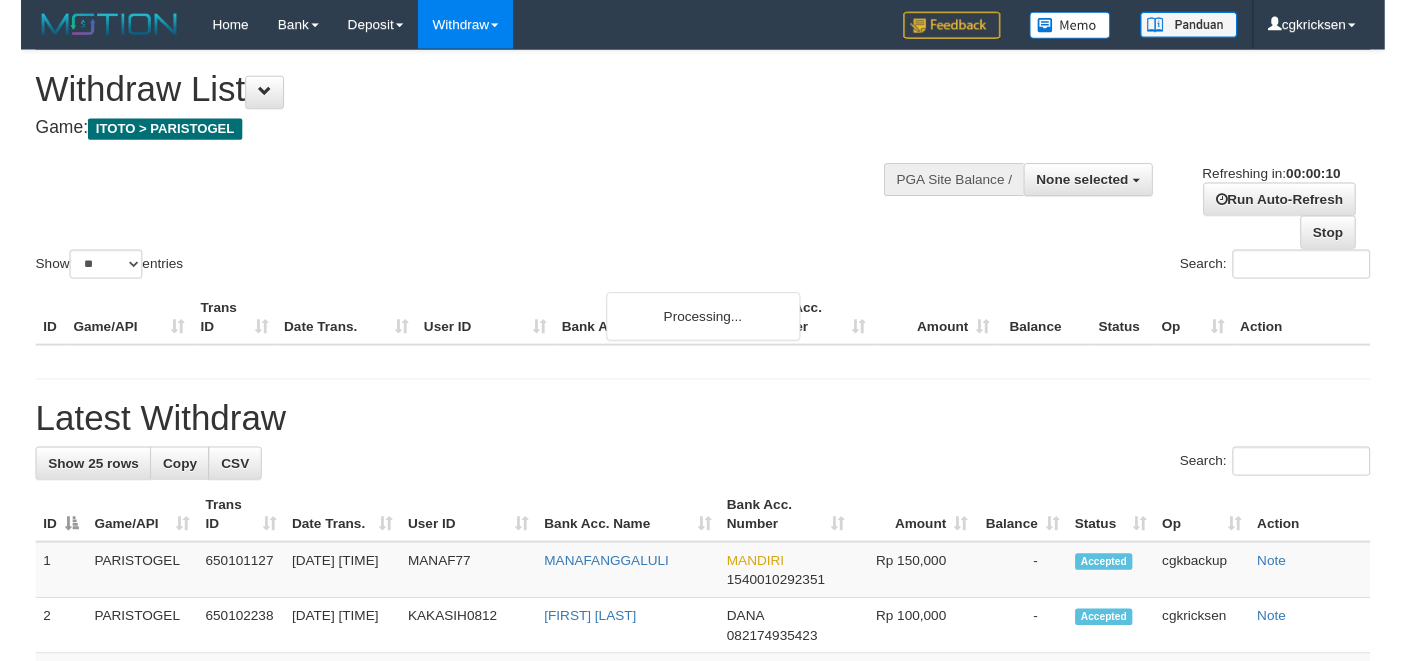 scroll, scrollTop: 0, scrollLeft: 0, axis: both 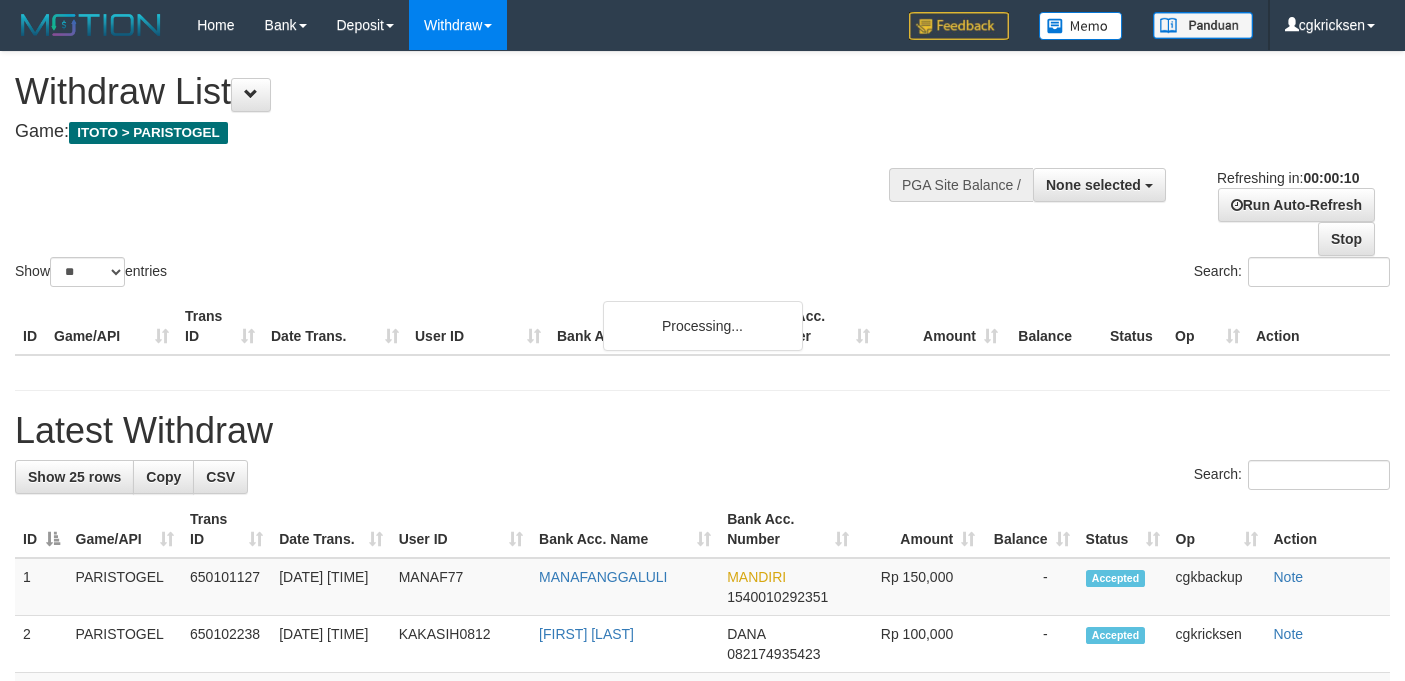 select 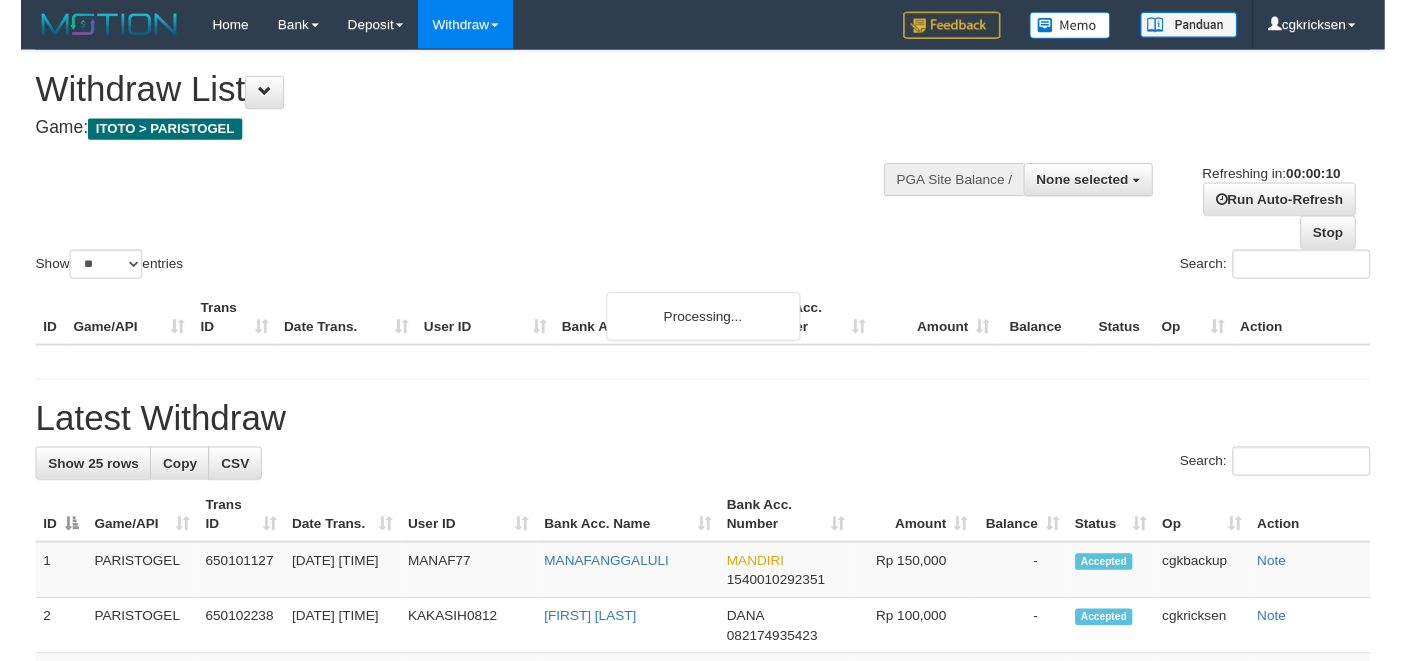 scroll, scrollTop: 0, scrollLeft: 0, axis: both 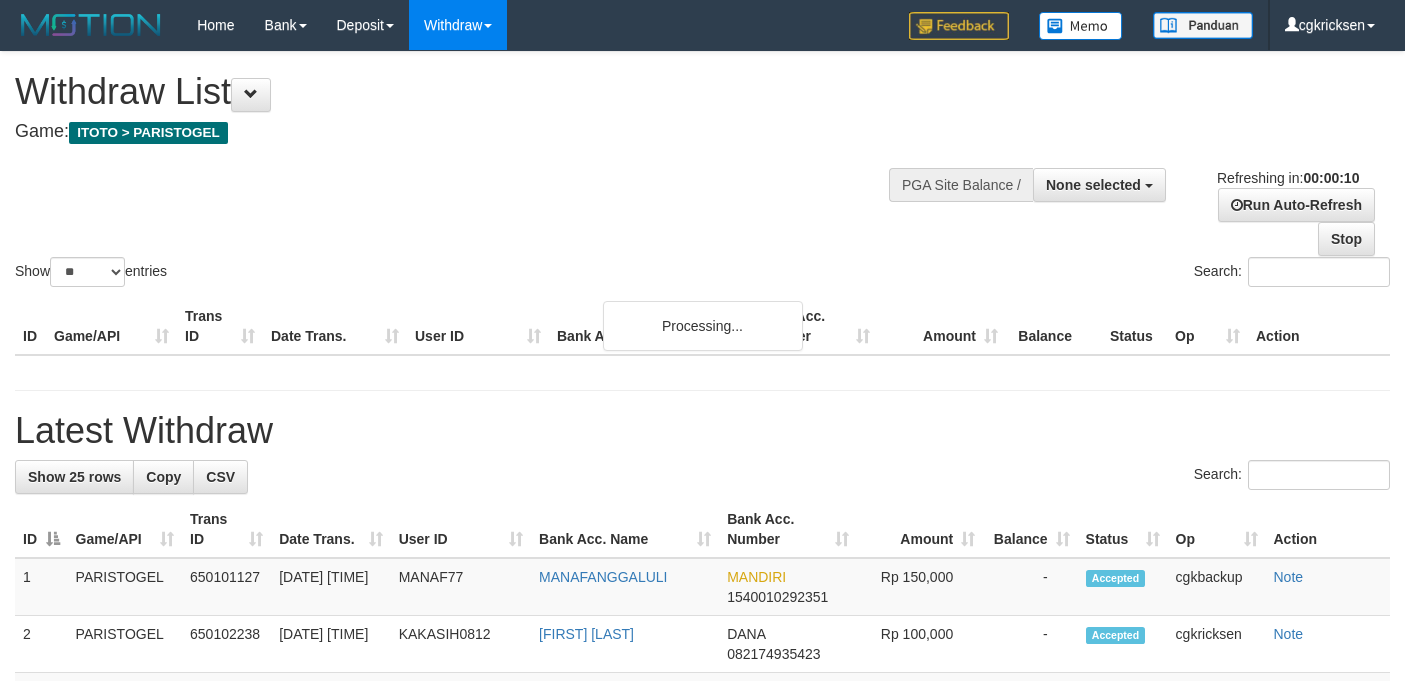 select 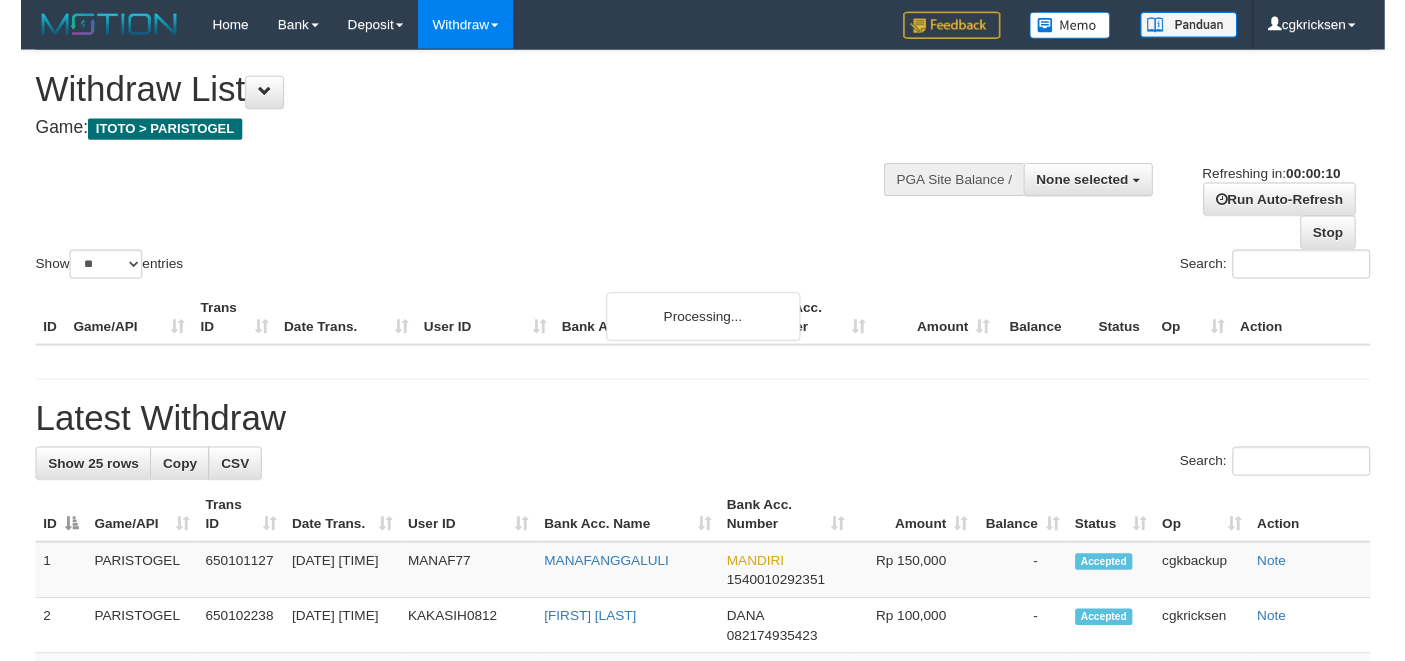 scroll, scrollTop: 0, scrollLeft: 0, axis: both 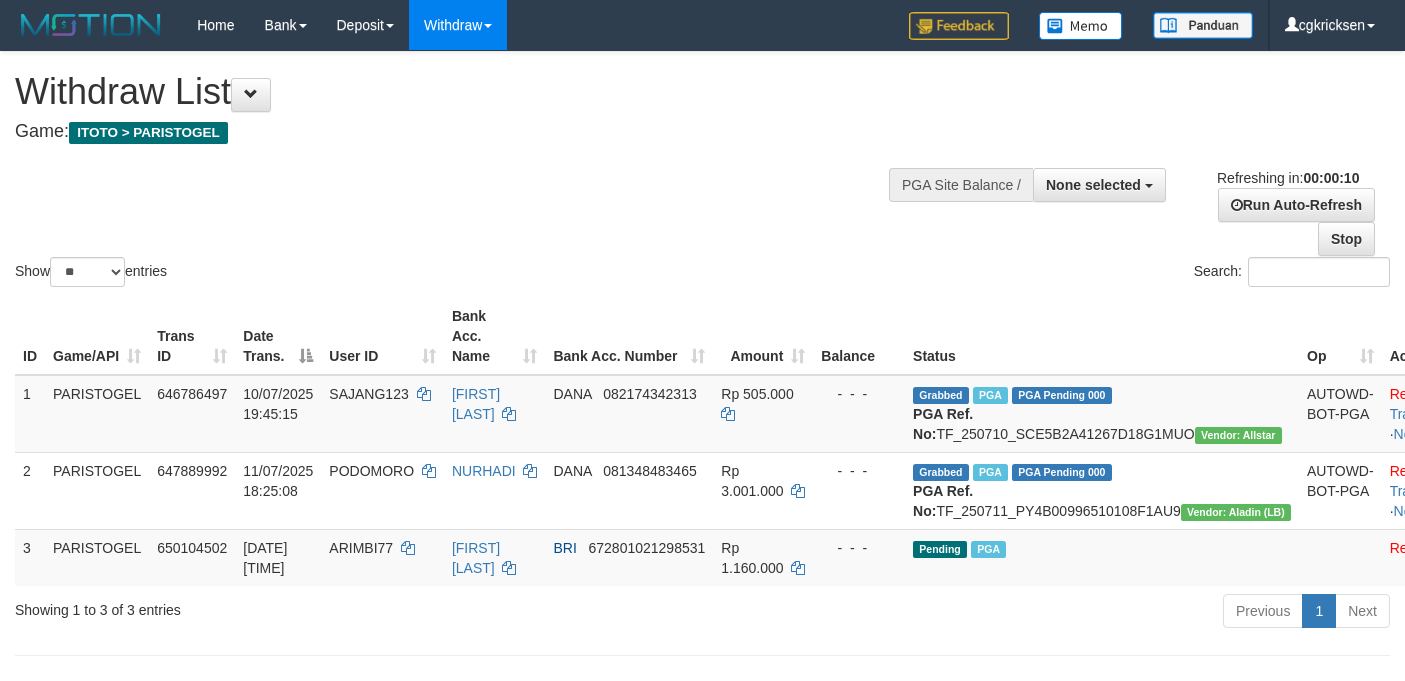 select 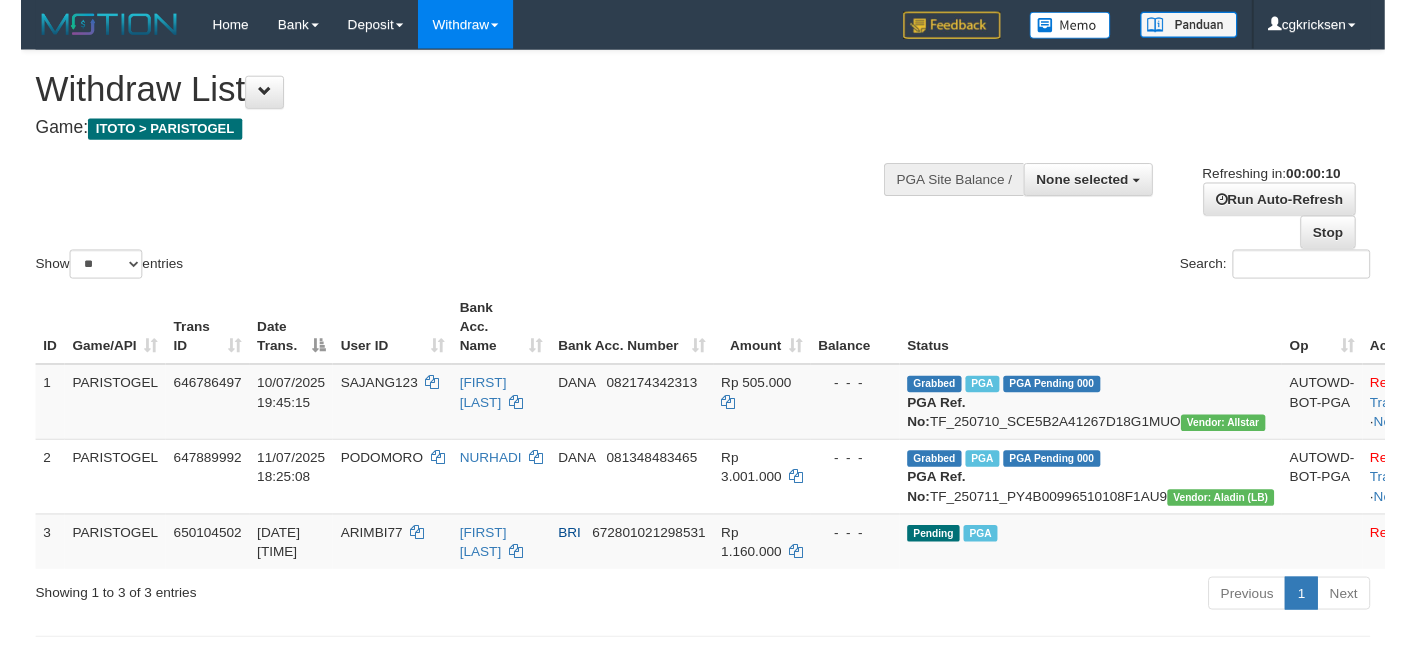 scroll, scrollTop: 0, scrollLeft: 0, axis: both 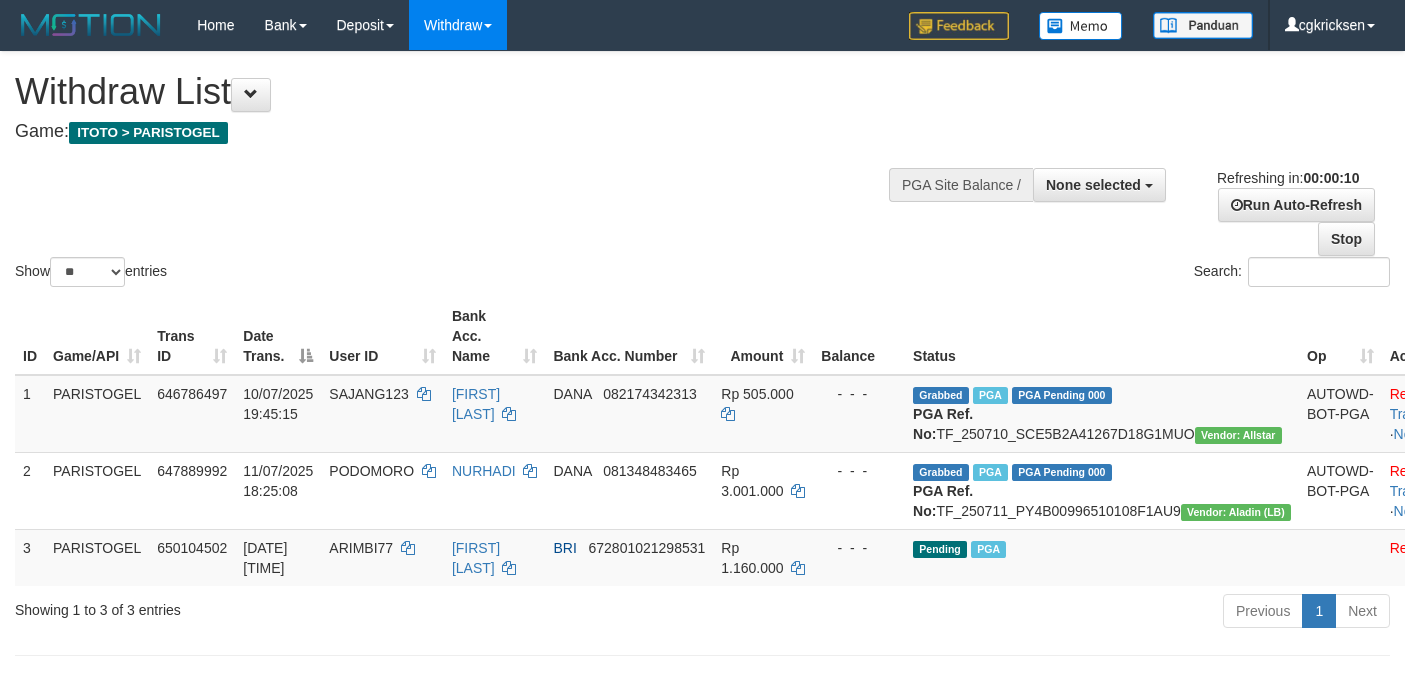 select 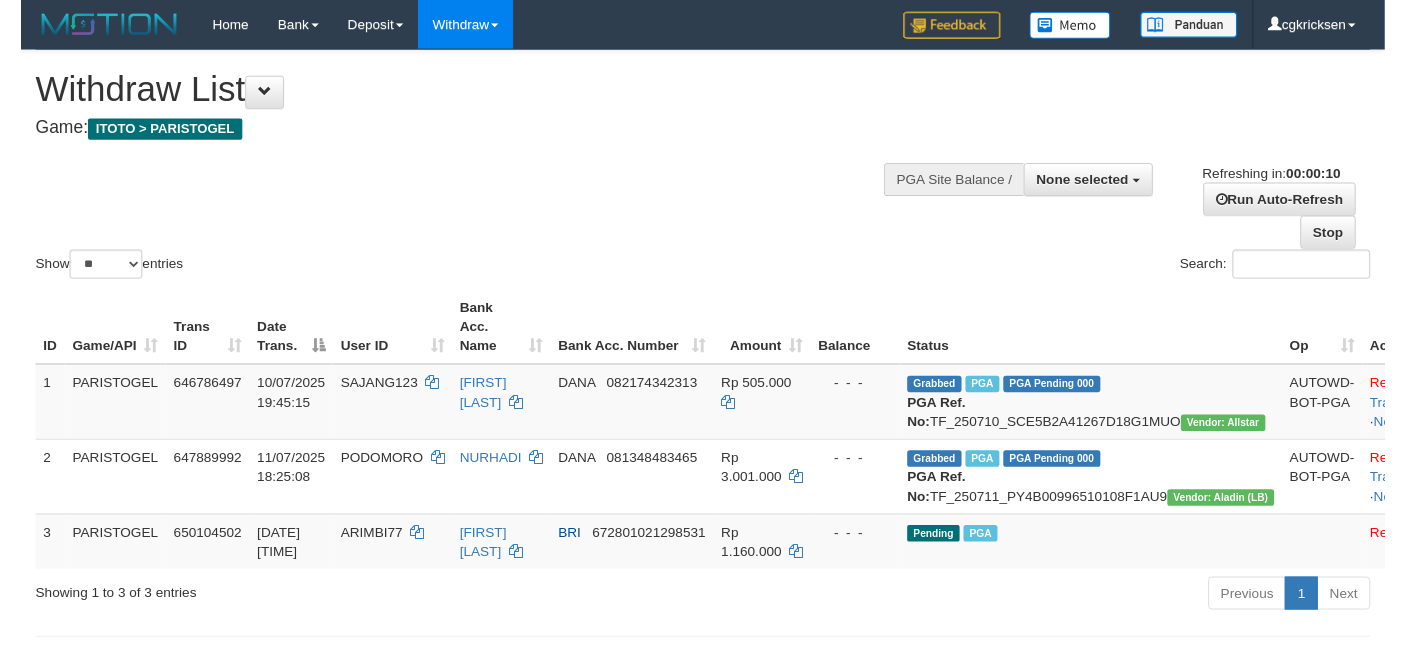 scroll, scrollTop: 0, scrollLeft: 0, axis: both 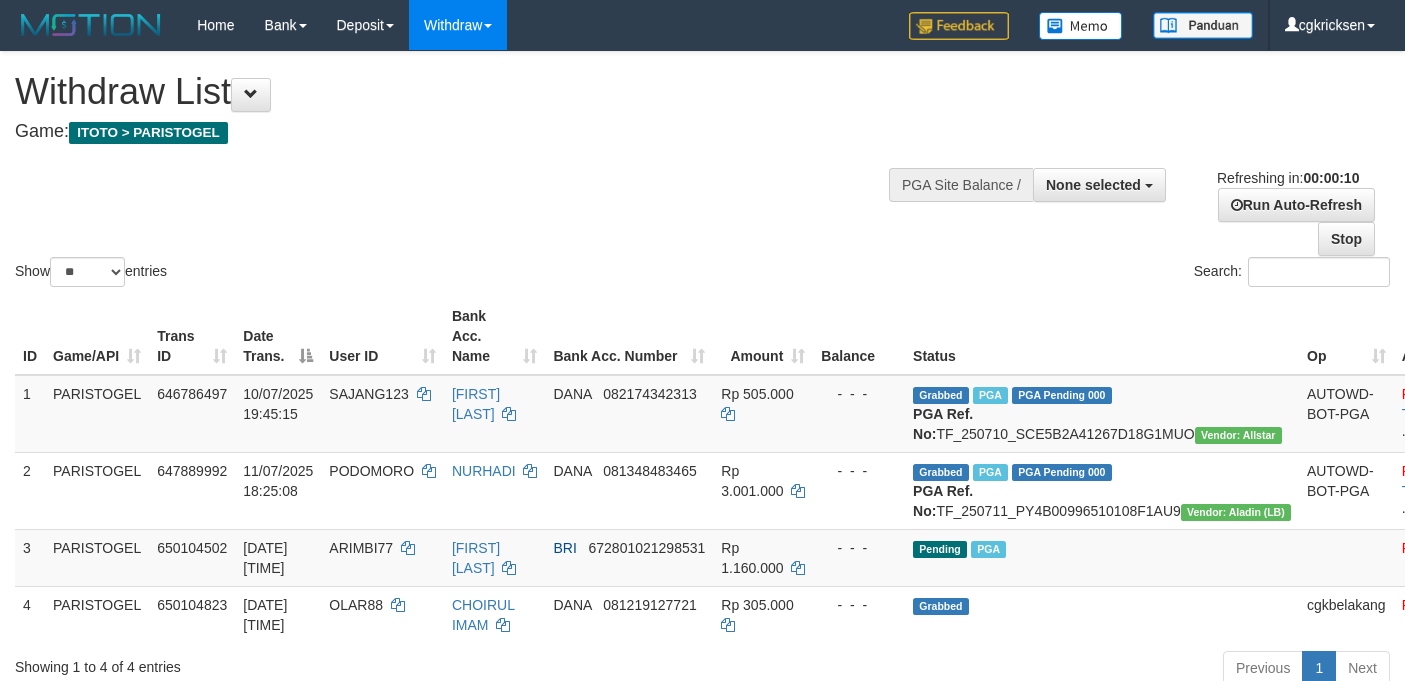 select 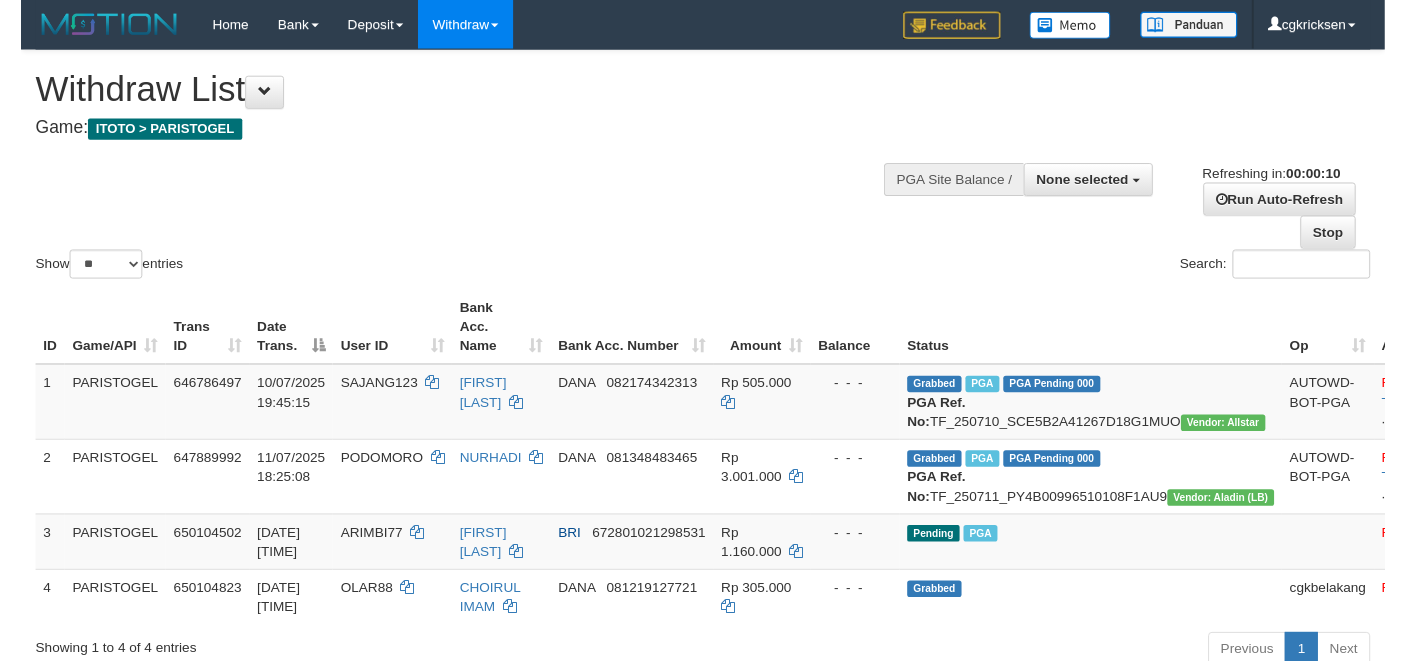 scroll, scrollTop: 0, scrollLeft: 0, axis: both 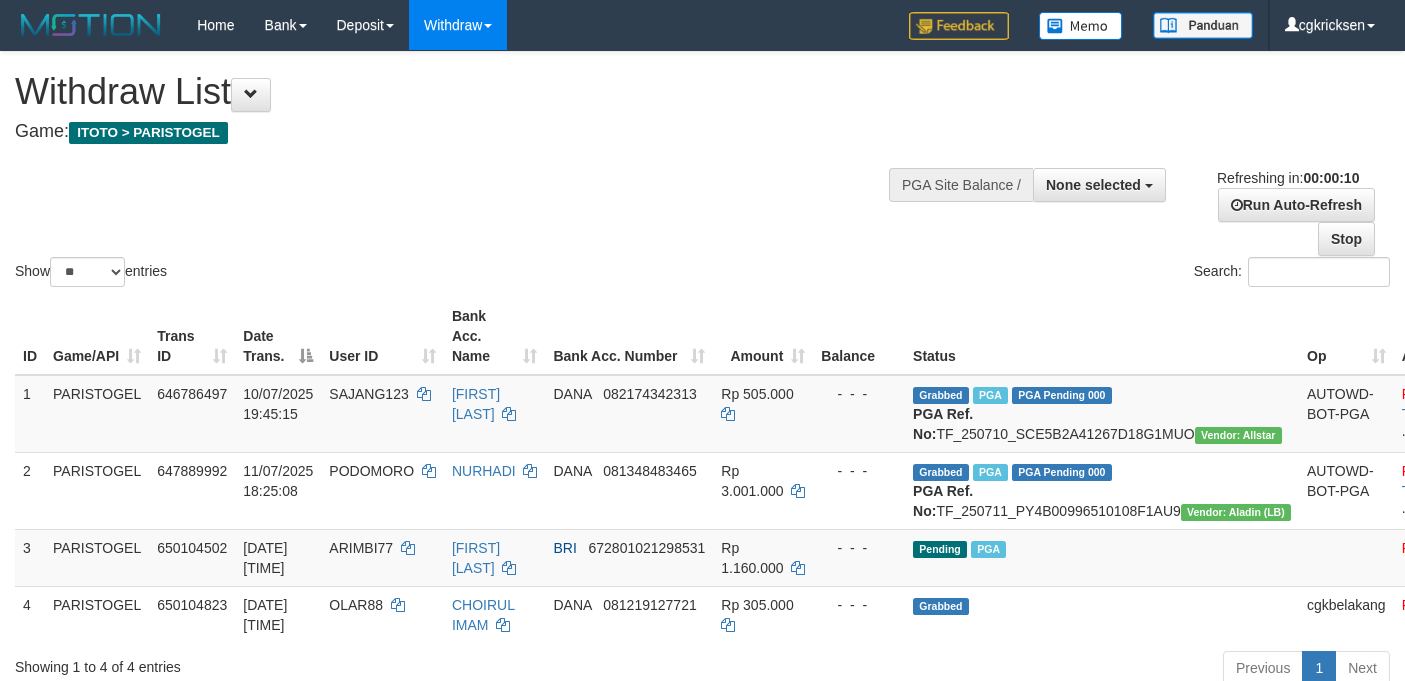 select 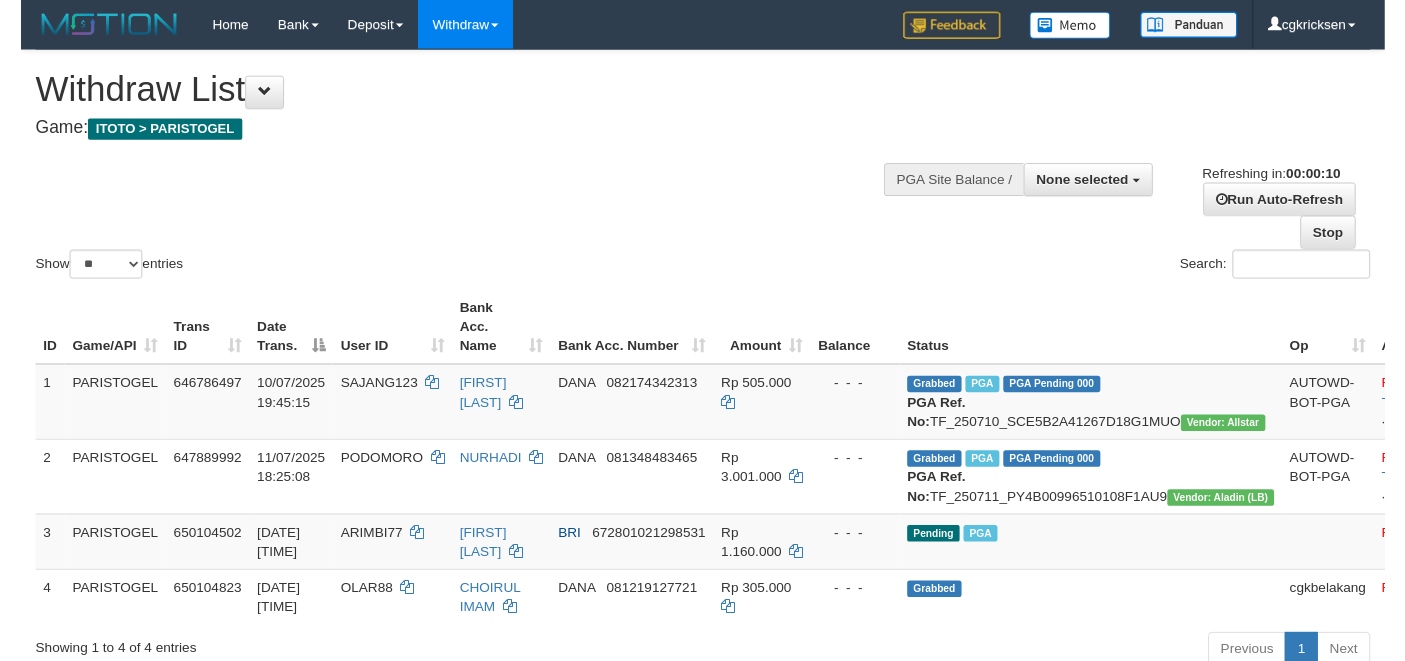 scroll, scrollTop: 0, scrollLeft: 0, axis: both 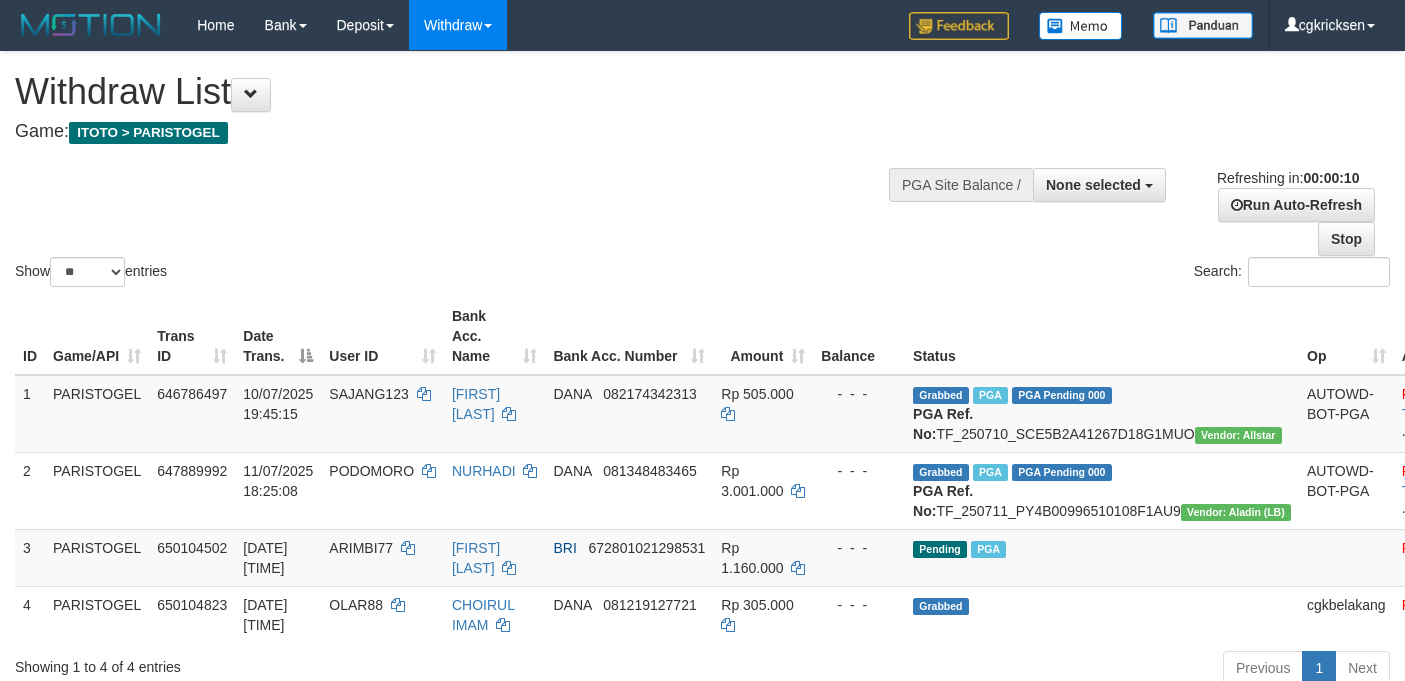 select 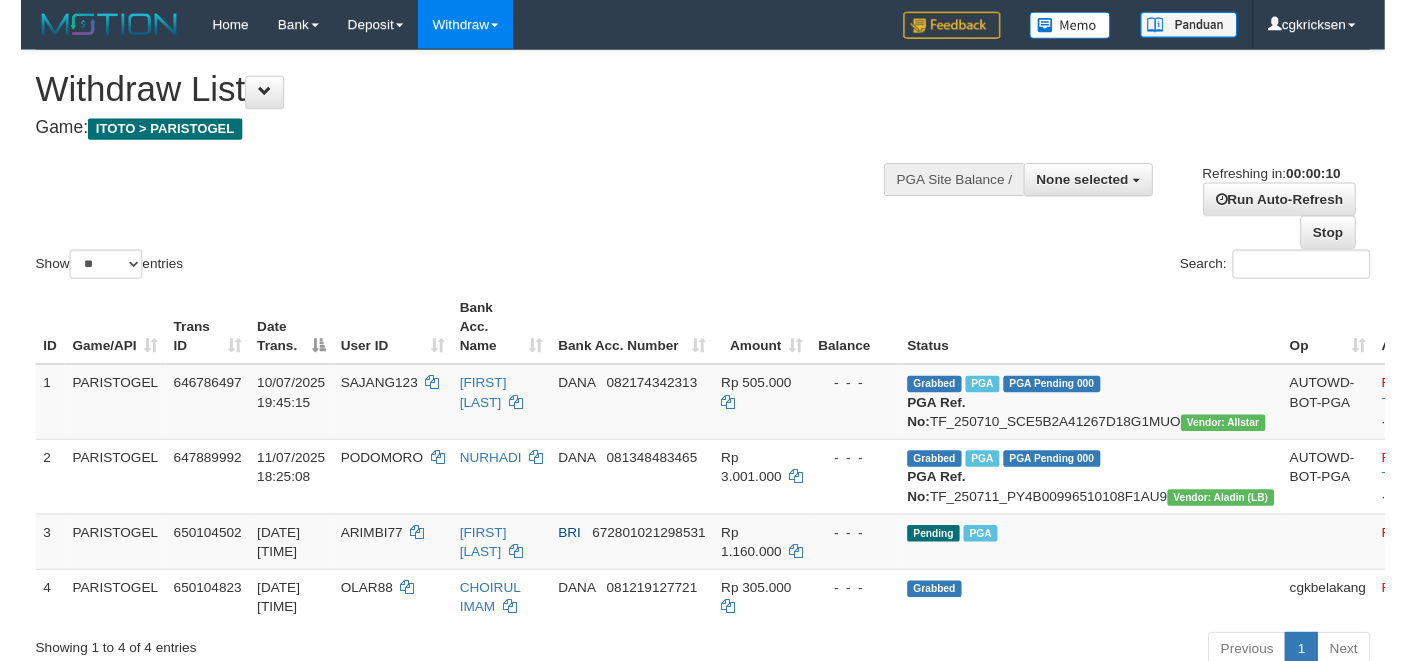 scroll, scrollTop: 0, scrollLeft: 0, axis: both 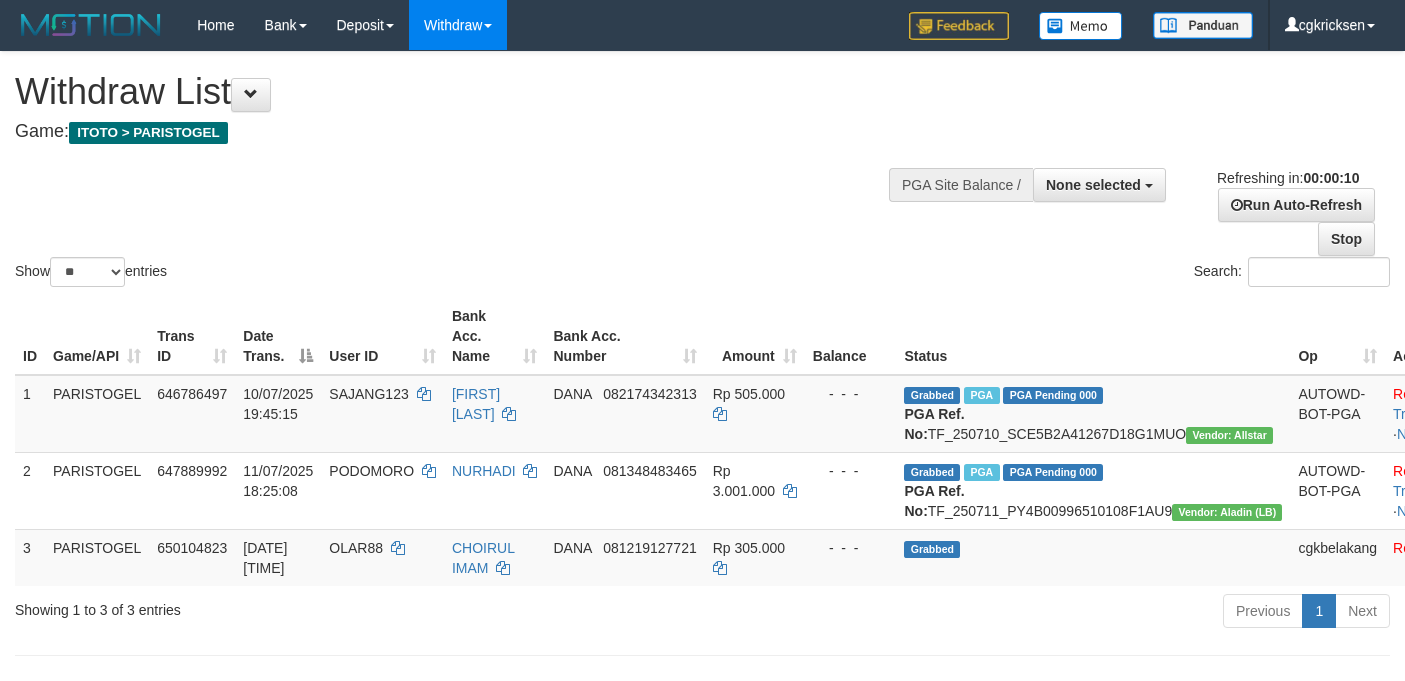 select 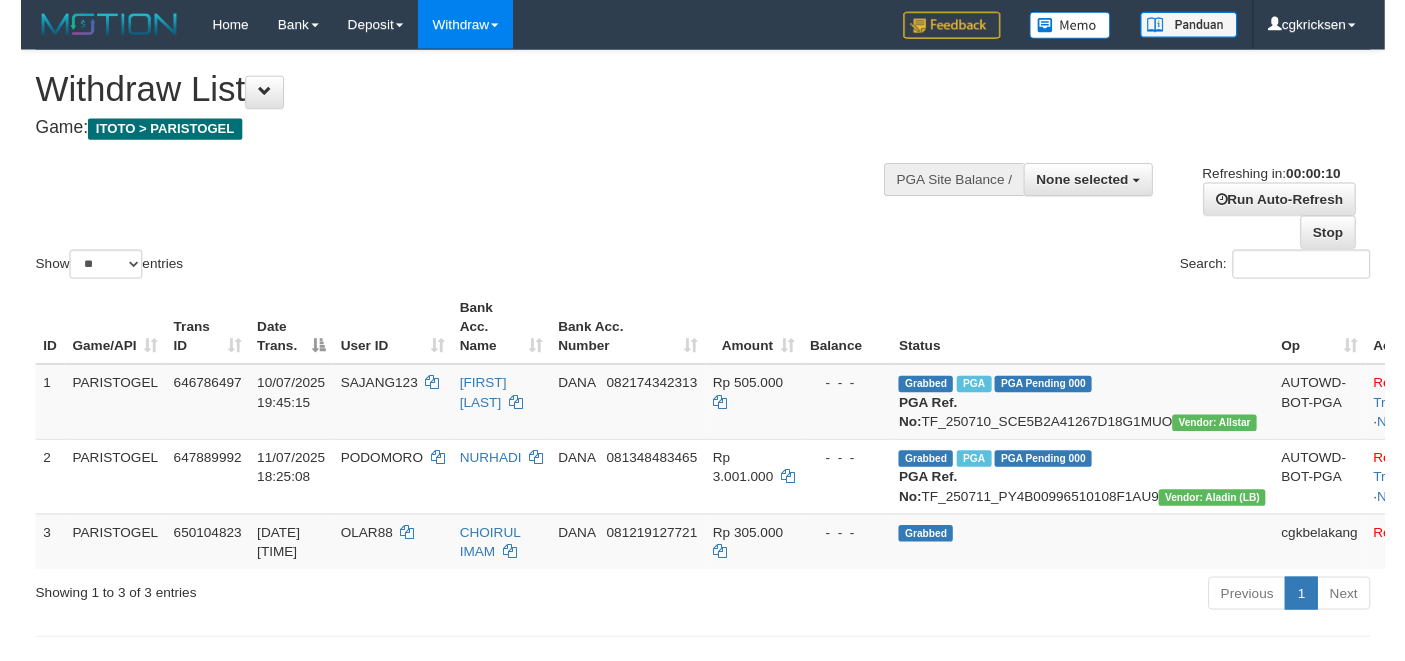 scroll, scrollTop: 0, scrollLeft: 0, axis: both 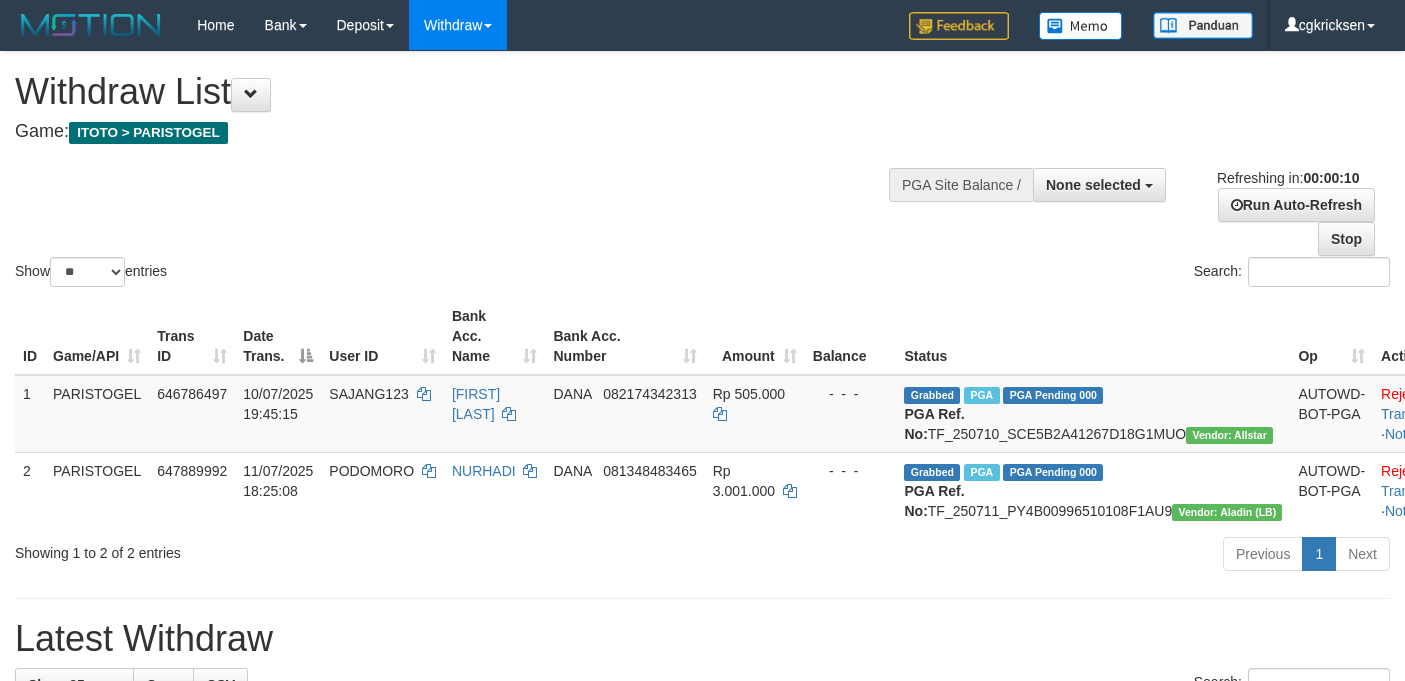 select 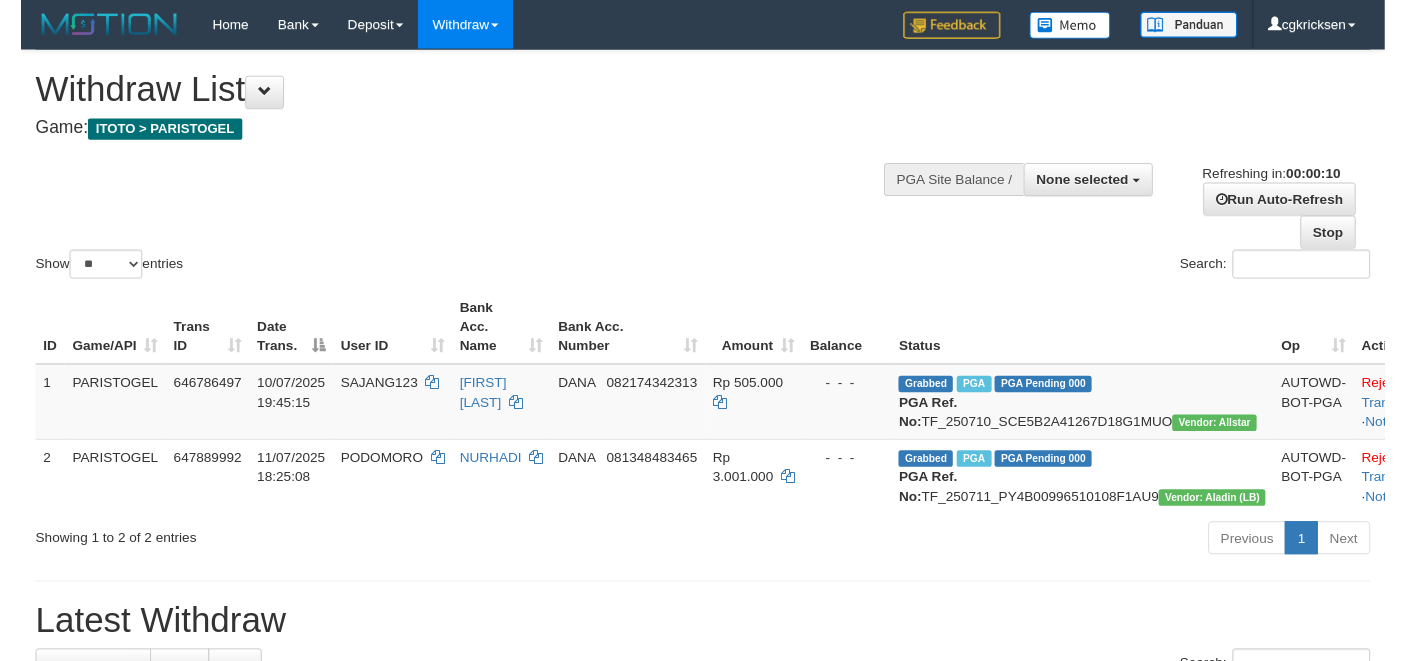 scroll, scrollTop: 0, scrollLeft: 0, axis: both 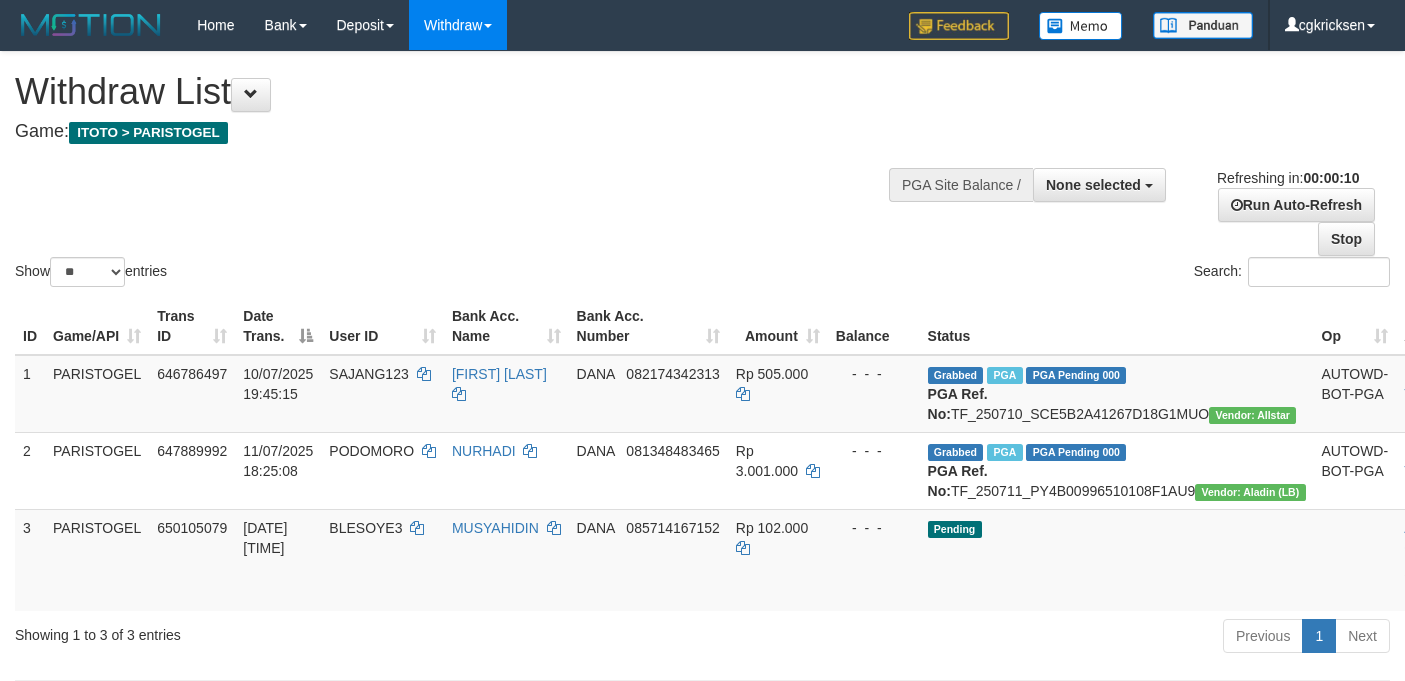 select 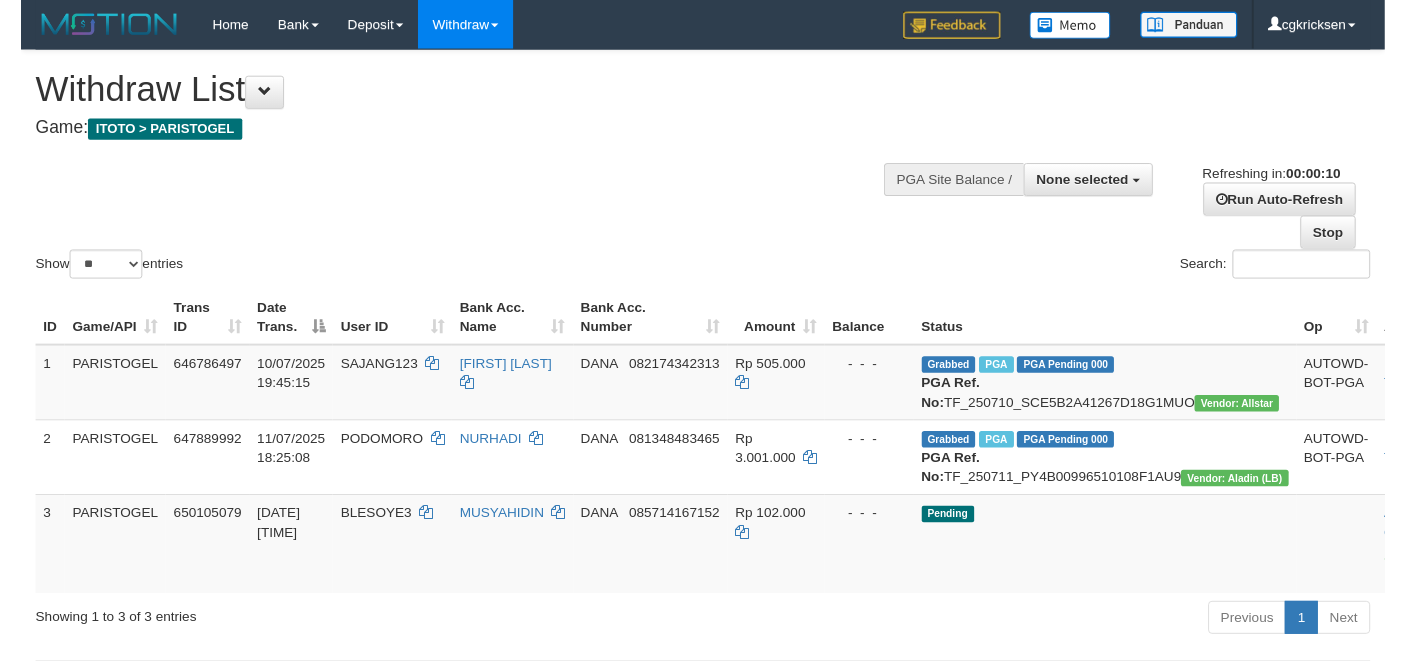 scroll, scrollTop: 0, scrollLeft: 0, axis: both 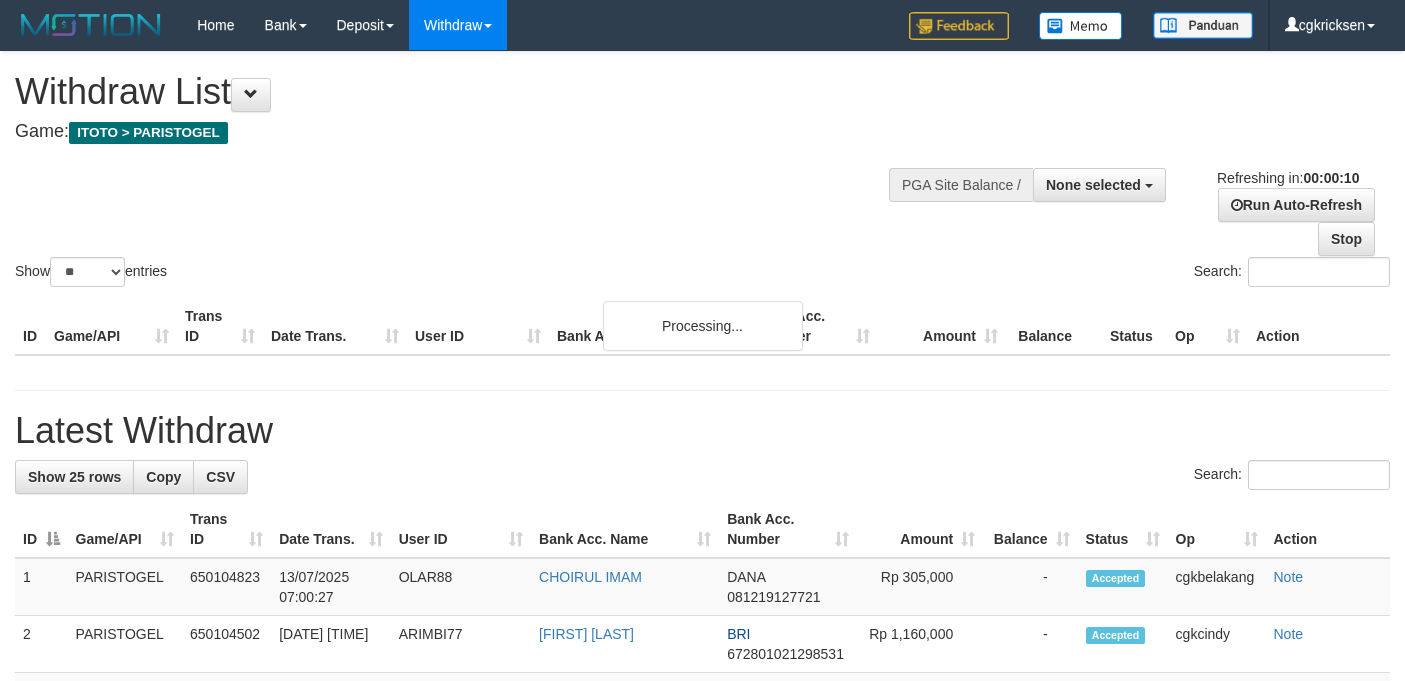 select 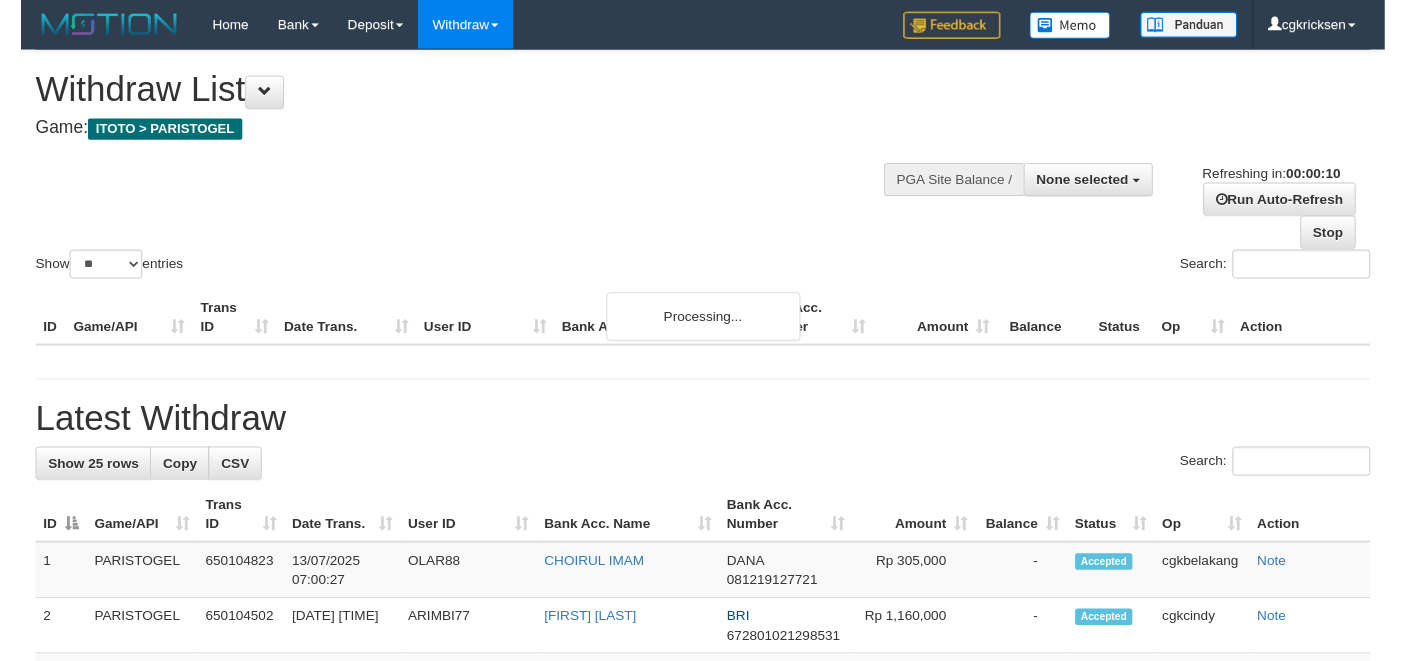 scroll, scrollTop: 0, scrollLeft: 0, axis: both 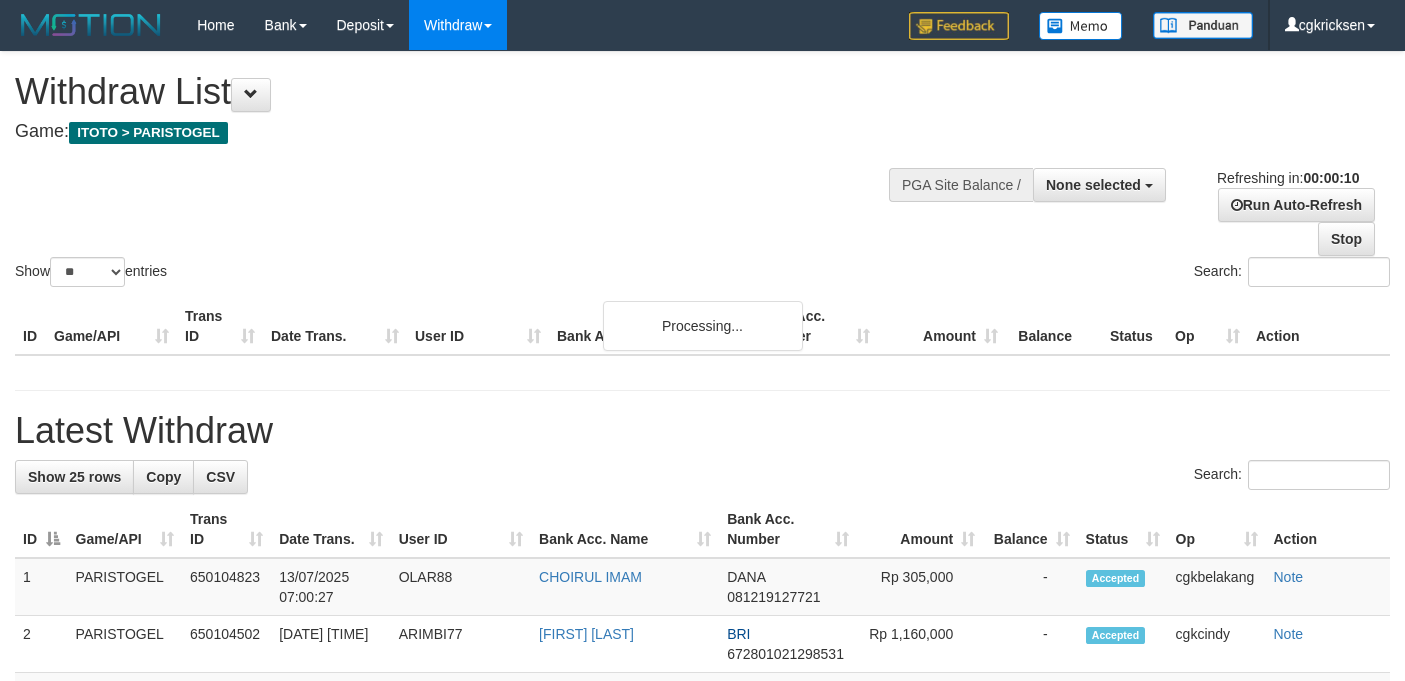 select 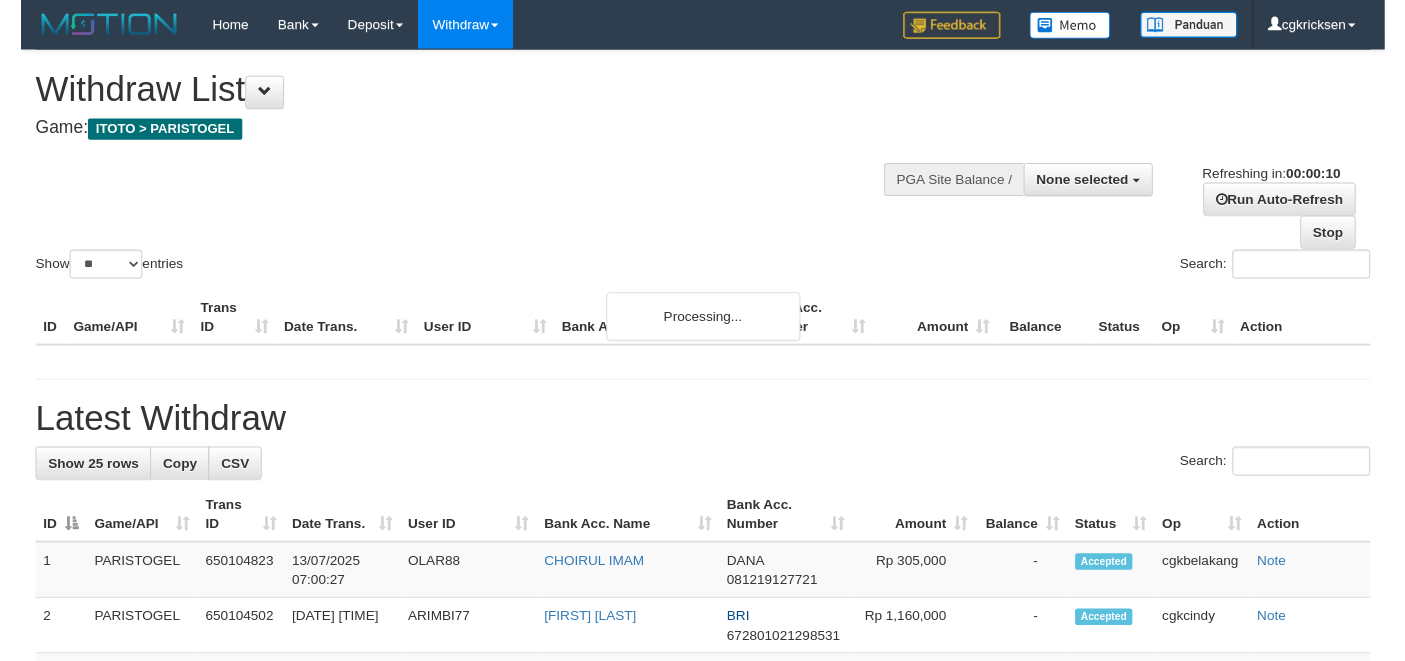 scroll, scrollTop: 0, scrollLeft: 0, axis: both 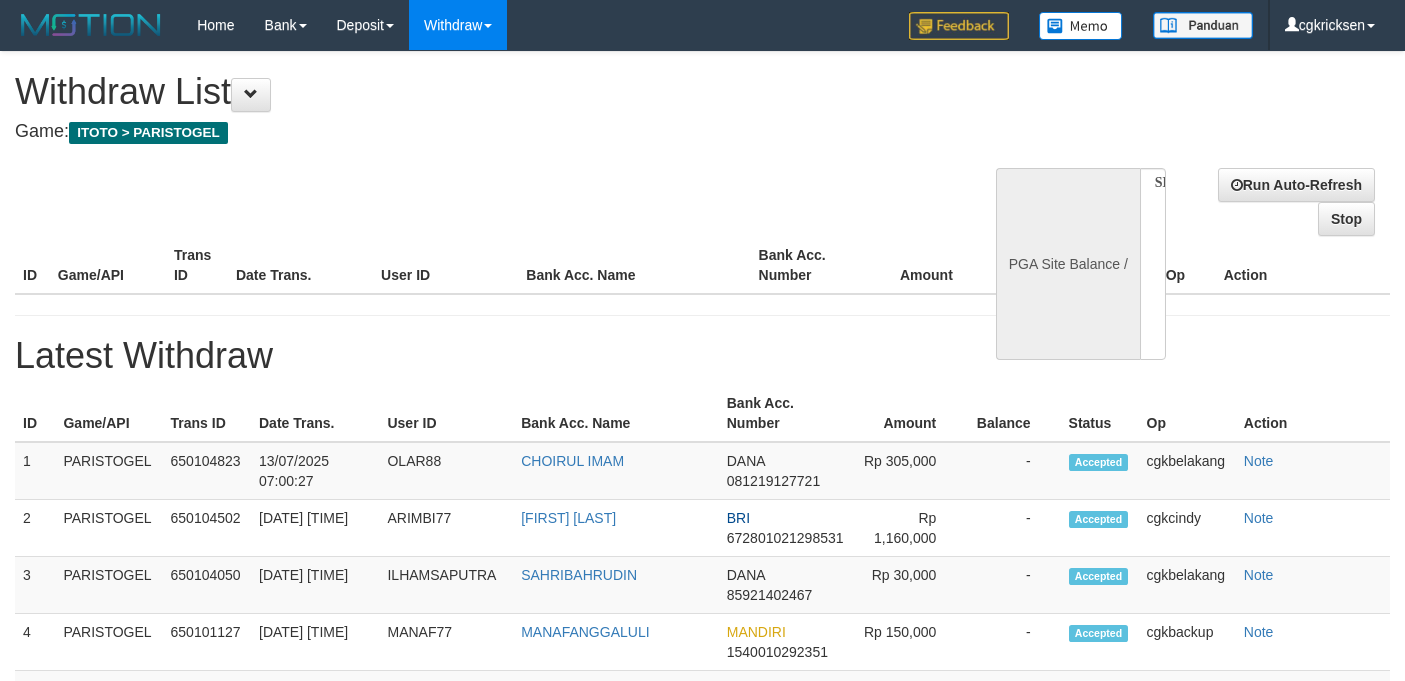 select 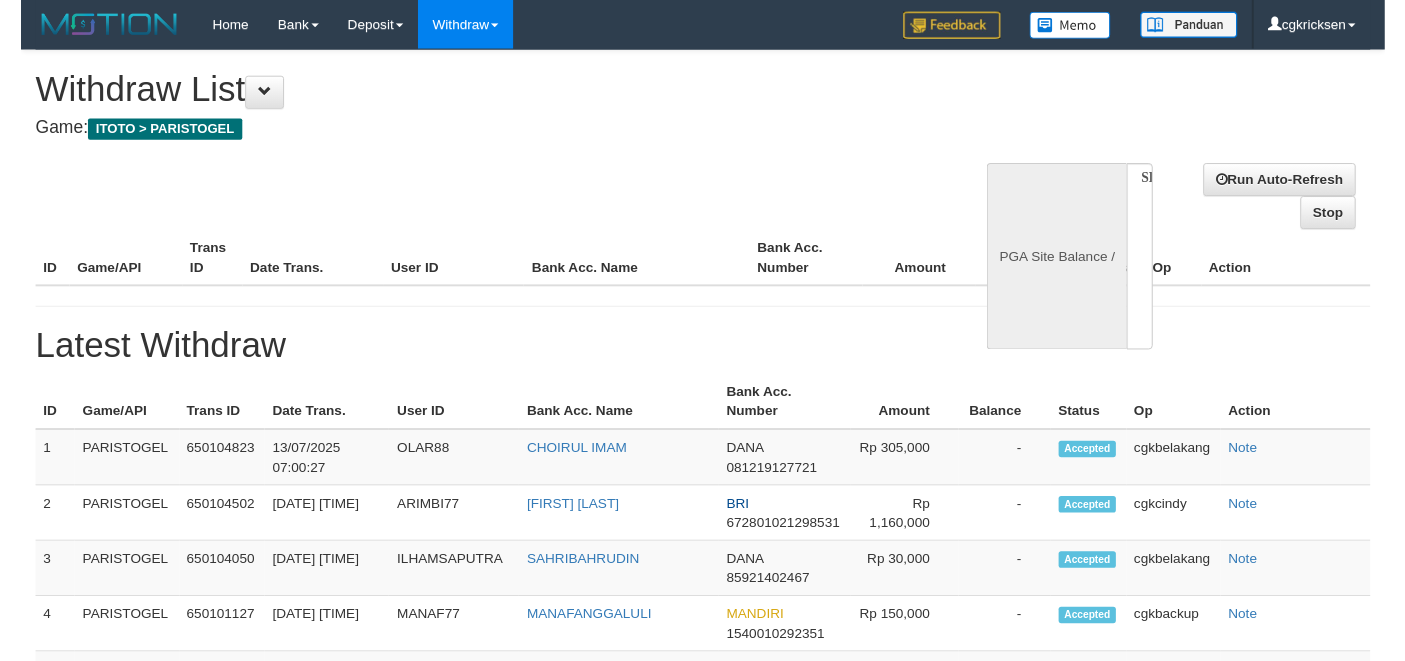 scroll, scrollTop: 0, scrollLeft: 0, axis: both 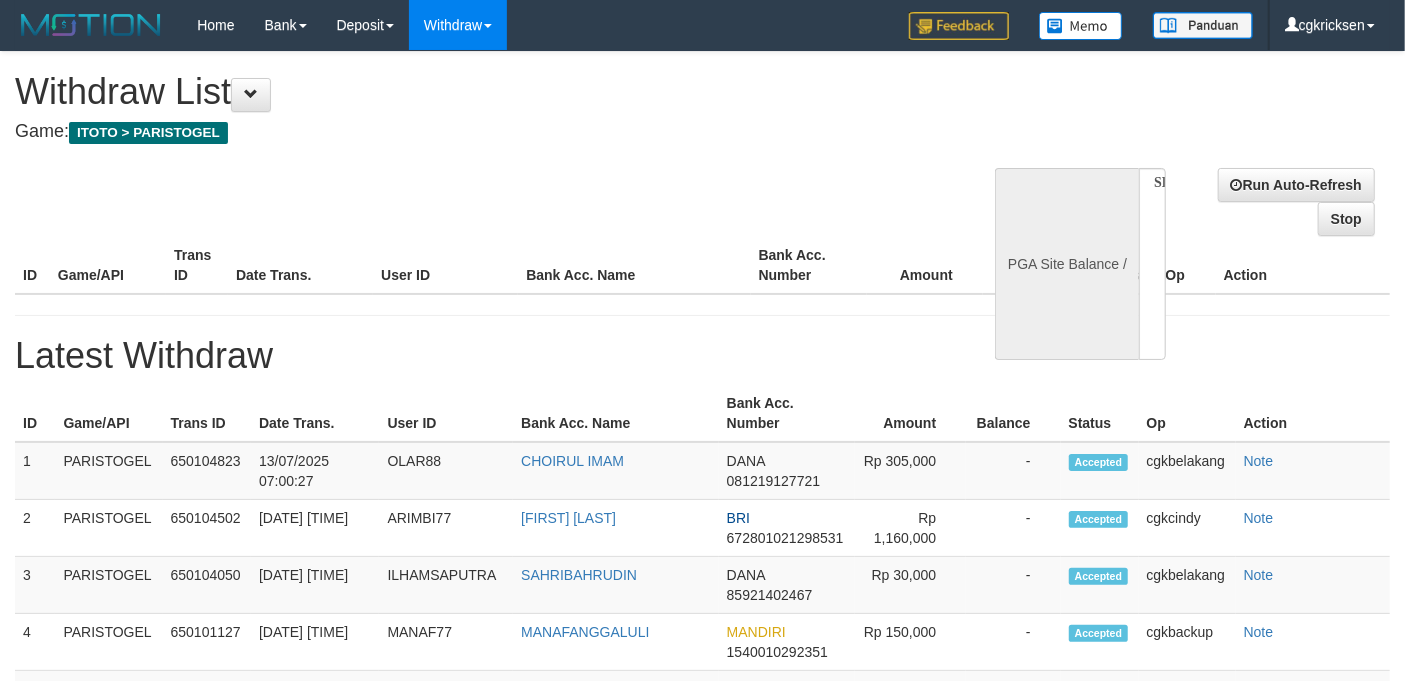 select on "**" 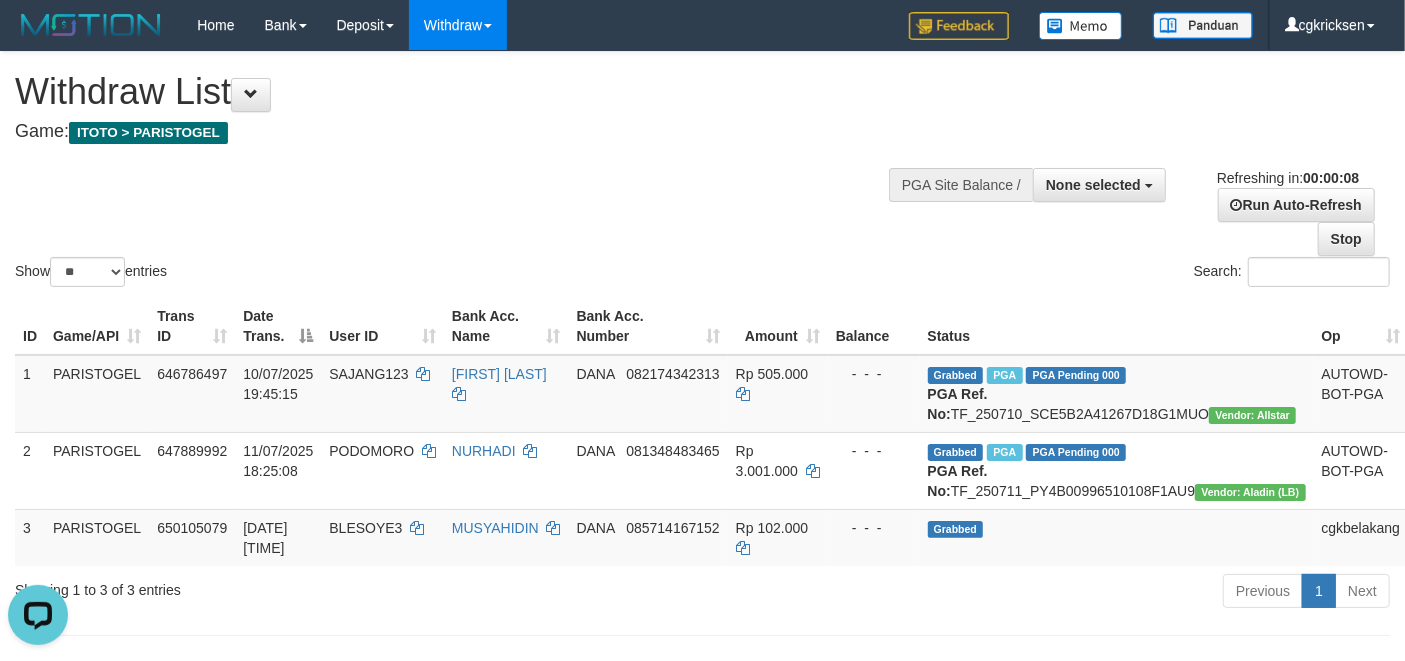 scroll, scrollTop: 0, scrollLeft: 0, axis: both 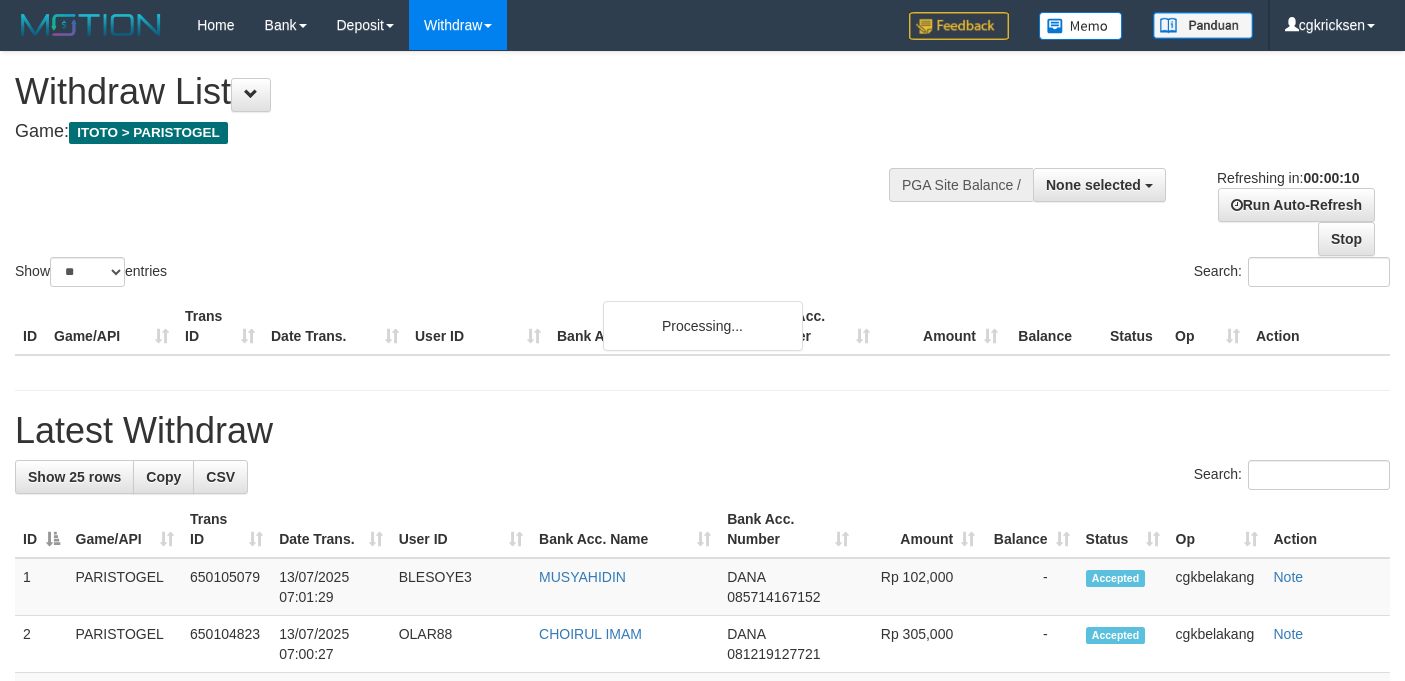 select 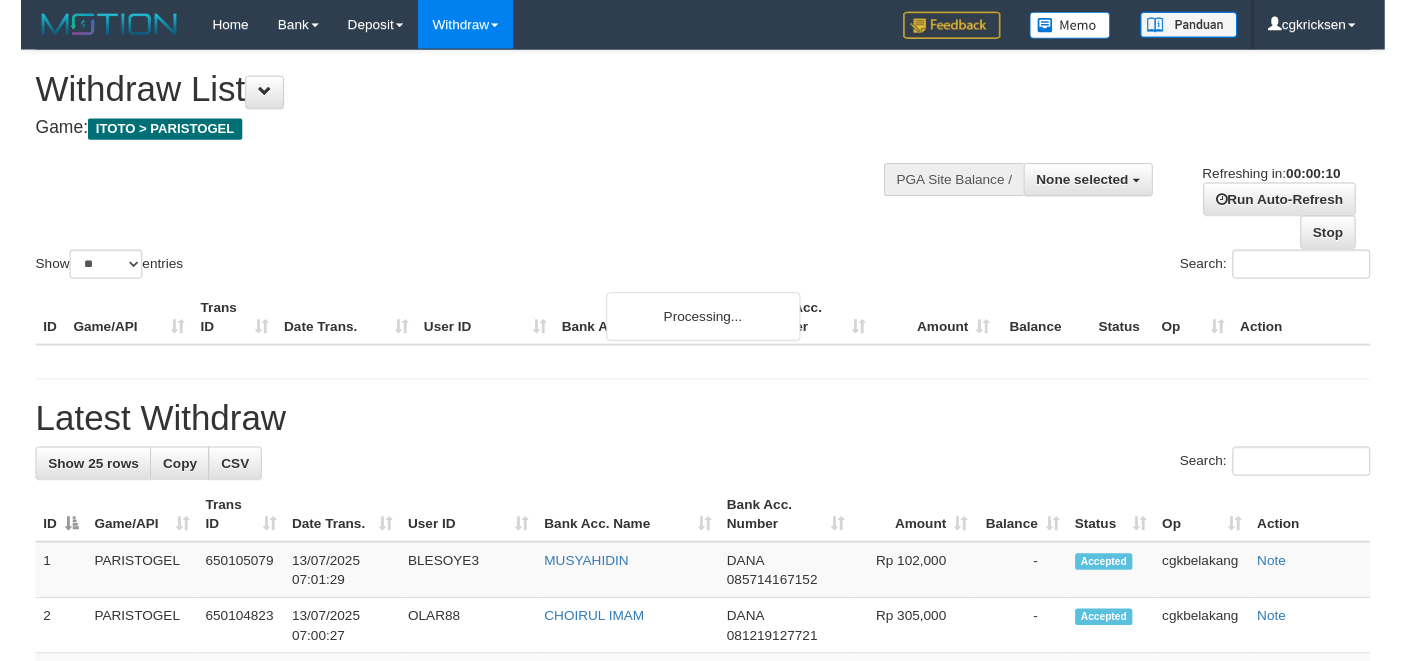 scroll, scrollTop: 0, scrollLeft: 0, axis: both 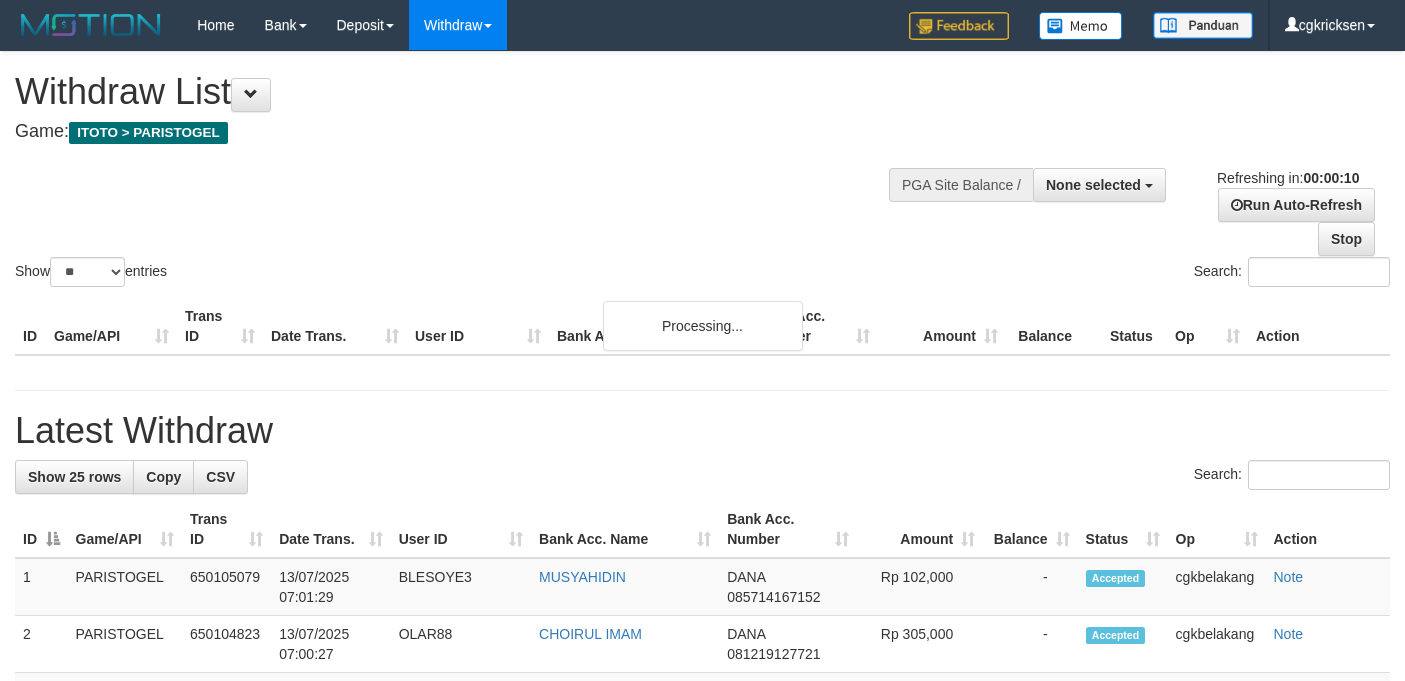 select 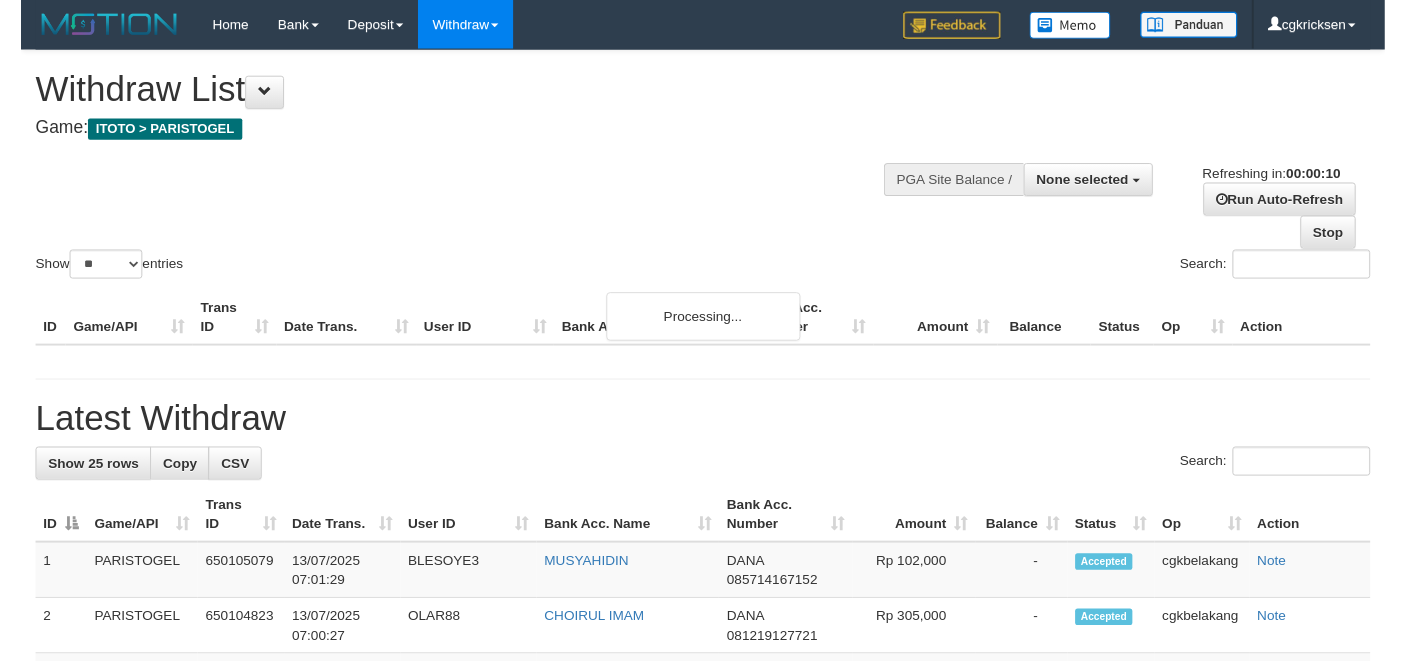 scroll, scrollTop: 0, scrollLeft: 0, axis: both 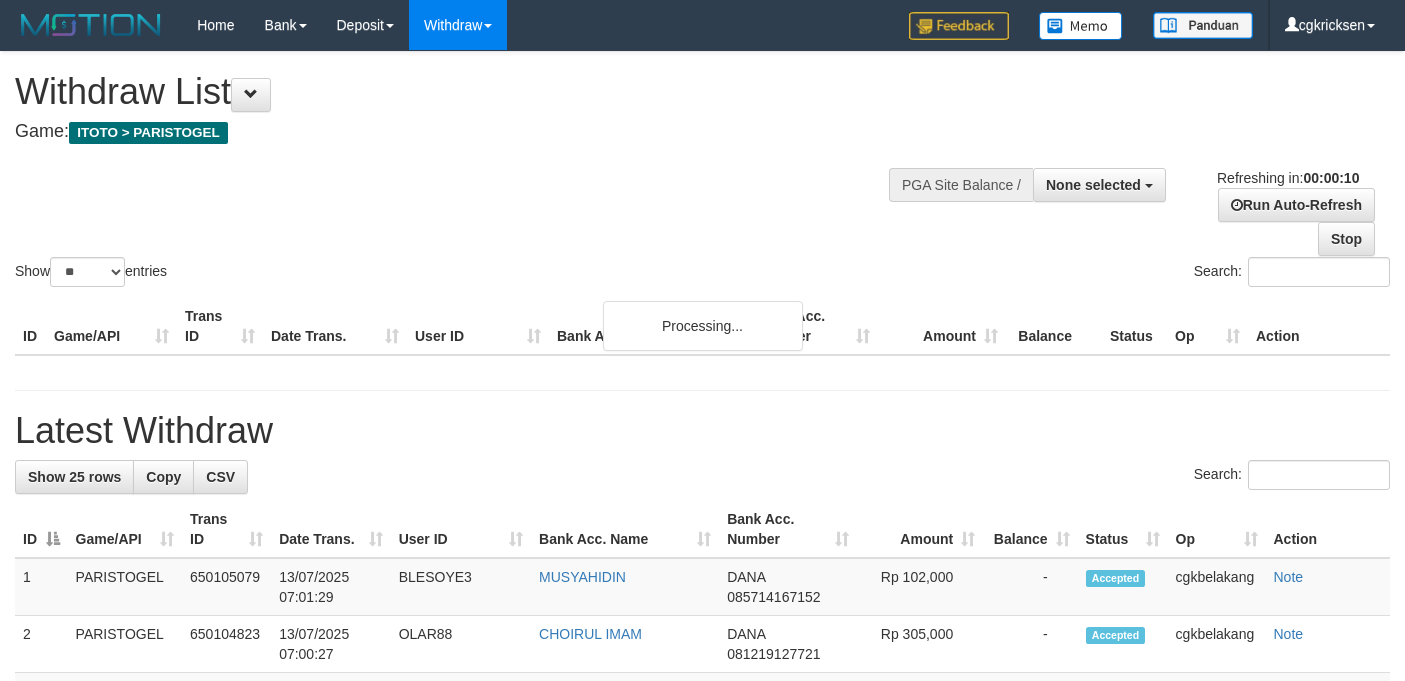 select 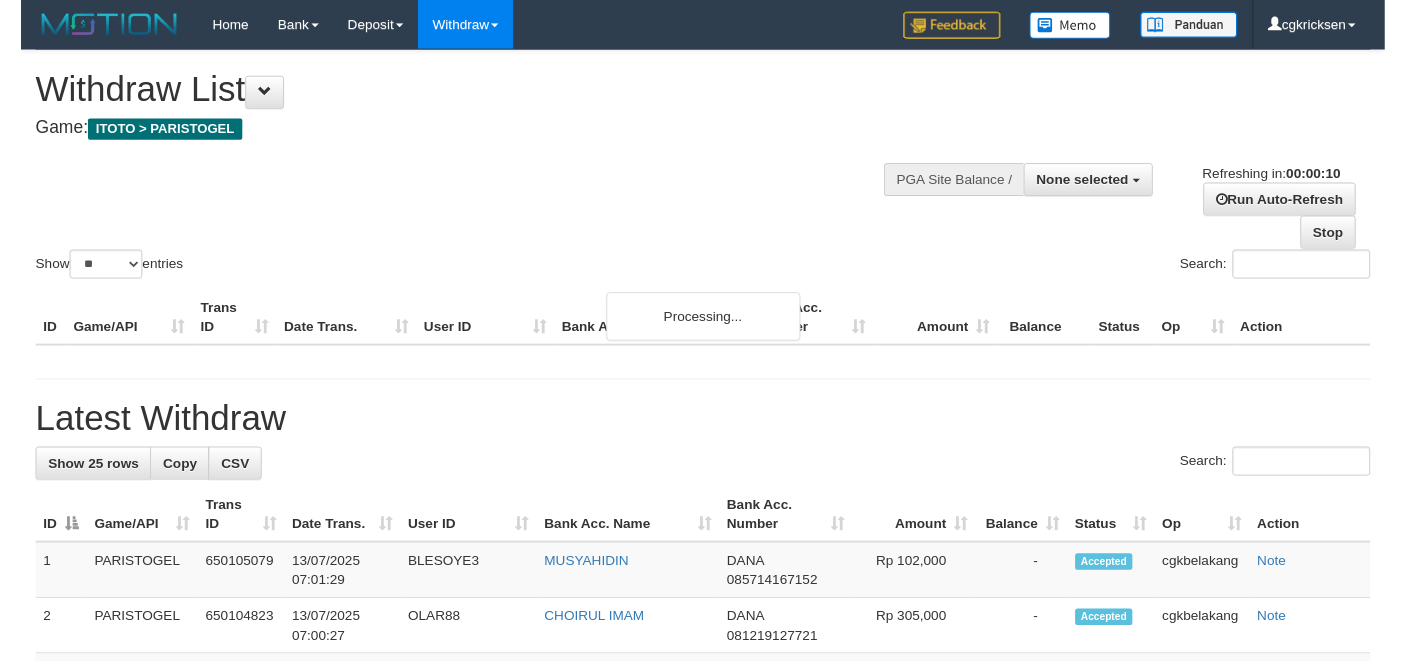 scroll, scrollTop: 0, scrollLeft: 0, axis: both 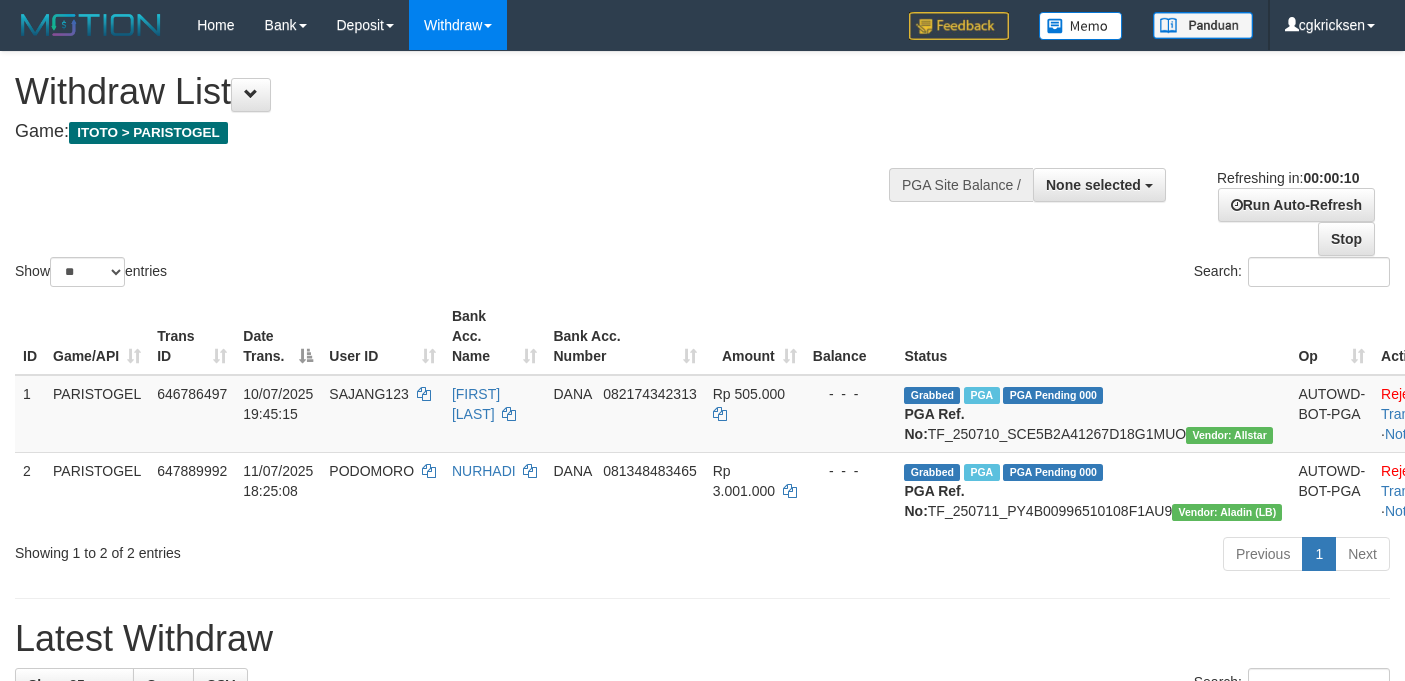 select 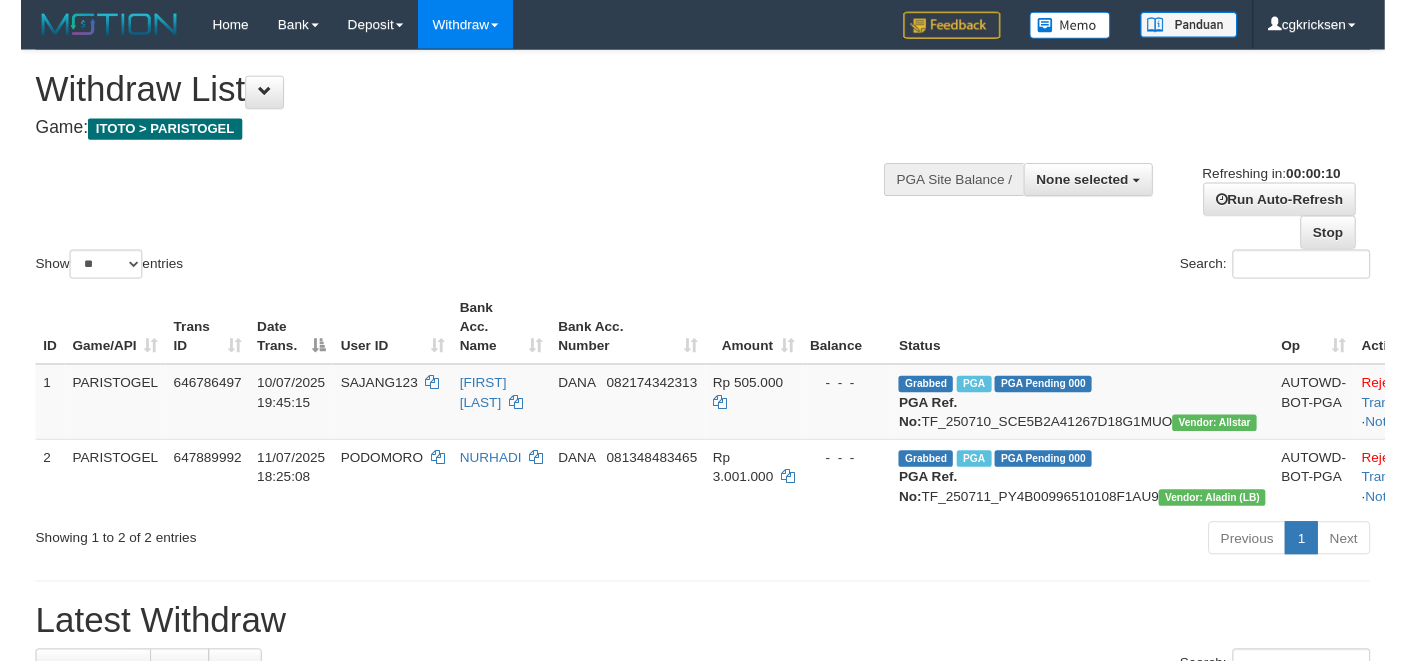 scroll, scrollTop: 0, scrollLeft: 0, axis: both 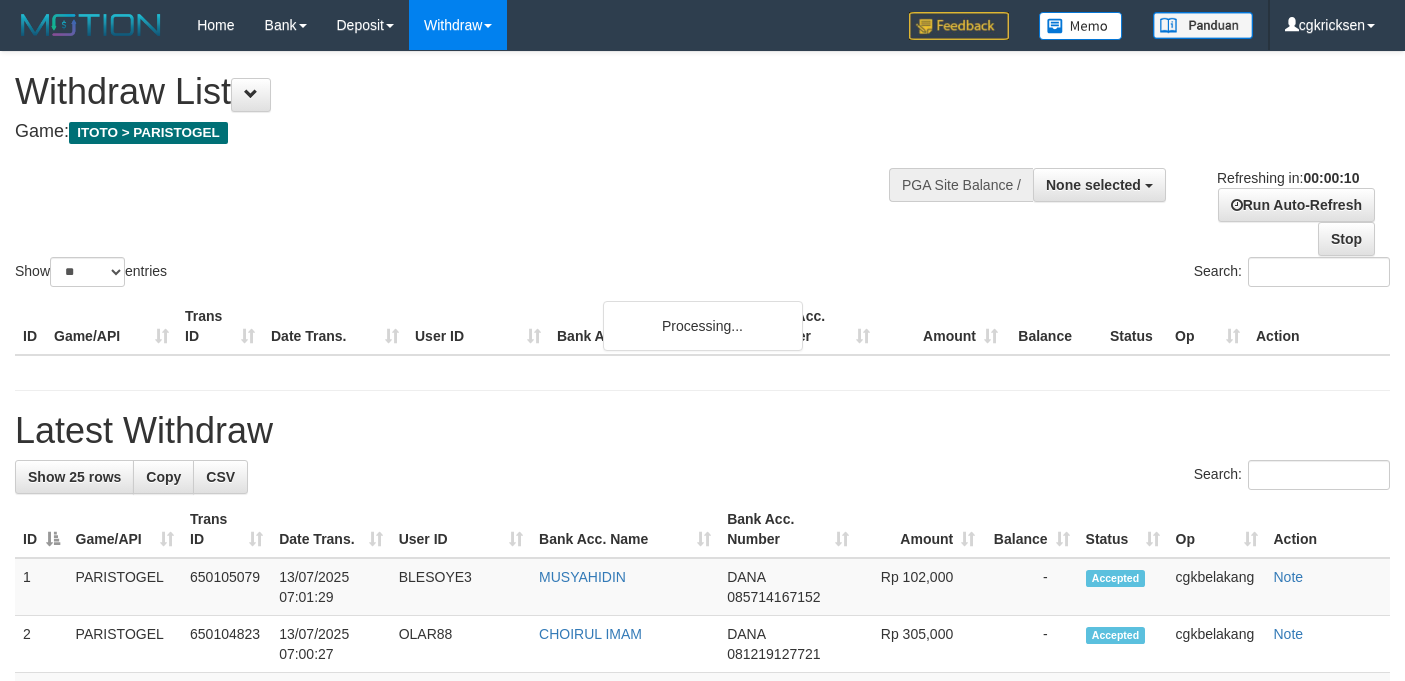 select 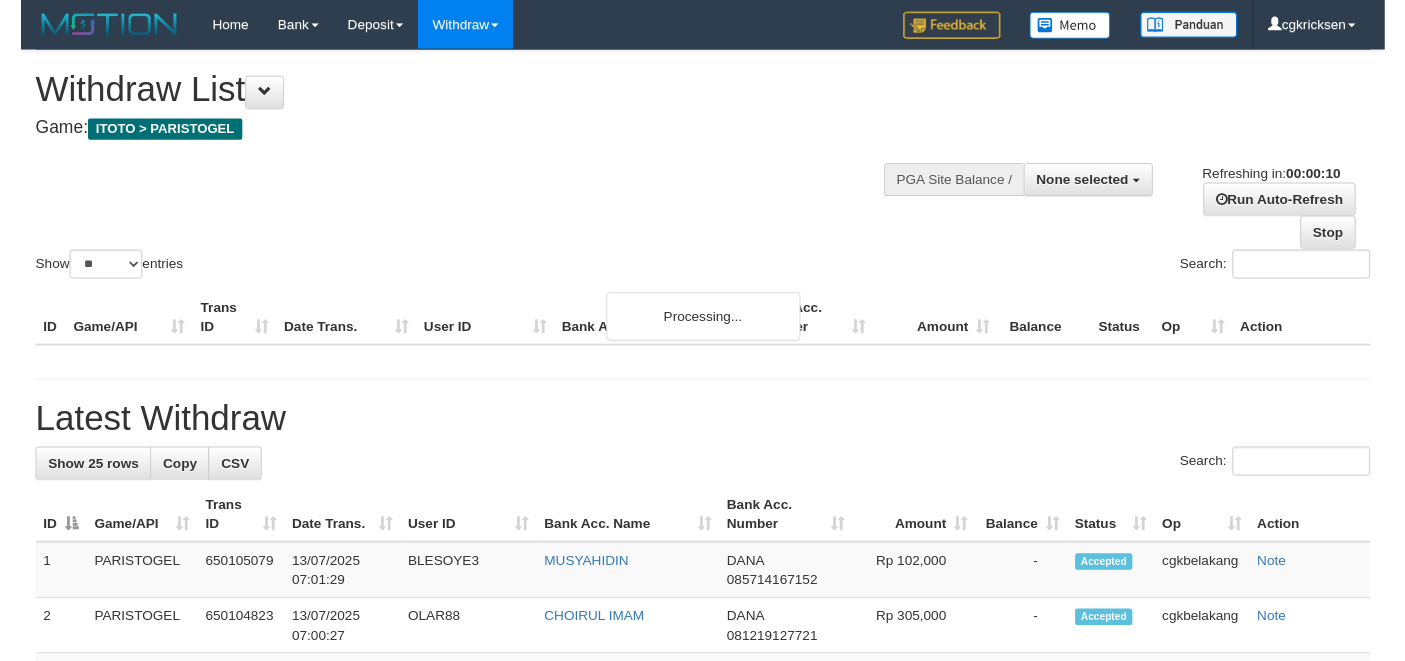 scroll, scrollTop: 0, scrollLeft: 0, axis: both 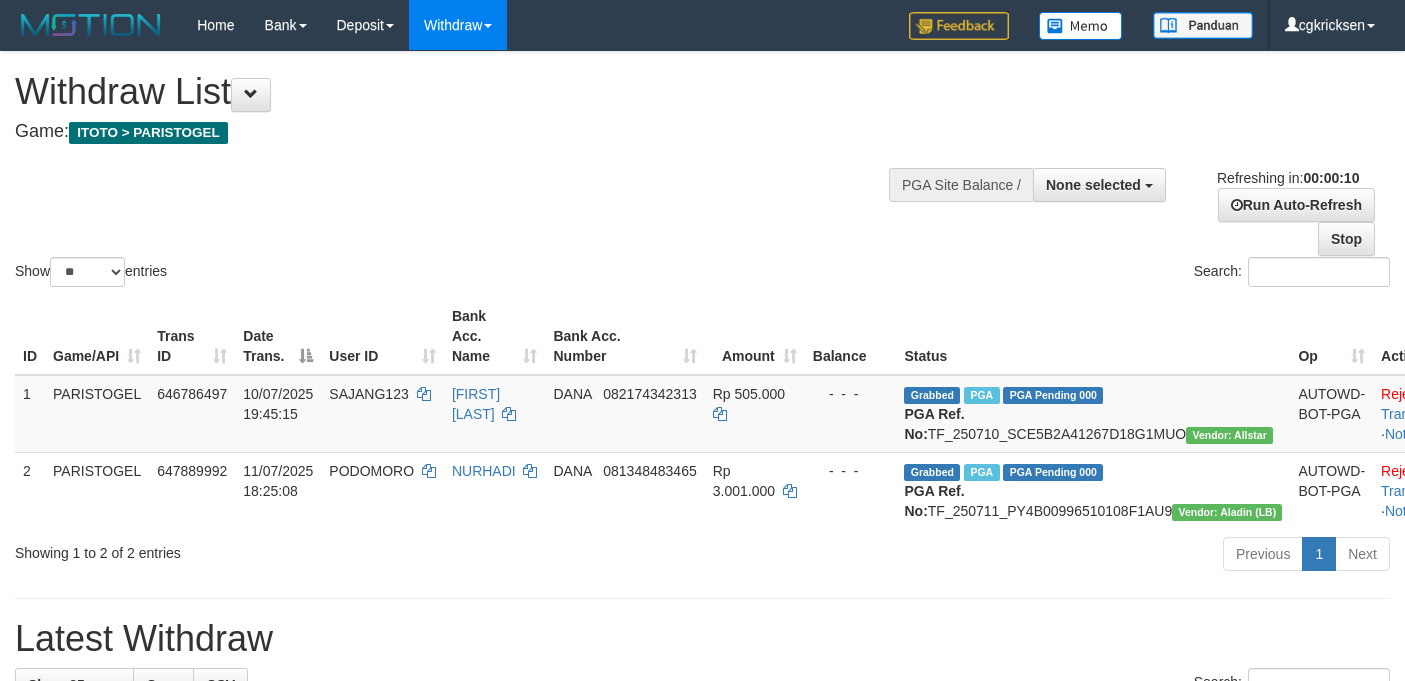 select 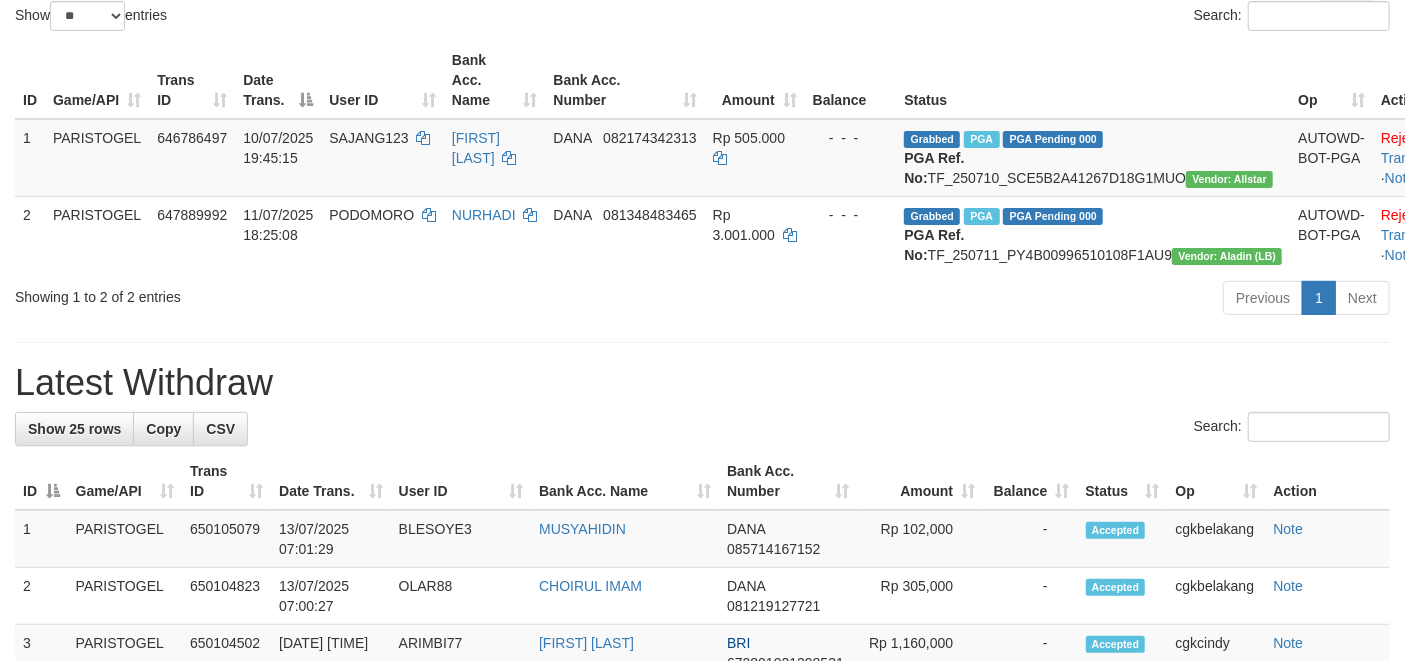 scroll, scrollTop: 266, scrollLeft: 0, axis: vertical 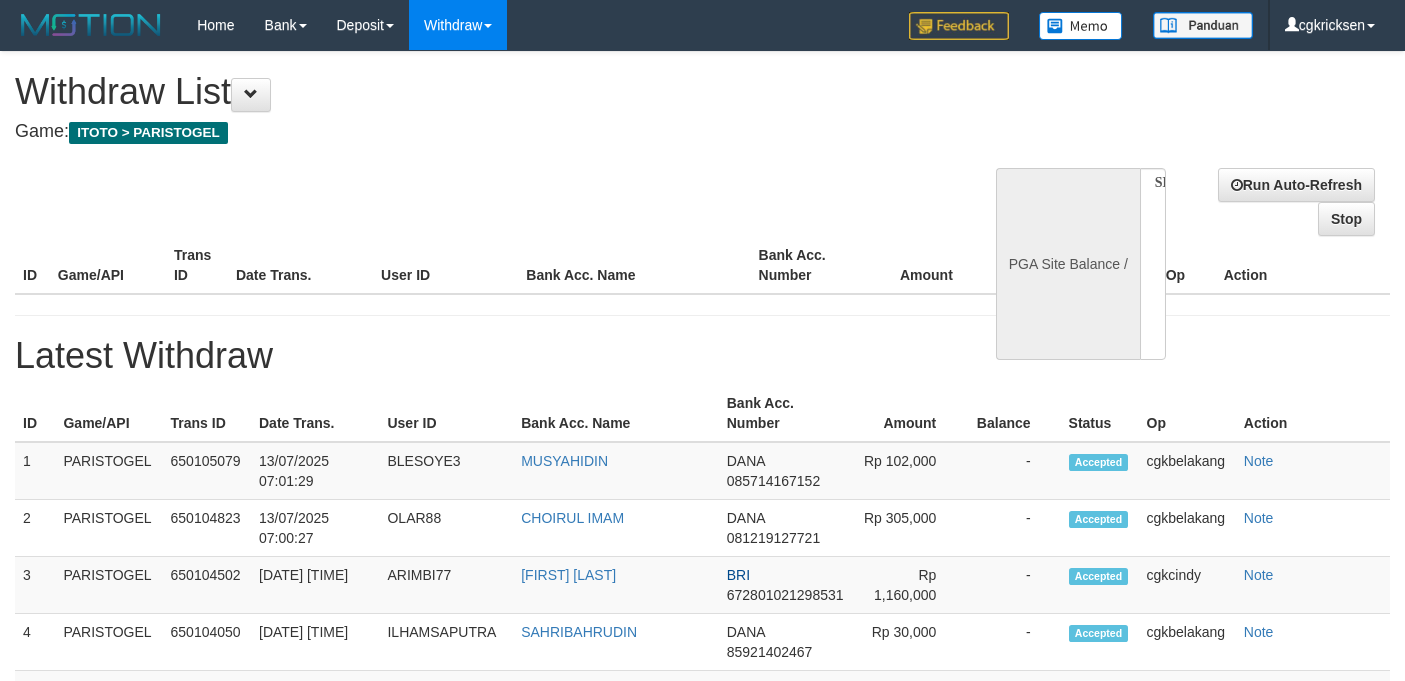 select 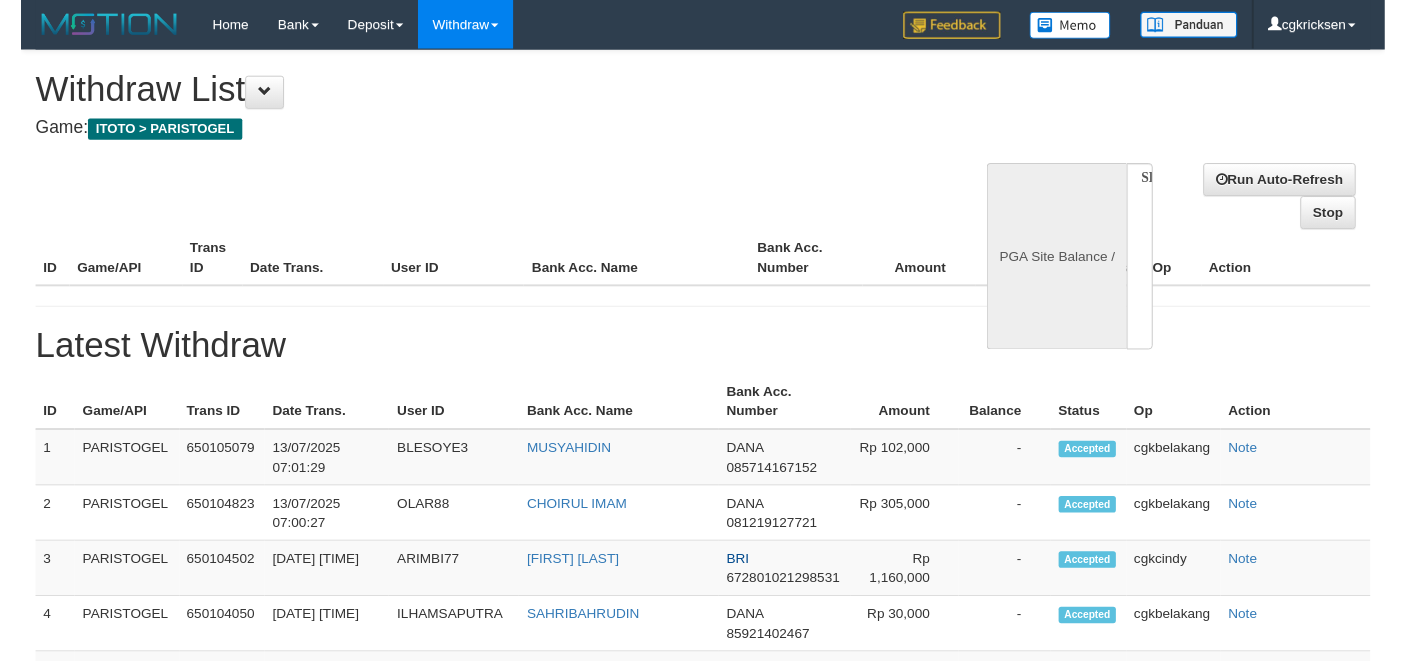 scroll, scrollTop: 0, scrollLeft: 0, axis: both 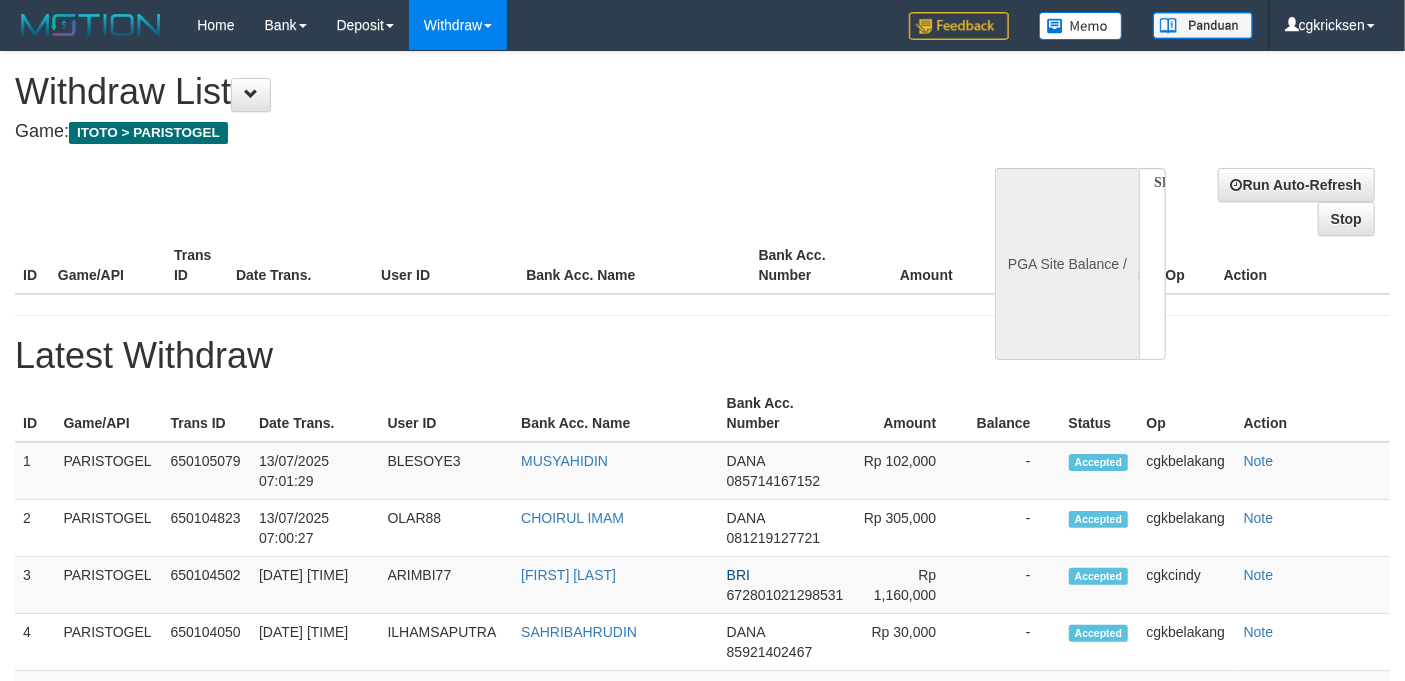 select on "**" 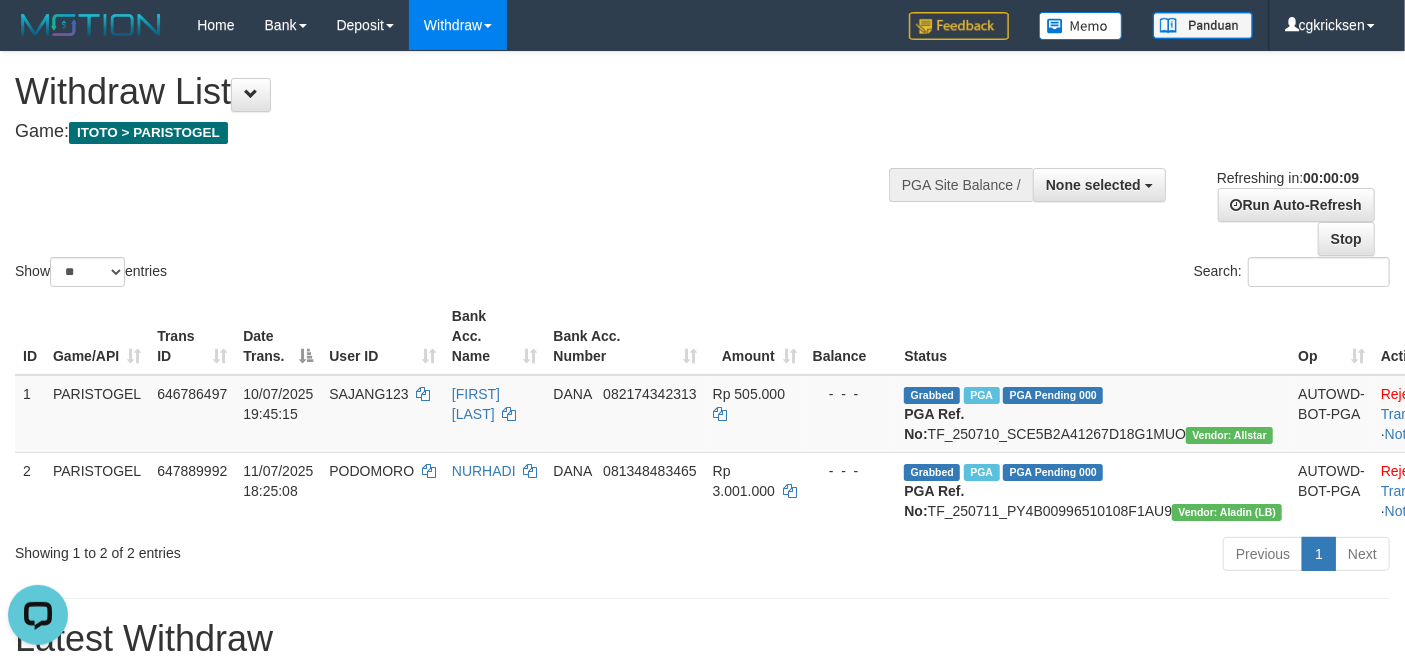 scroll, scrollTop: 0, scrollLeft: 0, axis: both 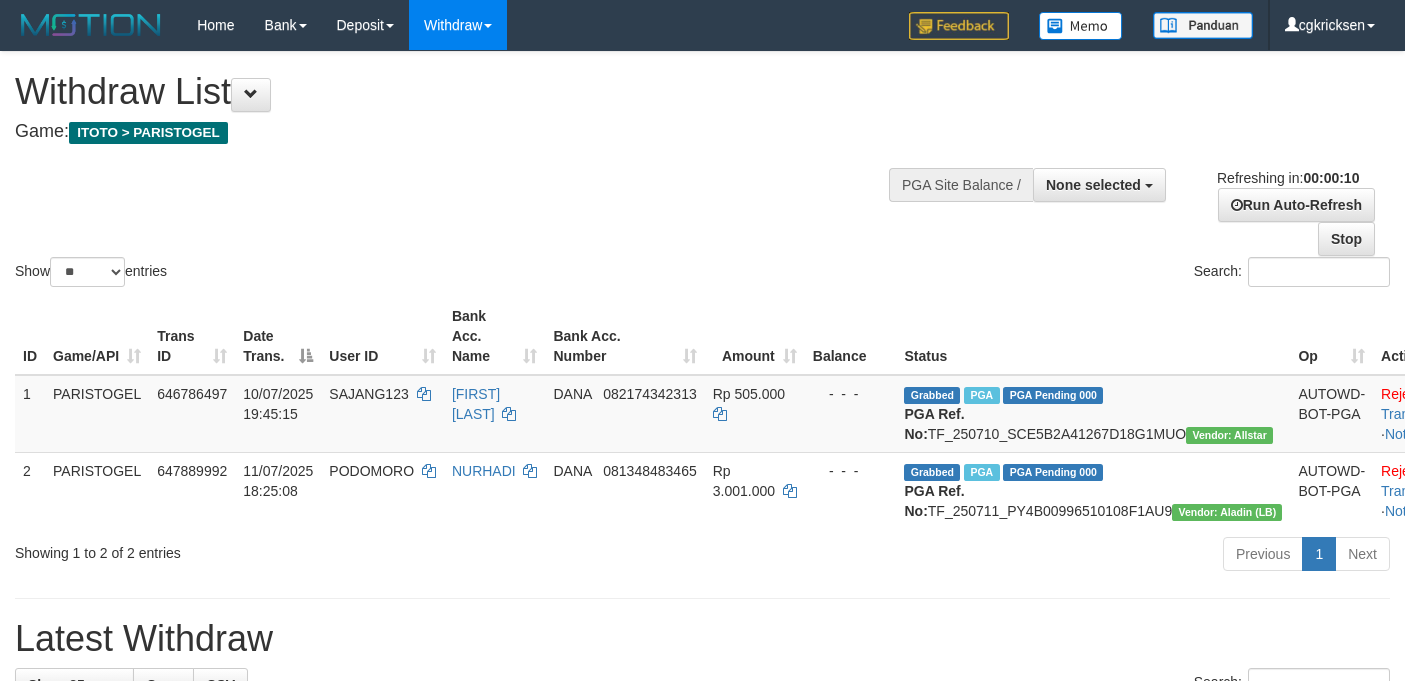 select 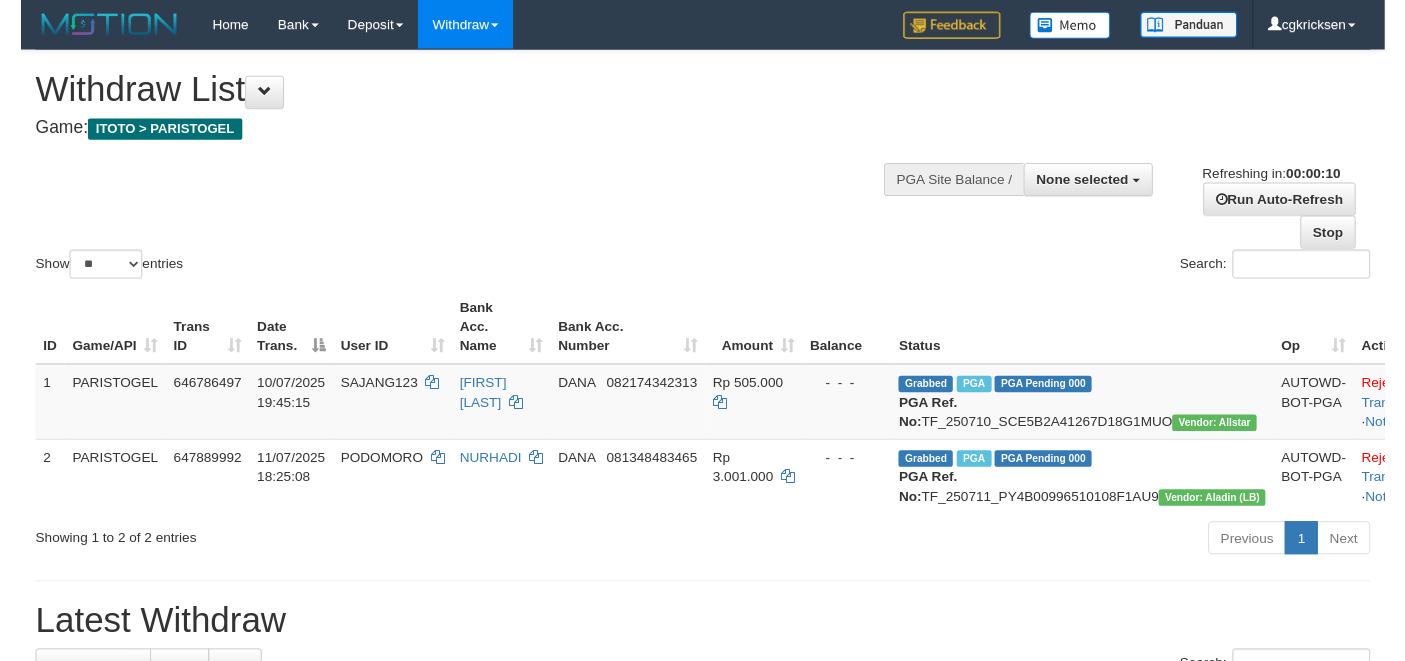 scroll, scrollTop: 0, scrollLeft: 0, axis: both 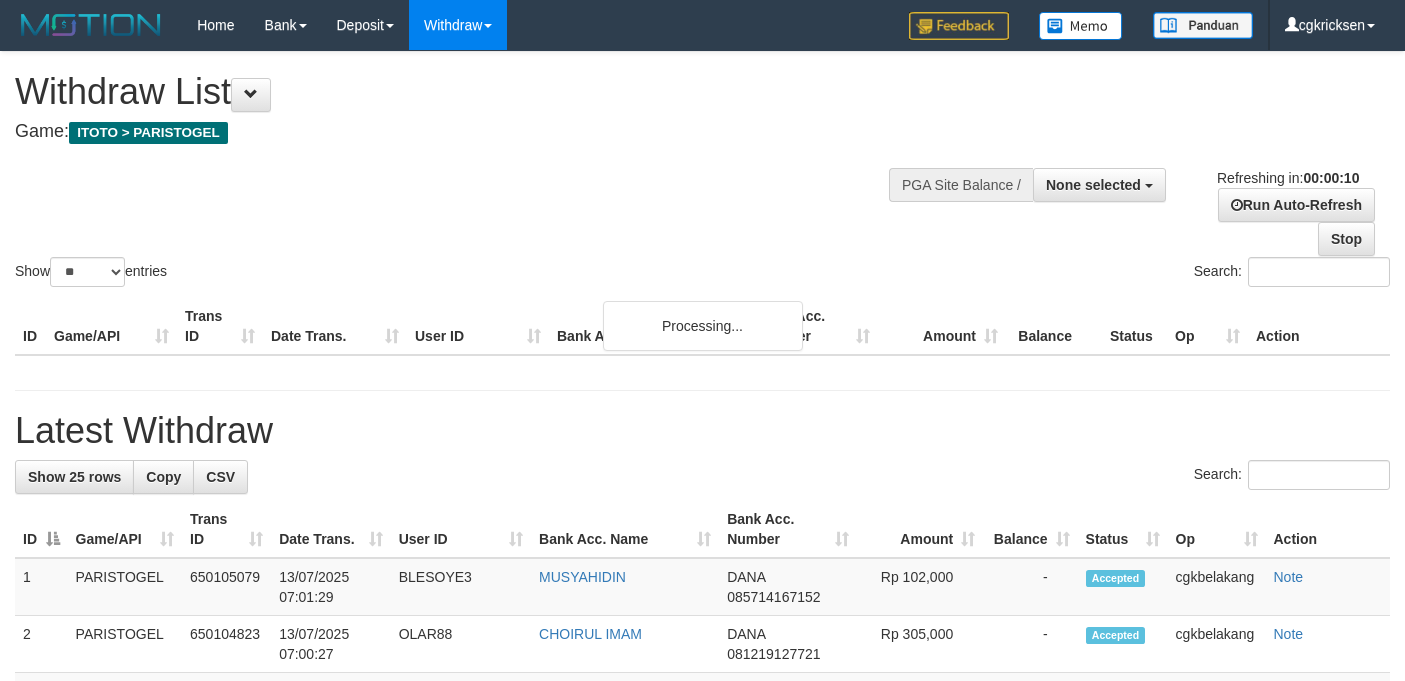 select 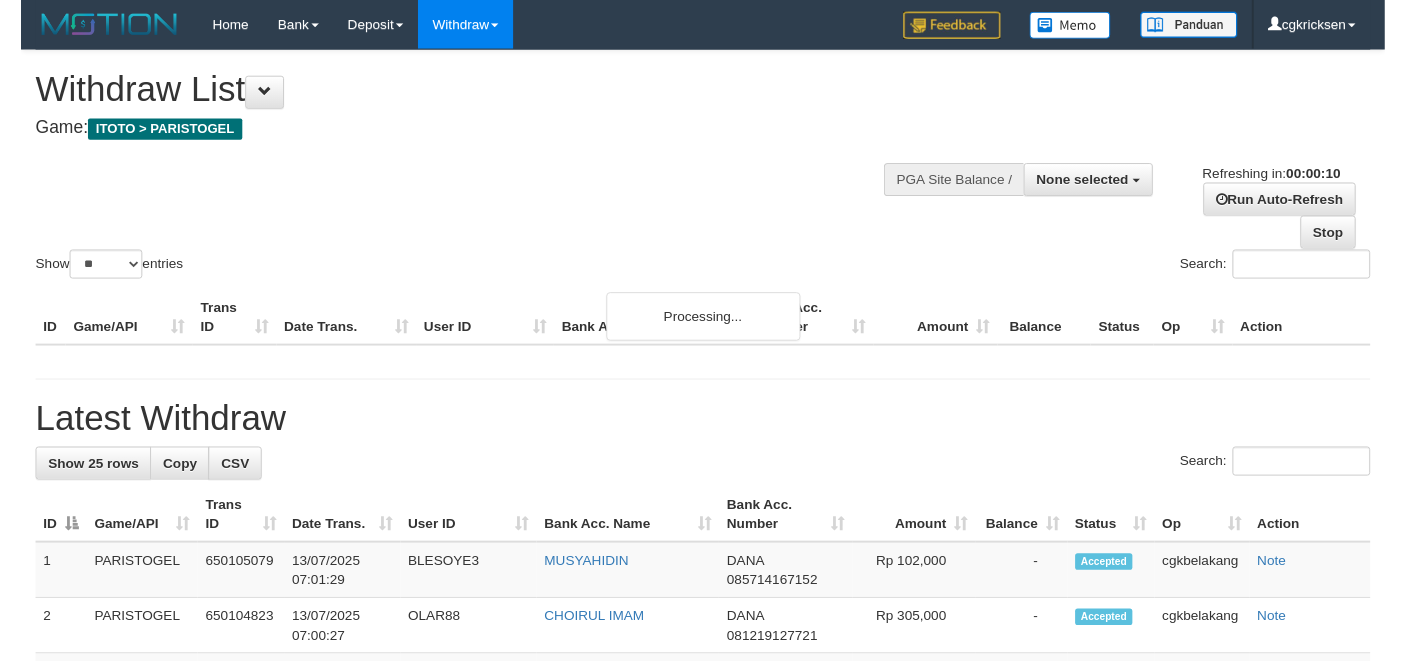 scroll, scrollTop: 0, scrollLeft: 0, axis: both 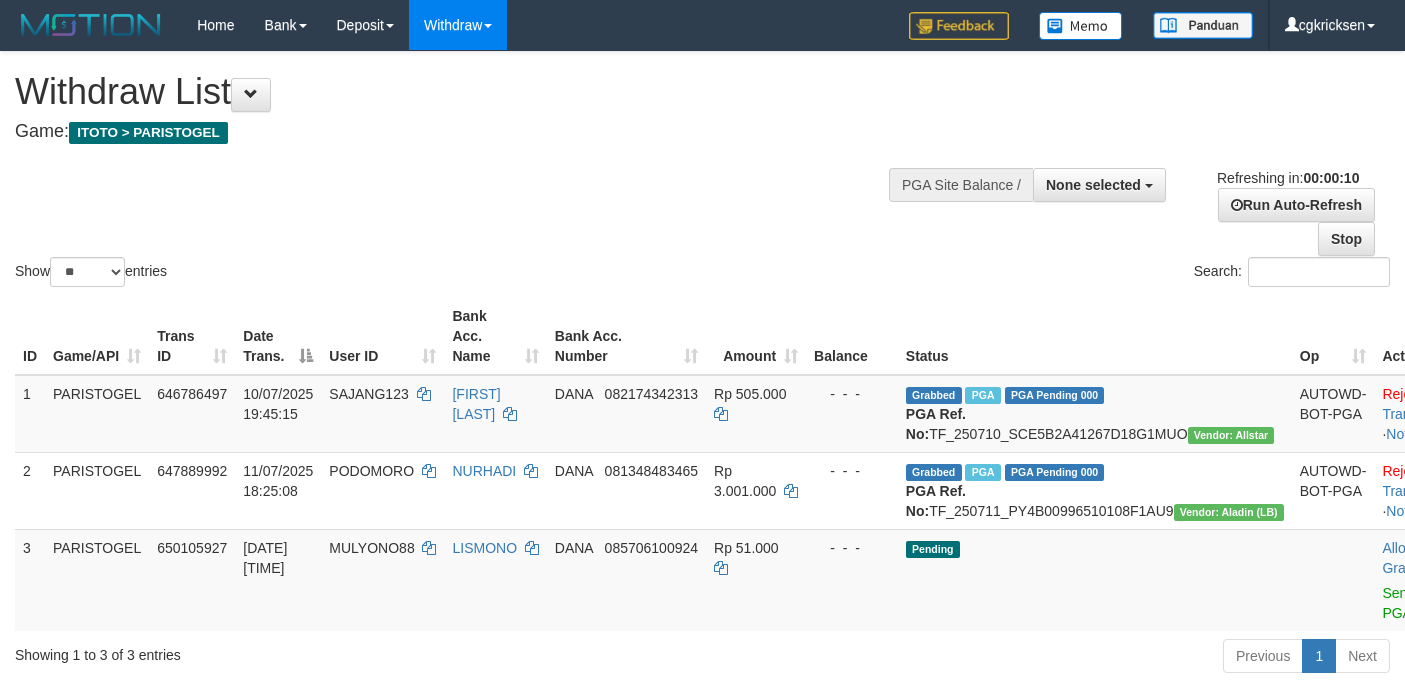 select 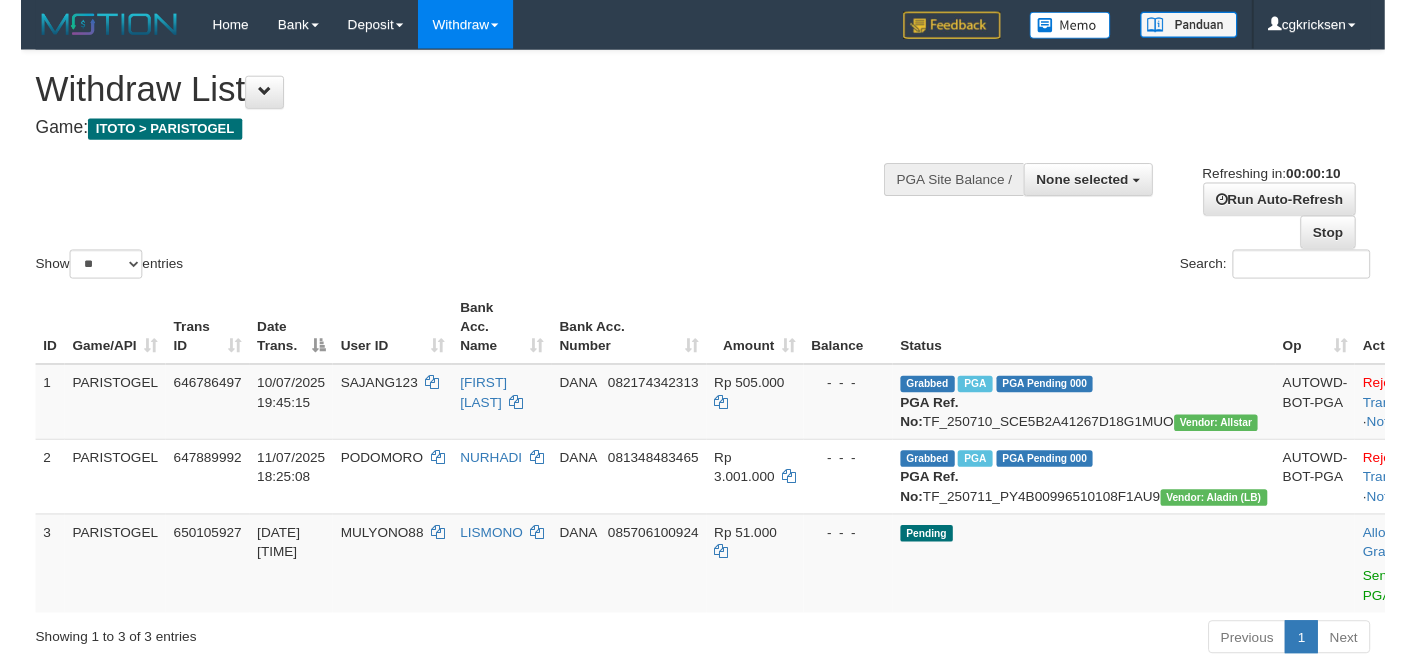 scroll, scrollTop: 0, scrollLeft: 0, axis: both 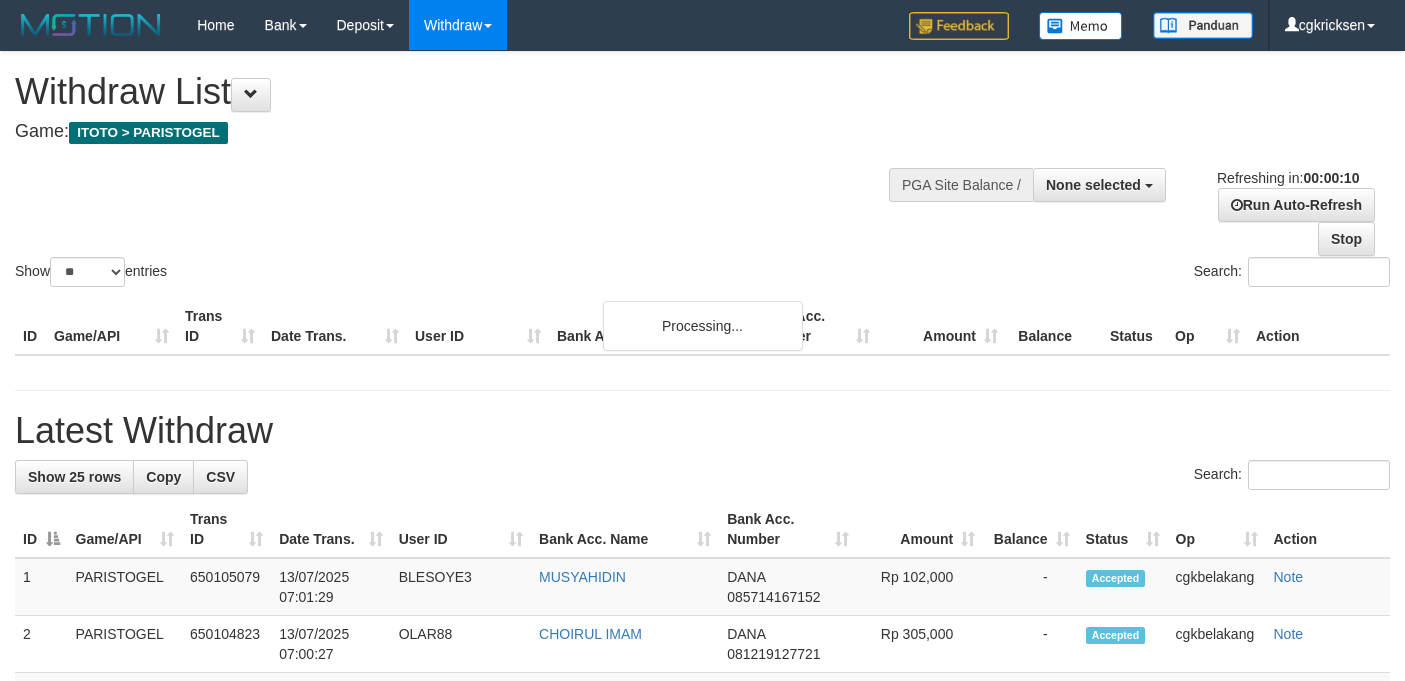 select 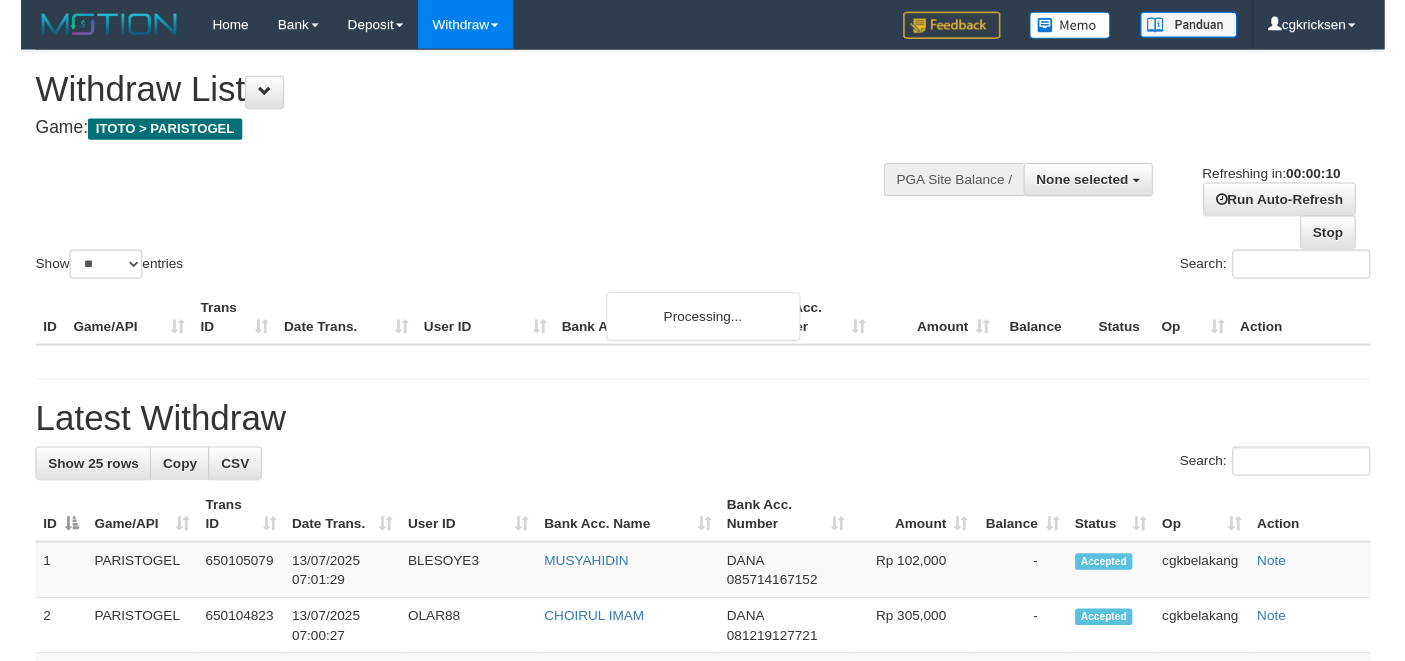 scroll, scrollTop: 0, scrollLeft: 0, axis: both 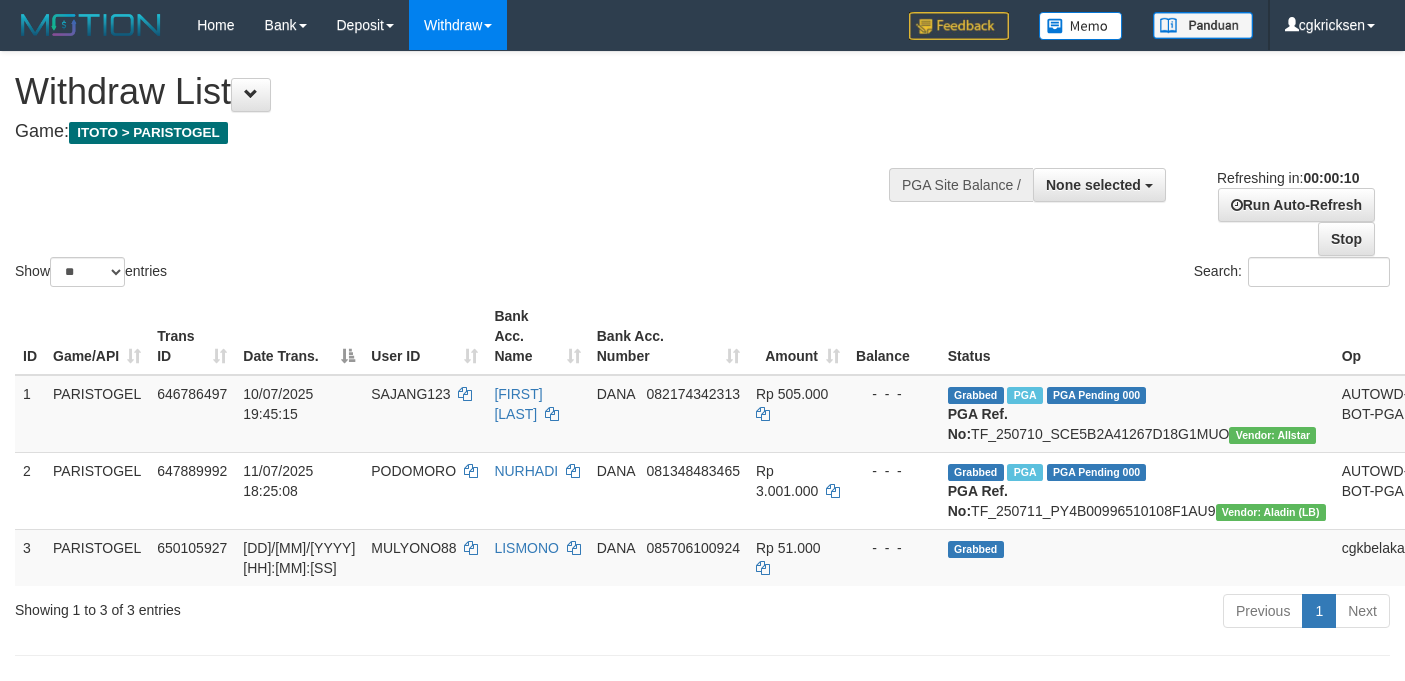 select 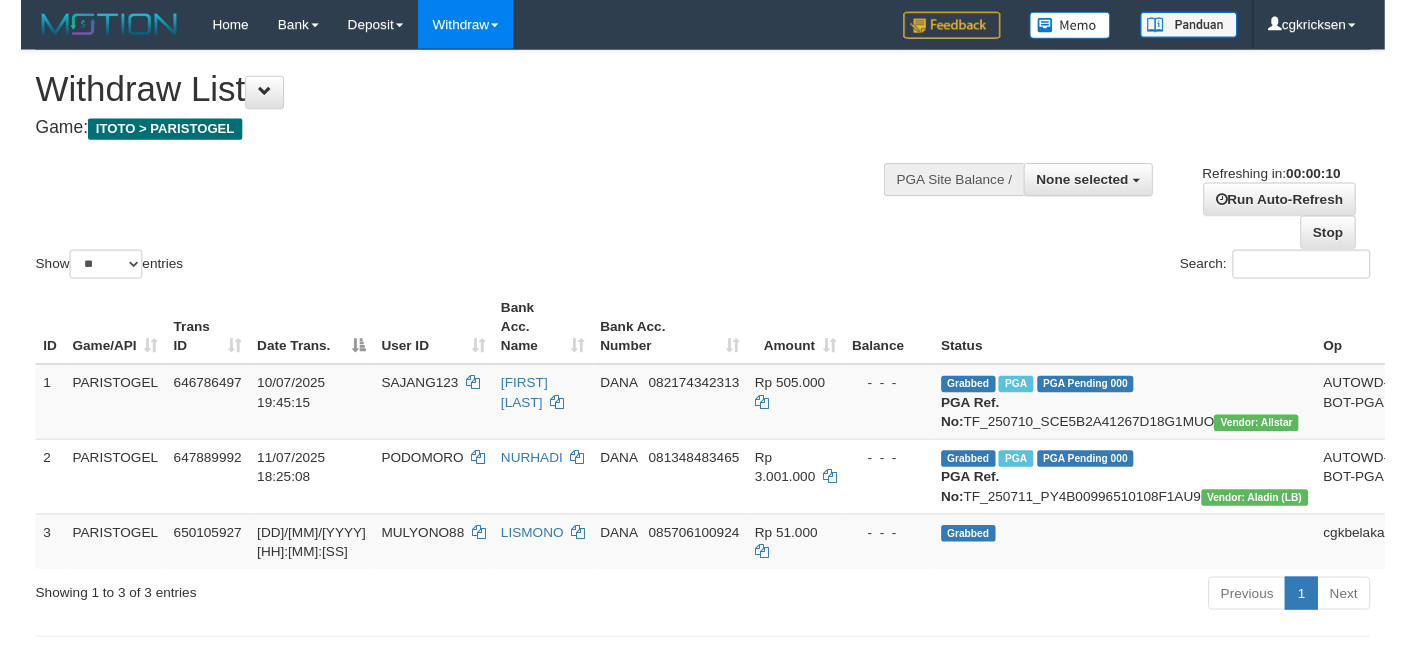 scroll, scrollTop: 0, scrollLeft: 0, axis: both 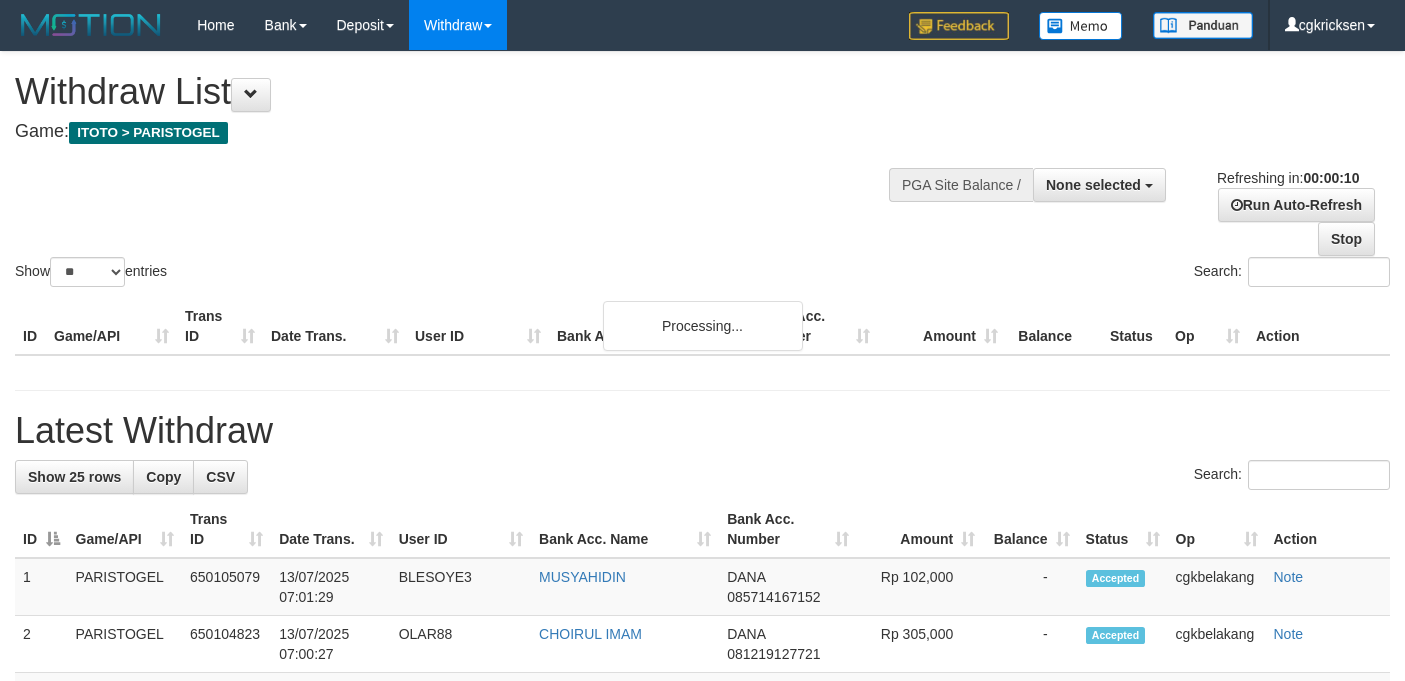 select 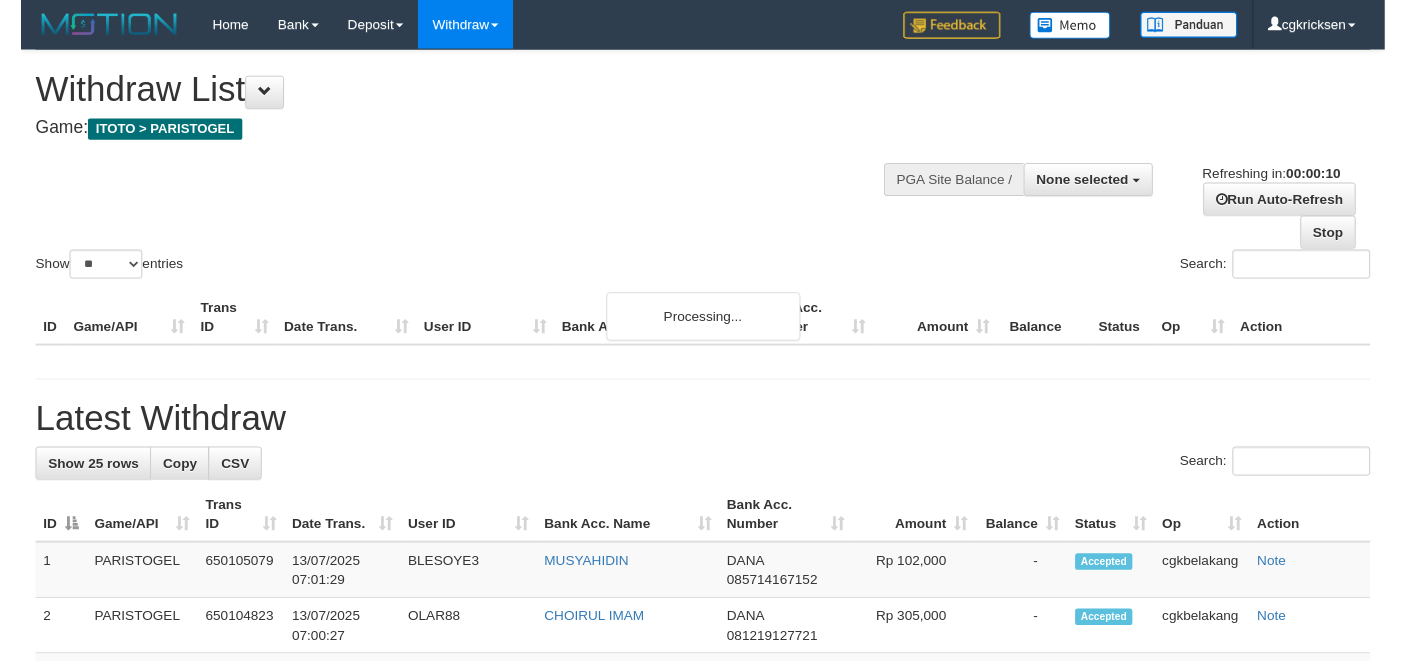 scroll, scrollTop: 0, scrollLeft: 0, axis: both 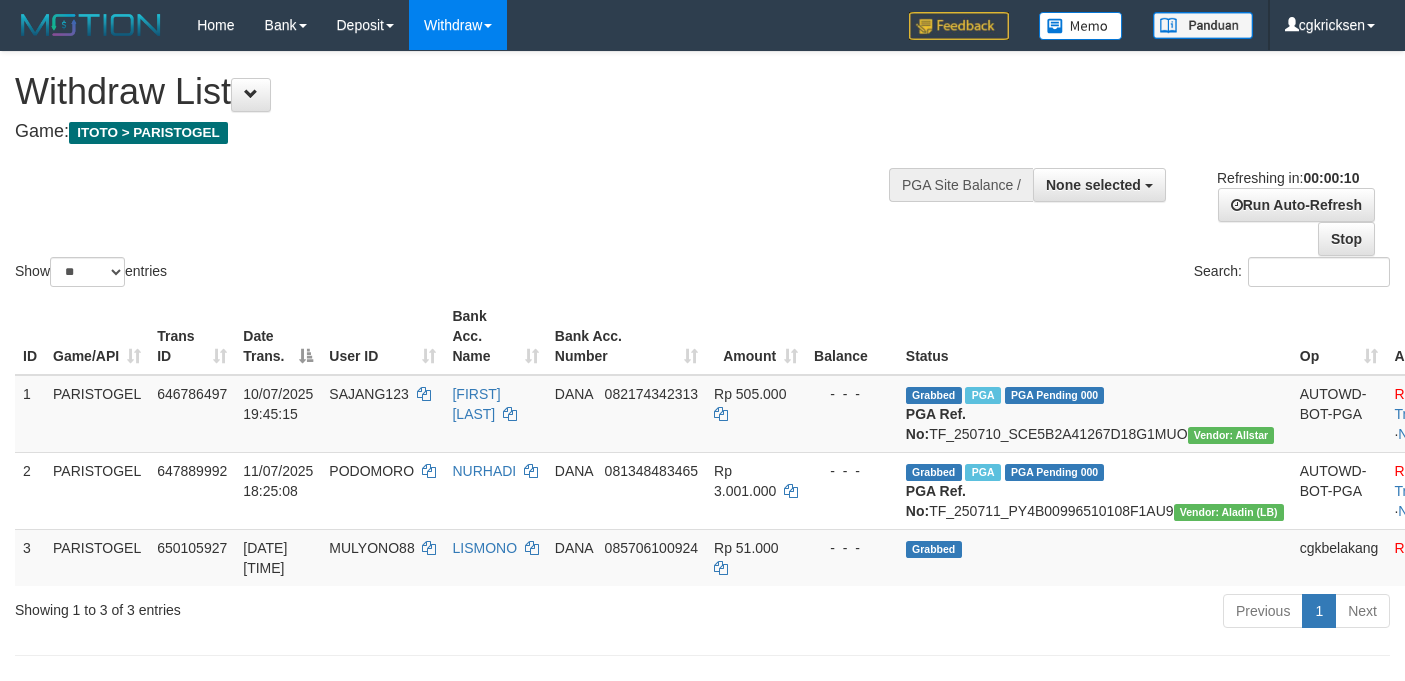 select 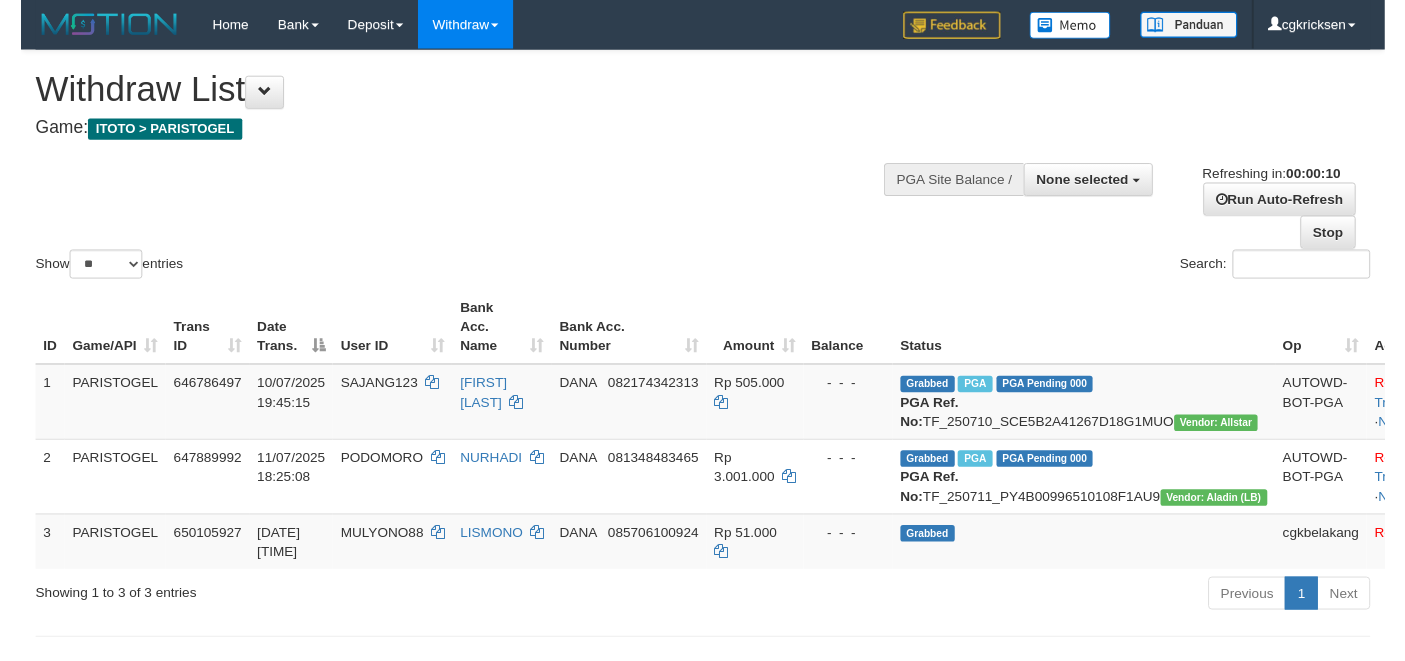 scroll, scrollTop: 0, scrollLeft: 0, axis: both 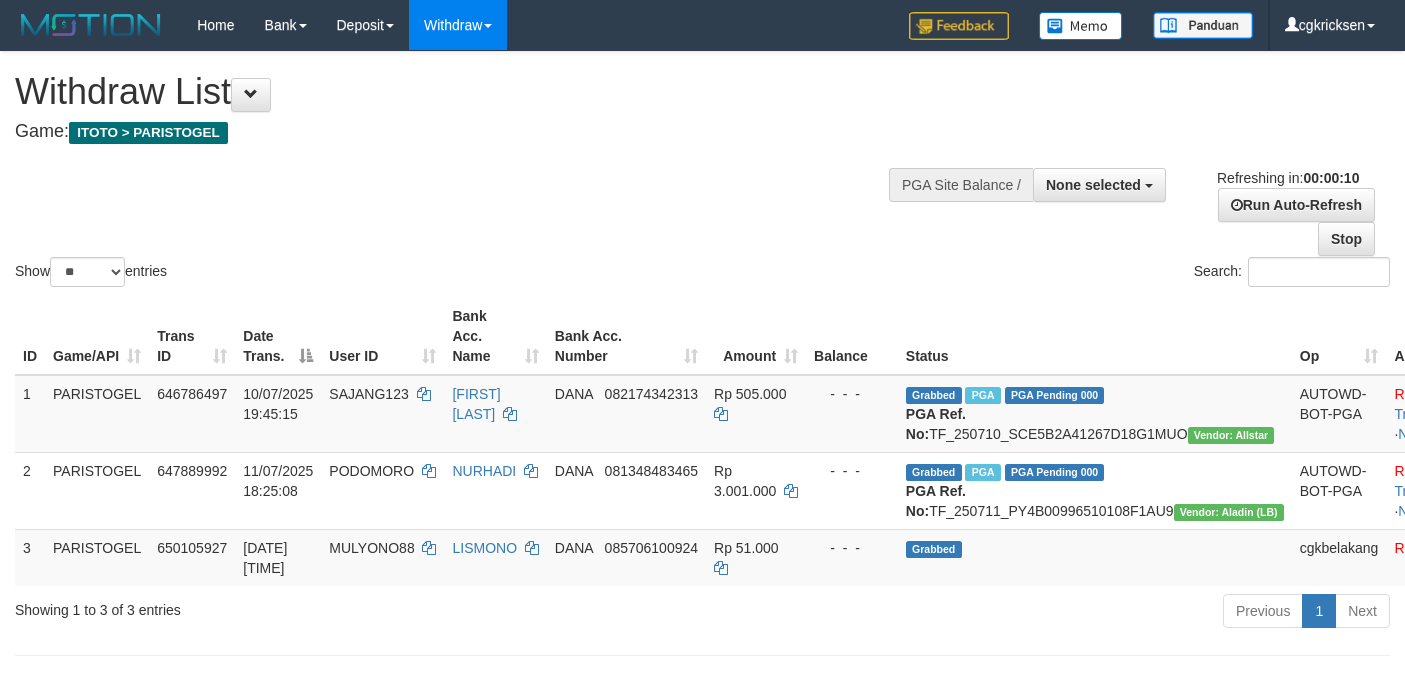 select 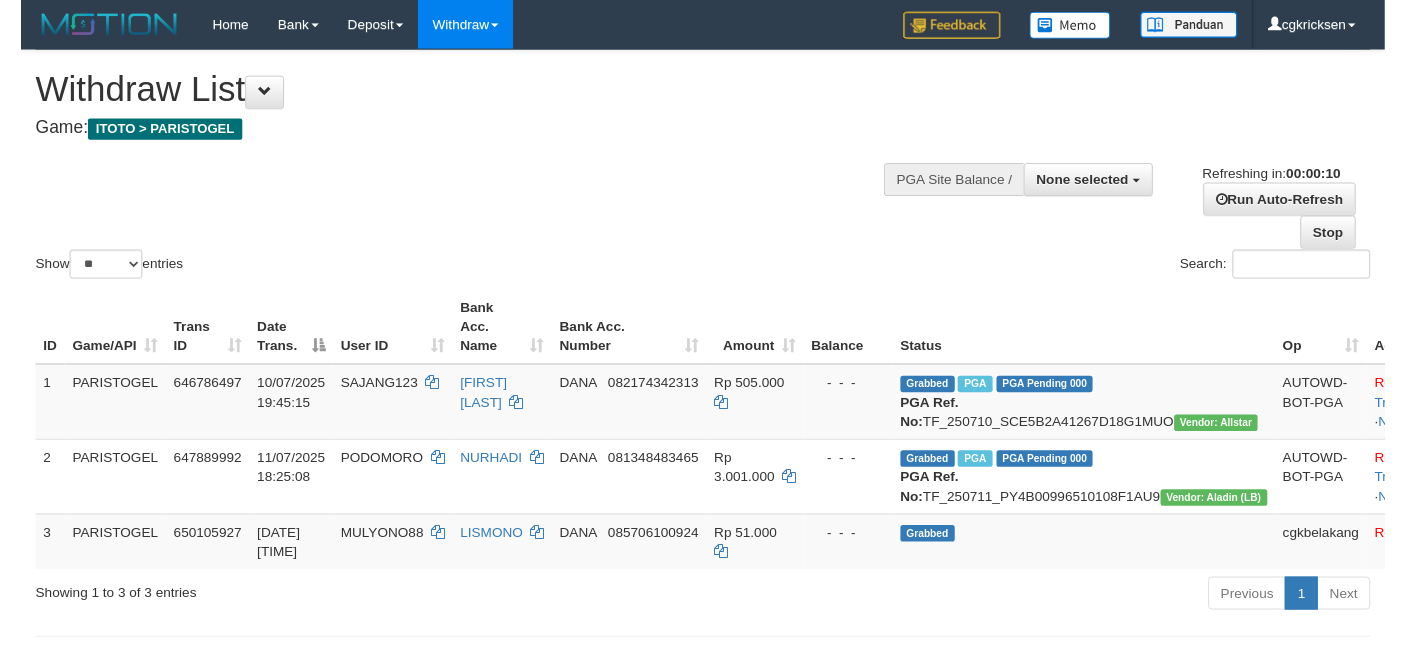 scroll, scrollTop: 0, scrollLeft: 0, axis: both 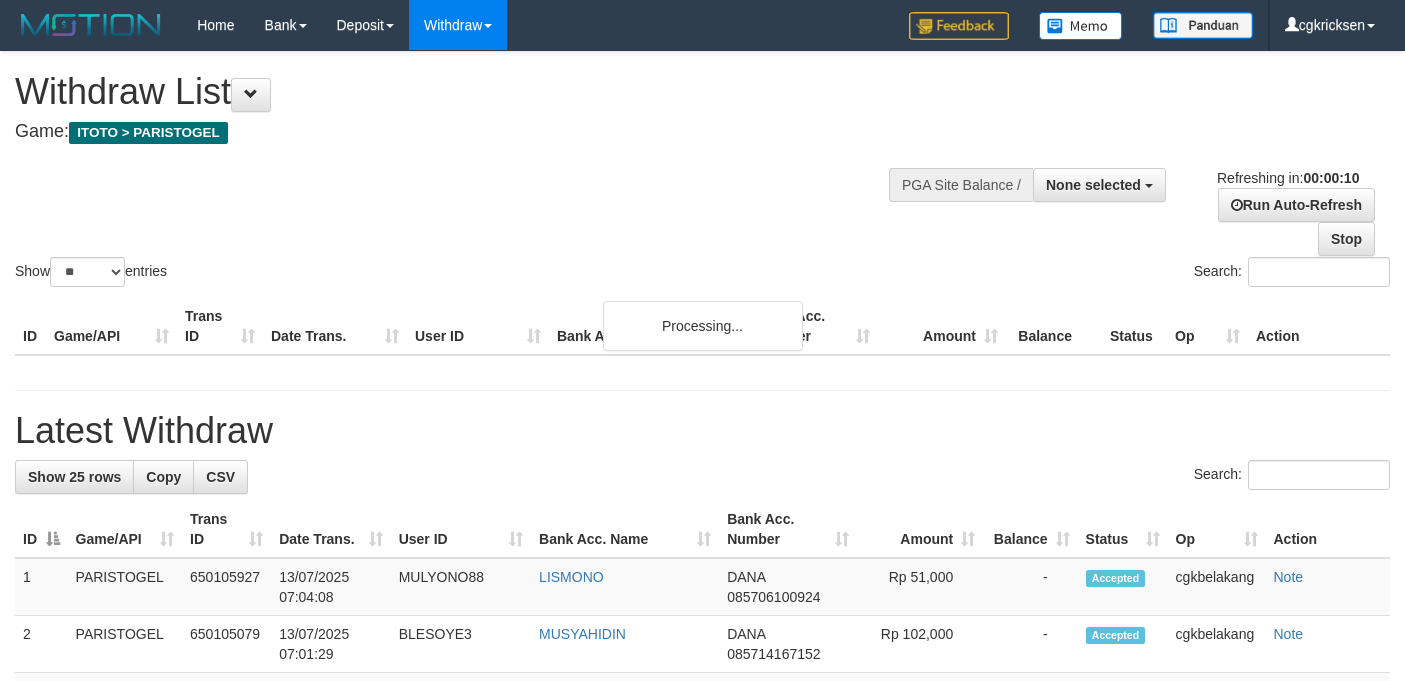 select 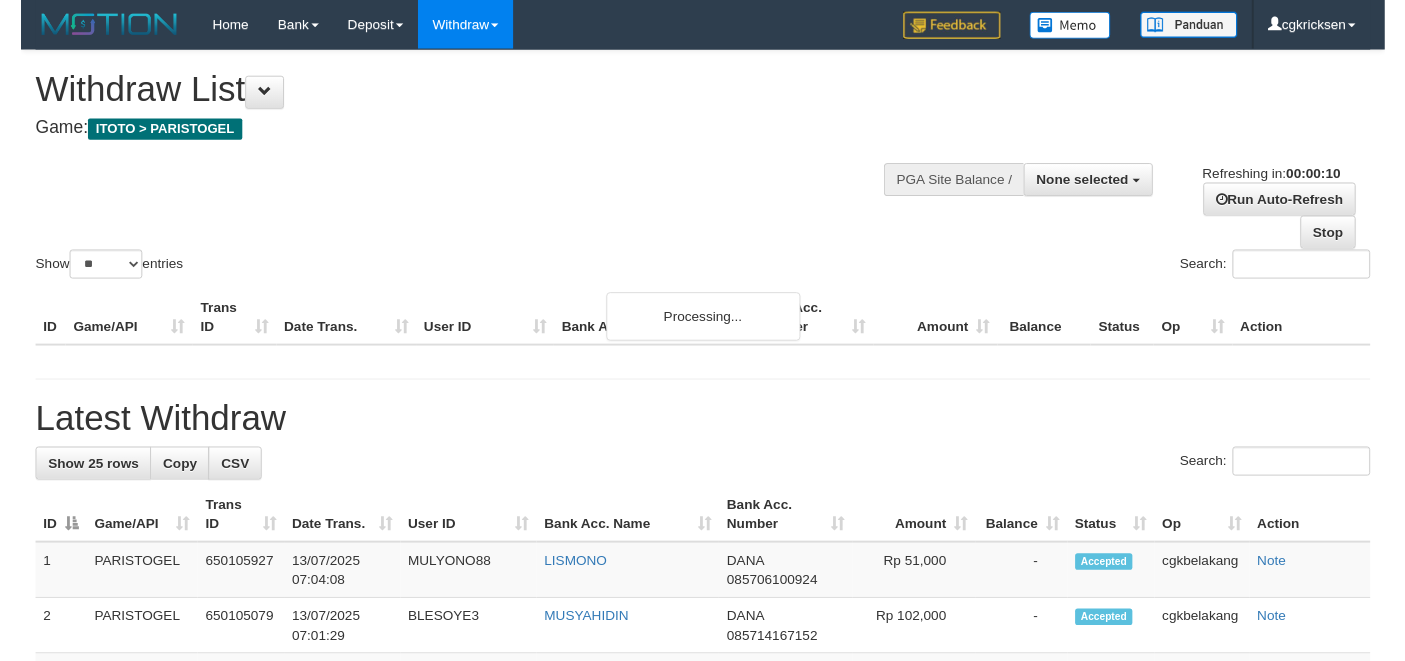 scroll, scrollTop: 0, scrollLeft: 0, axis: both 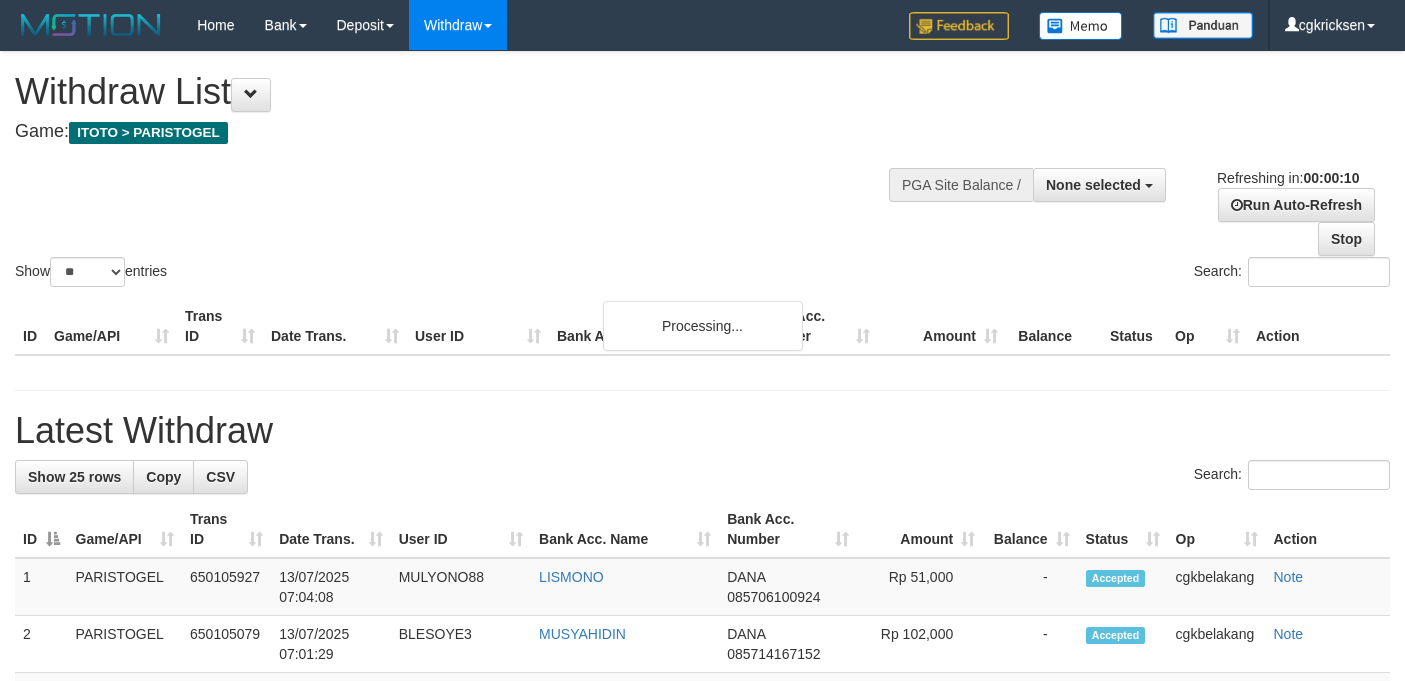 select 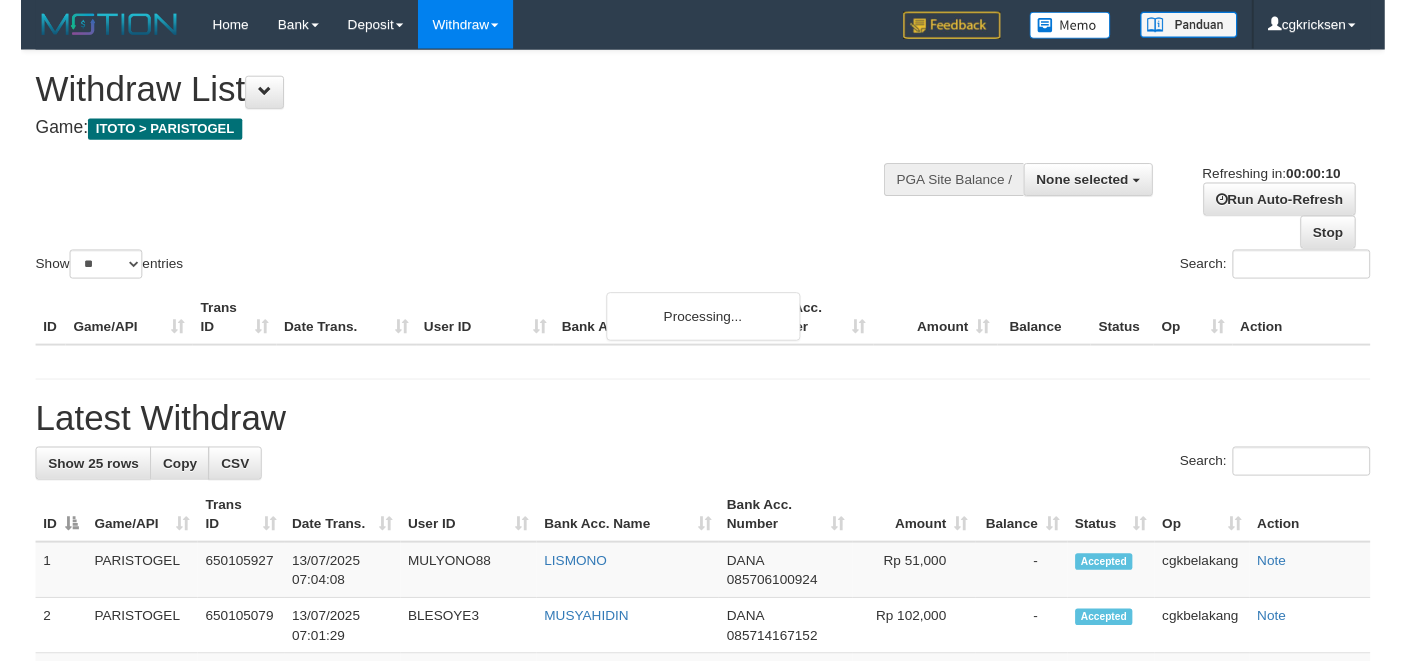 scroll, scrollTop: 0, scrollLeft: 0, axis: both 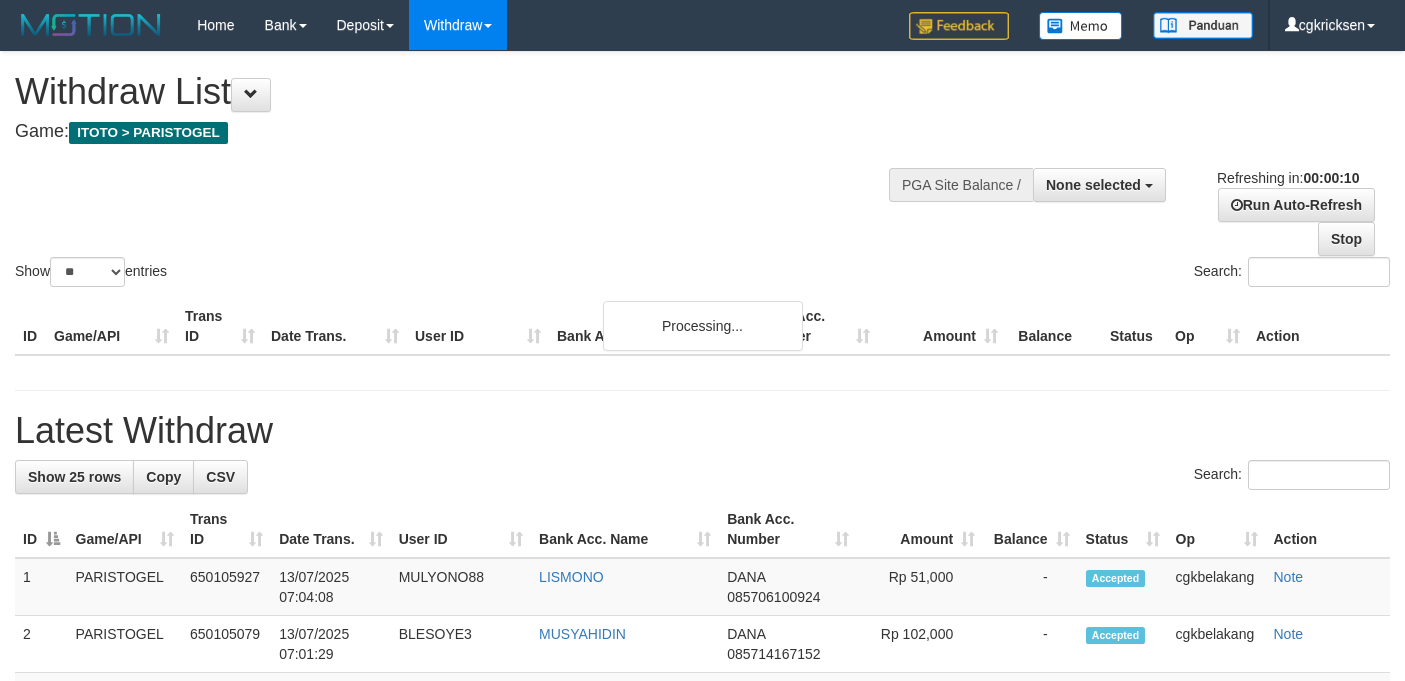 select 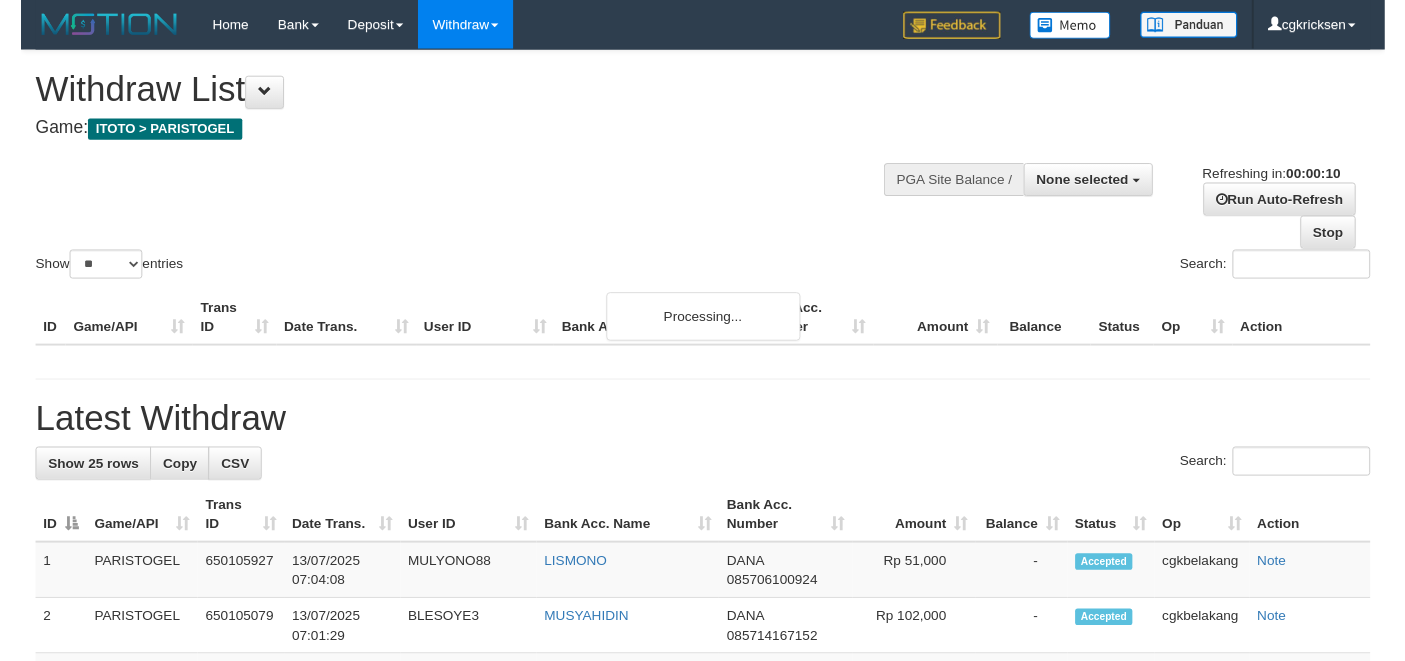 scroll, scrollTop: 0, scrollLeft: 0, axis: both 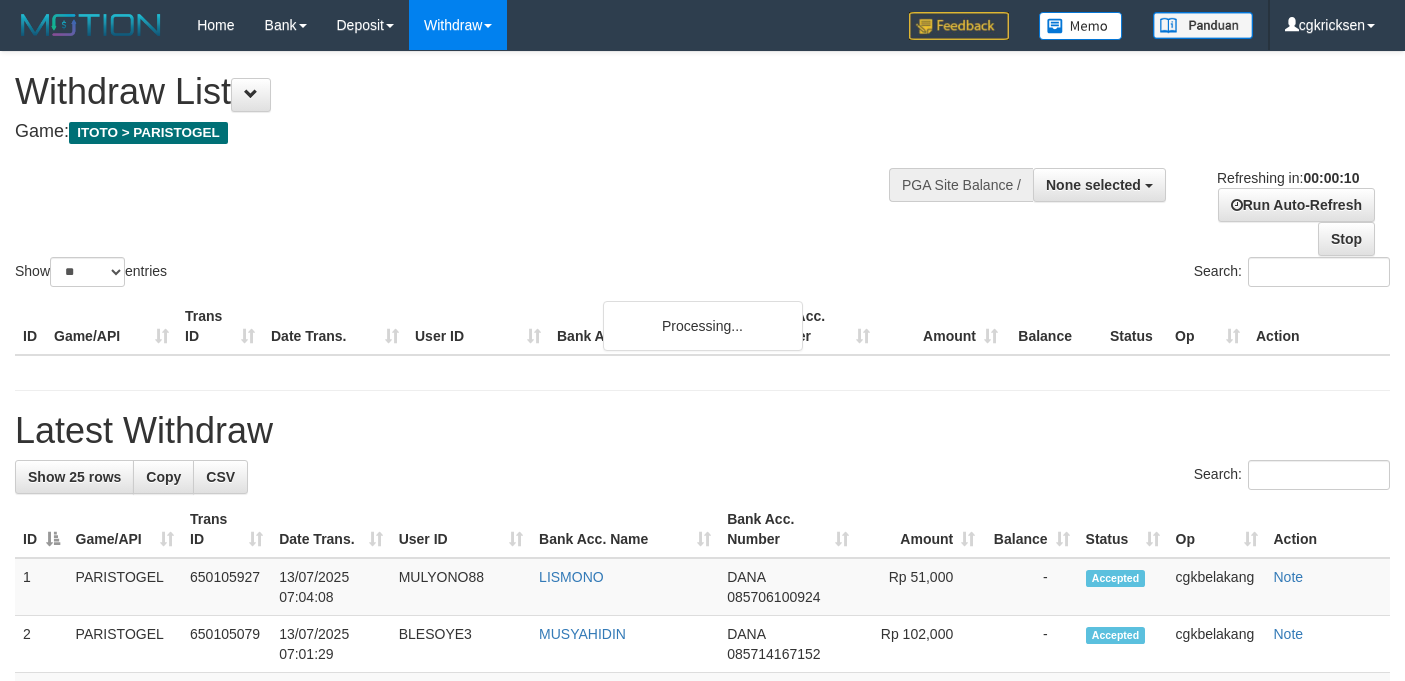 select 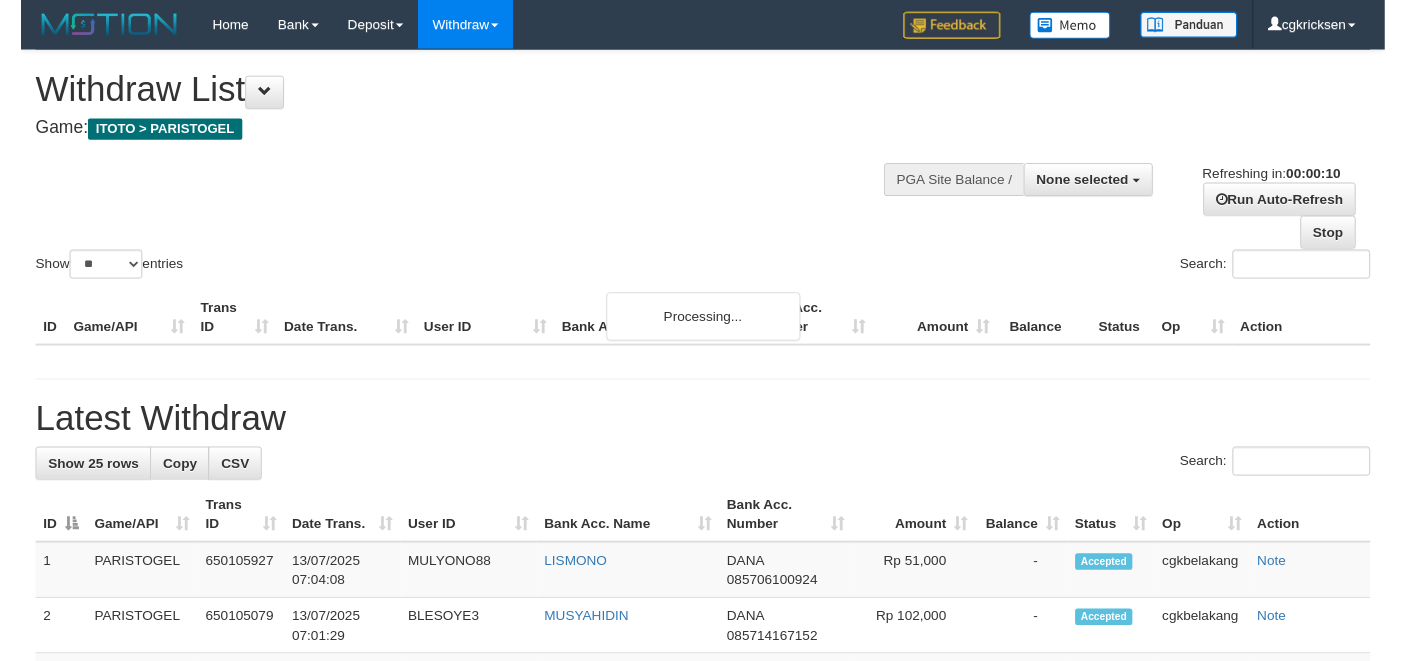 scroll, scrollTop: 0, scrollLeft: 0, axis: both 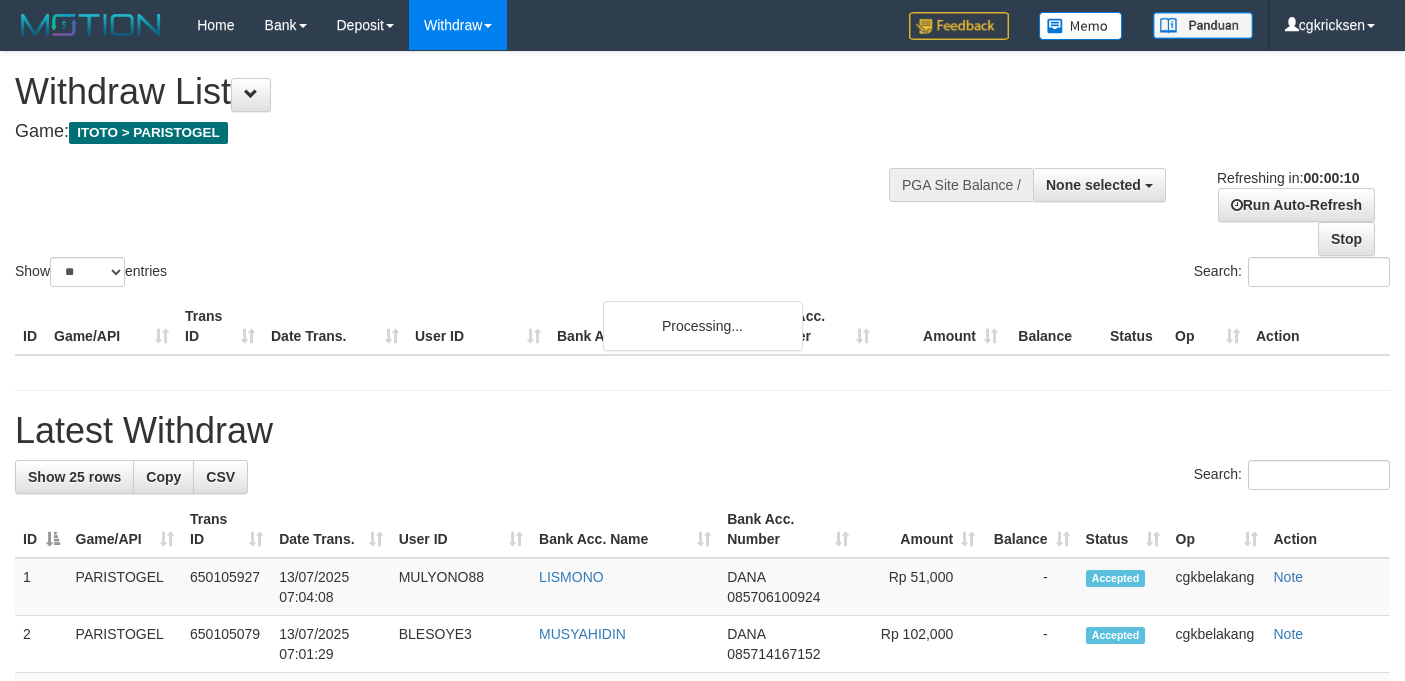 select 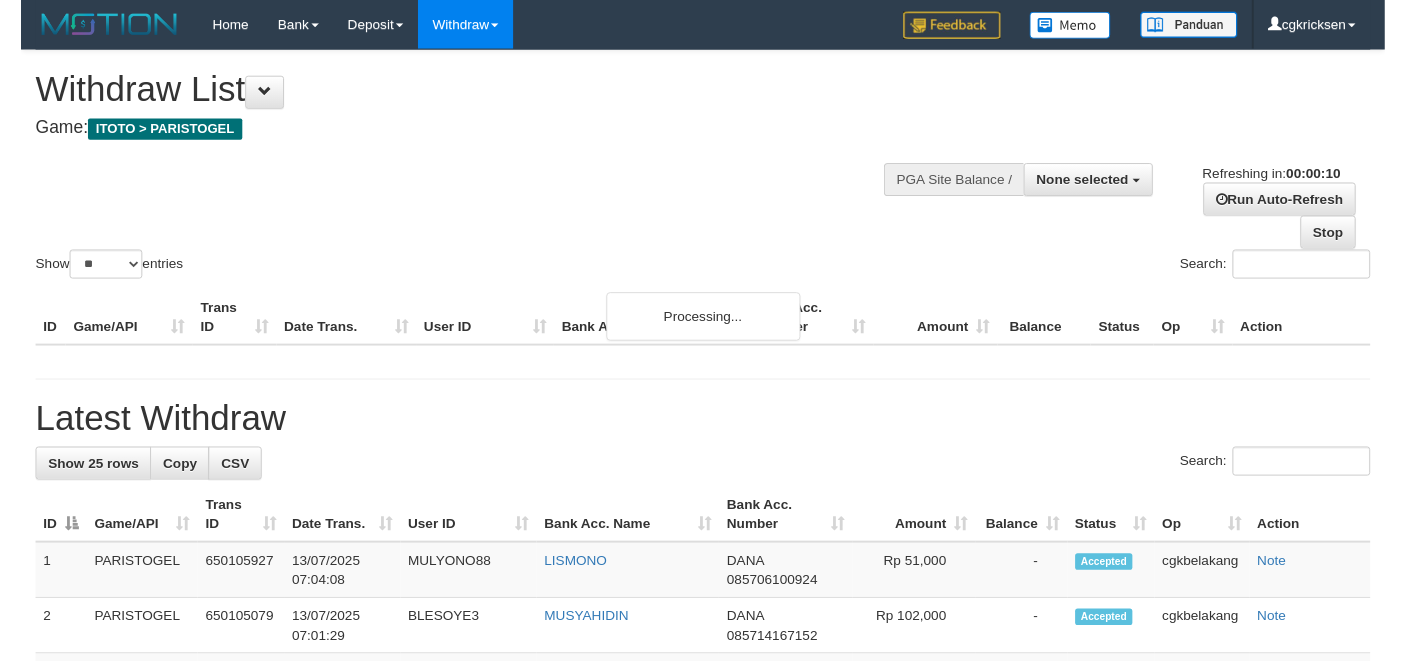 scroll, scrollTop: 0, scrollLeft: 0, axis: both 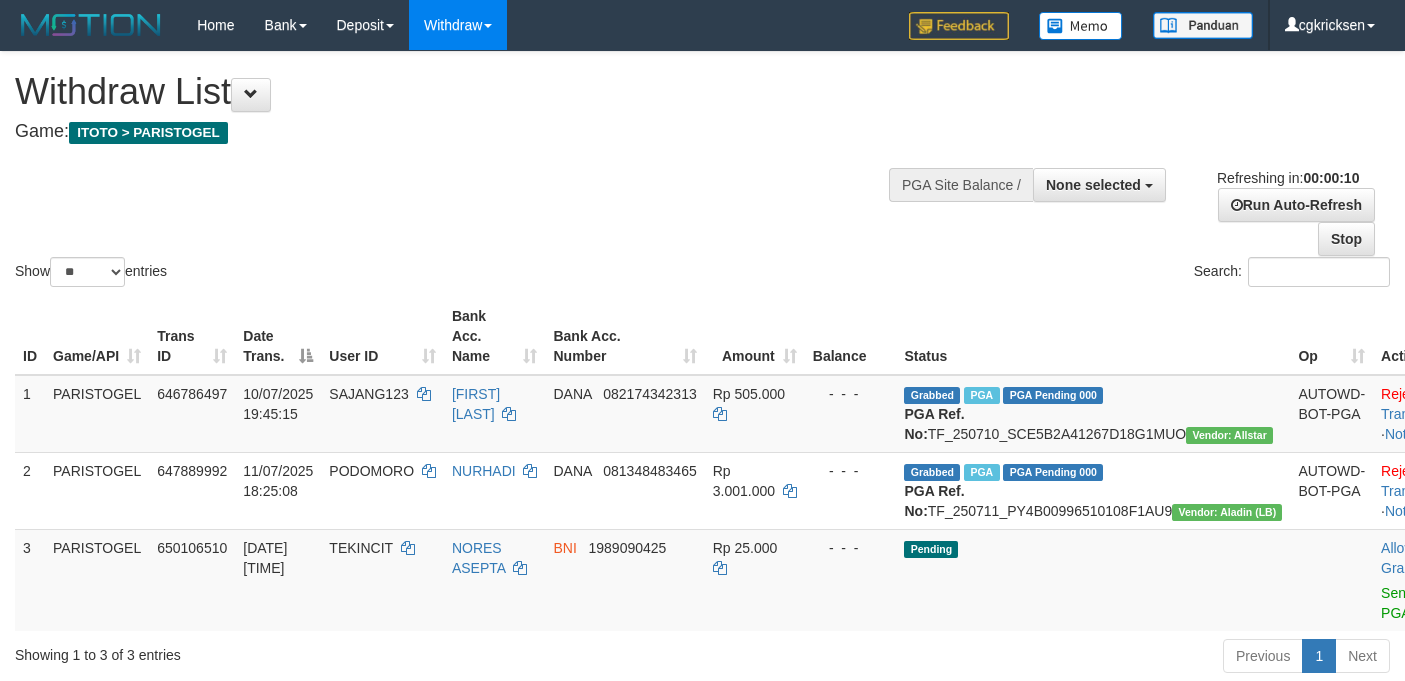 select 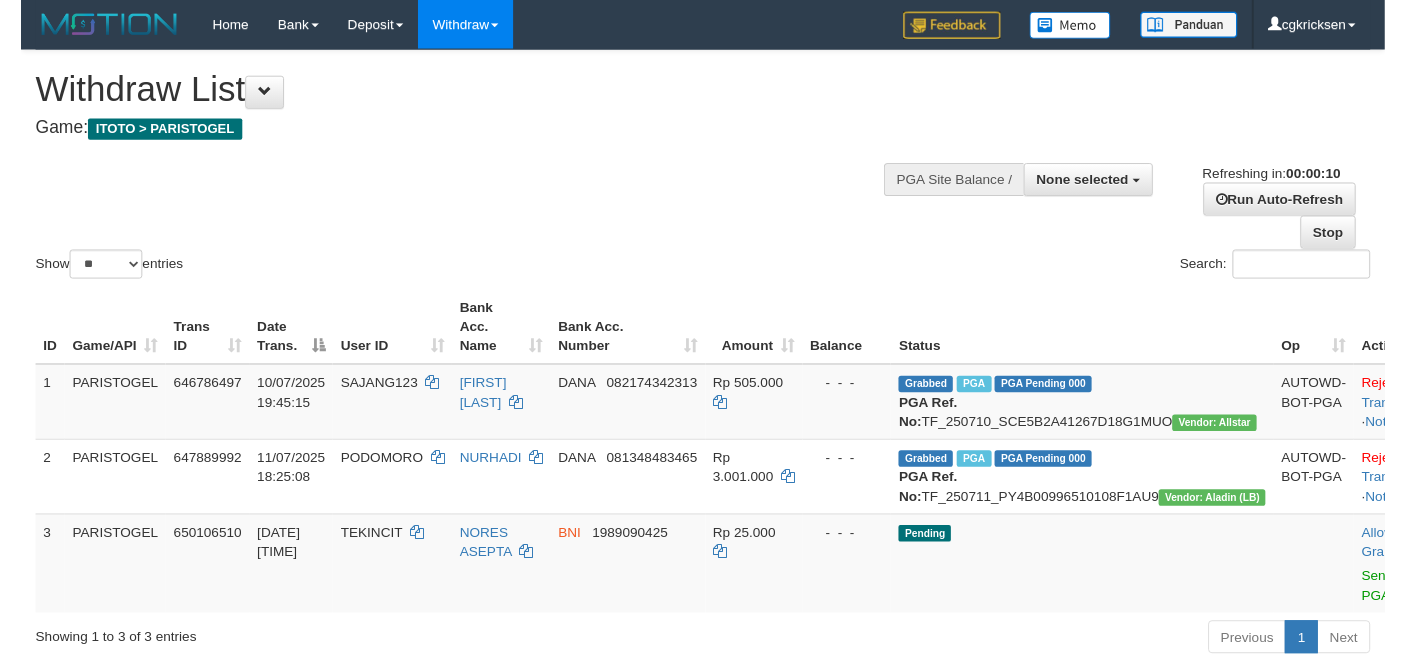 scroll, scrollTop: 0, scrollLeft: 0, axis: both 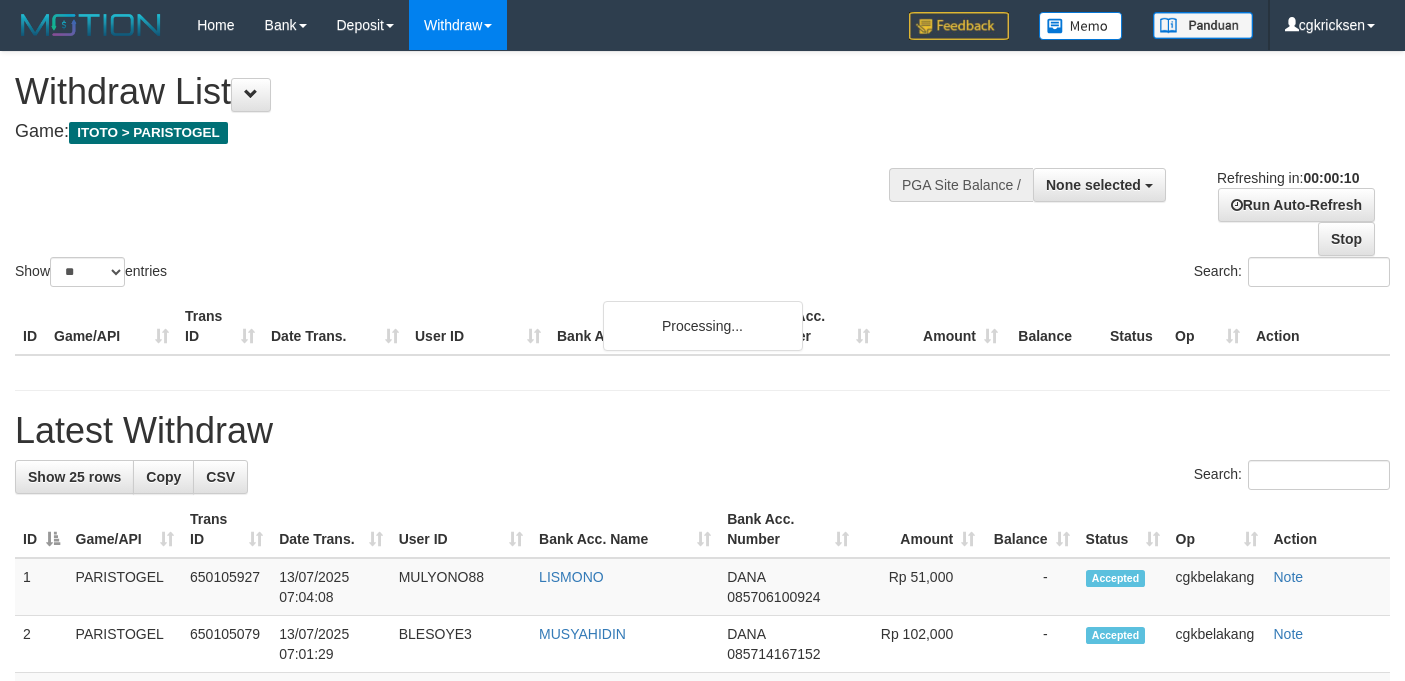 select 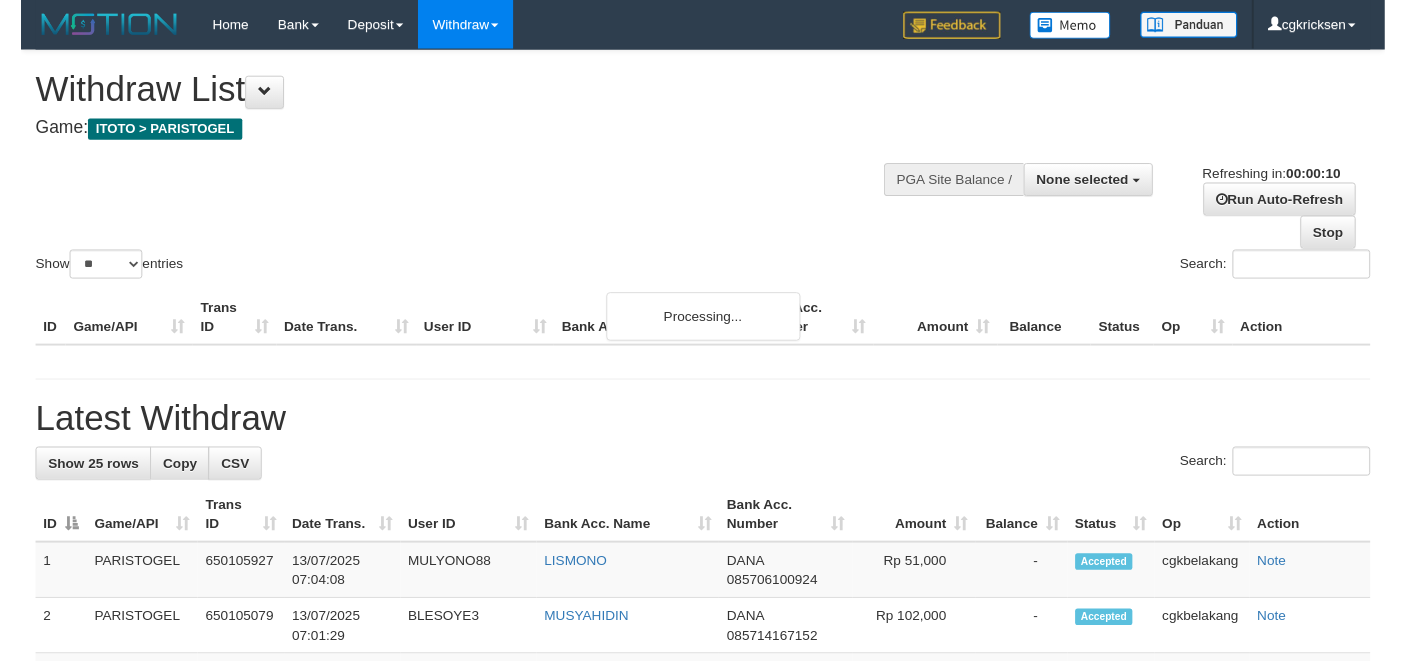 scroll, scrollTop: 0, scrollLeft: 0, axis: both 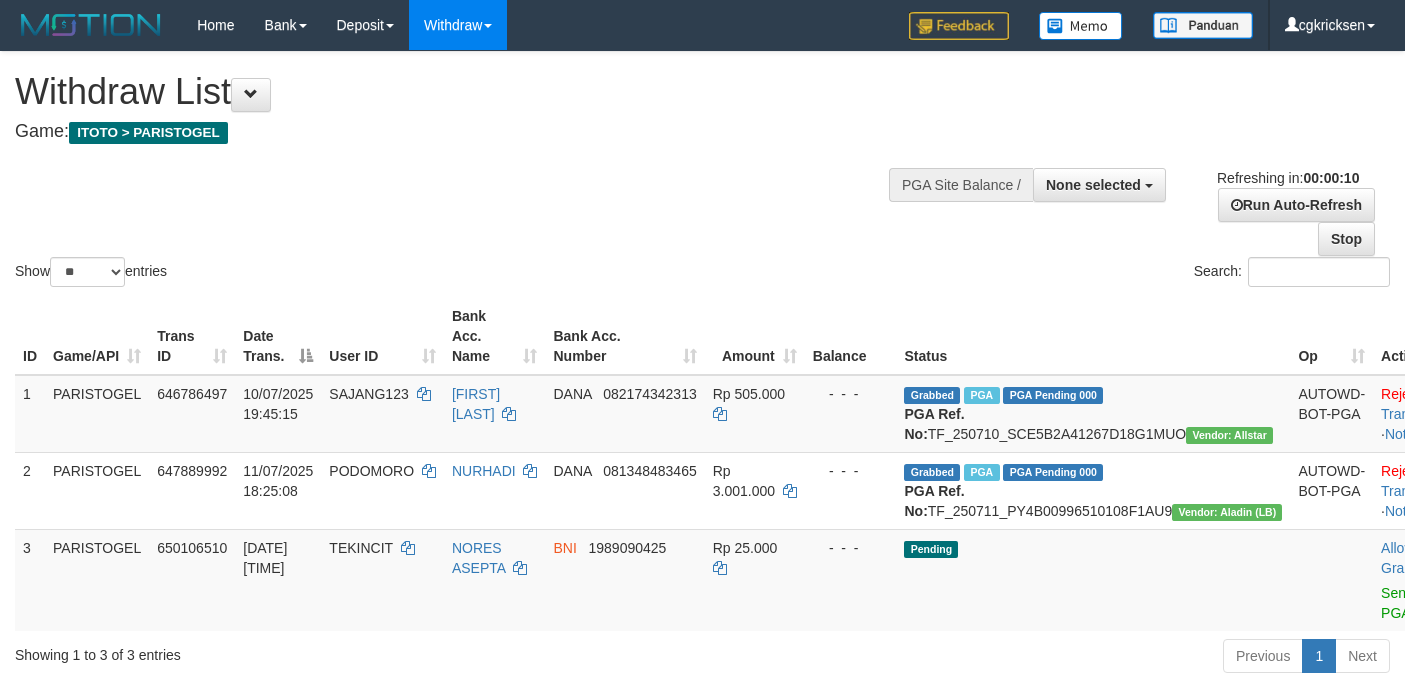 select 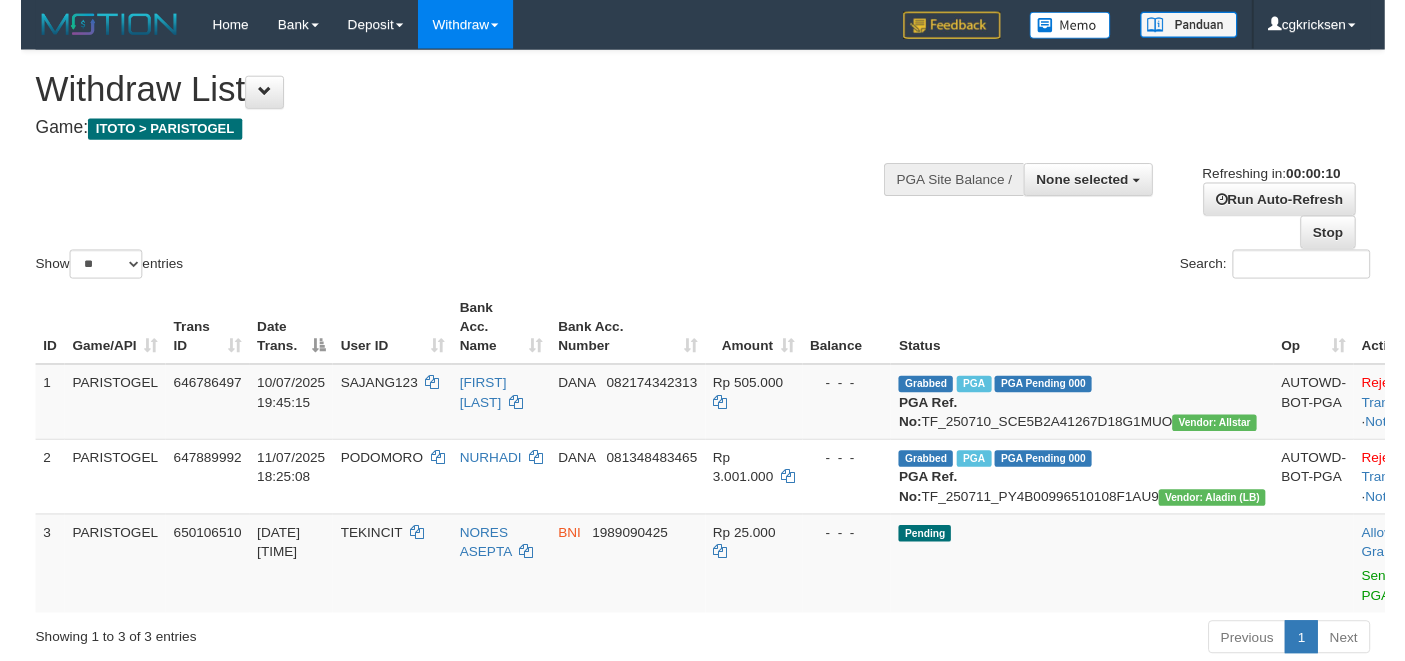 scroll, scrollTop: 0, scrollLeft: 0, axis: both 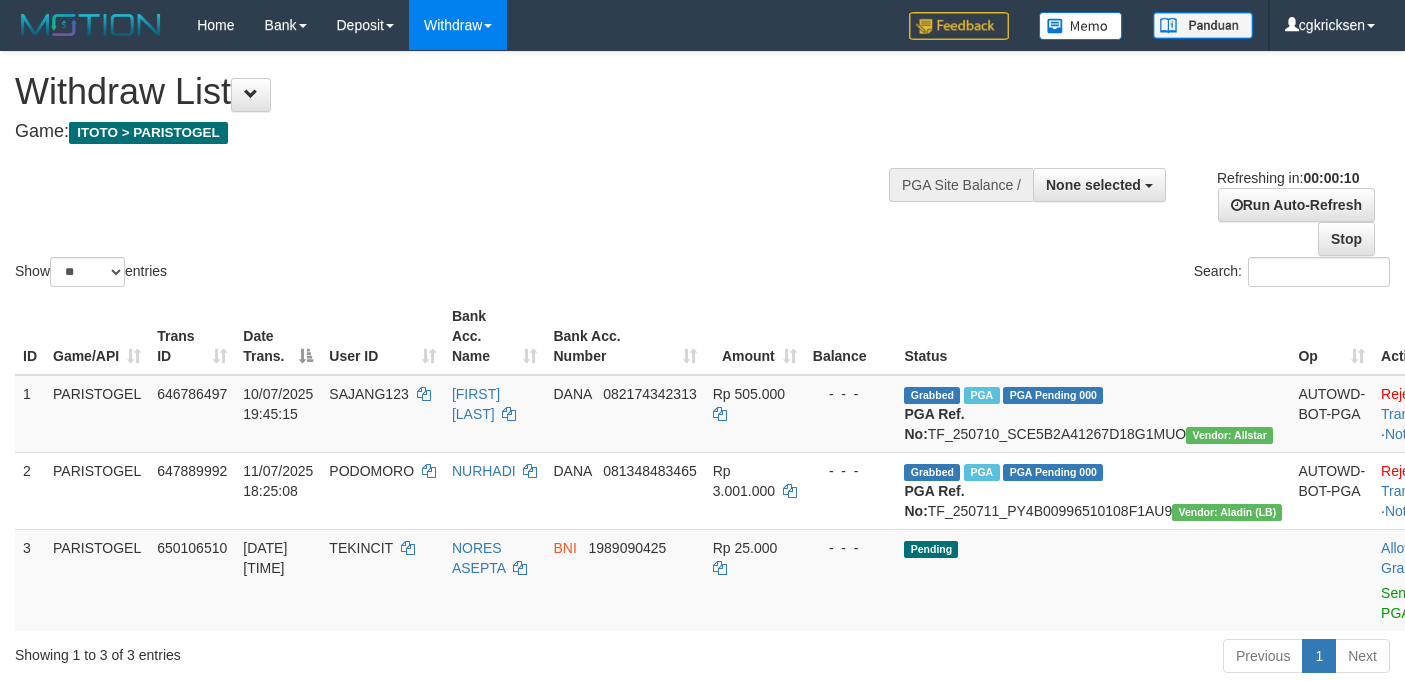 select 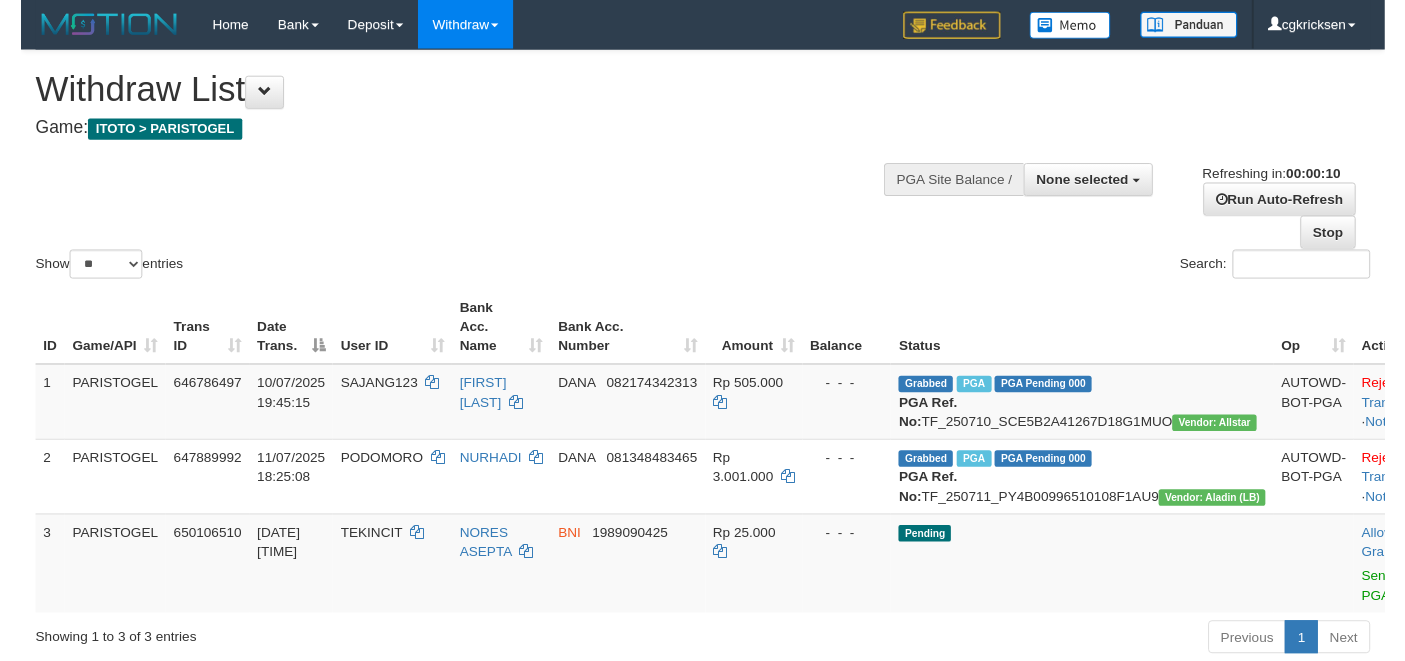 scroll, scrollTop: 0, scrollLeft: 0, axis: both 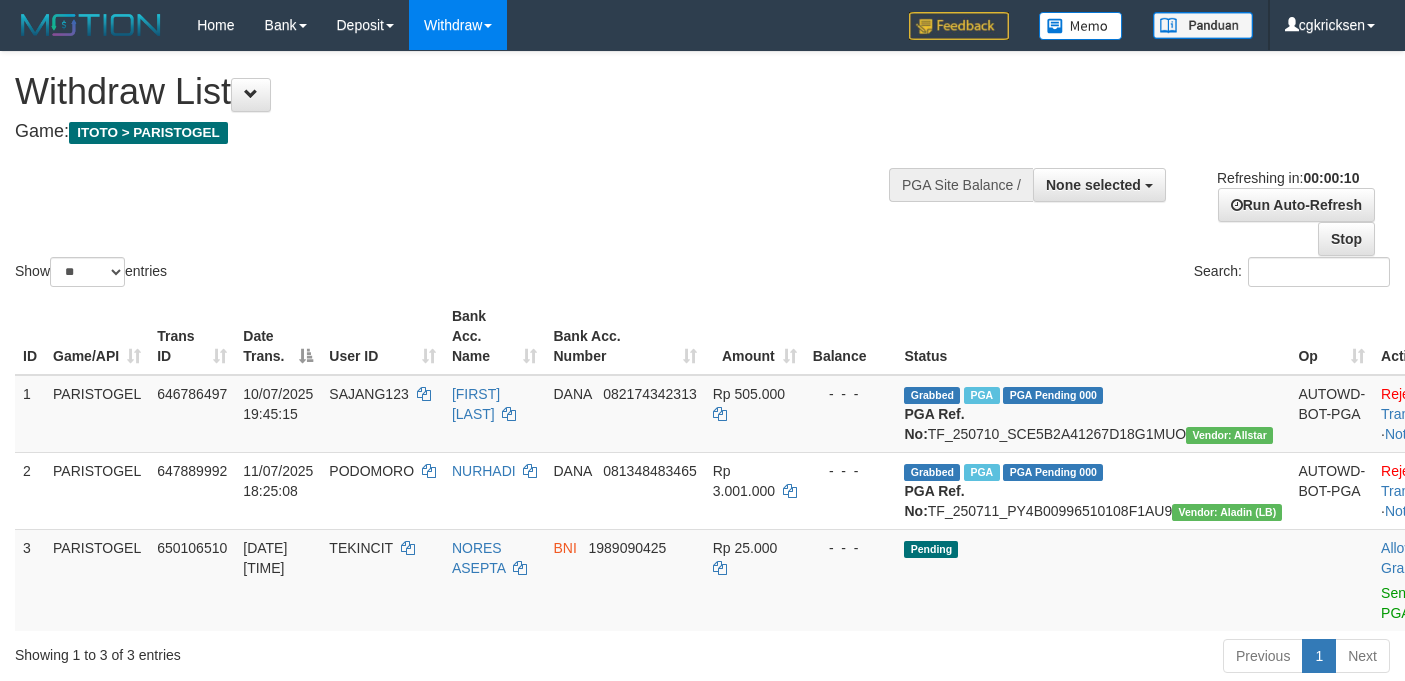 select 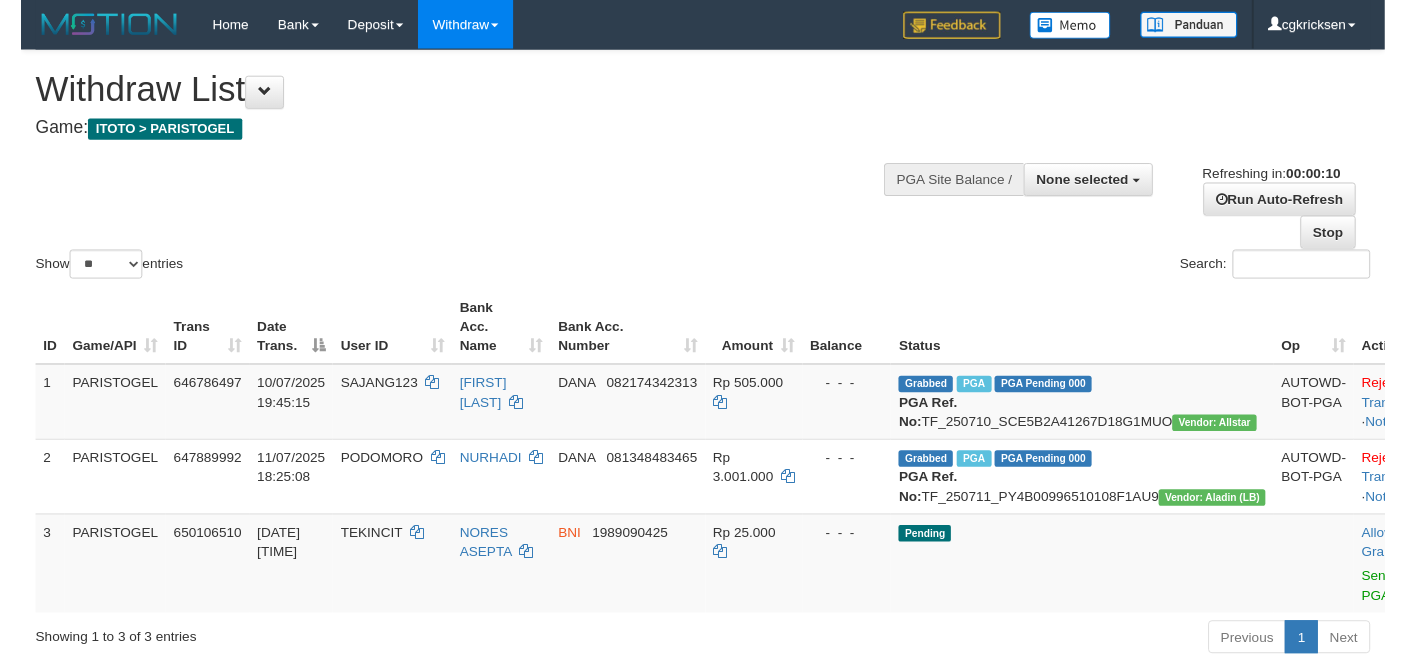 scroll, scrollTop: 0, scrollLeft: 0, axis: both 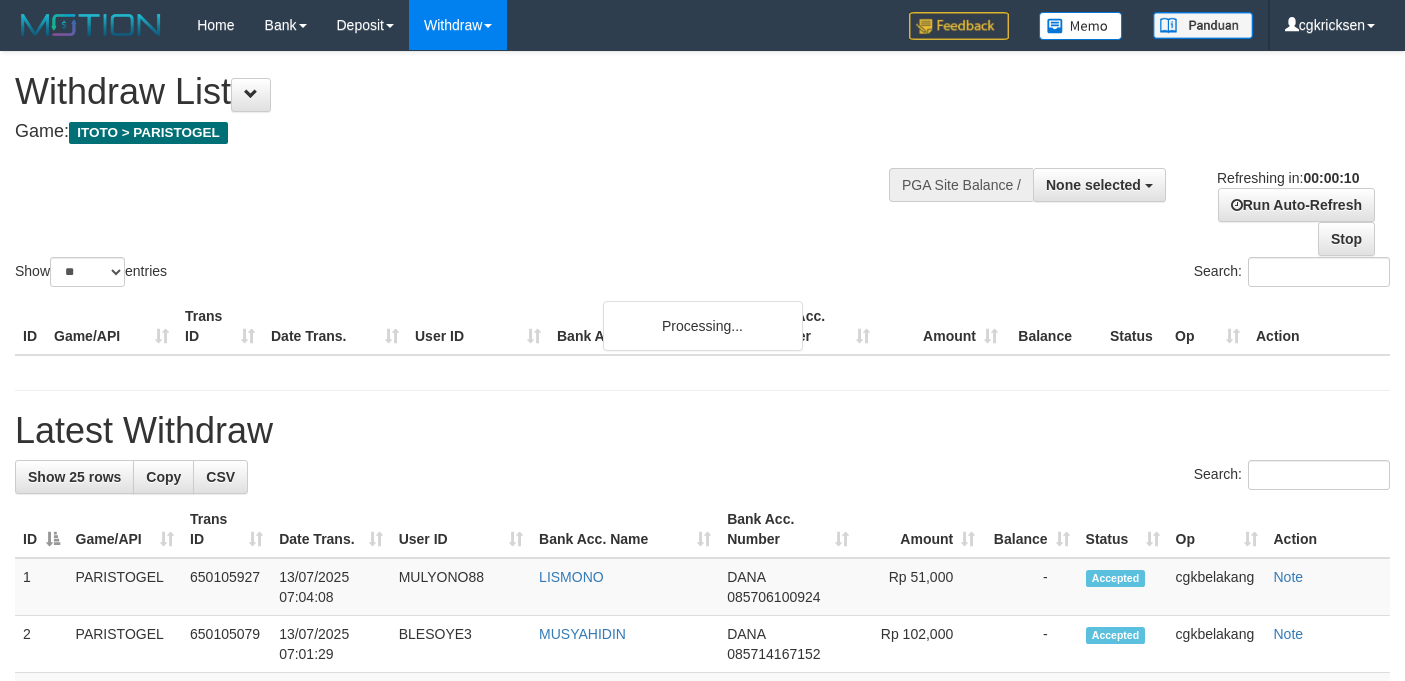 select 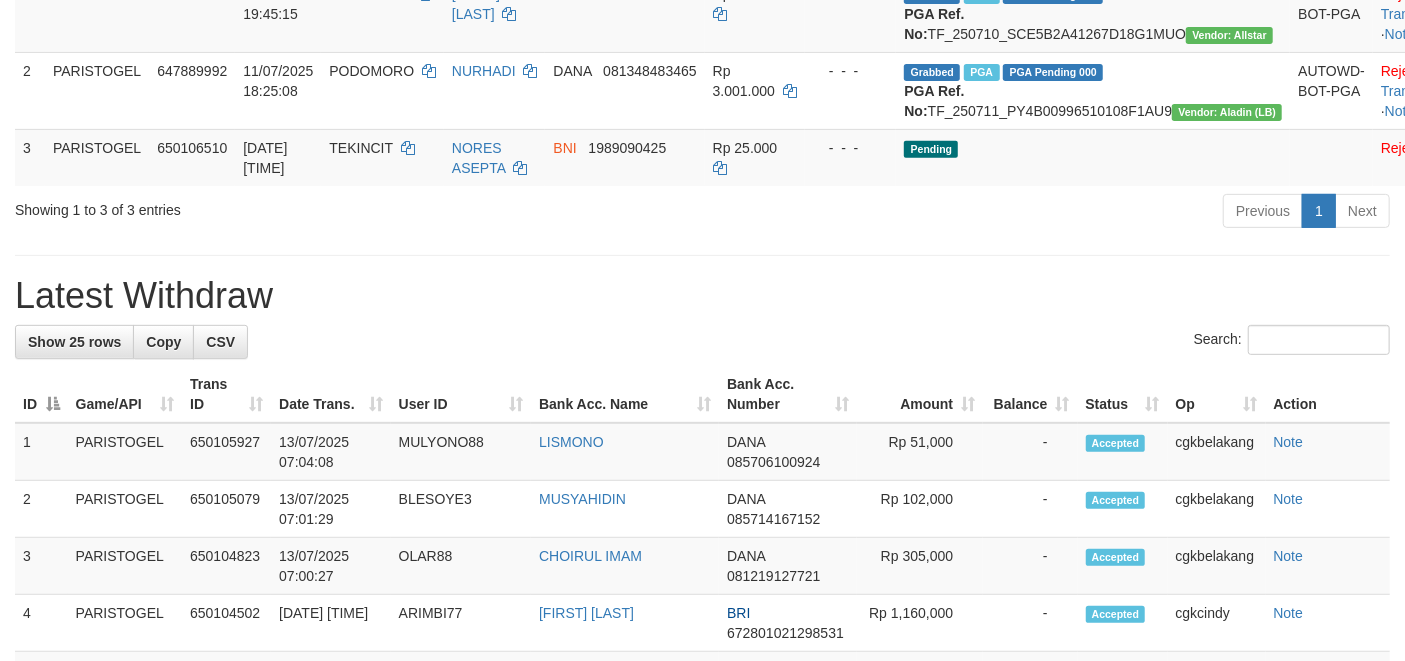 scroll, scrollTop: 266, scrollLeft: 0, axis: vertical 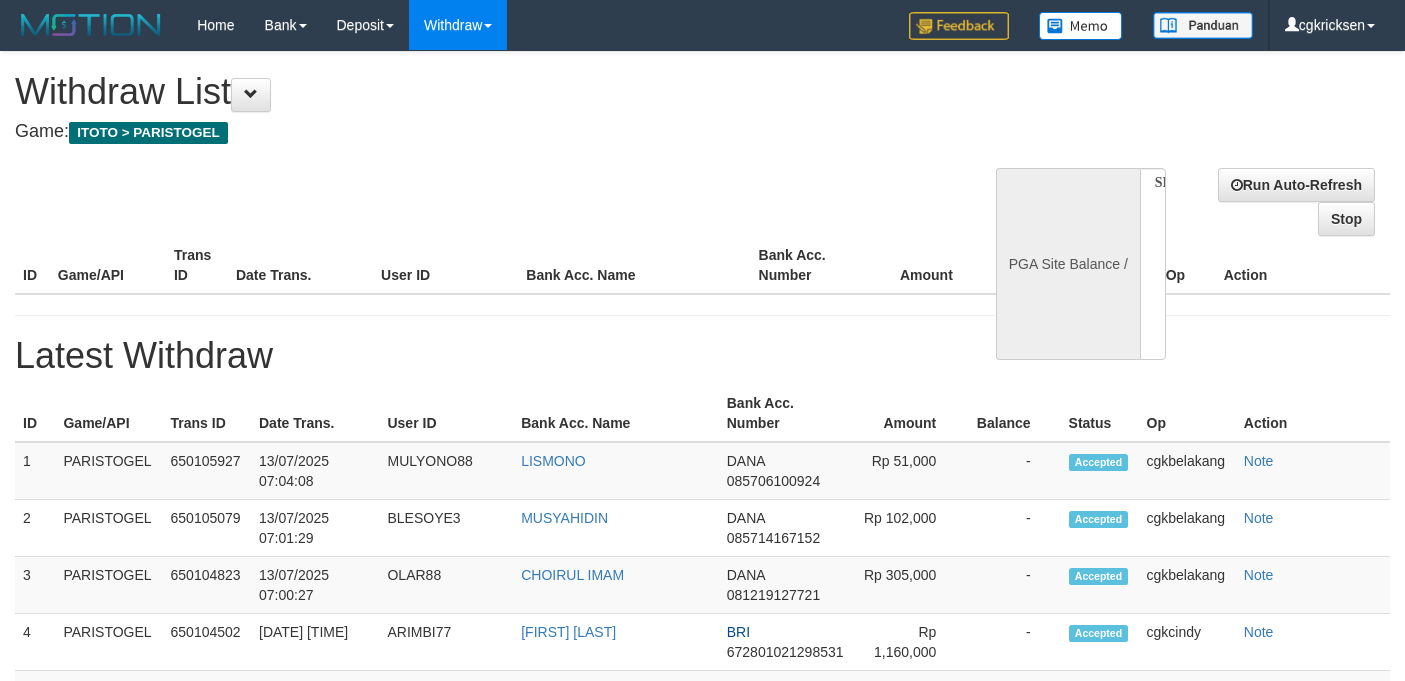 select 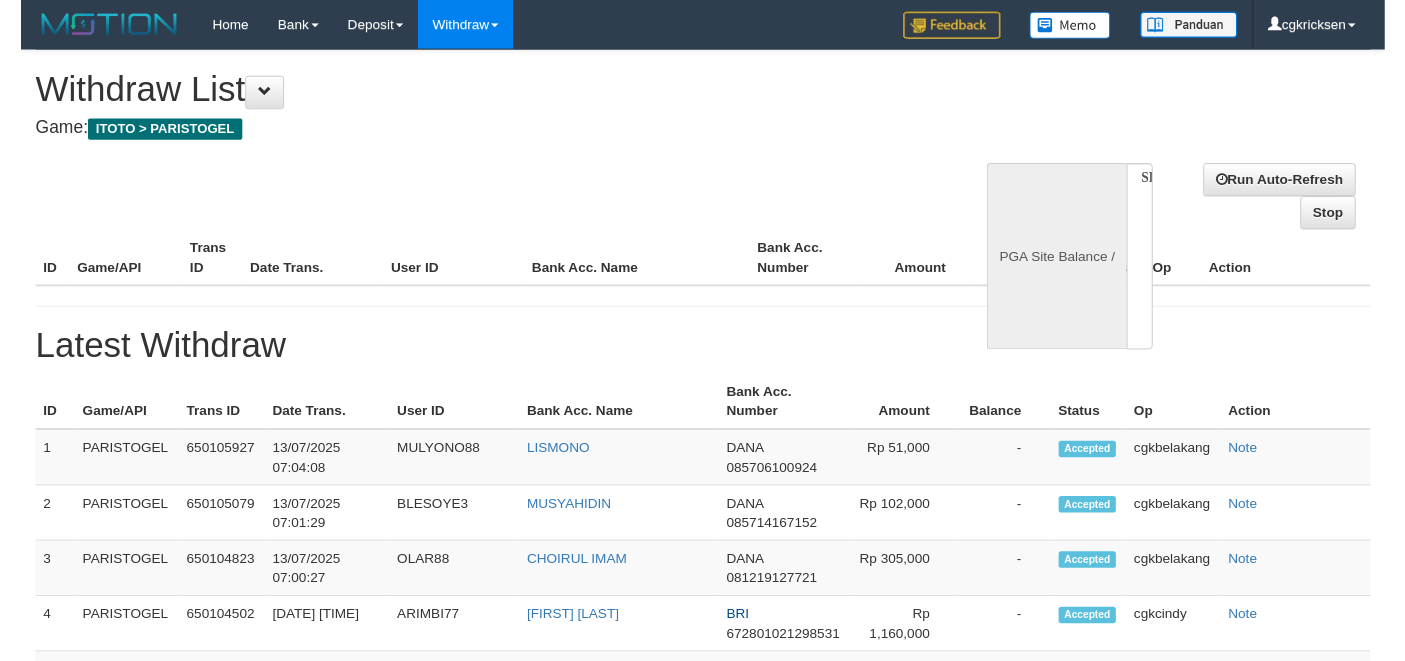 scroll, scrollTop: 0, scrollLeft: 0, axis: both 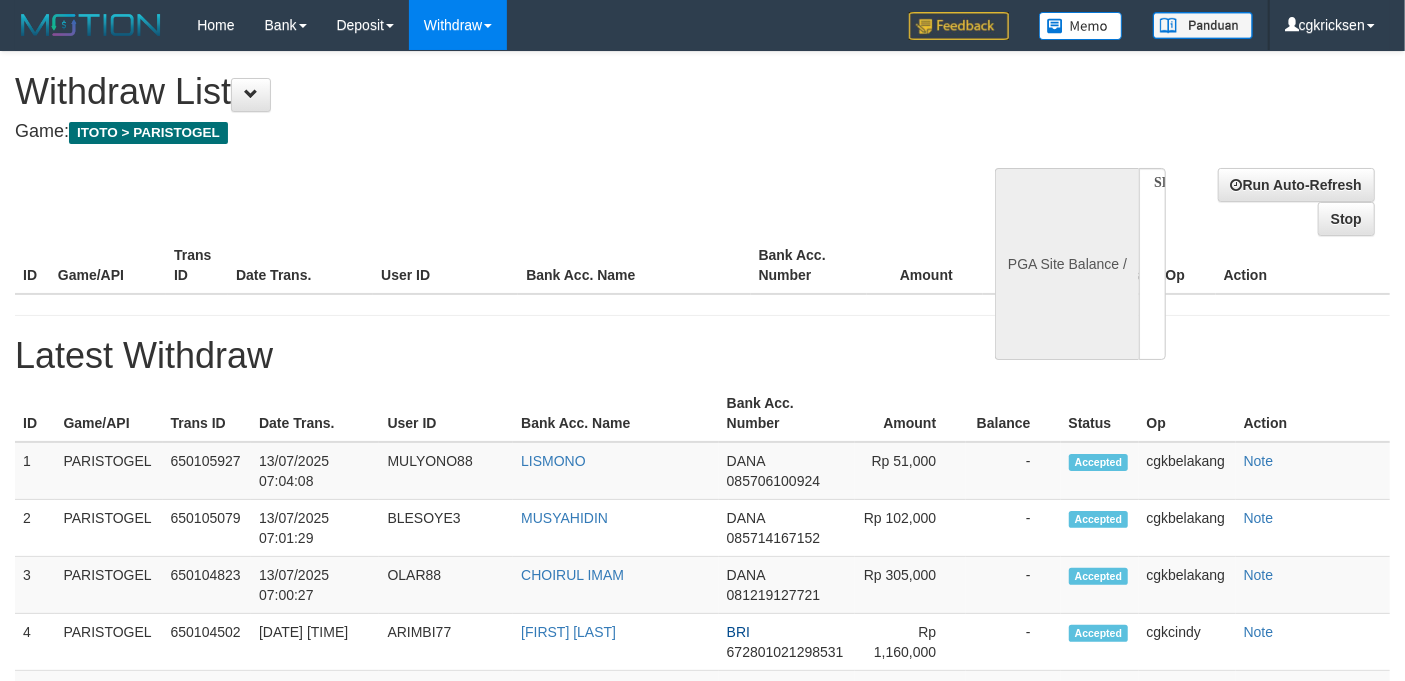 select on "**" 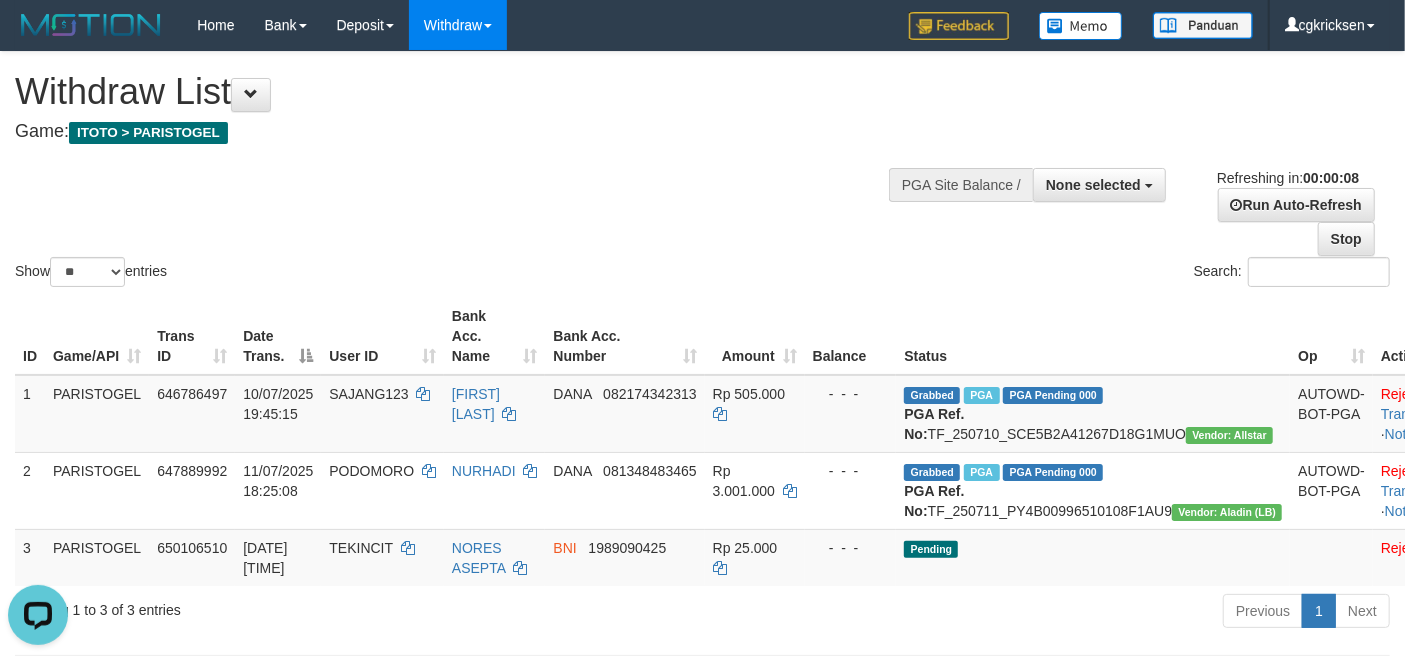 scroll, scrollTop: 0, scrollLeft: 0, axis: both 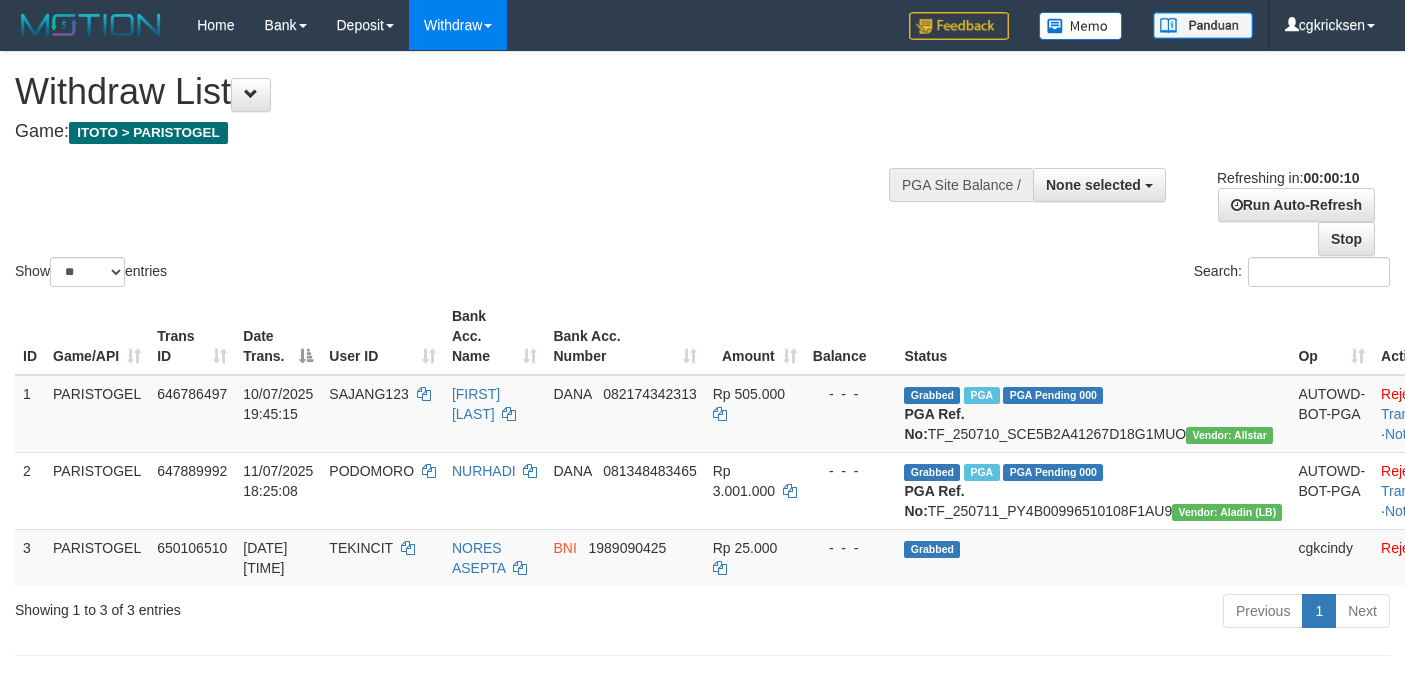 select 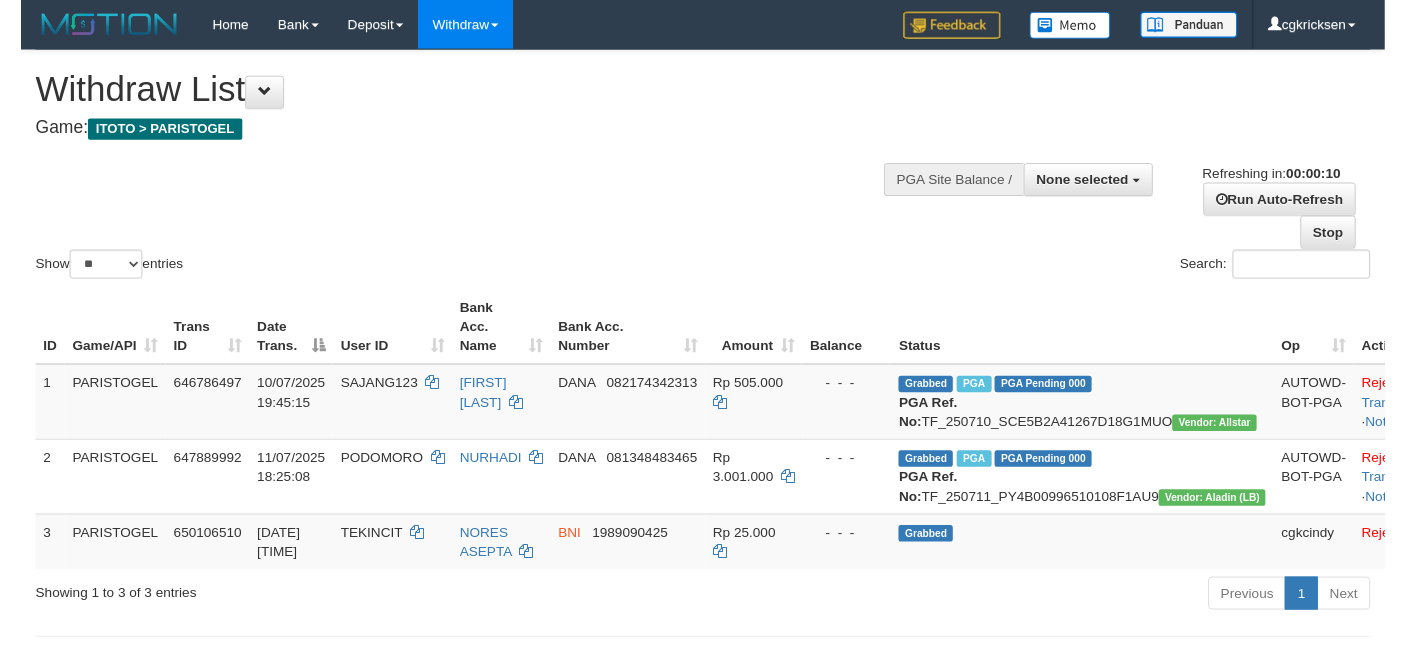 scroll, scrollTop: 0, scrollLeft: 0, axis: both 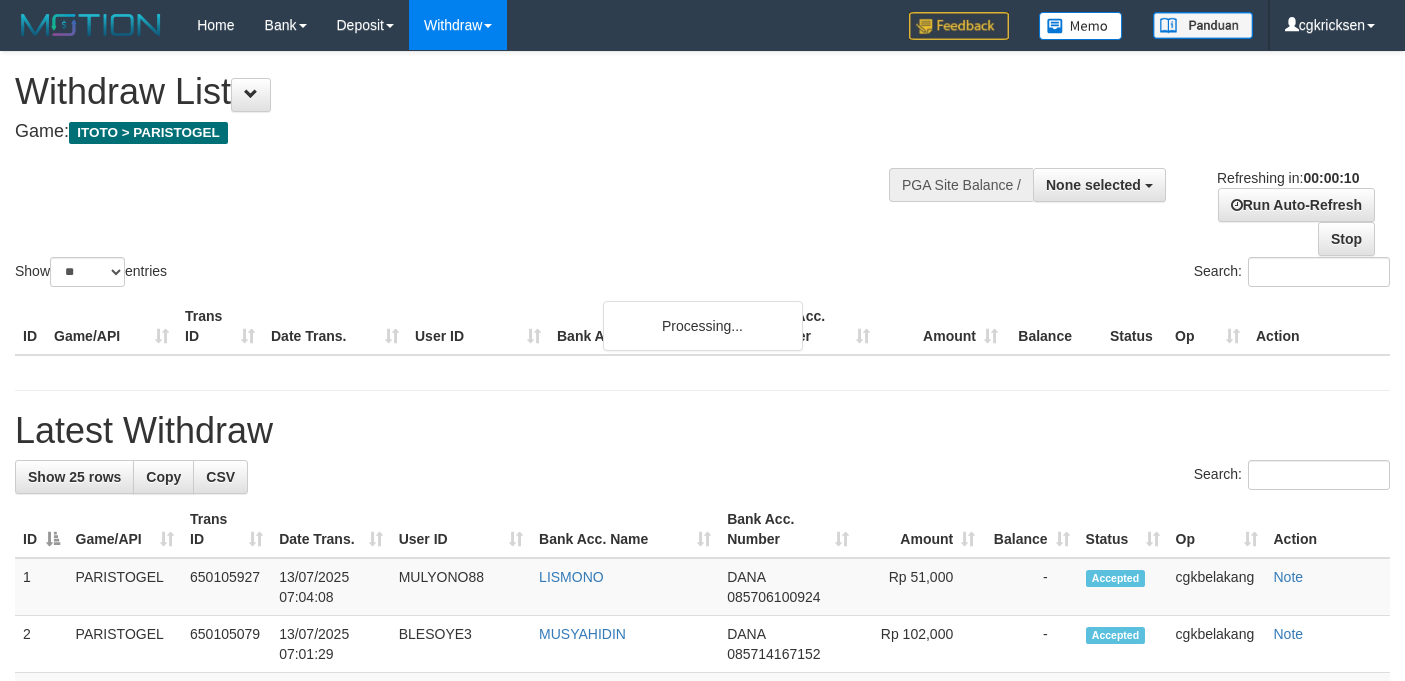 select 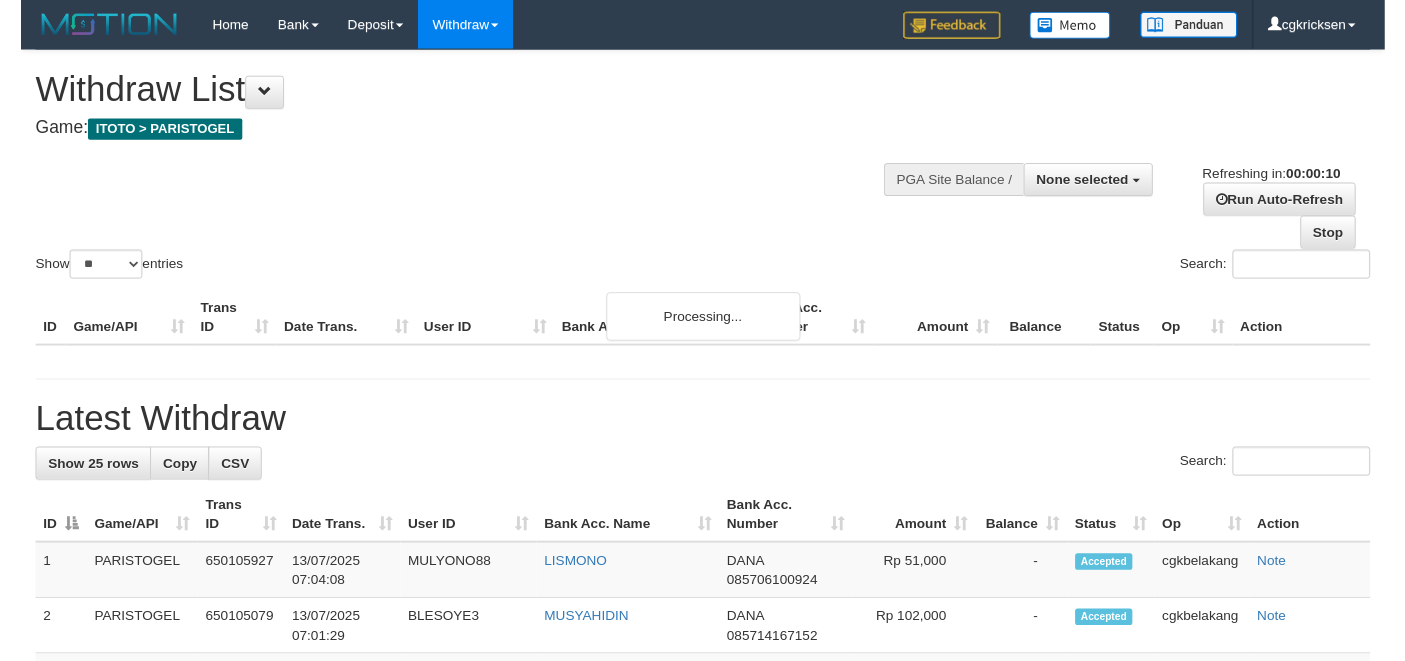 scroll, scrollTop: 0, scrollLeft: 0, axis: both 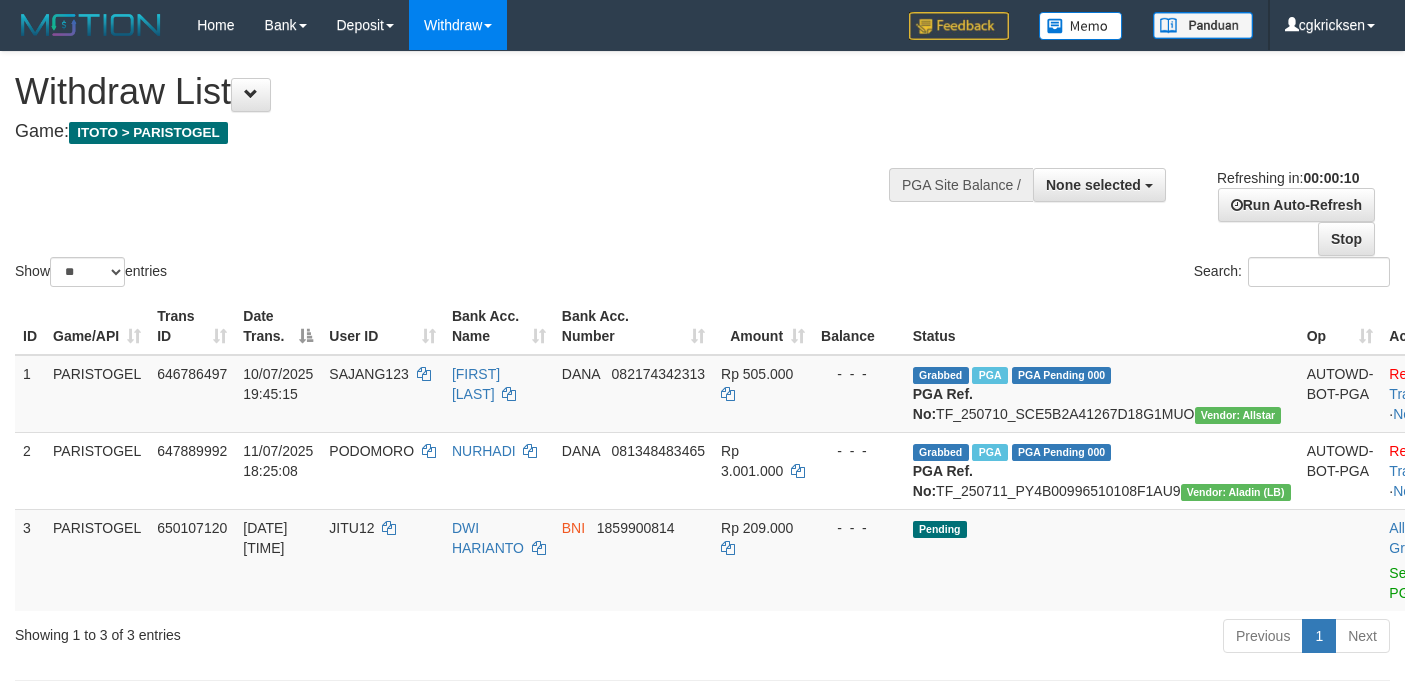 select 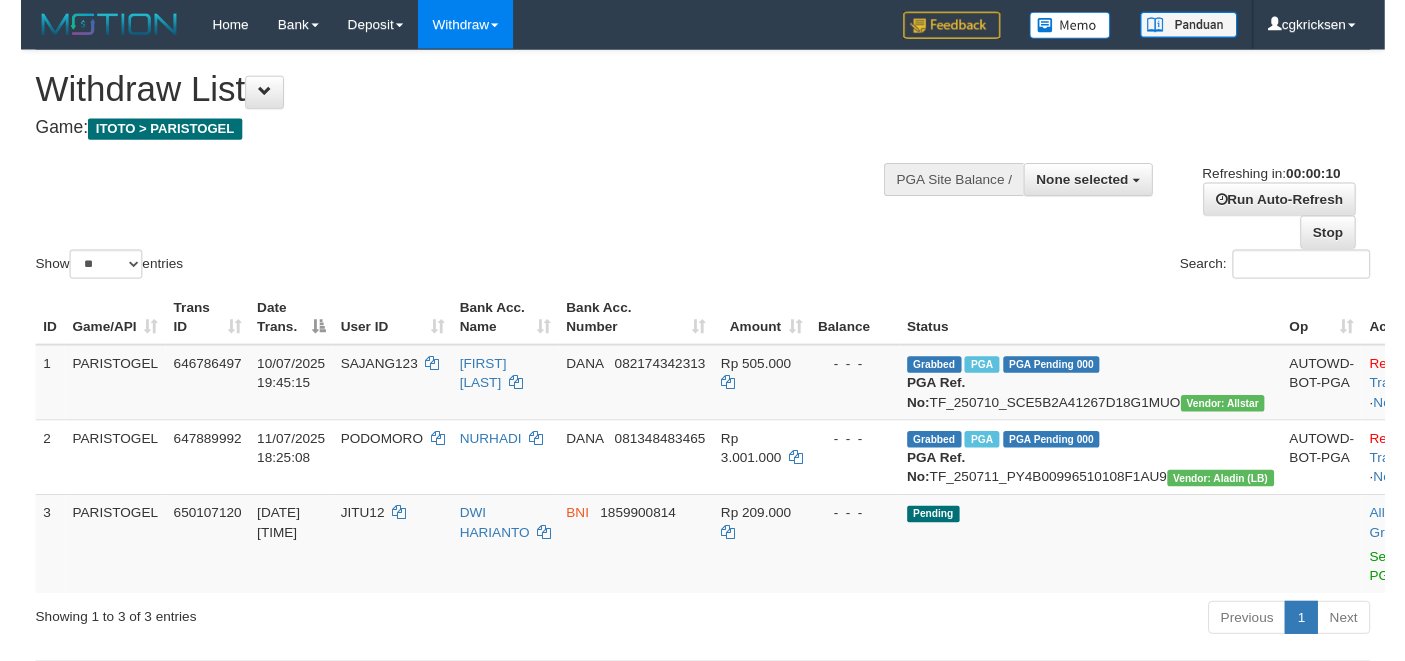 scroll, scrollTop: 0, scrollLeft: 0, axis: both 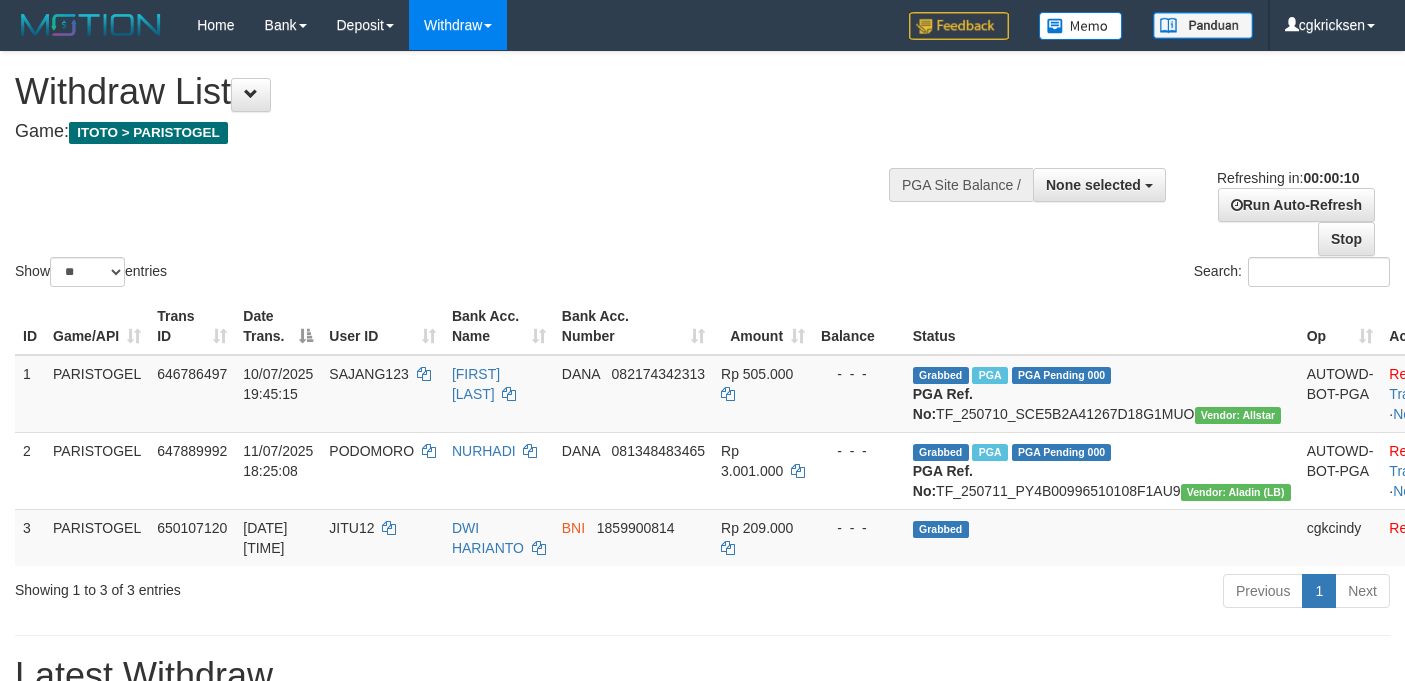 select 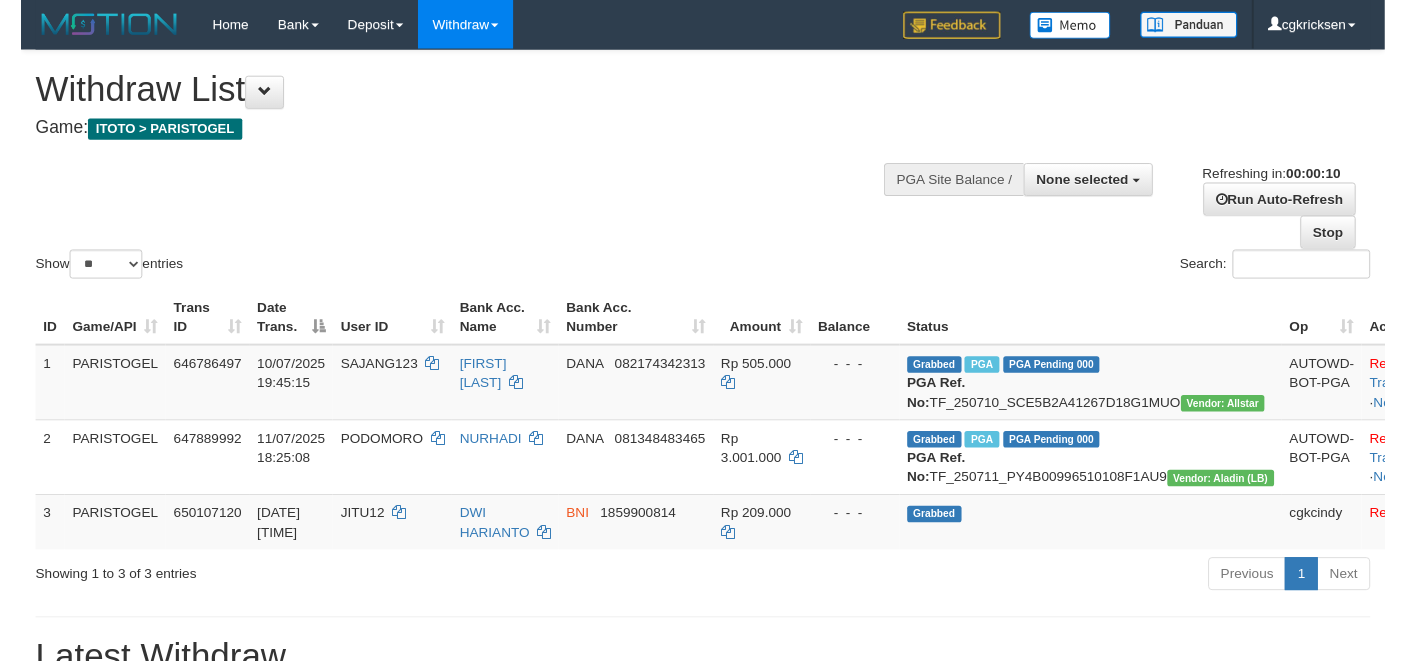 scroll, scrollTop: 0, scrollLeft: 0, axis: both 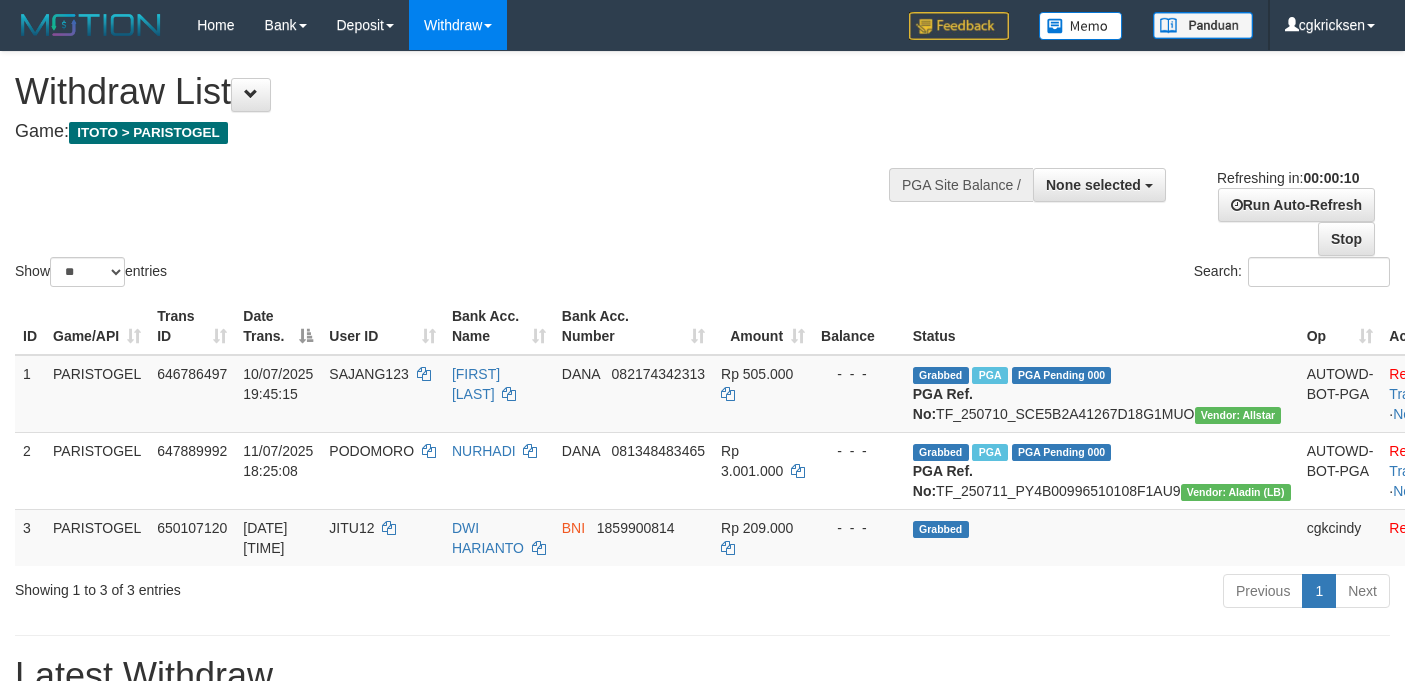 select 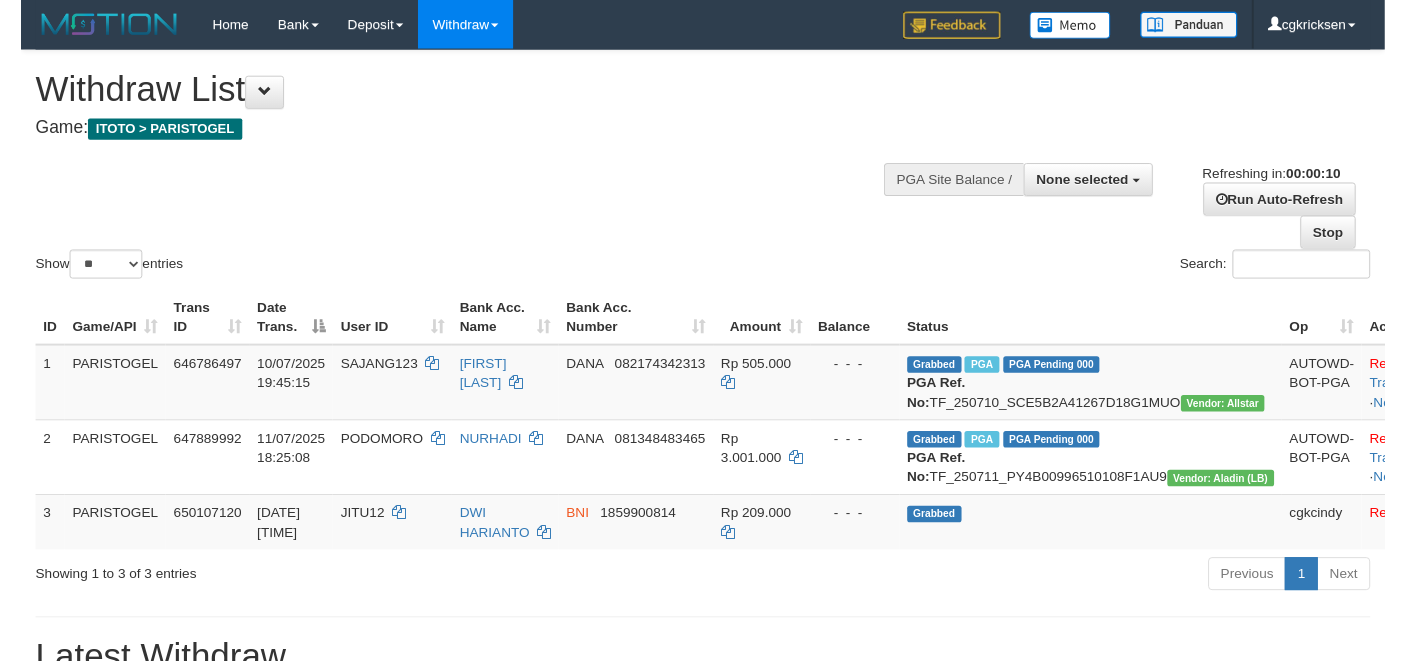 scroll, scrollTop: 0, scrollLeft: 0, axis: both 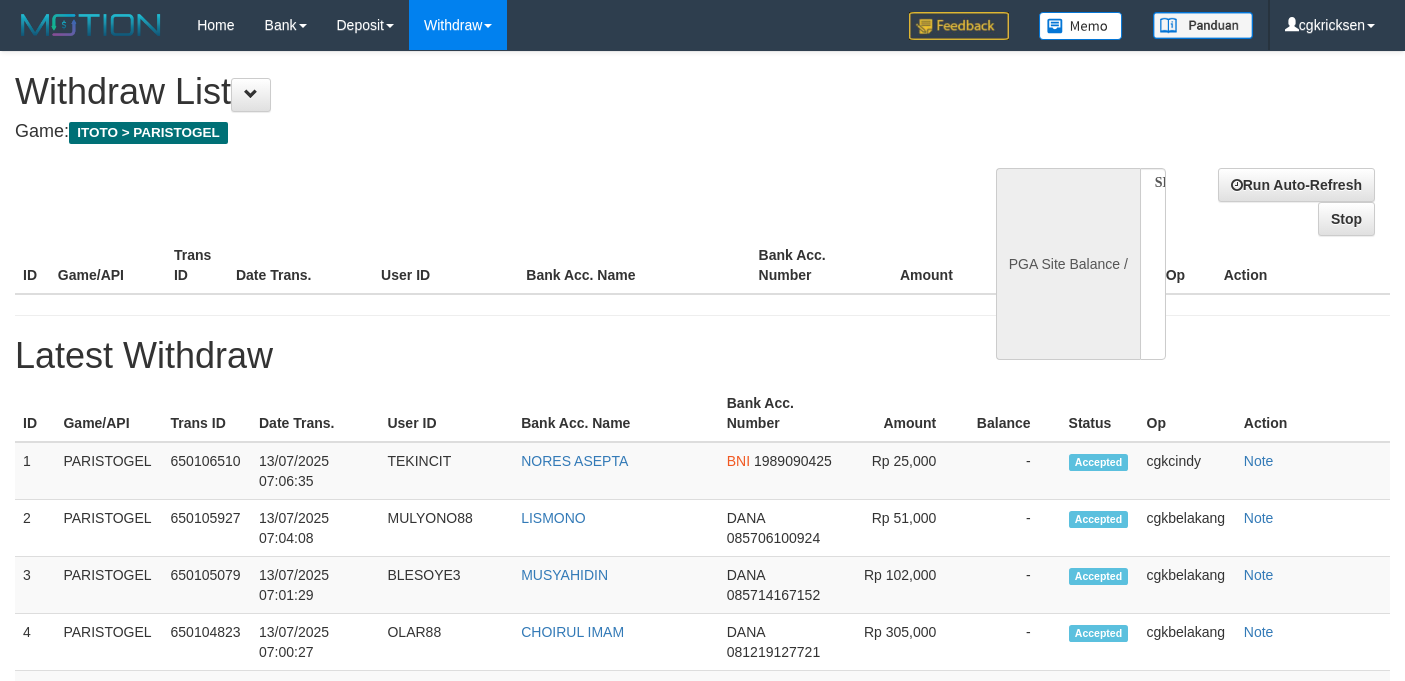 select 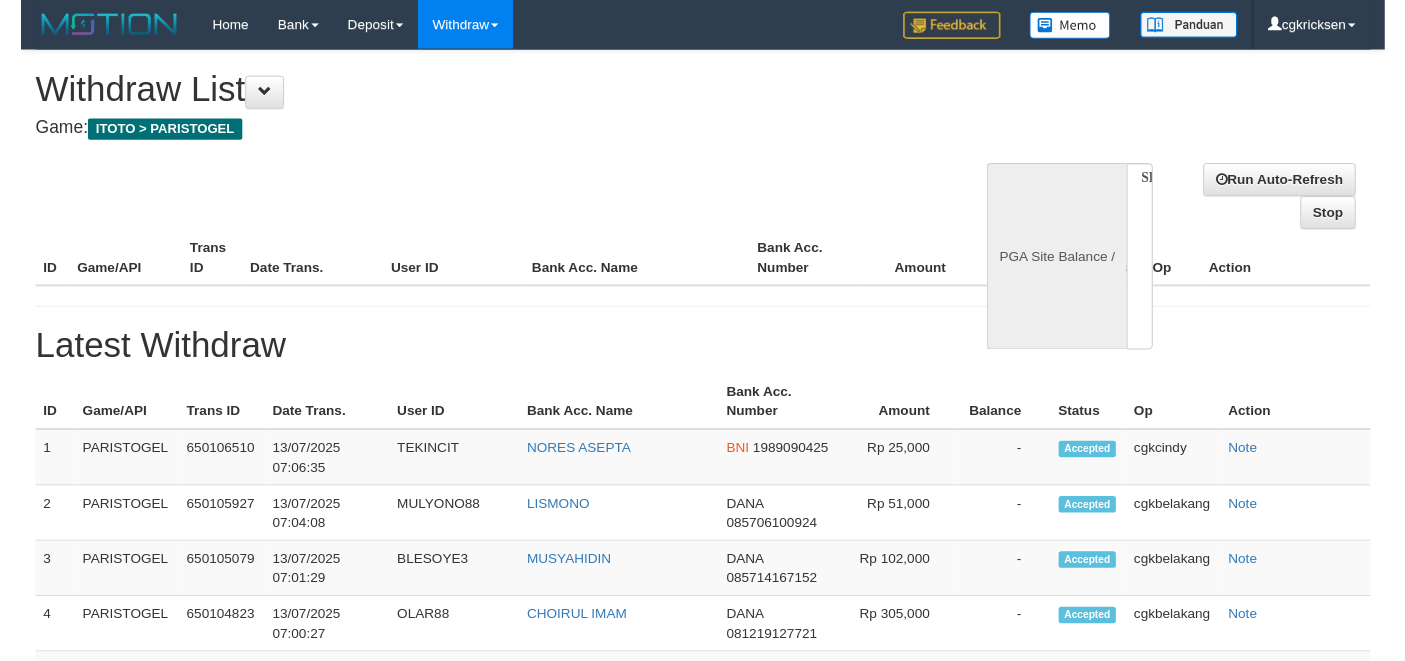 scroll, scrollTop: 0, scrollLeft: 0, axis: both 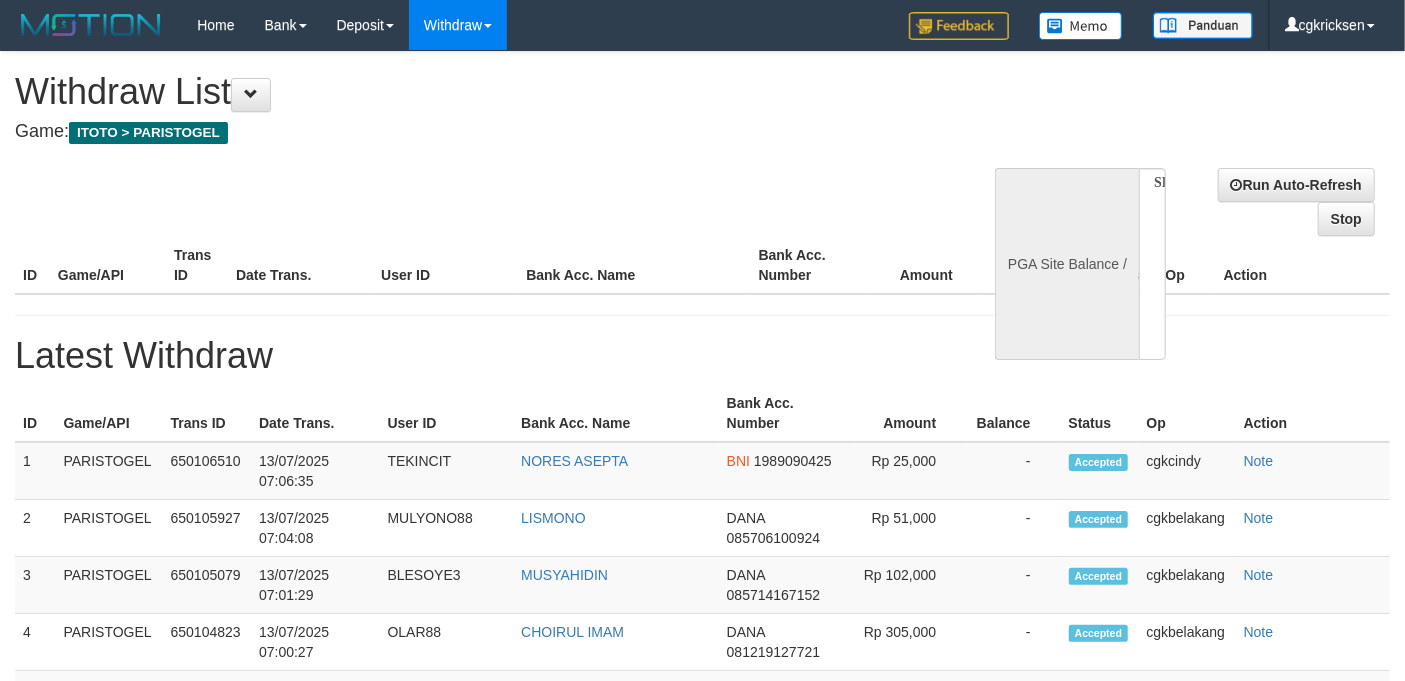 select on "**" 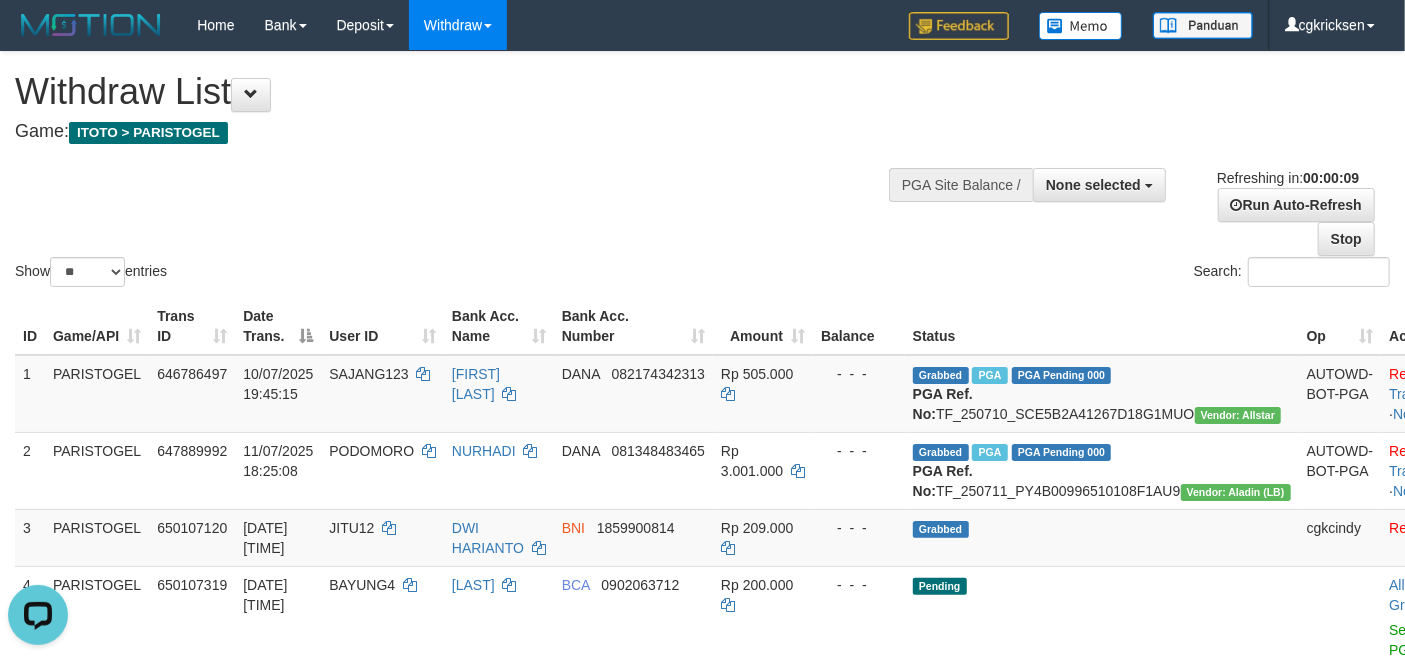 scroll, scrollTop: 0, scrollLeft: 0, axis: both 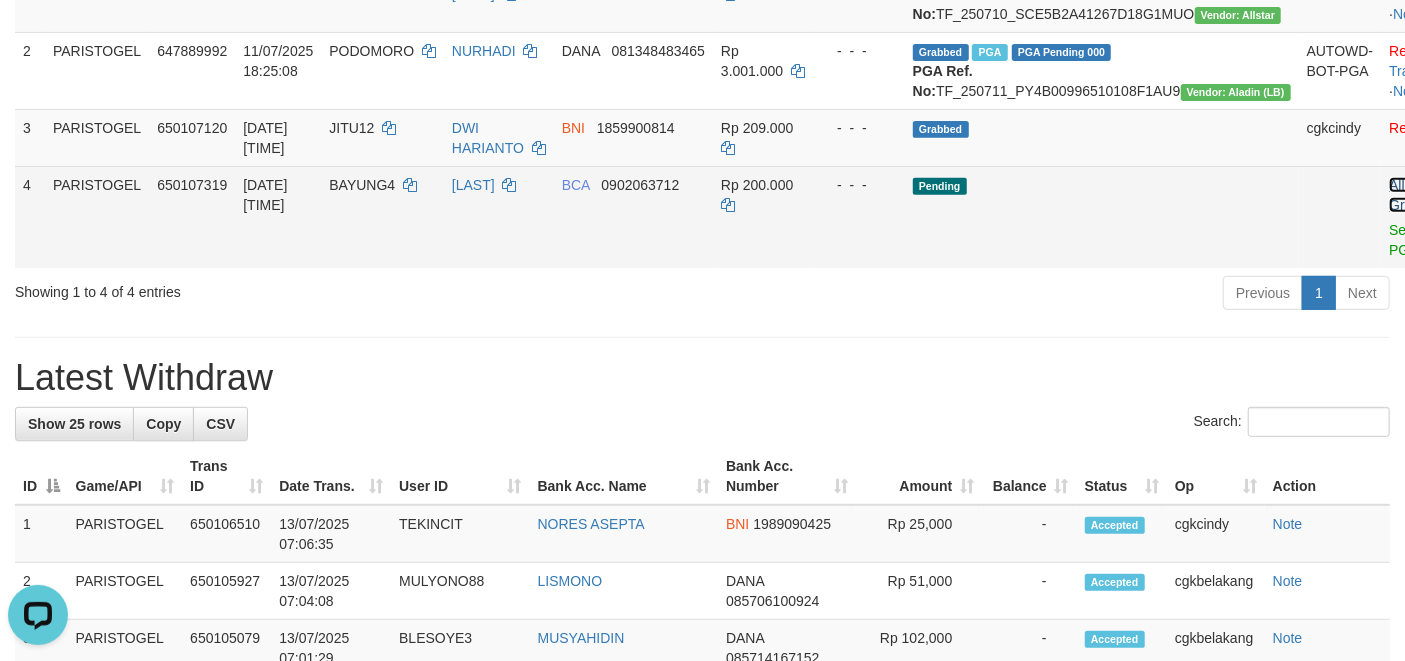 click on "Allow Grab" at bounding box center (1405, 195) 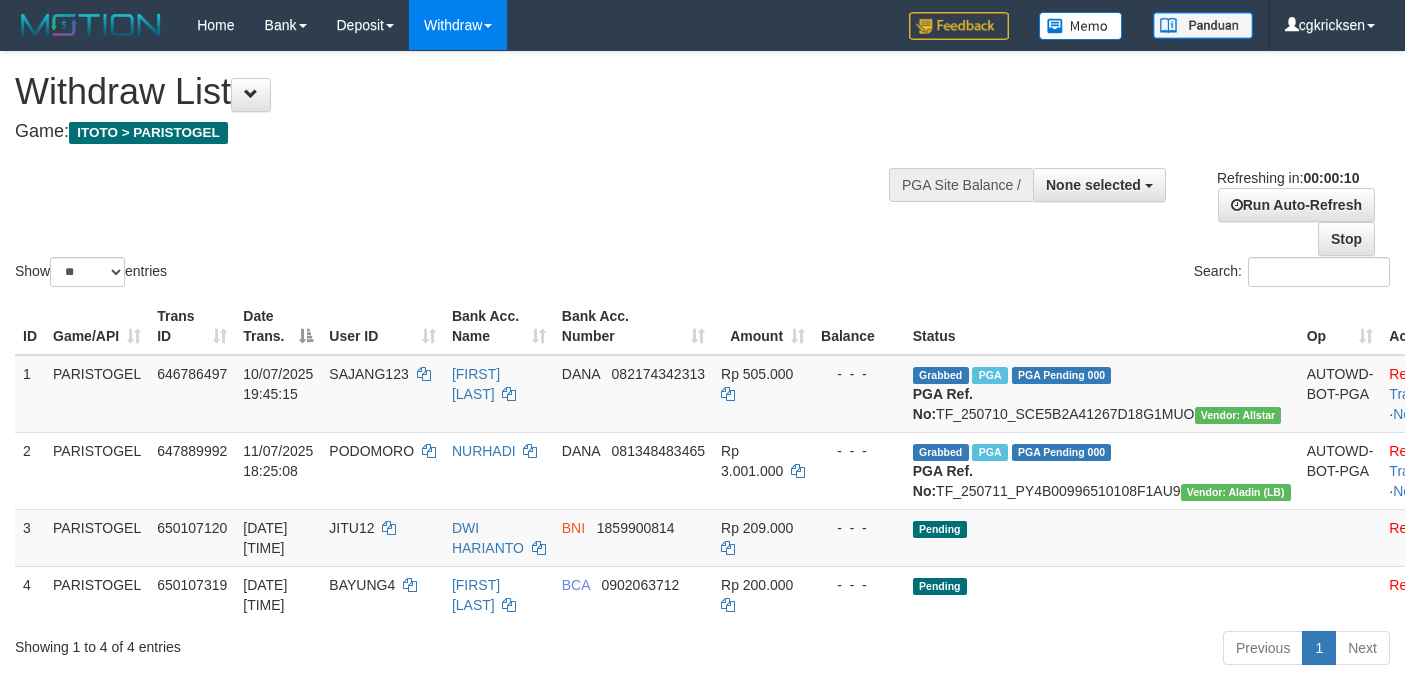 select 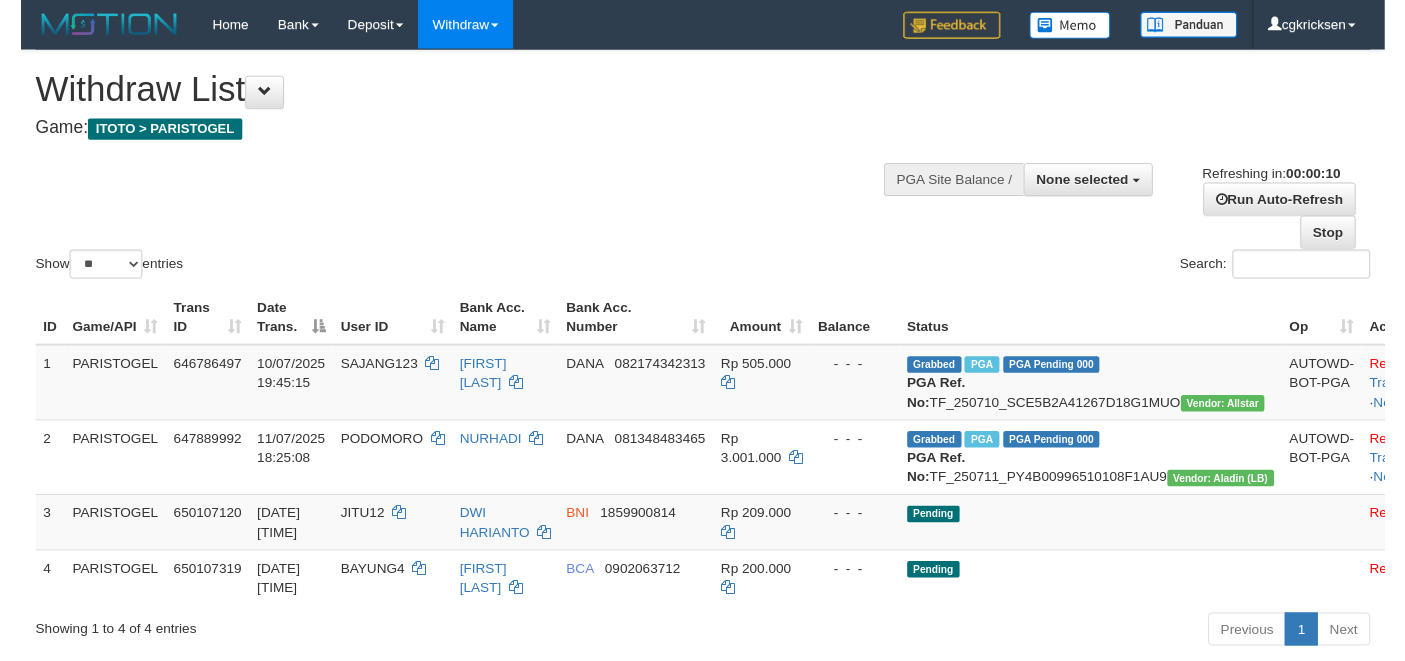 scroll, scrollTop: 0, scrollLeft: 0, axis: both 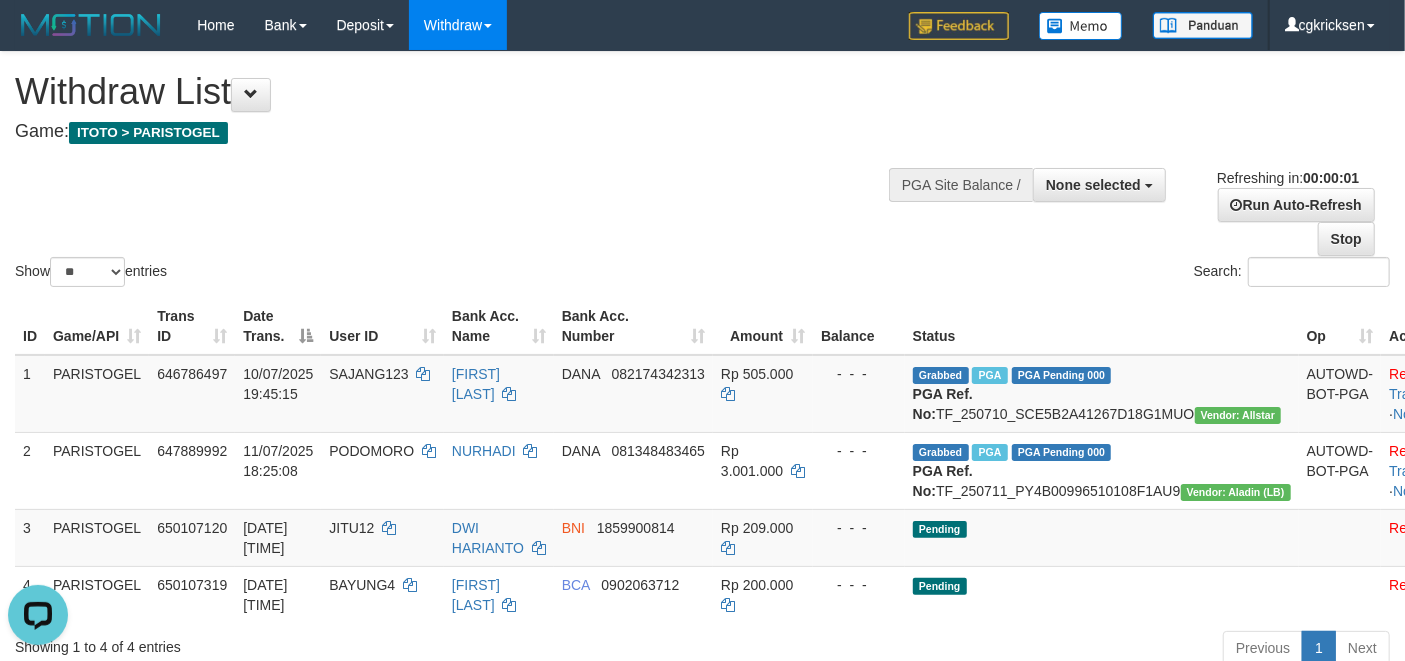 click at bounding box center (42, 618) 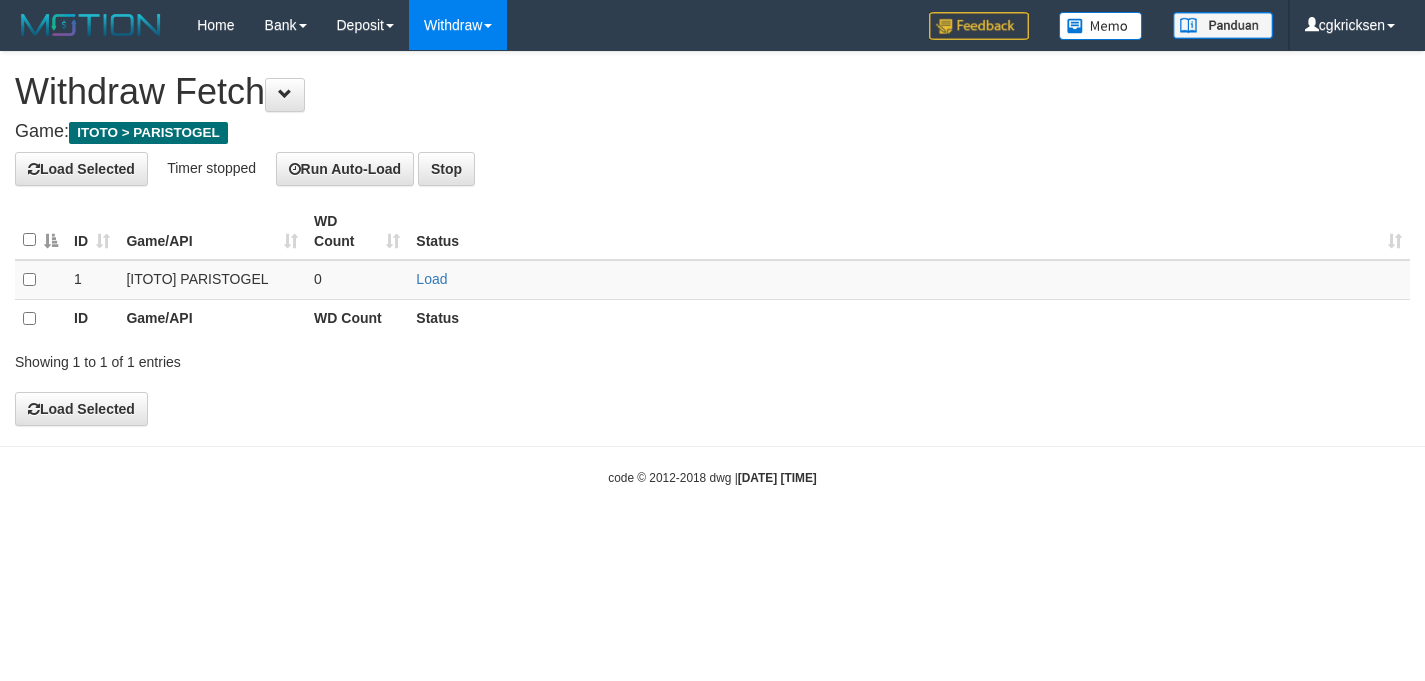 scroll, scrollTop: 0, scrollLeft: 0, axis: both 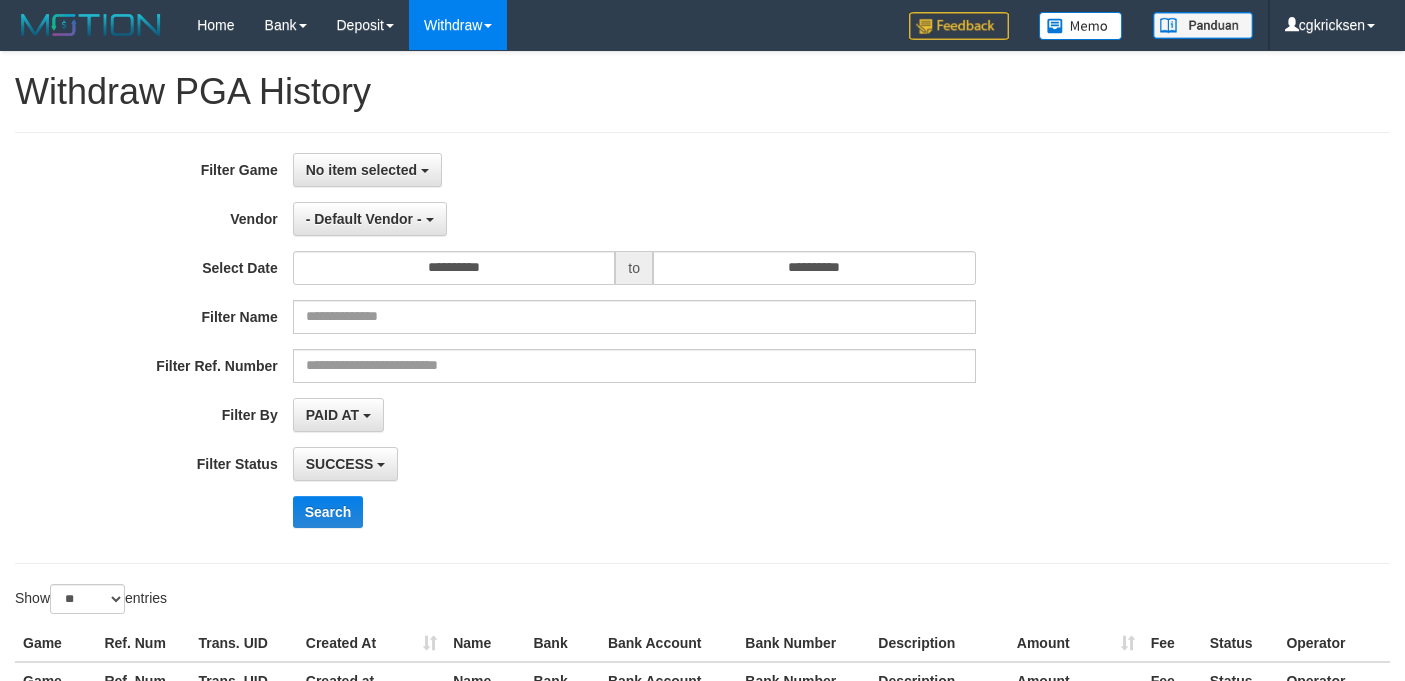 select on "**********" 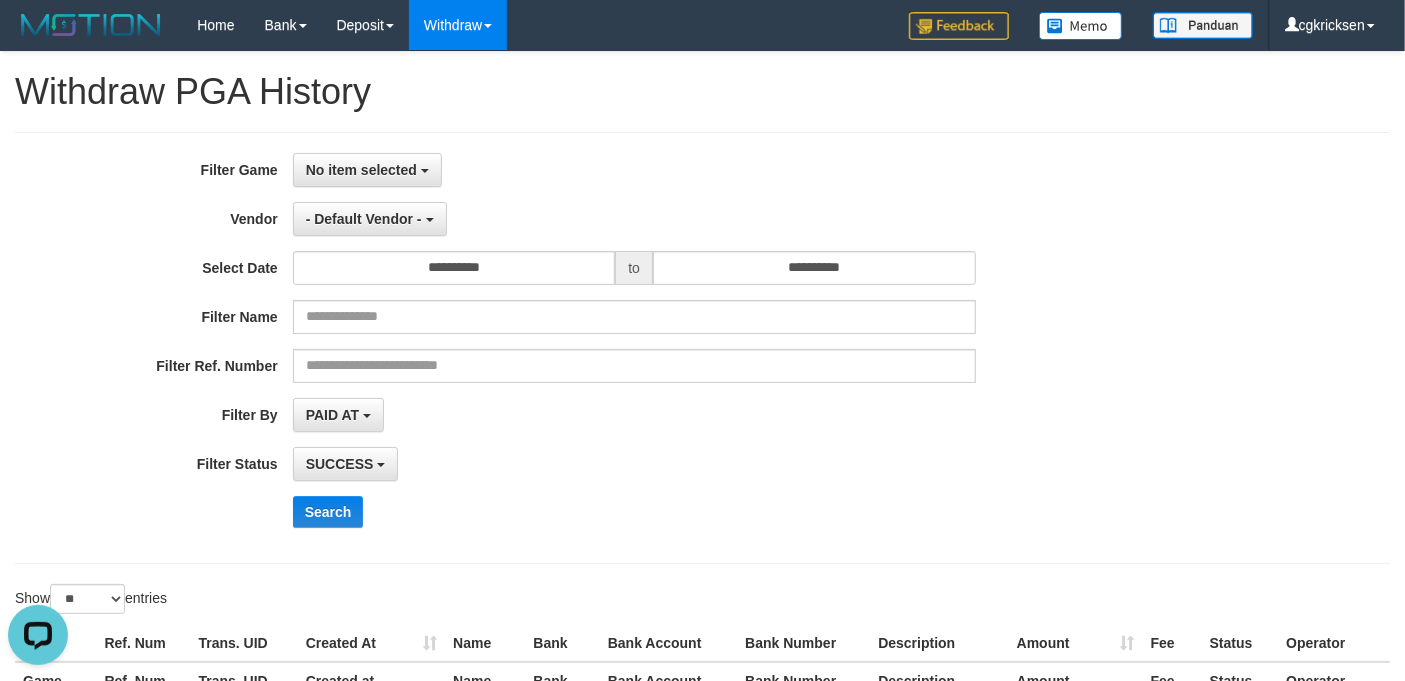 scroll, scrollTop: 0, scrollLeft: 0, axis: both 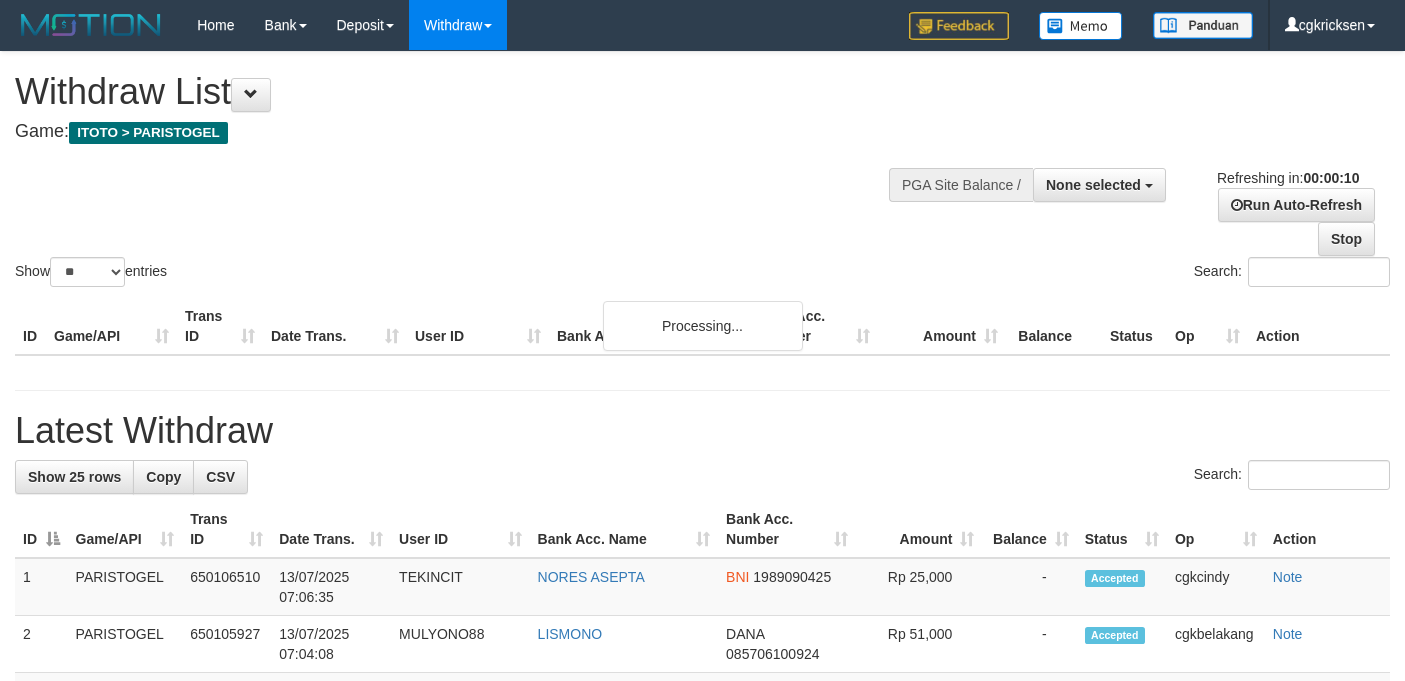 select 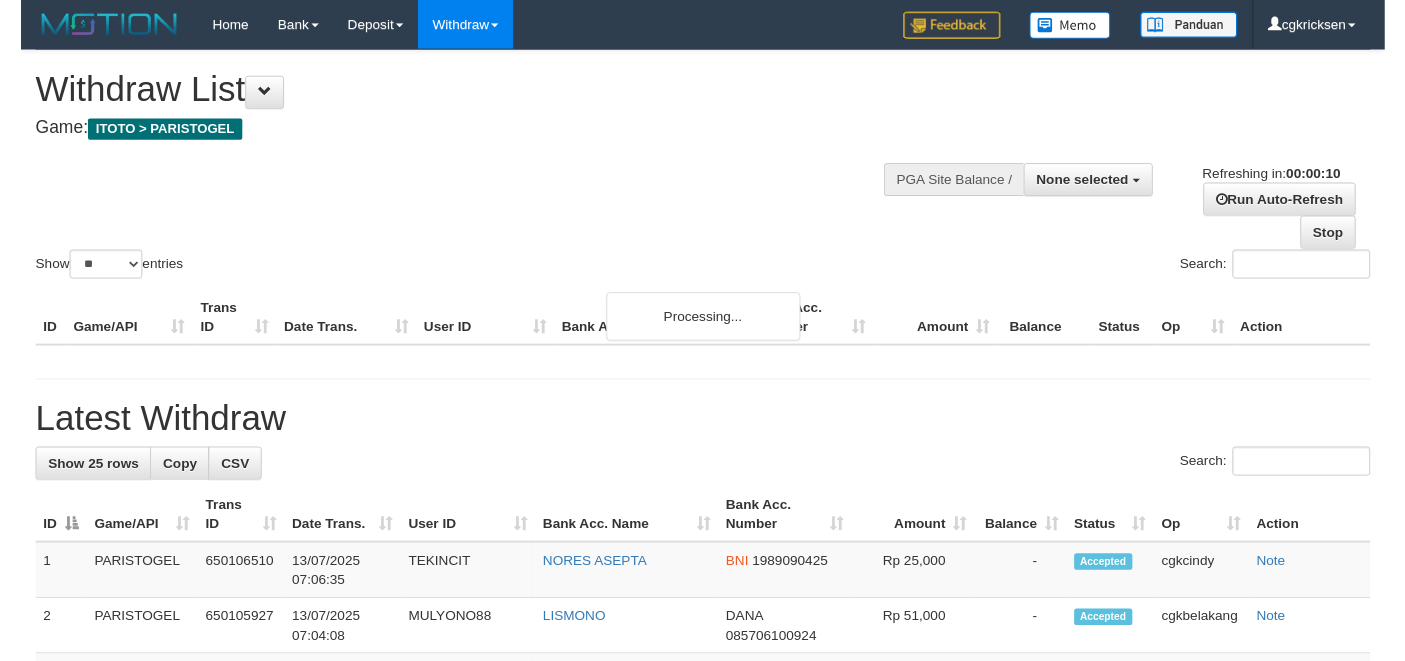 scroll, scrollTop: 0, scrollLeft: 0, axis: both 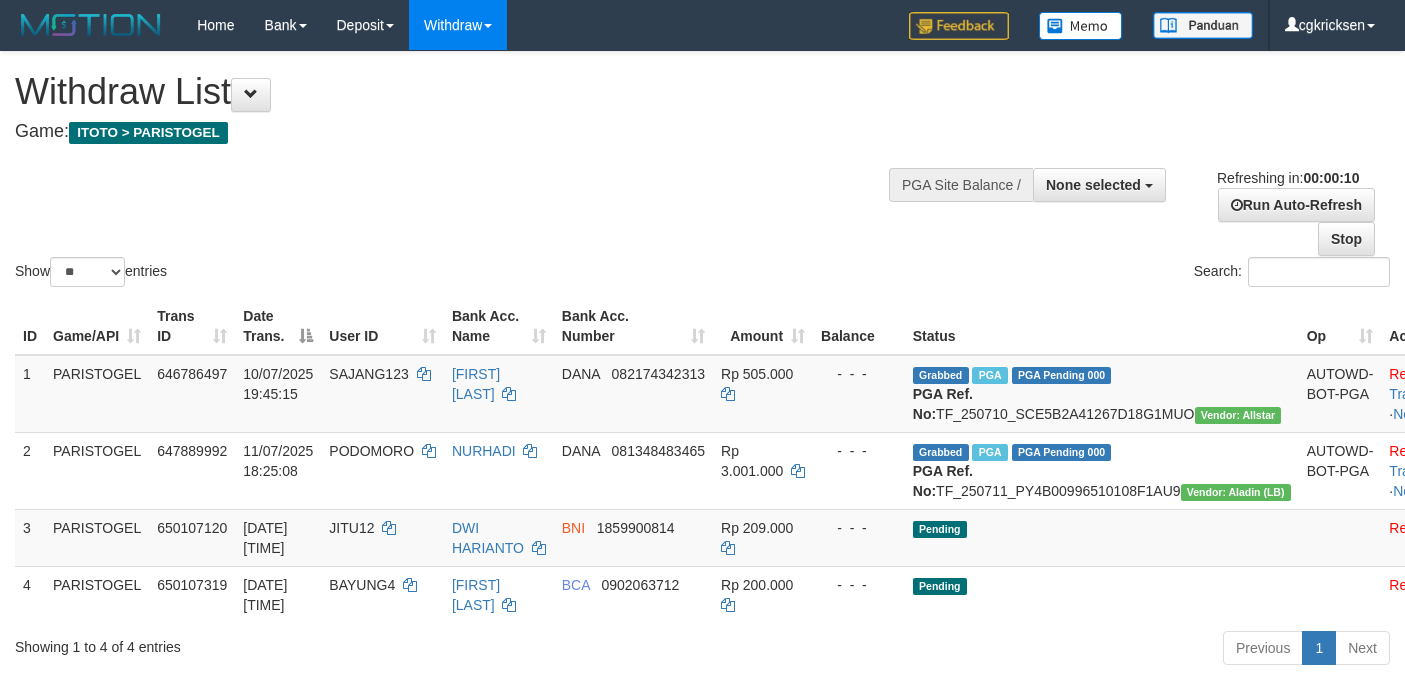 select 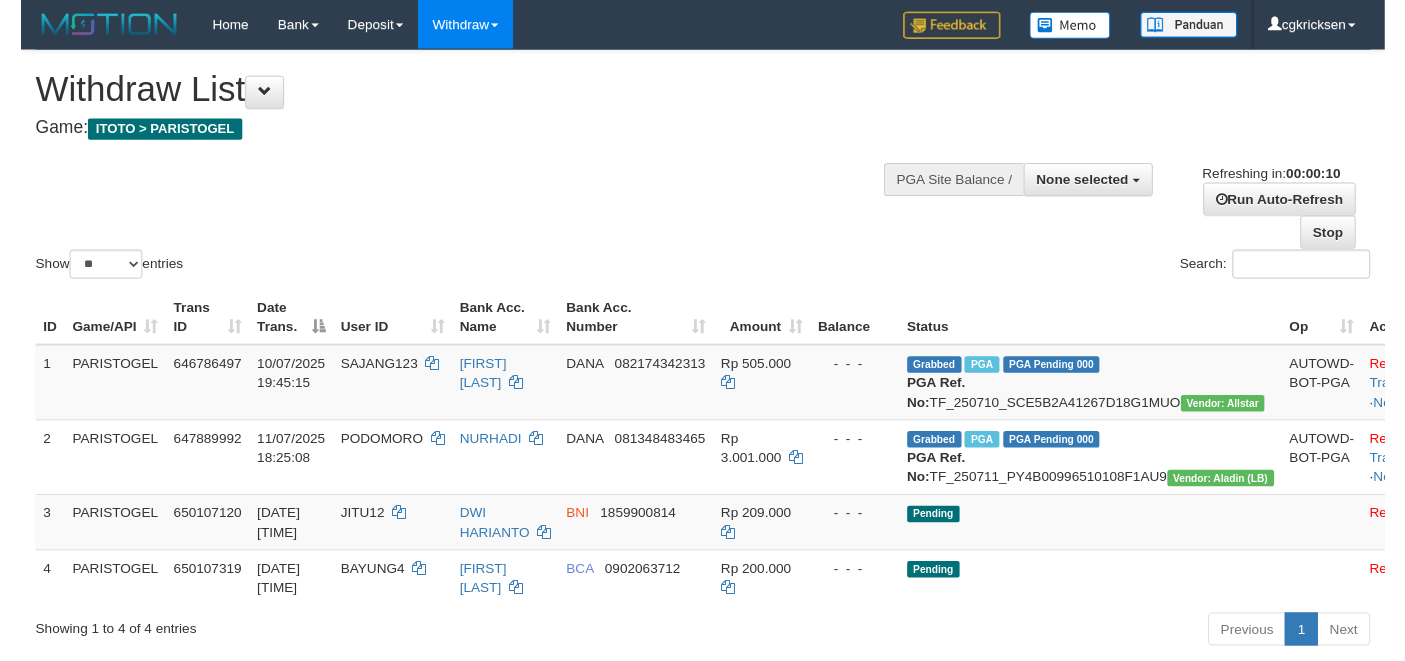scroll, scrollTop: 0, scrollLeft: 0, axis: both 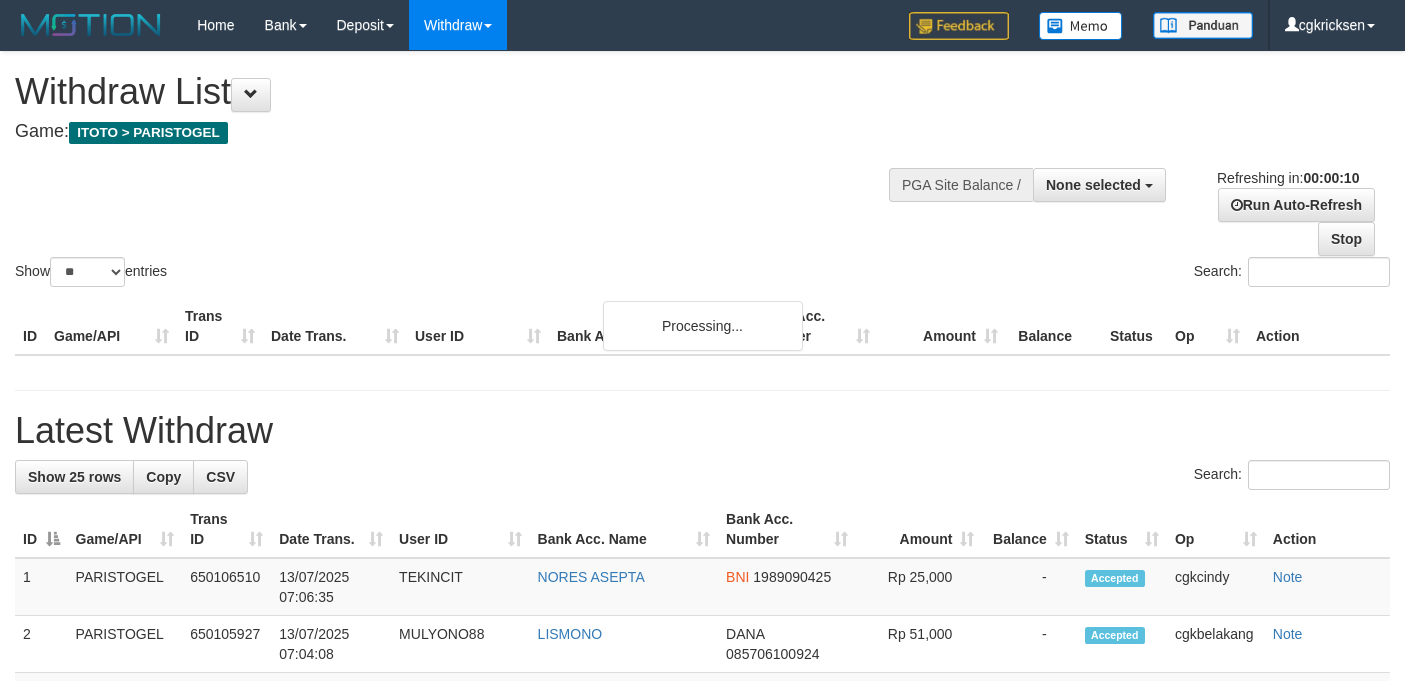 select 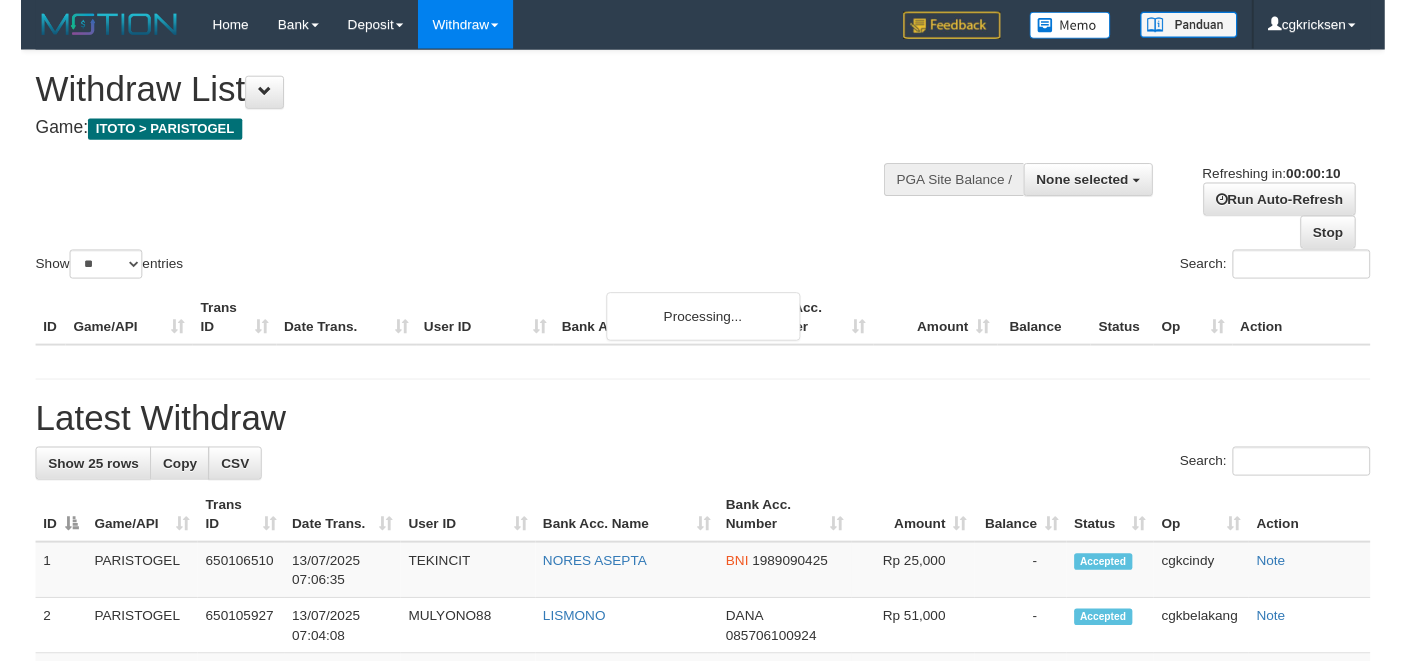 scroll, scrollTop: 0, scrollLeft: 0, axis: both 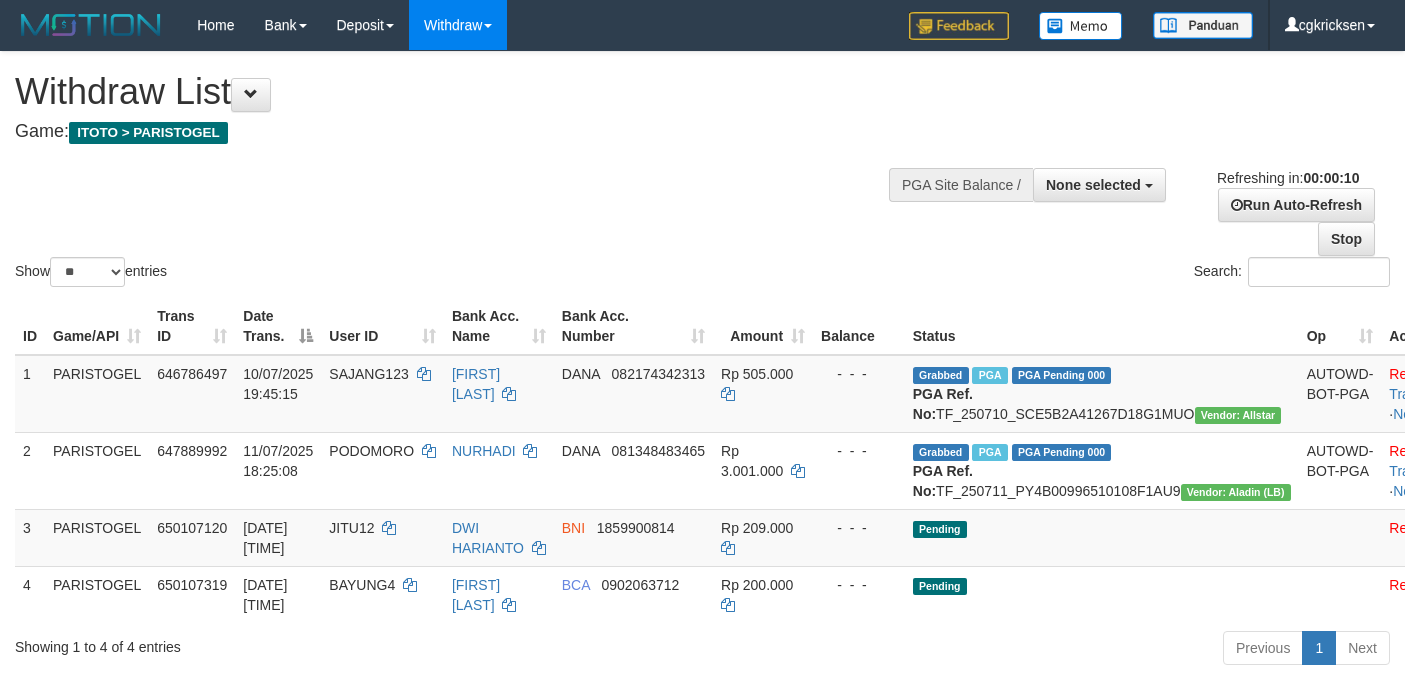 select 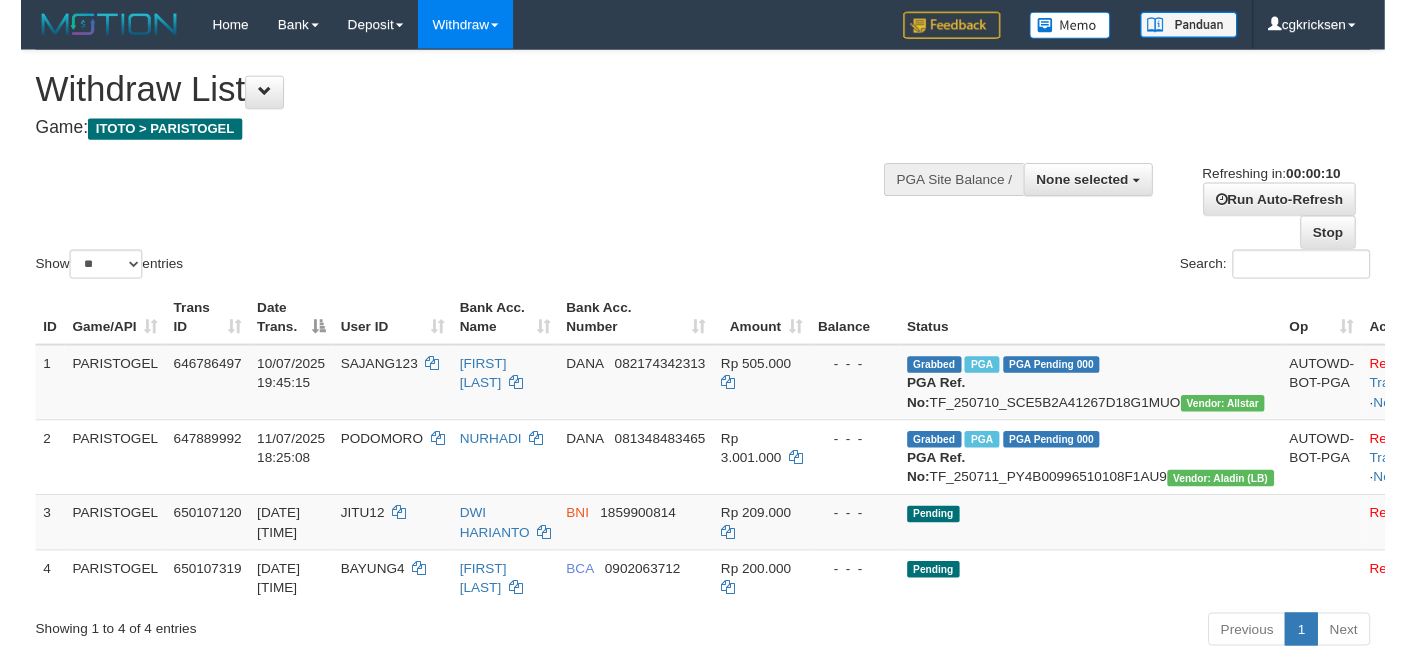 scroll, scrollTop: 0, scrollLeft: 0, axis: both 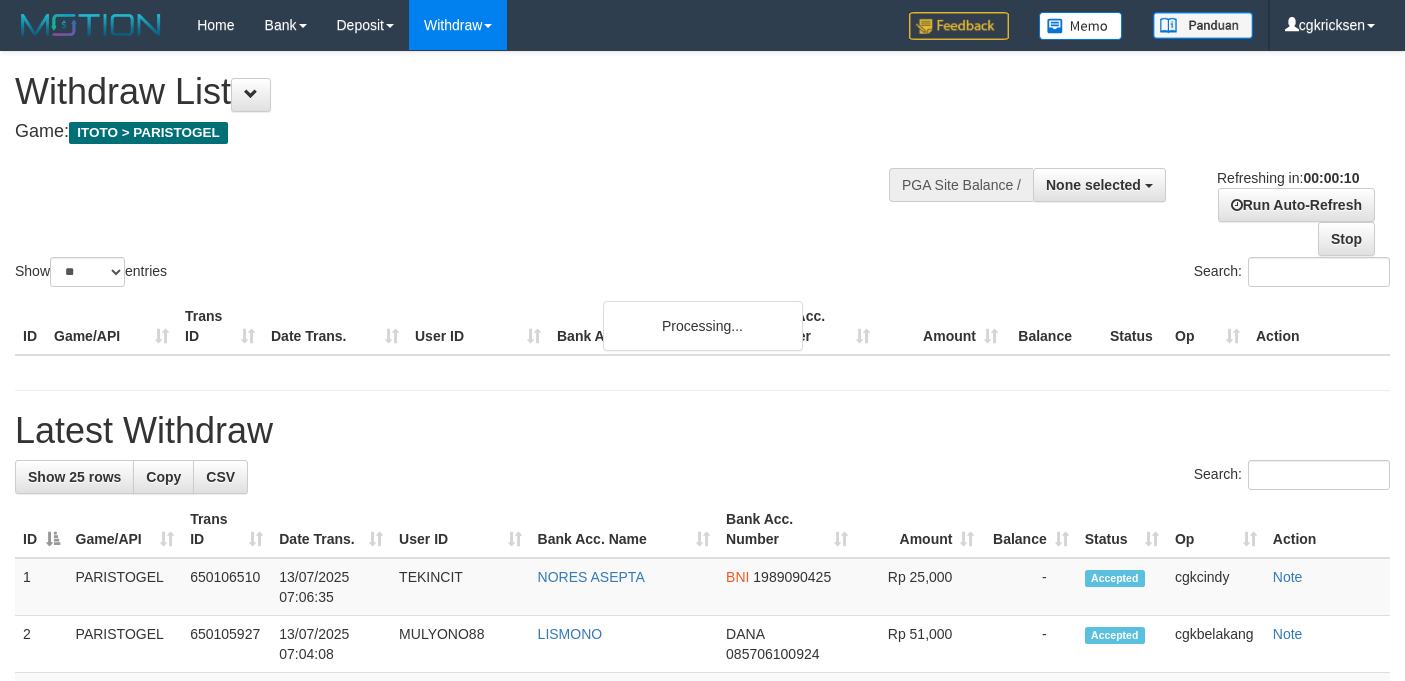 select 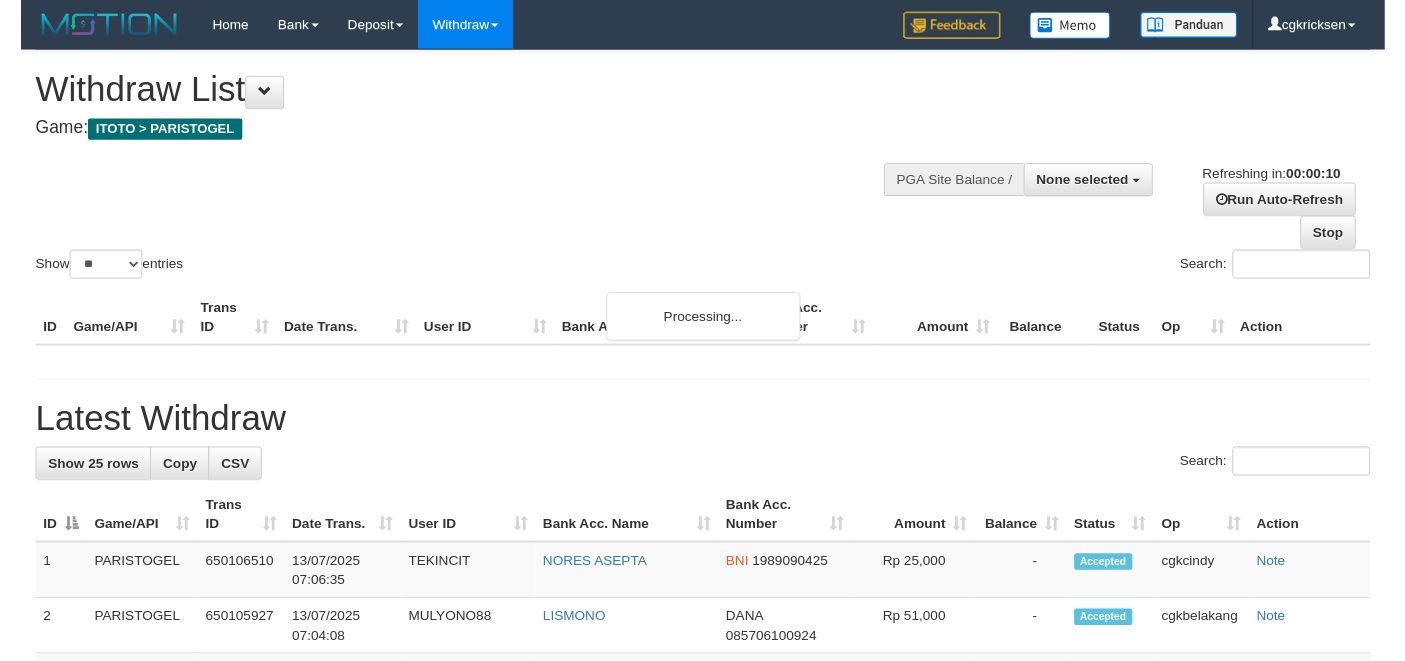 scroll, scrollTop: 0, scrollLeft: 0, axis: both 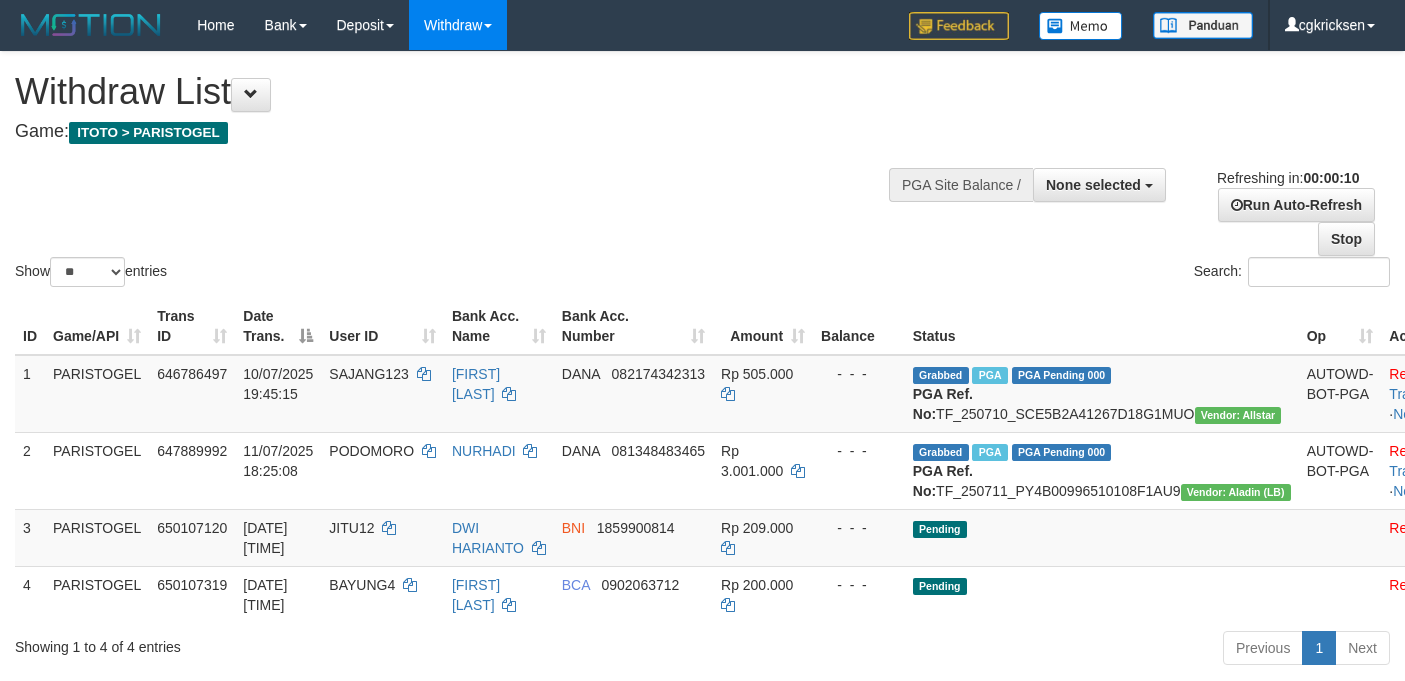 select 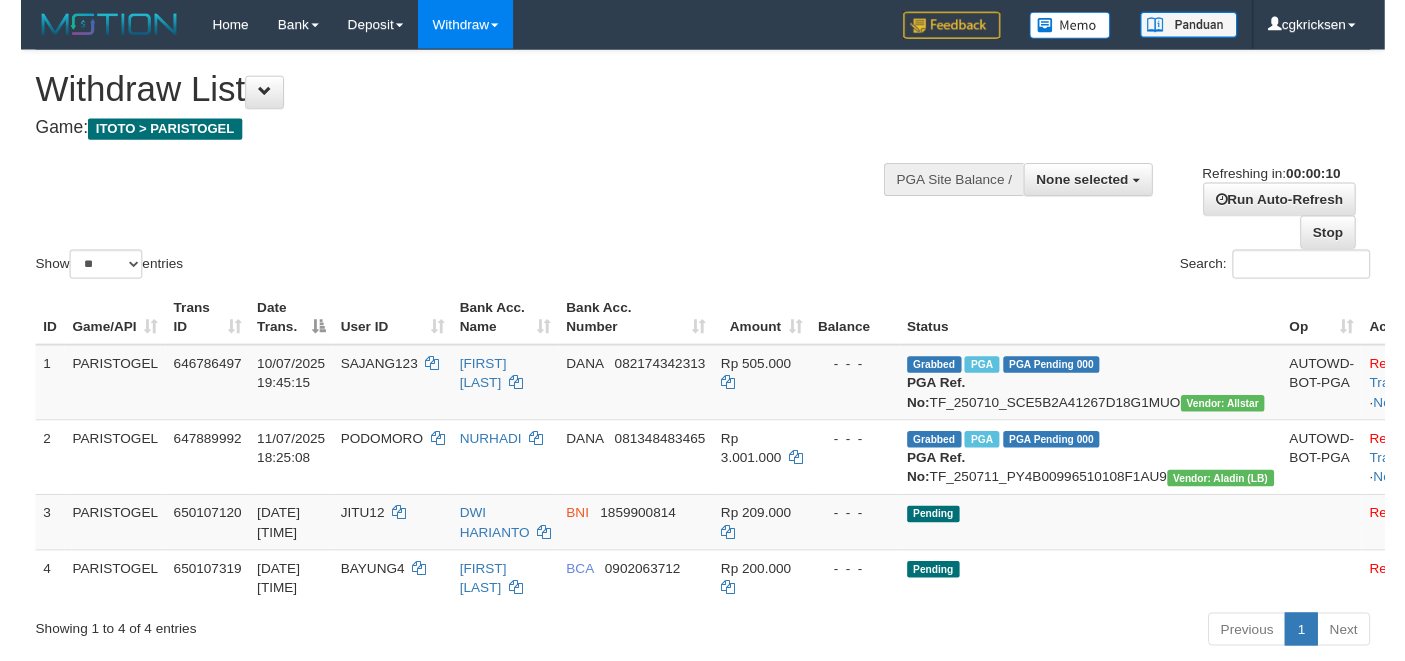 scroll, scrollTop: 0, scrollLeft: 0, axis: both 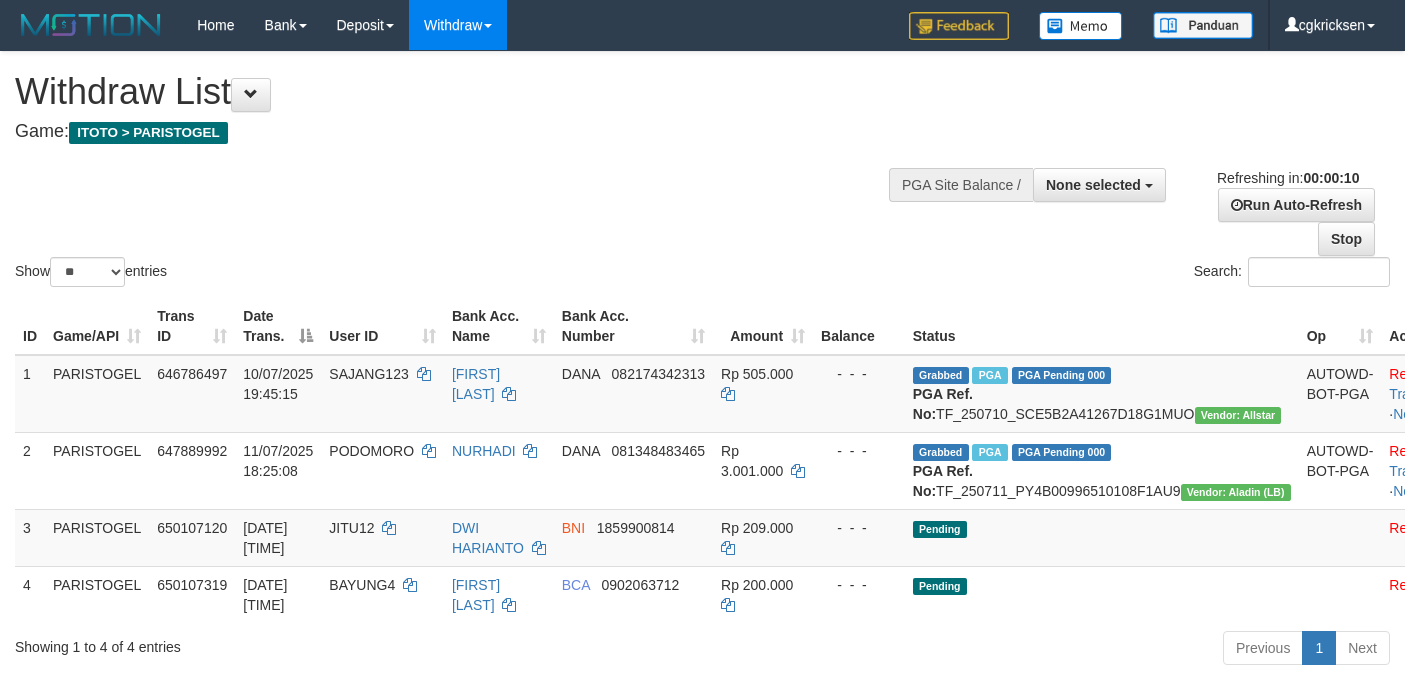 select 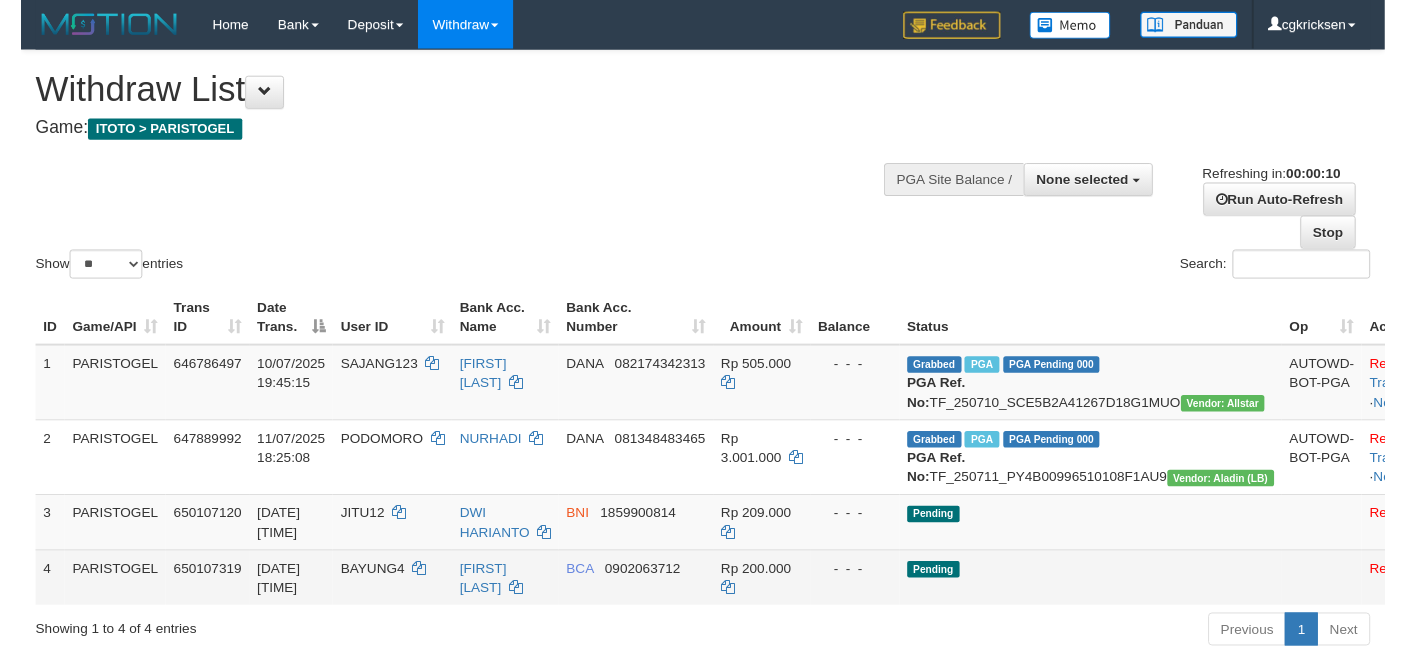 scroll, scrollTop: 0, scrollLeft: 0, axis: both 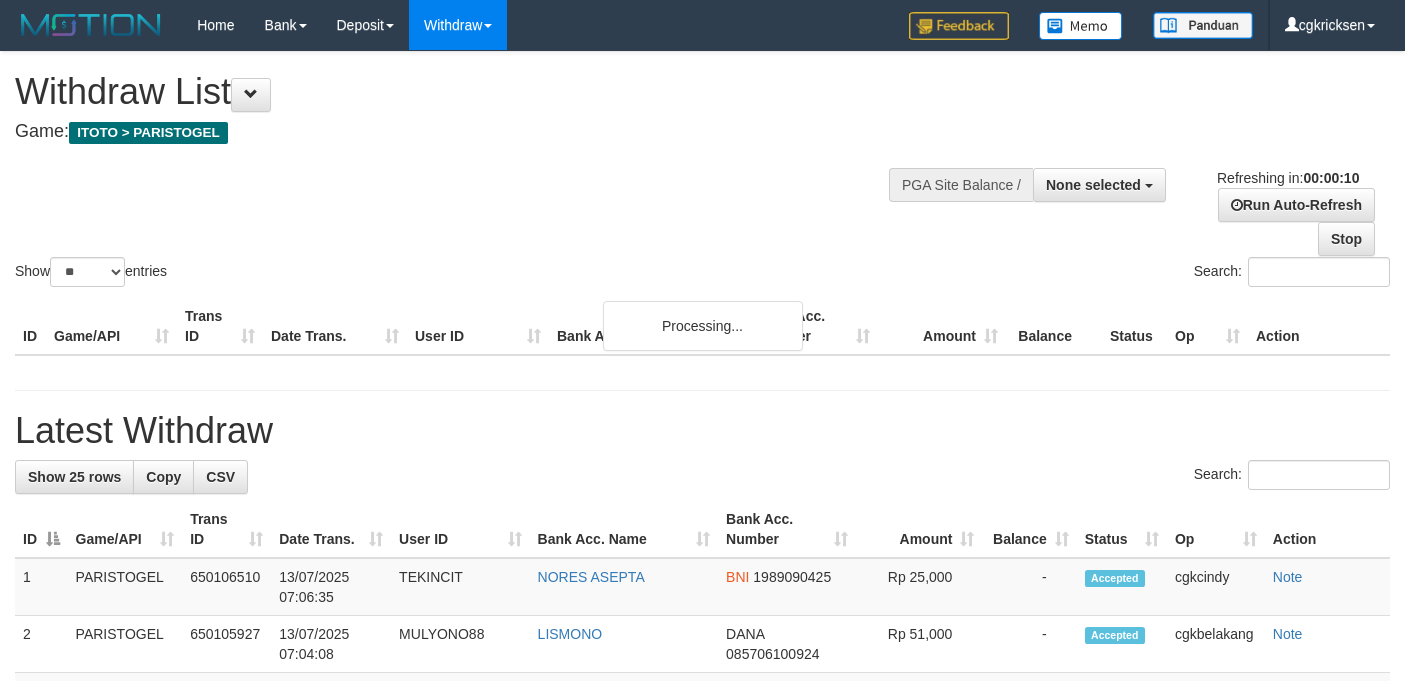select 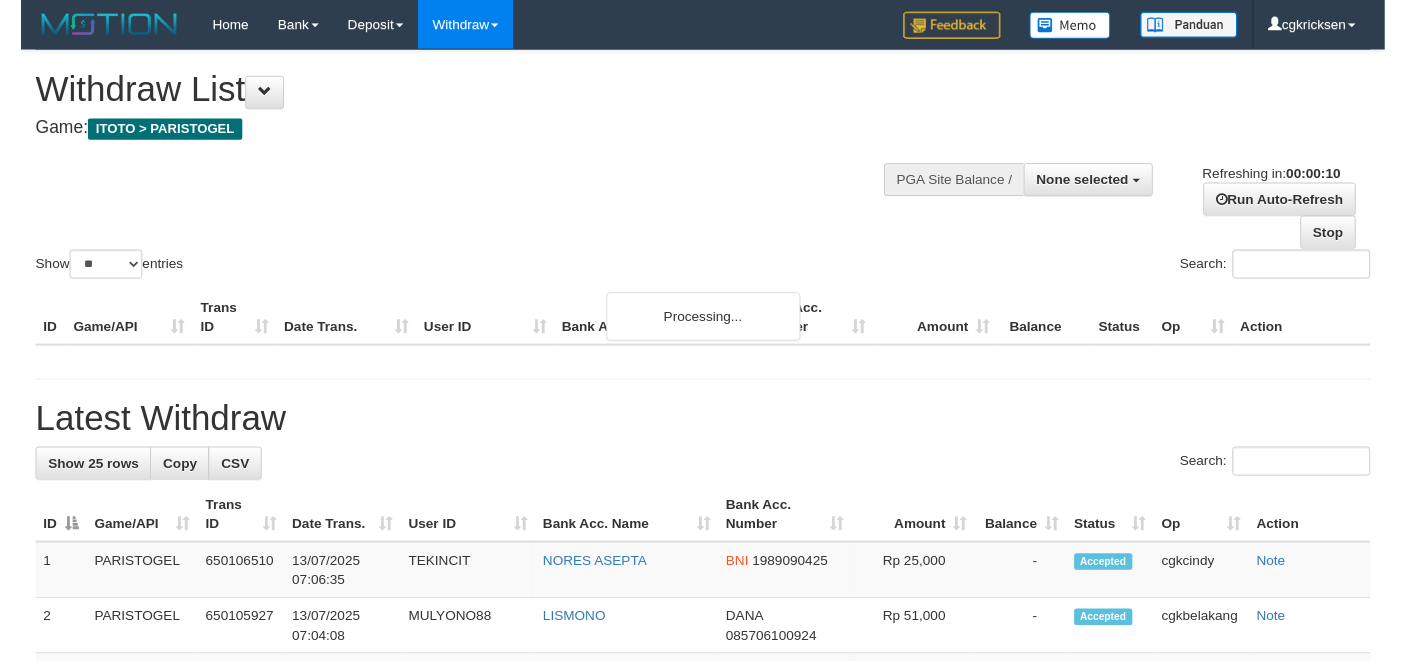 scroll, scrollTop: 0, scrollLeft: 0, axis: both 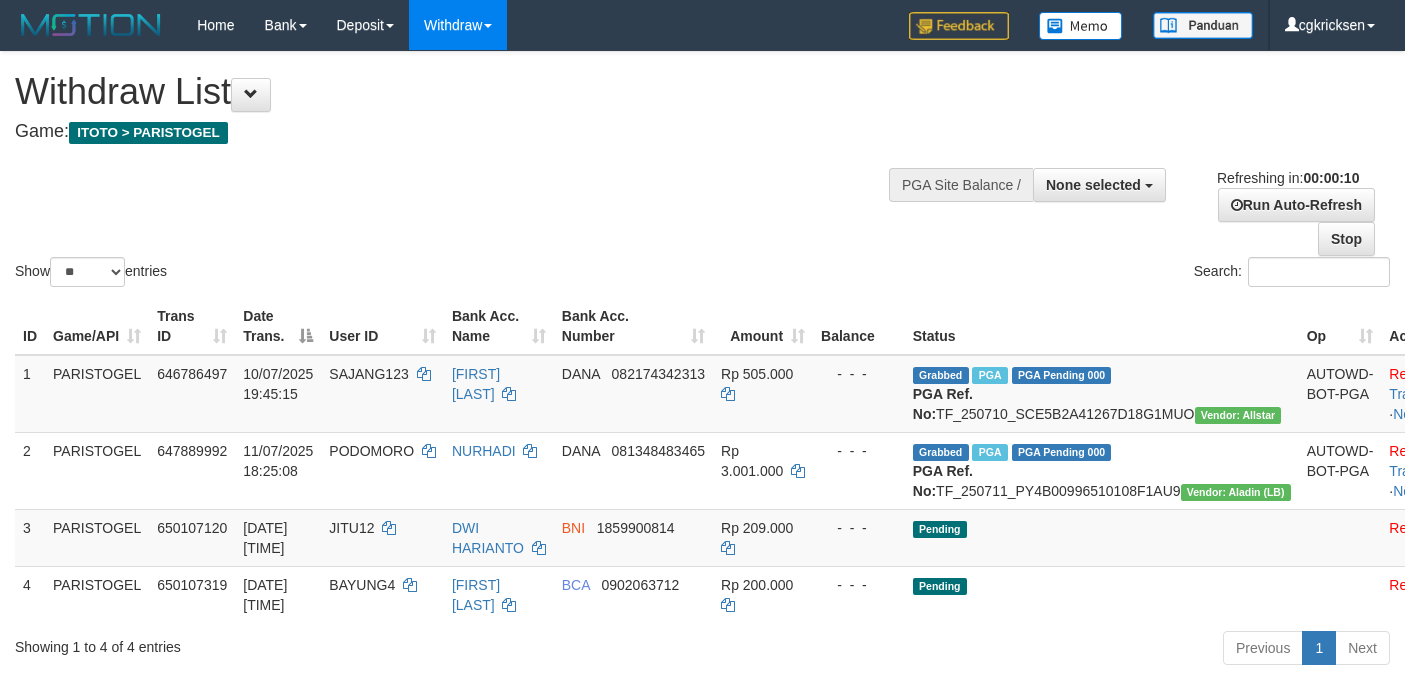 select 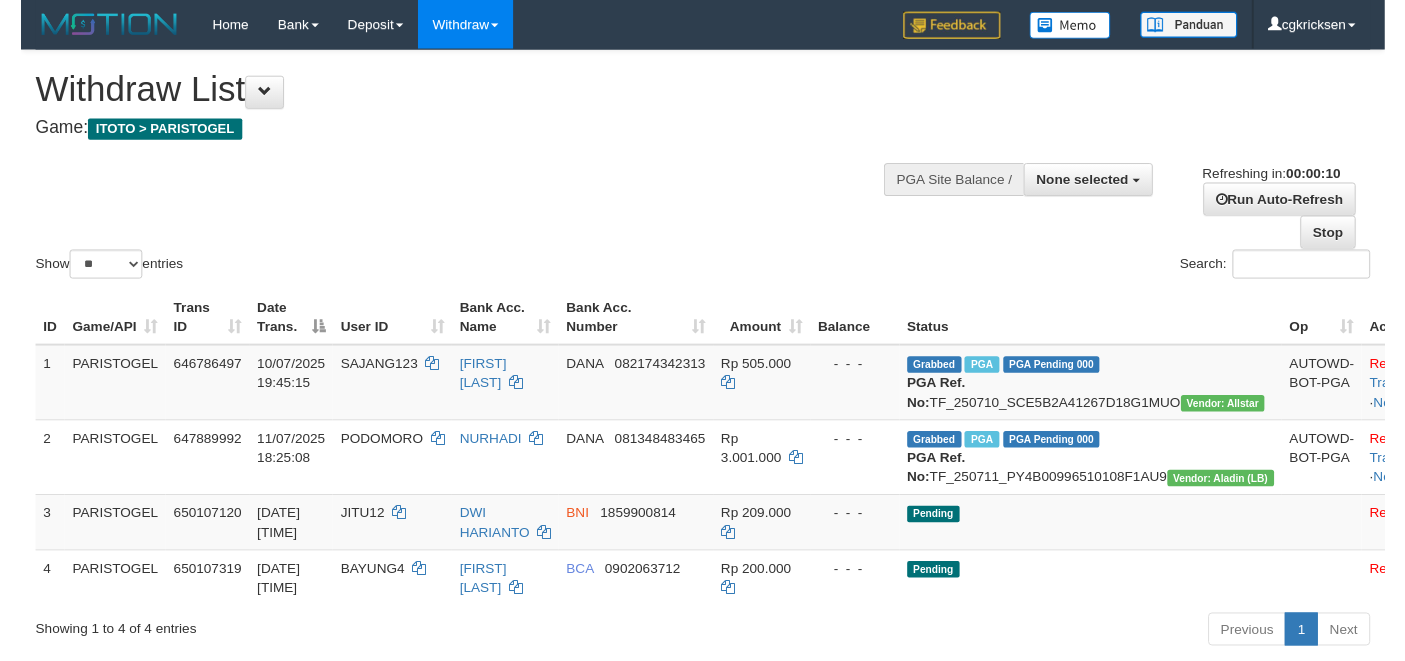 scroll, scrollTop: 0, scrollLeft: 0, axis: both 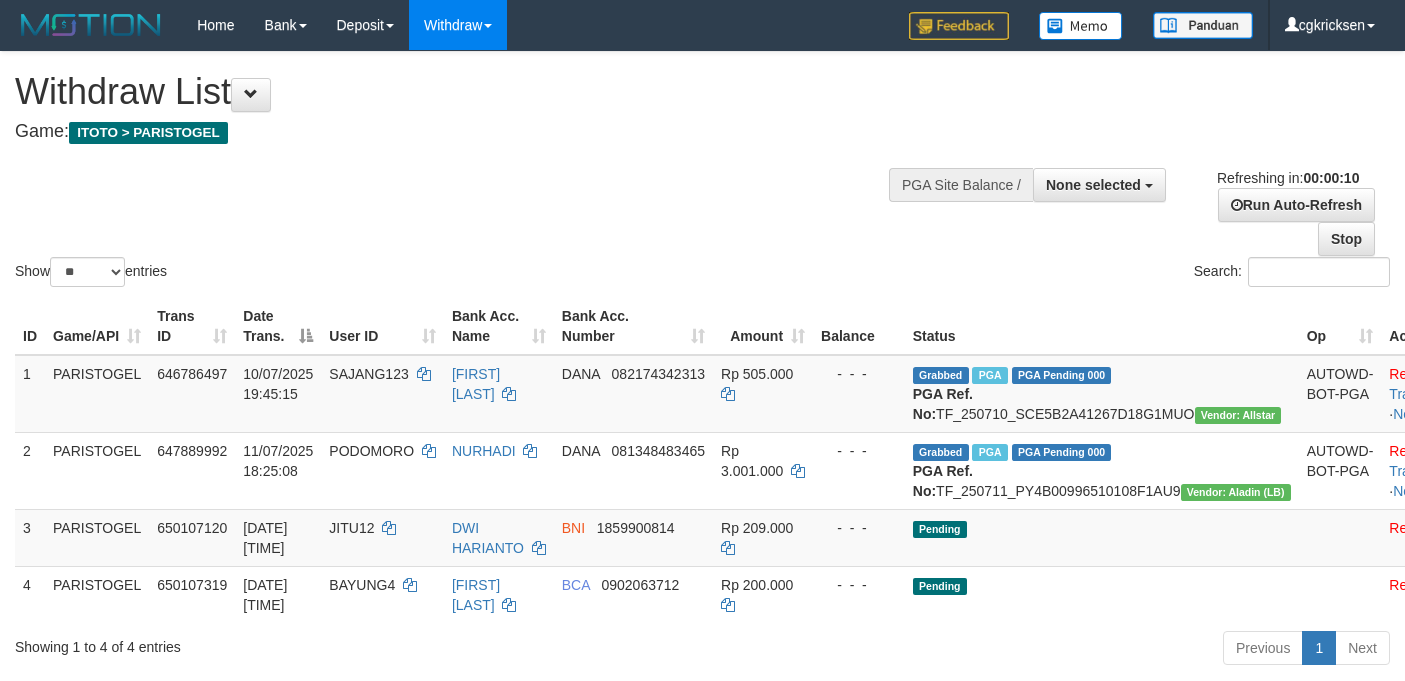 select 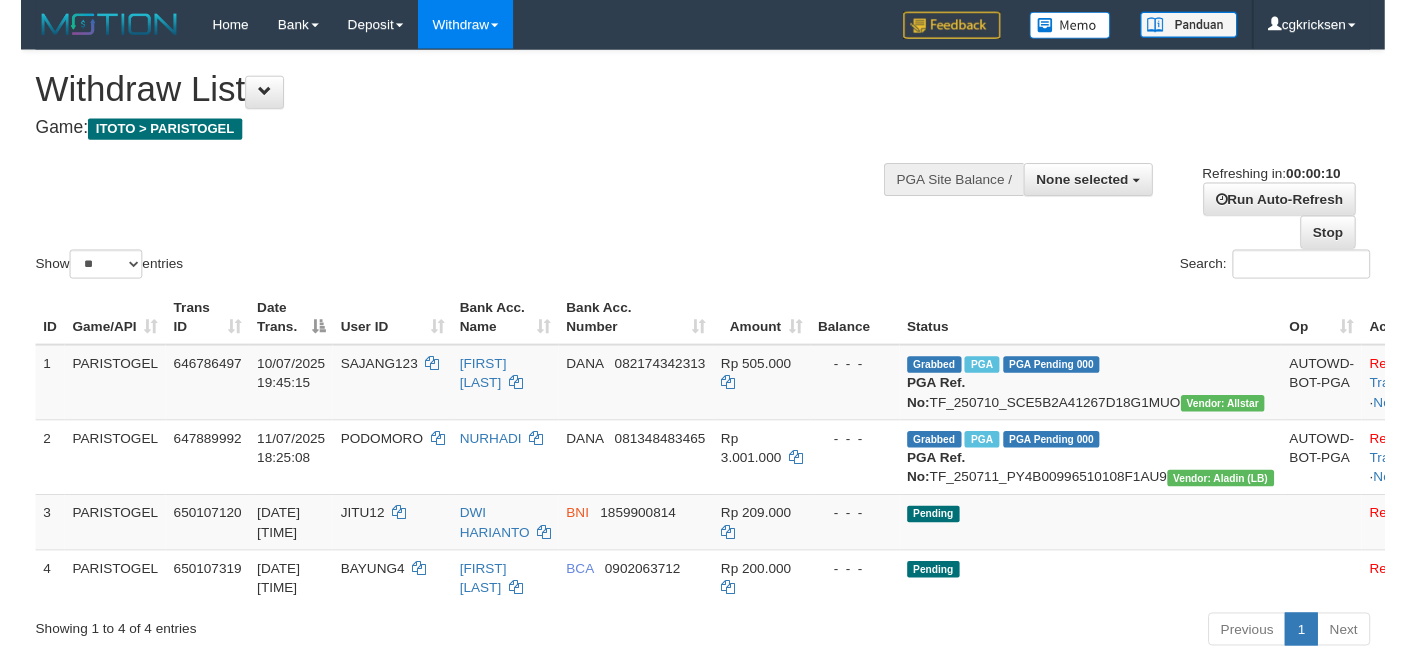 scroll, scrollTop: 0, scrollLeft: 0, axis: both 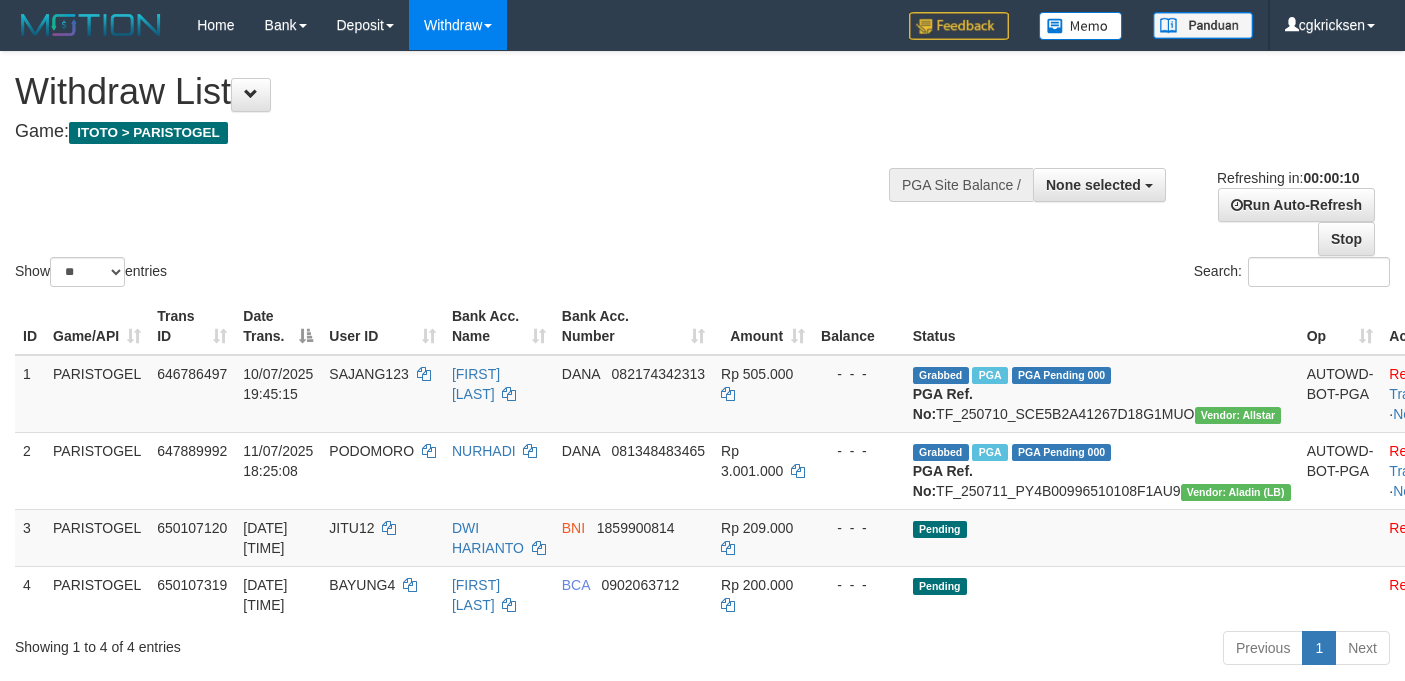 select 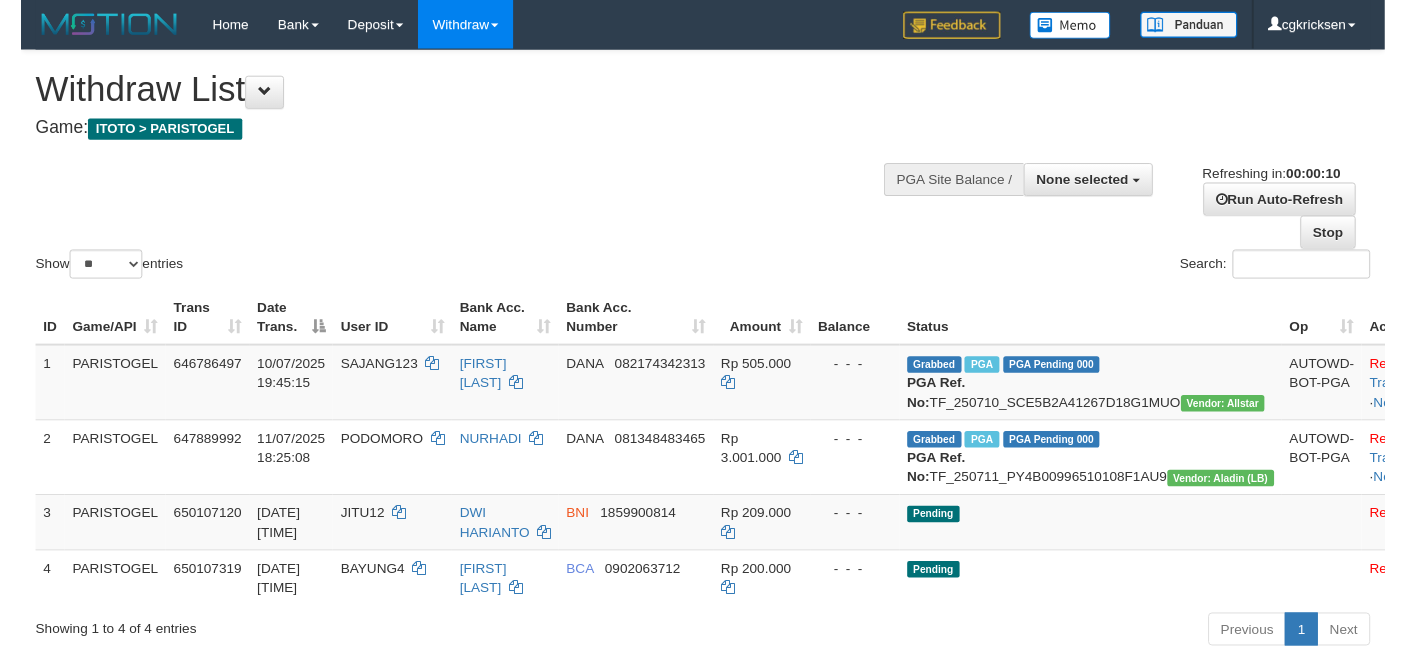 scroll, scrollTop: 0, scrollLeft: 0, axis: both 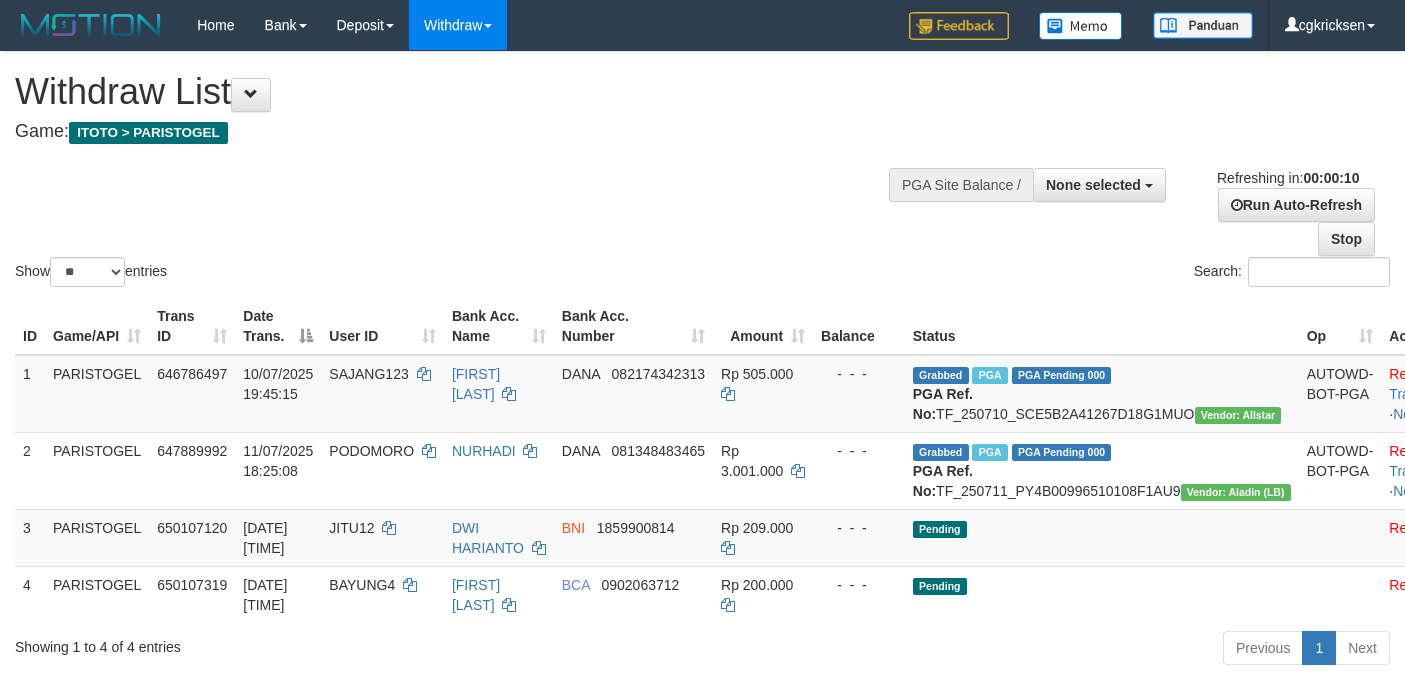select 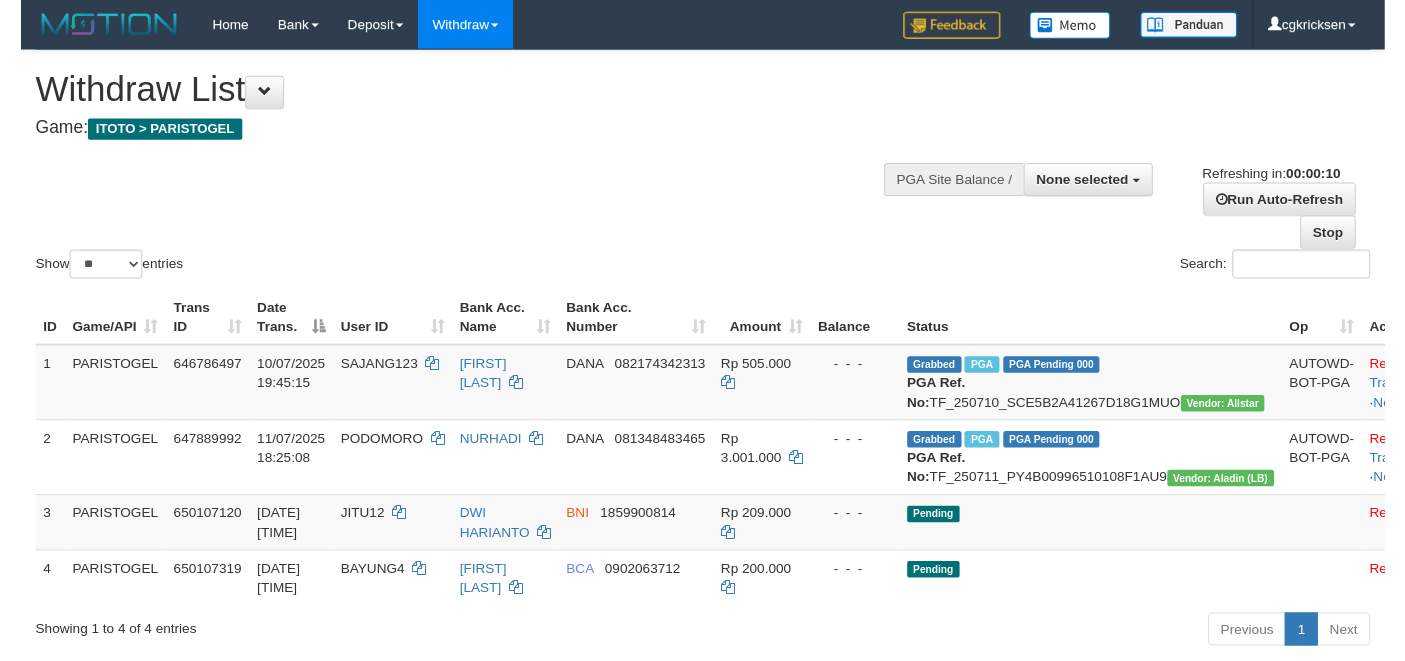 scroll, scrollTop: 0, scrollLeft: 0, axis: both 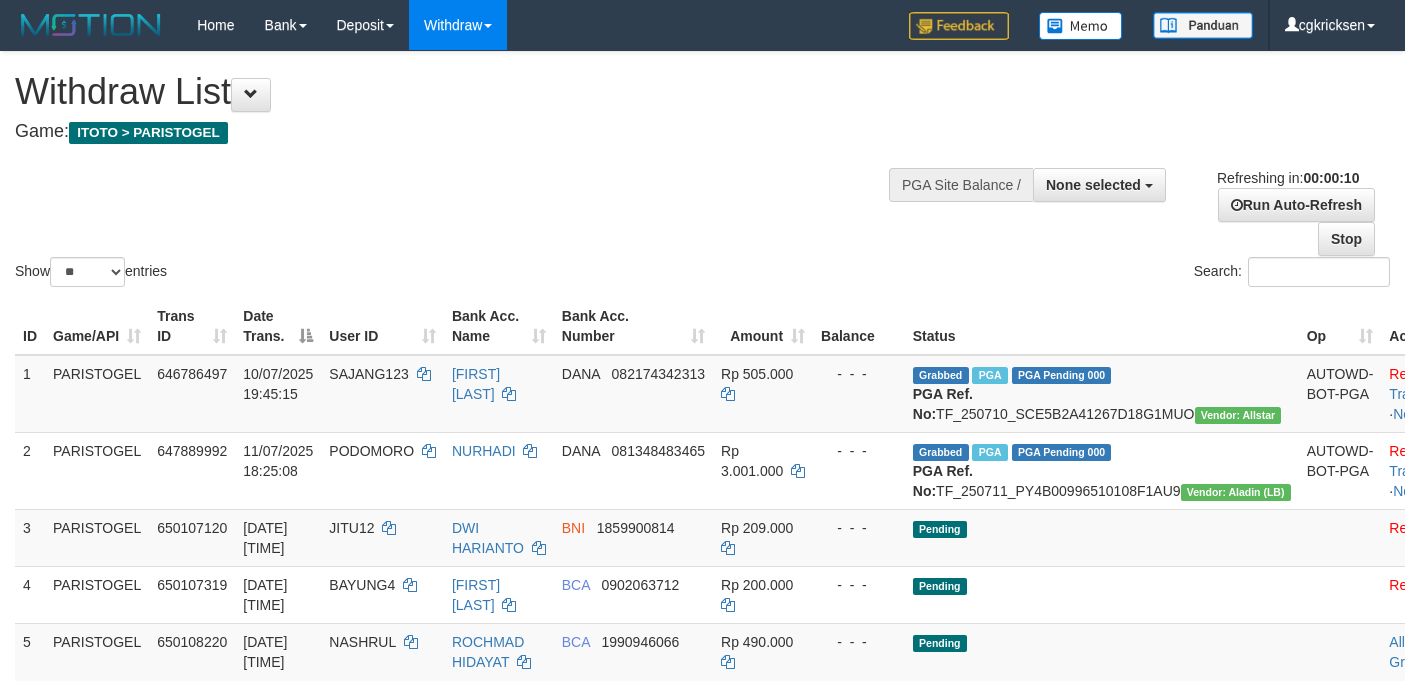 select 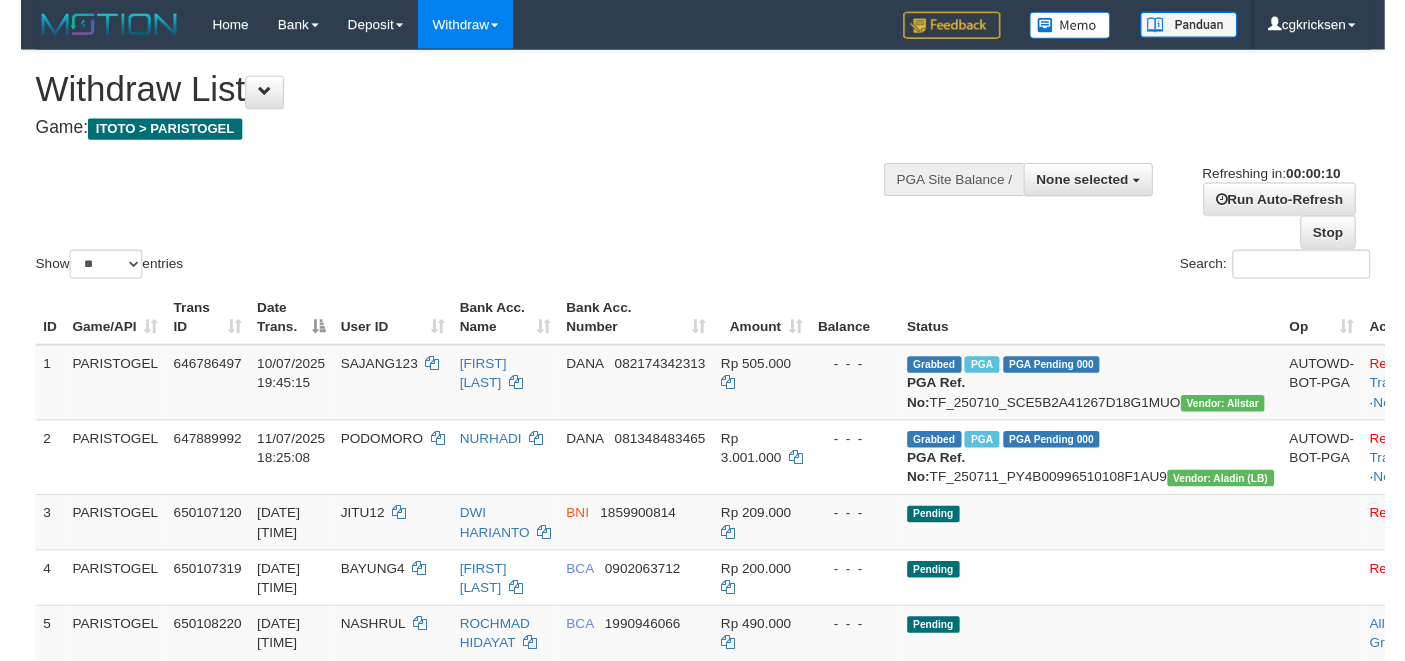 scroll, scrollTop: 0, scrollLeft: 0, axis: both 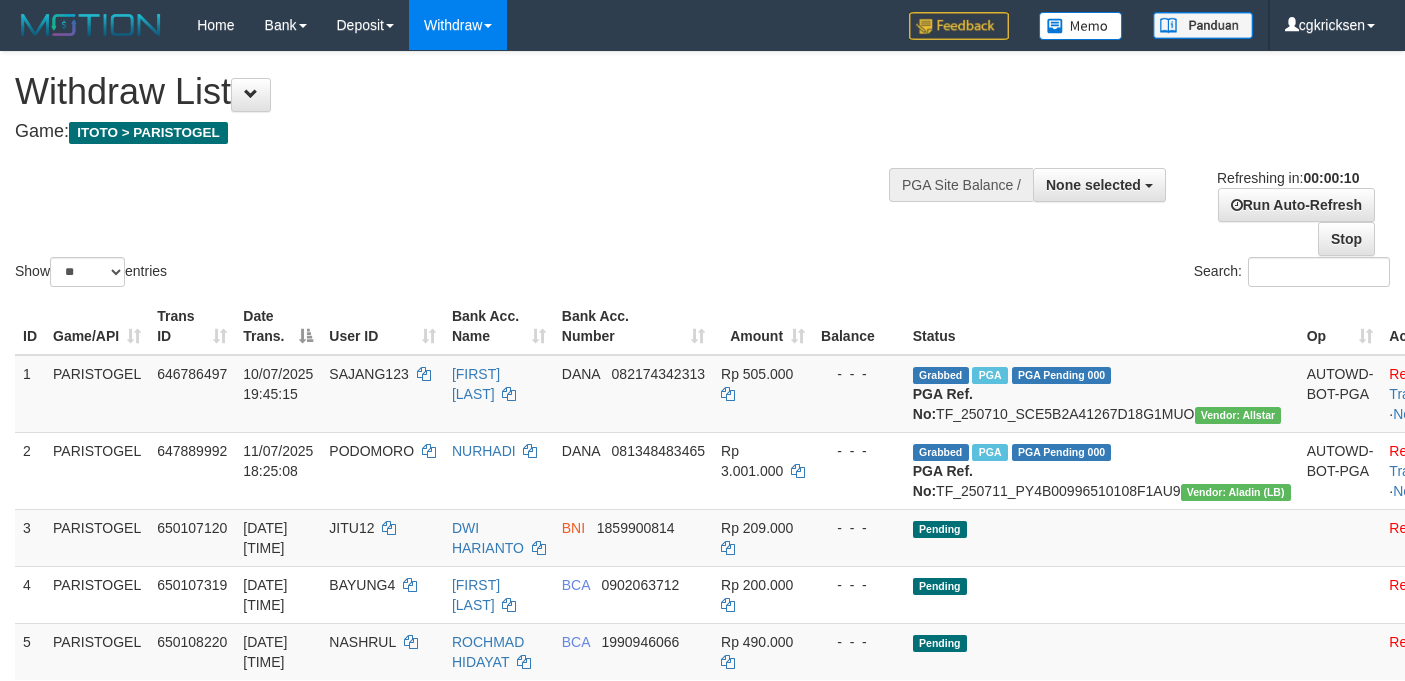 select 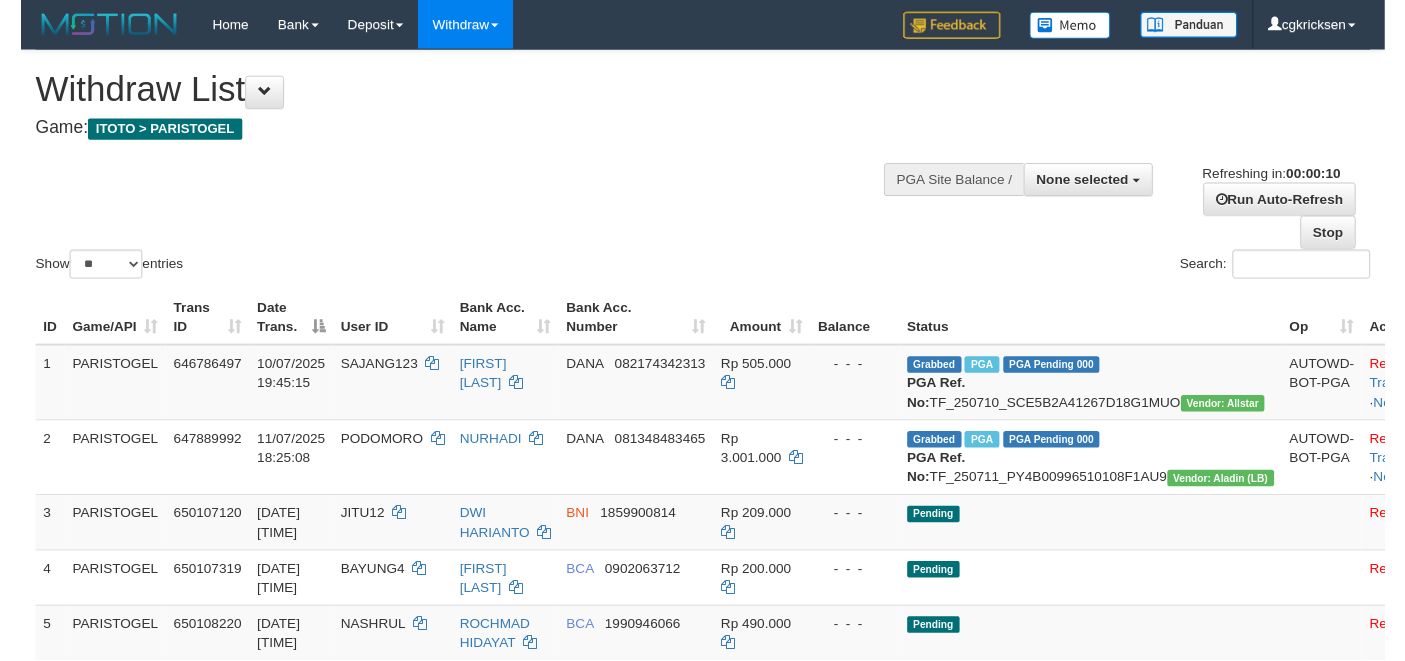 scroll, scrollTop: 0, scrollLeft: 0, axis: both 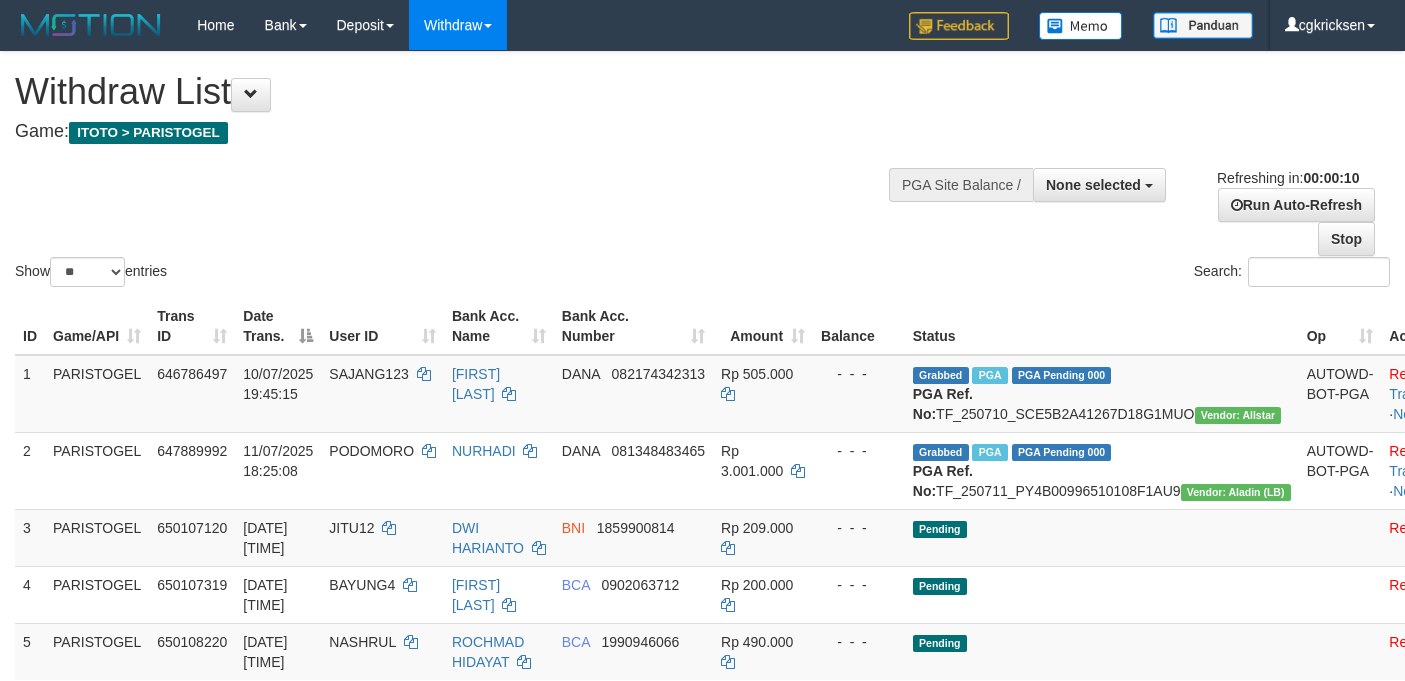 select 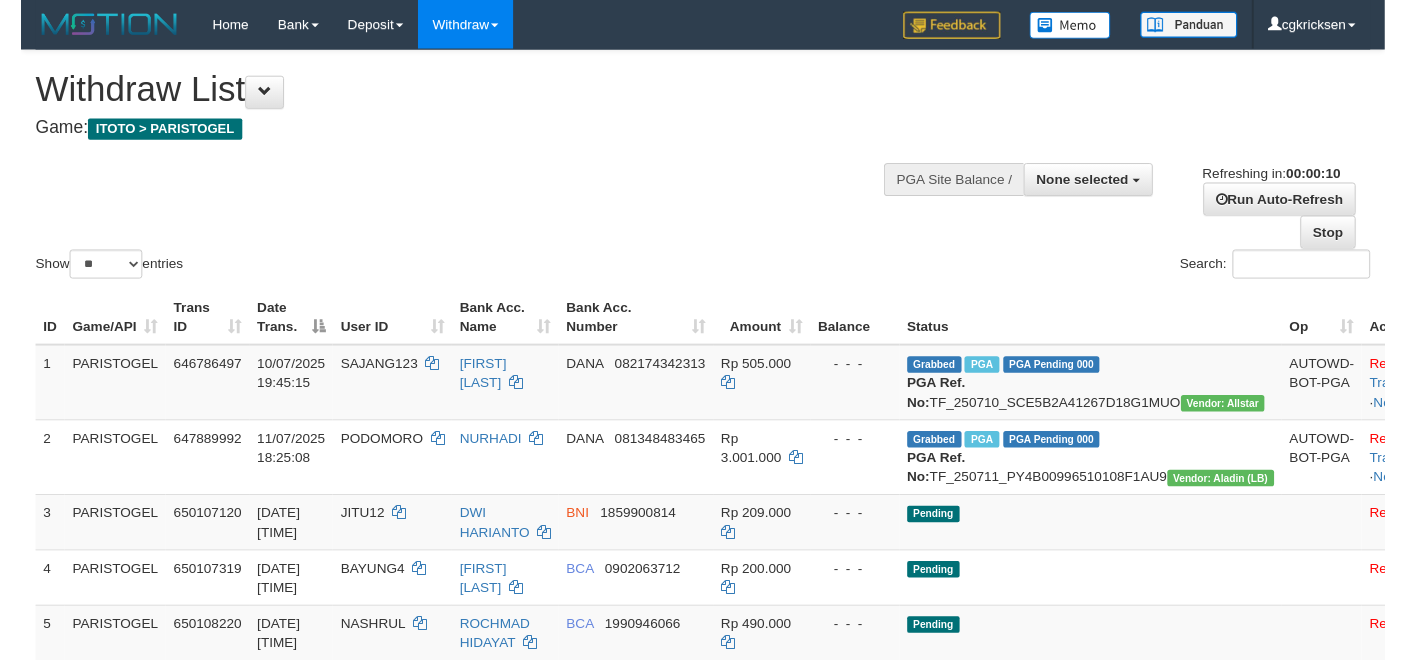 scroll, scrollTop: 0, scrollLeft: 0, axis: both 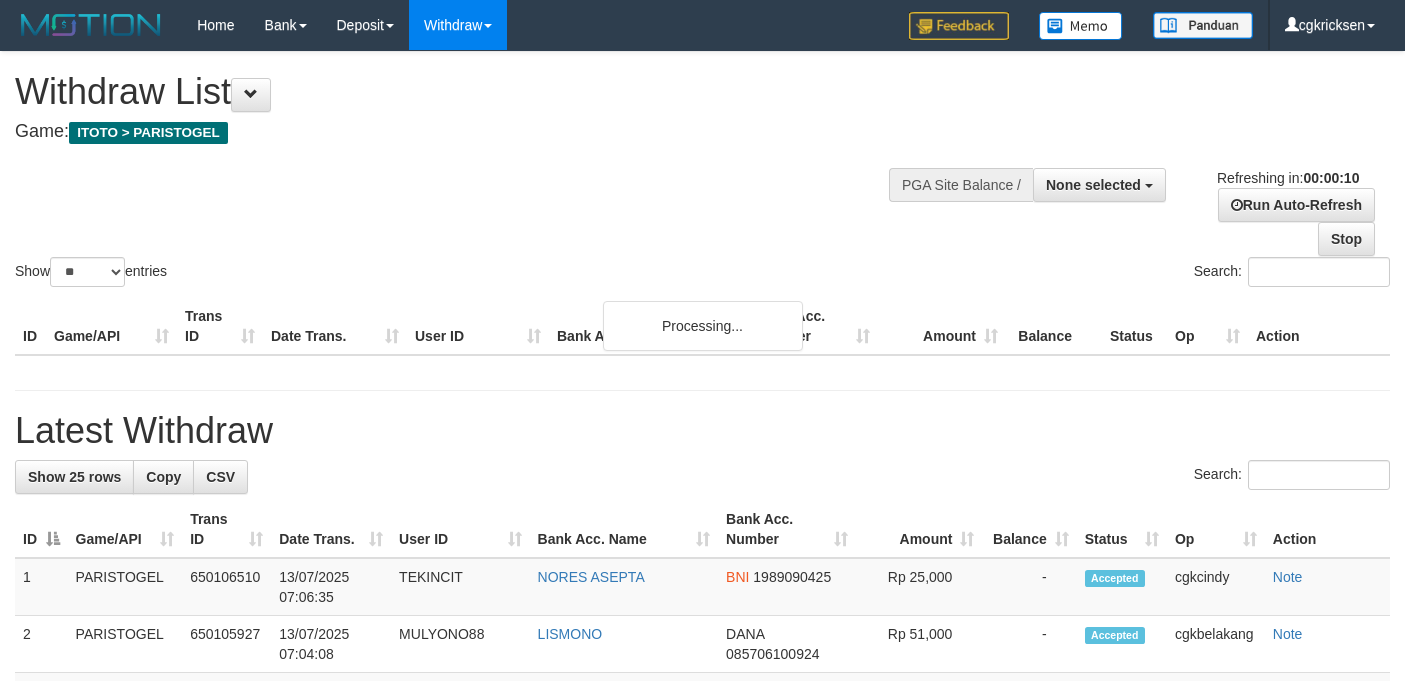 select 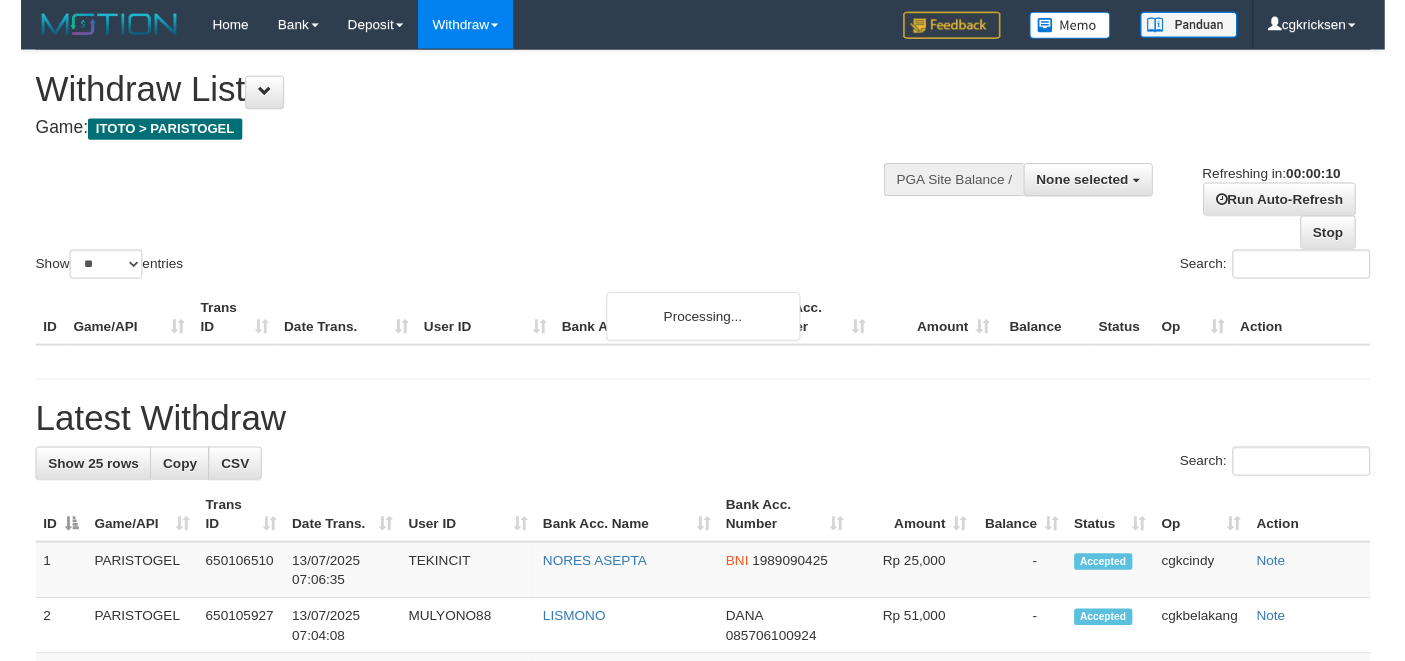 scroll, scrollTop: 0, scrollLeft: 0, axis: both 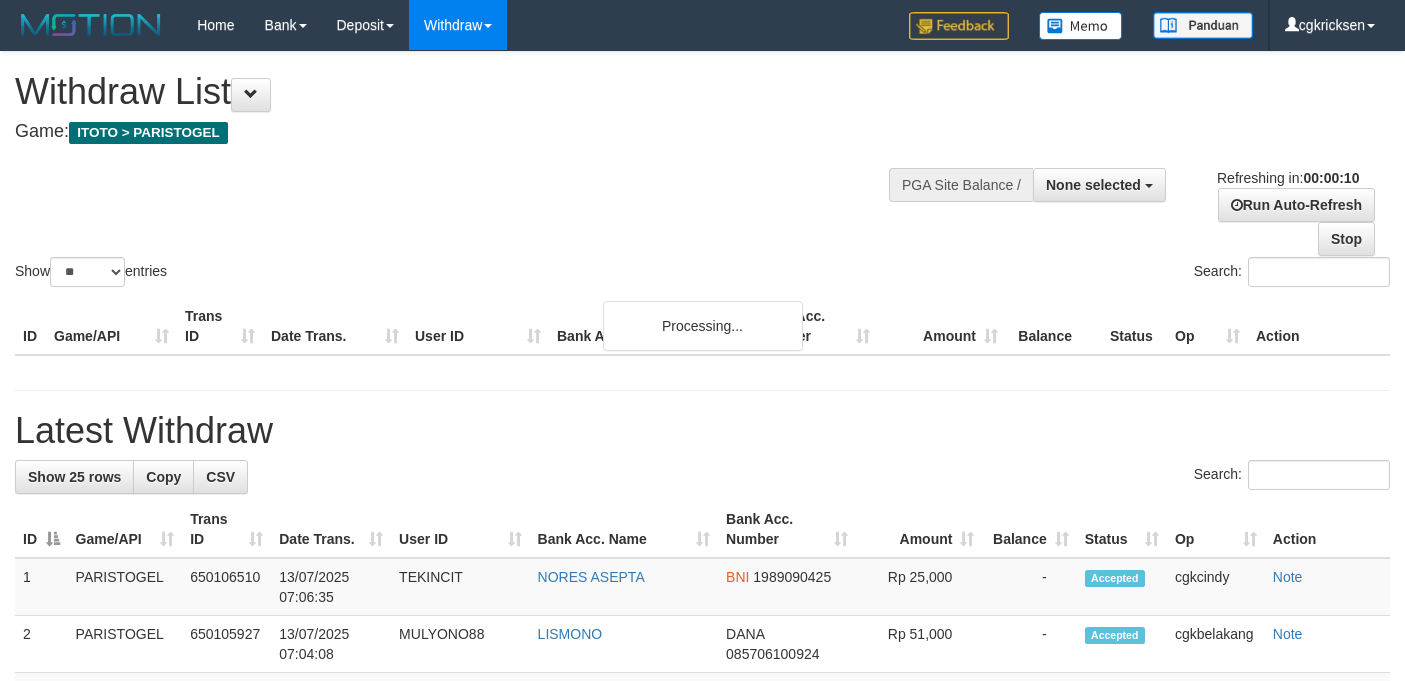select 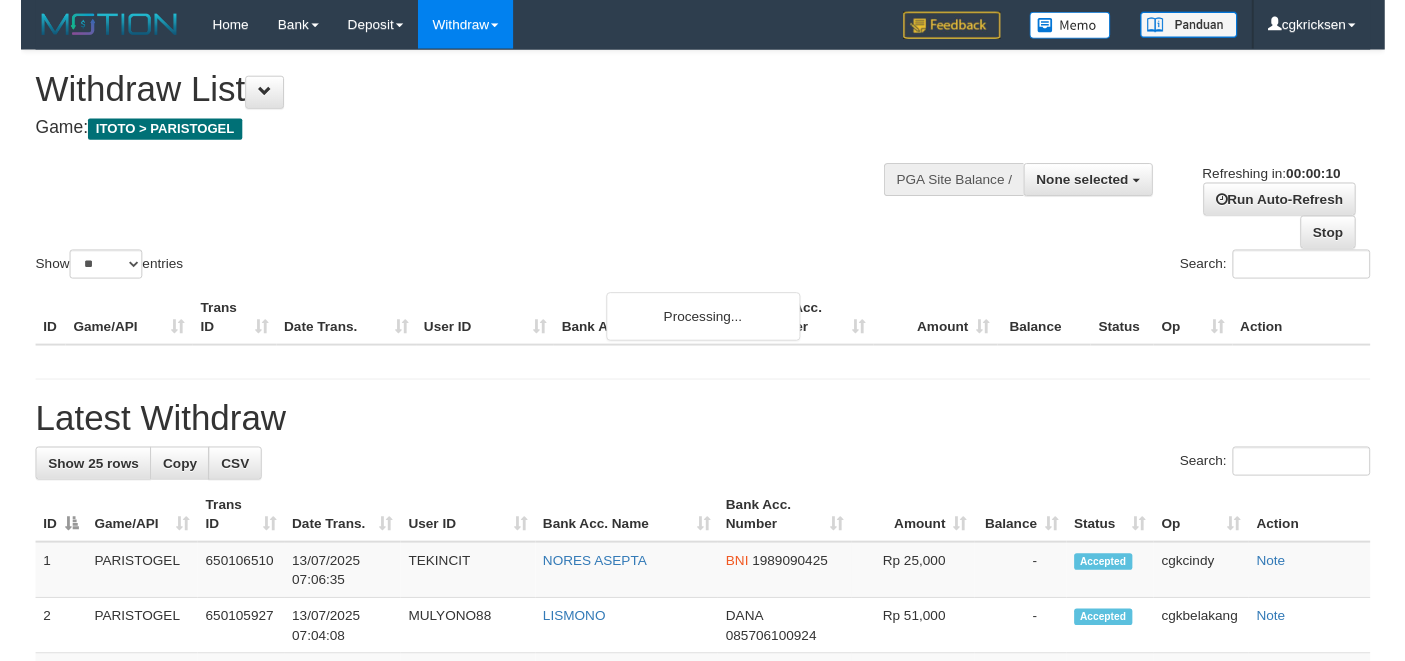scroll, scrollTop: 0, scrollLeft: 0, axis: both 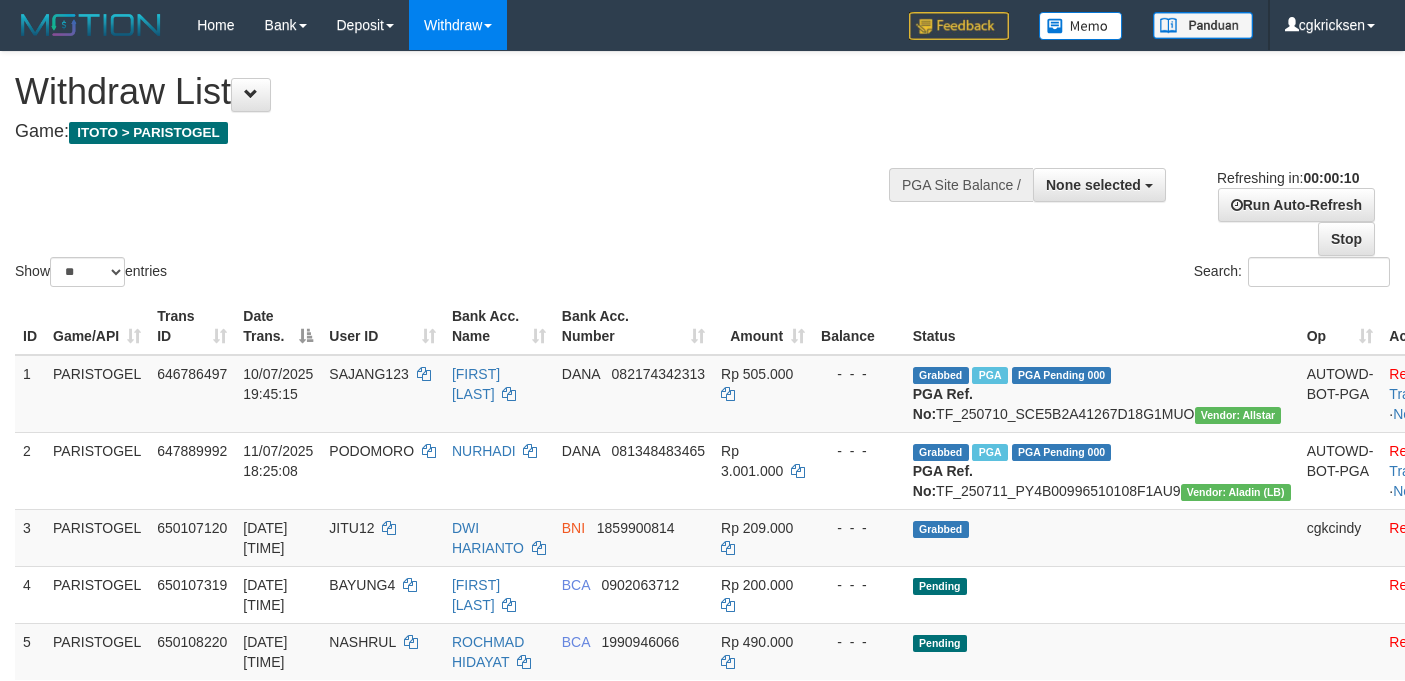 select 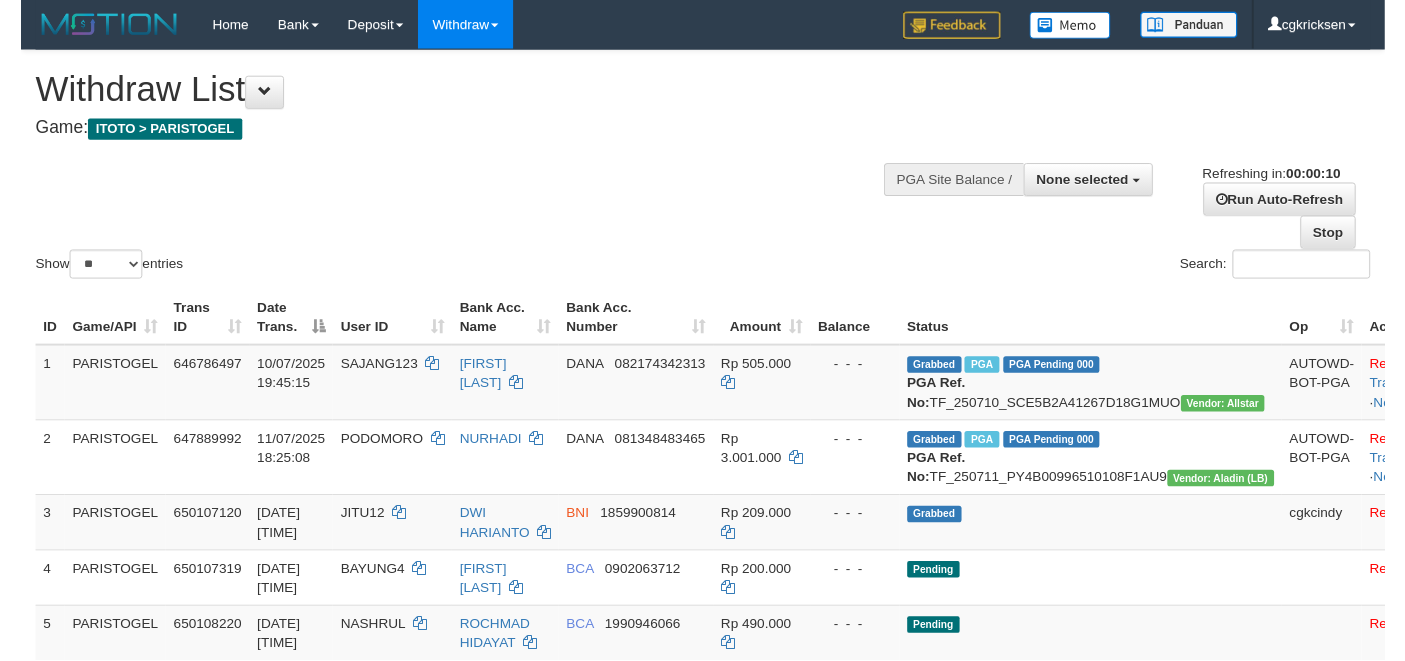 scroll, scrollTop: 0, scrollLeft: 0, axis: both 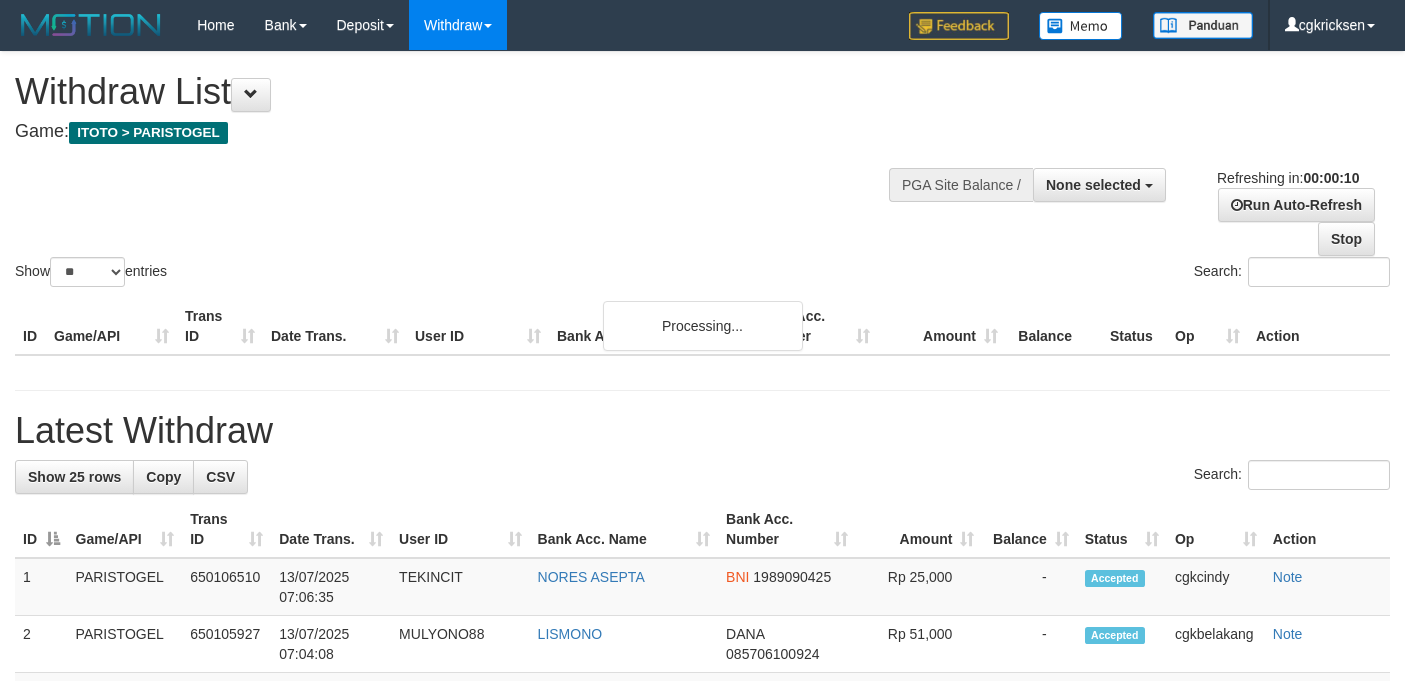 select 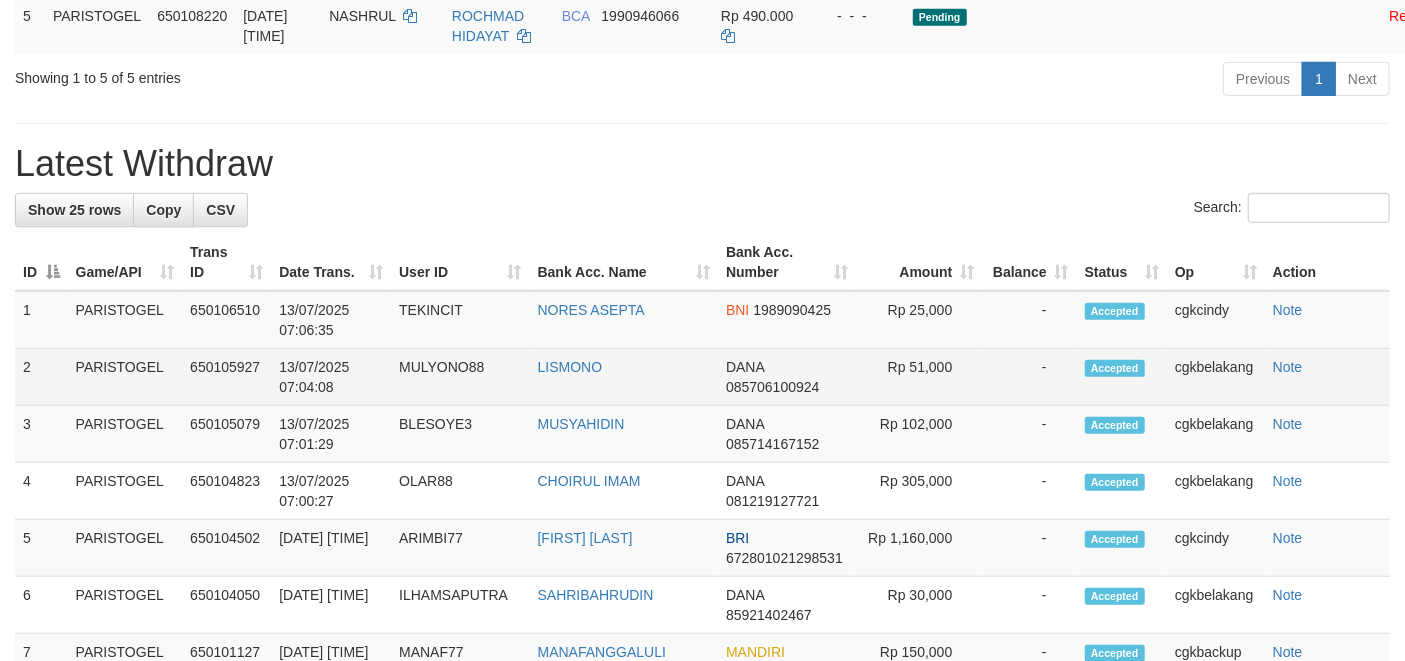 scroll, scrollTop: 266, scrollLeft: 0, axis: vertical 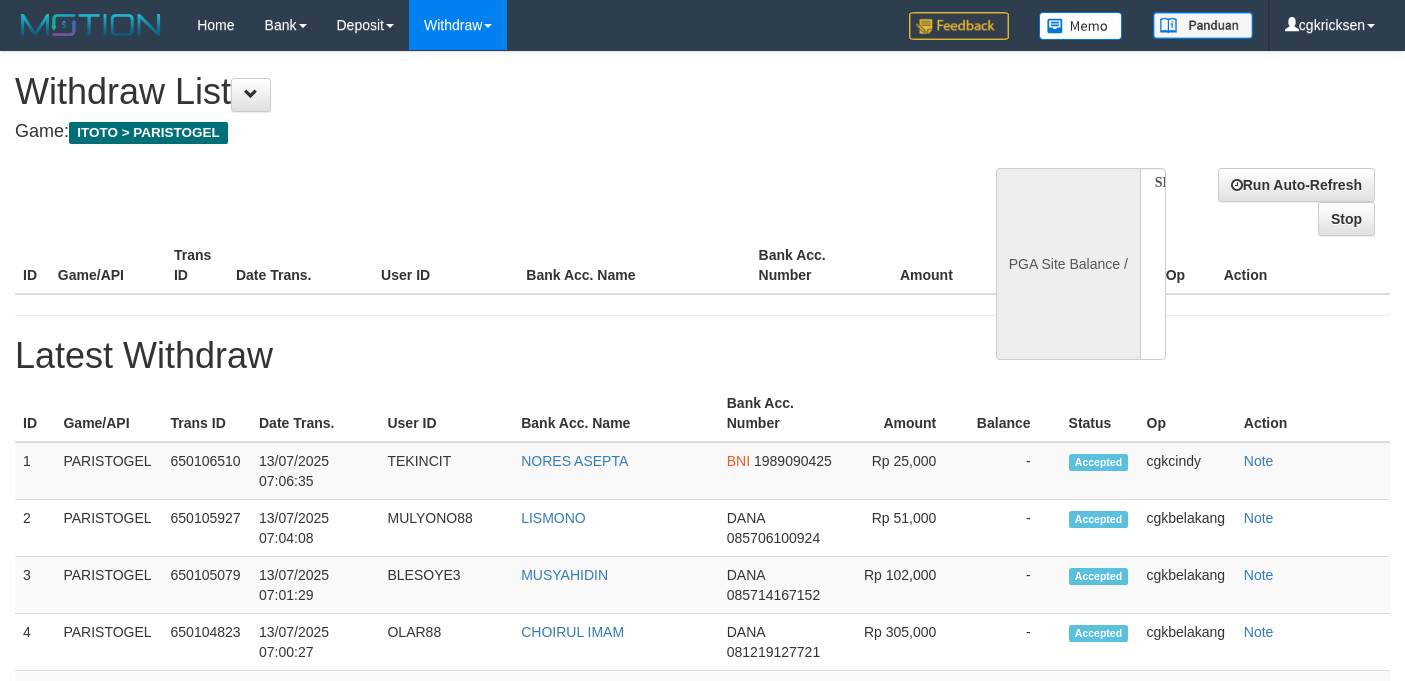 select 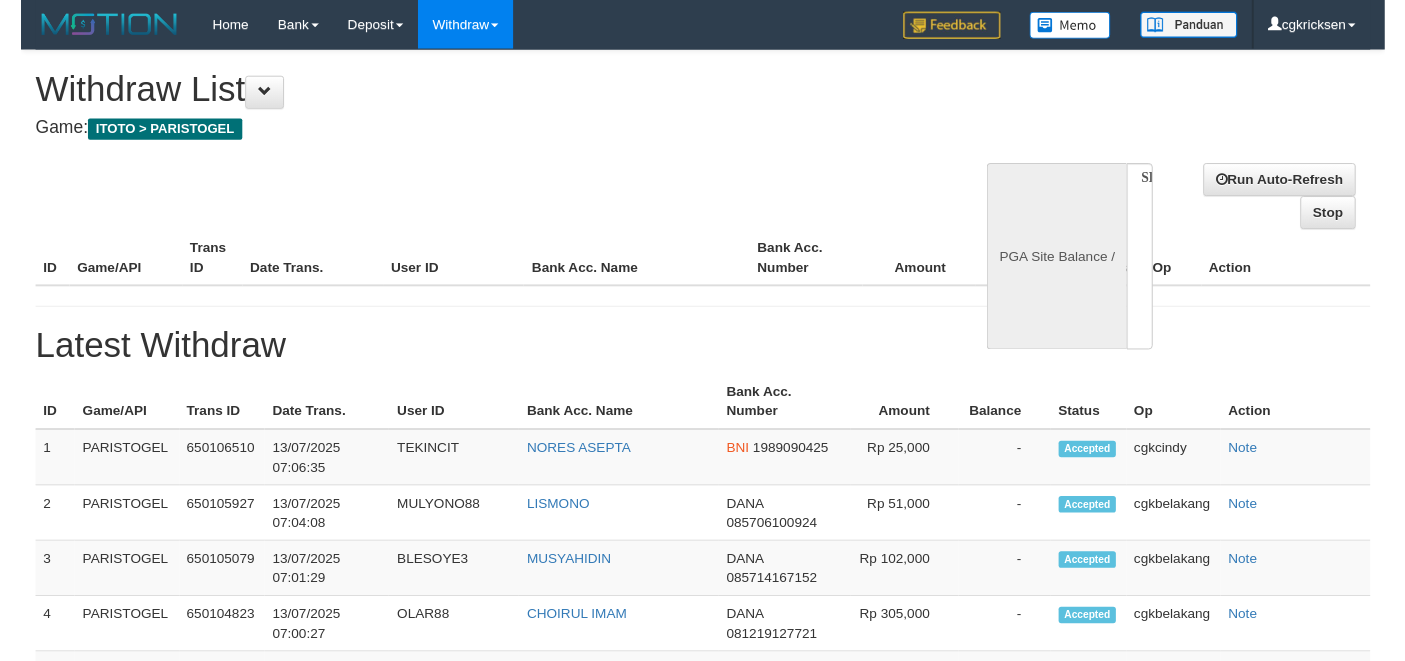 scroll, scrollTop: 0, scrollLeft: 0, axis: both 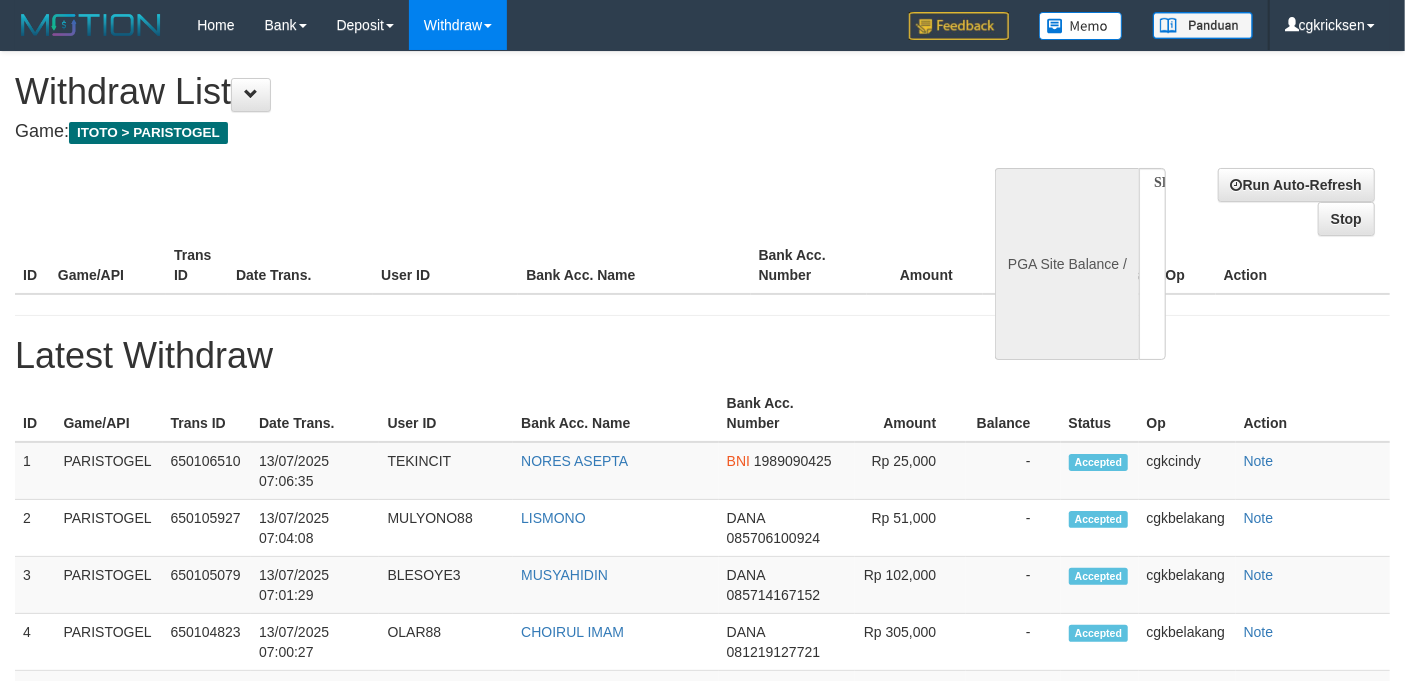 select on "**" 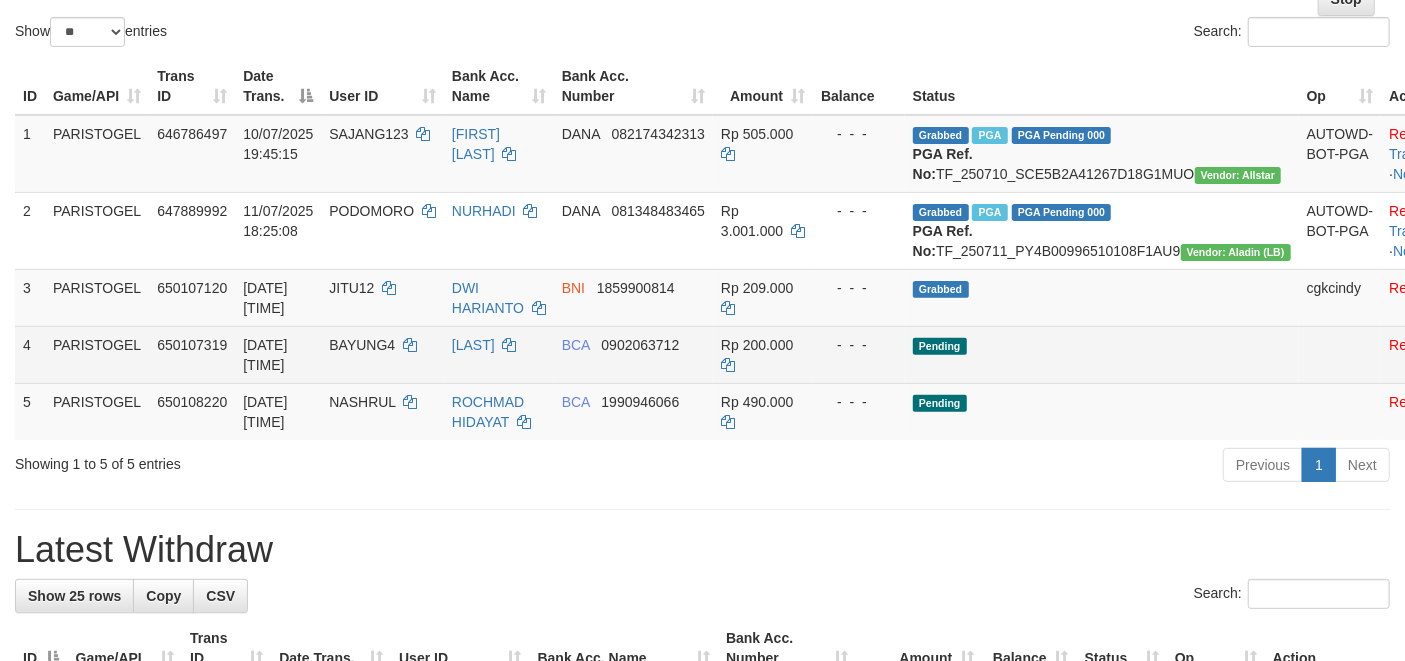 scroll, scrollTop: 666, scrollLeft: 0, axis: vertical 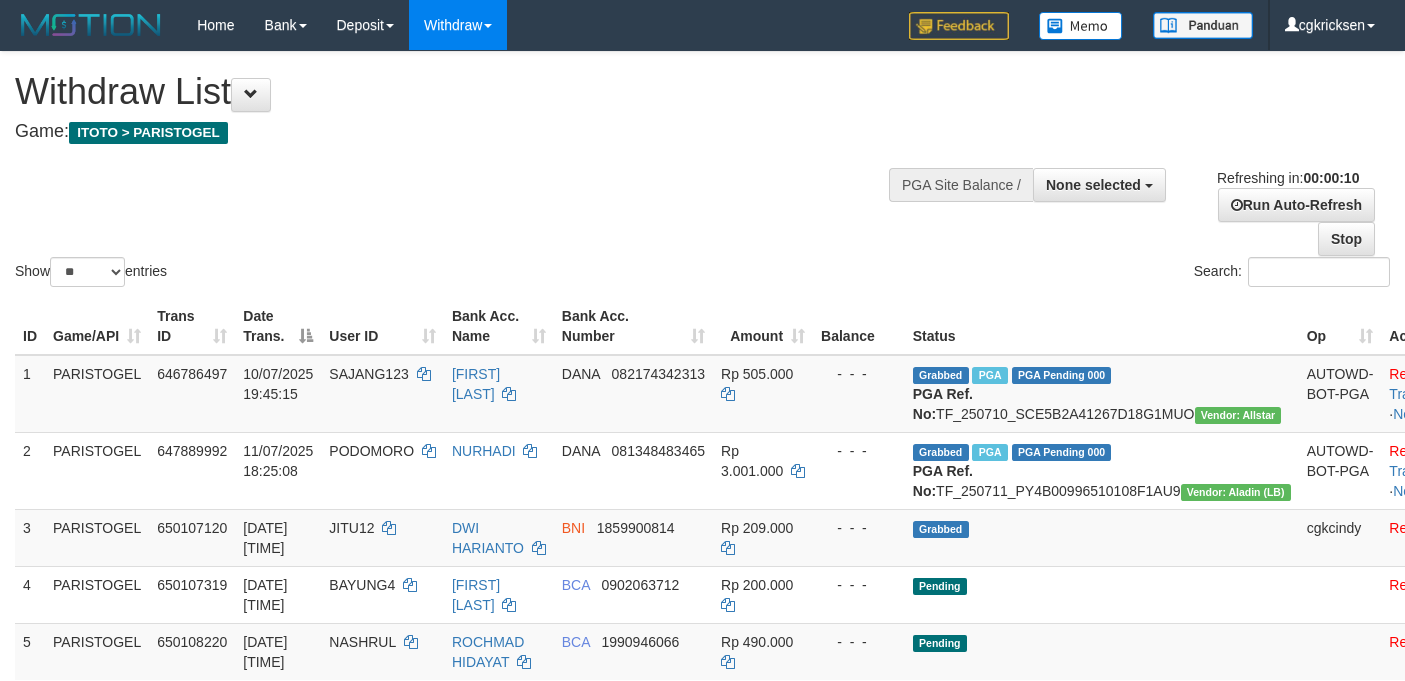 select 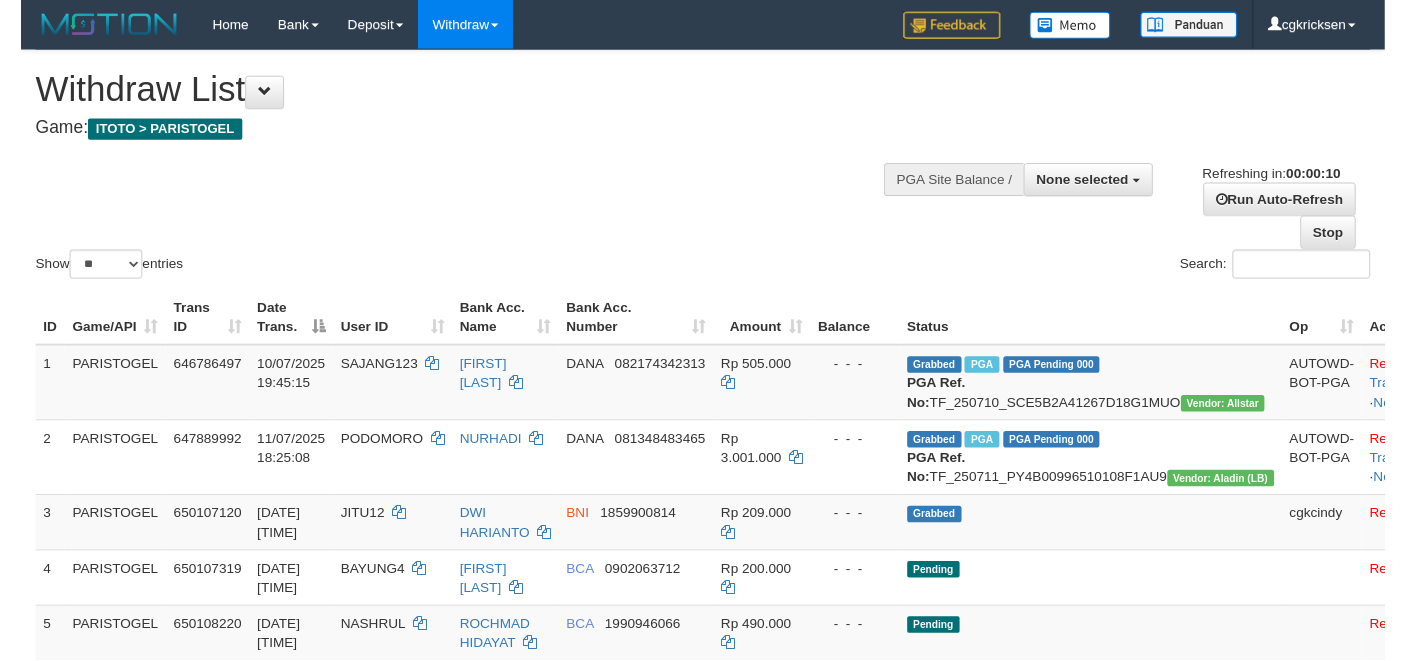 scroll, scrollTop: 0, scrollLeft: 0, axis: both 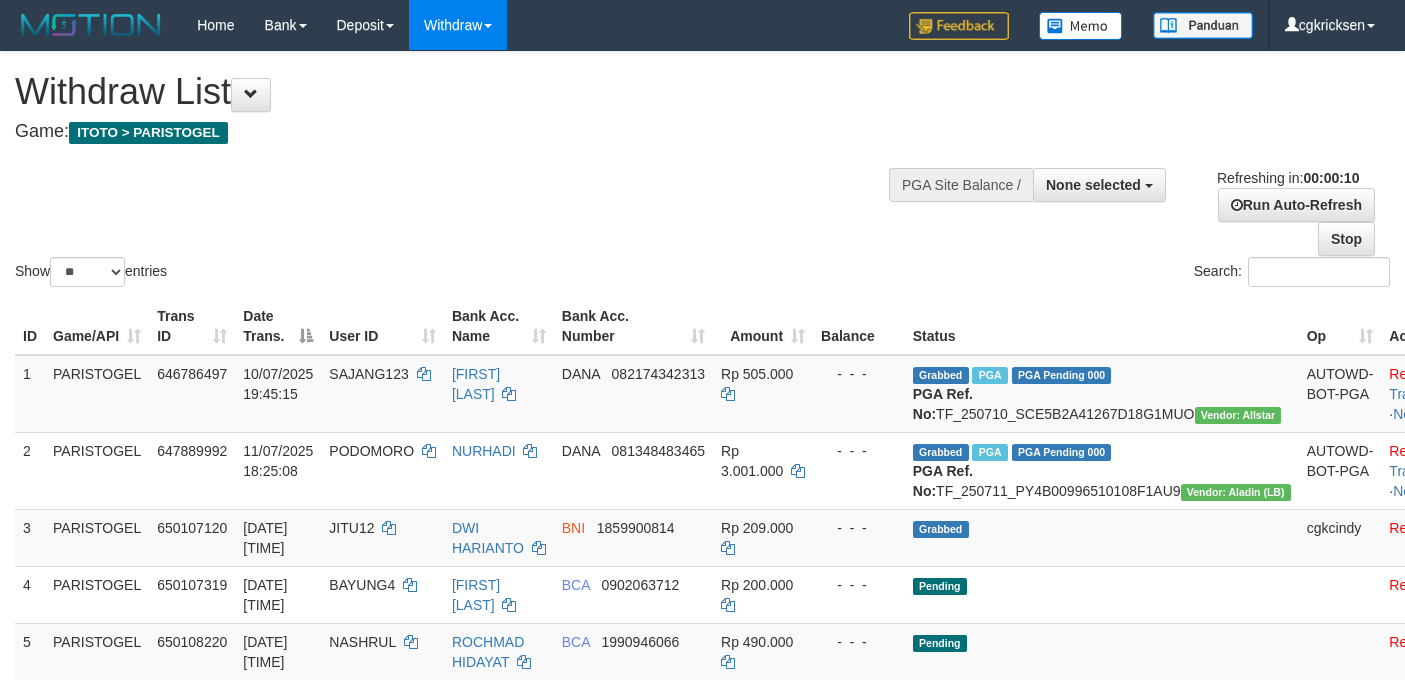 select 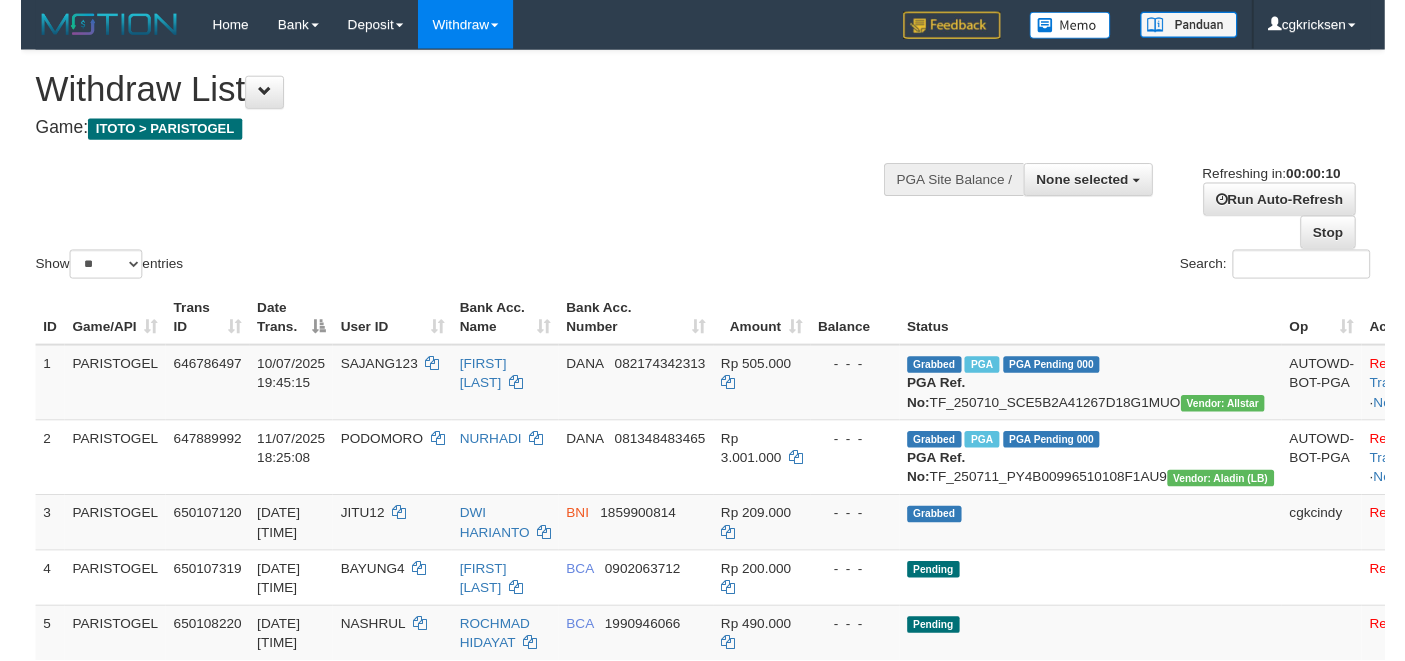 scroll, scrollTop: 0, scrollLeft: 0, axis: both 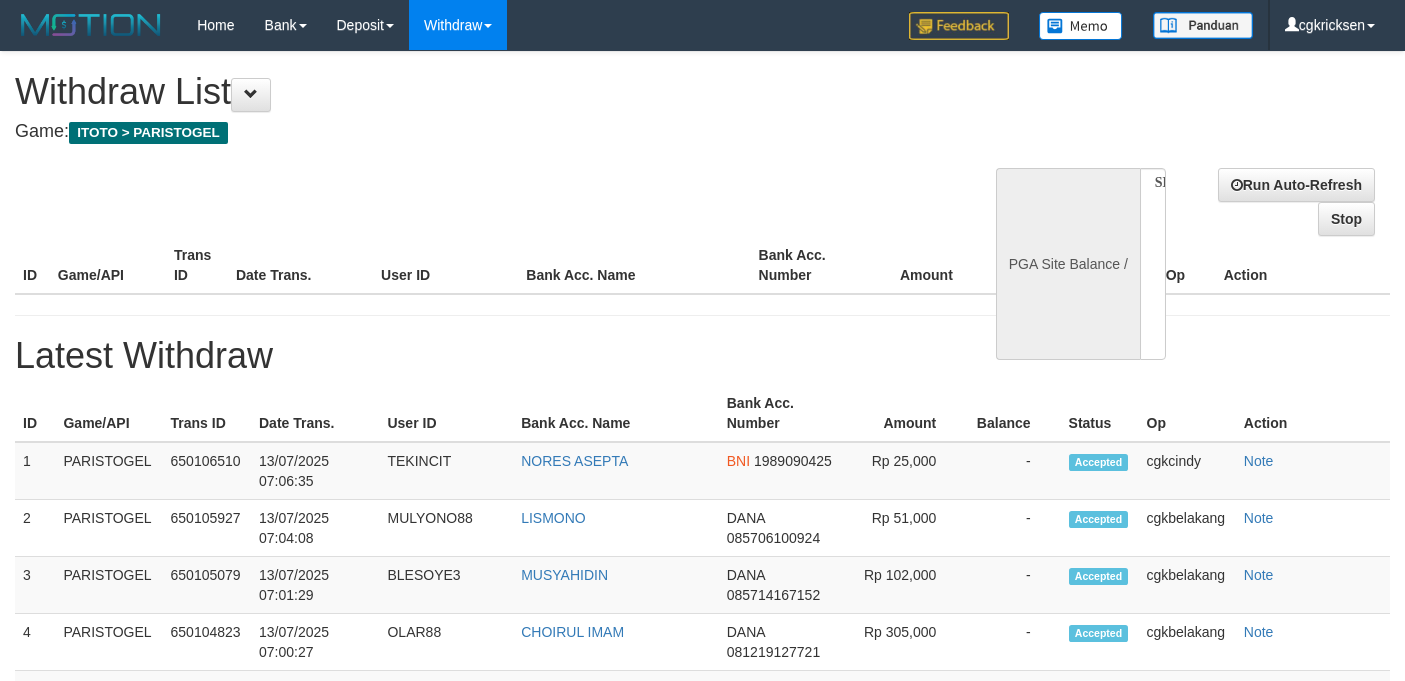 select 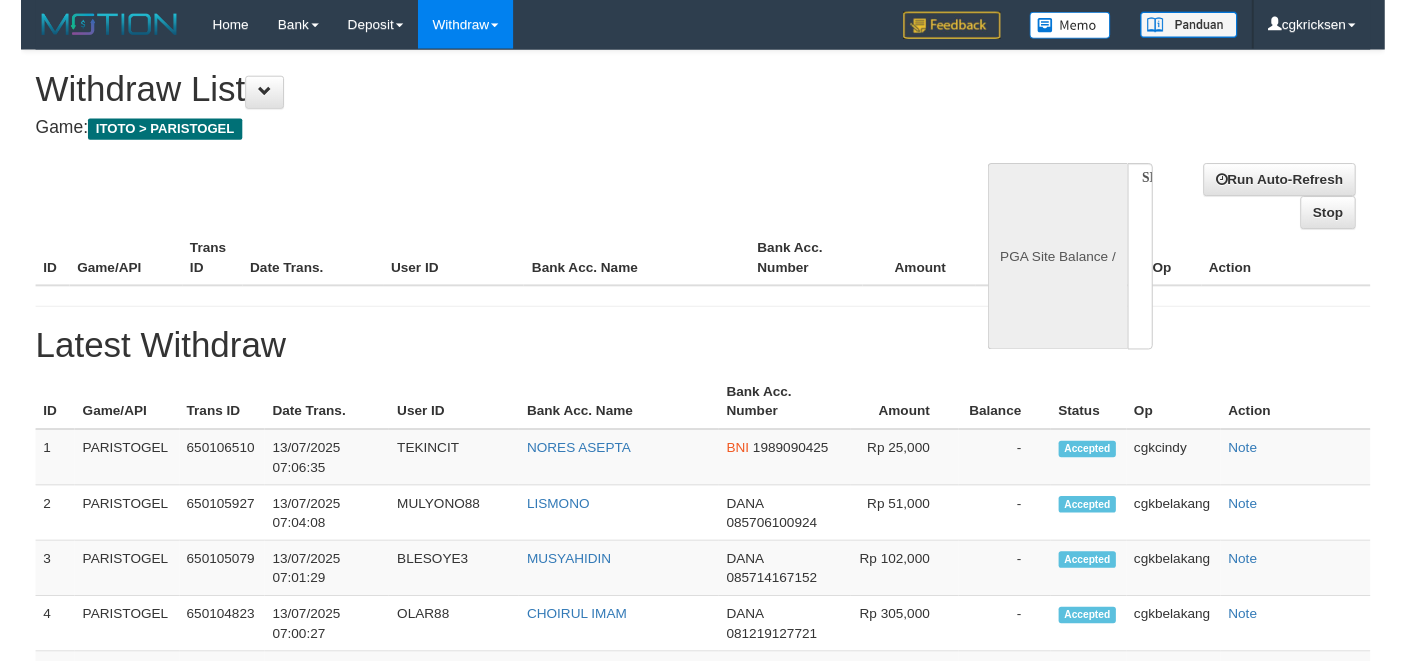 scroll, scrollTop: 0, scrollLeft: 0, axis: both 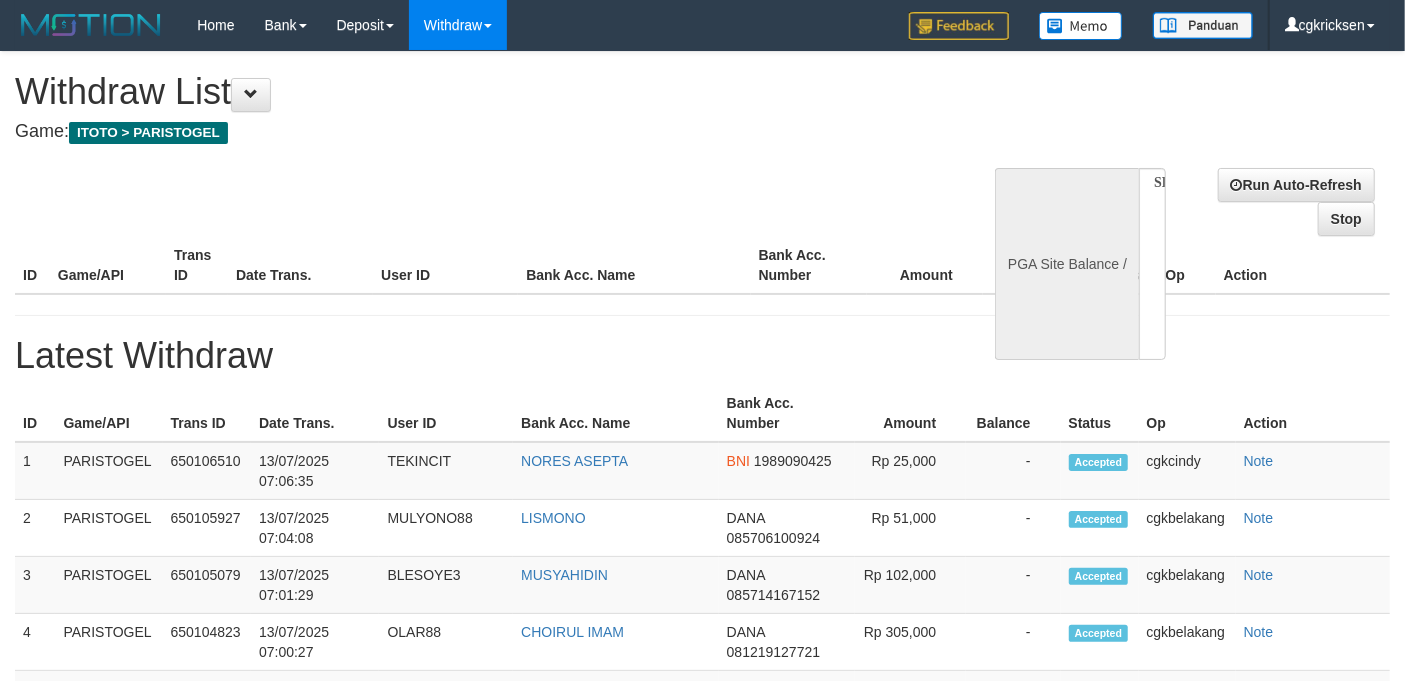 select on "**" 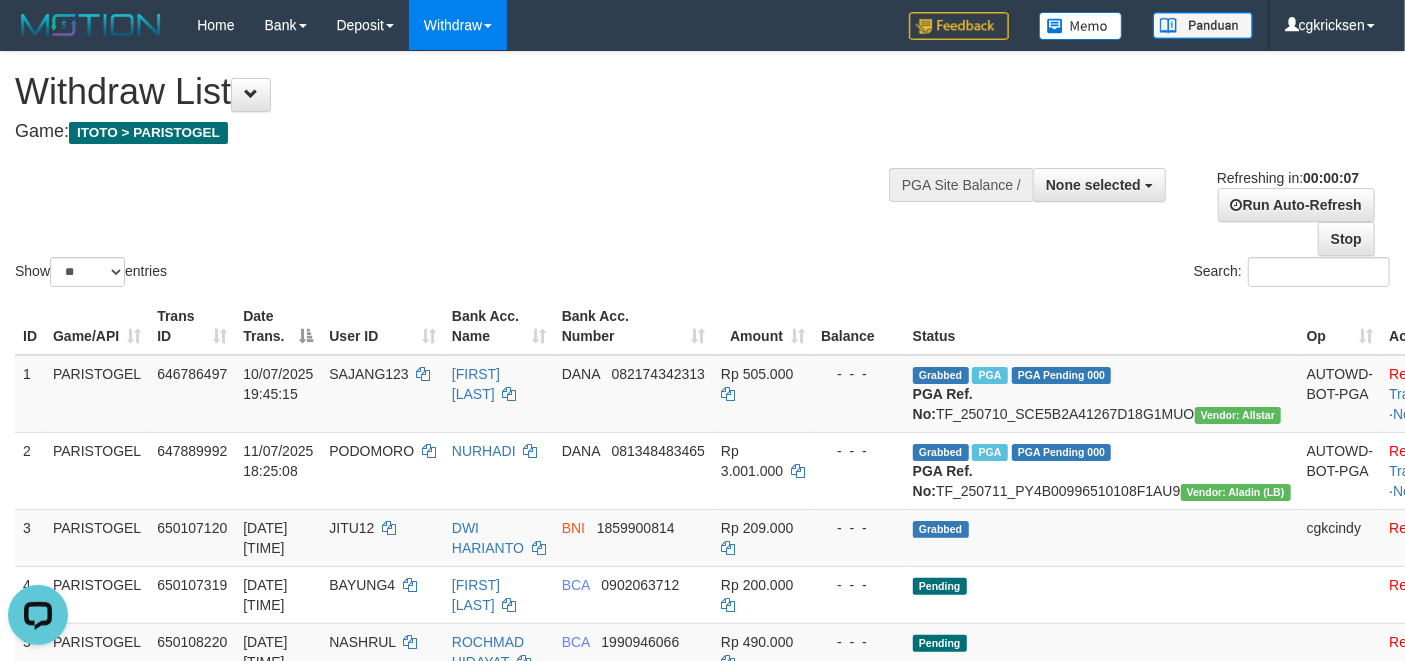 scroll, scrollTop: 0, scrollLeft: 0, axis: both 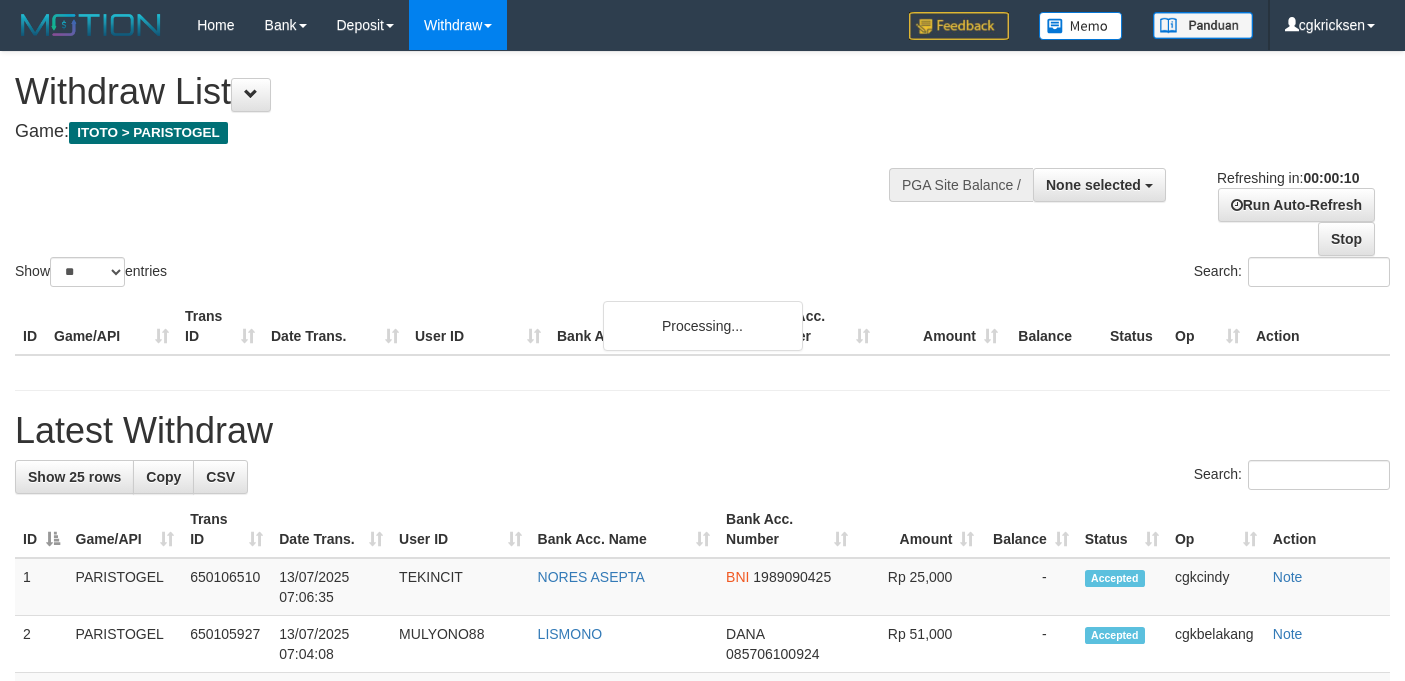 select 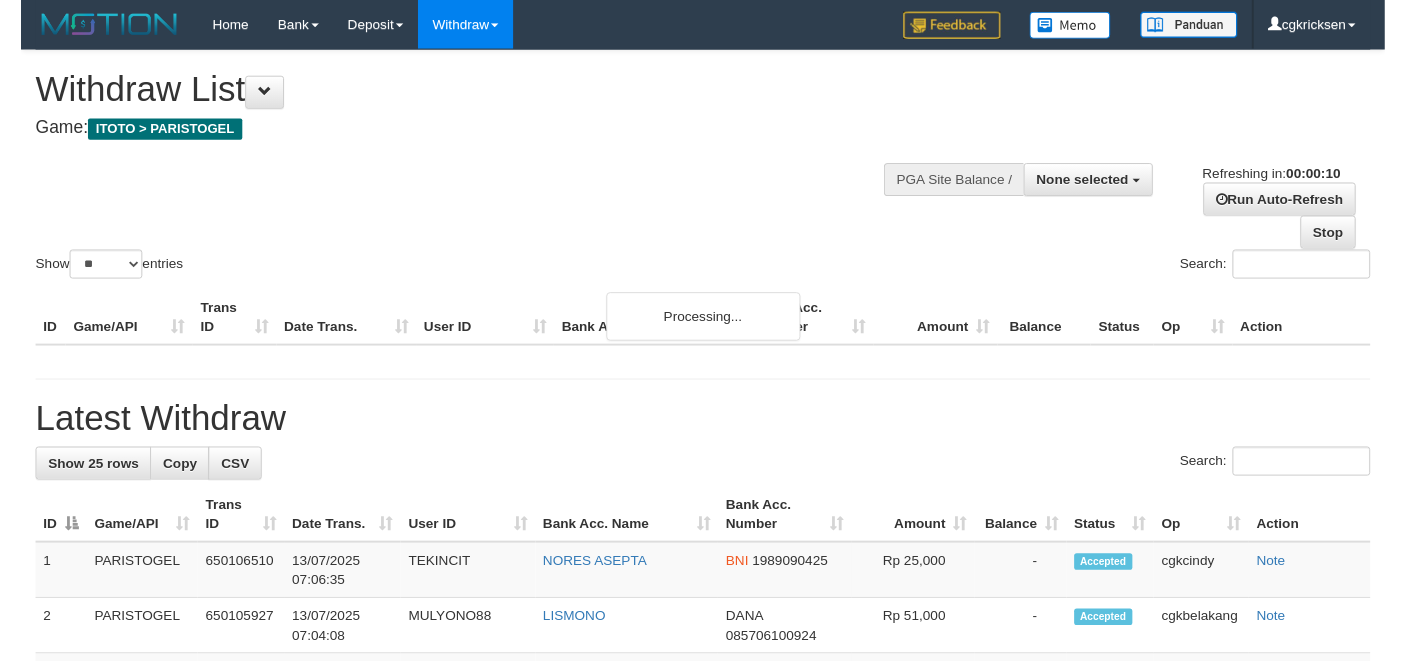 scroll, scrollTop: 0, scrollLeft: 0, axis: both 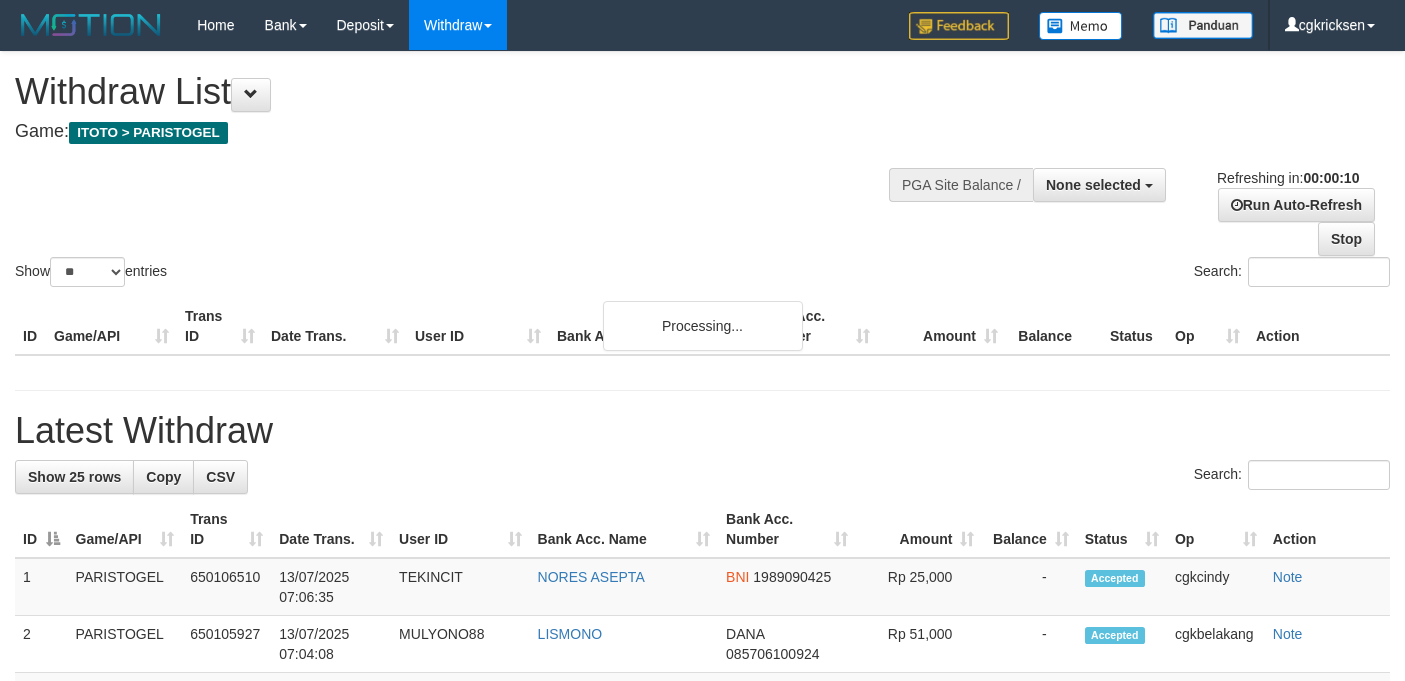 select 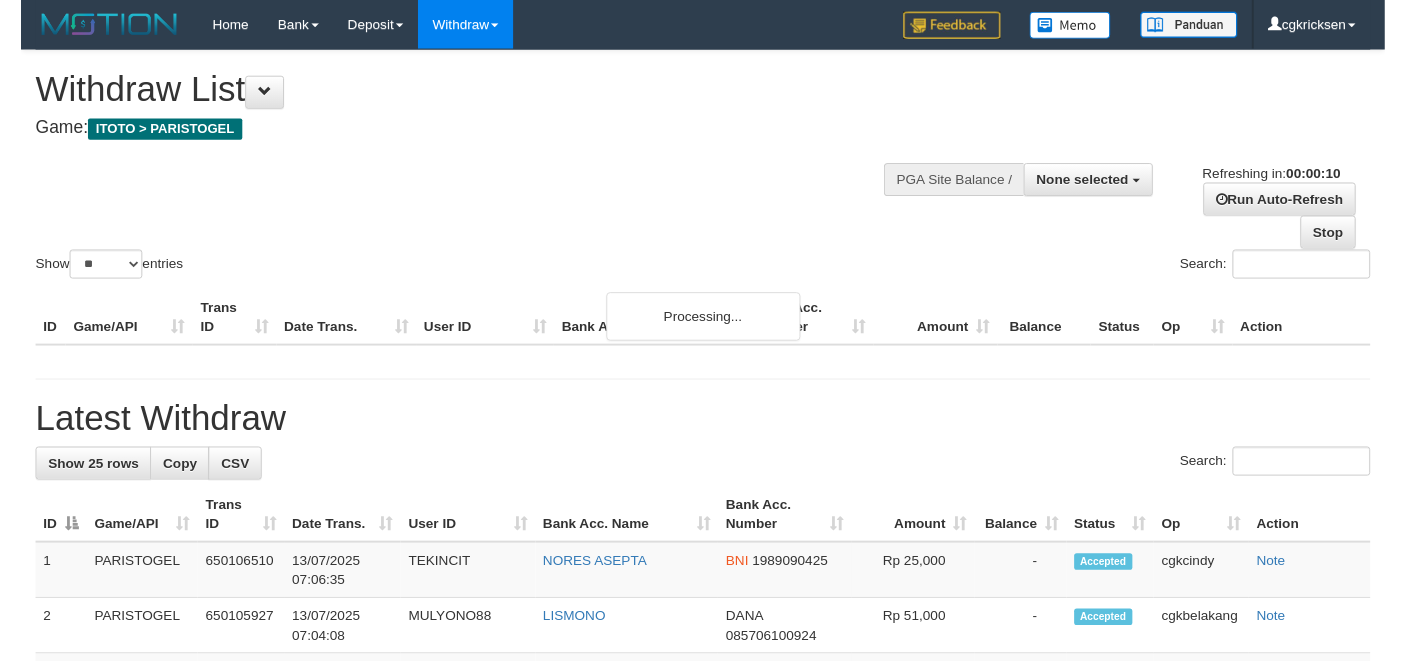 scroll, scrollTop: 0, scrollLeft: 0, axis: both 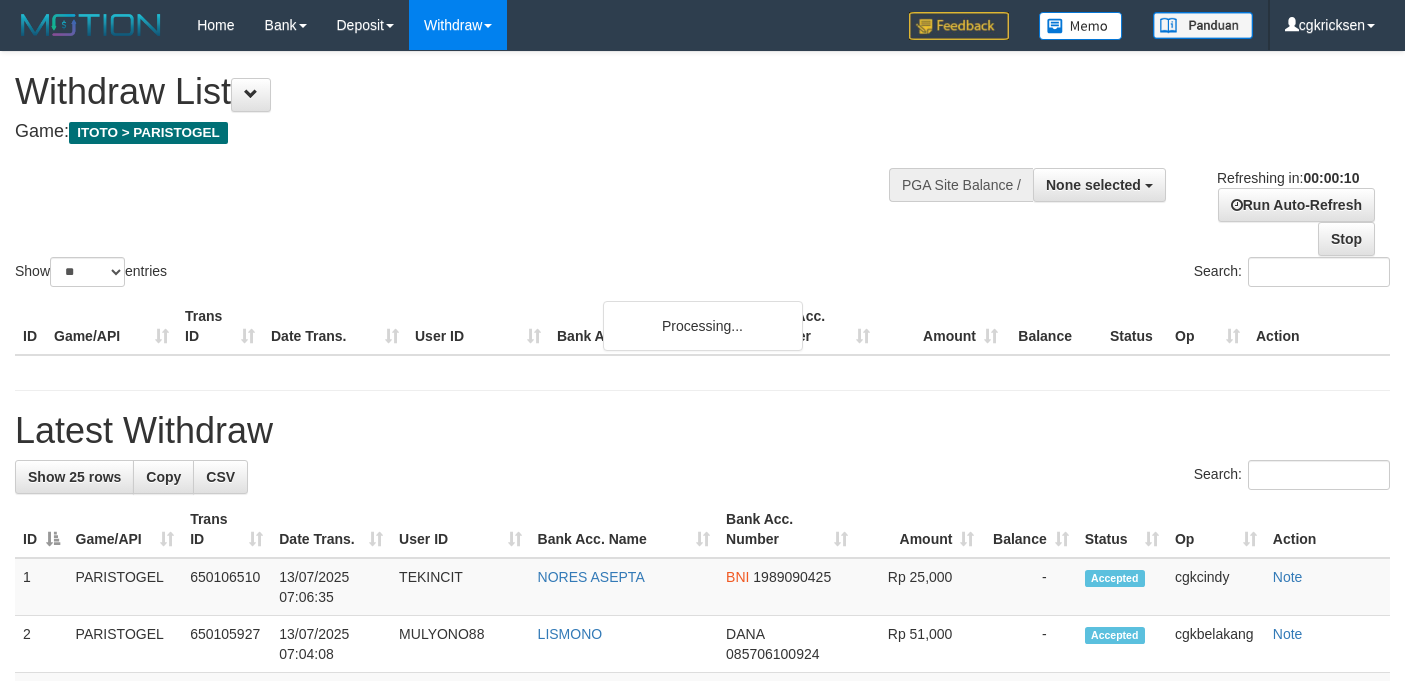 select 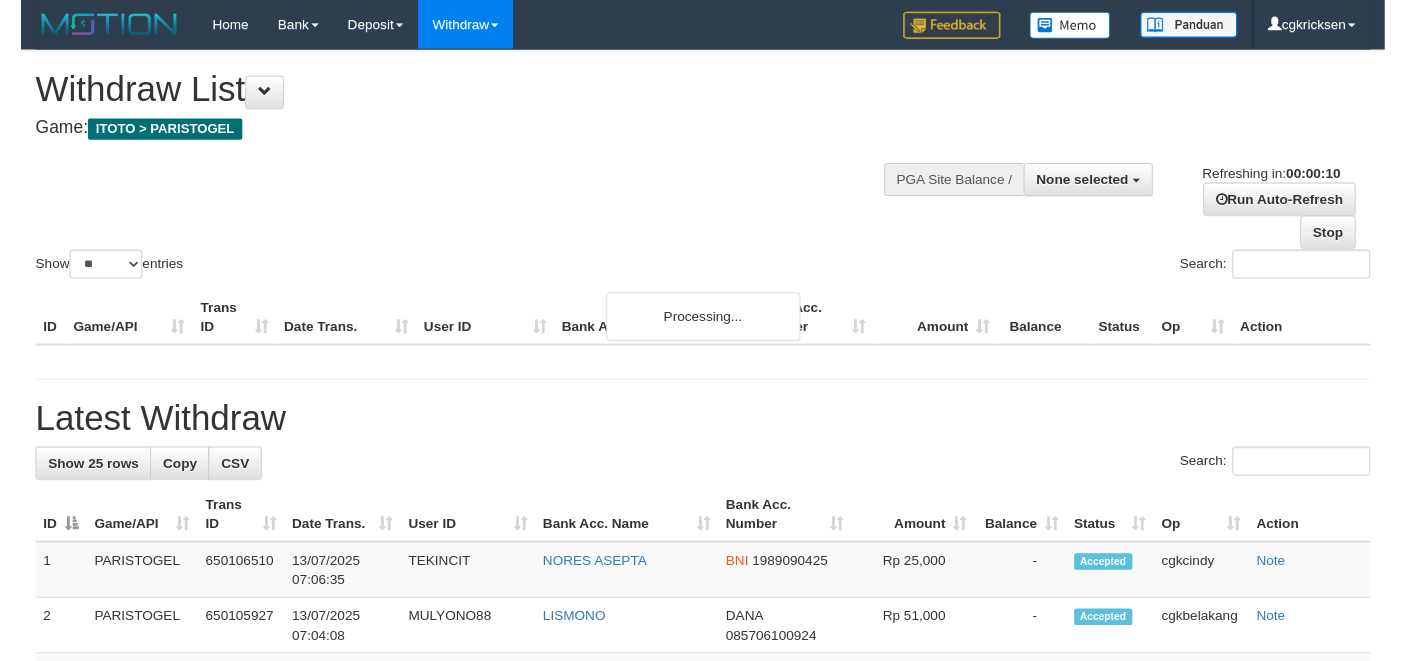 scroll, scrollTop: 0, scrollLeft: 0, axis: both 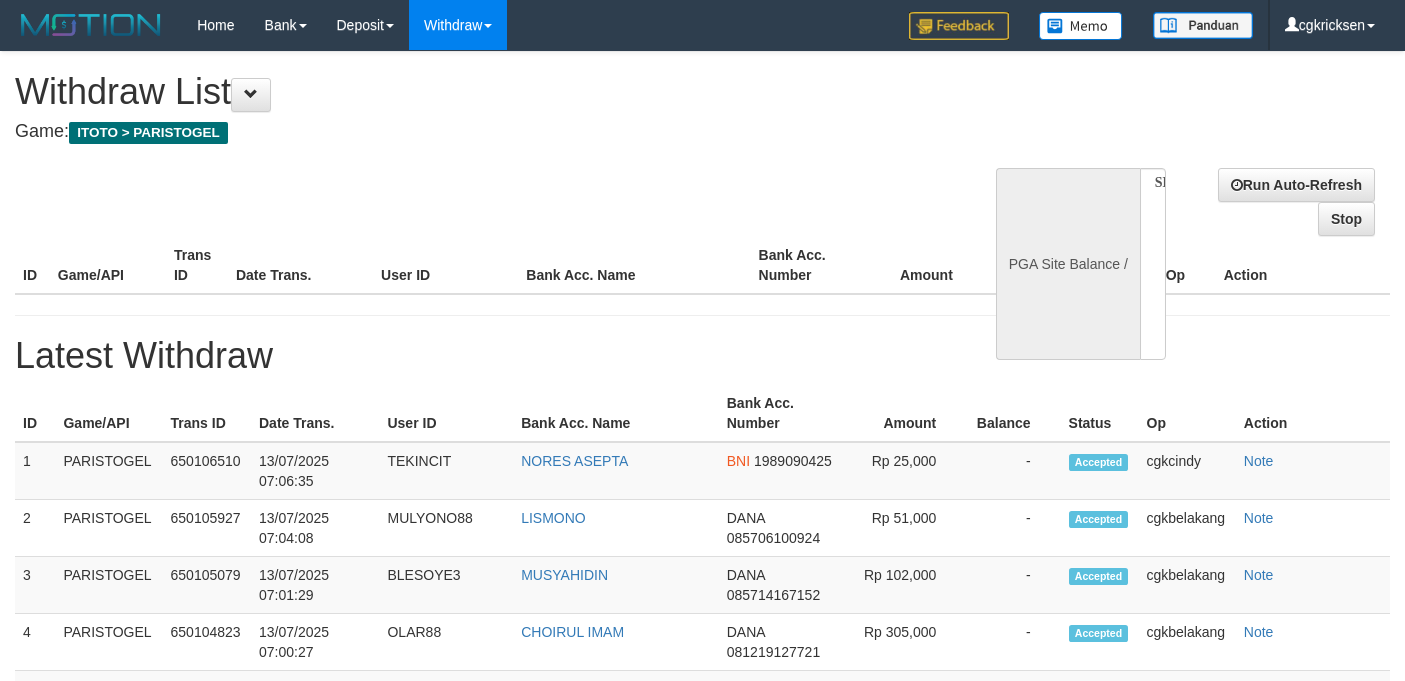 select 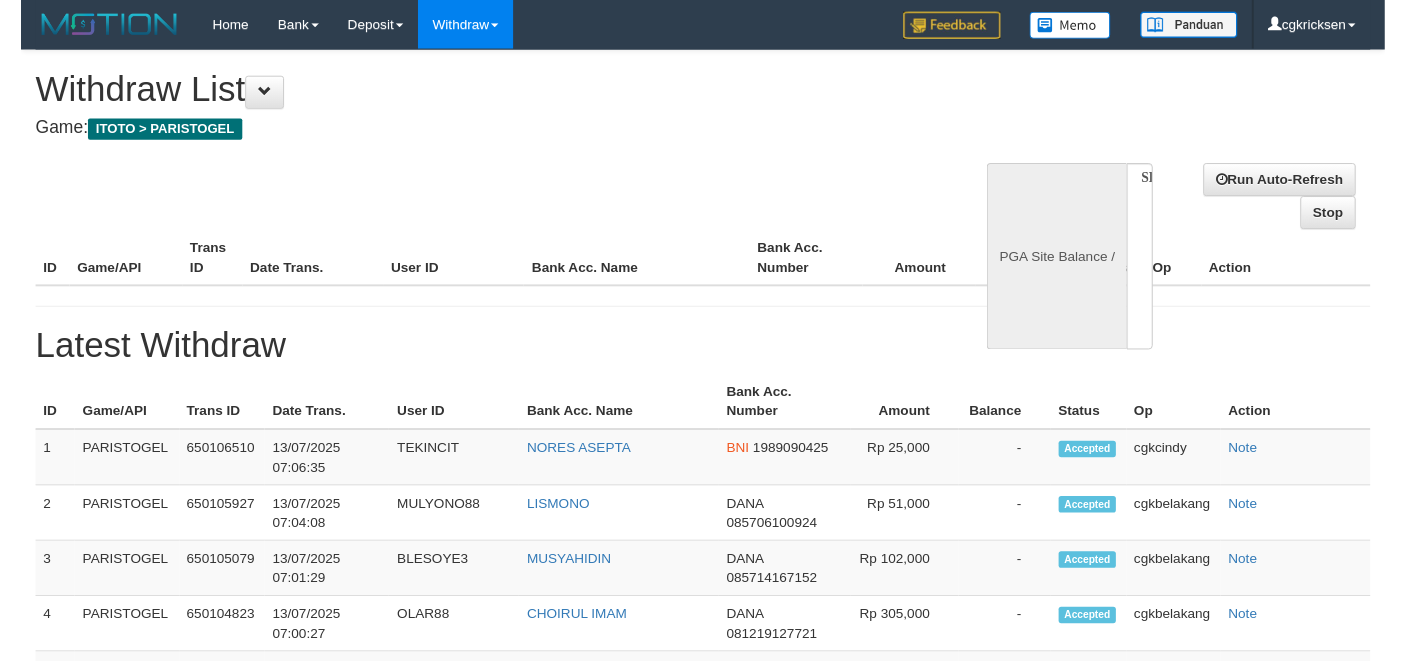 scroll, scrollTop: 0, scrollLeft: 0, axis: both 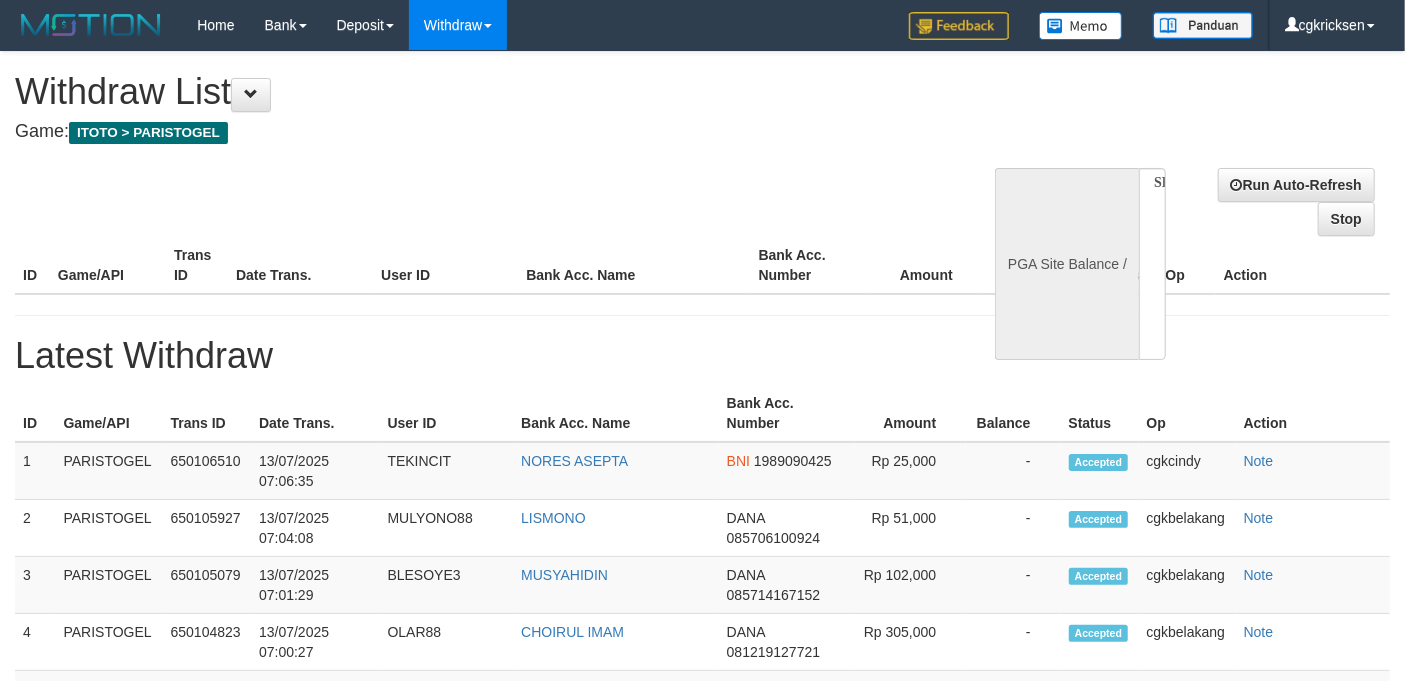 select on "**" 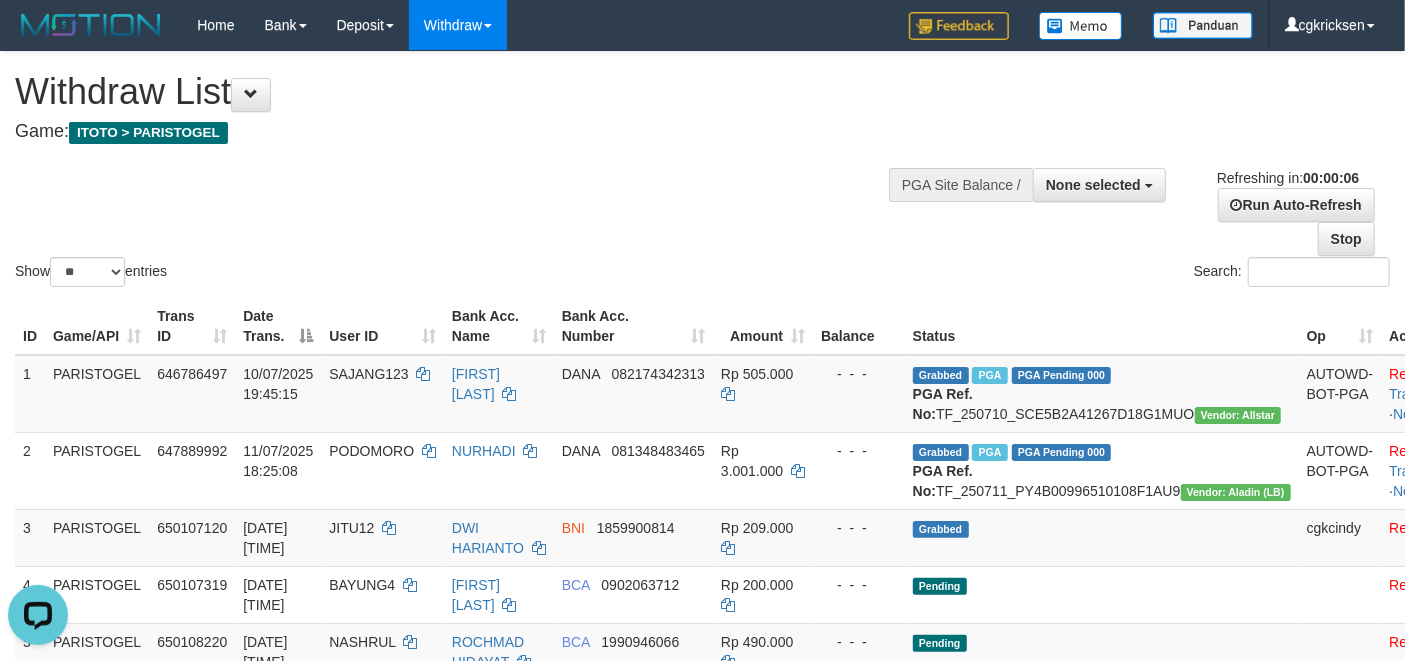 scroll, scrollTop: 0, scrollLeft: 0, axis: both 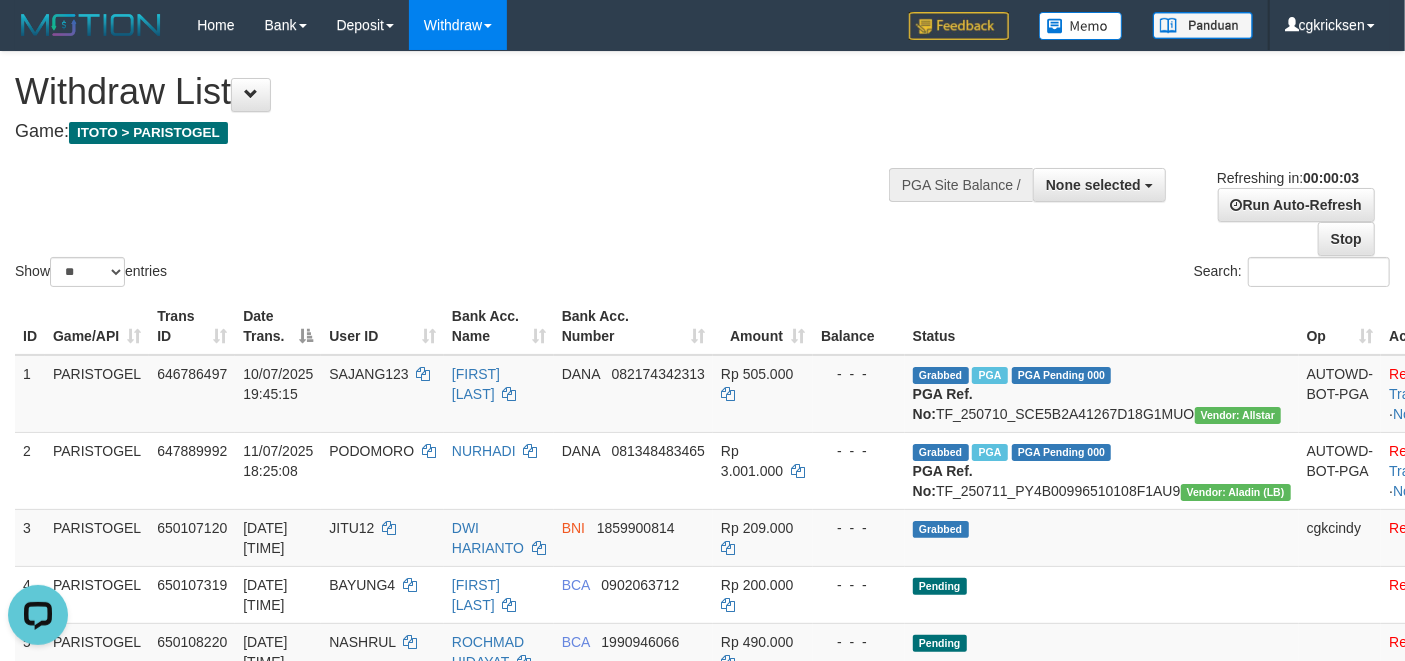 drag, startPoint x: 750, startPoint y: 330, endPoint x: 740, endPoint y: 312, distance: 20.59126 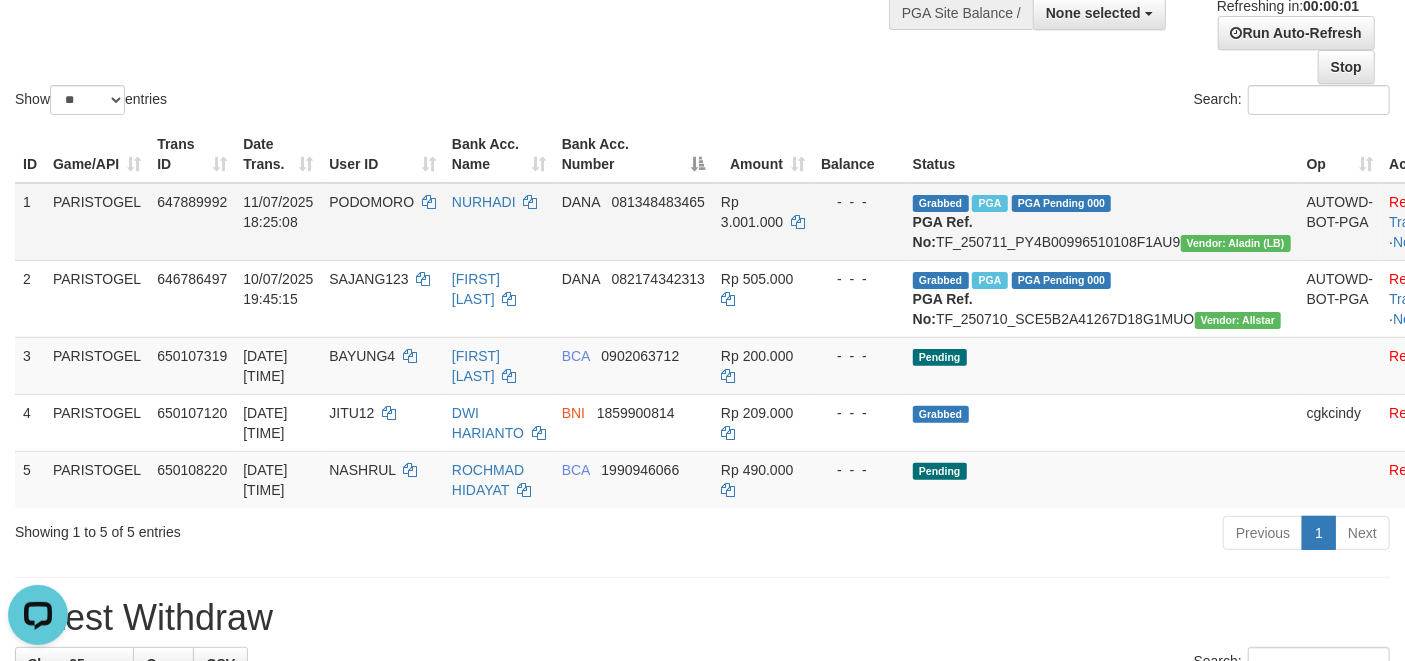 scroll, scrollTop: 400, scrollLeft: 0, axis: vertical 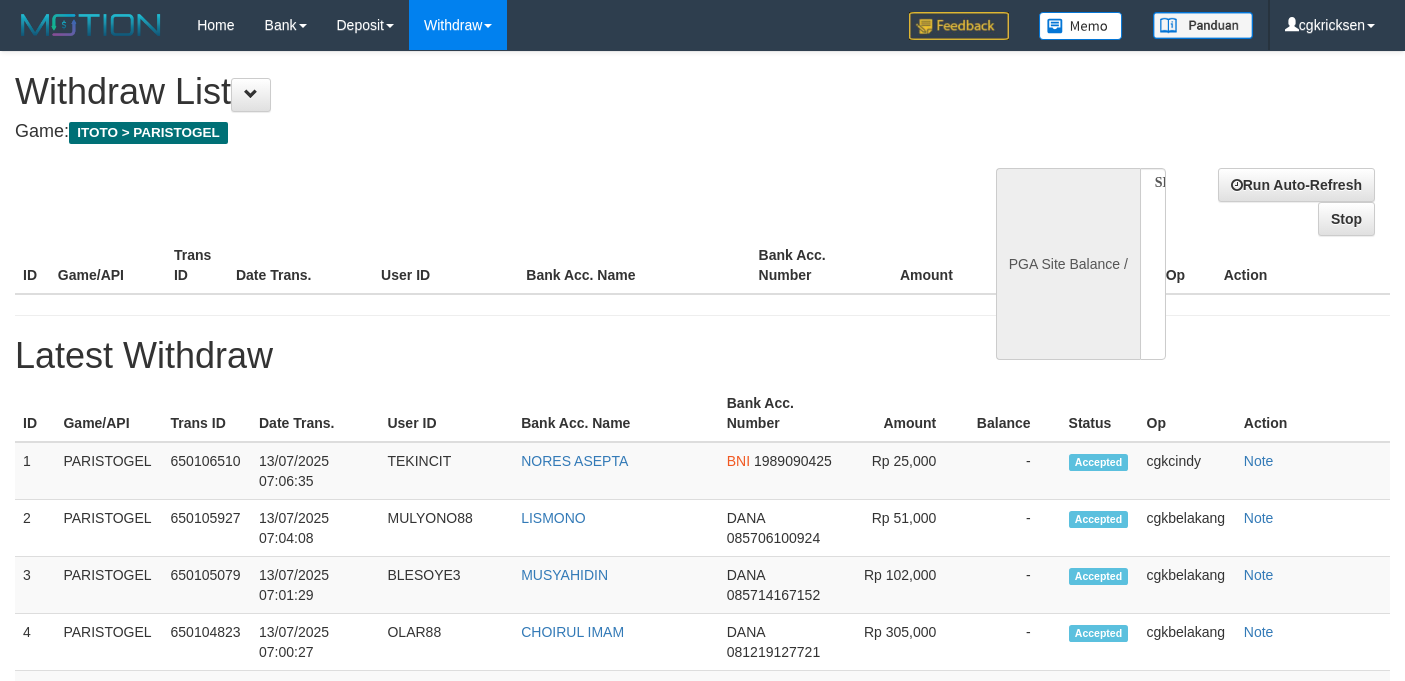 select 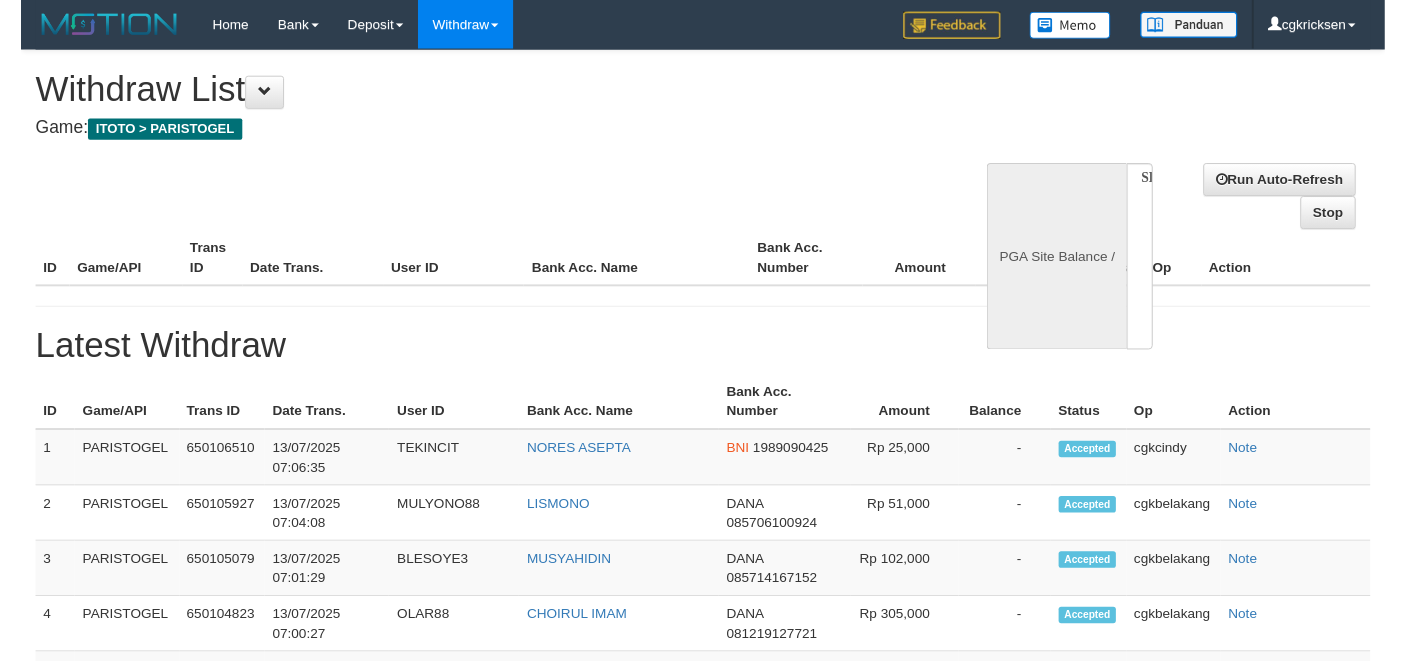 scroll, scrollTop: 0, scrollLeft: 0, axis: both 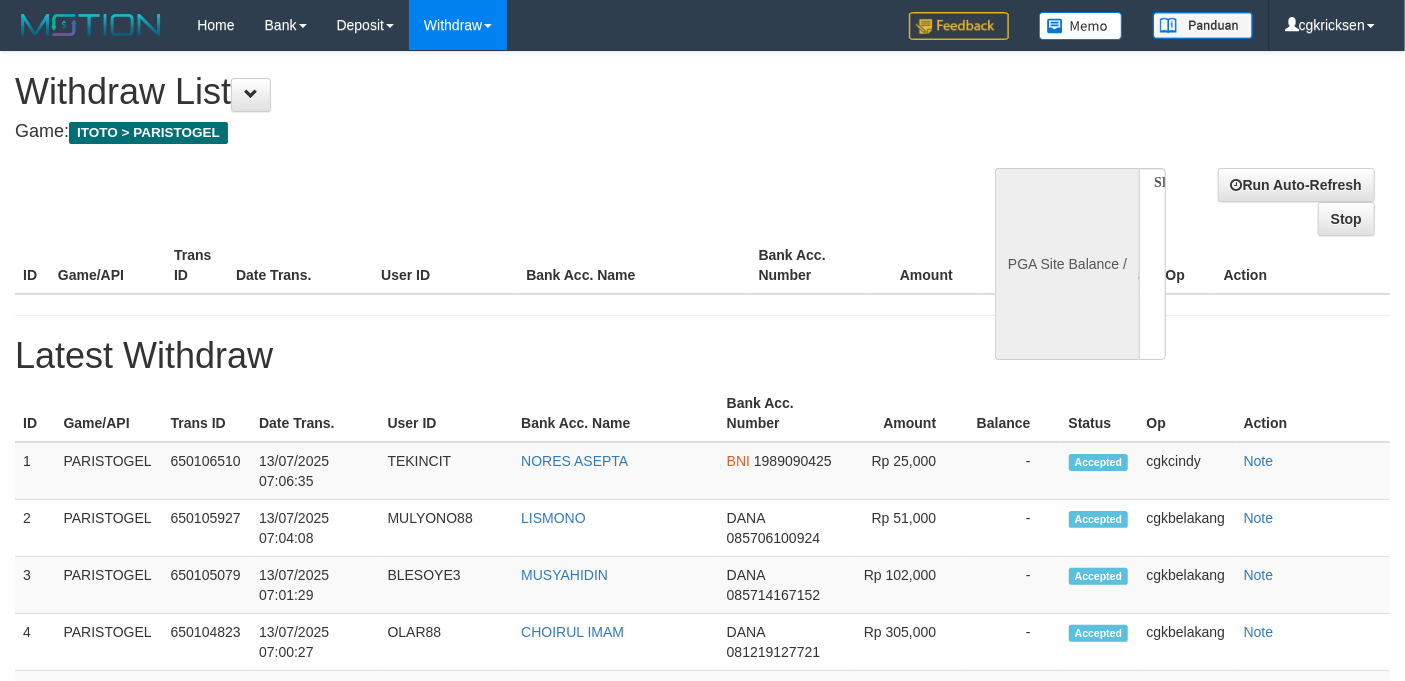 select on "**" 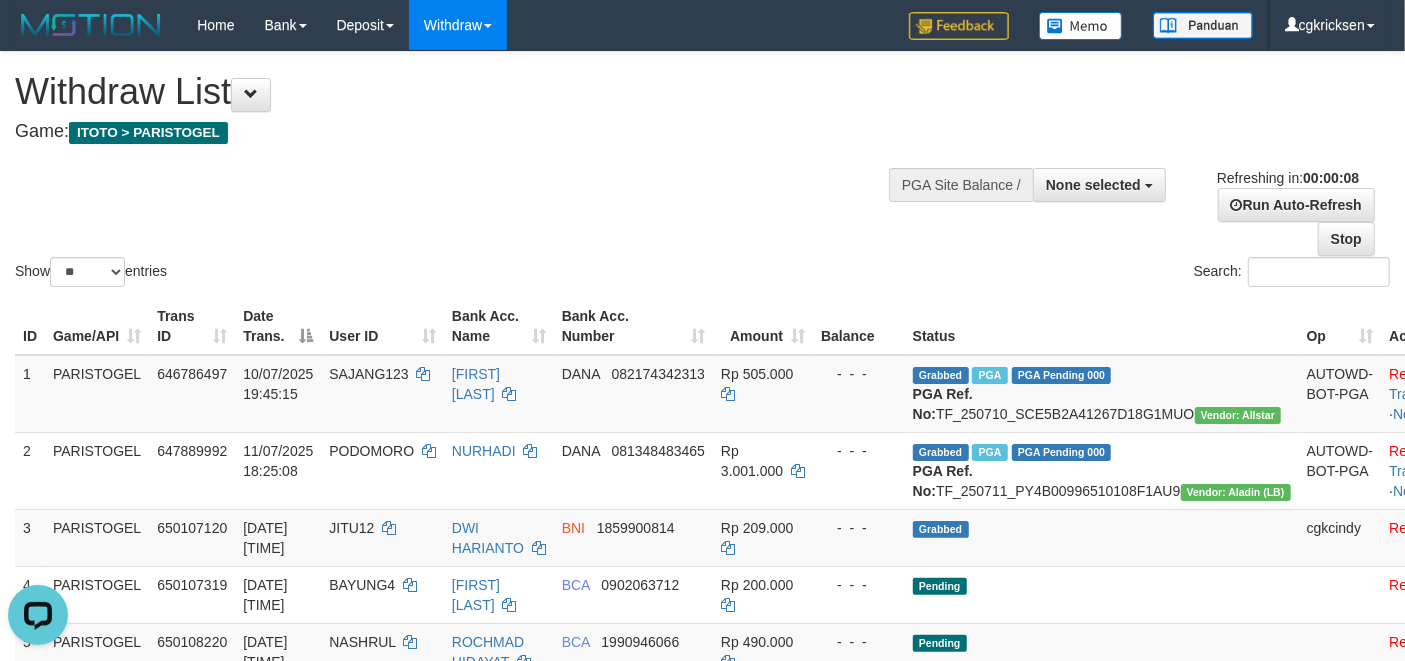 scroll, scrollTop: 0, scrollLeft: 0, axis: both 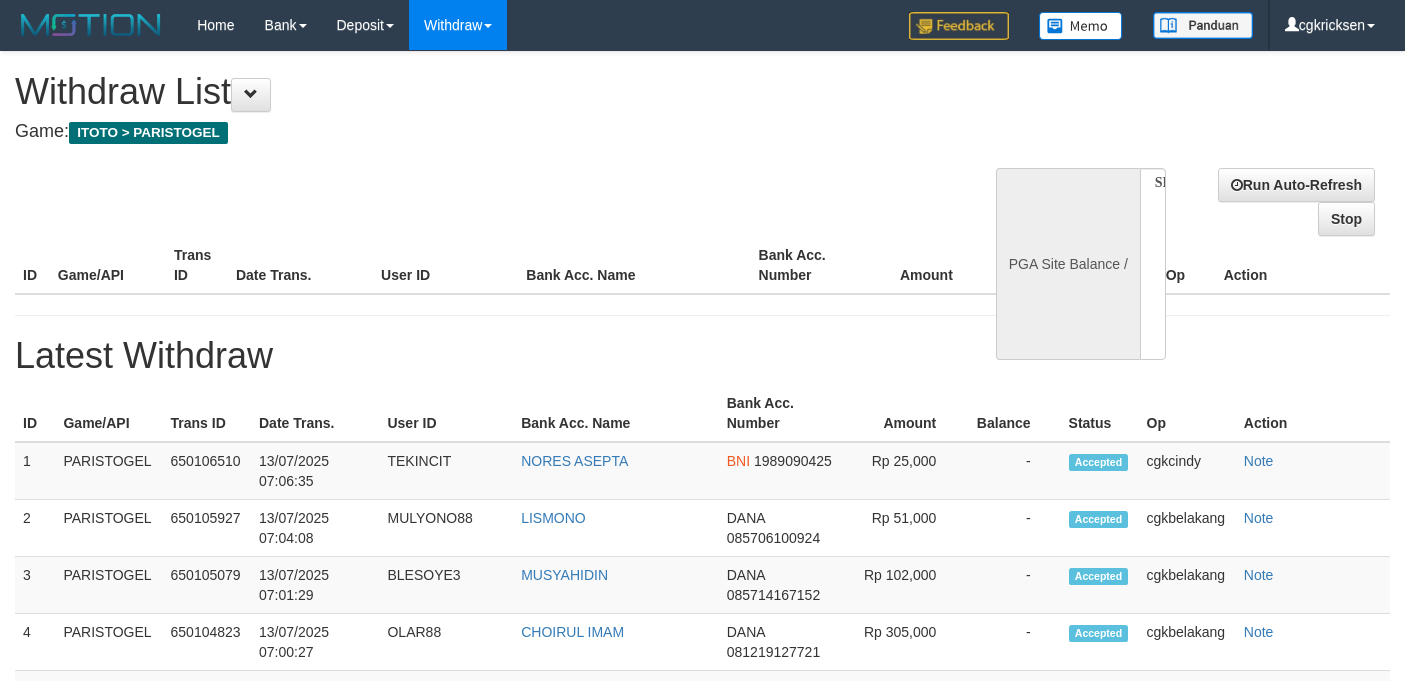 select 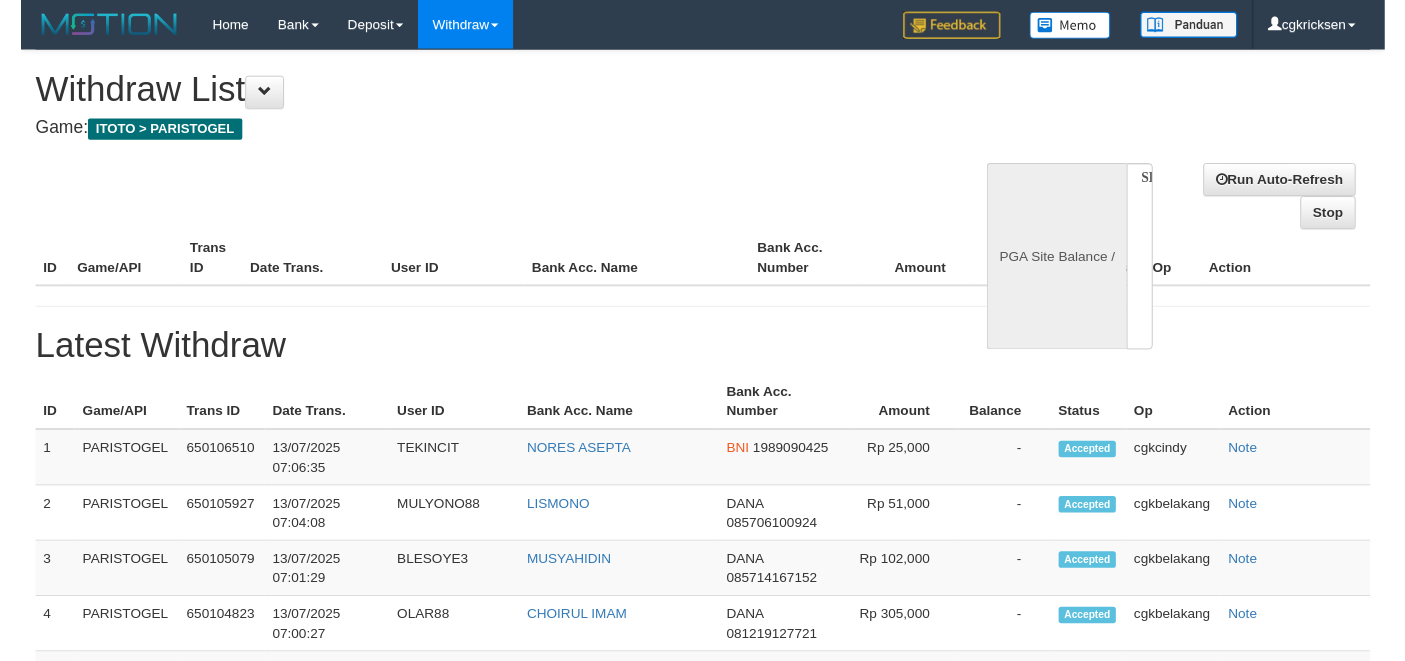 scroll, scrollTop: 0, scrollLeft: 0, axis: both 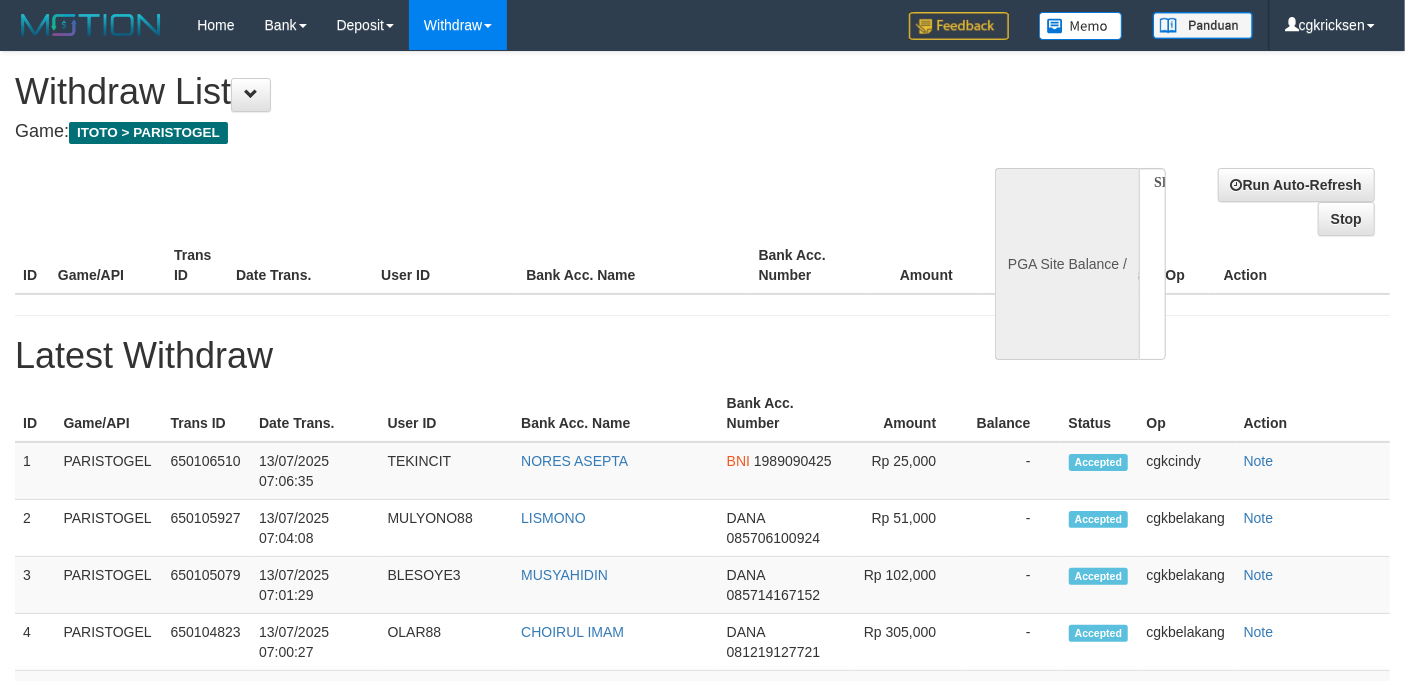 select on "**" 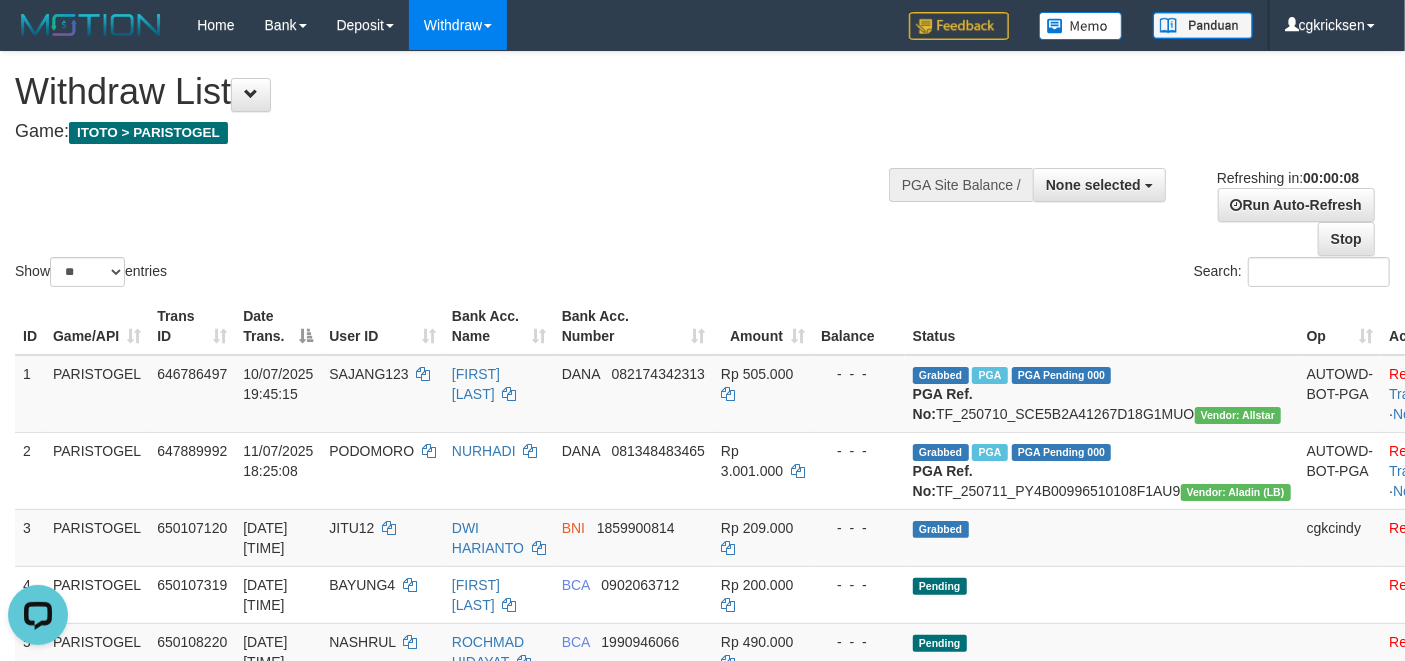 scroll, scrollTop: 0, scrollLeft: 0, axis: both 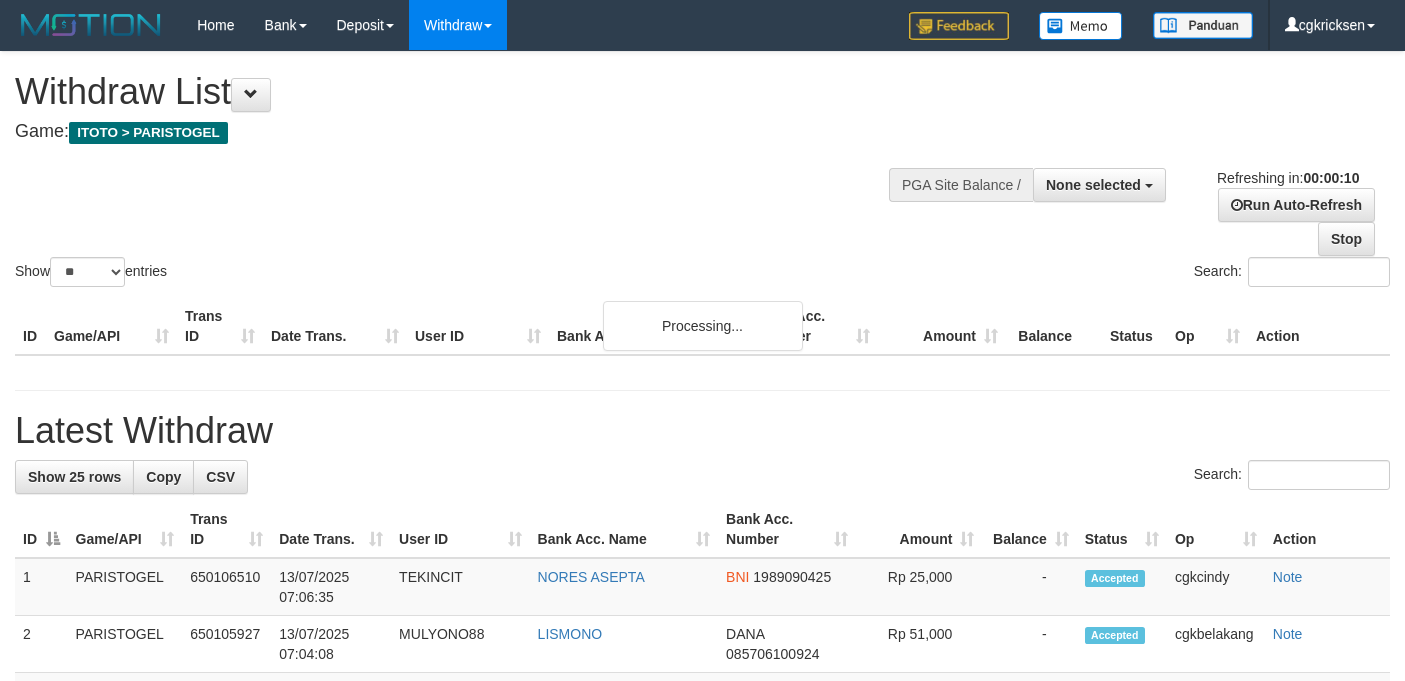 select 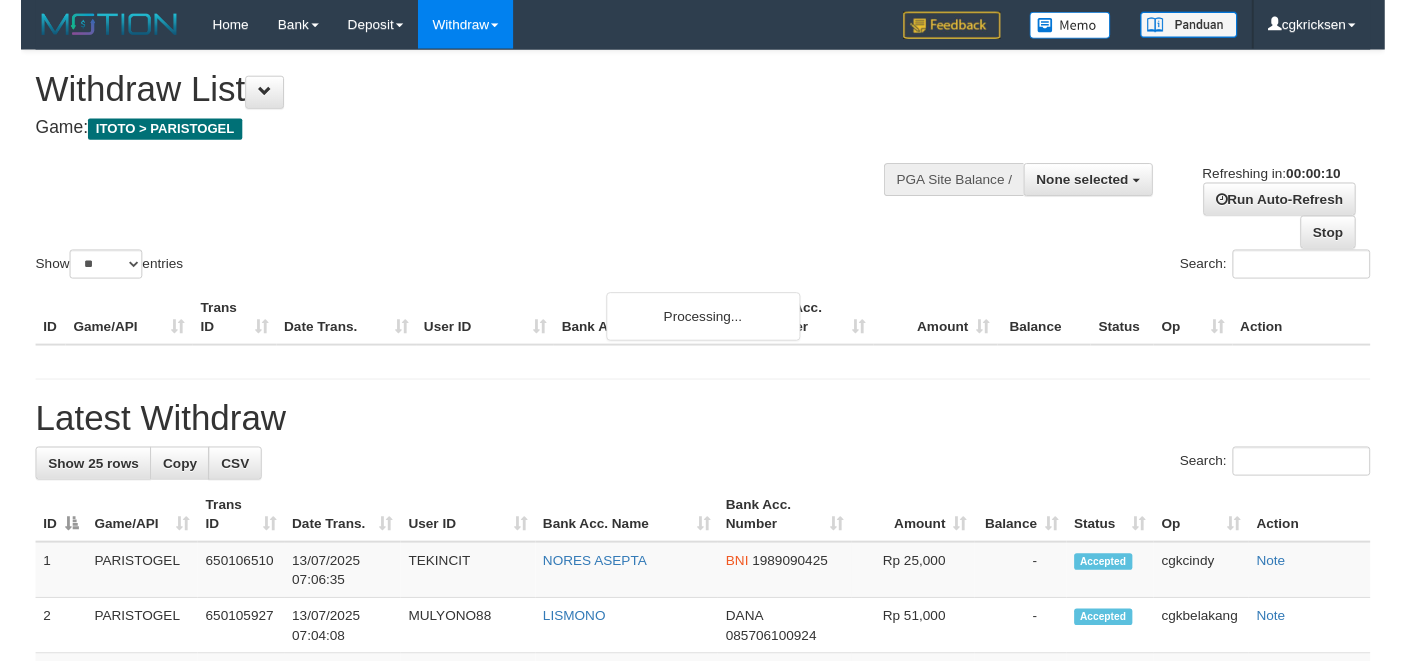 scroll, scrollTop: 0, scrollLeft: 0, axis: both 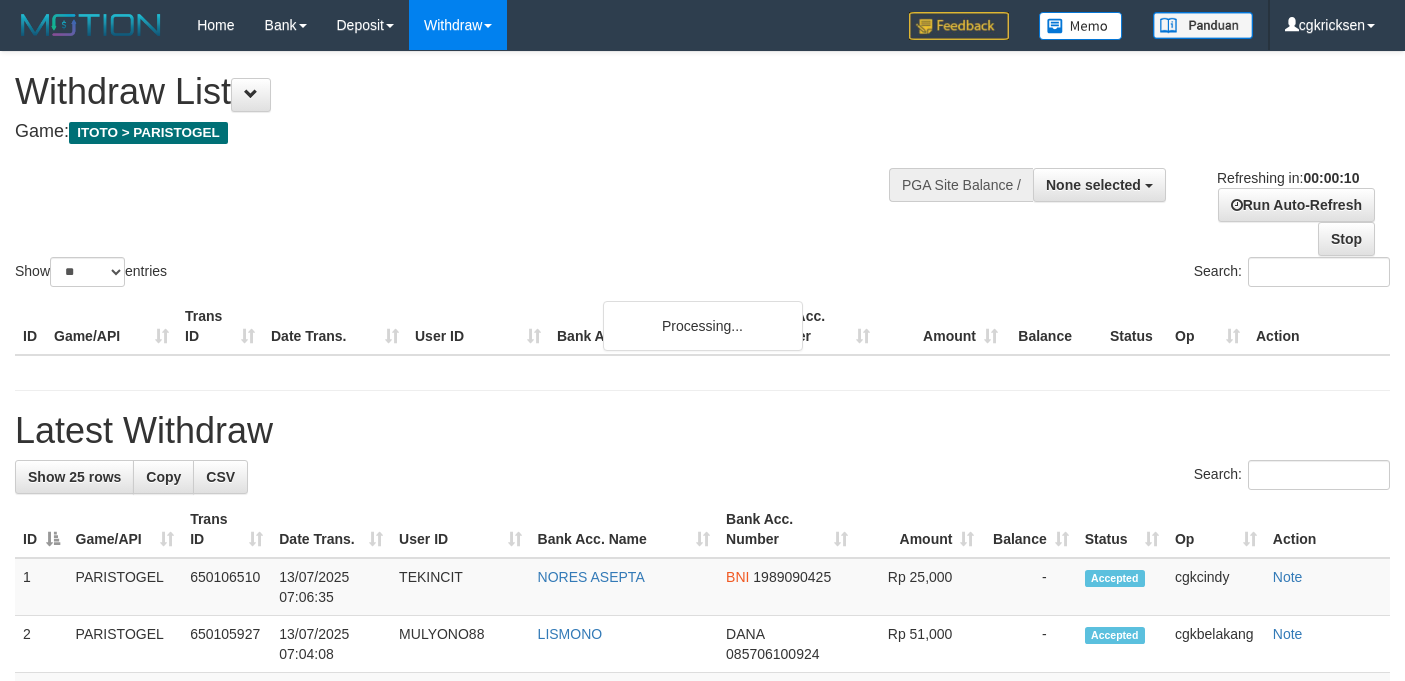 select 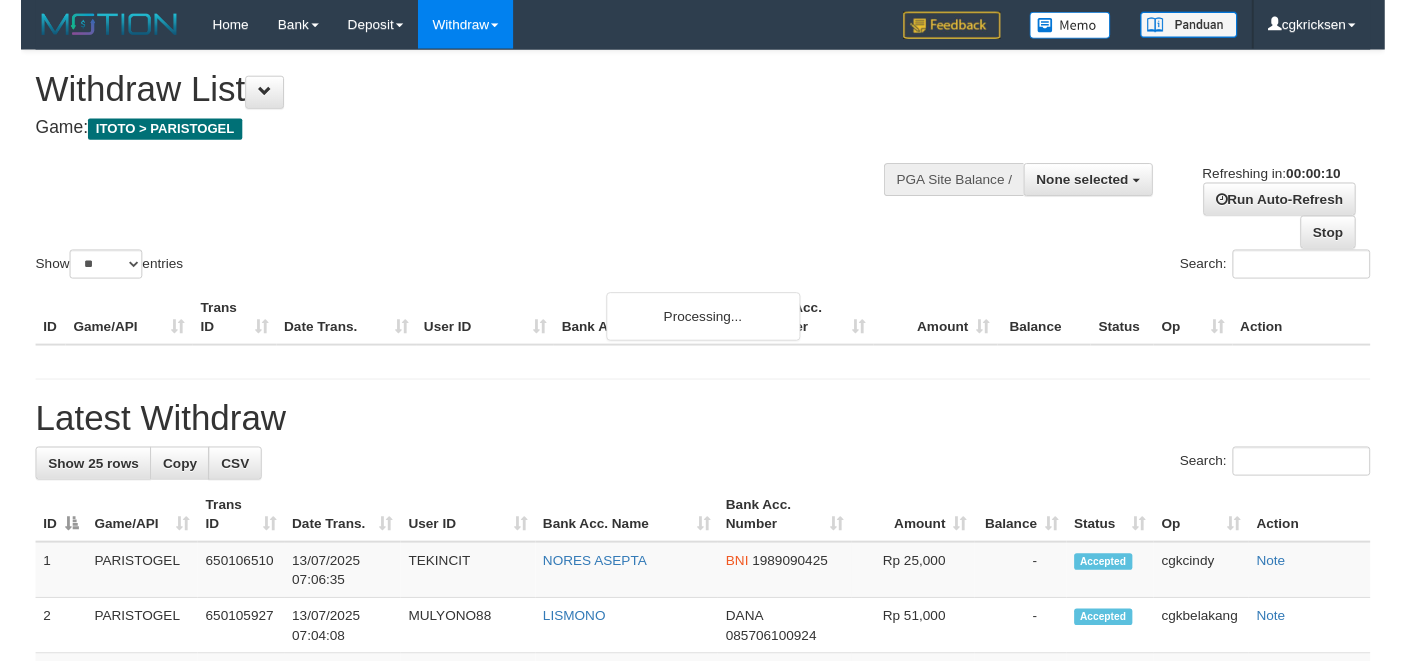 scroll, scrollTop: 0, scrollLeft: 0, axis: both 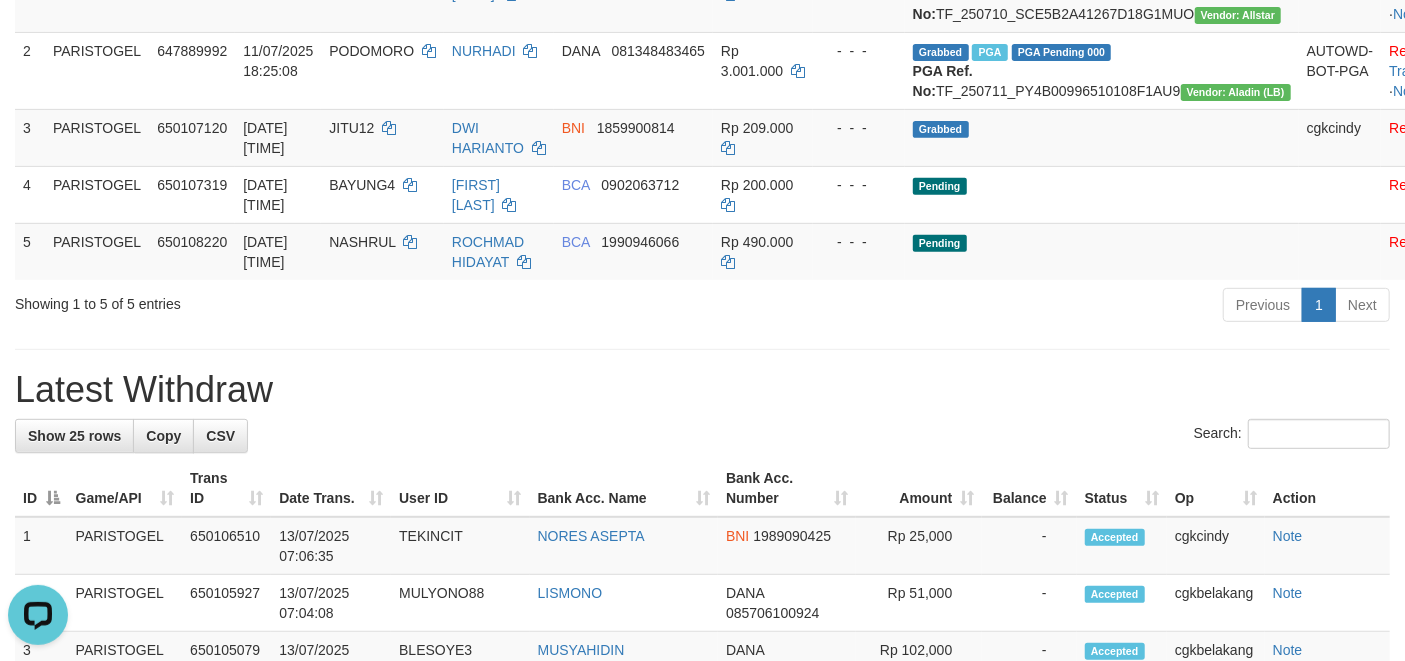 click on "Previous 1 Next" at bounding box center (995, 307) 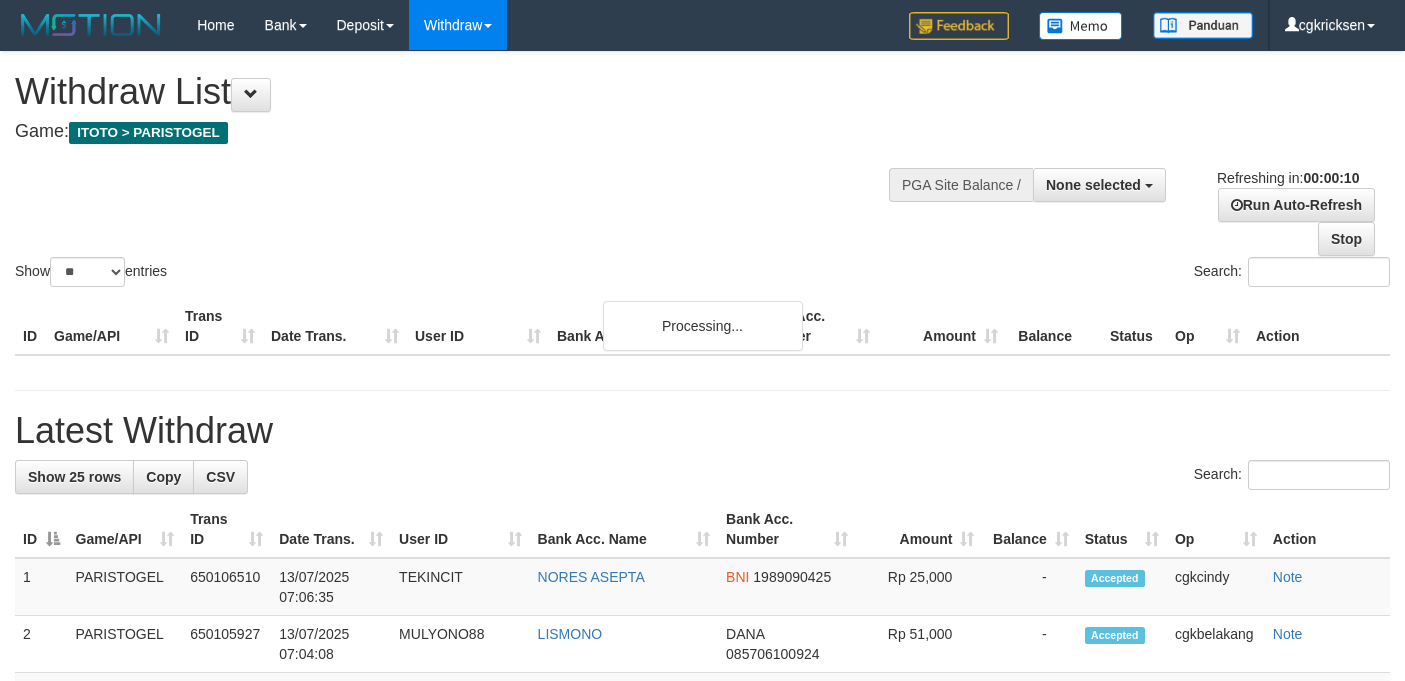 select 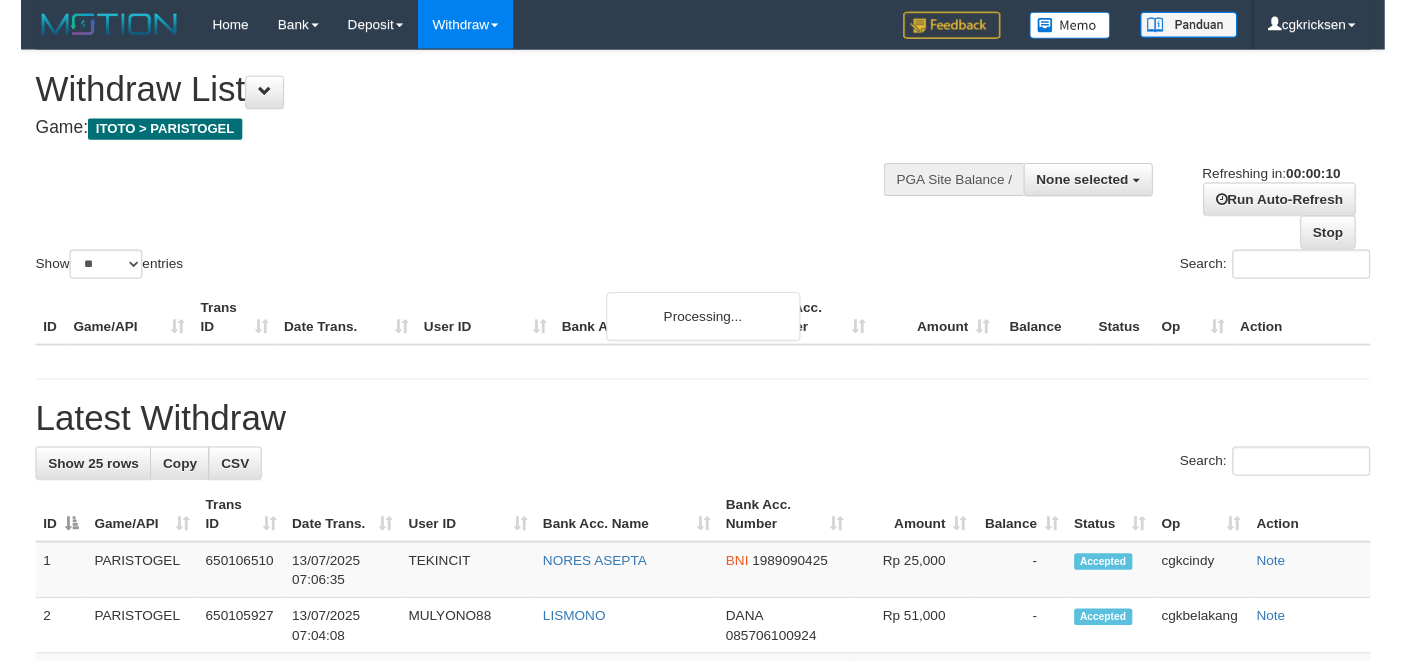 scroll, scrollTop: 0, scrollLeft: 0, axis: both 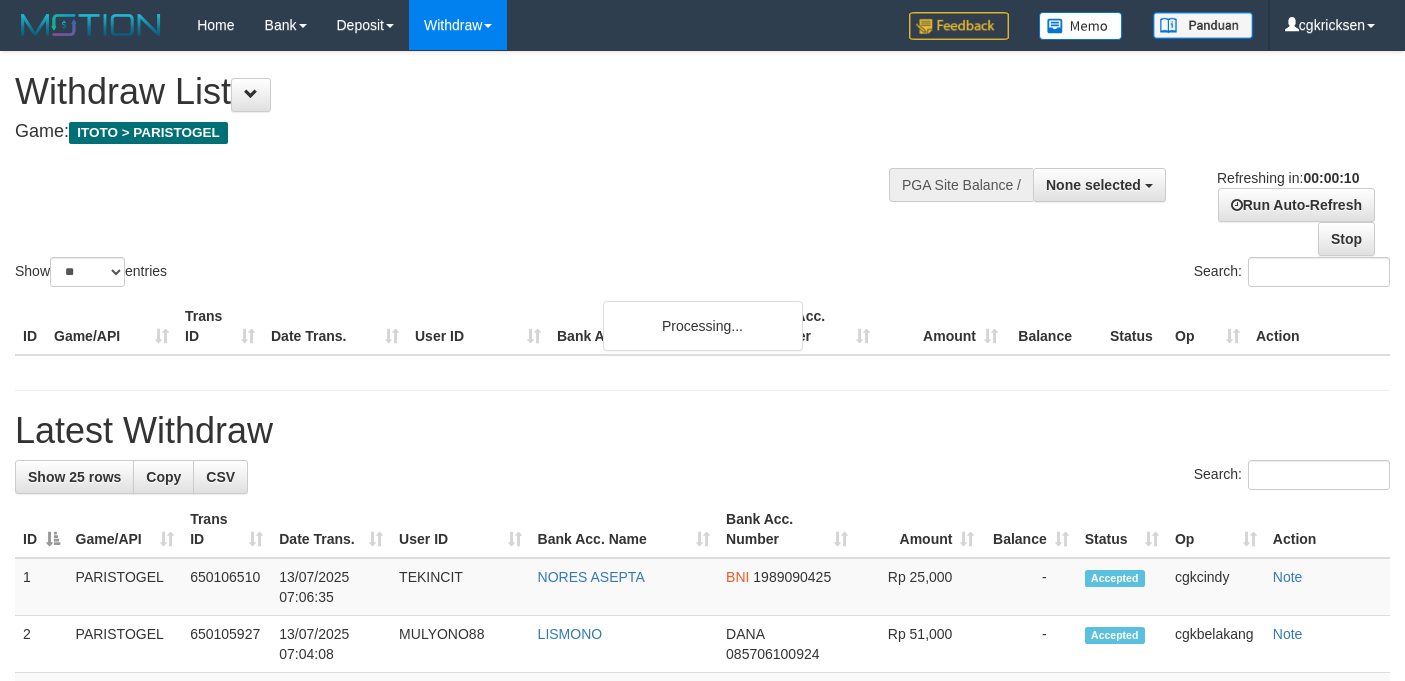 select 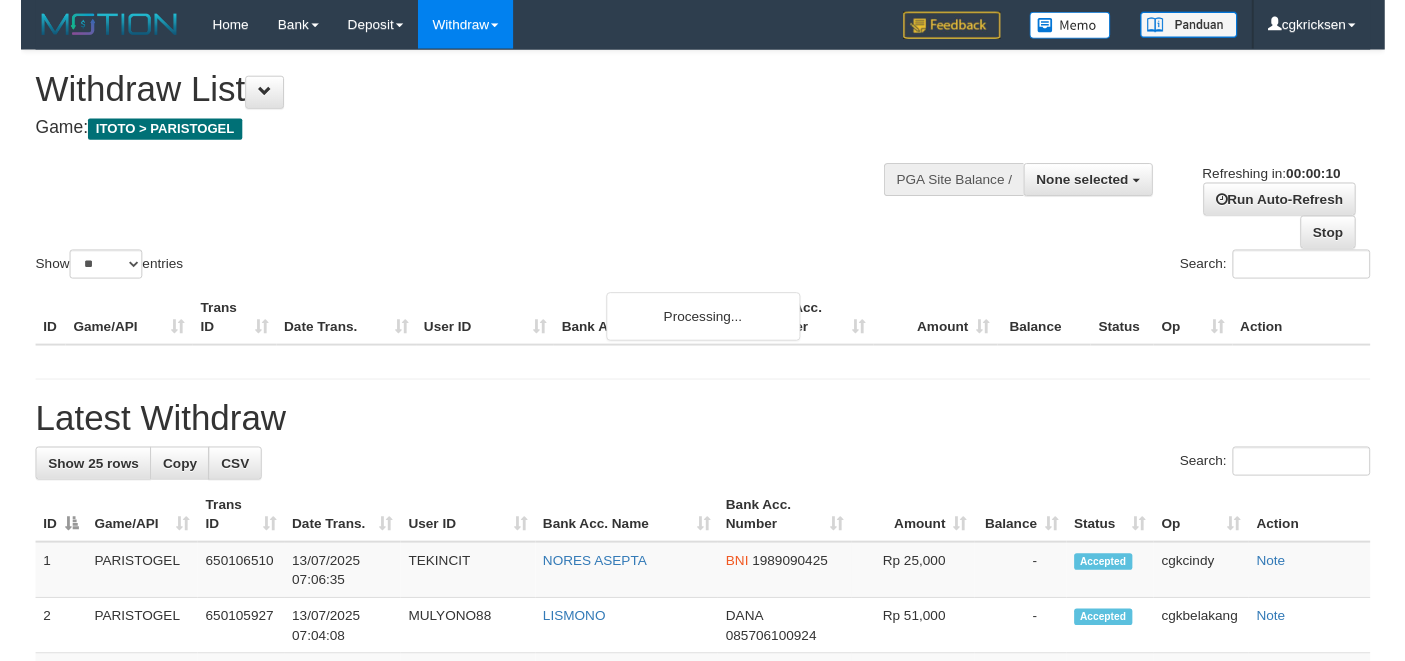scroll, scrollTop: 0, scrollLeft: 0, axis: both 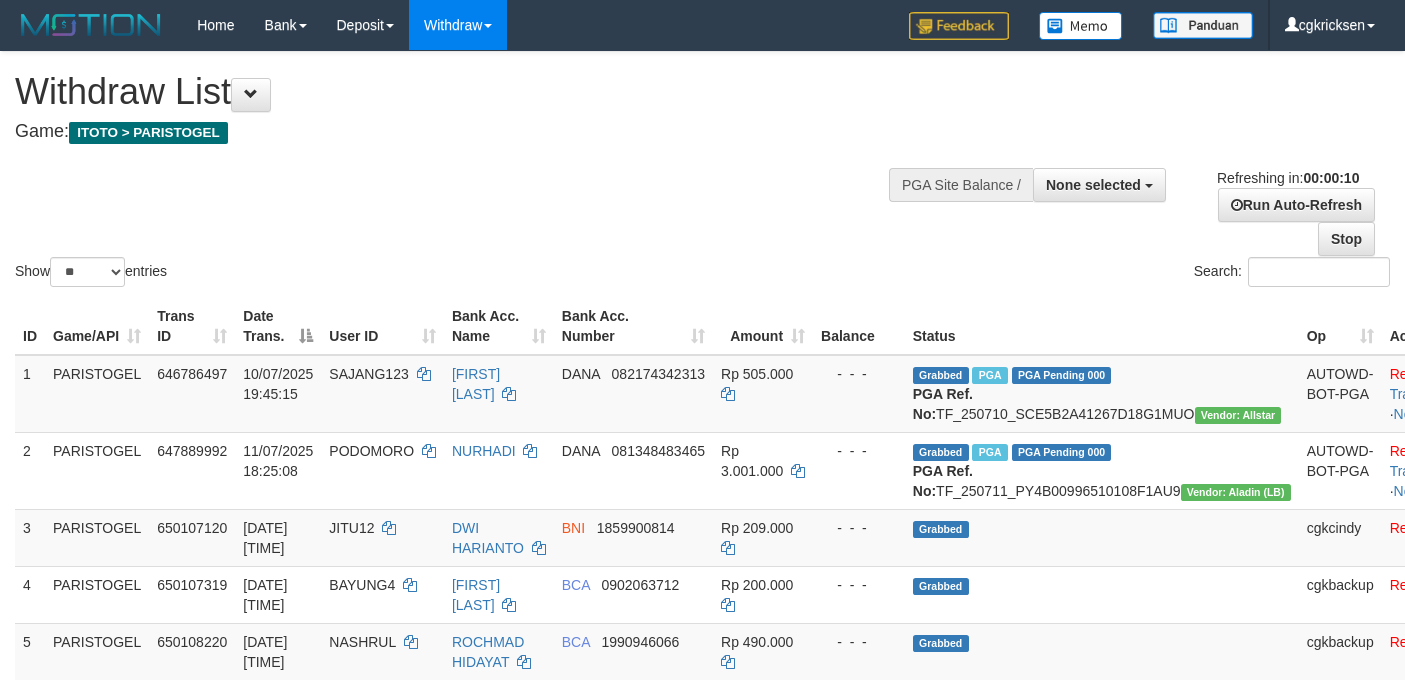 select 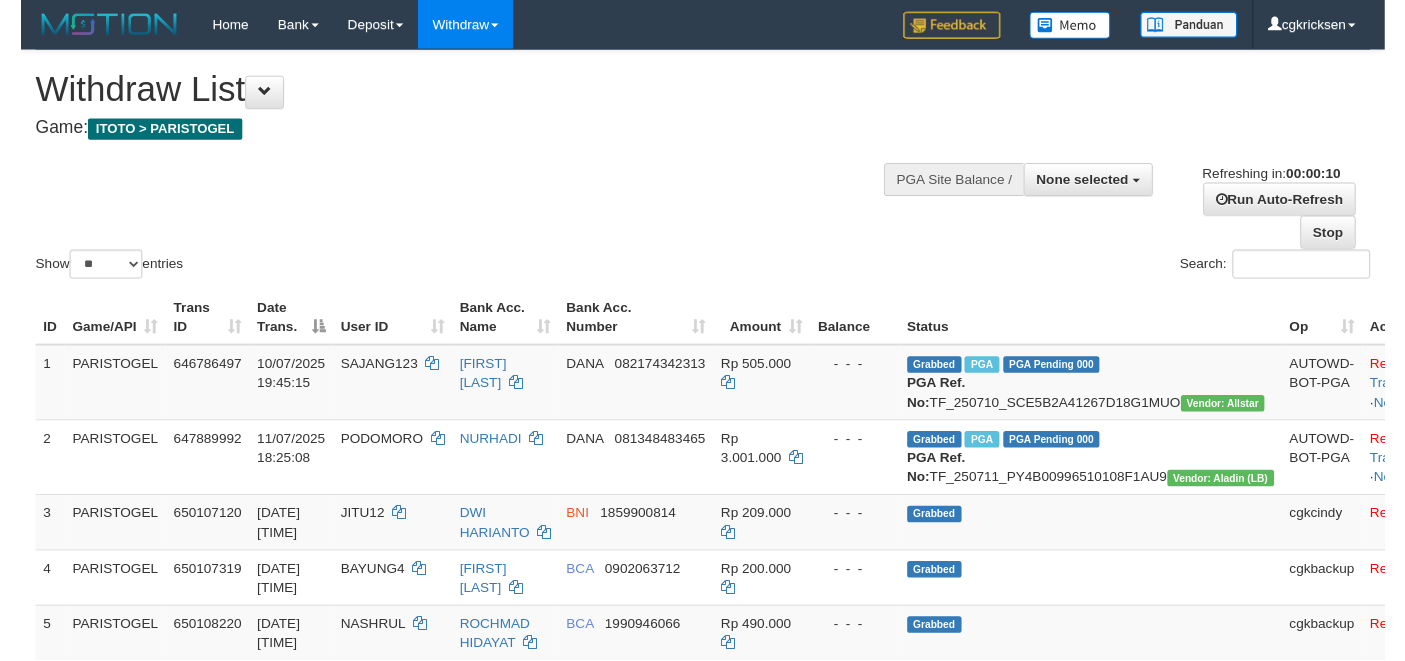 scroll, scrollTop: 0, scrollLeft: 0, axis: both 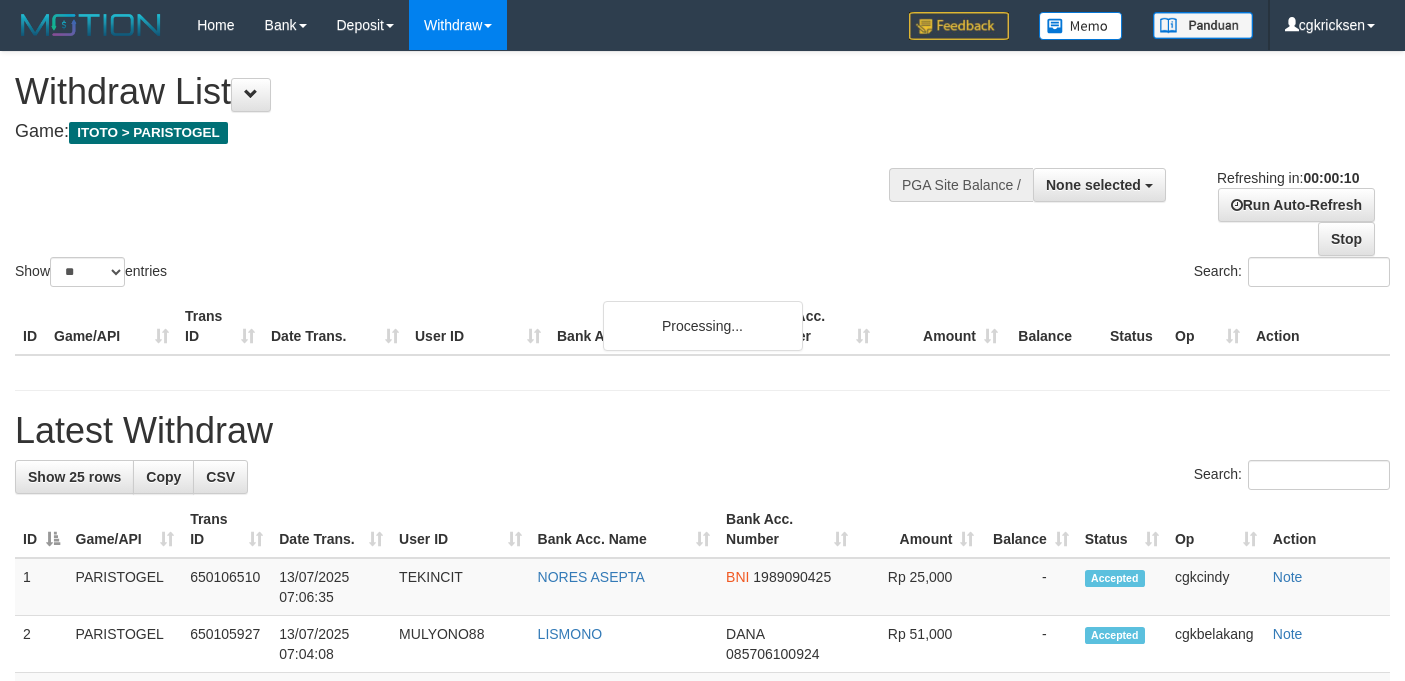 select 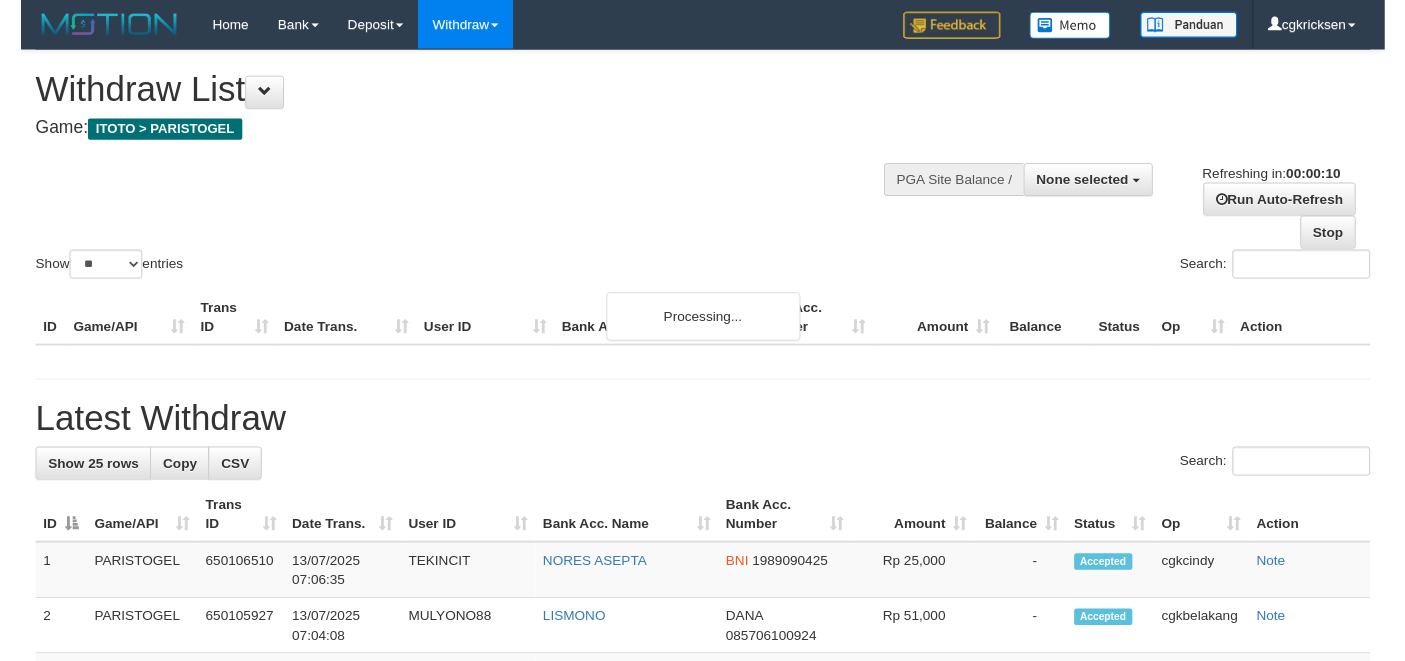 scroll, scrollTop: 0, scrollLeft: 0, axis: both 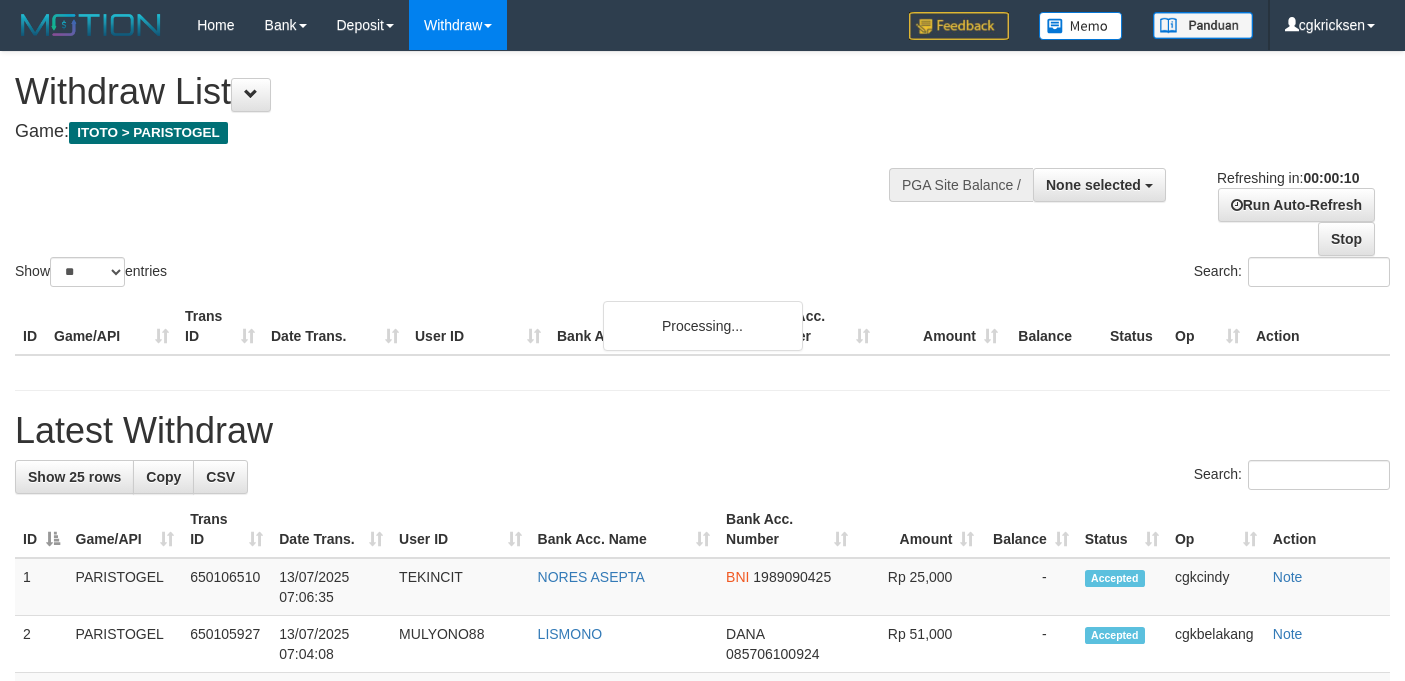 select 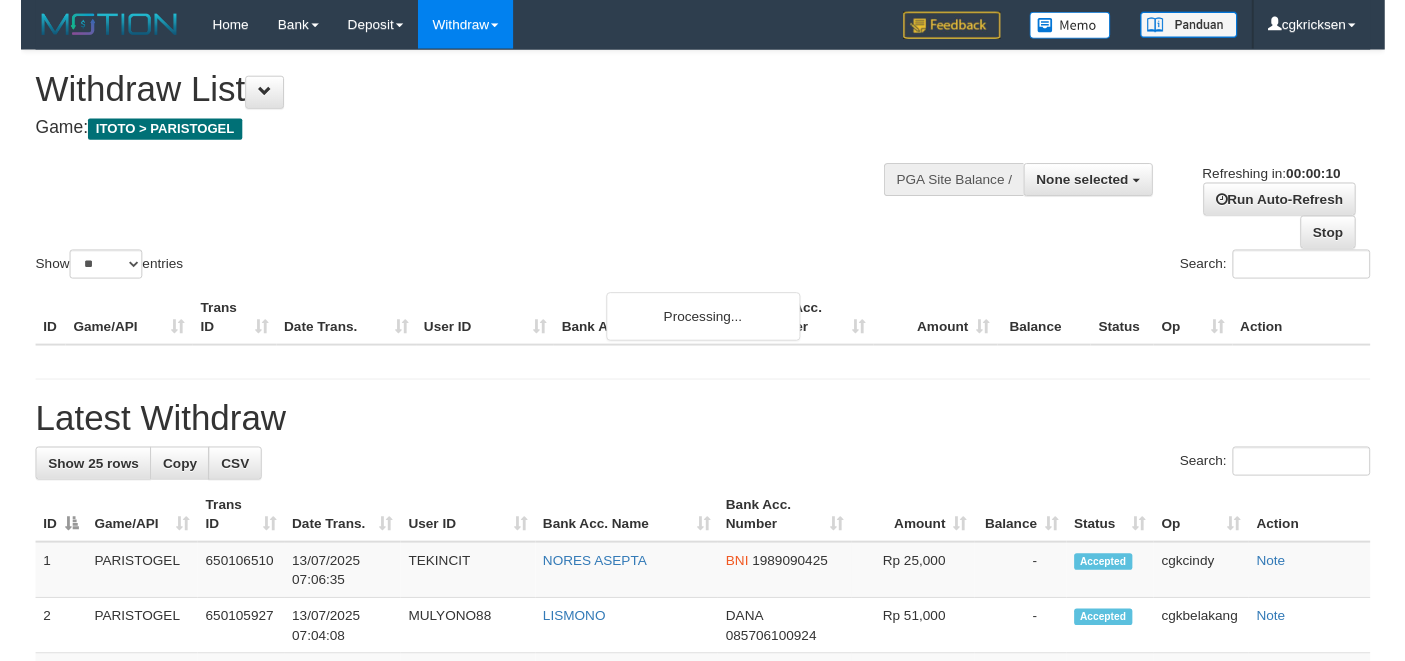 scroll, scrollTop: 0, scrollLeft: 0, axis: both 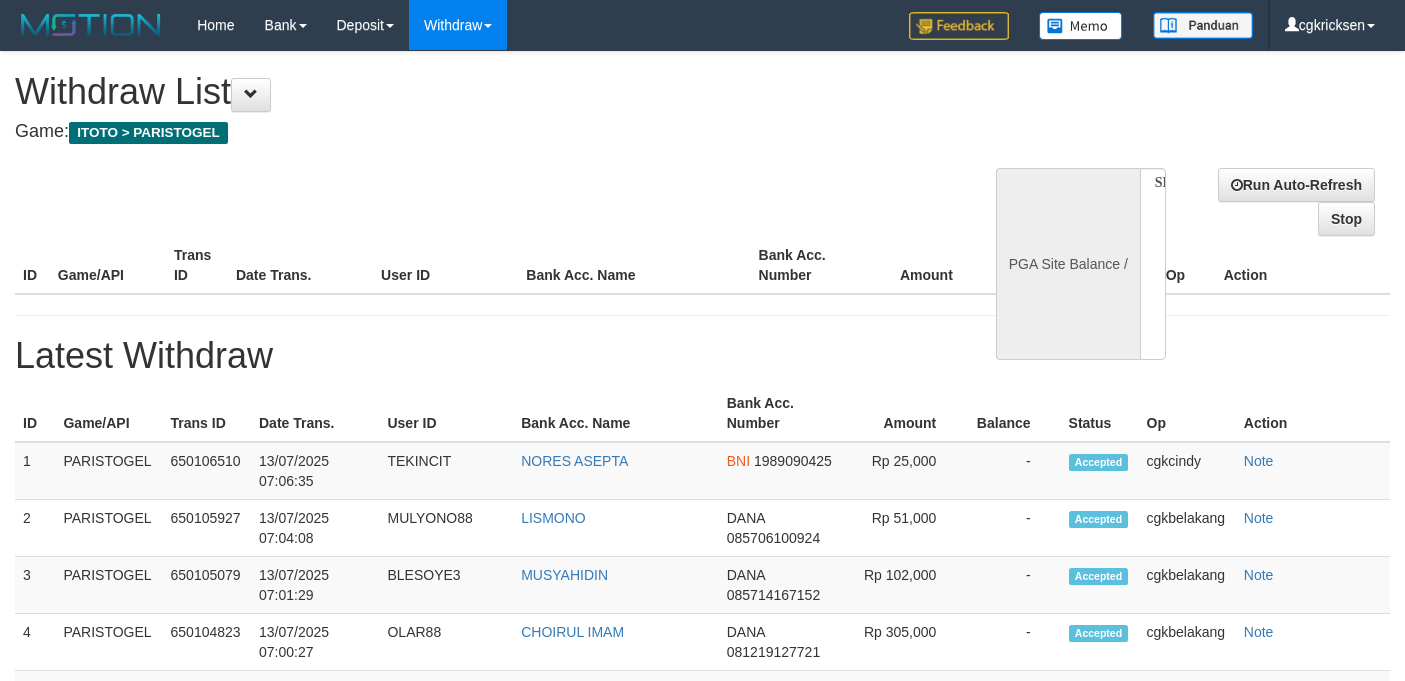 select 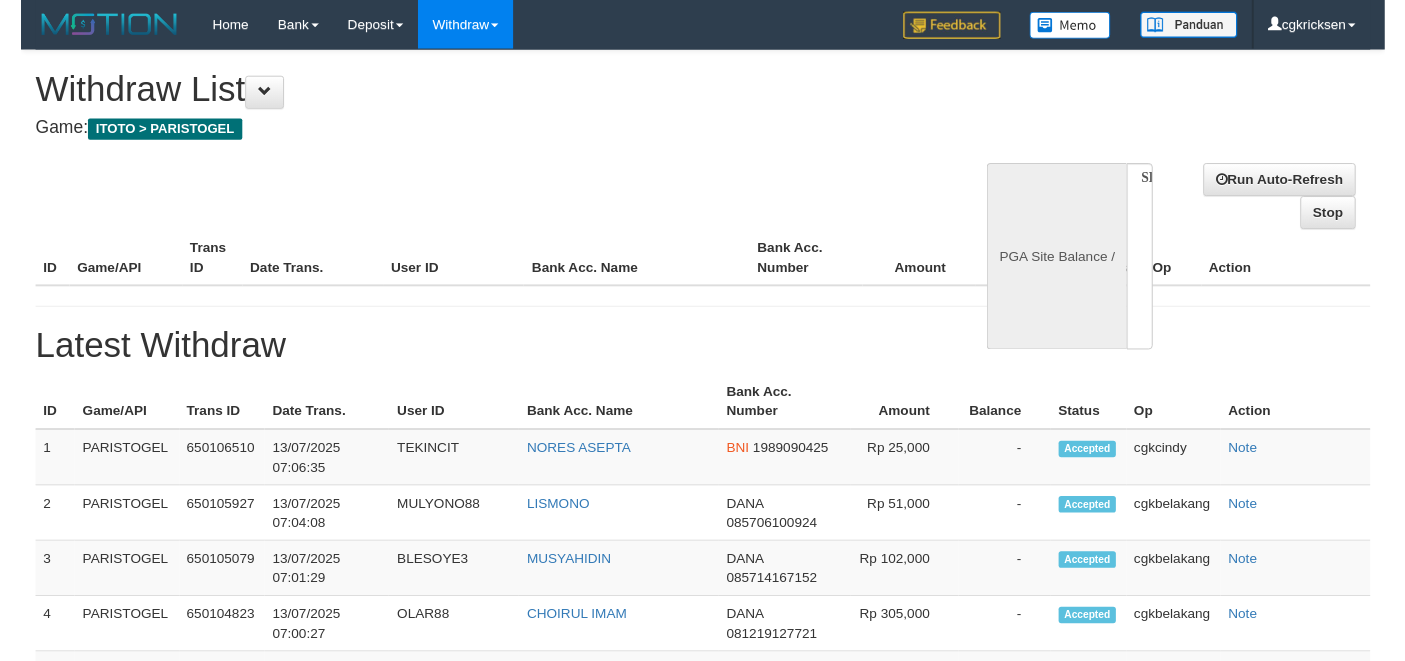 scroll, scrollTop: 0, scrollLeft: 0, axis: both 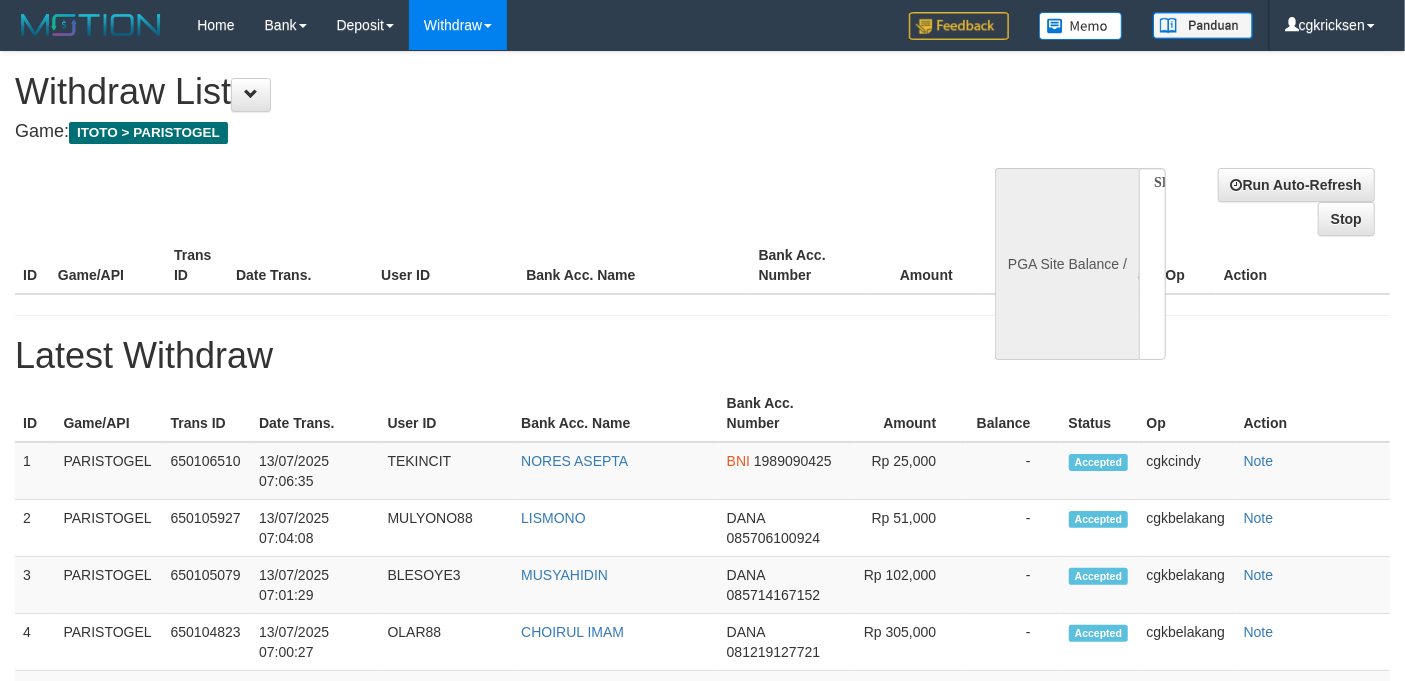 select on "**" 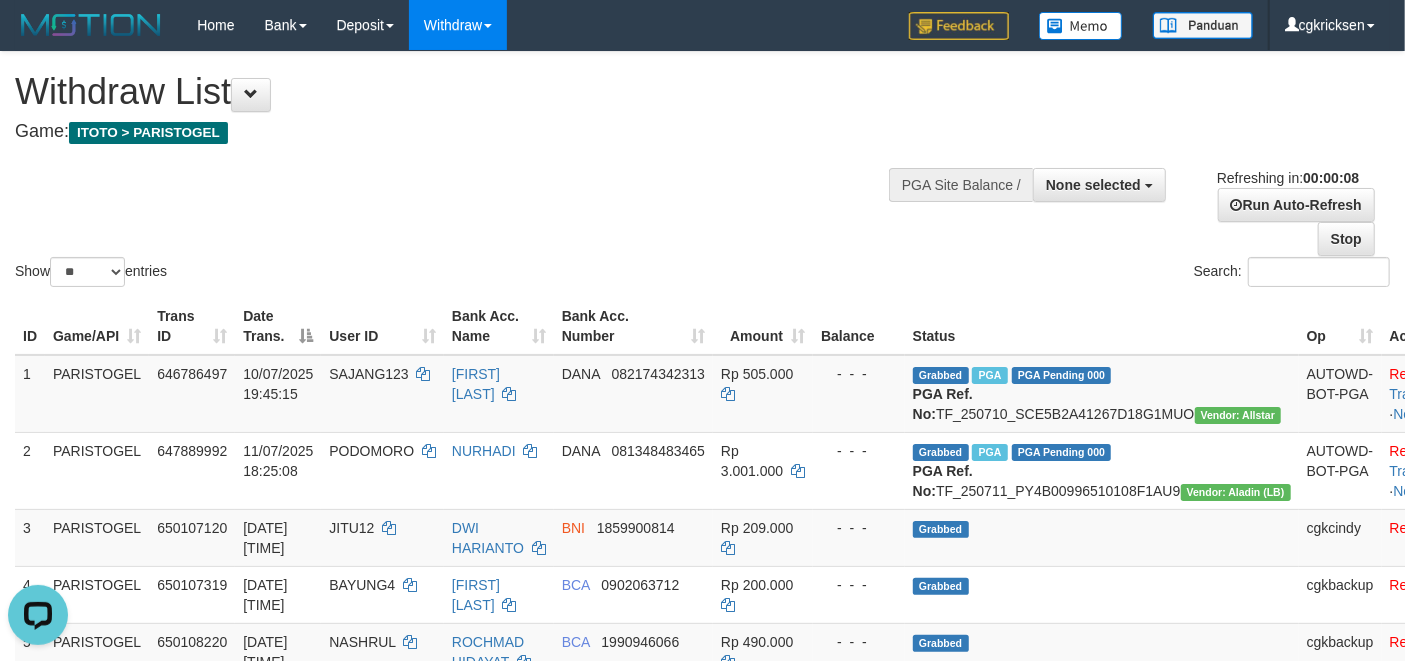 scroll, scrollTop: 0, scrollLeft: 0, axis: both 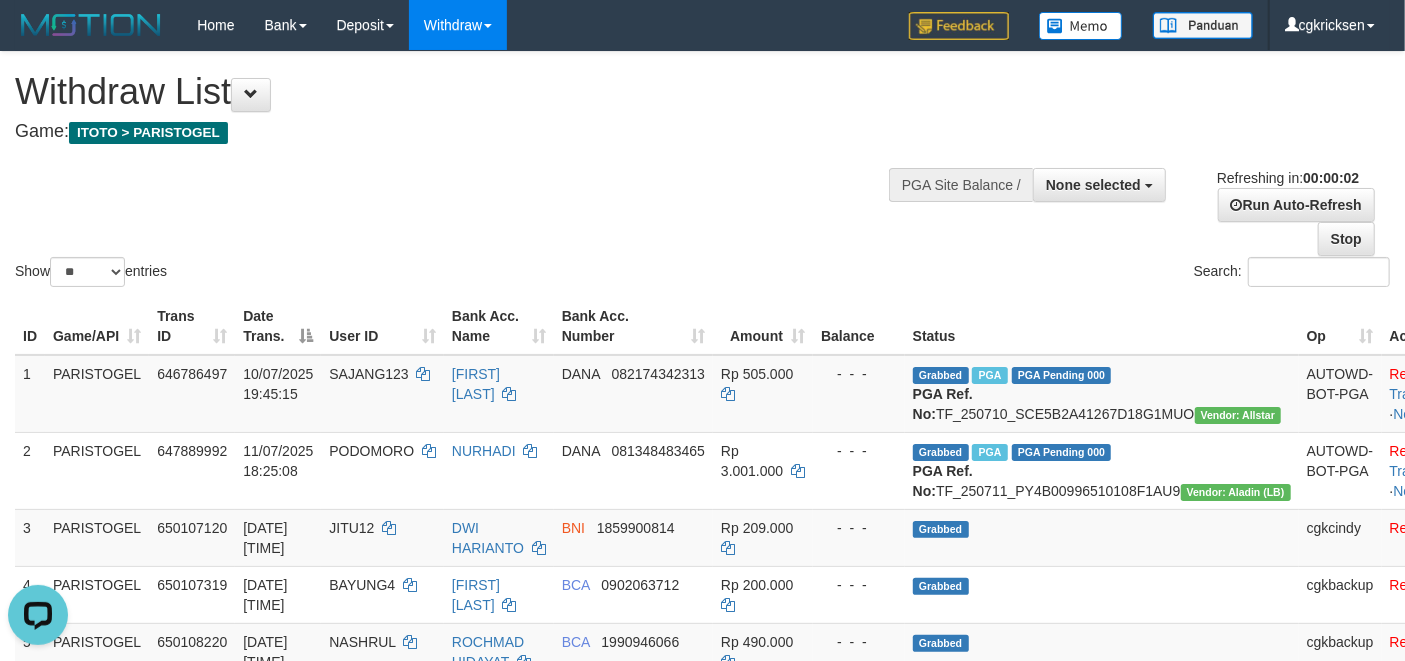 click on "Search:" at bounding box center [1054, 274] 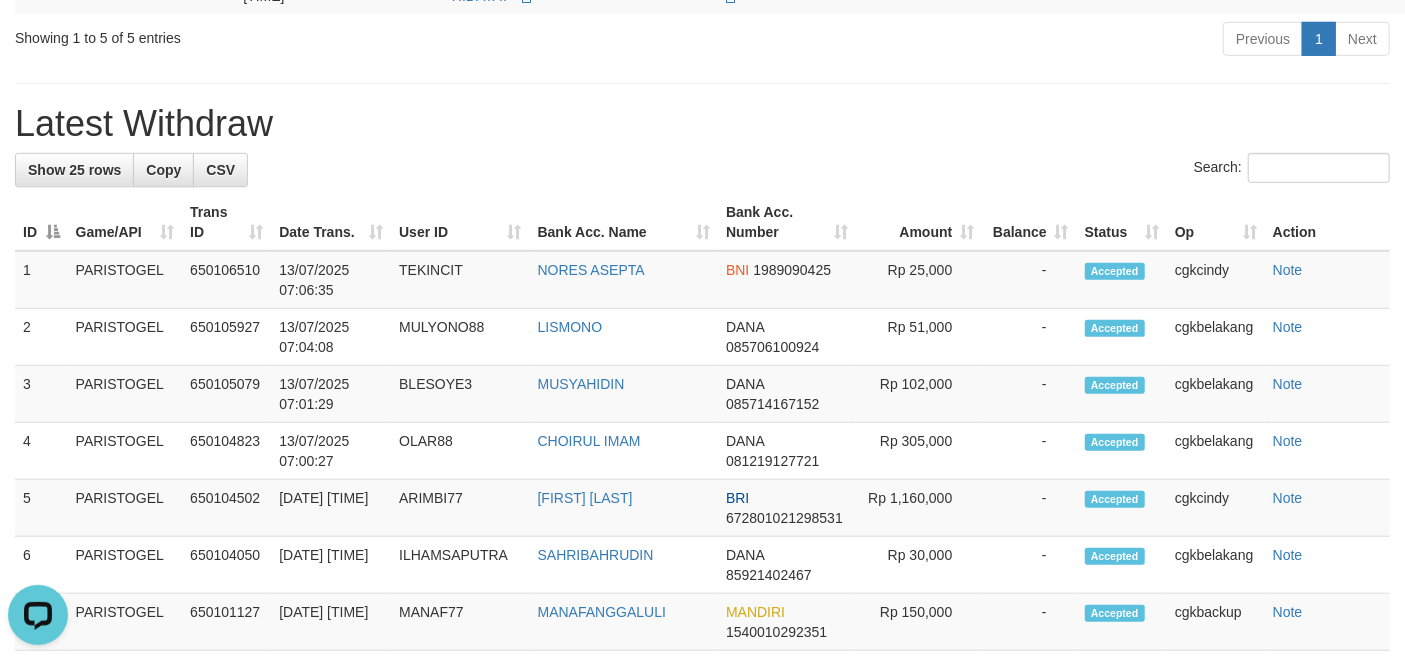 scroll, scrollTop: 400, scrollLeft: 0, axis: vertical 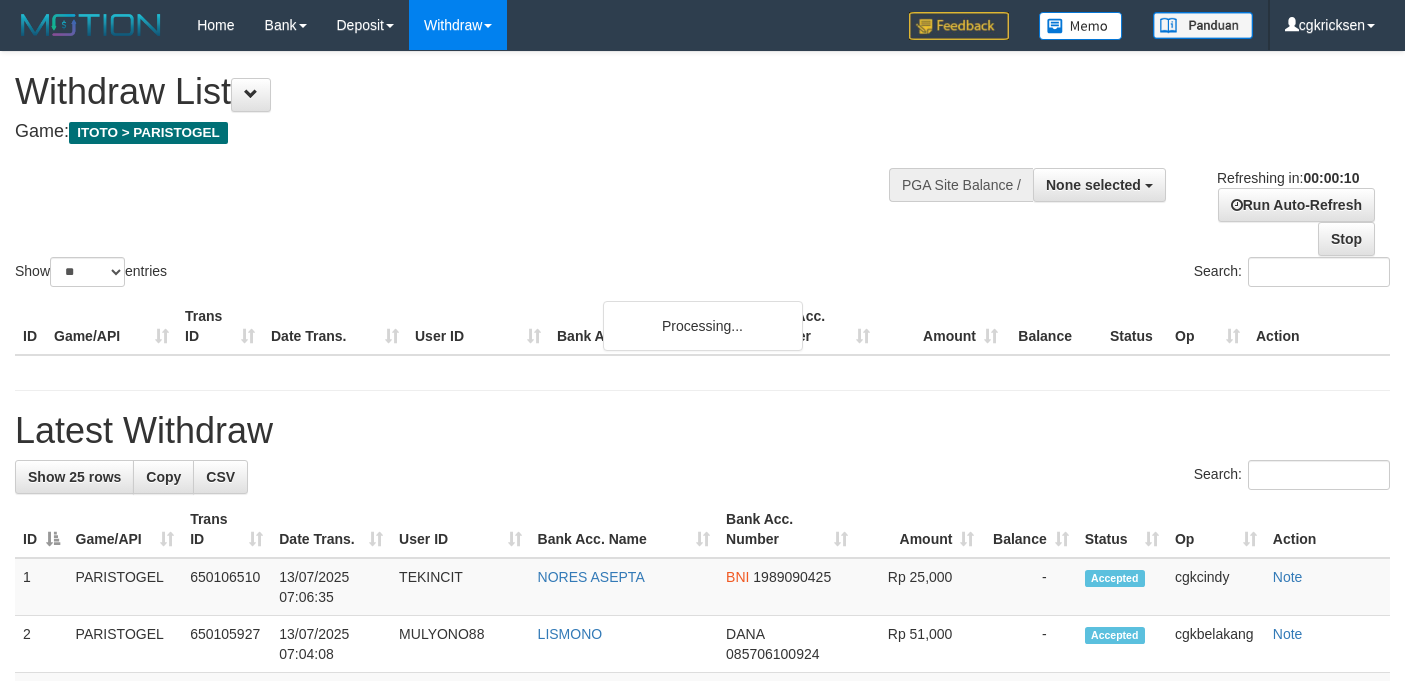 select 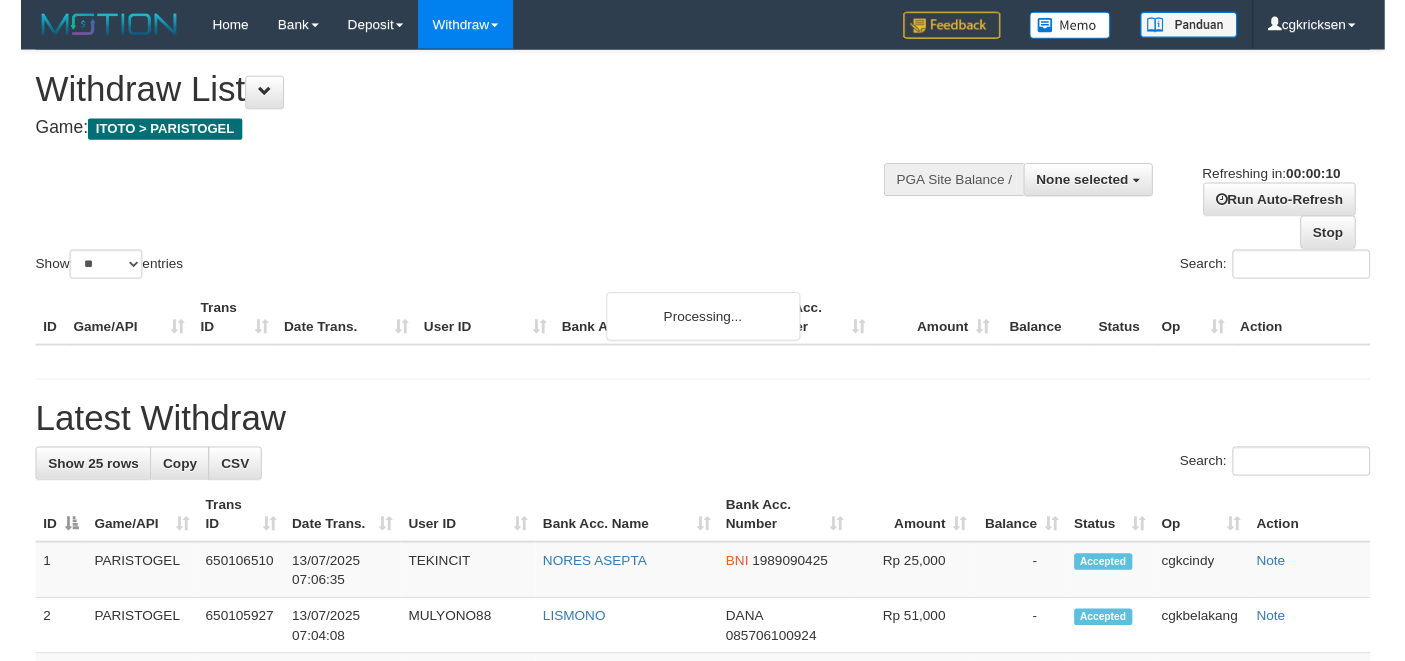 scroll, scrollTop: 0, scrollLeft: 0, axis: both 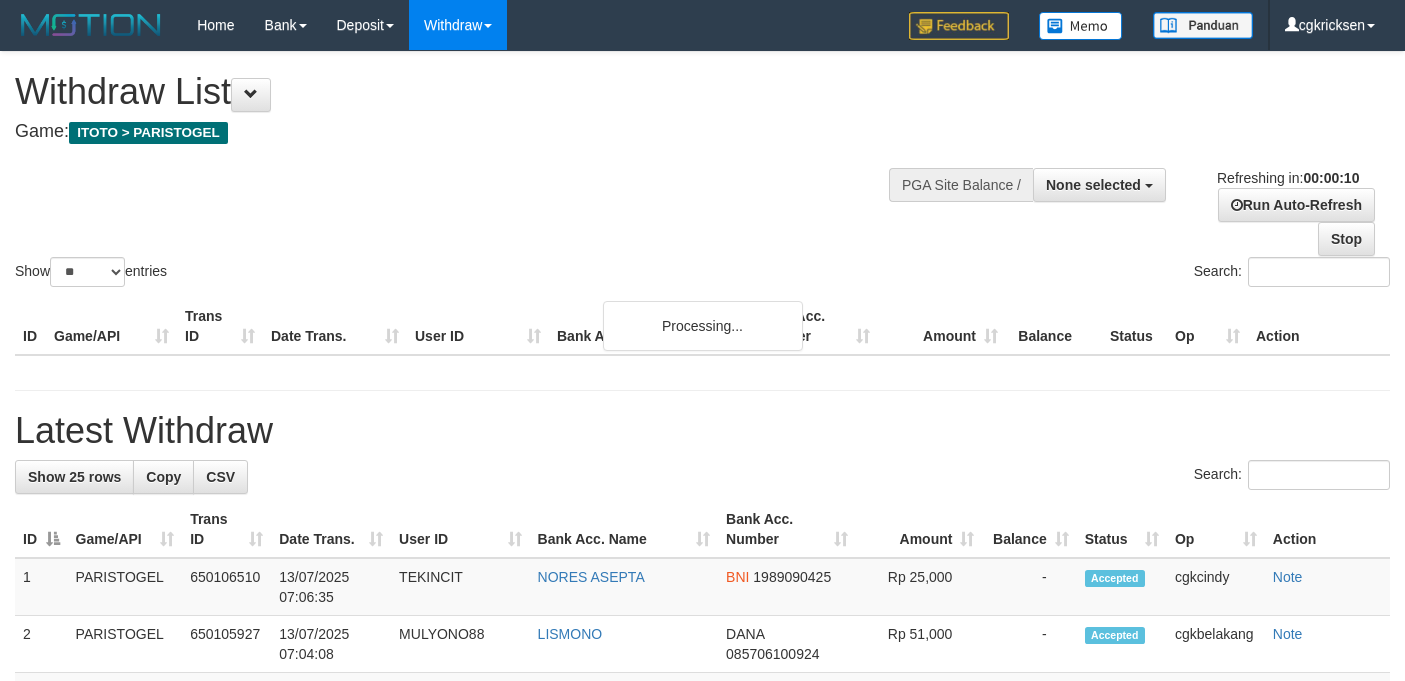 select 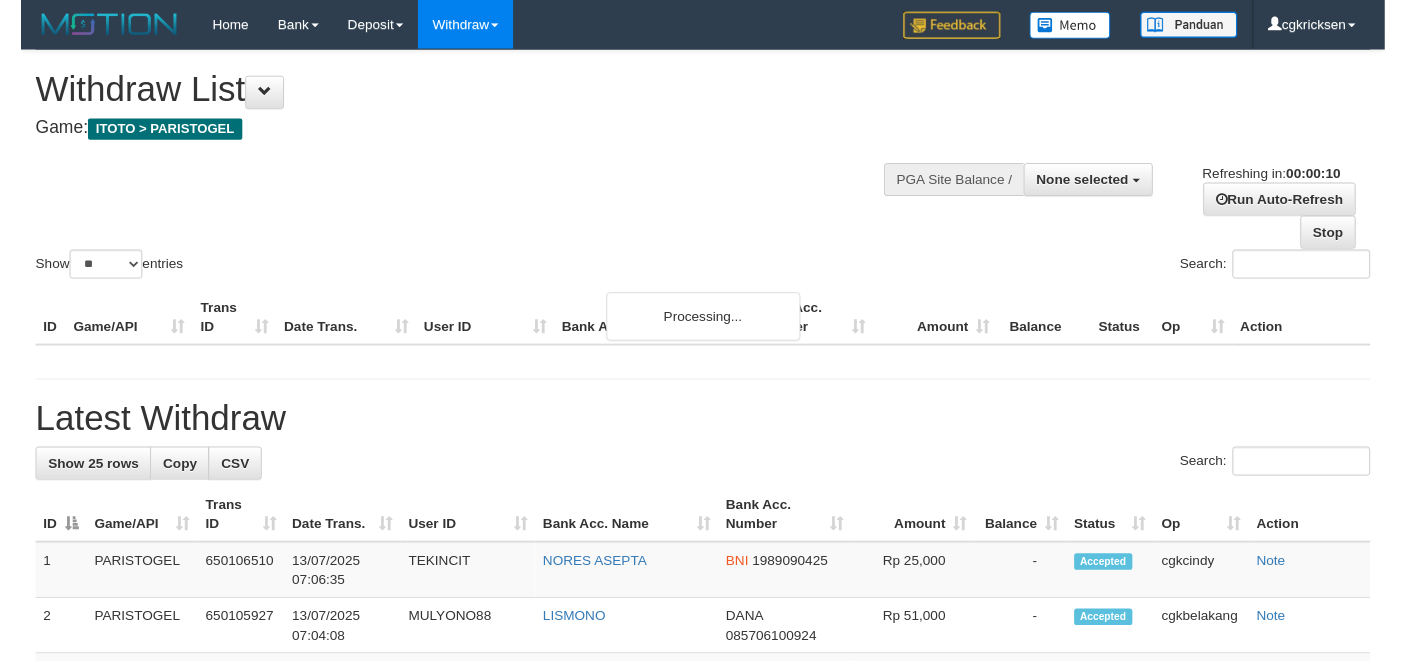 scroll, scrollTop: 0, scrollLeft: 0, axis: both 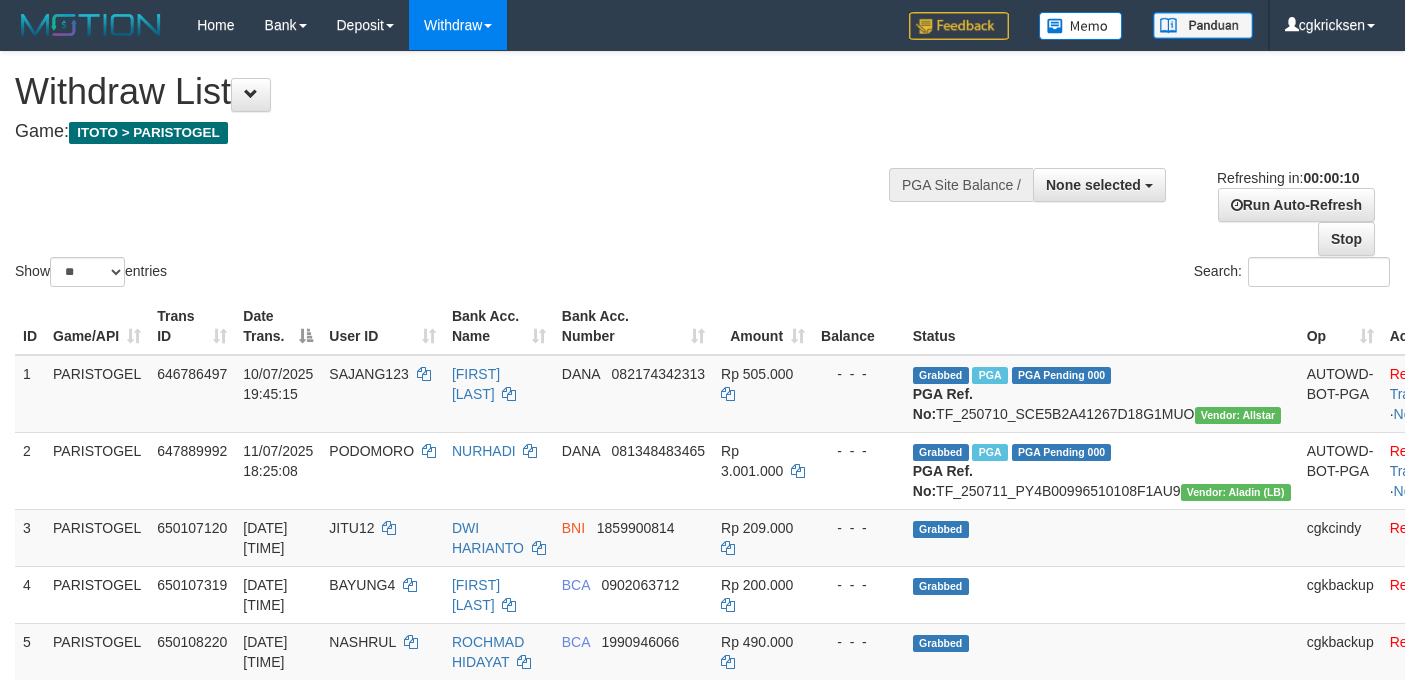 select 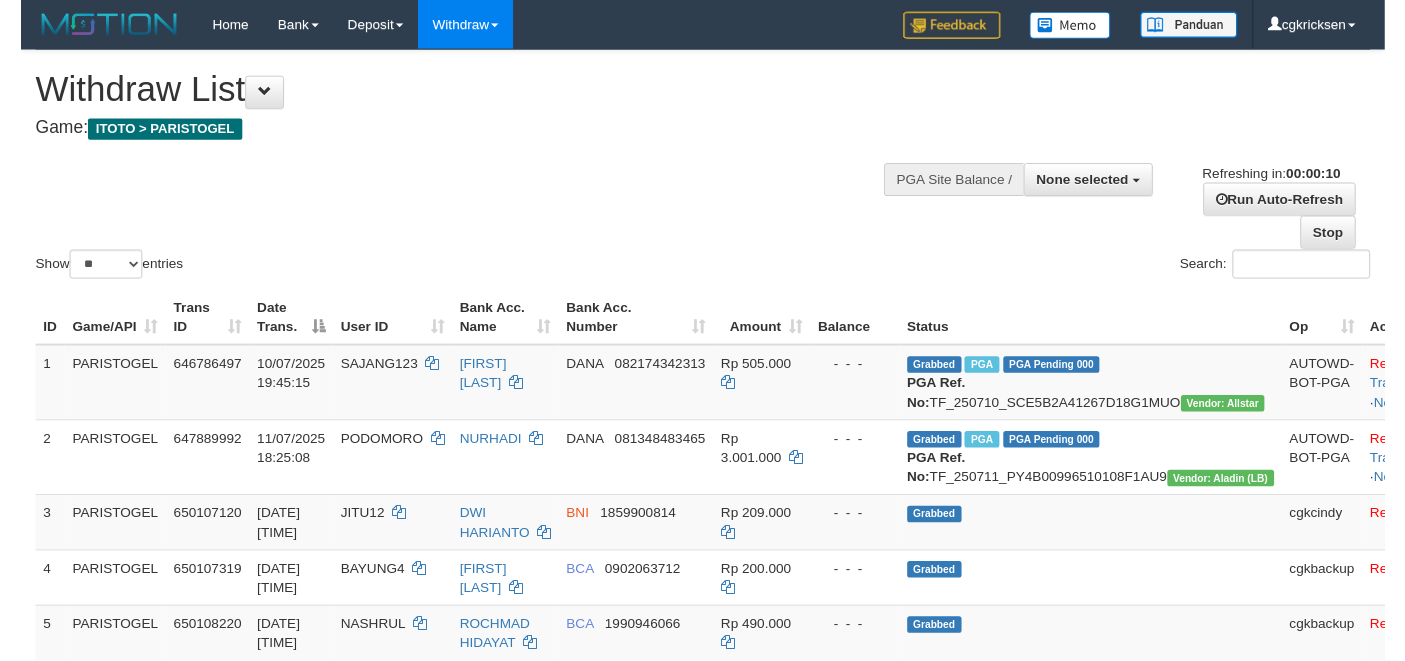 scroll, scrollTop: 0, scrollLeft: 0, axis: both 